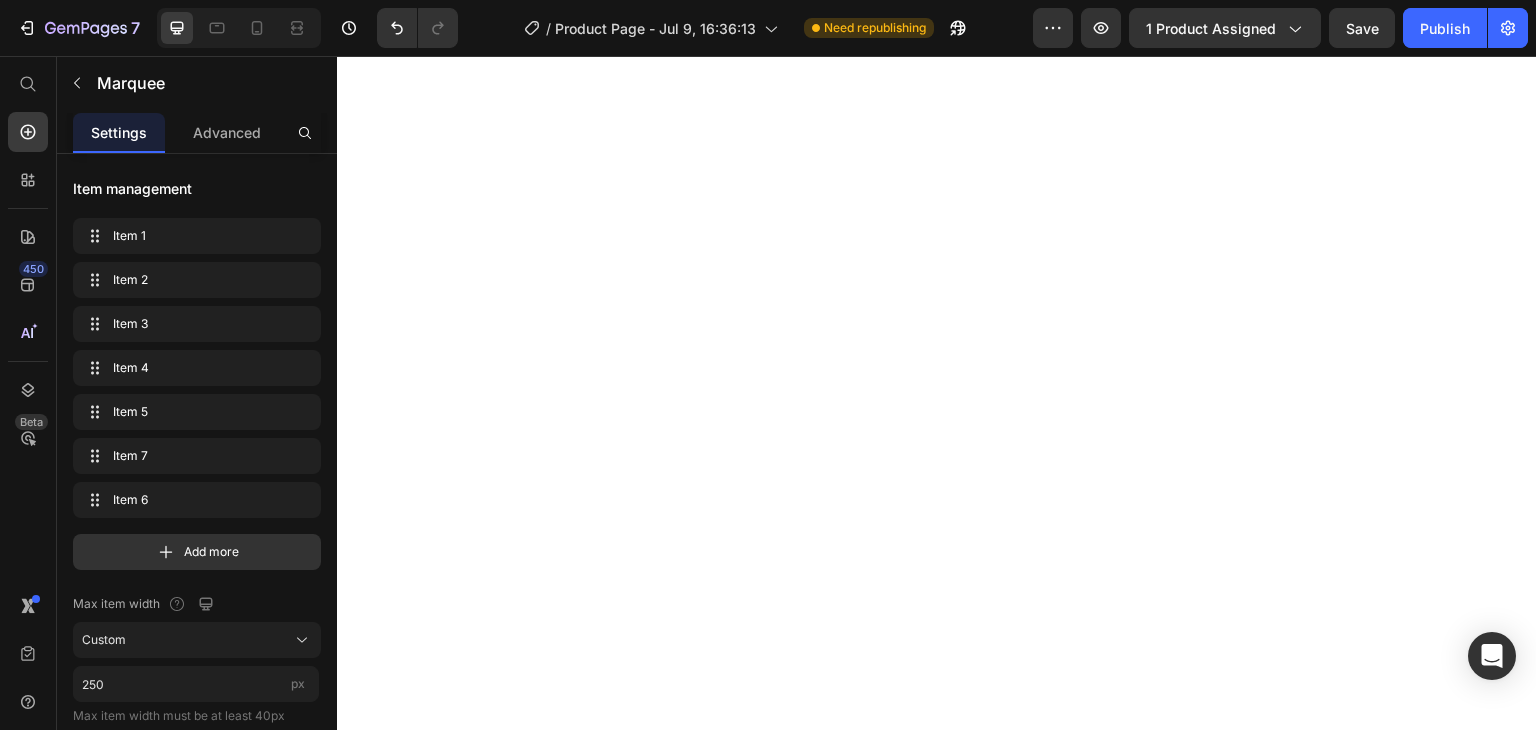 scroll, scrollTop: 0, scrollLeft: 0, axis: both 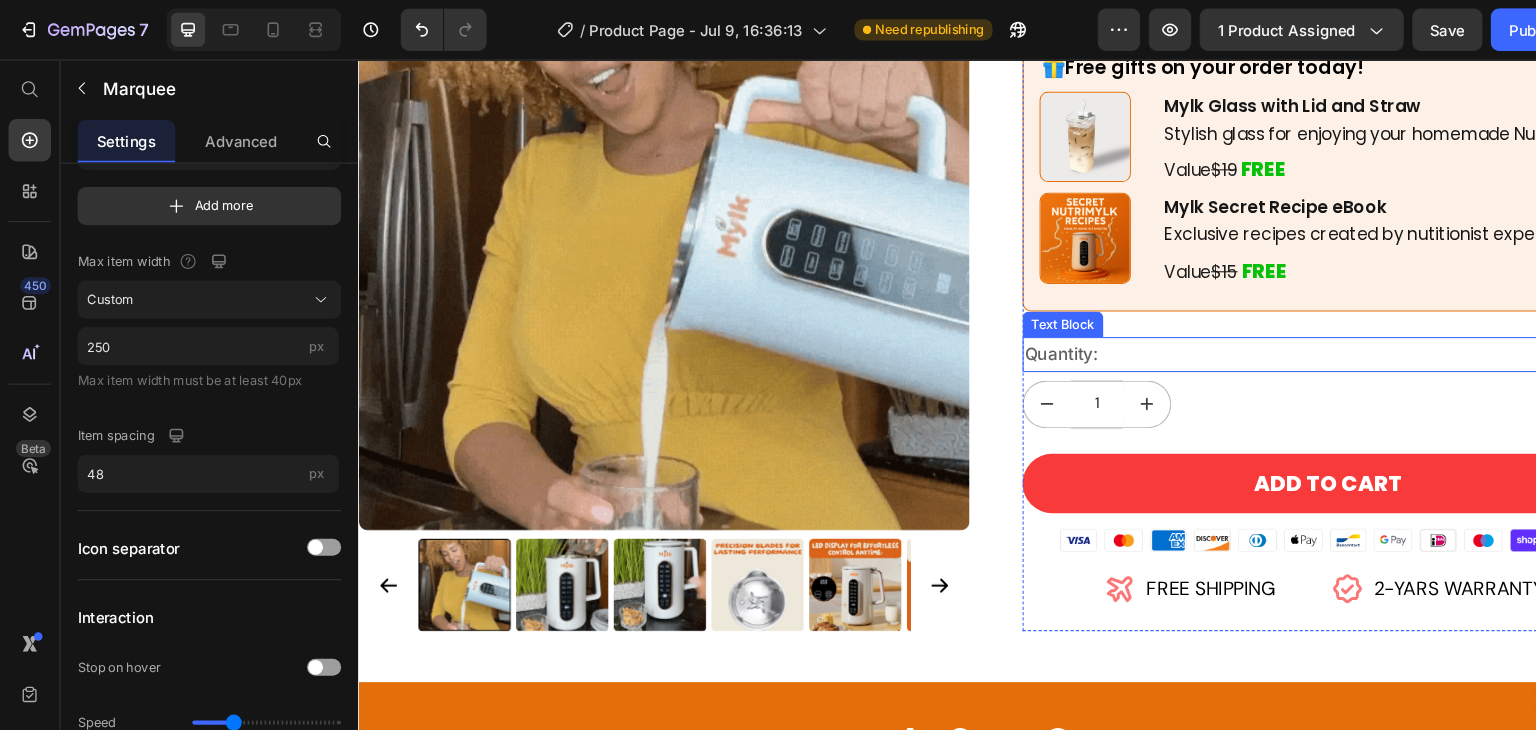 click on "Quantity:" at bounding box center [1270, 336] 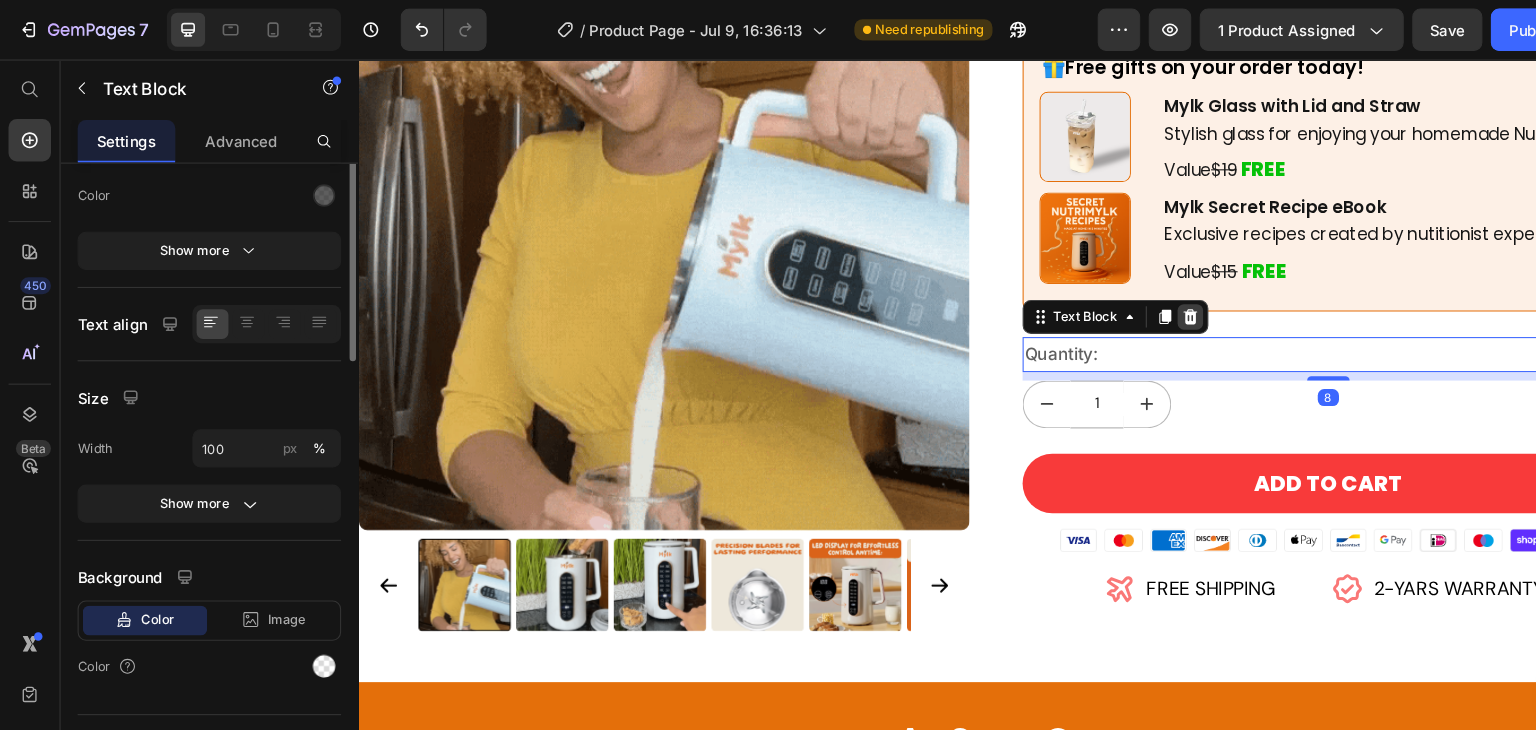 scroll, scrollTop: 0, scrollLeft: 0, axis: both 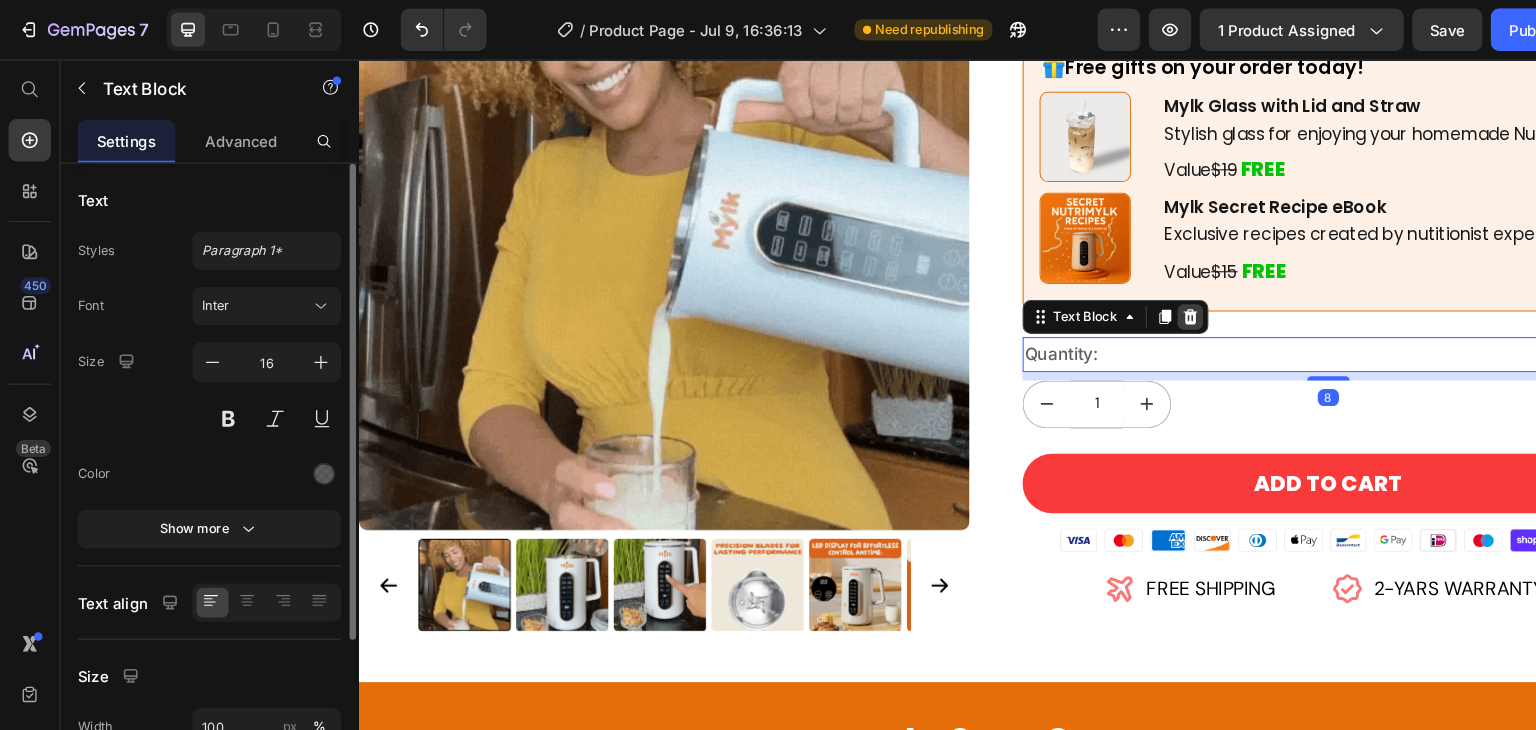 click 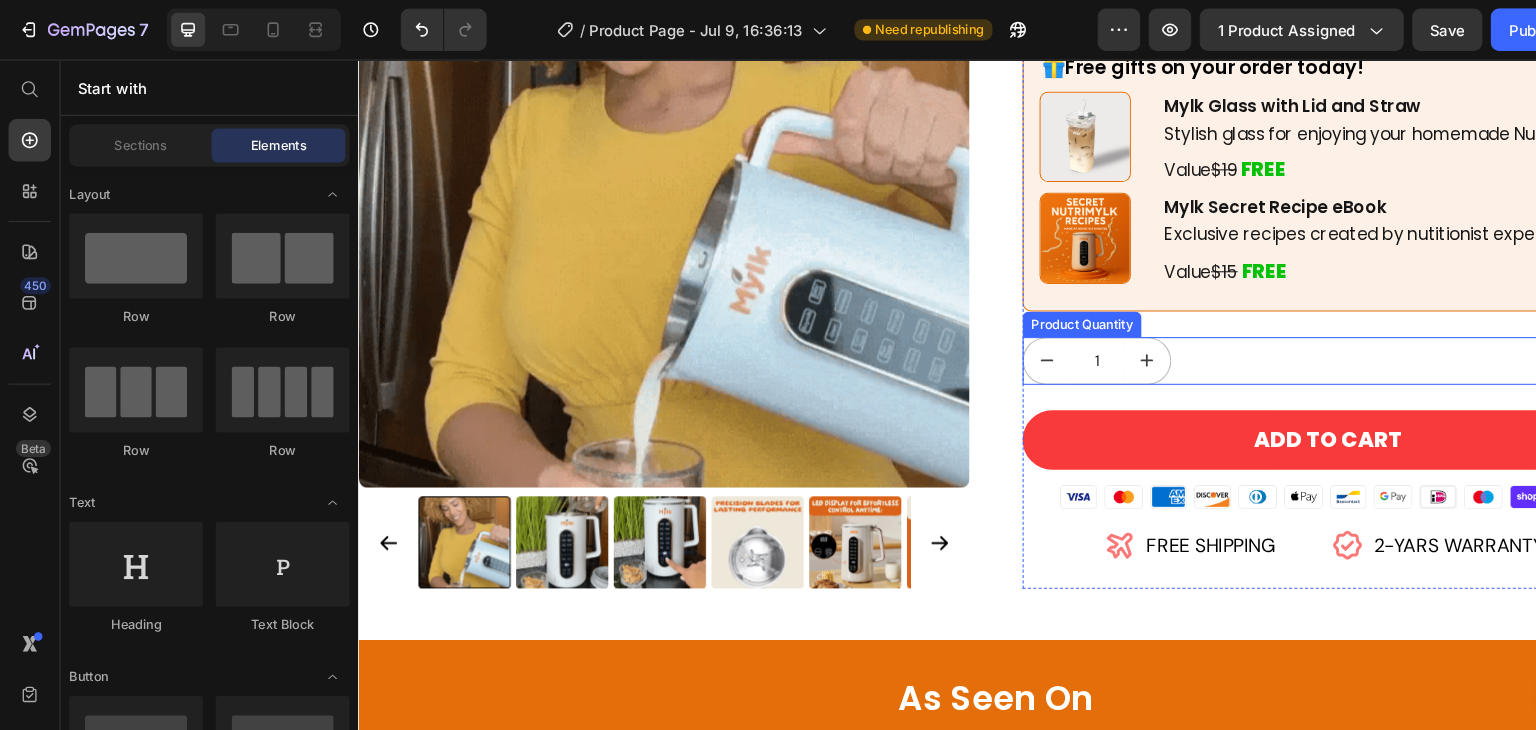 click on "1" at bounding box center (1270, 342) 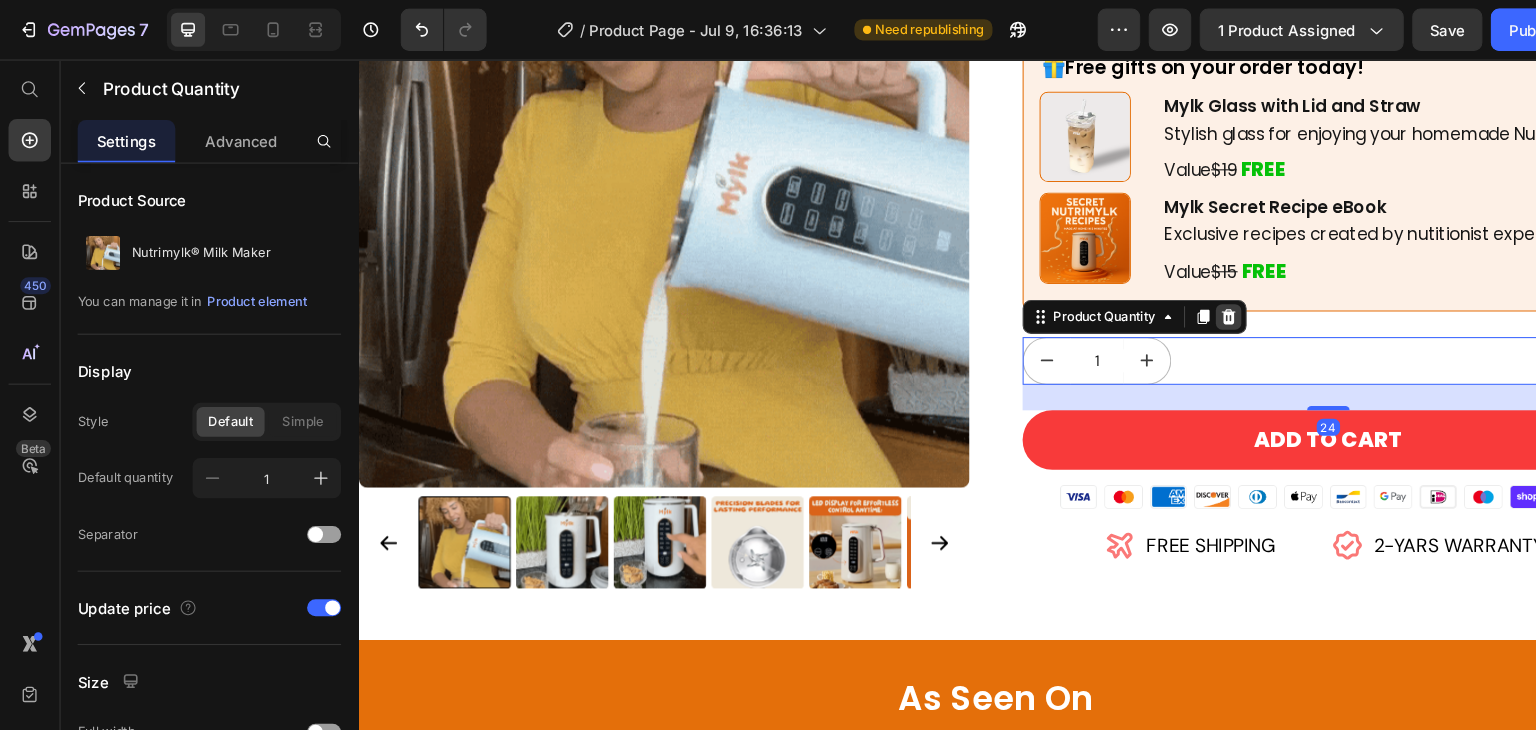 click at bounding box center (1177, 301) 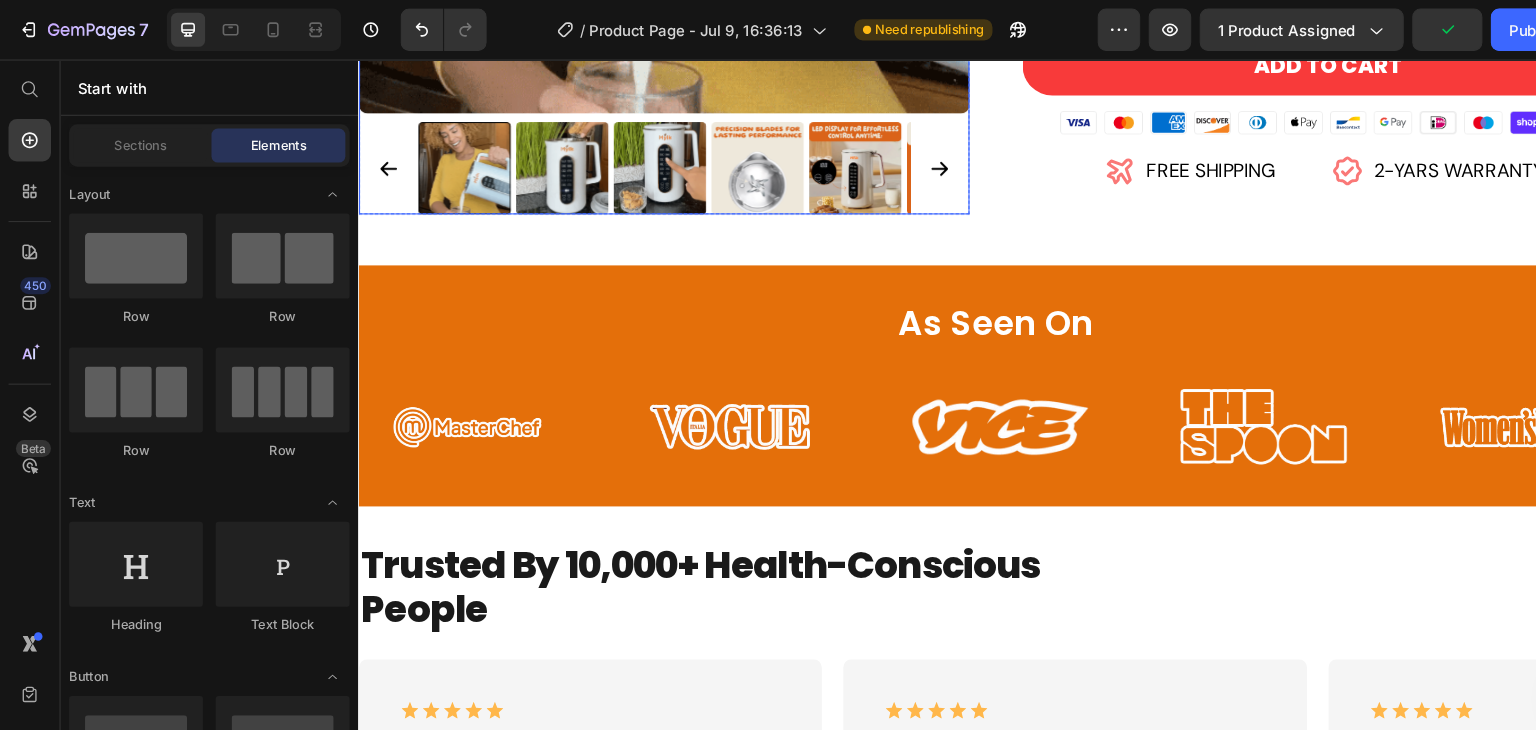 scroll, scrollTop: 764, scrollLeft: 0, axis: vertical 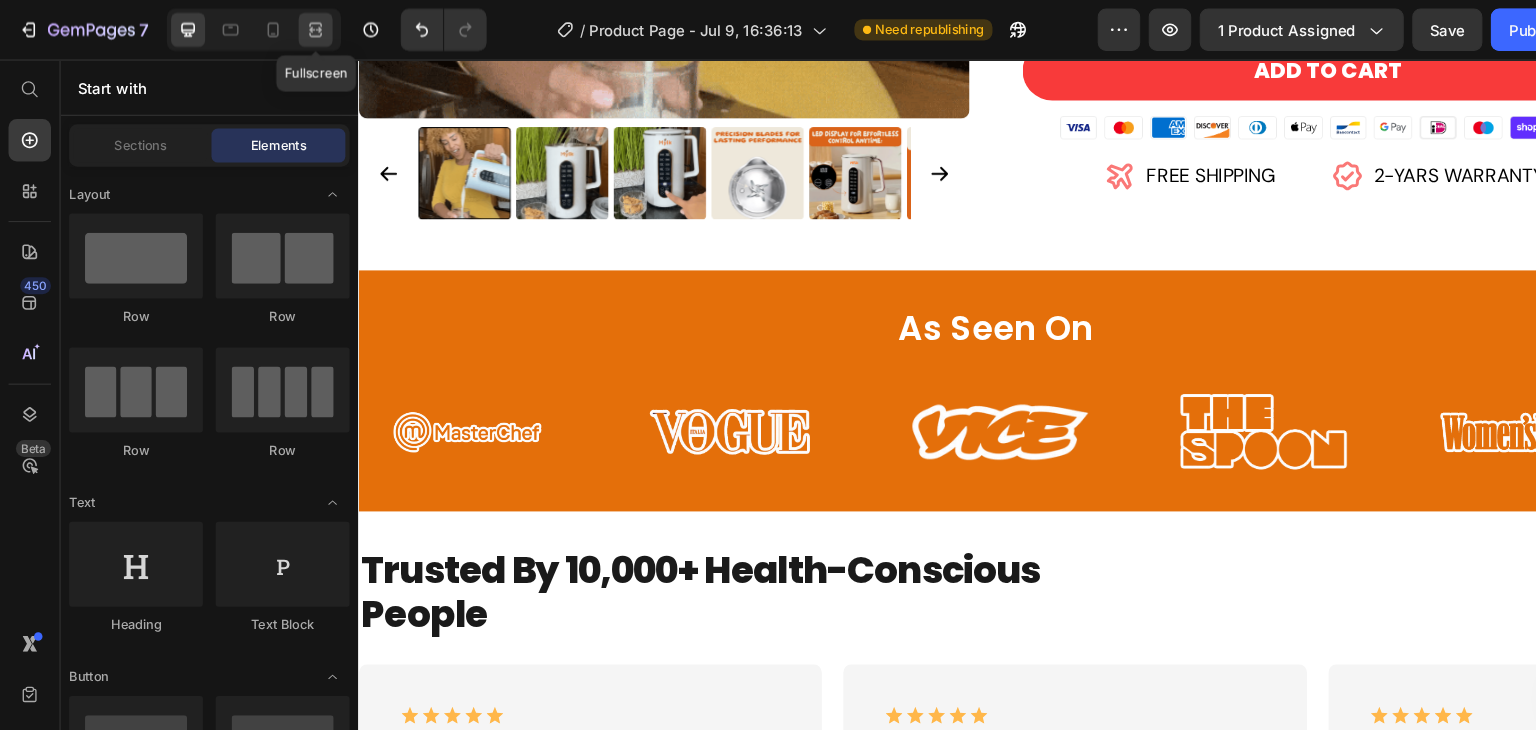 click 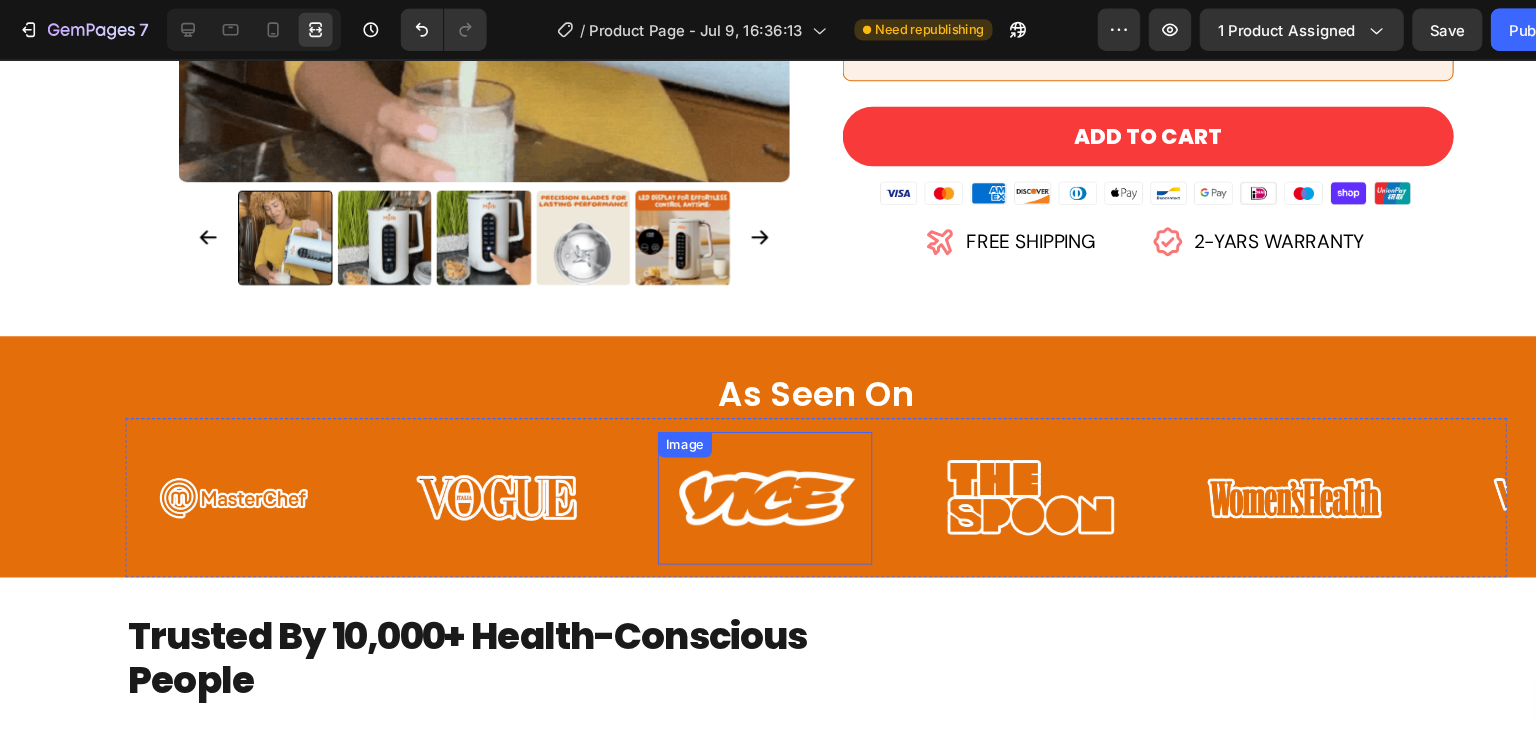 scroll, scrollTop: 703, scrollLeft: 0, axis: vertical 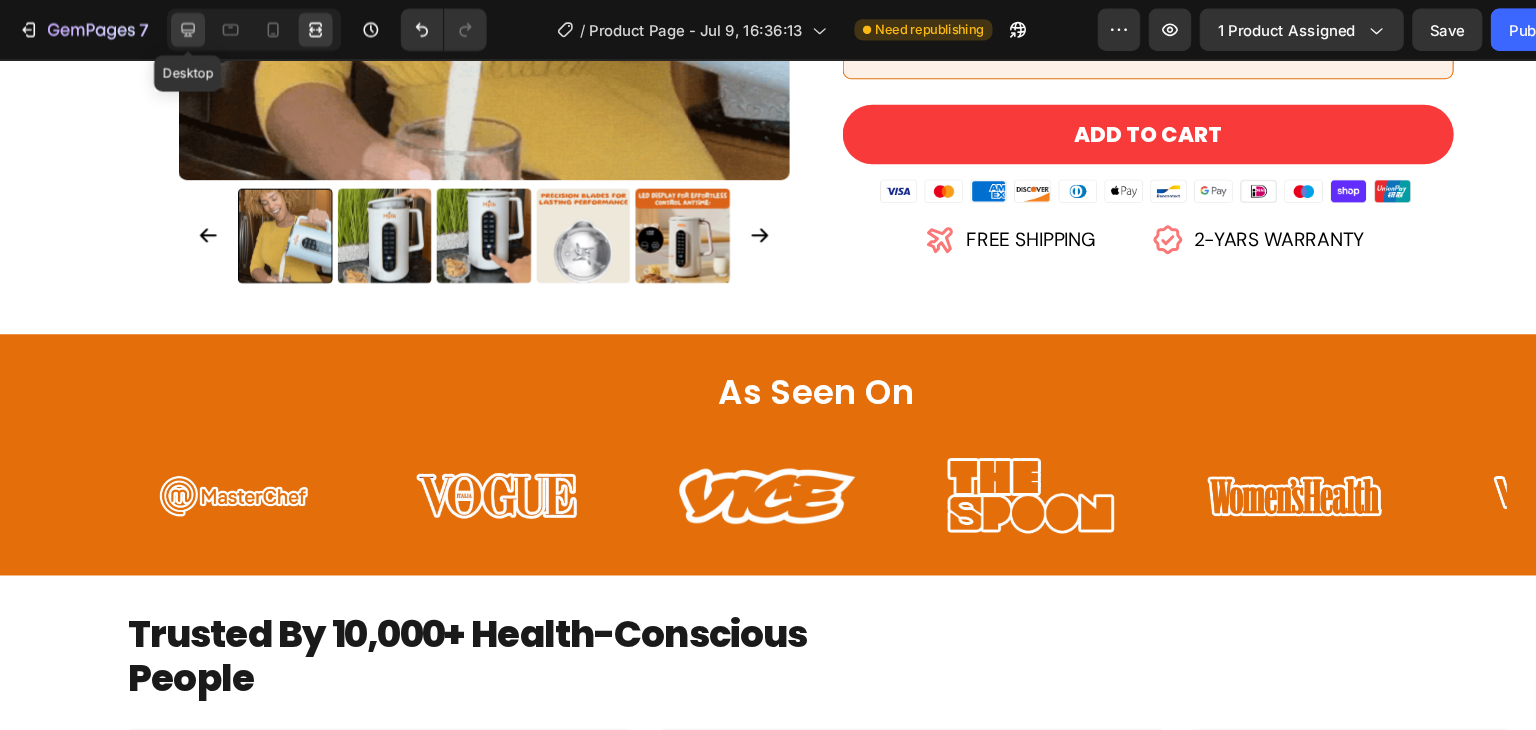 click 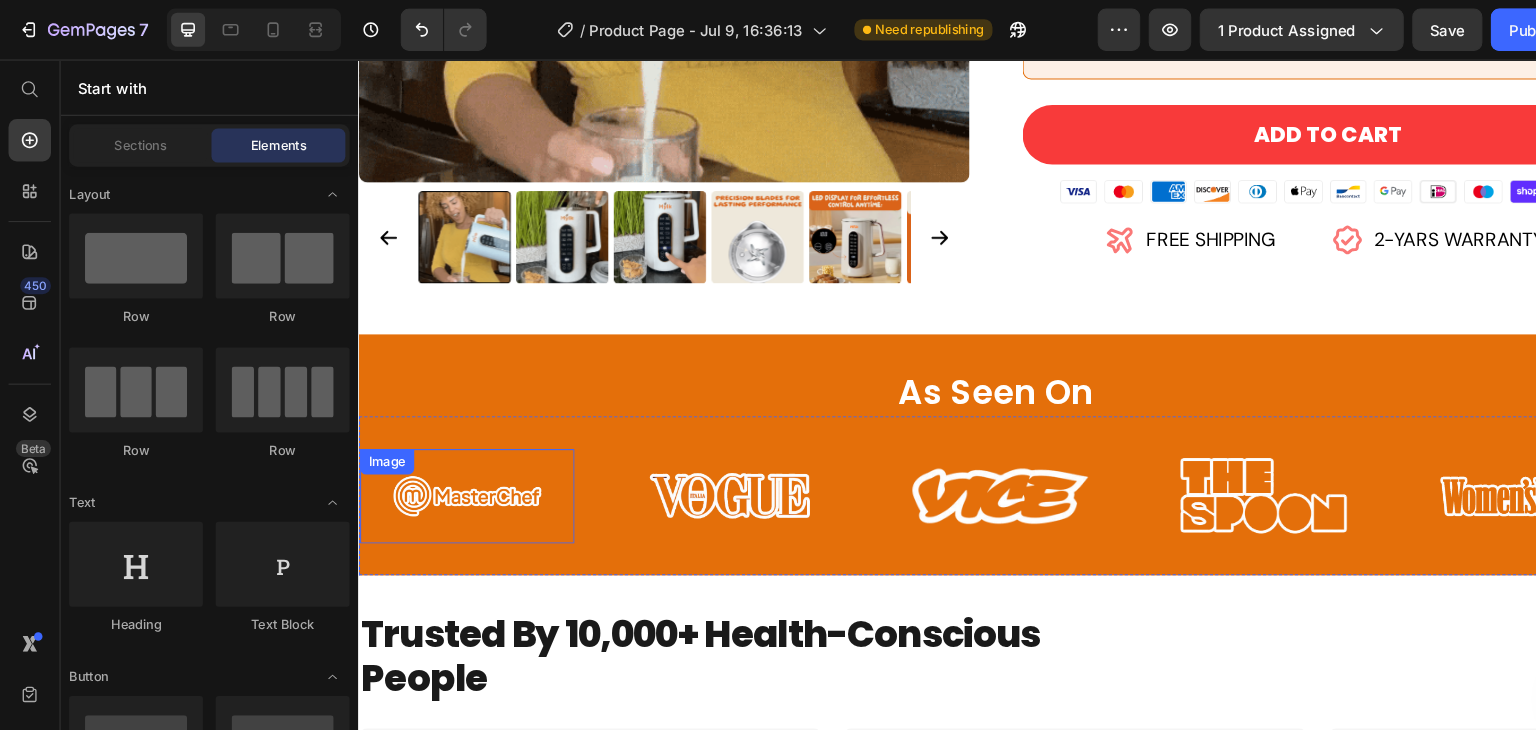 click at bounding box center [460, 470] 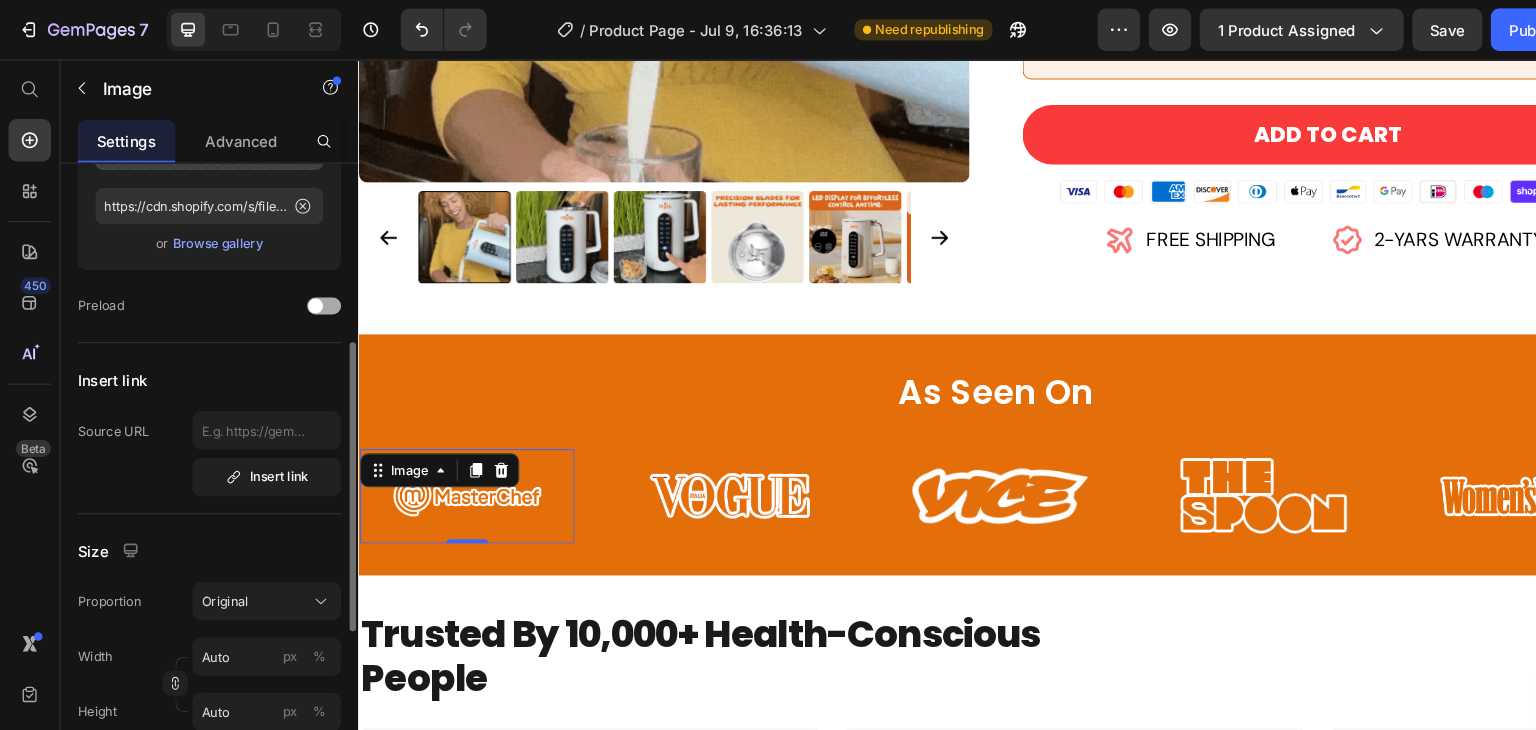 scroll, scrollTop: 288, scrollLeft: 0, axis: vertical 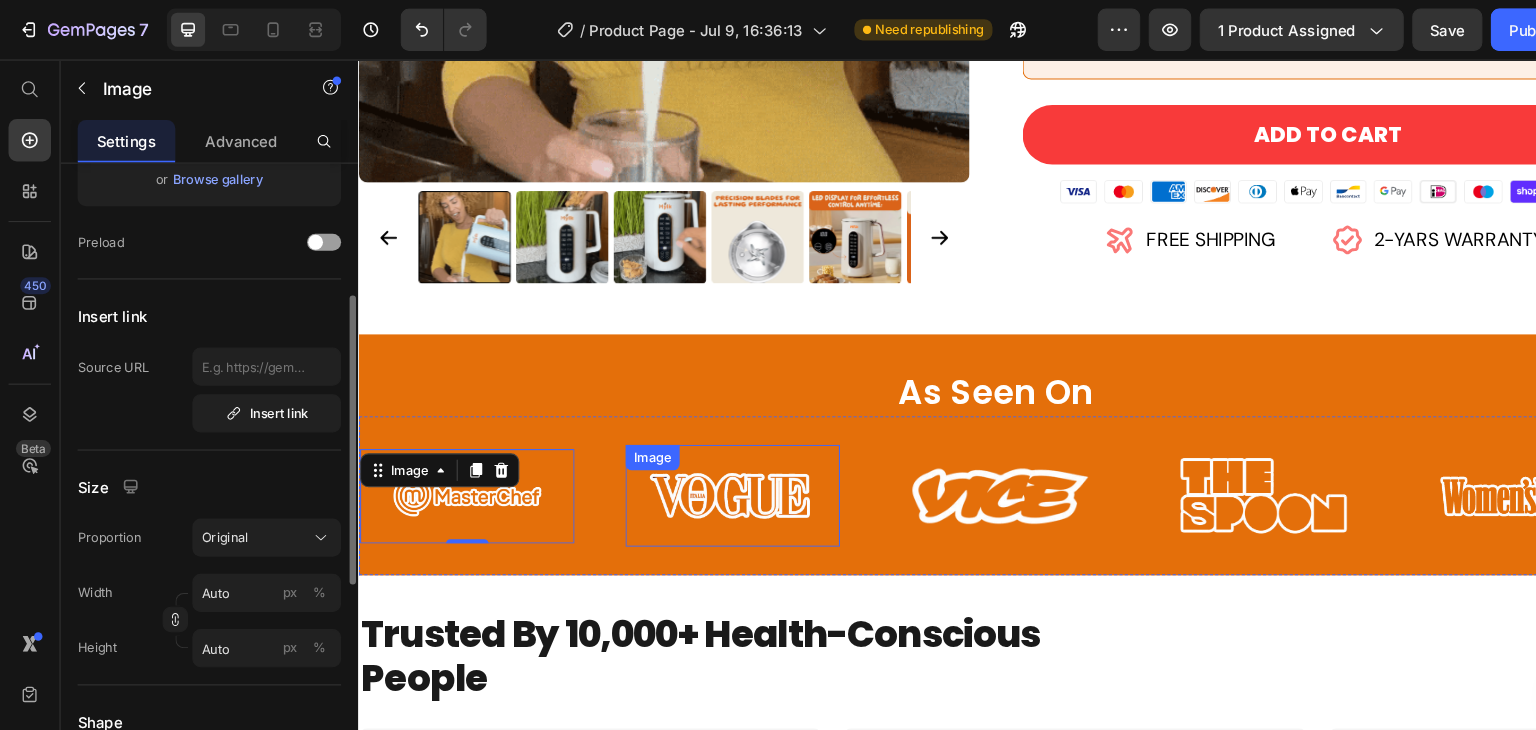 click at bounding box center (710, 470) 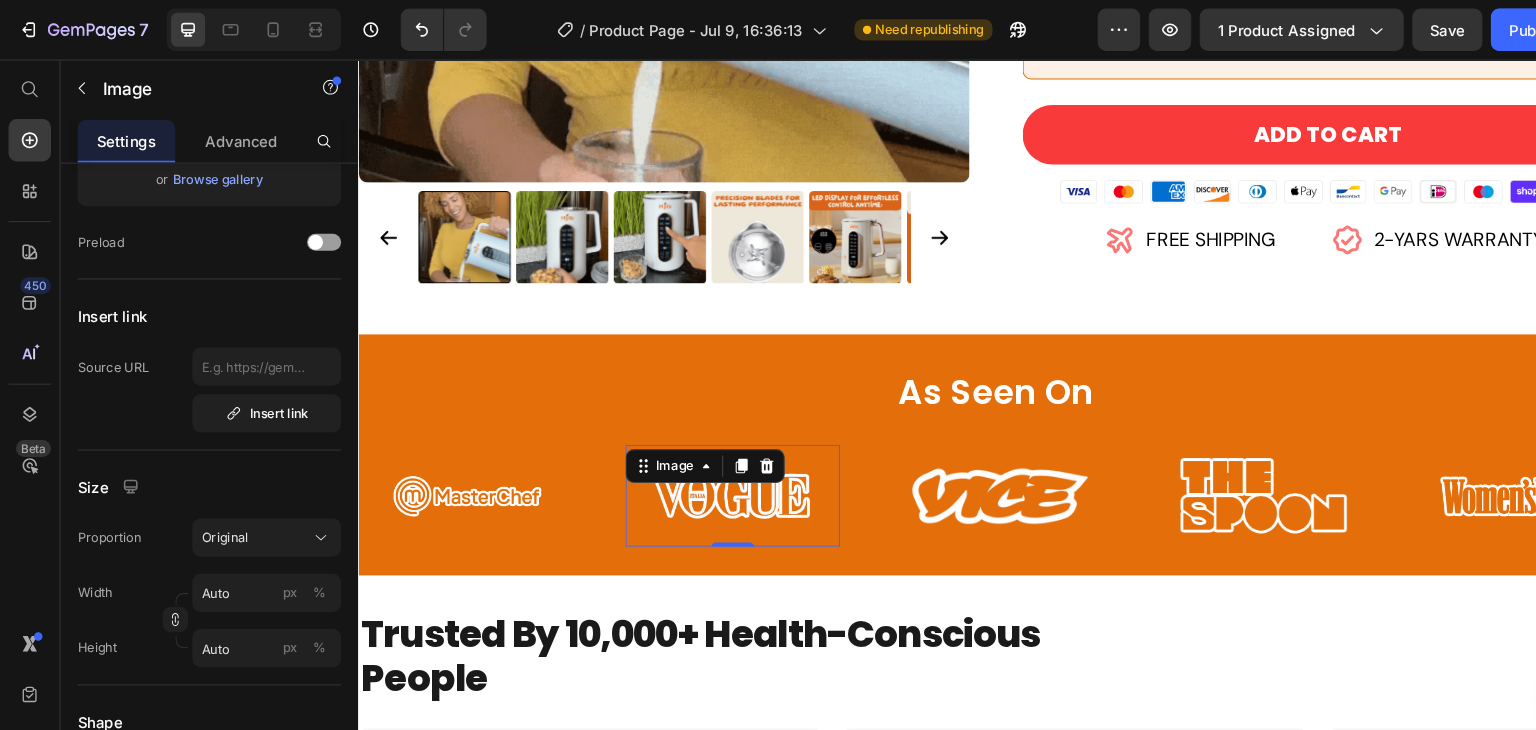 scroll, scrollTop: 288, scrollLeft: 0, axis: vertical 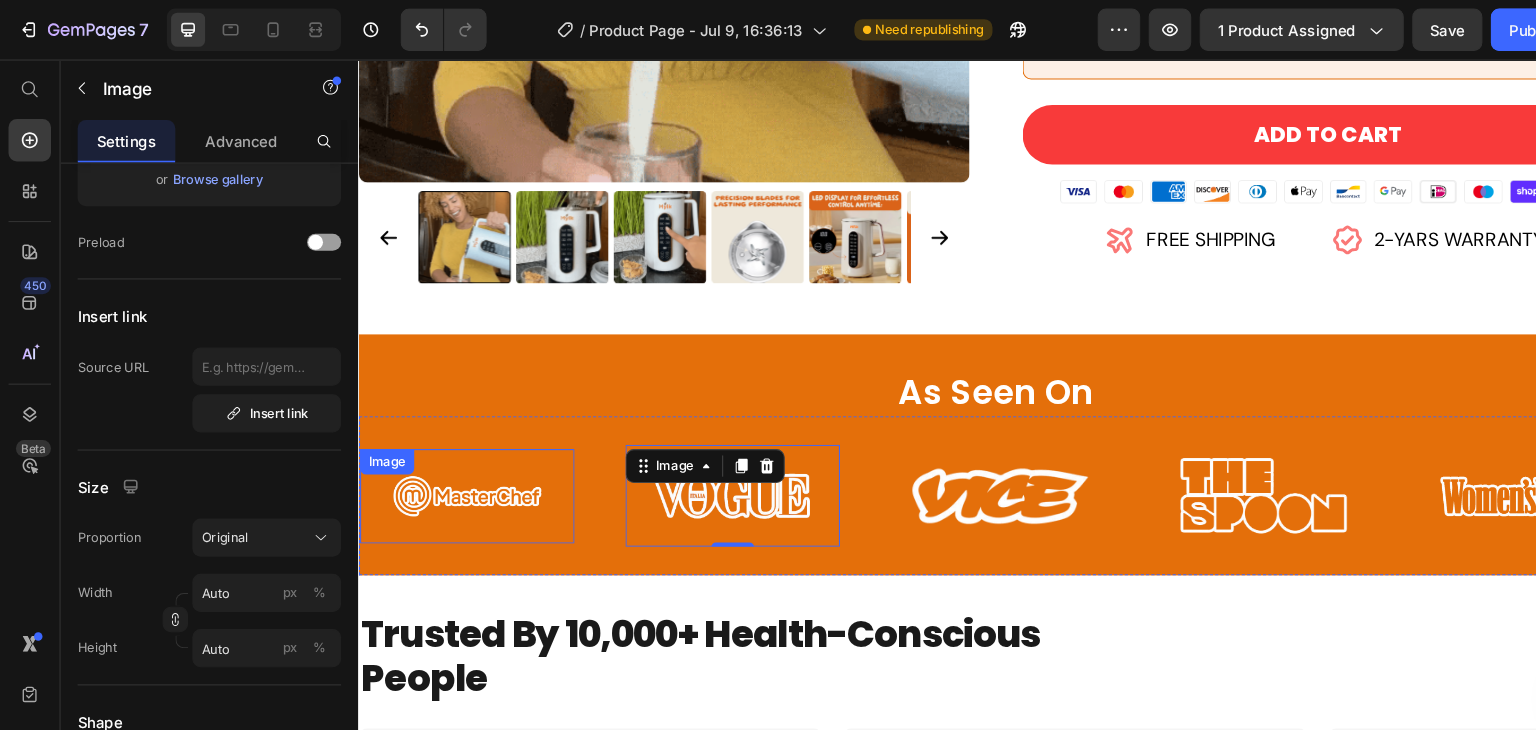 click at bounding box center (460, 470) 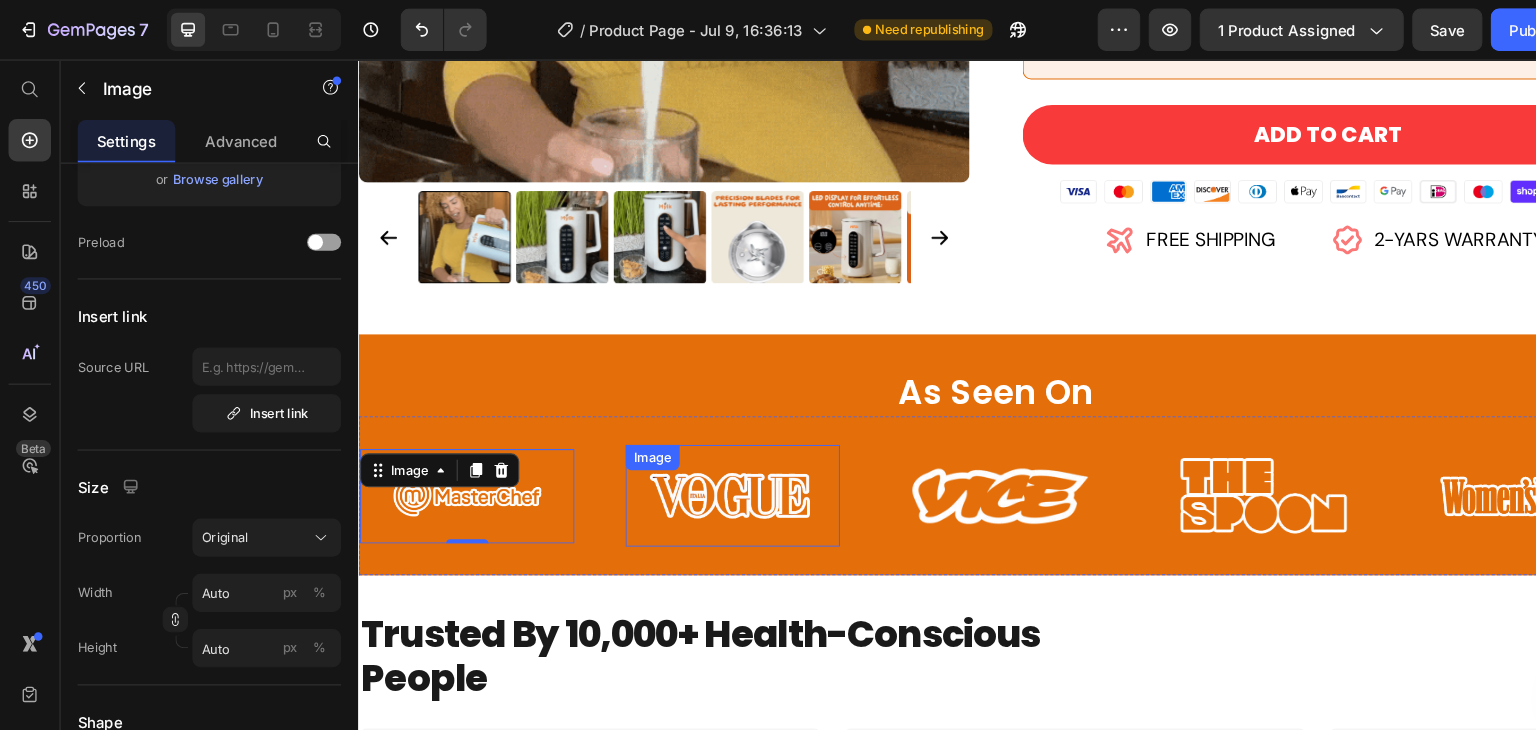 click at bounding box center (710, 470) 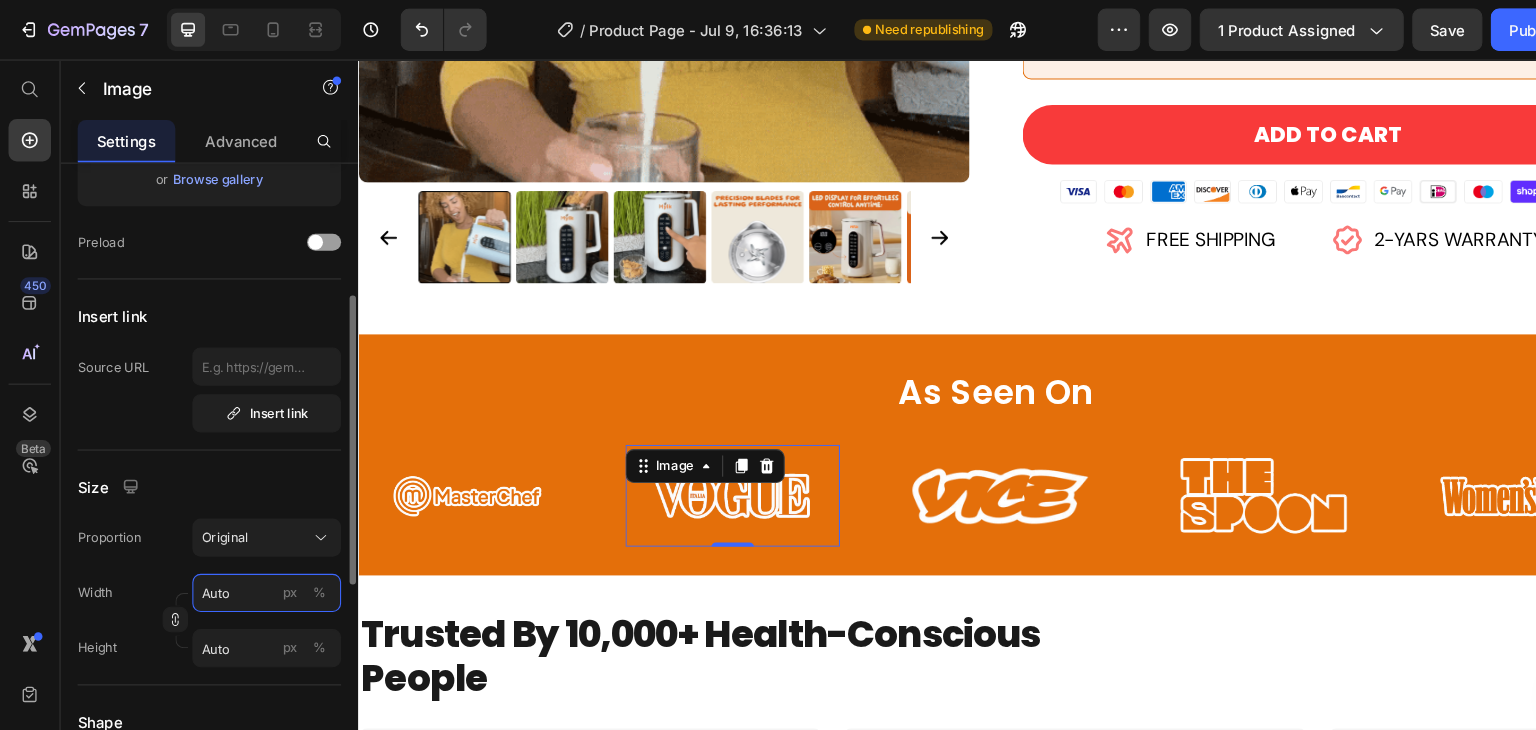 click on "Auto" at bounding box center (251, 558) 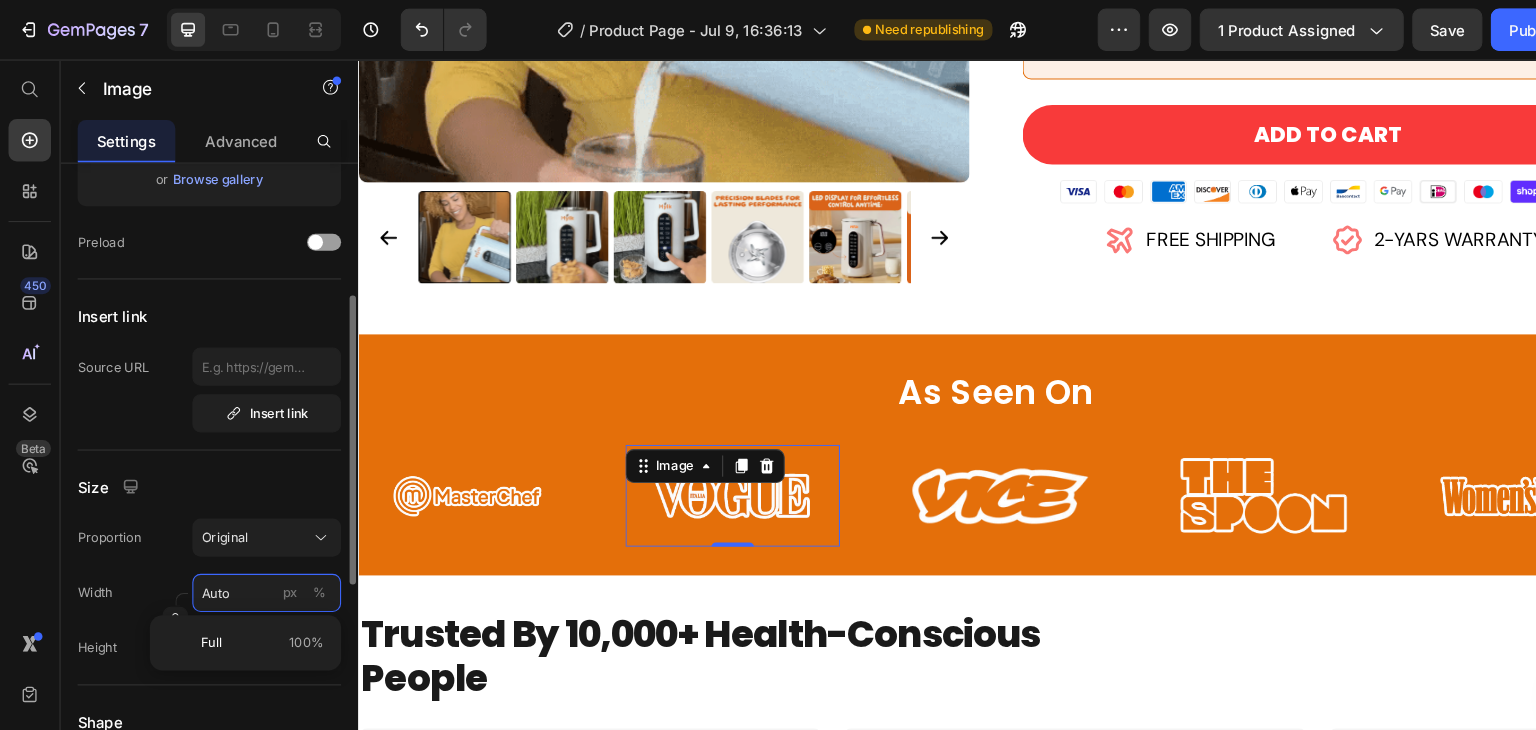 type on "8" 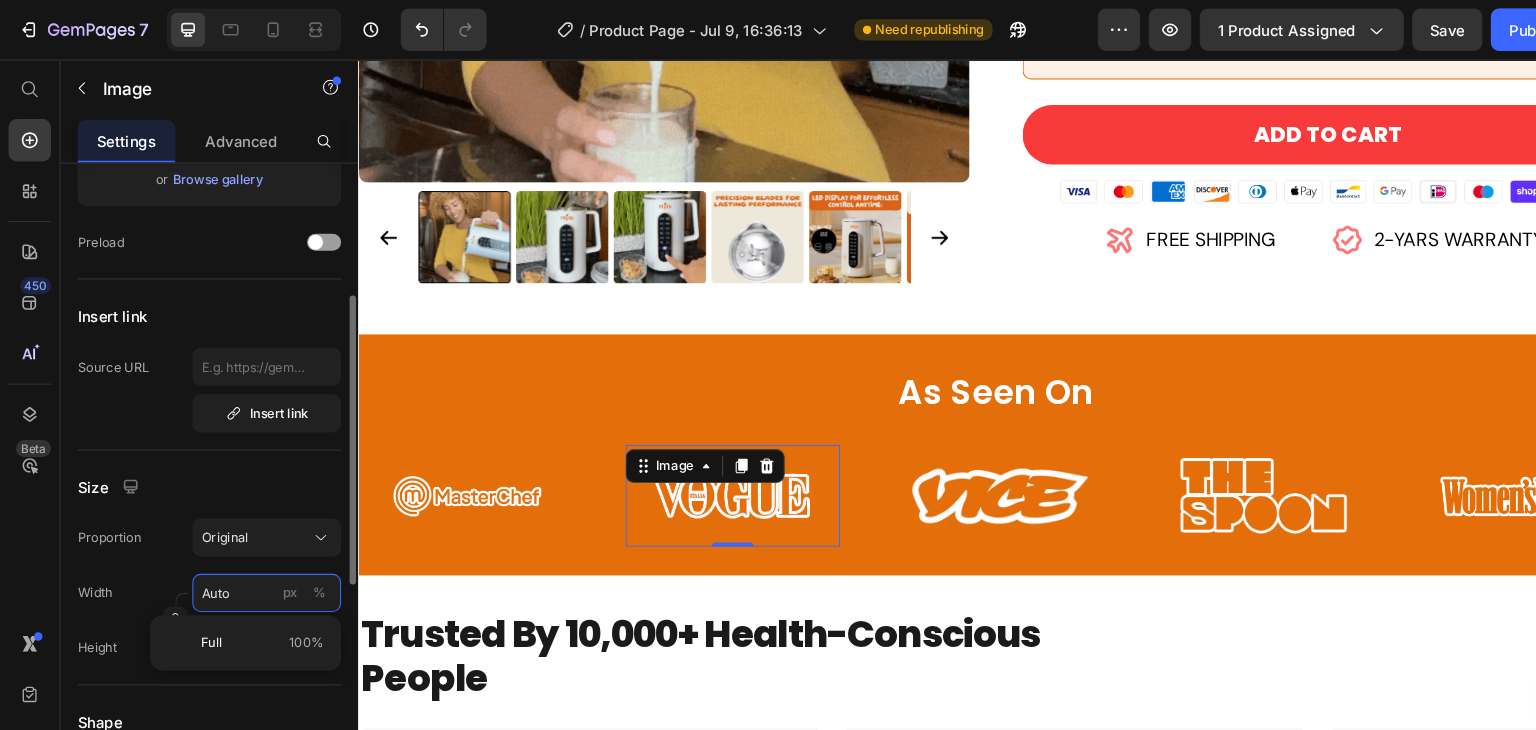 type 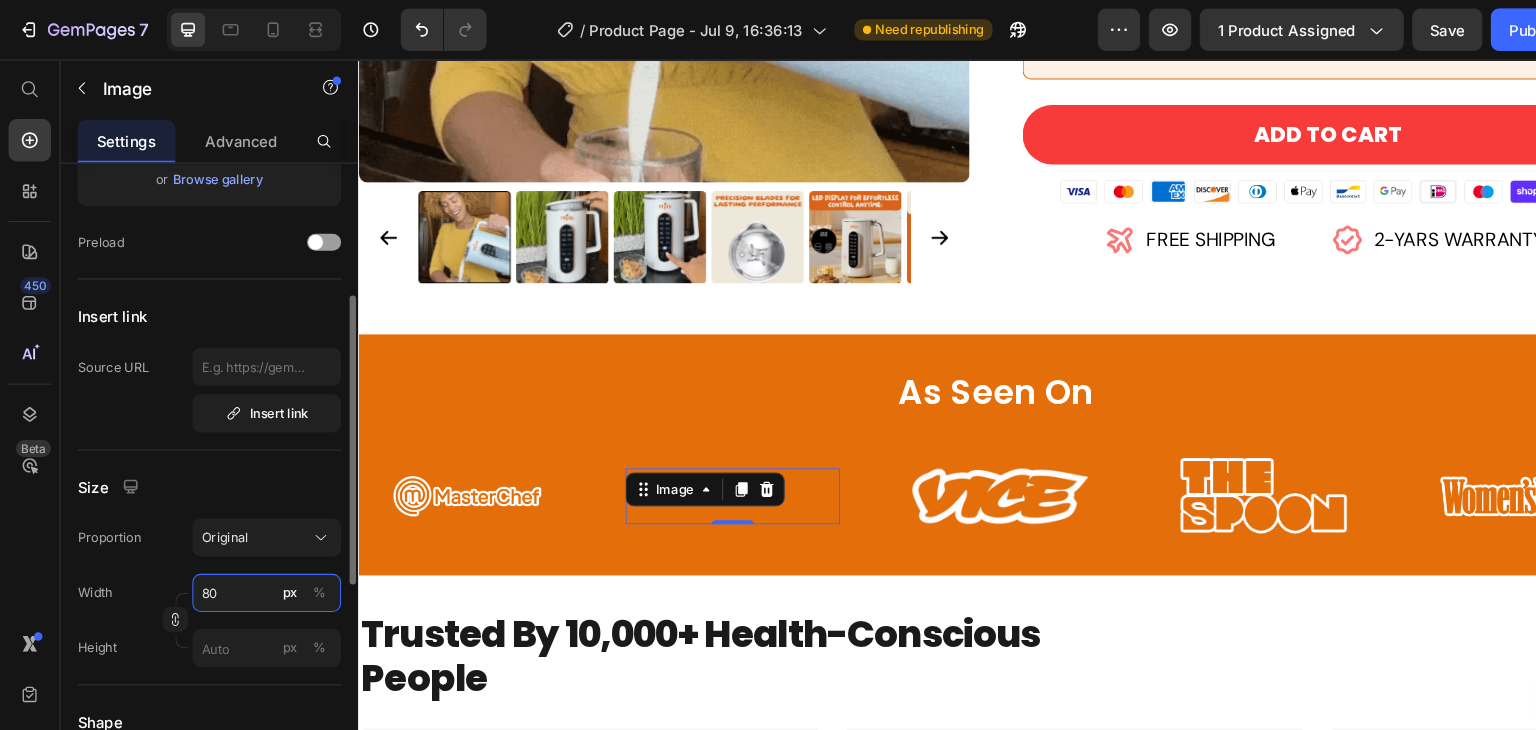 type on "80" 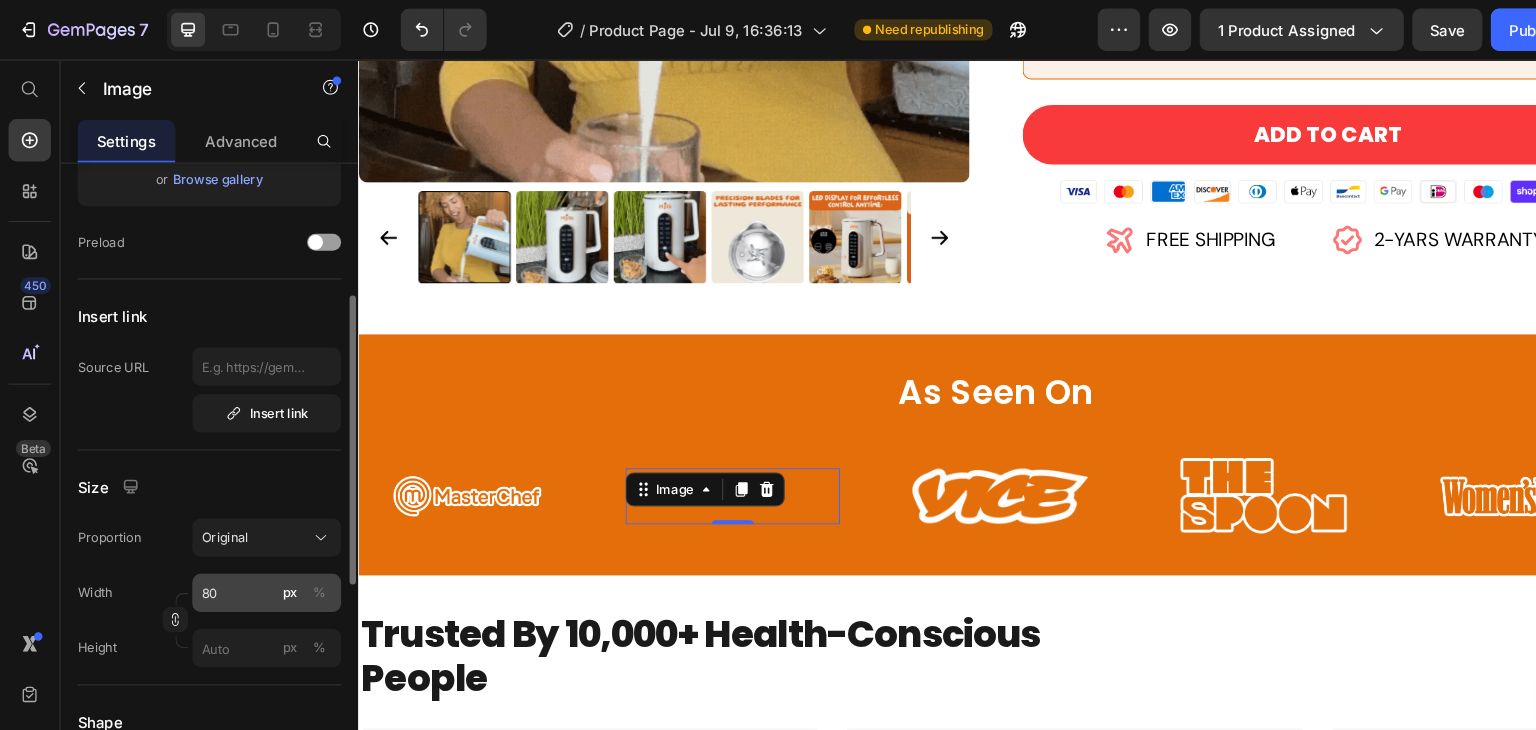 click on "%" at bounding box center [301, 558] 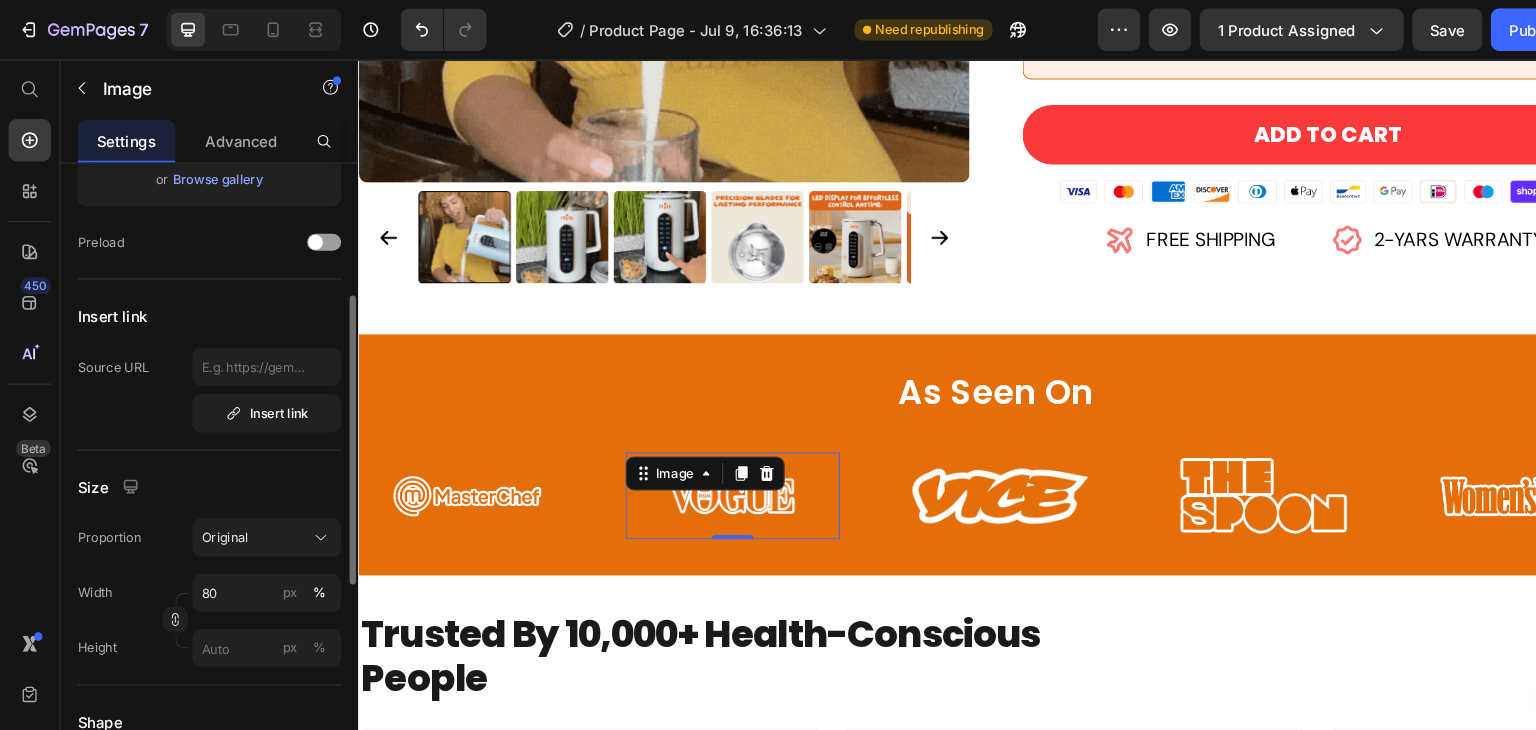 click on "Proportion Original" 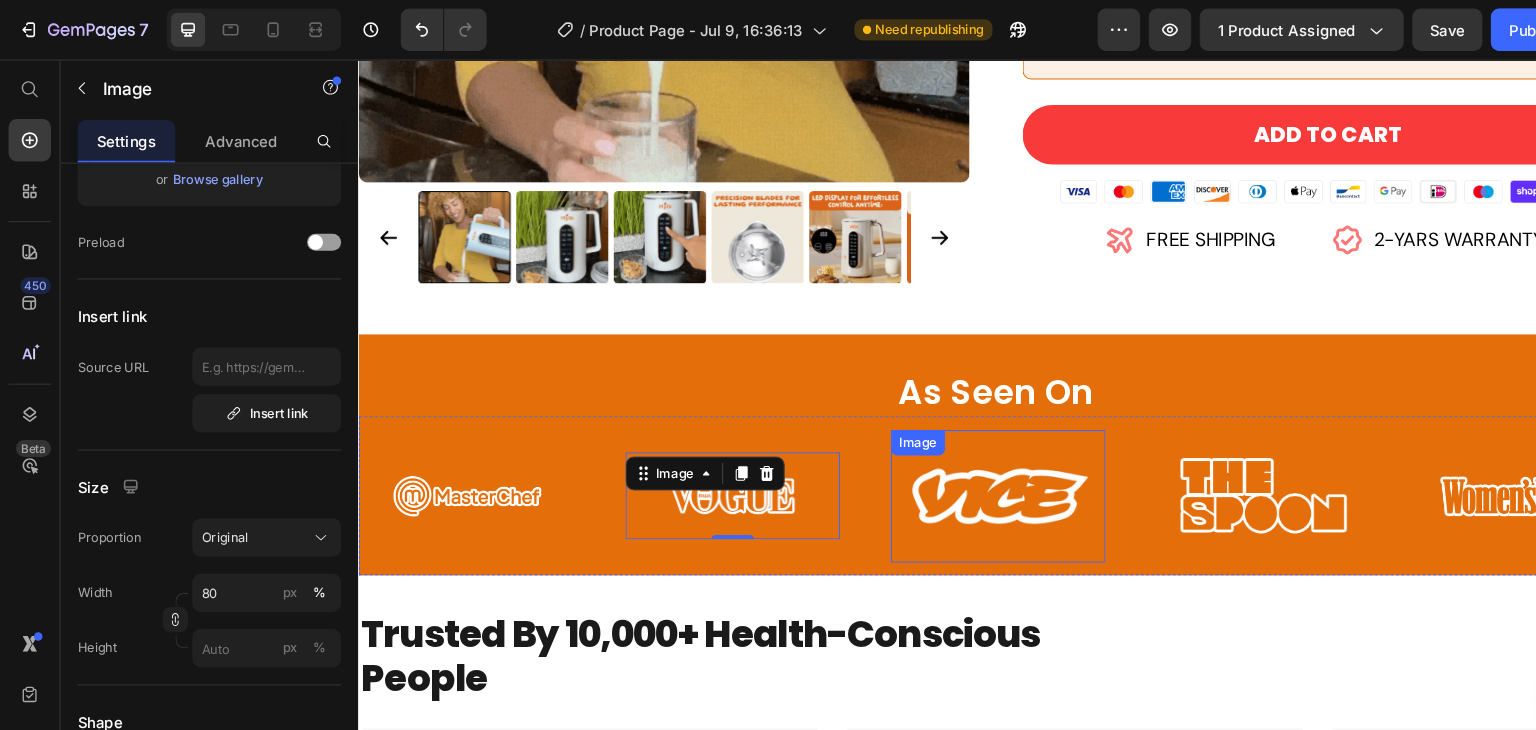 click at bounding box center (960, 470) 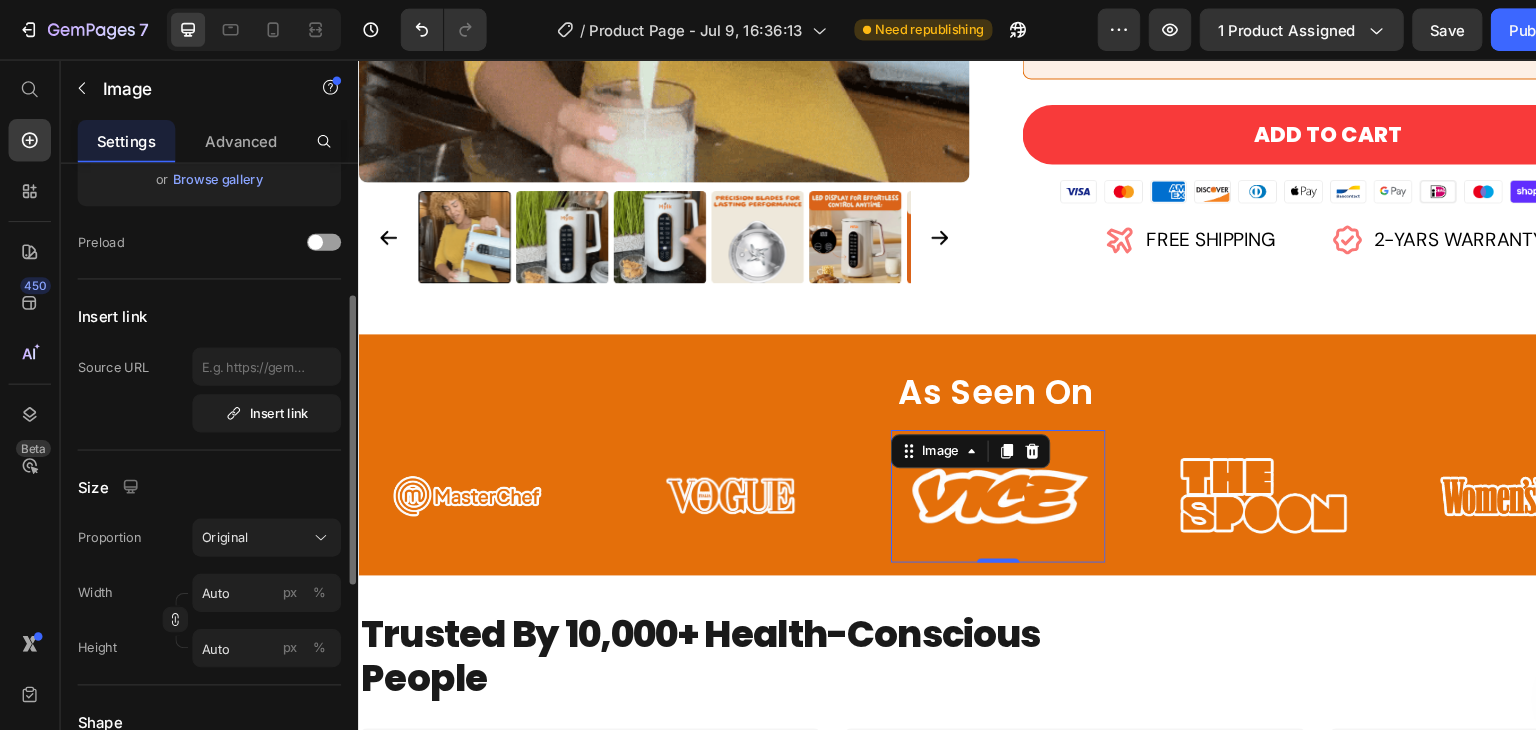 click on "Width Auto px % Height Auto px %" 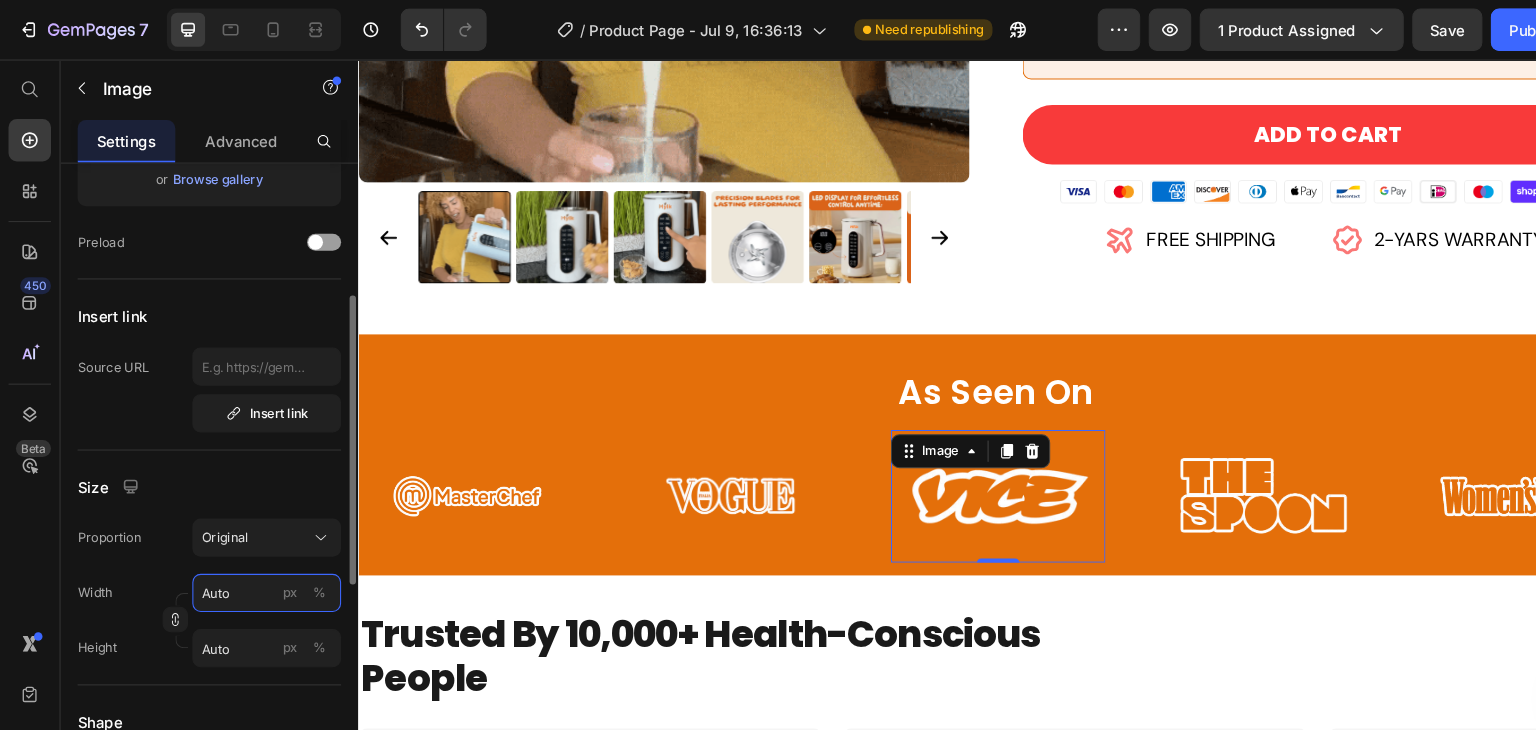 click on "Auto" at bounding box center (251, 558) 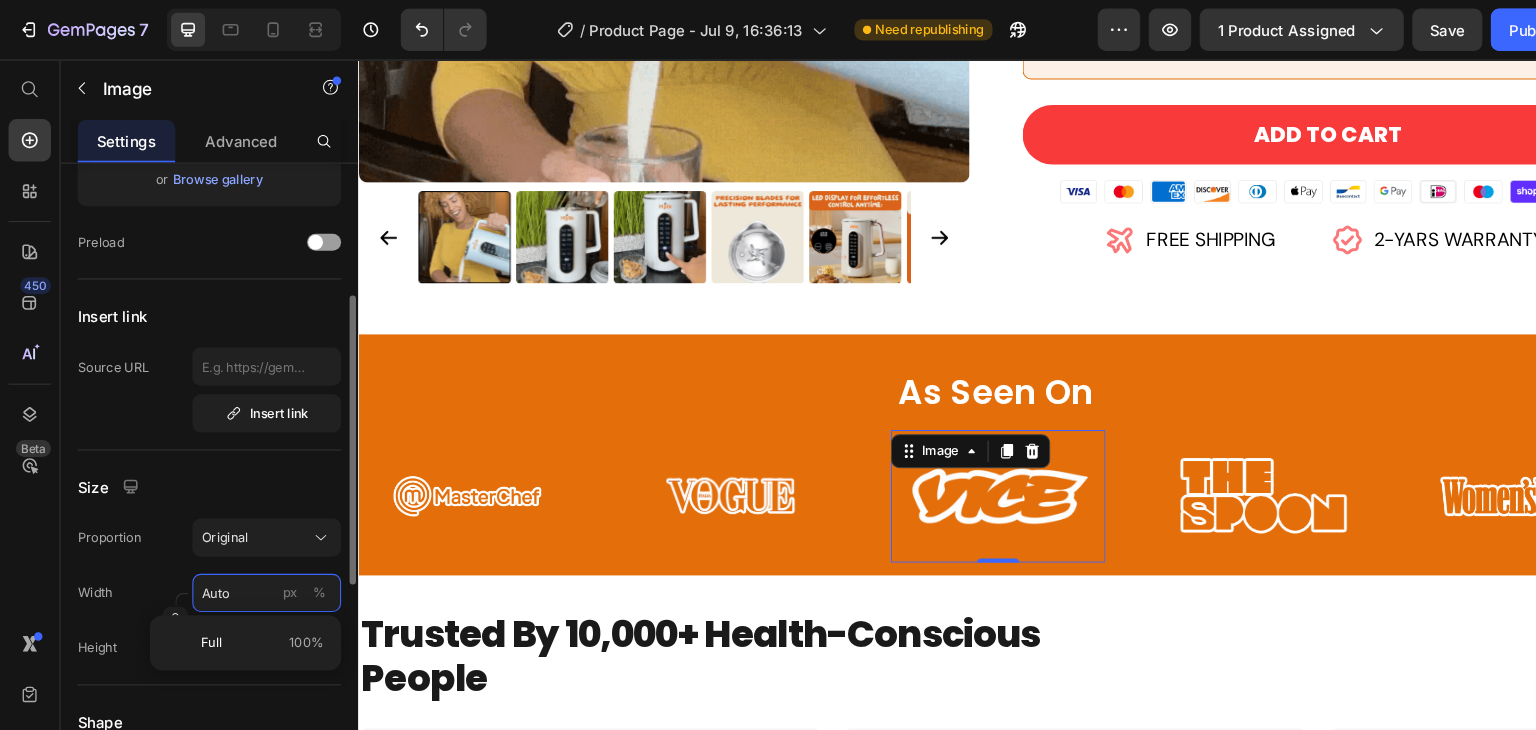 type on "8" 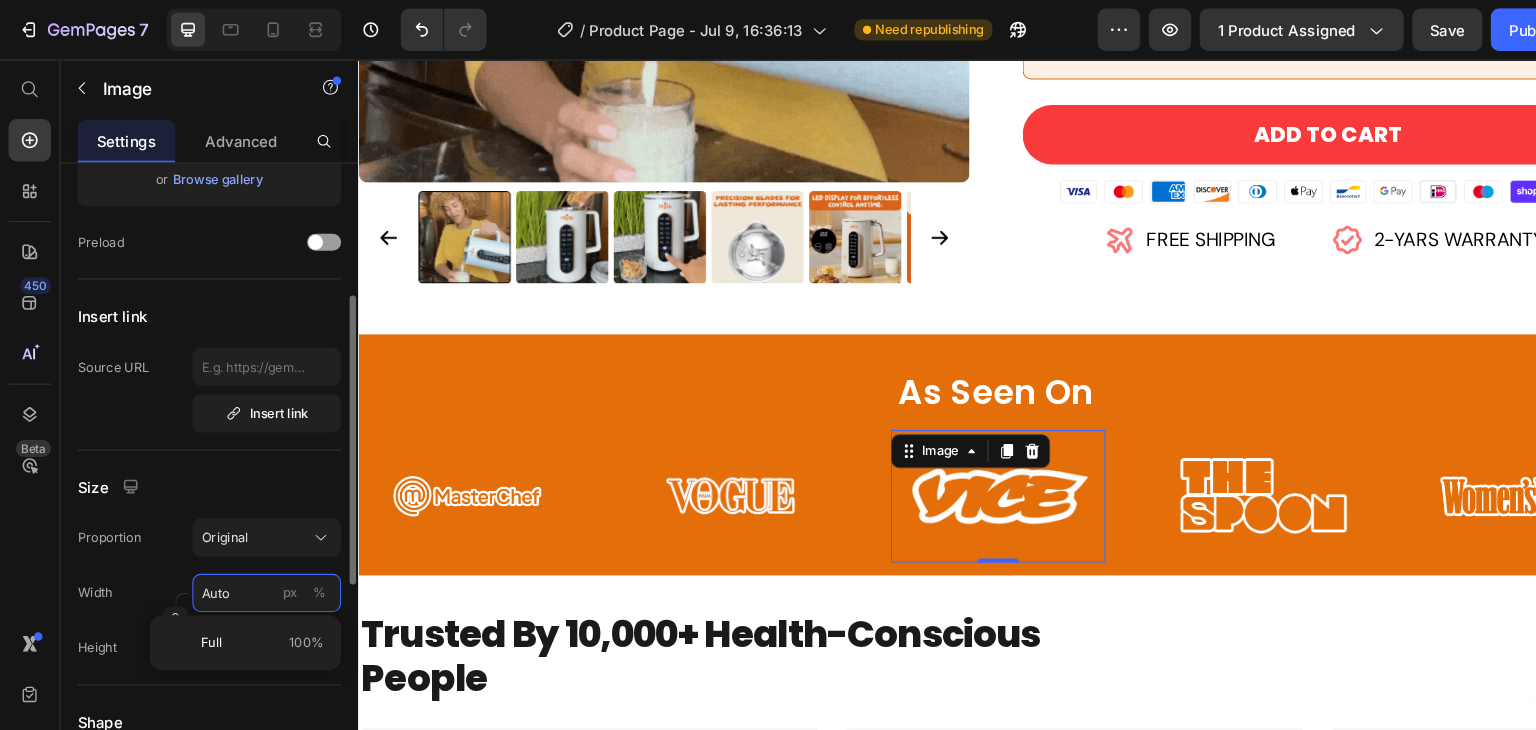 type 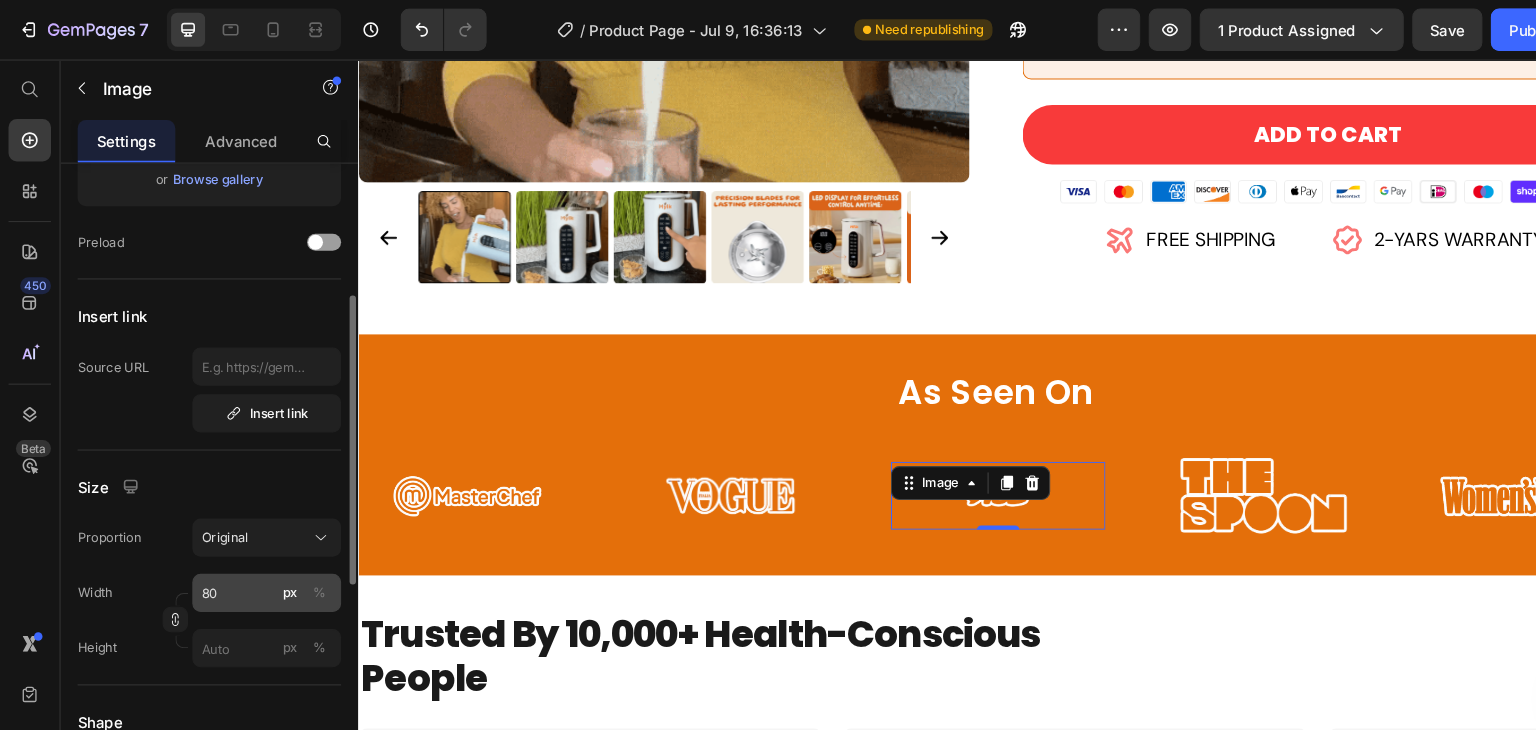click on "%" at bounding box center [301, 558] 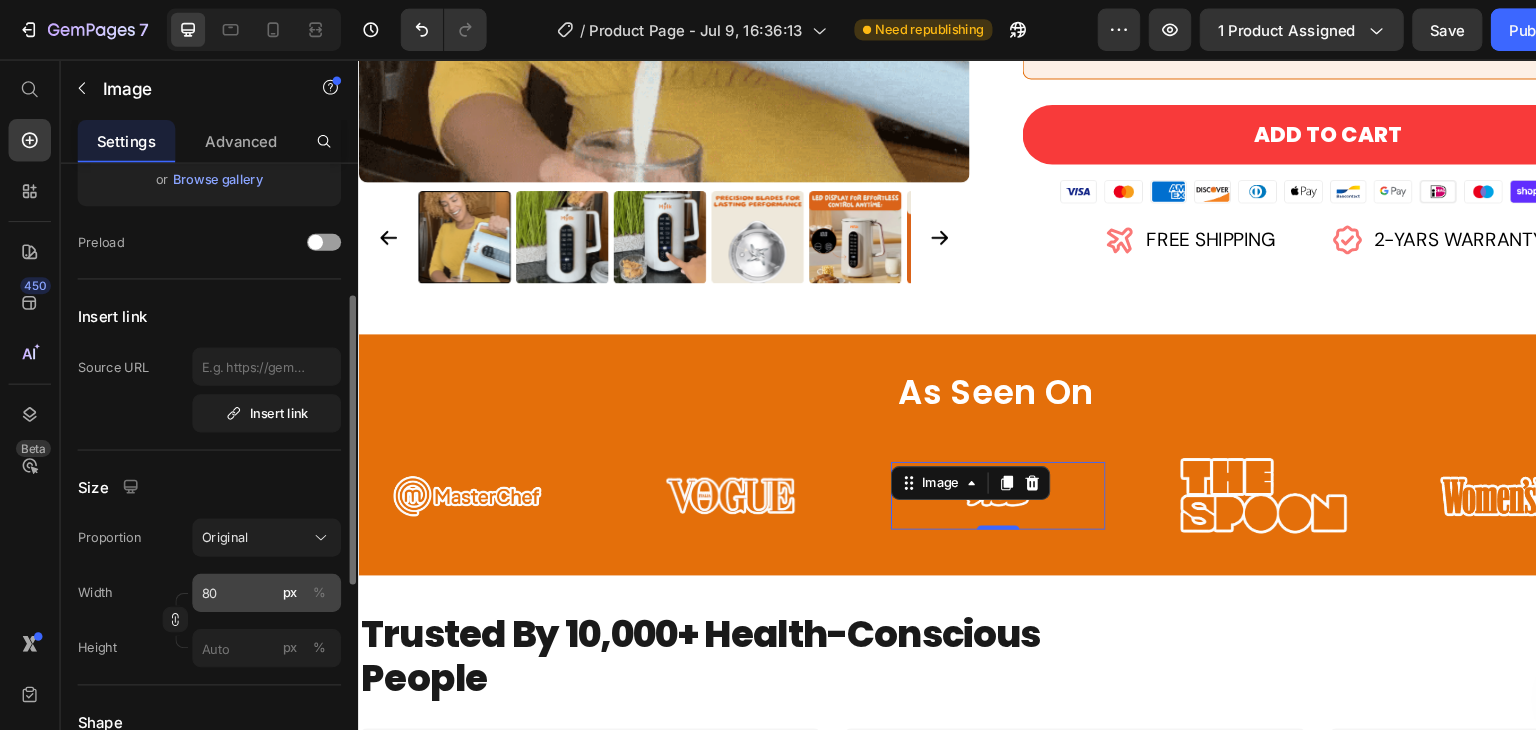 click on "%" at bounding box center [301, 558] 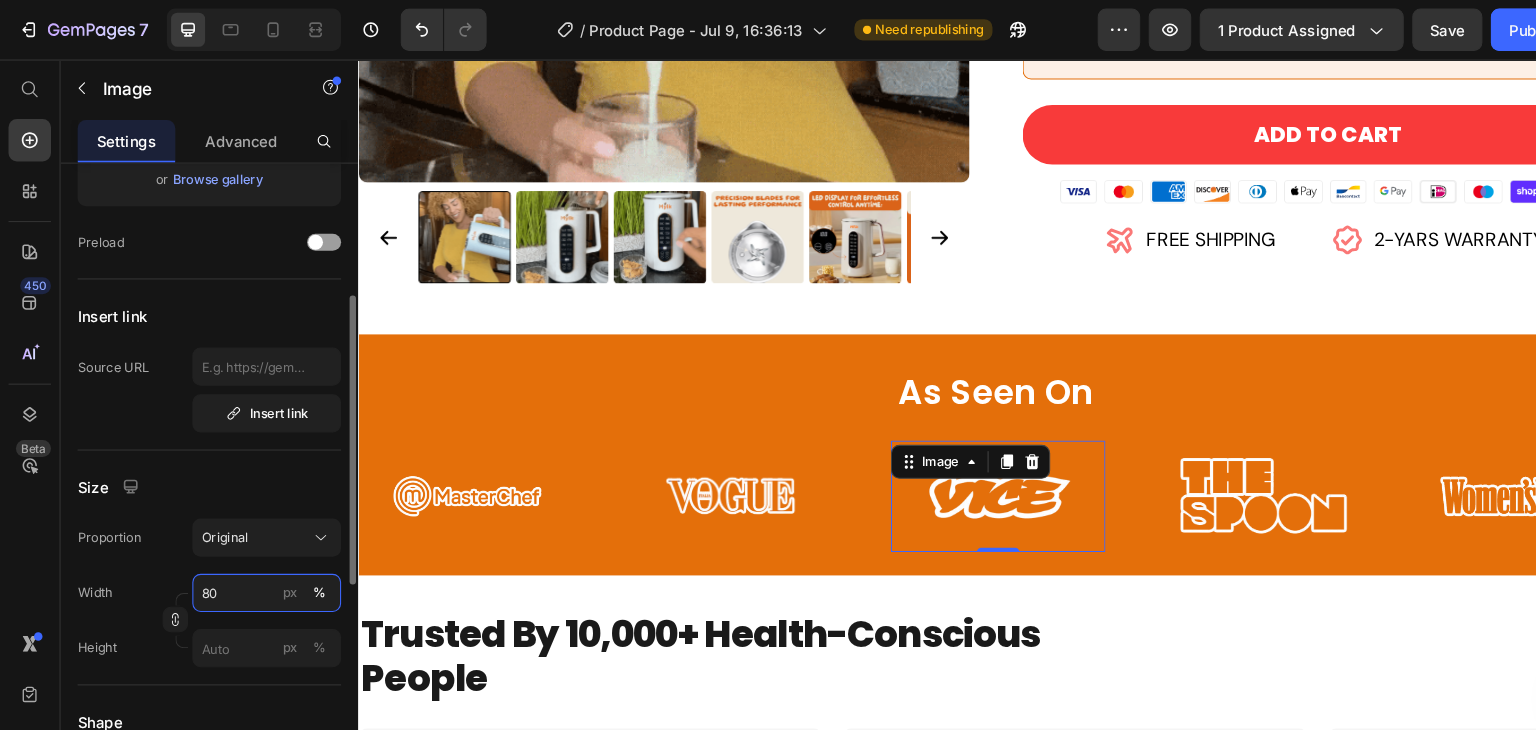 click on "80" at bounding box center [251, 558] 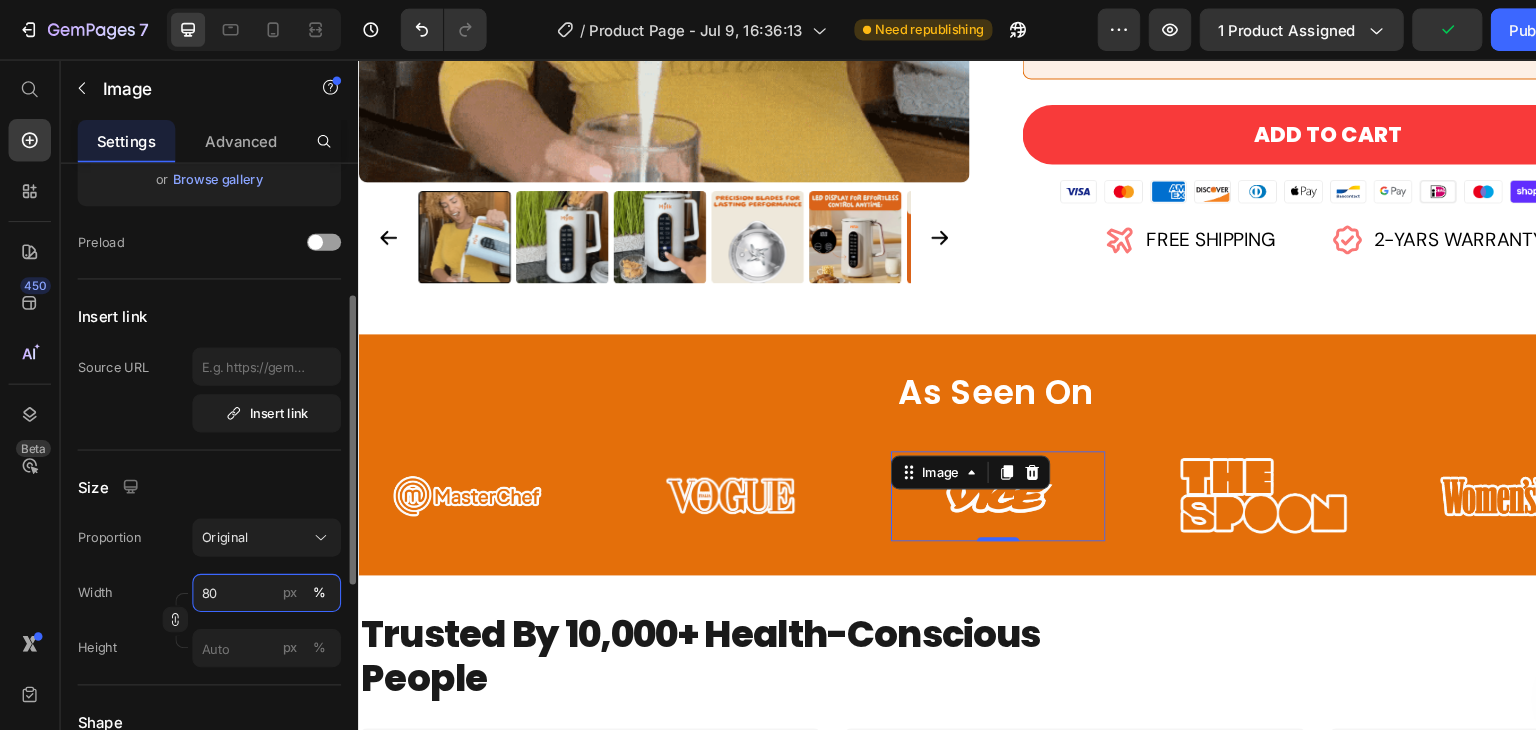 type on "60" 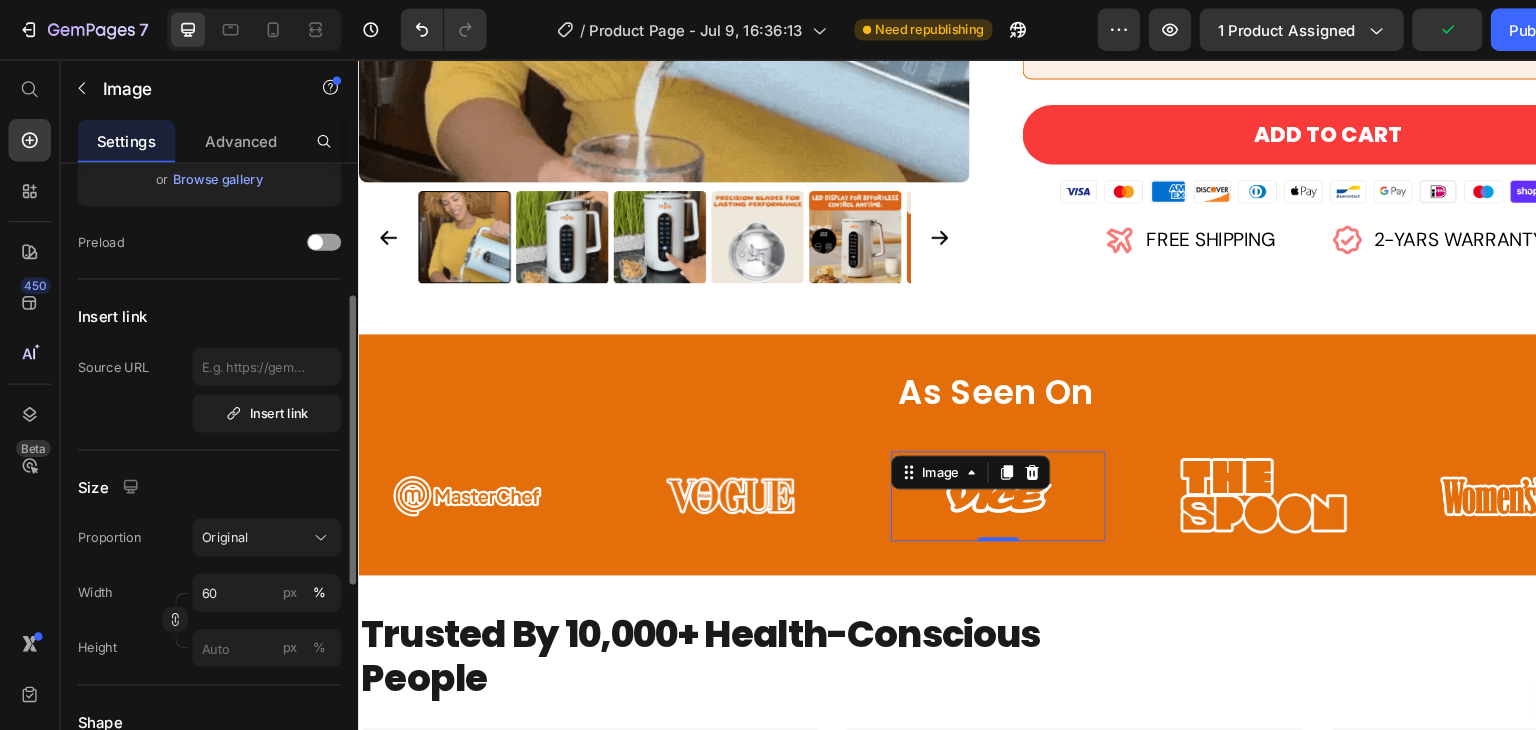 click on "Size" at bounding box center (197, 458) 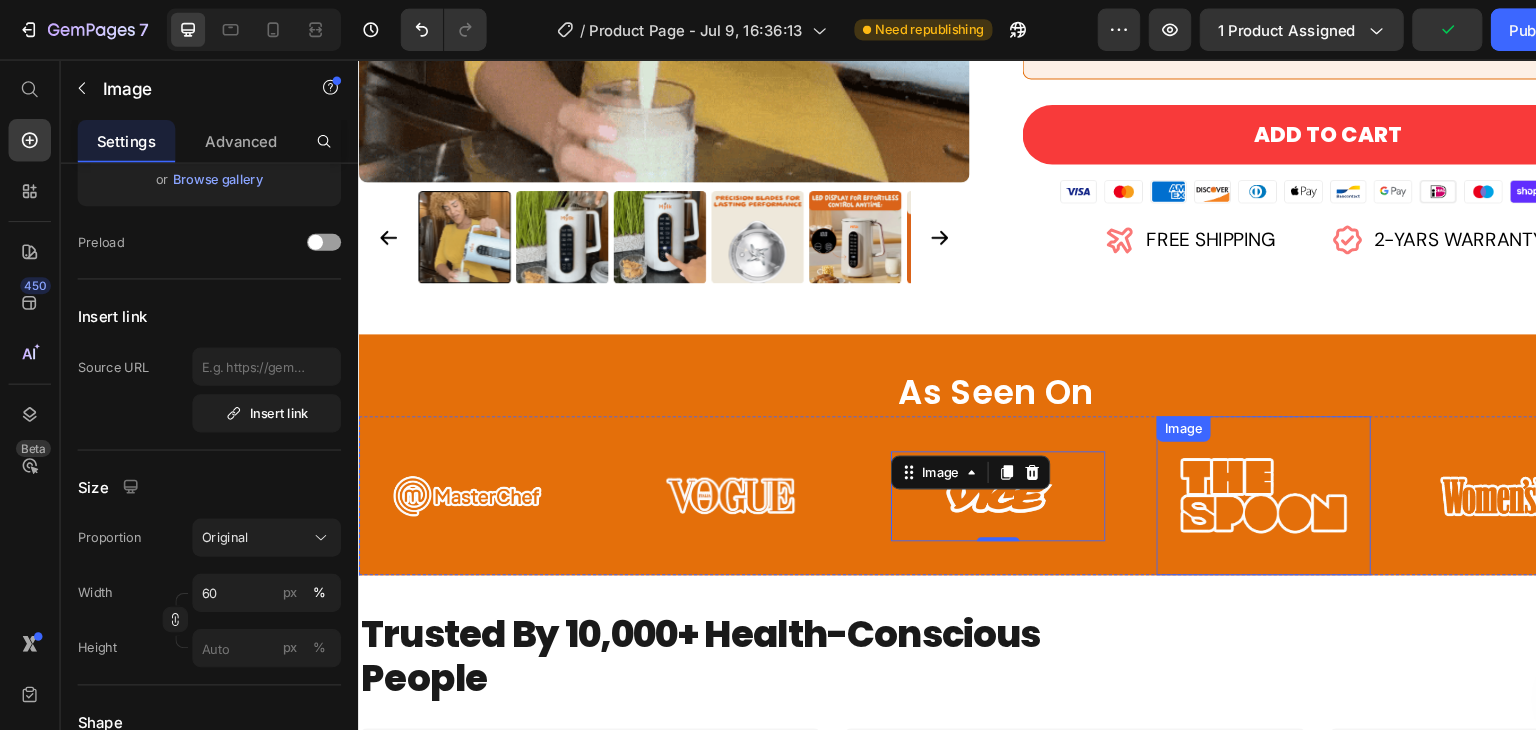 click at bounding box center (1210, 470) 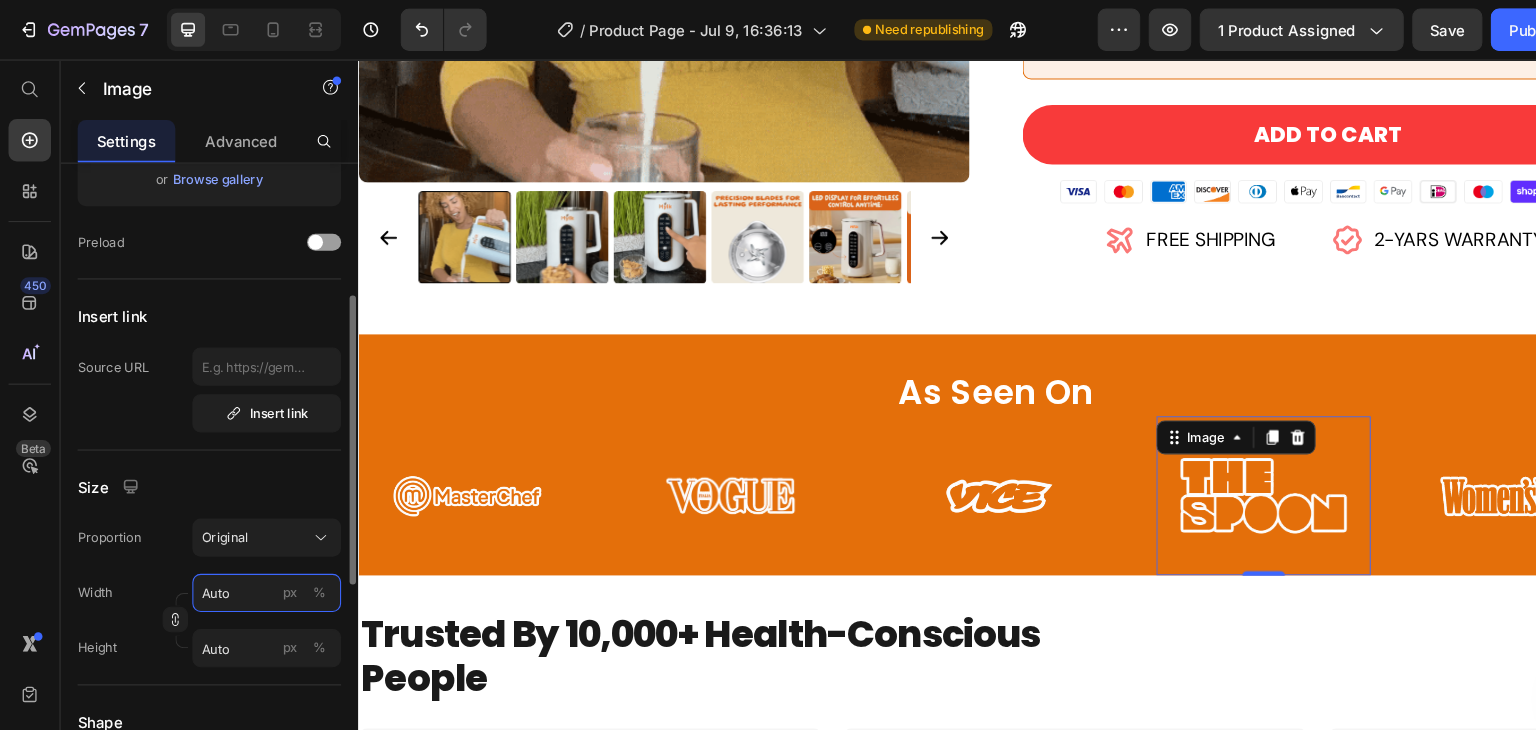 click on "Auto" at bounding box center [251, 558] 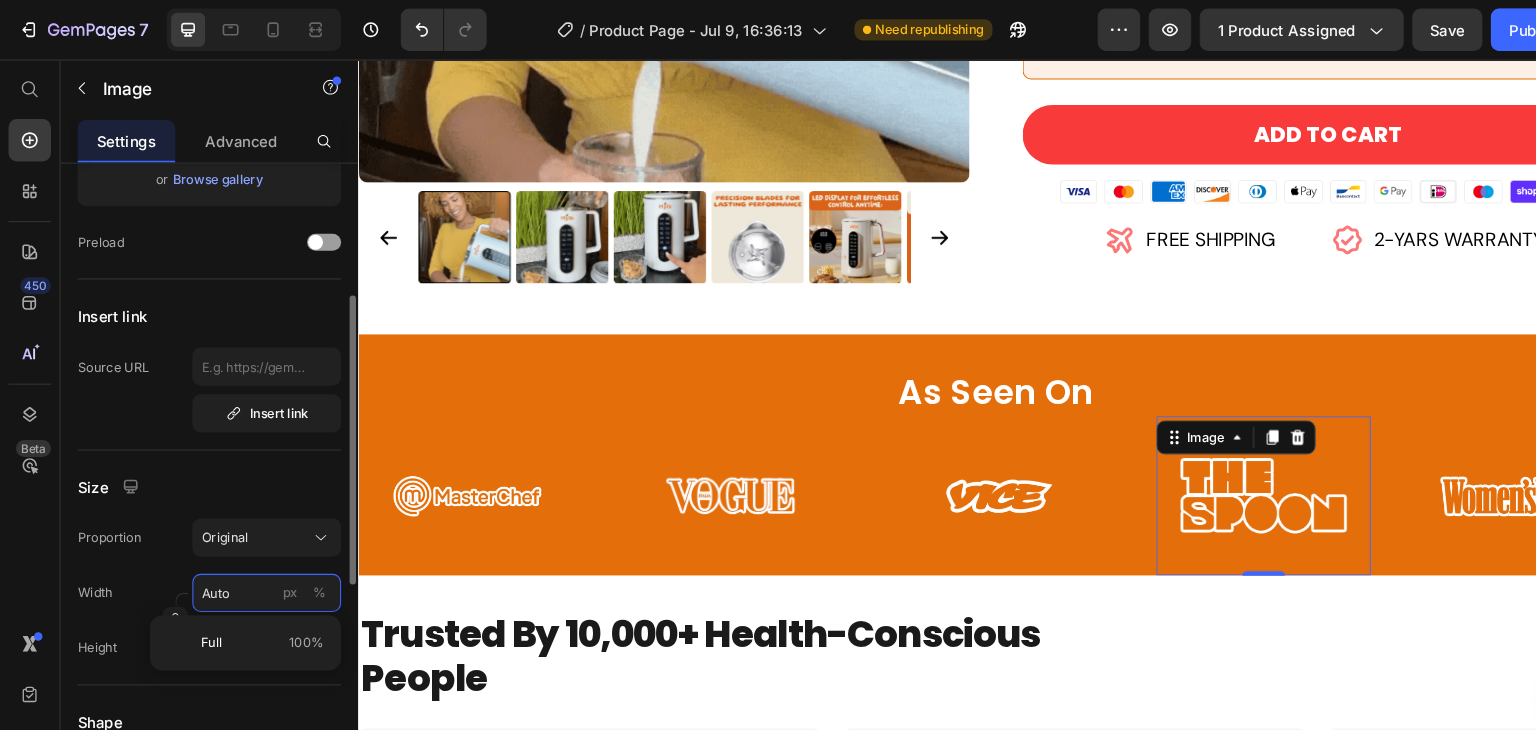 type on "8" 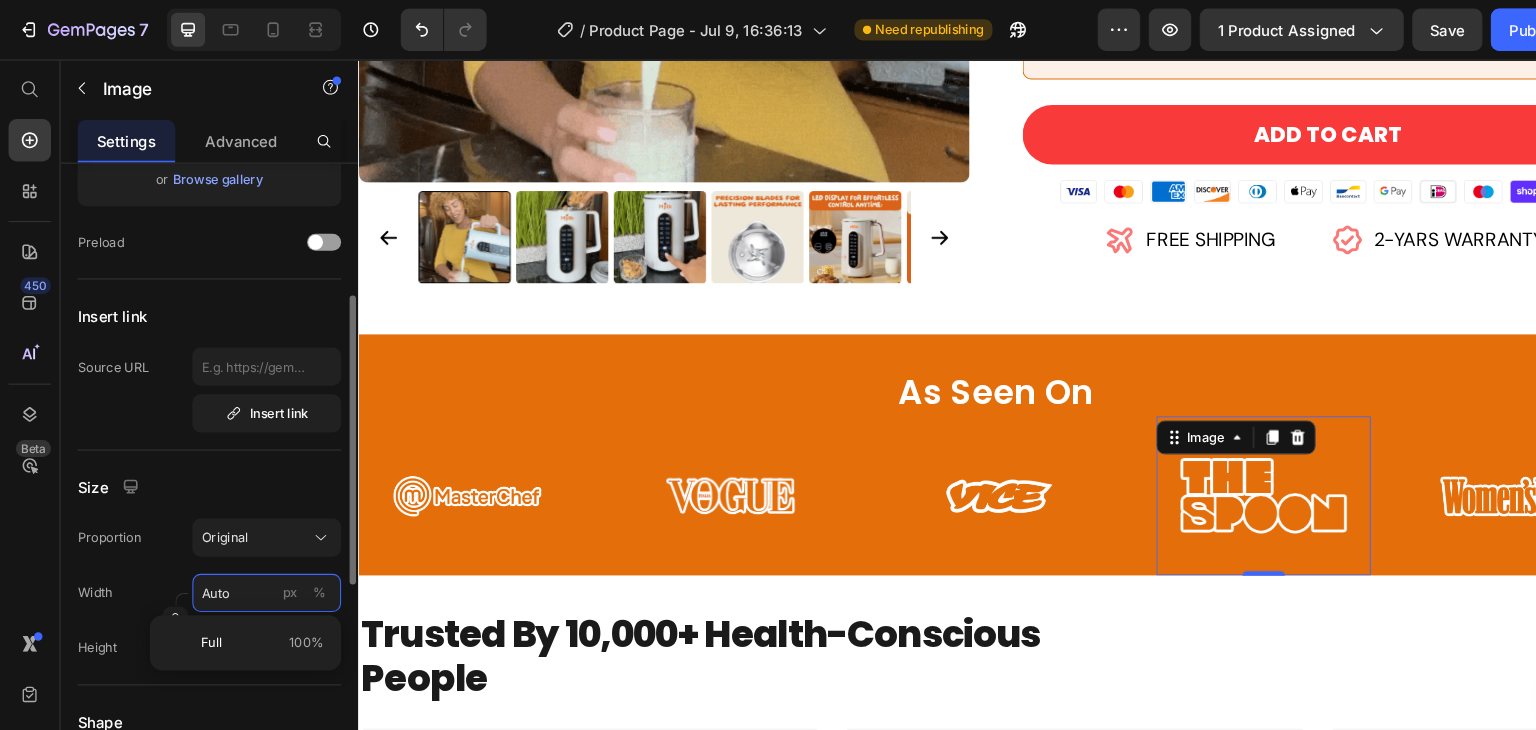 type 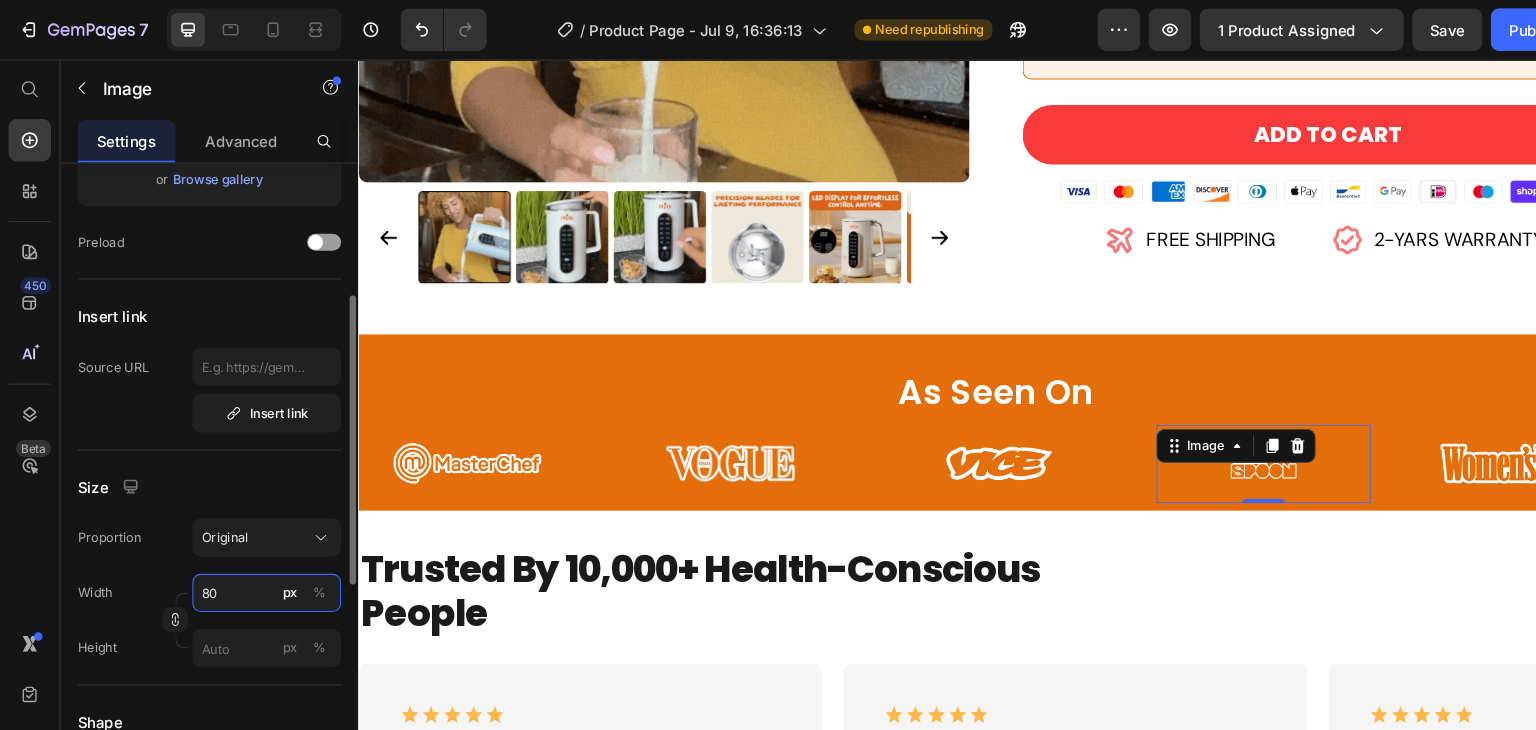 type on "80" 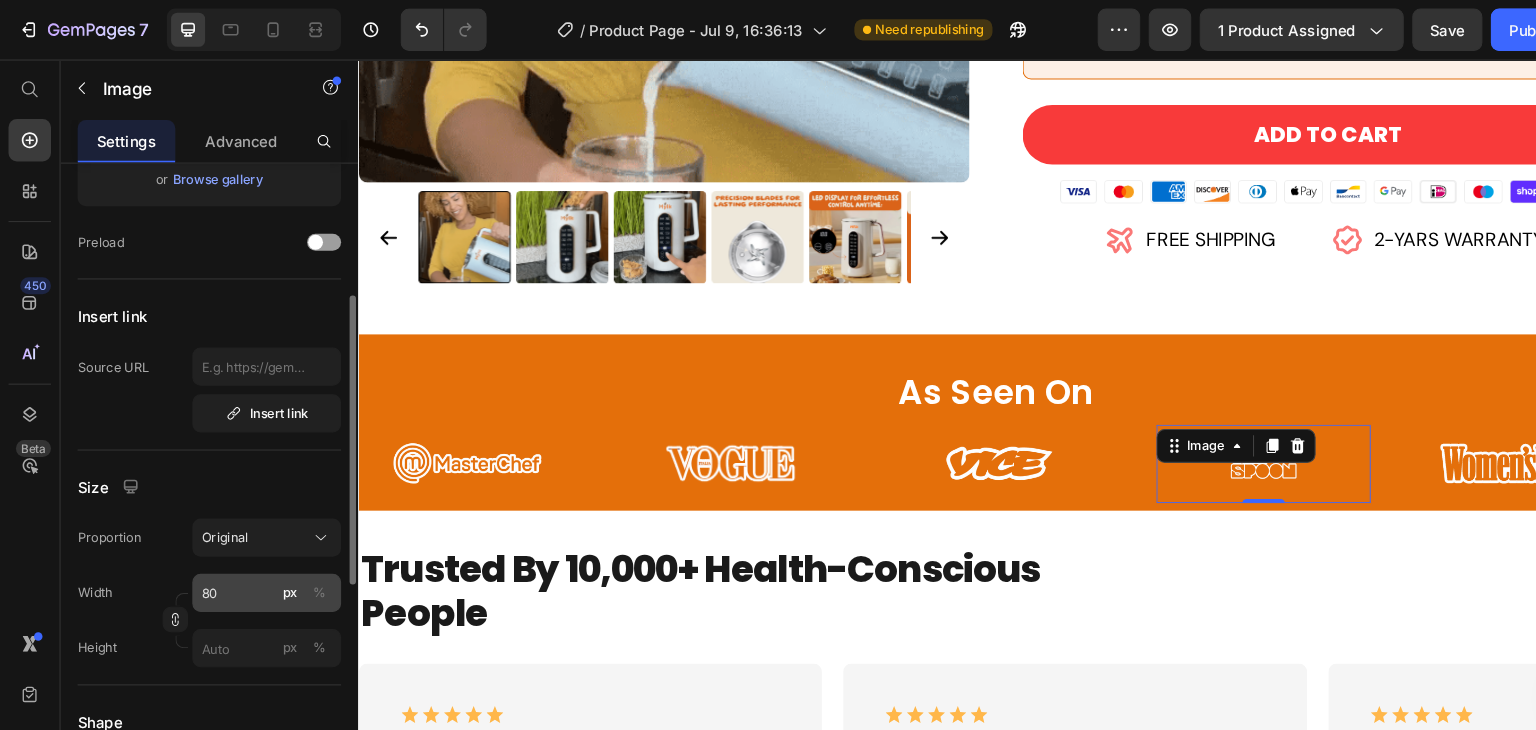 click on "%" at bounding box center [301, 558] 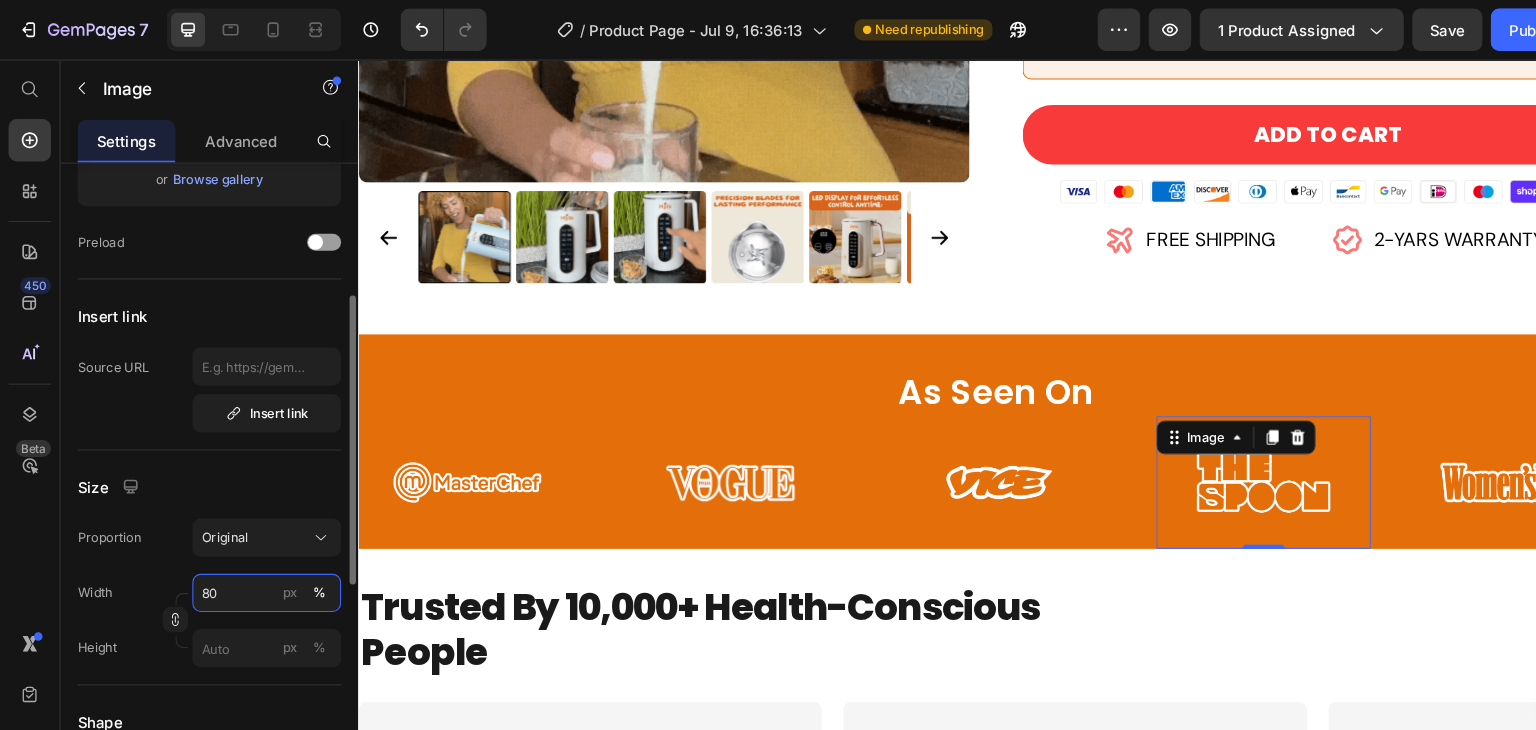 click on "80" at bounding box center [251, 558] 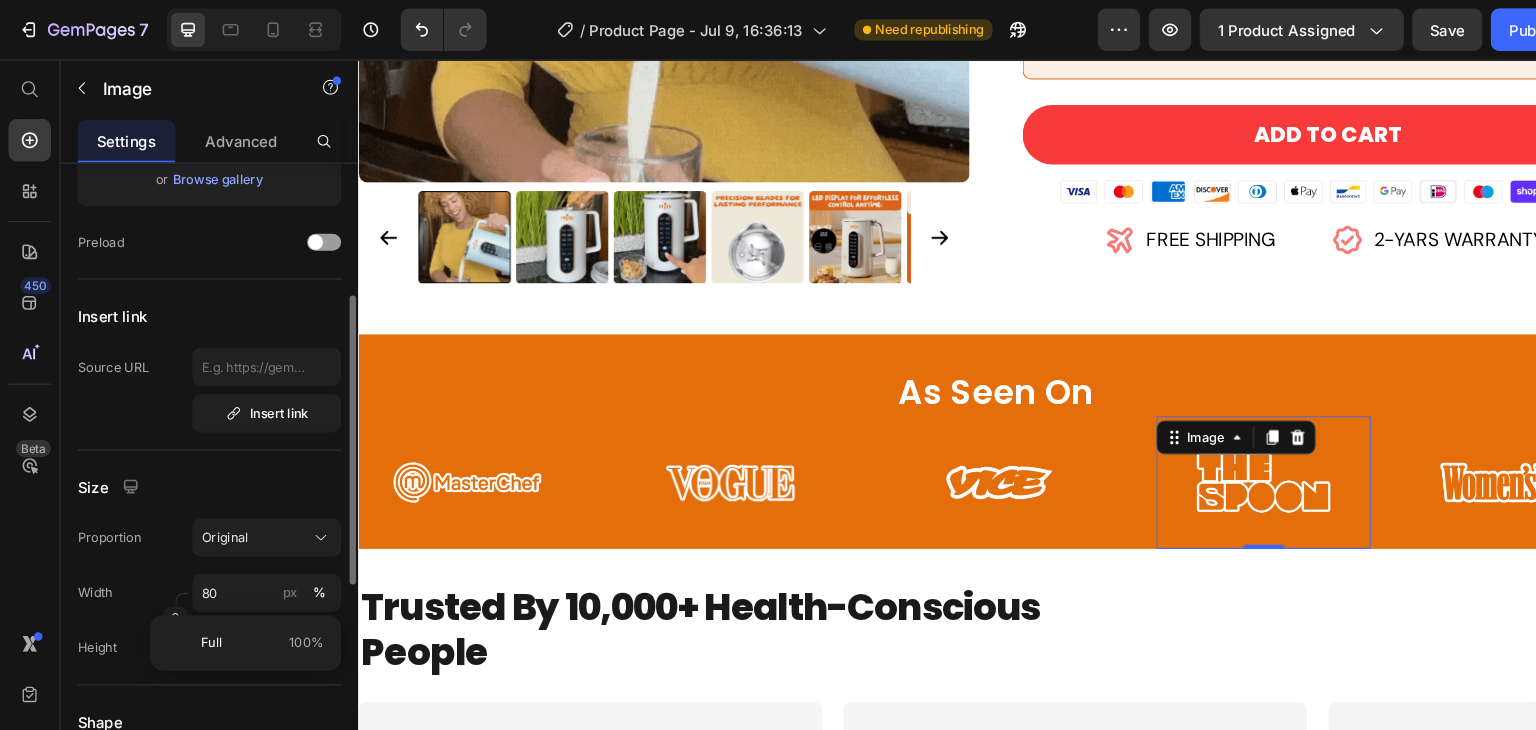 click on "Width 80 px % Height px %" 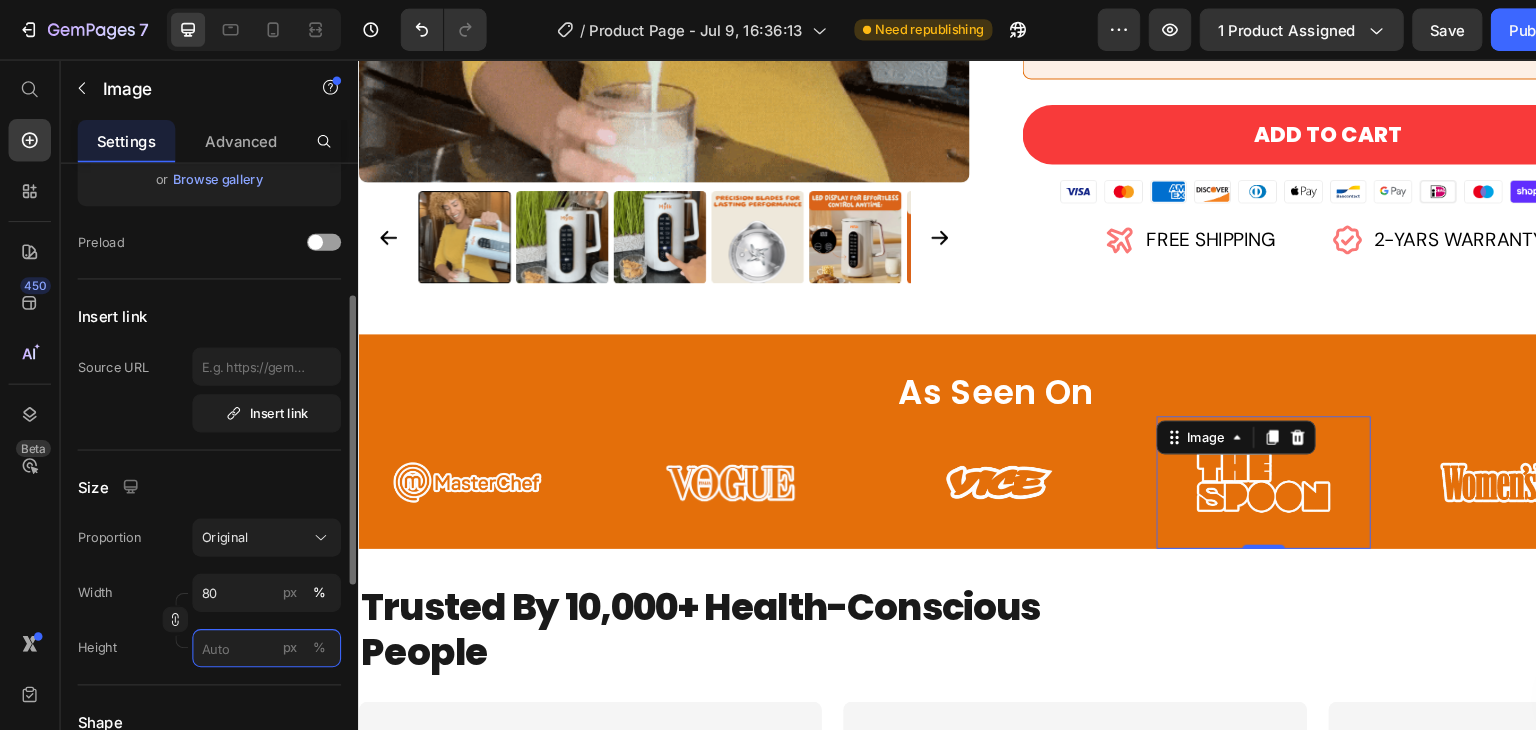 click on "px %" at bounding box center (251, 610) 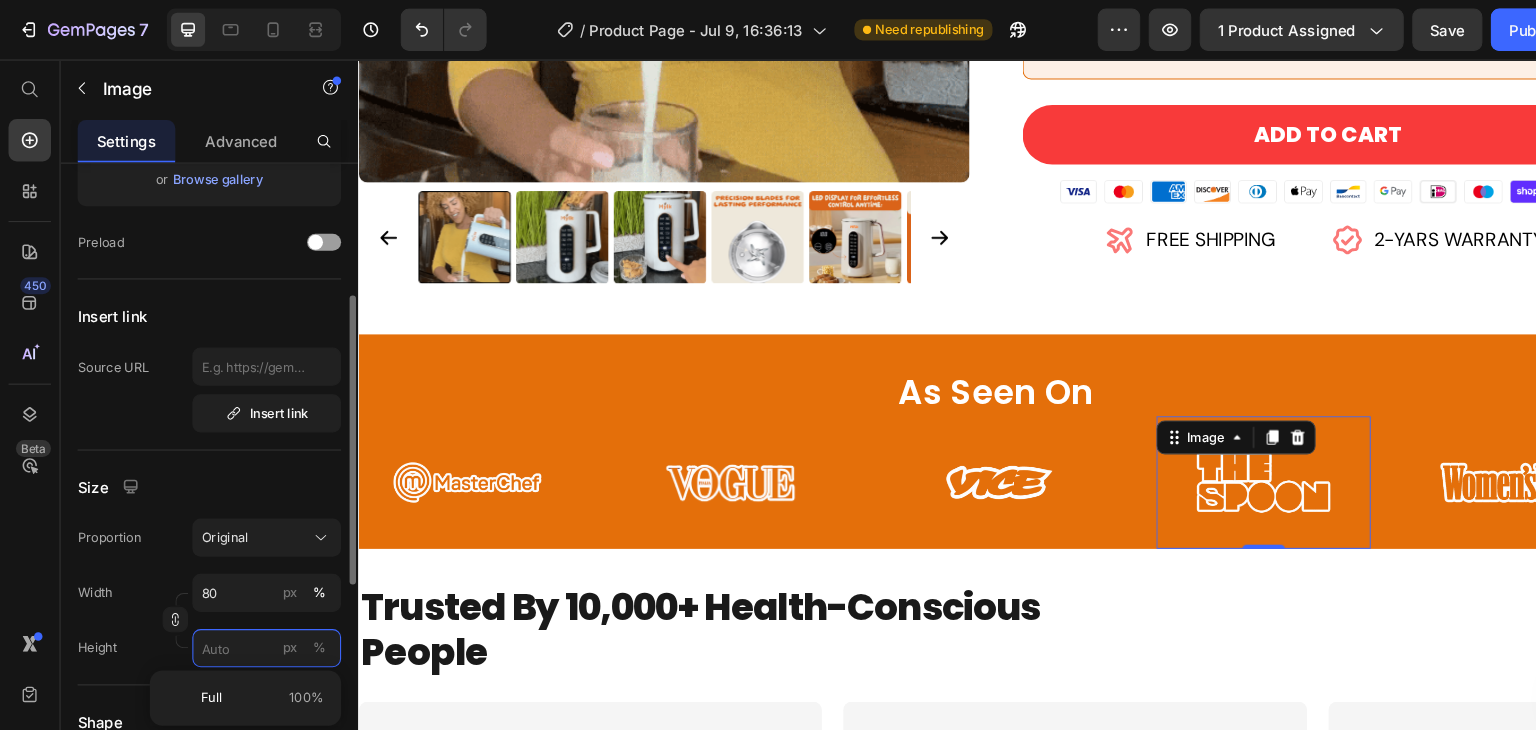 type 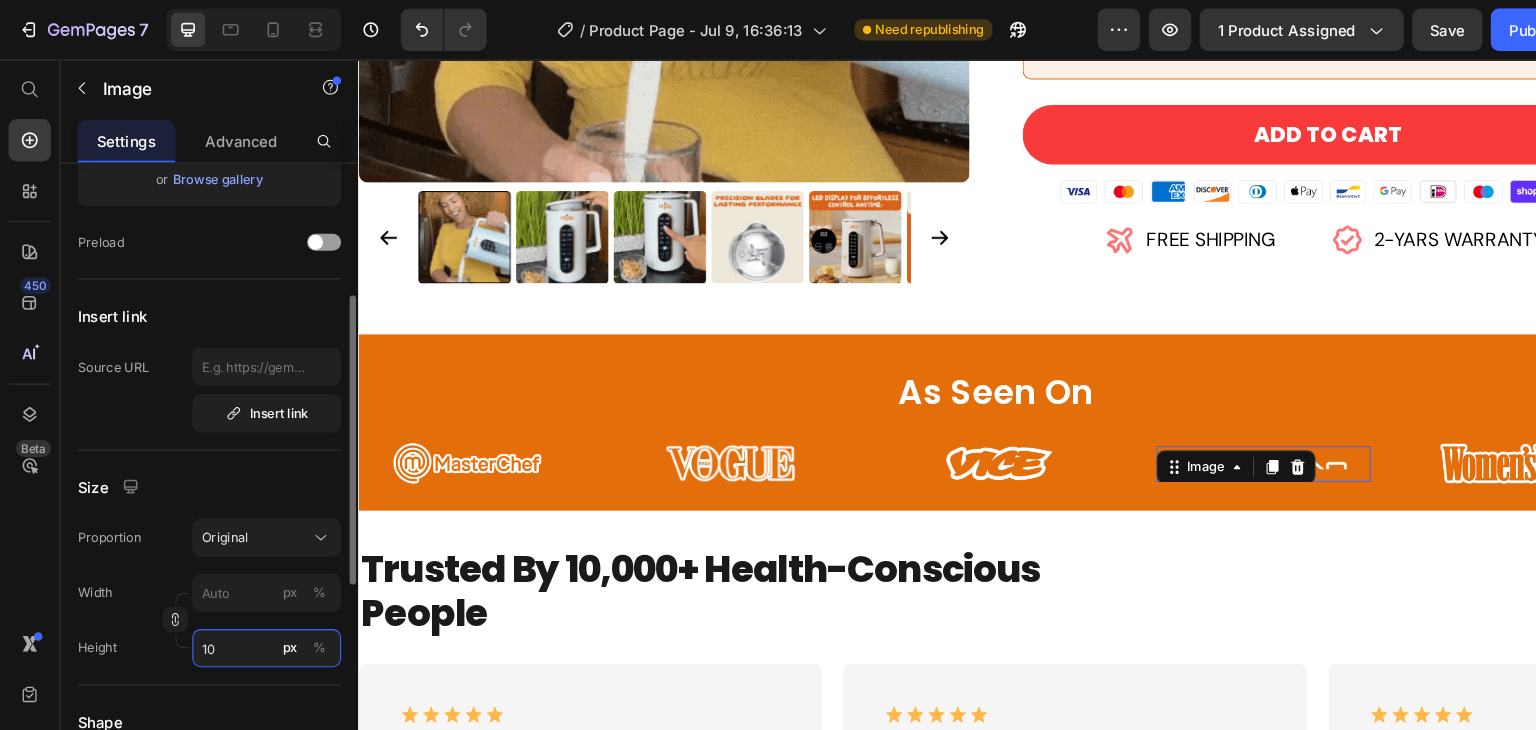 type on "100" 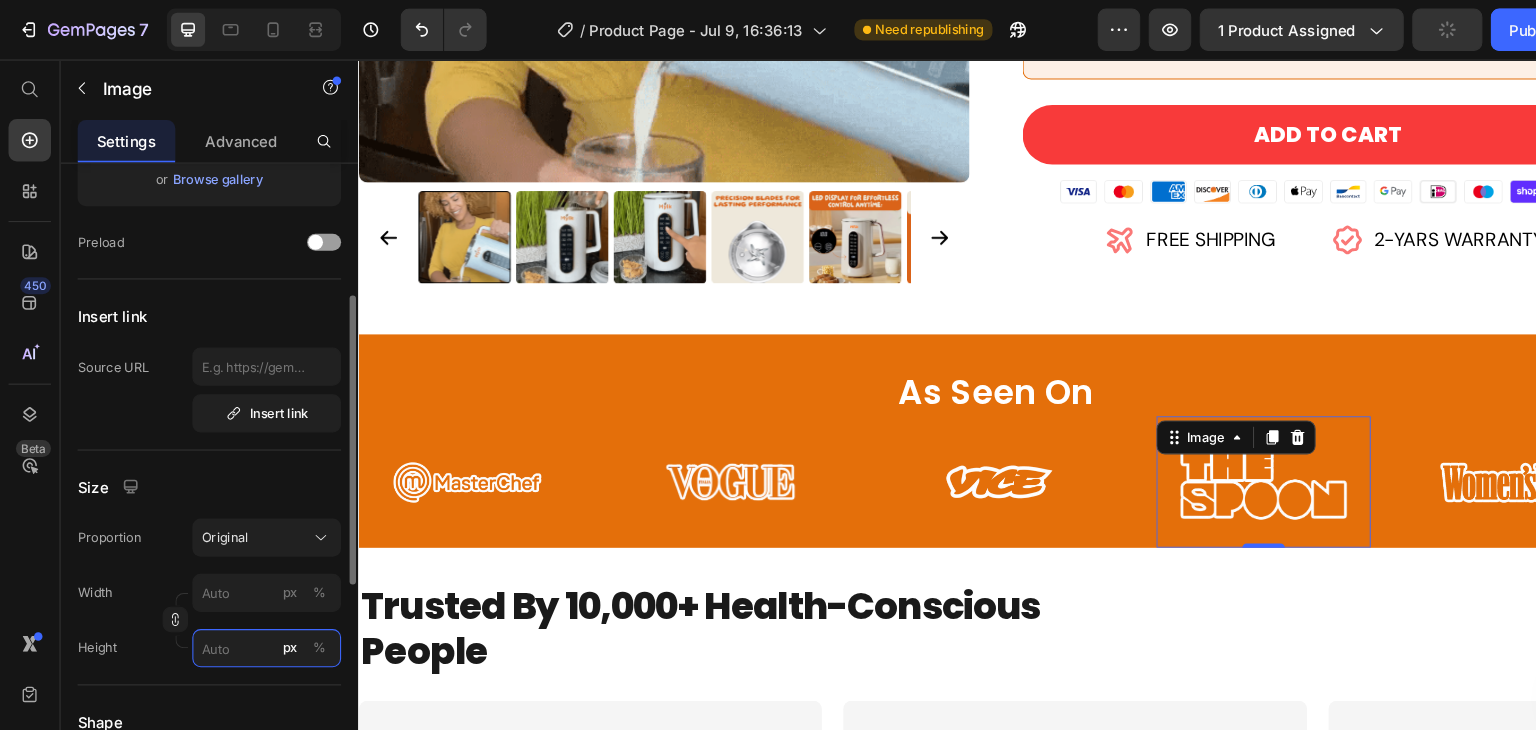 type on "1" 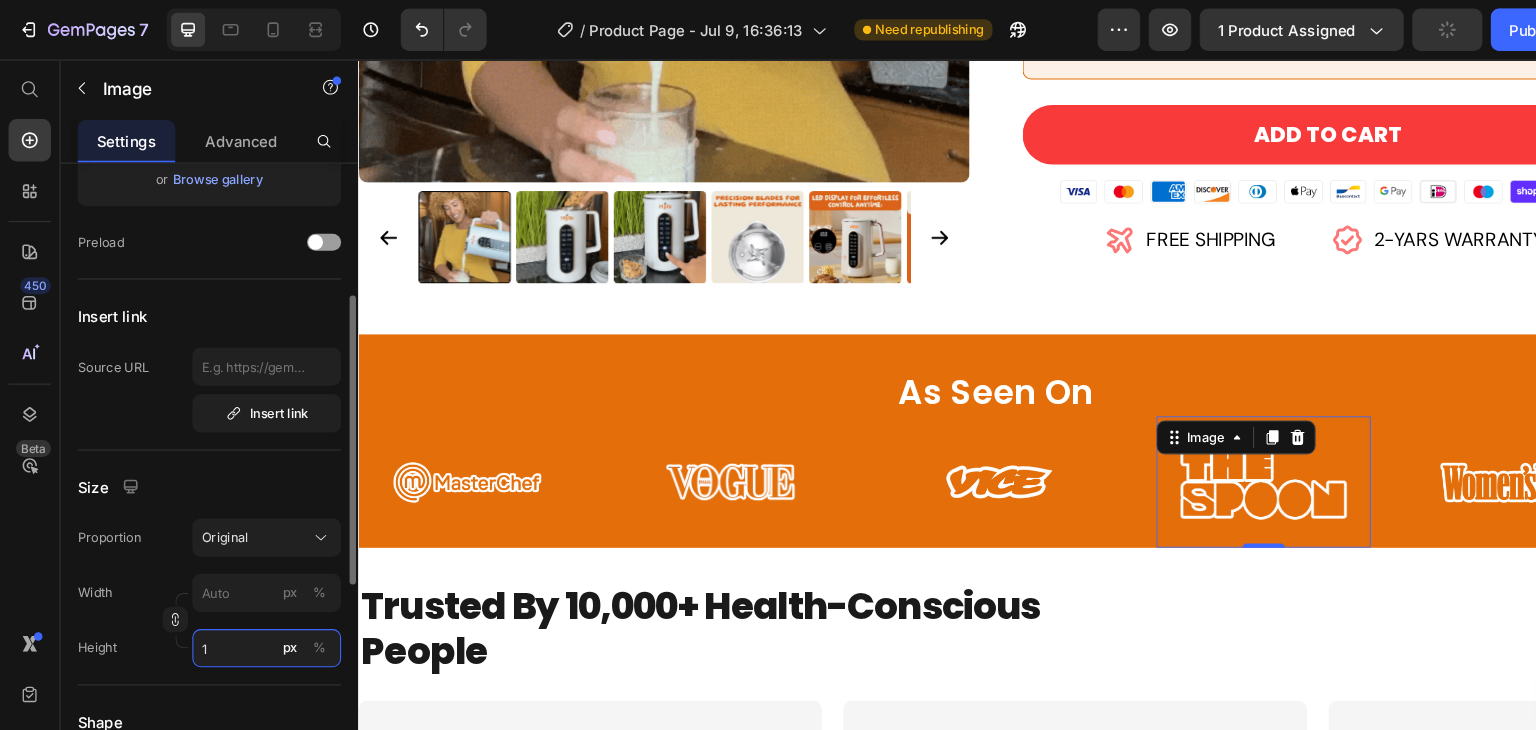 type 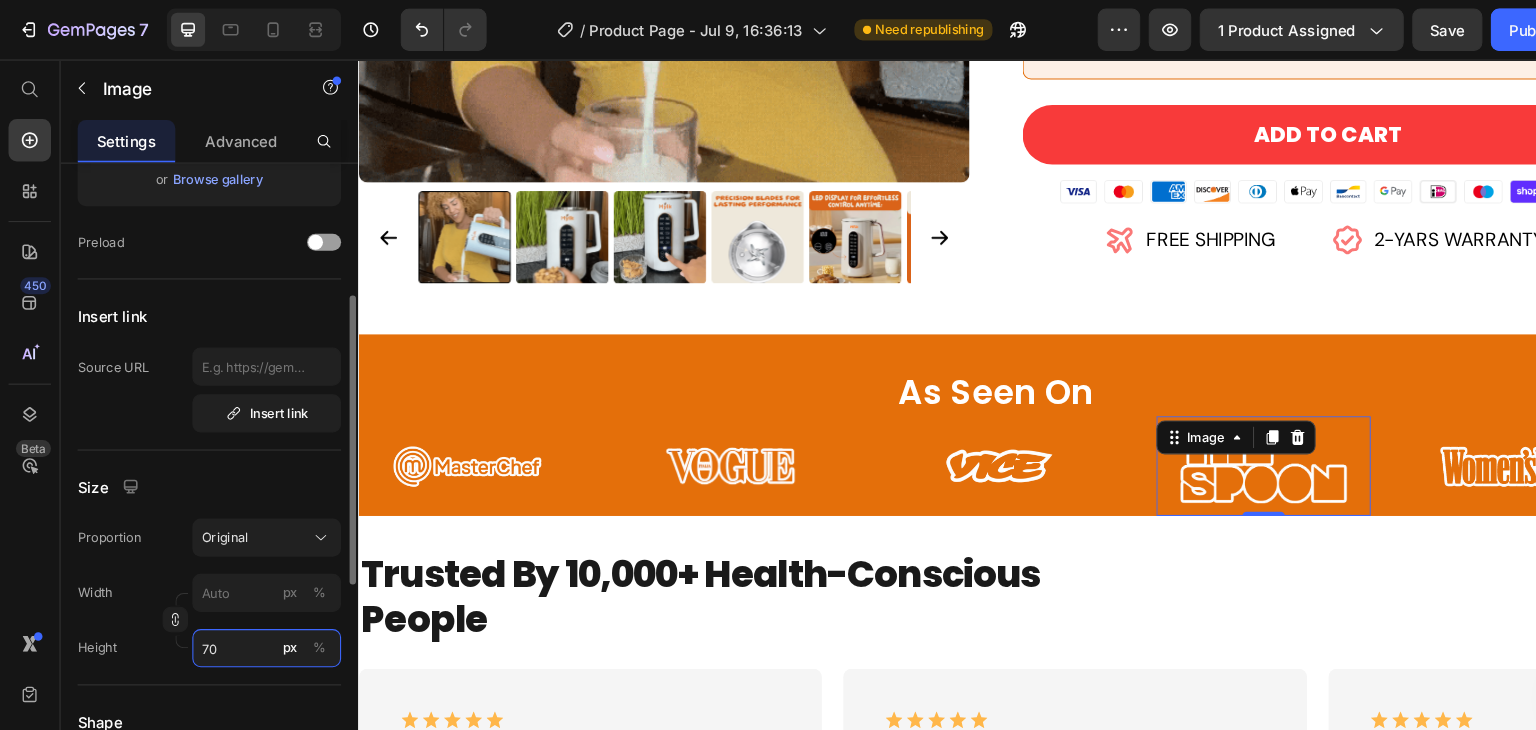 type on "70" 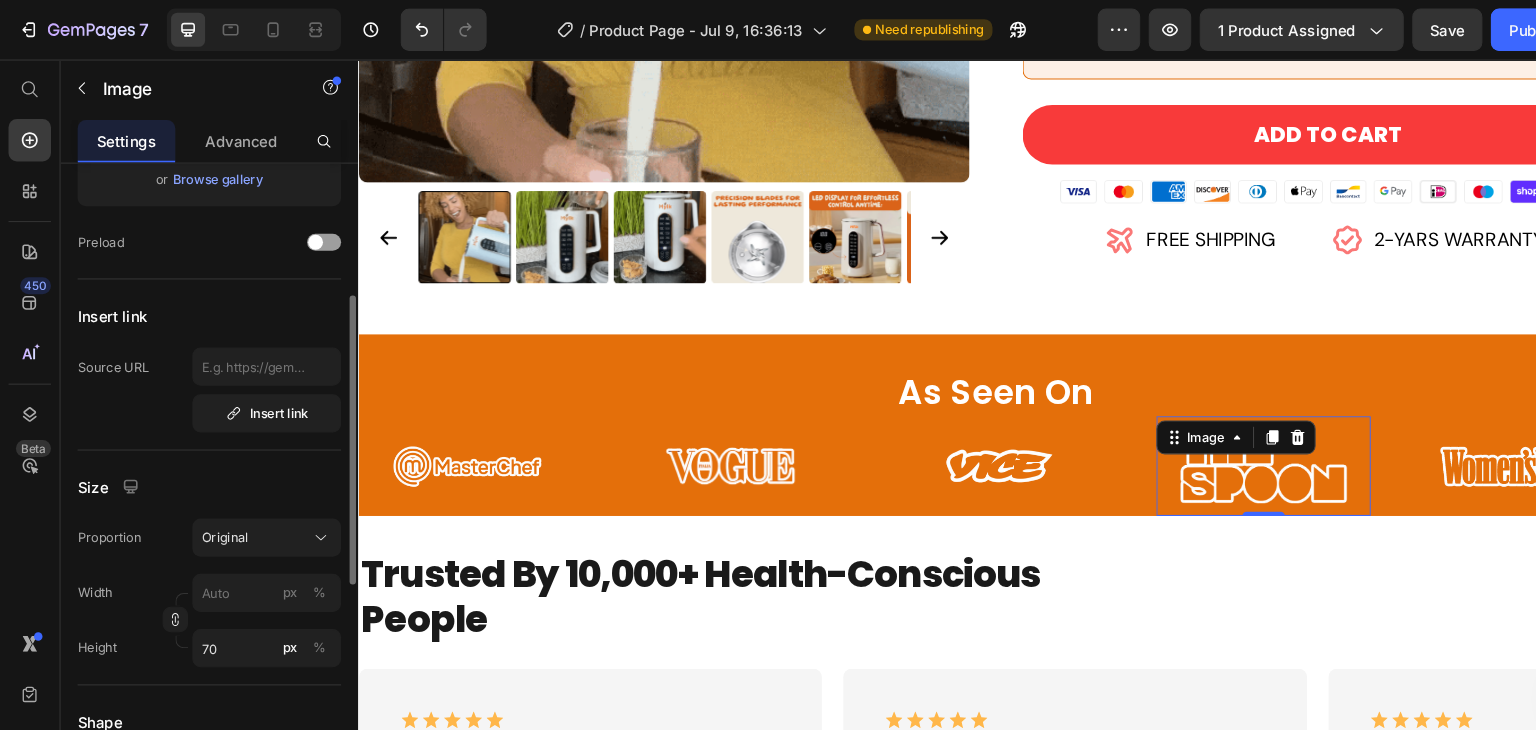 click on "Size" at bounding box center [197, 458] 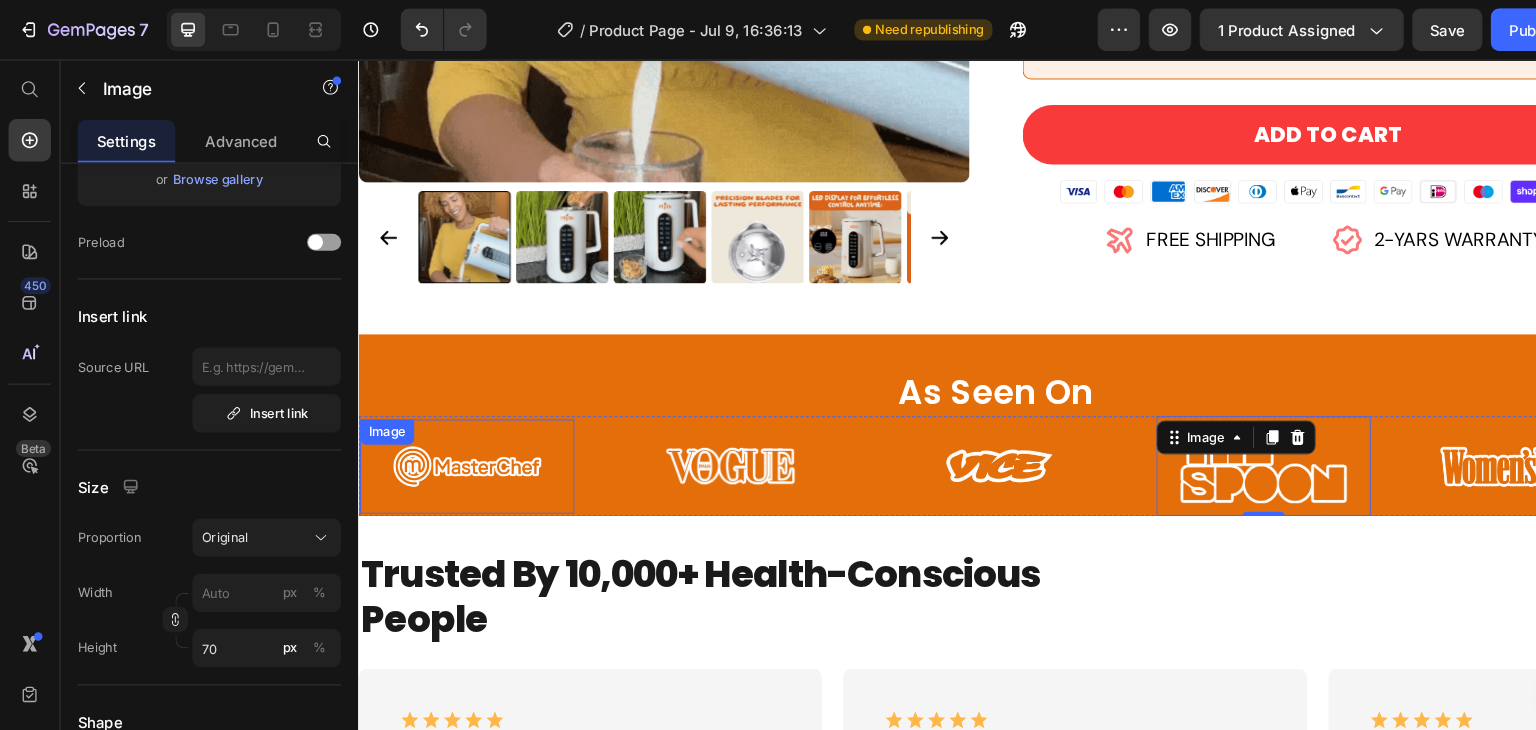 click at bounding box center (710, 442) 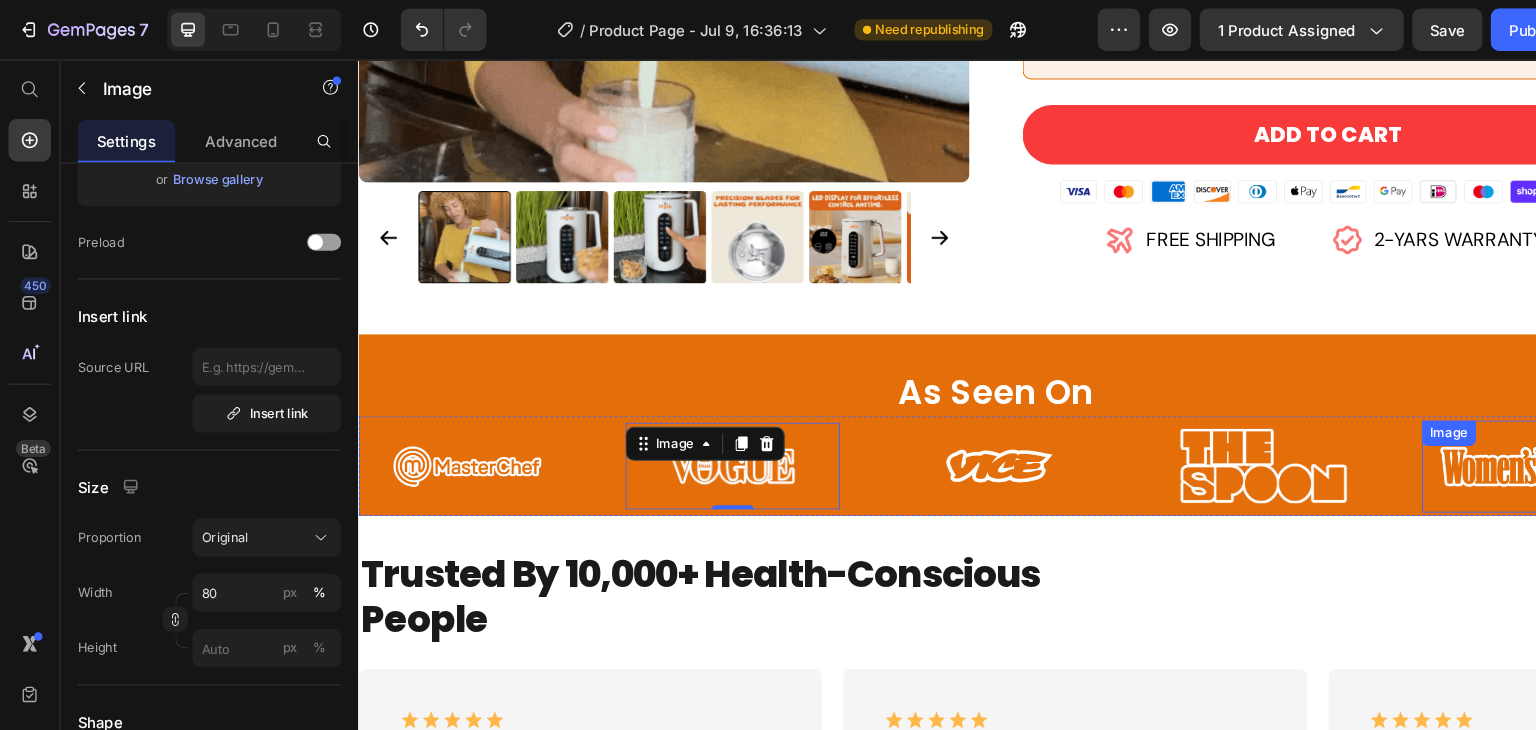 click at bounding box center [1460, 442] 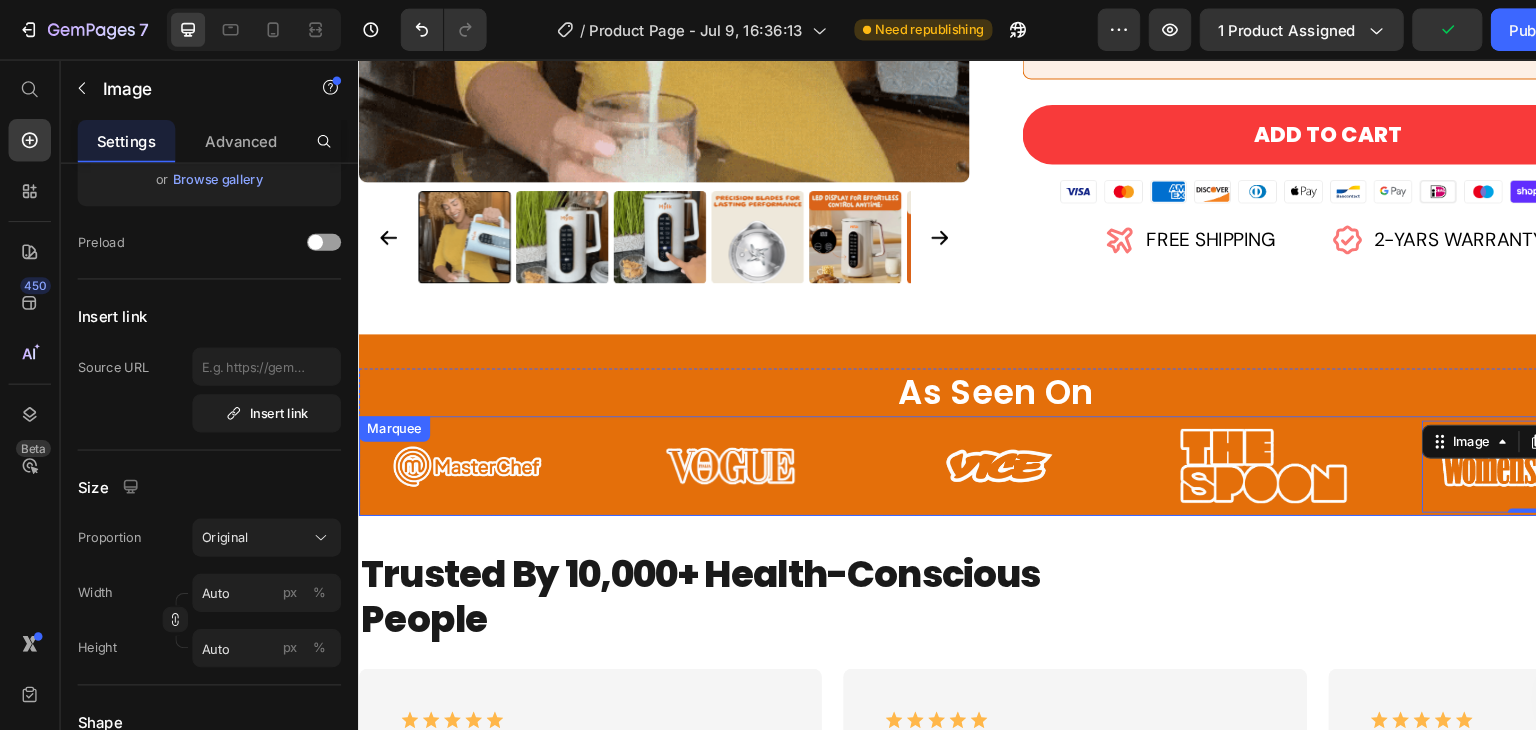 click on "Image" at bounding box center (484, 442) 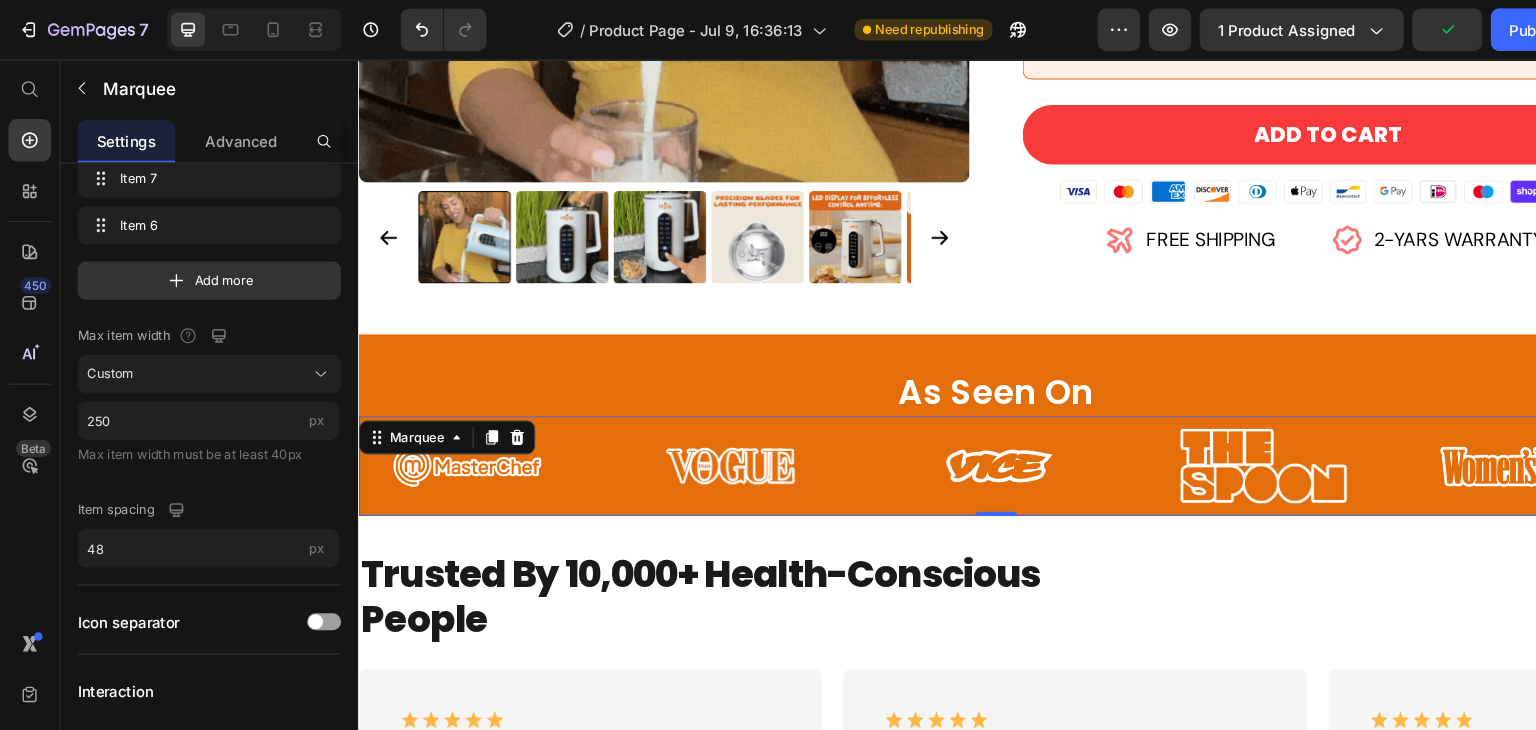 scroll, scrollTop: 0, scrollLeft: 0, axis: both 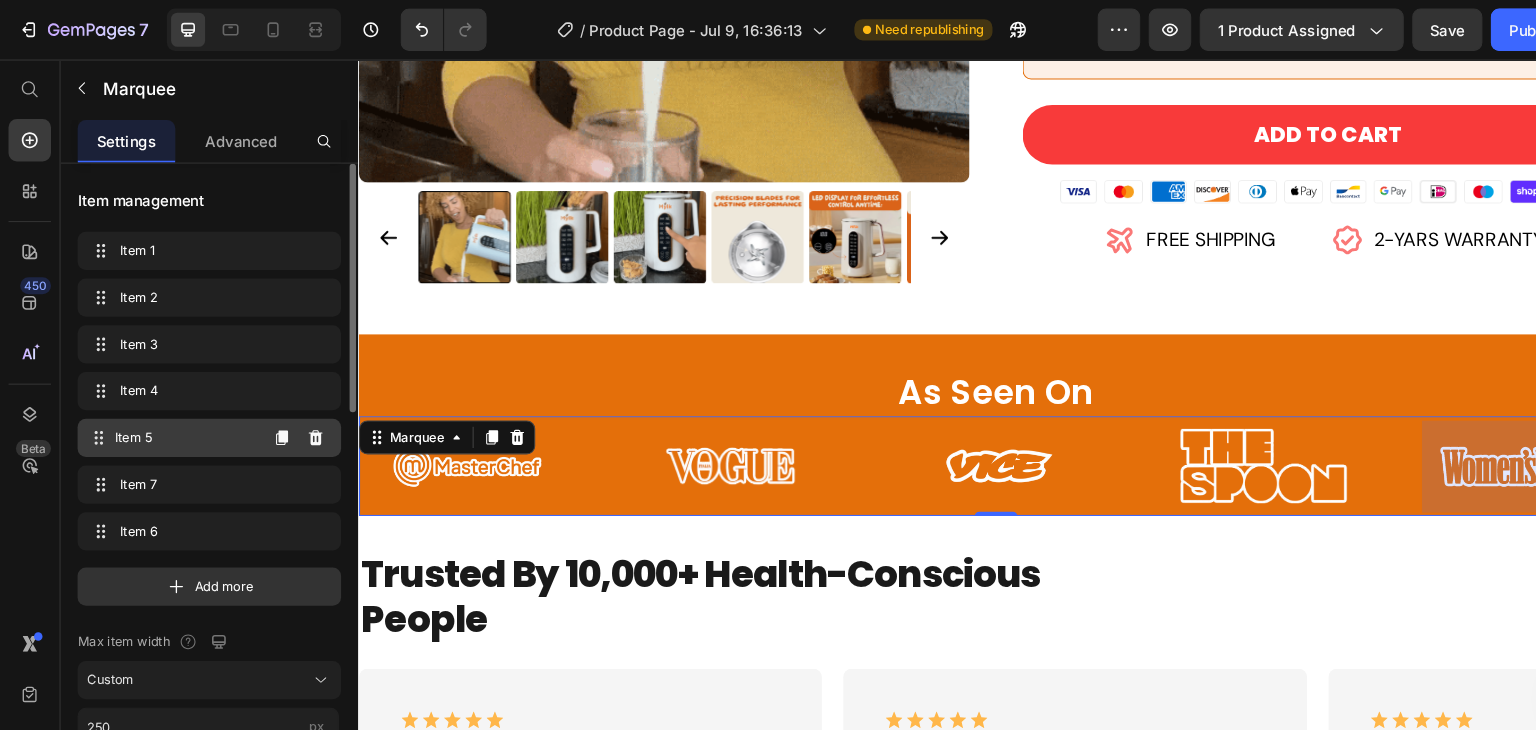 click on "Item 5" at bounding box center [174, 412] 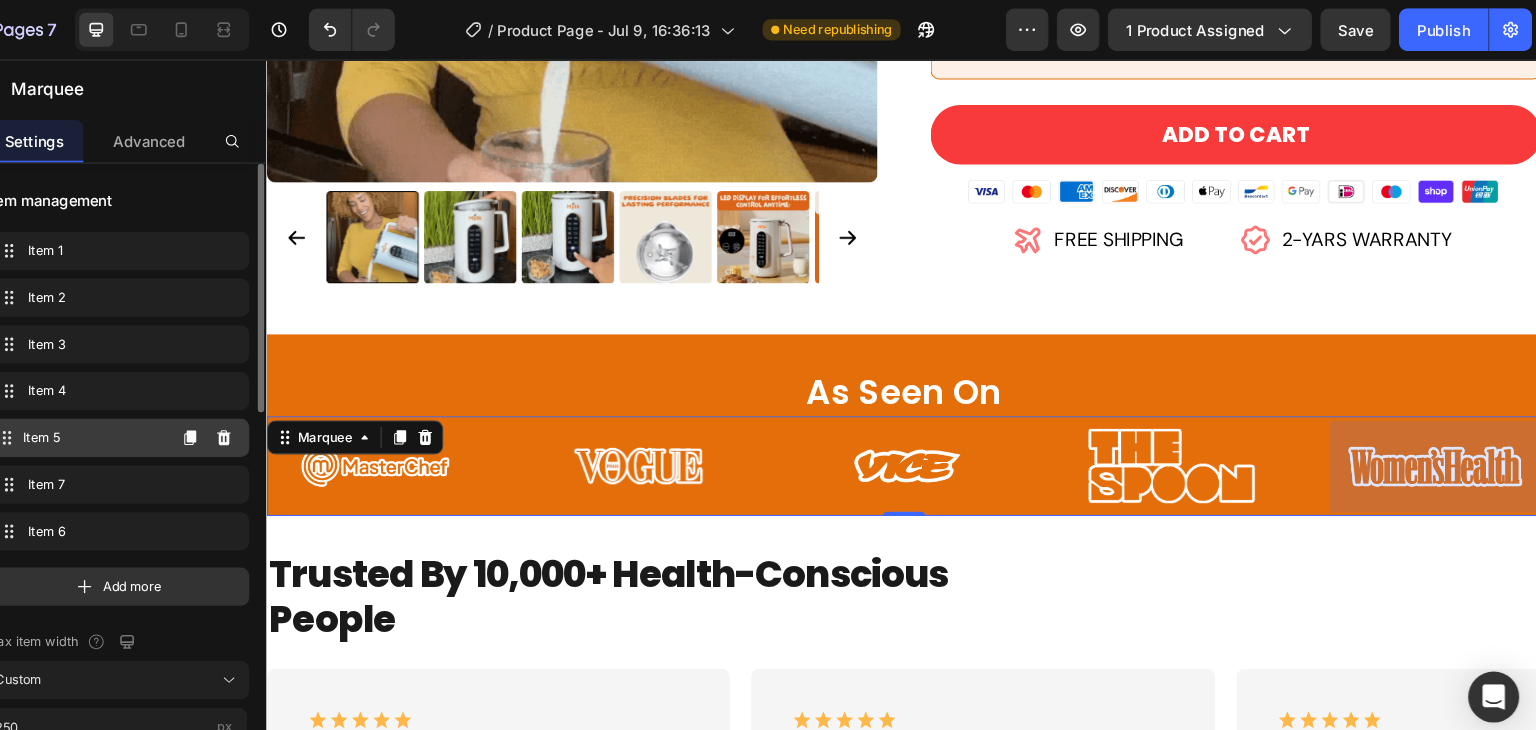scroll, scrollTop: 0, scrollLeft: 135, axis: horizontal 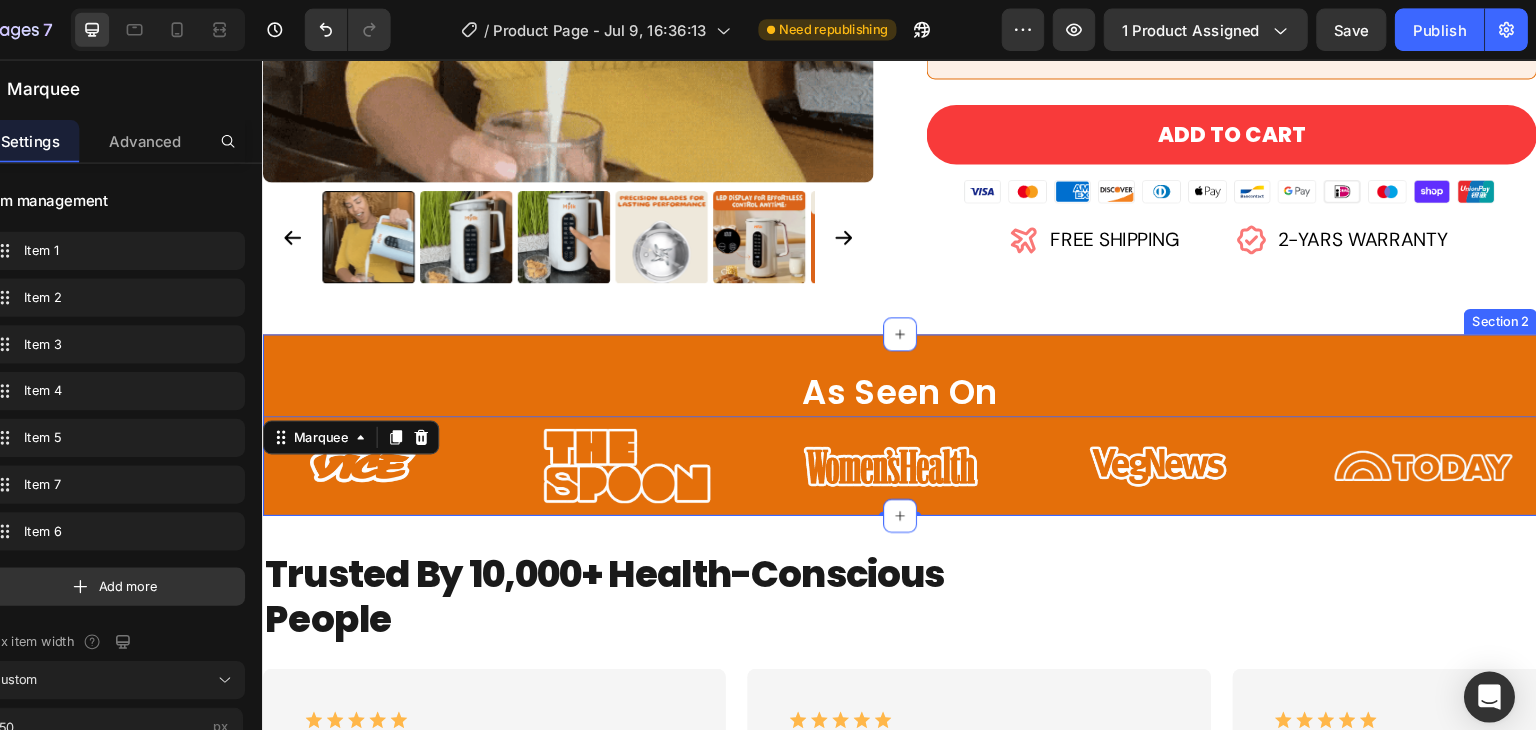 click on "As Seen On Heading Image Image Image Image Image Image Image Image Image Image Image Image Image Image Marquee   0 Row Section 2" at bounding box center [862, 404] 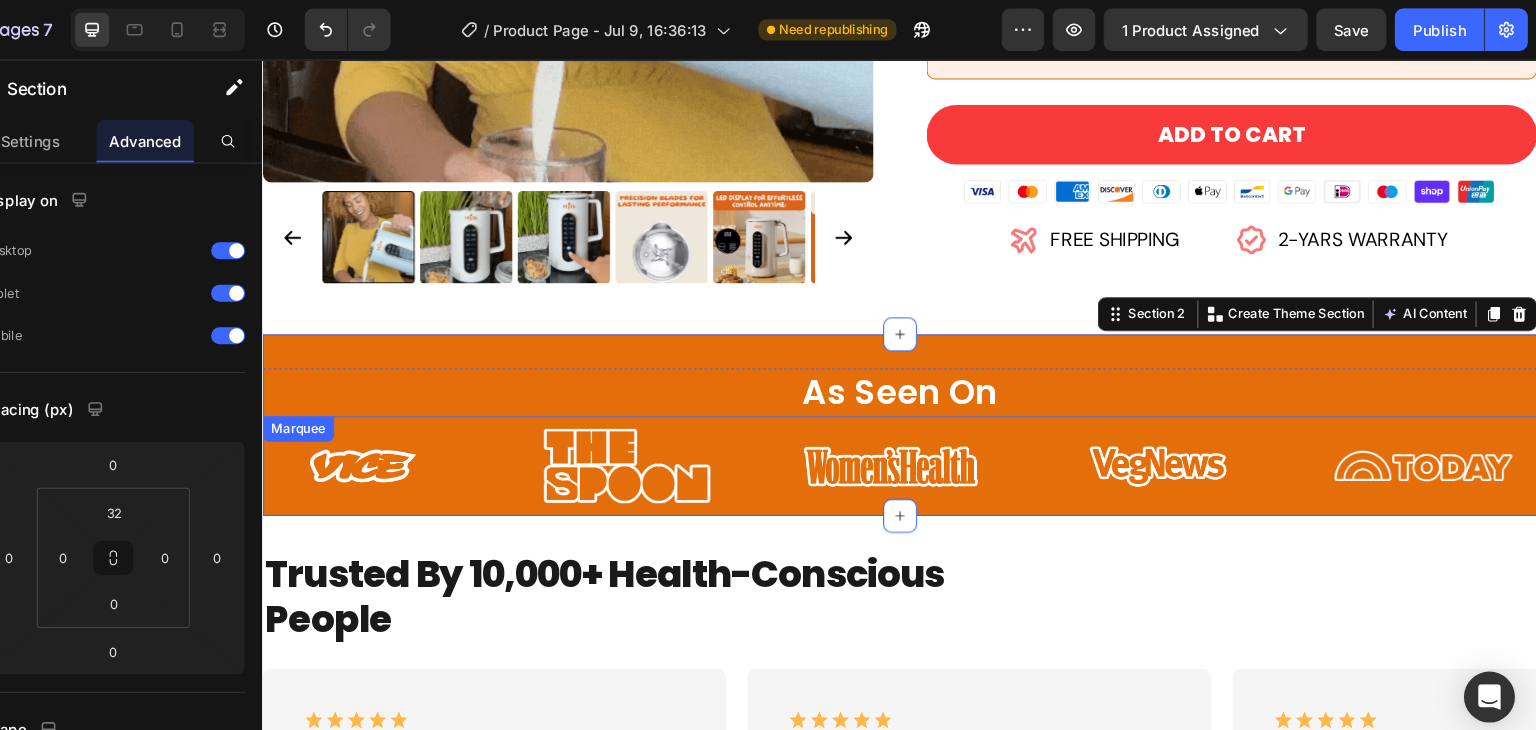 click on "Image" at bounding box center (629, 442) 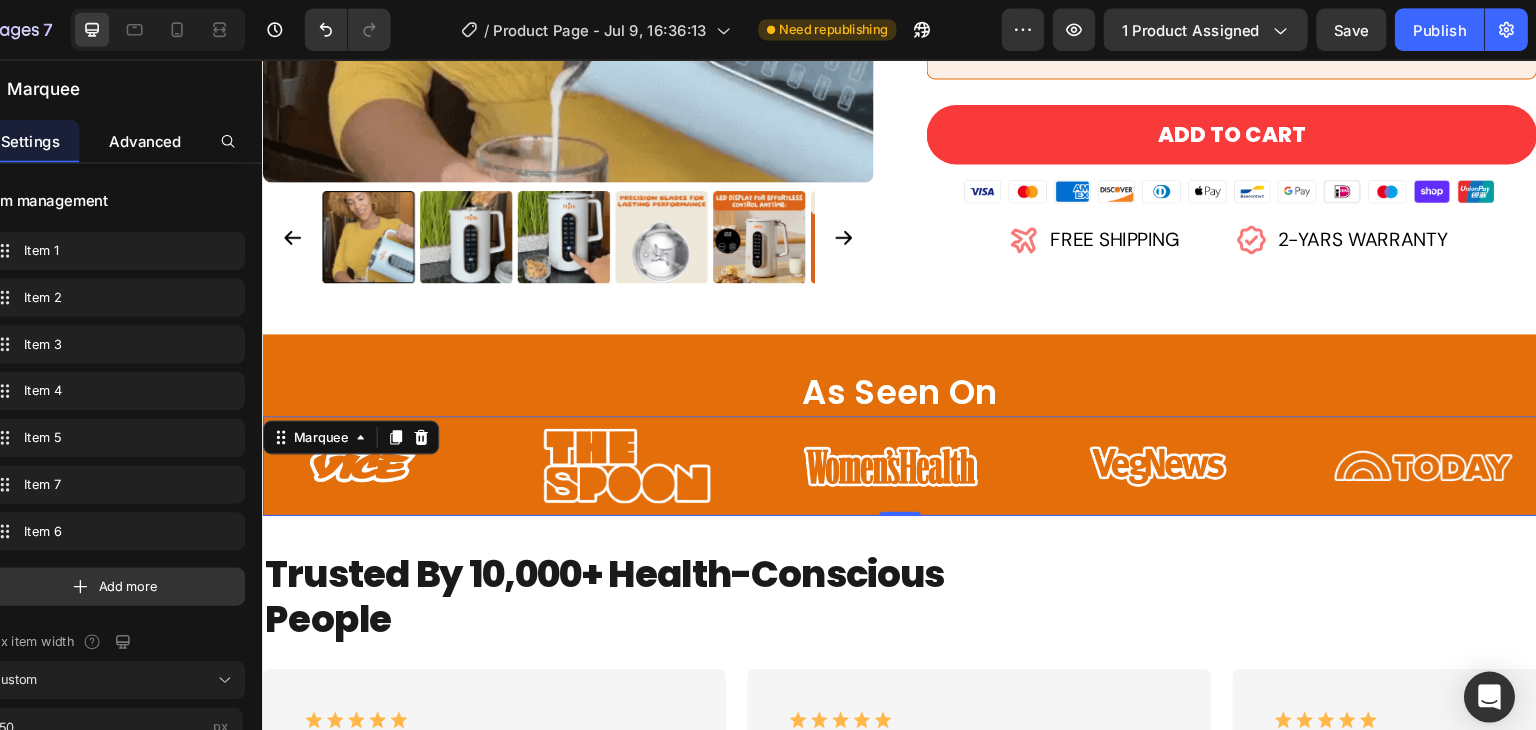 click on "Advanced" at bounding box center (227, 132) 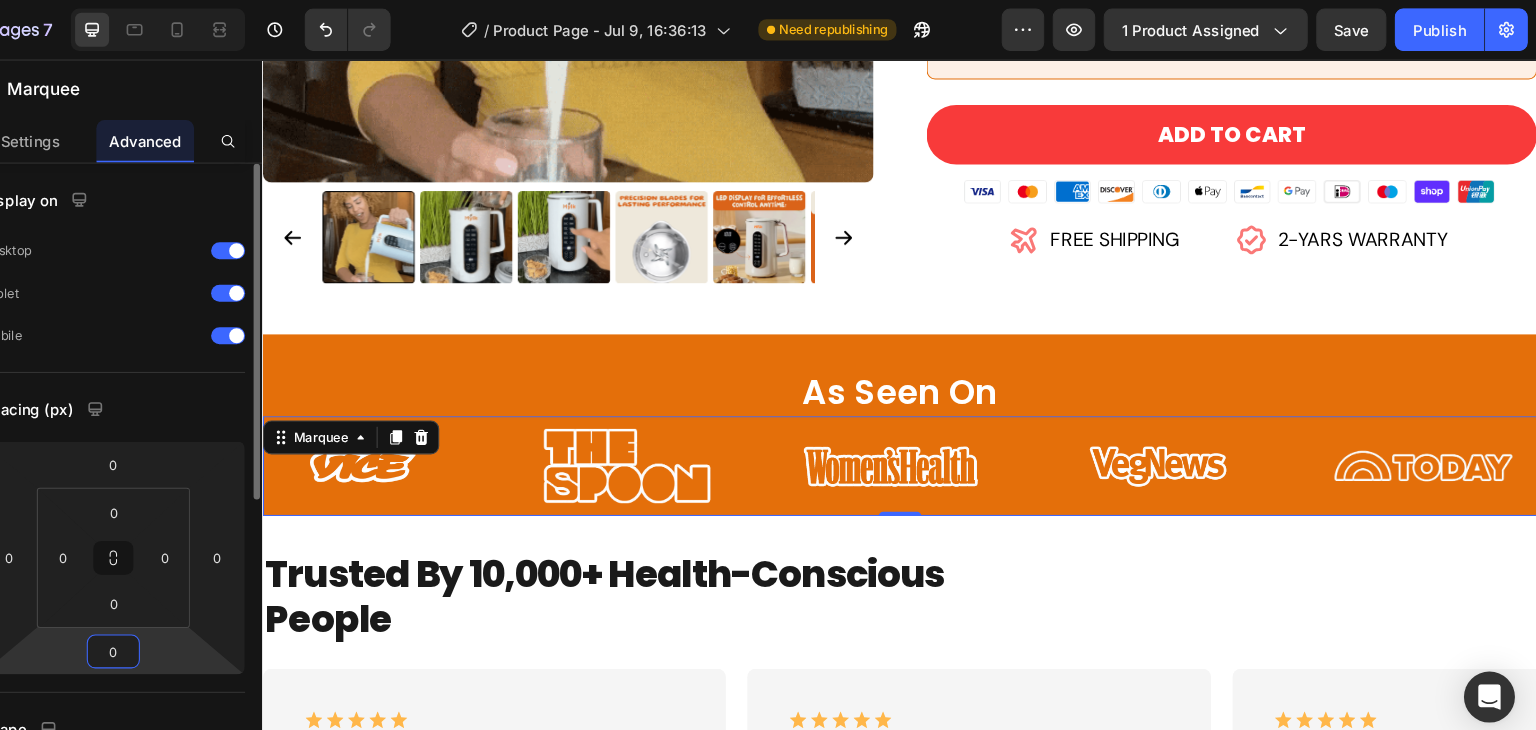 click on "0" at bounding box center [197, 613] 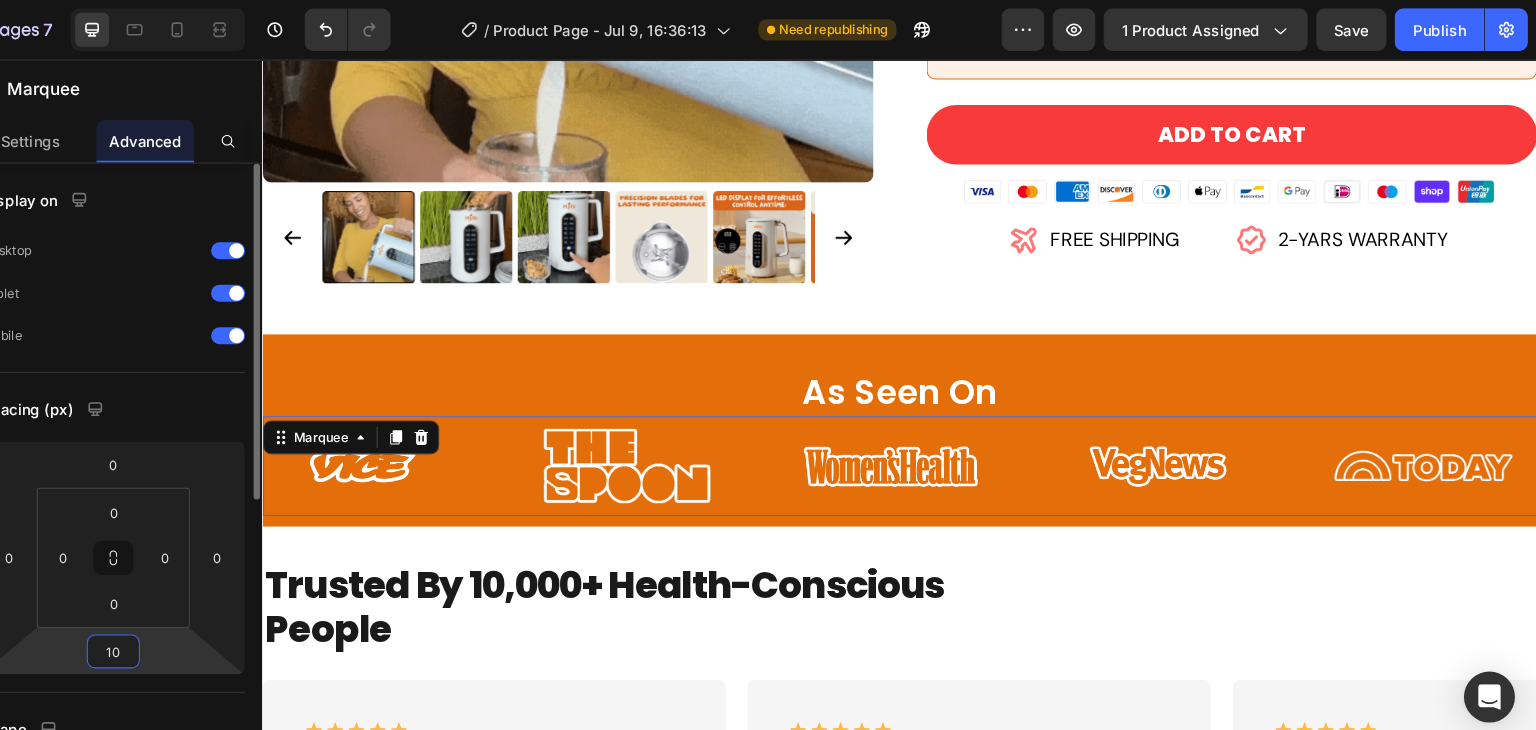 type on "1" 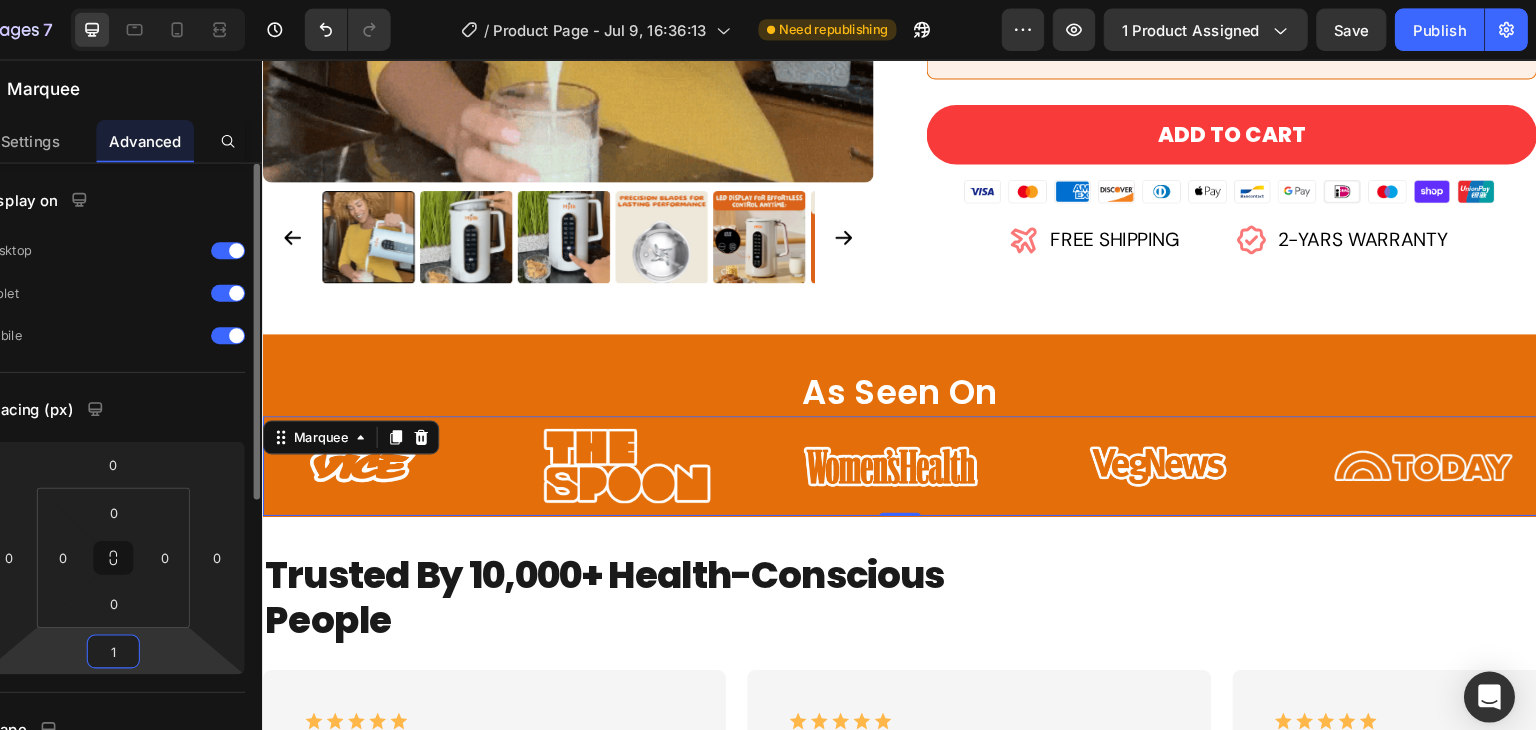 type 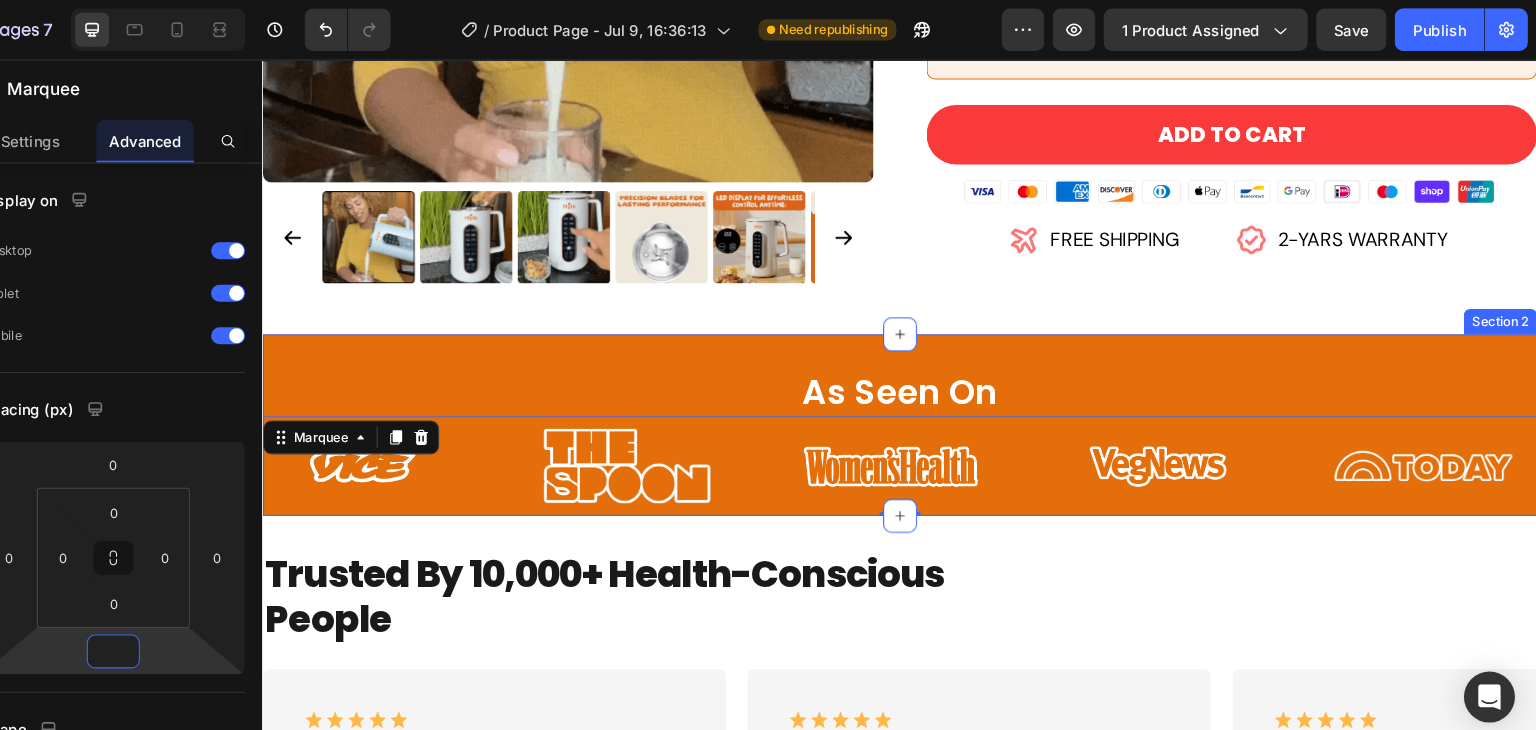 click on "As Seen On Heading Image Image Image Image Image Image Image Image Image Image Image Image Image Image Marquee   0 Row Section 2" at bounding box center [862, 404] 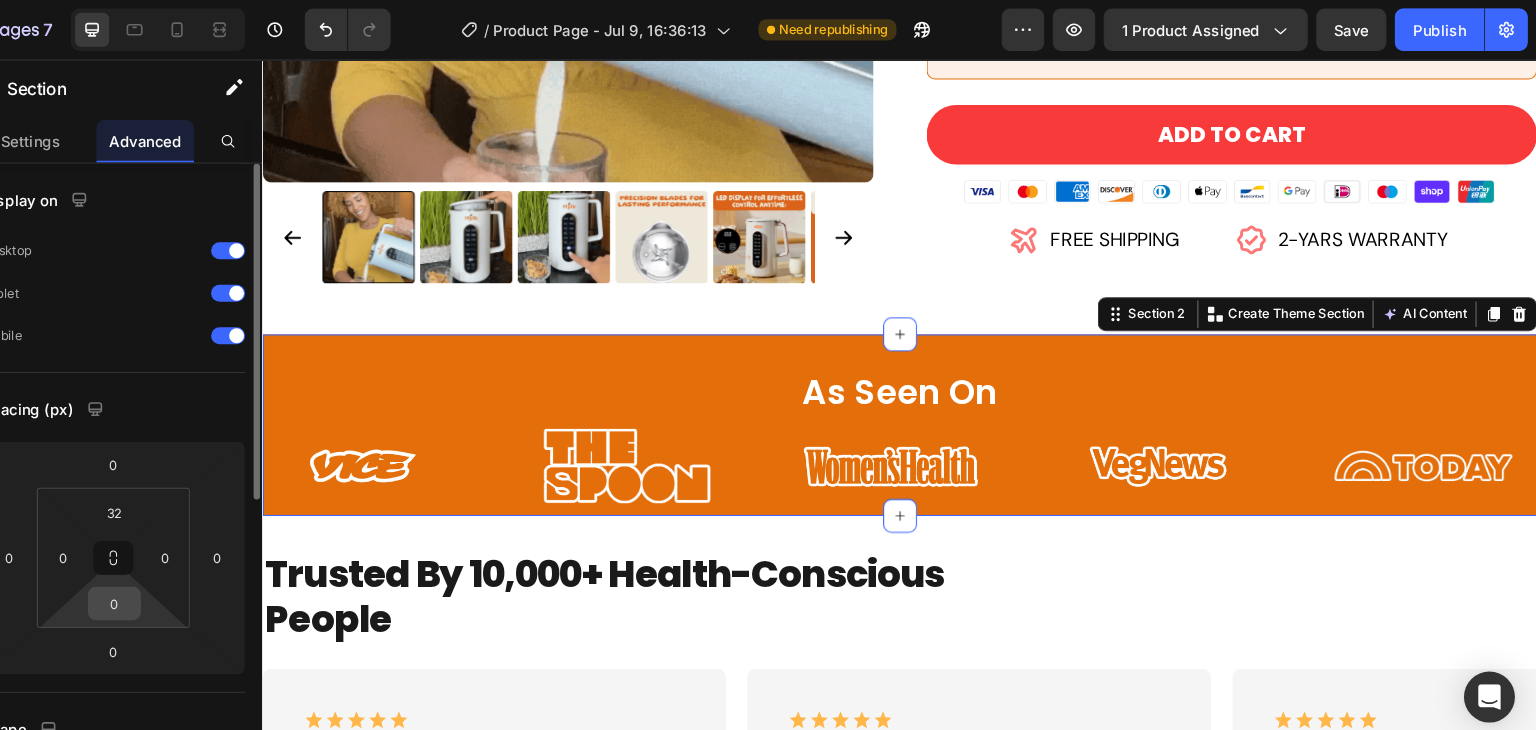 click on "0" at bounding box center (198, 568) 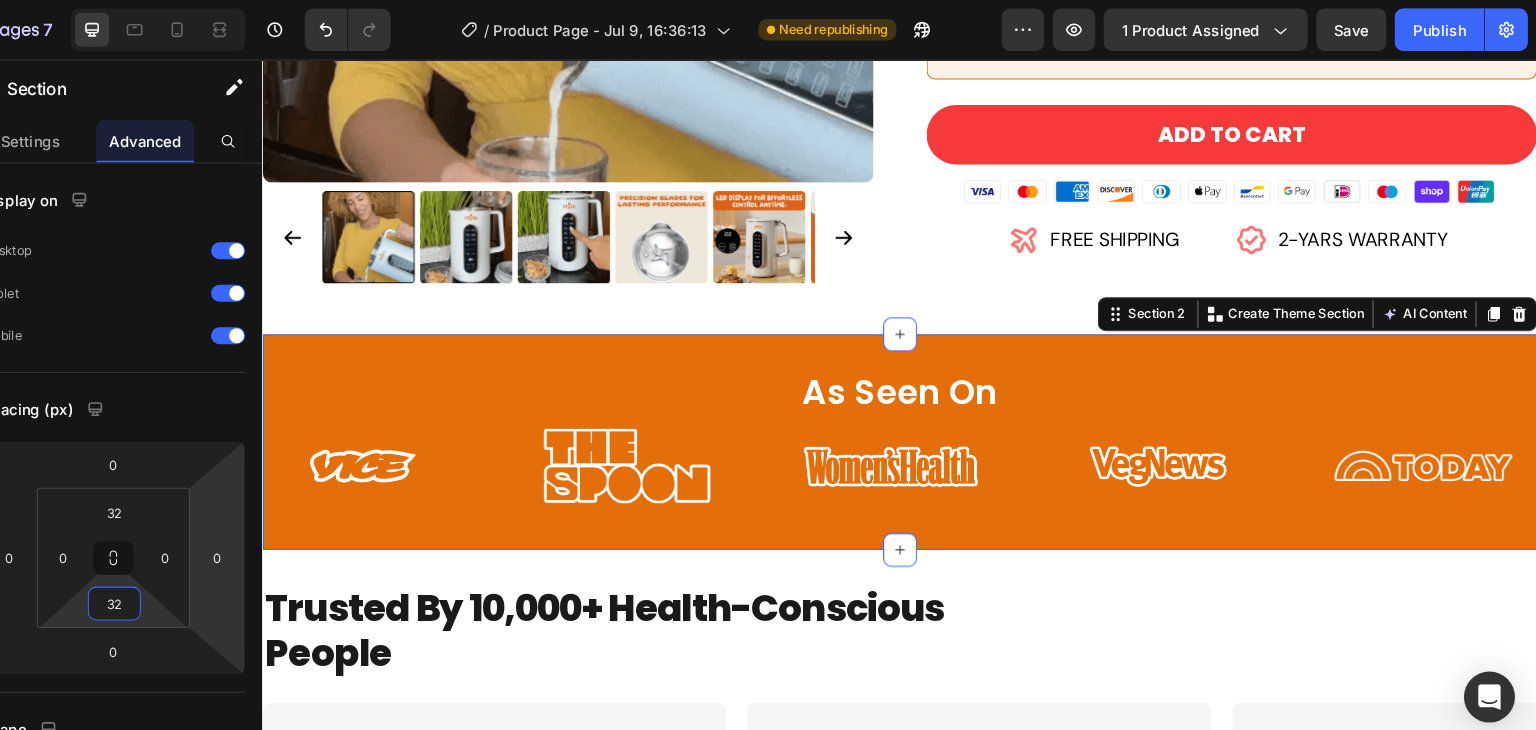 type on "32" 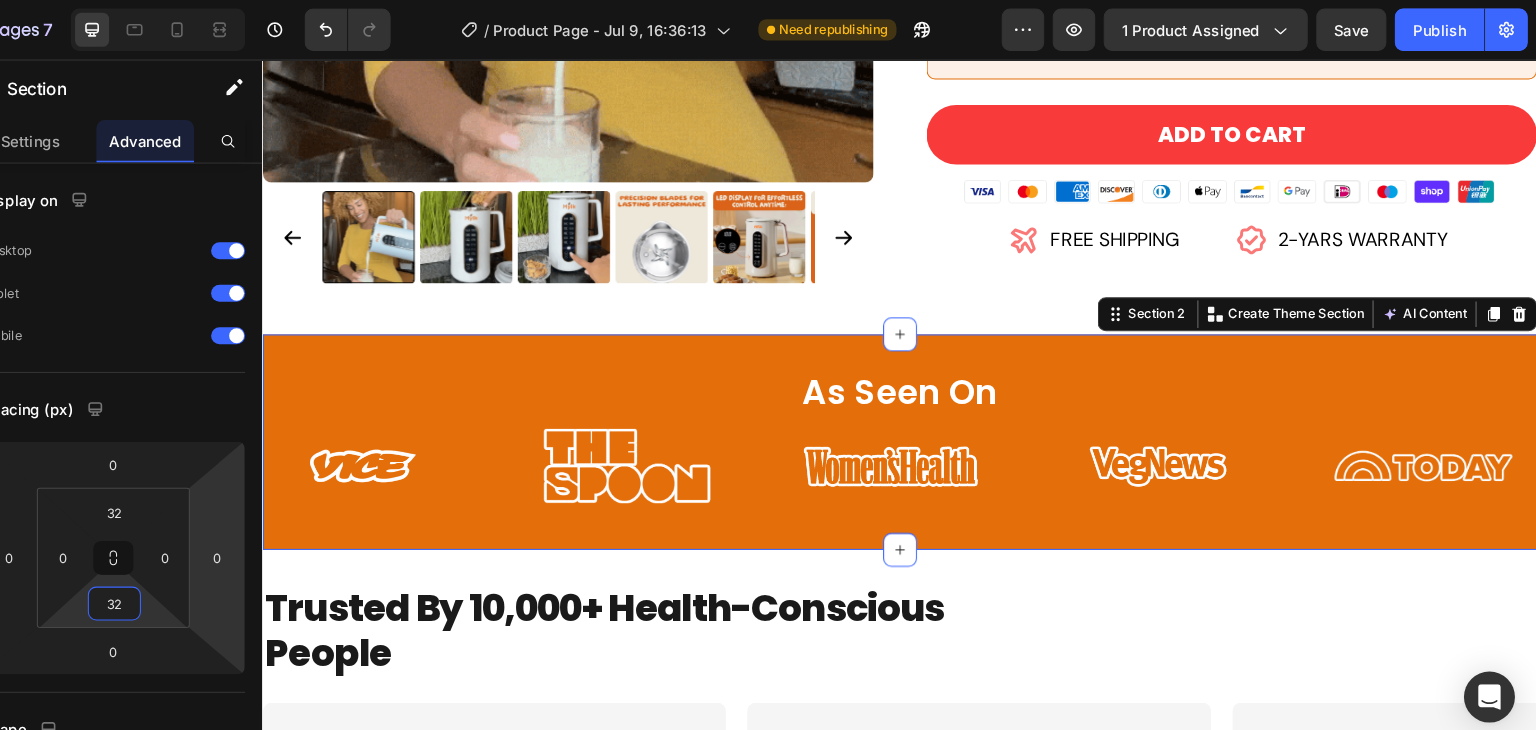 click on "As Seen On Heading Image Image Image Image Image Image Image Image Image Image Image Image Image Image Marquee Row Section 2   You can create reusable sections Create Theme Section AI Content Write with GemAI What would you like to describe here? Tone and Voice Persuasive Product Portable Smoothie Maker Show more Generate" at bounding box center [862, 420] 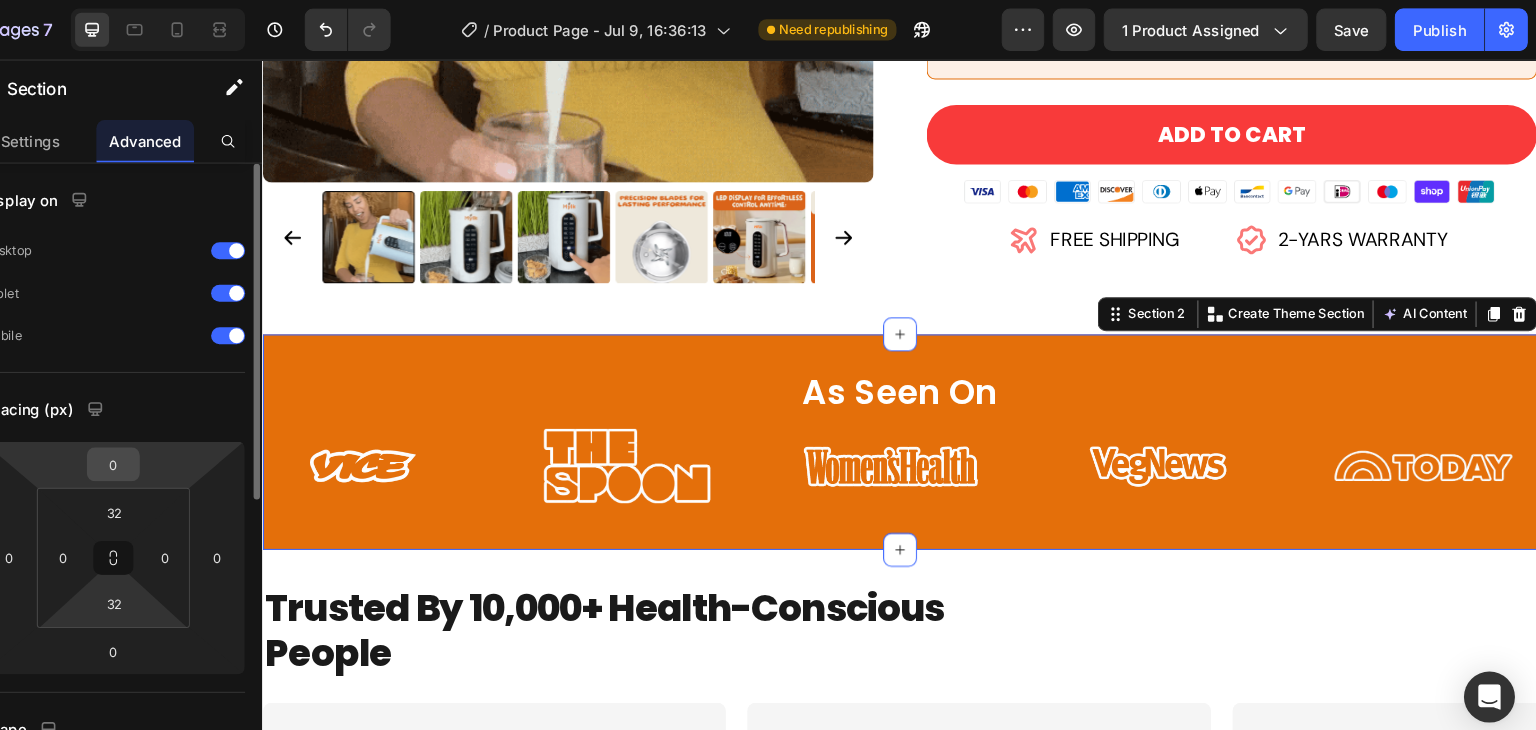 click on "0" at bounding box center [197, 437] 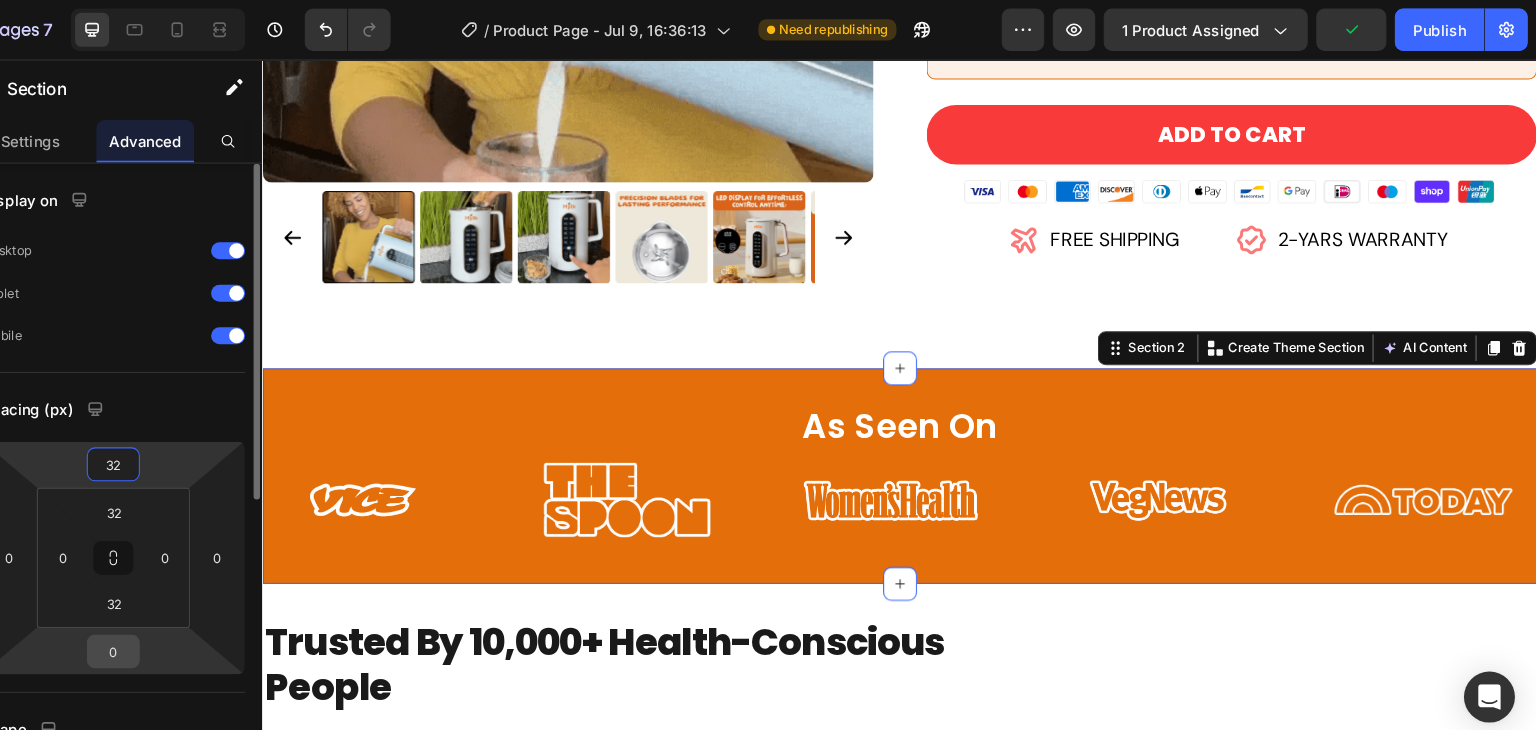 type on "32" 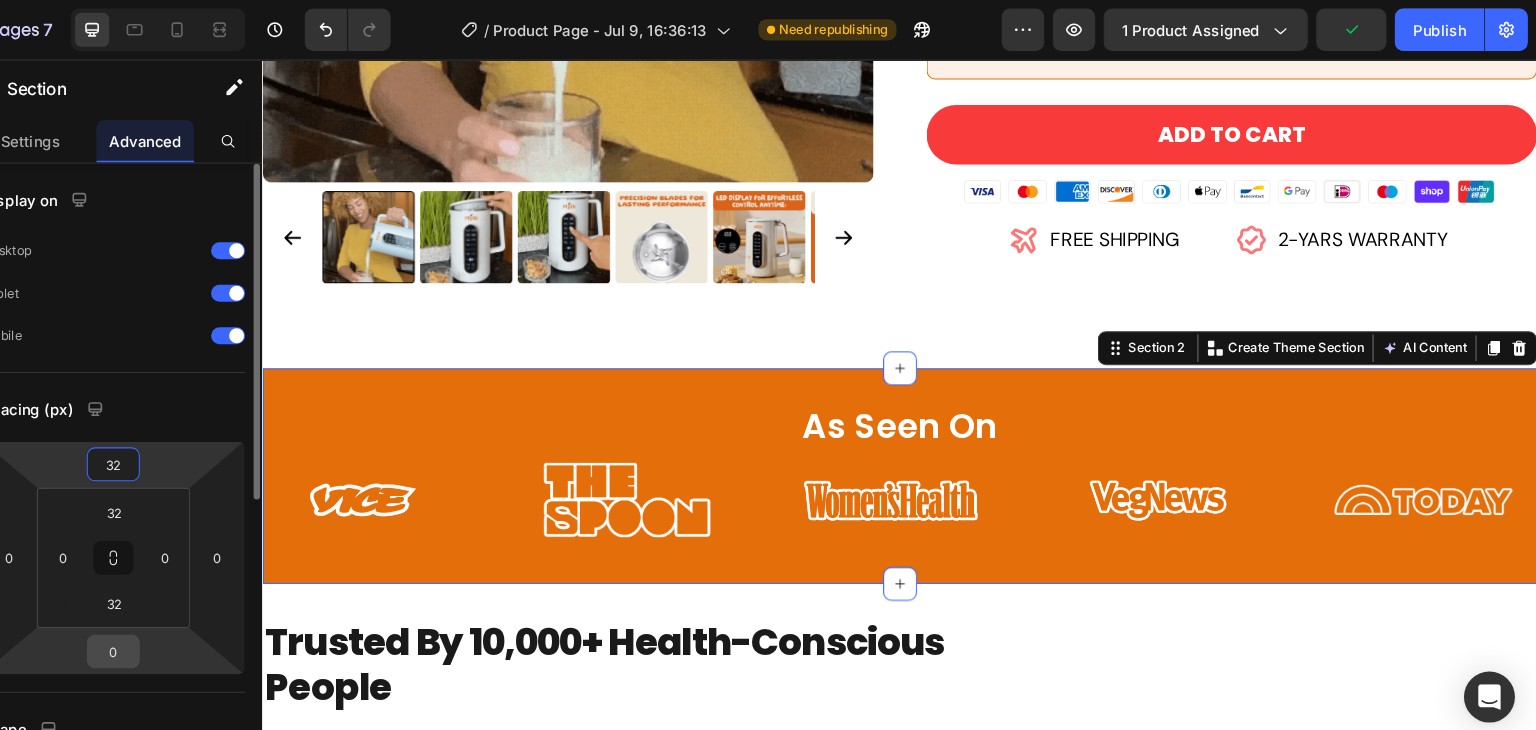 click on "0" at bounding box center (197, 613) 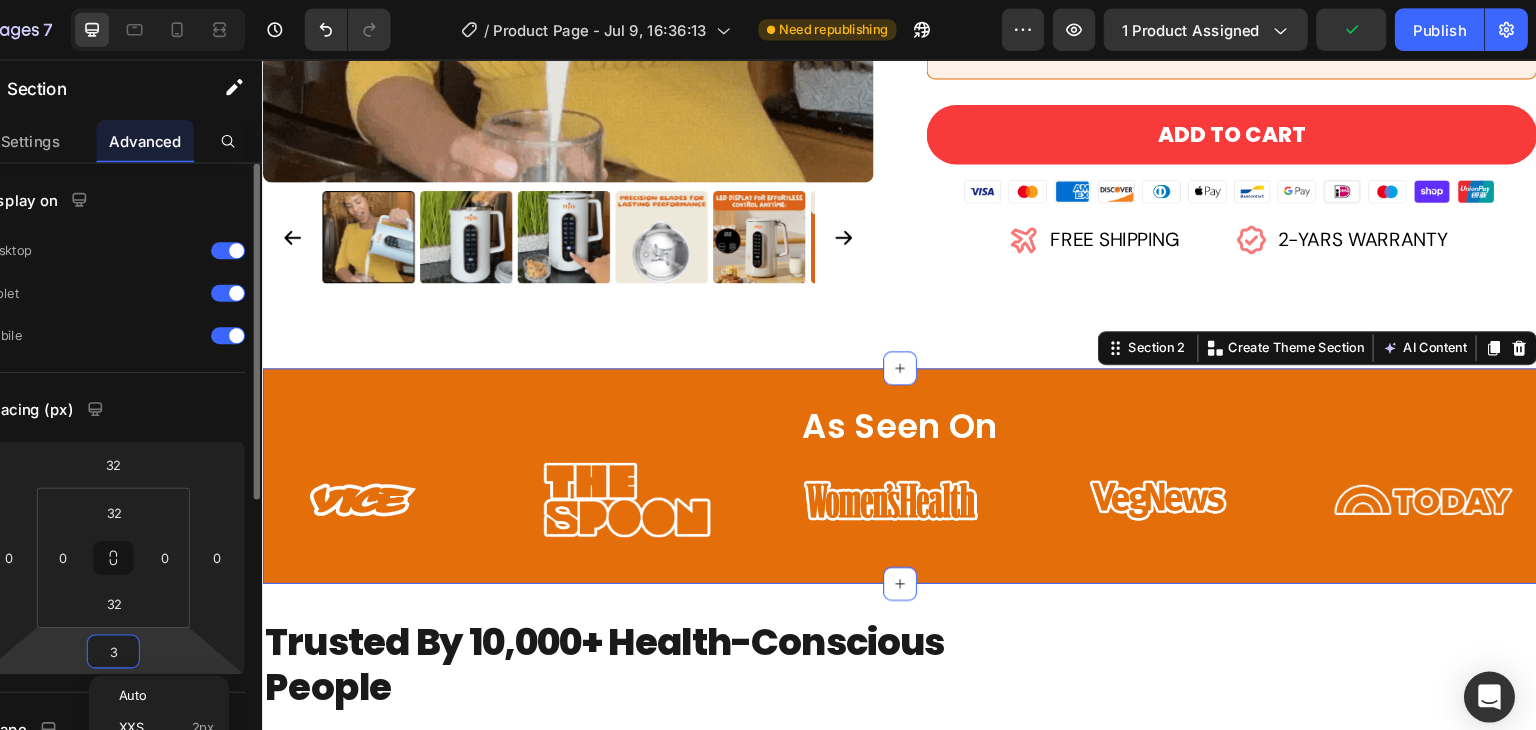 type on "32" 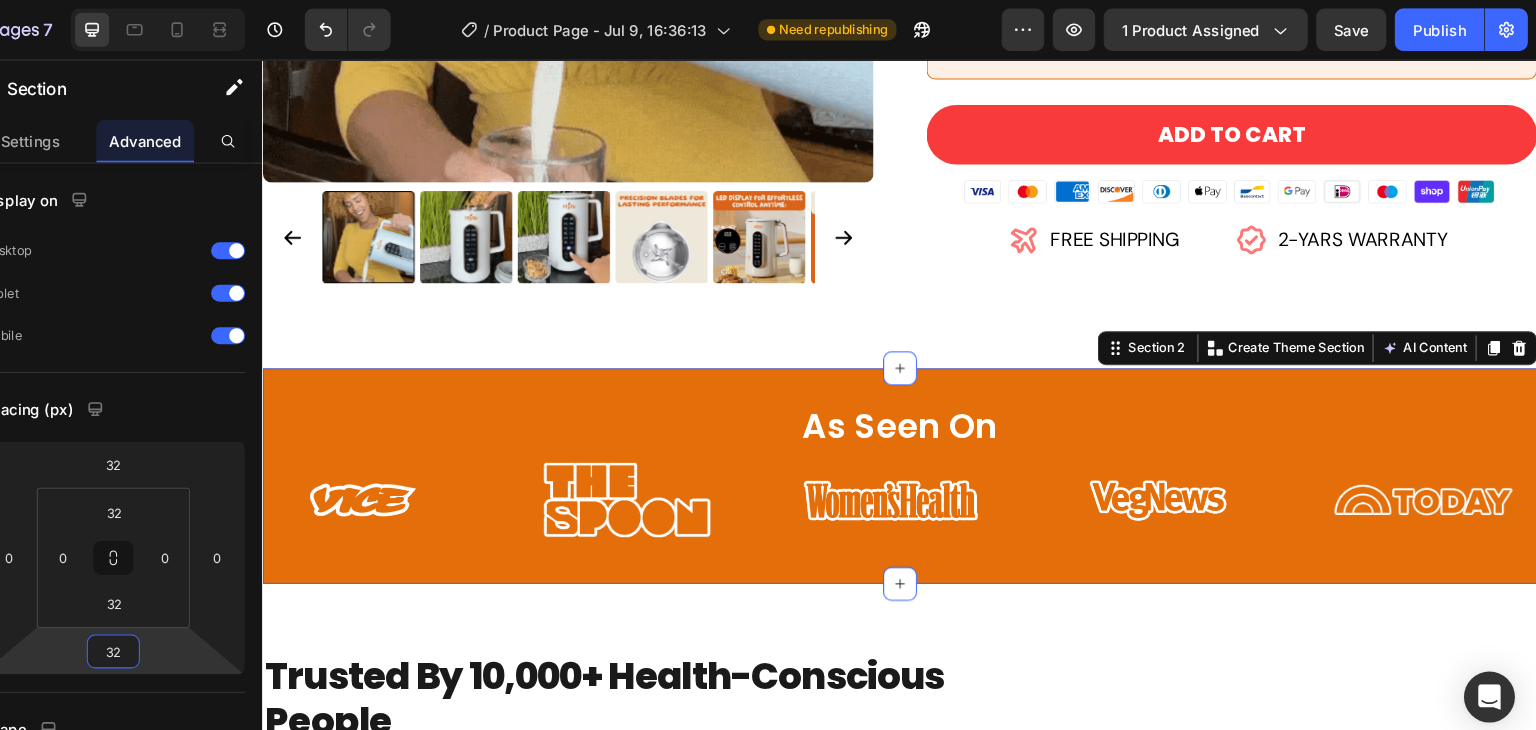click on "Product Images Row
Icon
Icon
Icon
Icon
Icon Icon List Rated 4.78/5.0 by 4,315 Happy Customers Text Block Row Nutrimylk® Milk Maker Product Title £79.00 Product Price £149.00 Product Price SALE 47% OFF Discount Tag Row Image Craft Natural and Delicious Veggie Milk in 5 minutes Text Block Row Image Save Hundreds with milk that's 3X Cheaper. Text Block Row Image New Cold, Warm, Hot program. Same Extreme Creaminess. Text Block Row Image Experience Superior Taste without Useless Sugars, Oils and Preservatives. Text Block Row 🎁Free gifts on your order today! Heading Image Mylk Glass with Lid and Straw Text Block Stylish glass for enjoying your homemade Nutrimylk. Text Block Value  $19    FREE Text Block Row Image Mylk Secret Recipe eBook Text Block Exclusive recipes created by nutitionist experts. Text Block Value  $15    FREE Text Block Row Row Add to cart Add to Cart Image Icon Row Row" at bounding box center (862, 2918) 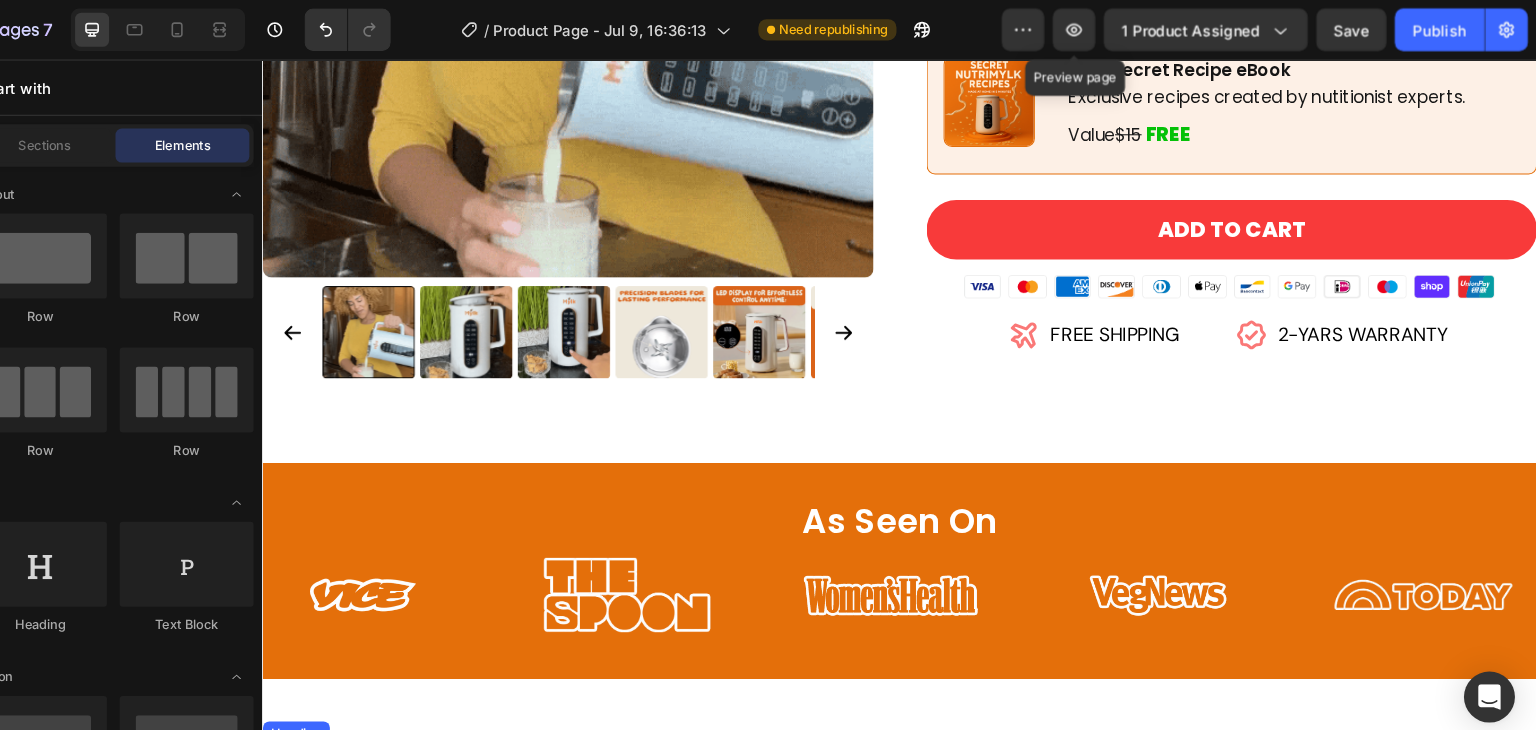 scroll, scrollTop: 1108, scrollLeft: 0, axis: vertical 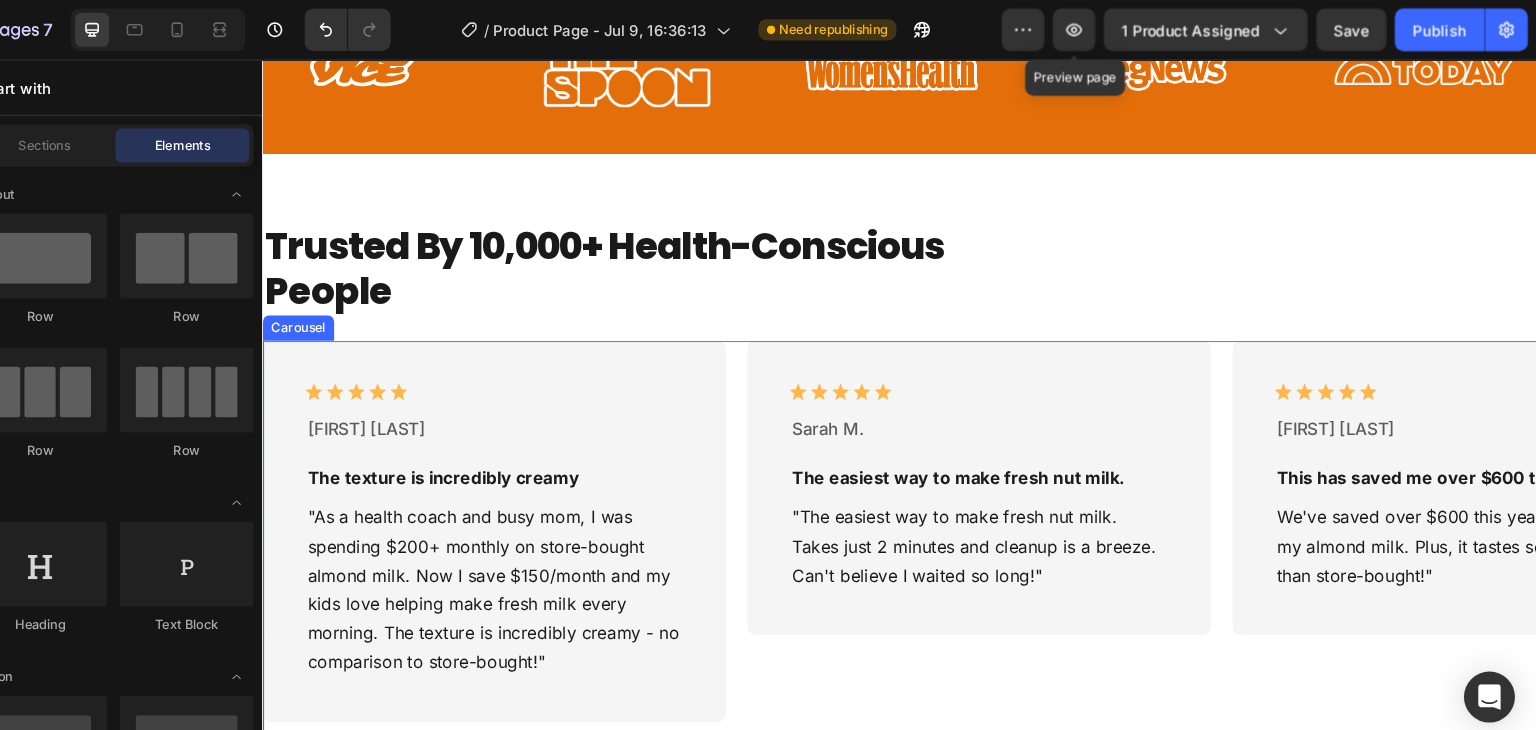 click on "Icon
Icon
Icon
Icon
Icon Icon List Jane F. Text Block The texture is incredibly creamy Text Block "As a health coach and busy mom, I was spending $200+ monthly on store-bought almond milk. Now I save $150/month and my kids love helping make fresh milk every morning. The texture is incredibly creamy - no comparison to store-bought!" Text Block Row
Icon
Icon
Icon
Icon
Icon Icon List Sarah M. Text Block The easiest way to make fresh nut milk. Text Block "The easiest way to make fresh nut milk. Takes just 2 minutes and cleanup is a breeze. Can't believe I waited so long!" Text Block Row
Icon
Icon
Icon
Icon
Icon Icon List Lisa R. Text Block This has saved me over $600 this year Text Block Text Block Row
Icon
Icon" at bounding box center (862, 515) 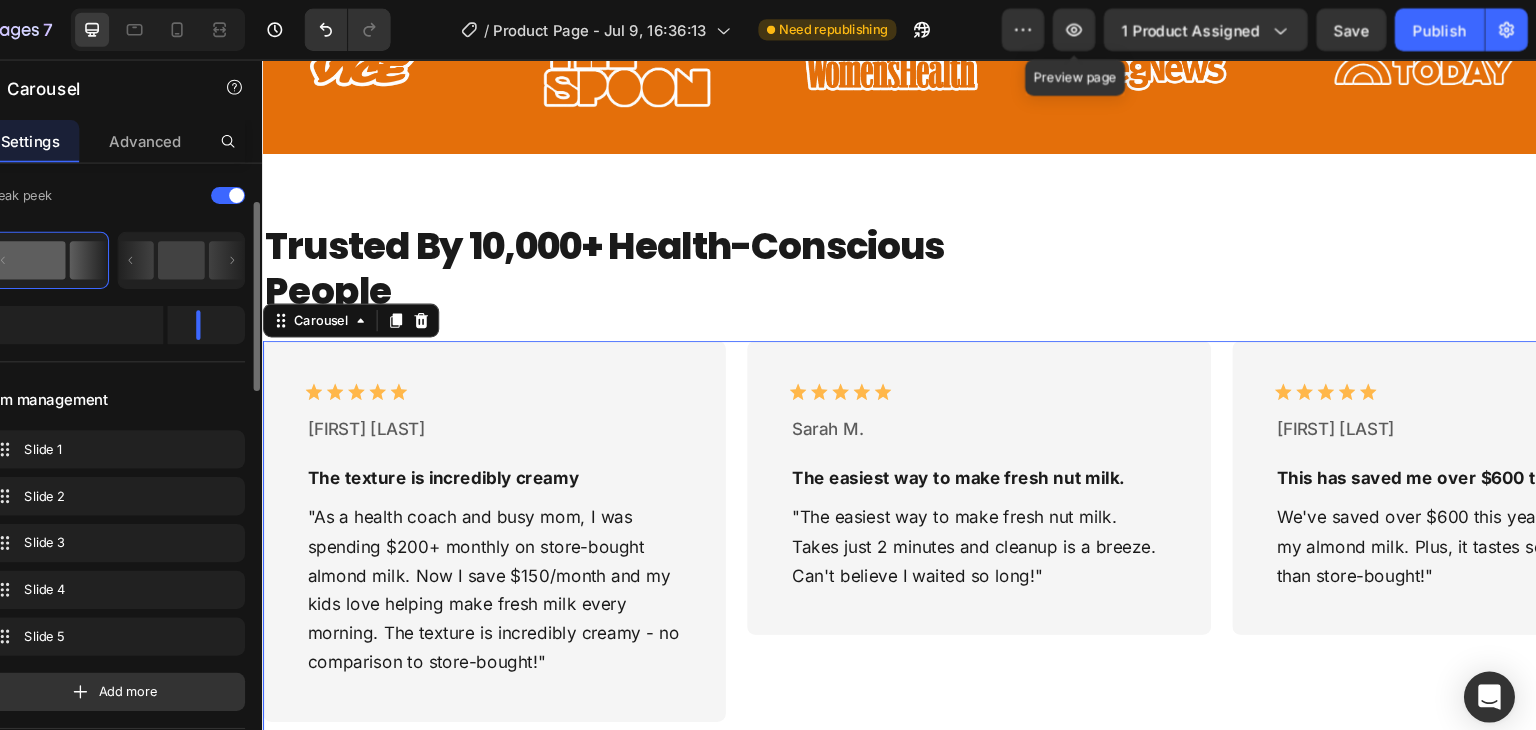 scroll, scrollTop: 234, scrollLeft: 0, axis: vertical 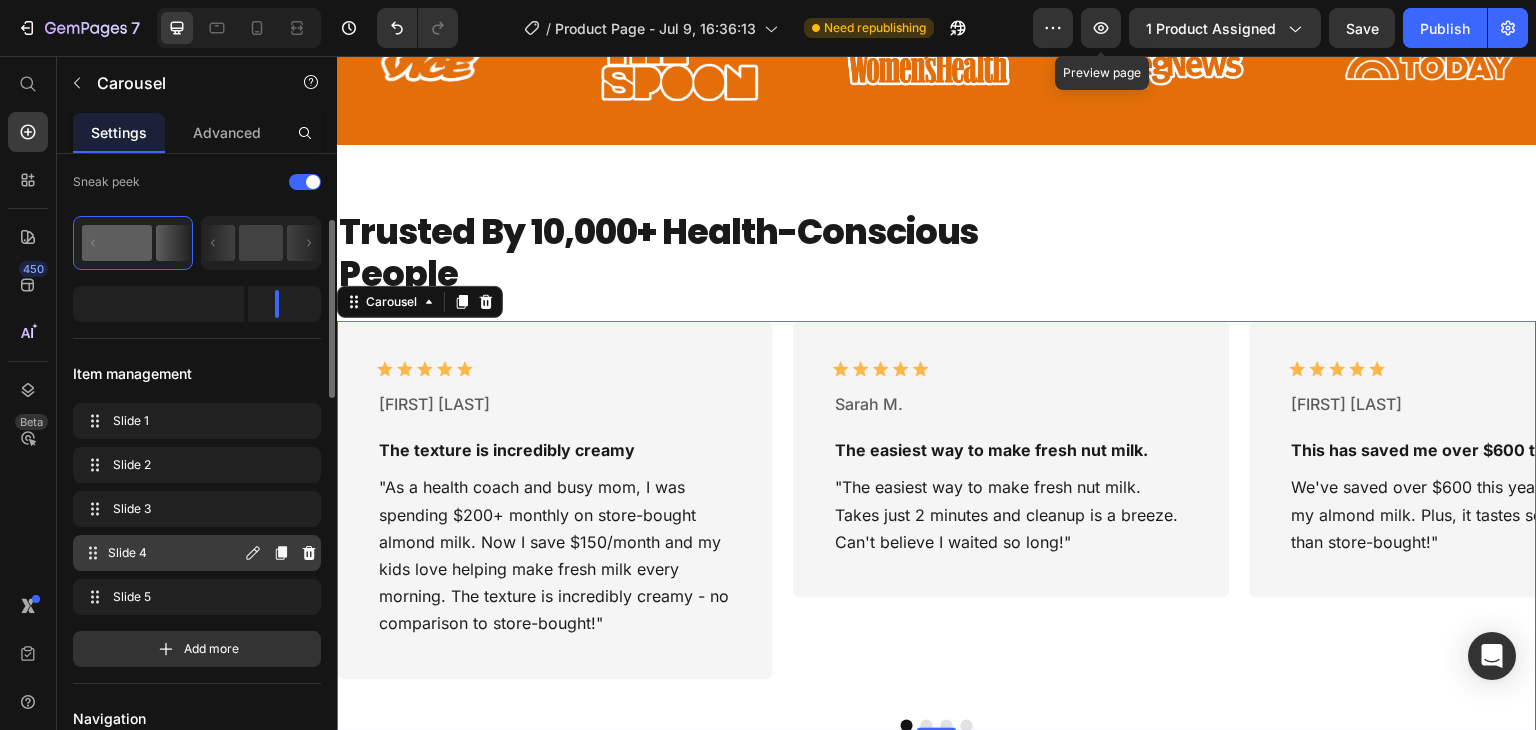 click on "Slide 4" at bounding box center [174, 553] 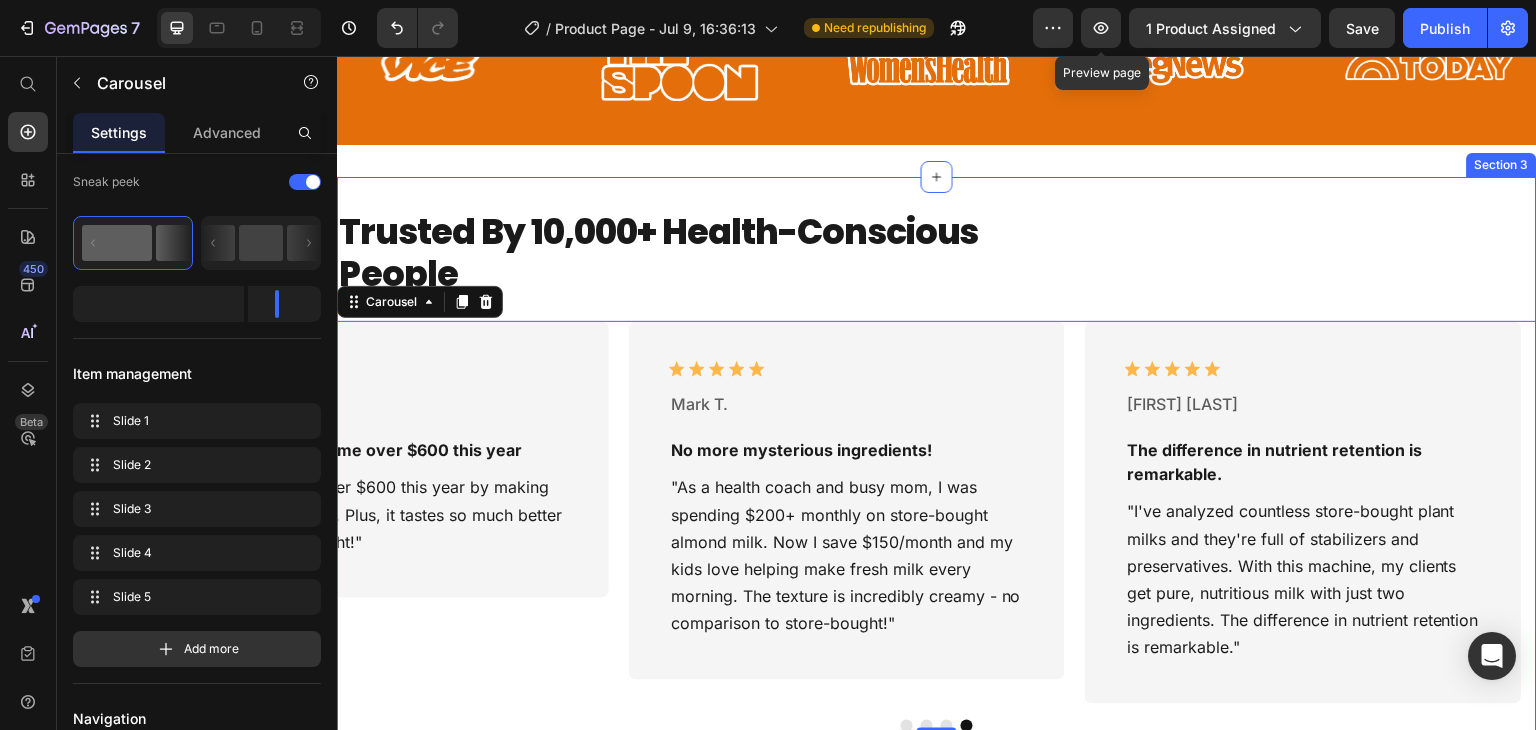 click on "Trusted By 10,000+ Health-Conscious People Heading Row
Icon
Icon
Icon
Icon
Icon Icon List Jane F. Text Block The texture is incredibly creamy Text Block "As a health coach and busy mom, I was spending $200+ monthly on store-bought almond milk. Now I save $150/month and my kids love helping make fresh milk every morning. The texture is incredibly creamy - no comparison to store-bought!" Text Block Row
Icon
Icon
Icon
Icon
Icon Icon List Sarah M. Text Block The easiest way to make fresh nut milk. Text Block "The easiest way to make fresh nut milk. Takes just 2 minutes and cleanup is a breeze. Can't believe I waited so long!" Text Block Row
Icon
Icon
Icon
Icon
Icon Icon List Lisa R. Text Block This has saved me over $600 this year Text Block Row" at bounding box center (937, 470) 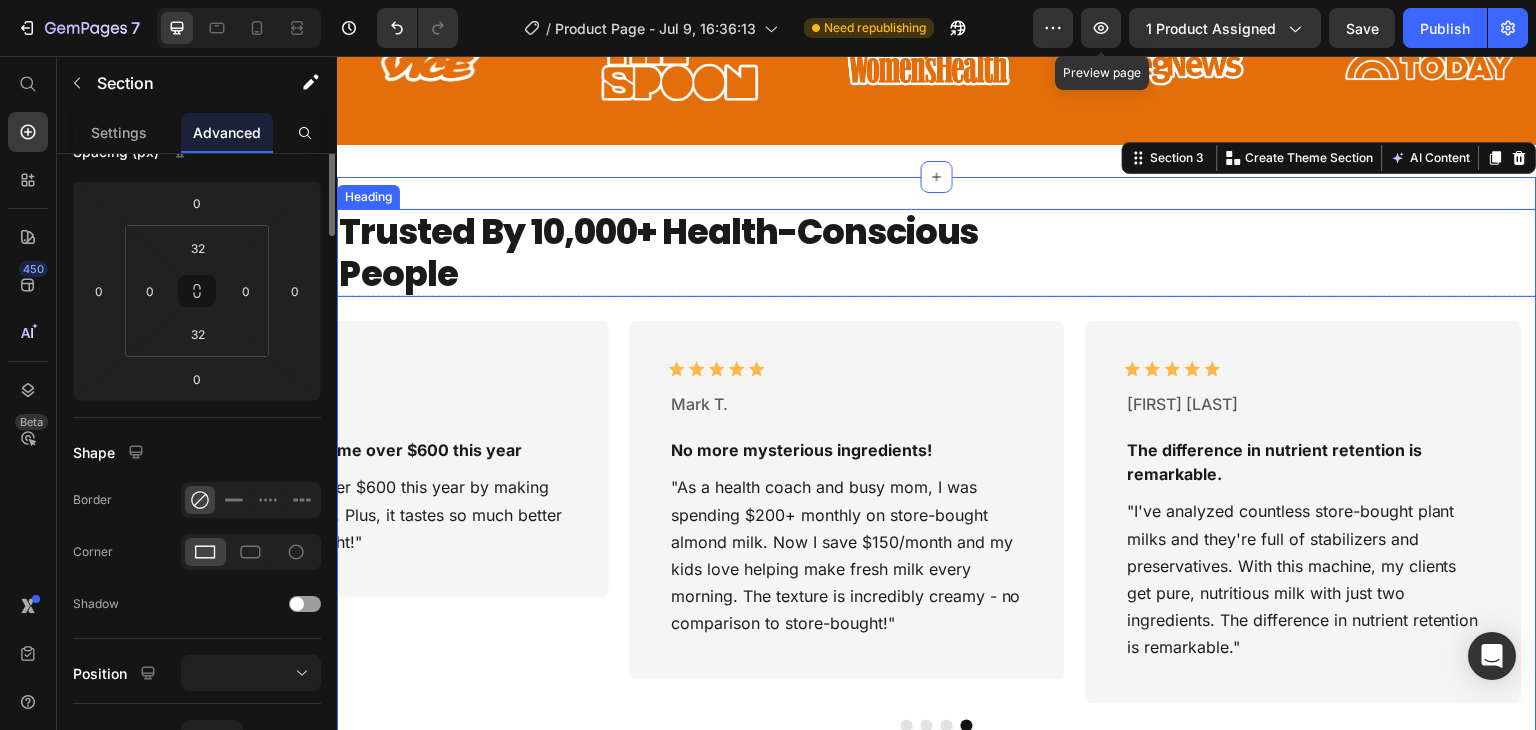 scroll, scrollTop: 0, scrollLeft: 0, axis: both 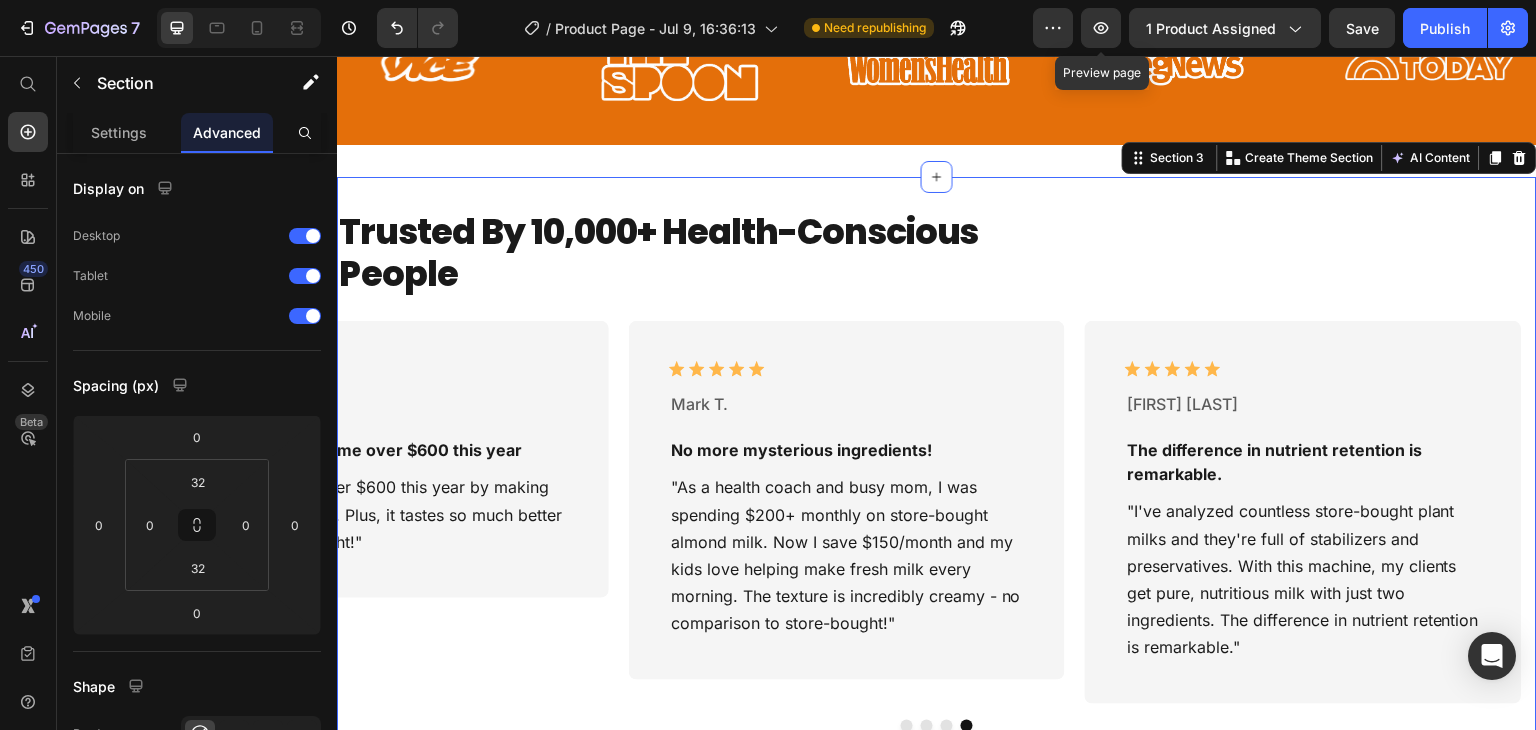 click on "Trusted By 10,000+ Health-Conscious People Heading Row
Icon
Icon
Icon
Icon
Icon Icon List Jane F. Text Block The texture is incredibly creamy Text Block "As a health coach and busy mom, I was spending $200+ monthly on store-bought almond milk. Now I save $150/month and my kids love helping make fresh milk every morning. The texture is incredibly creamy - no comparison to store-bought!" Text Block Row
Icon
Icon
Icon
Icon
Icon Icon List Sarah M. Text Block The easiest way to make fresh nut milk. Text Block "The easiest way to make fresh nut milk. Takes just 2 minutes and cleanup is a breeze. Can't believe I waited so long!" Text Block Row
Icon
Icon
Icon
Icon
Icon Icon List Lisa R. Text Block This has saved me over $600 this year Text Block Row" at bounding box center [937, 470] 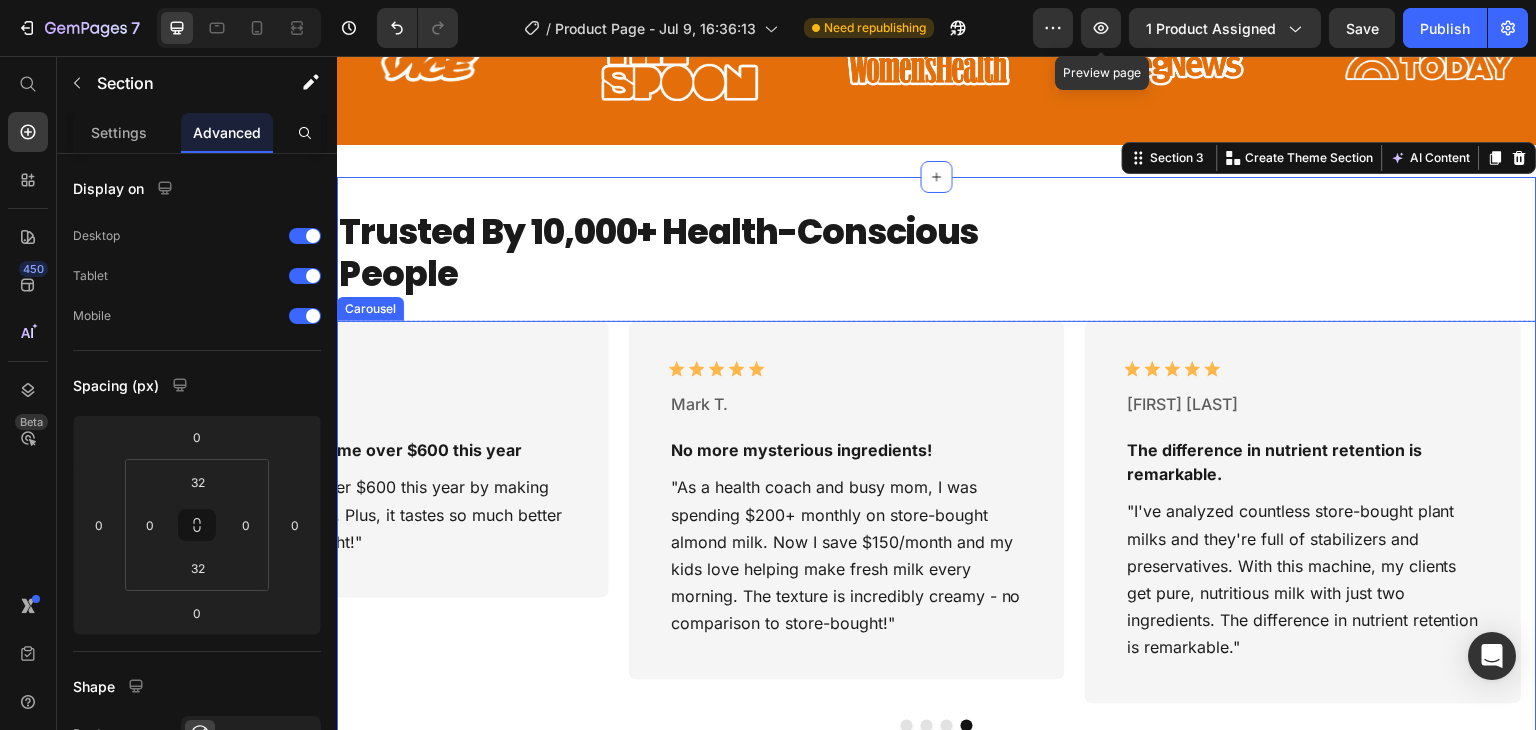 click on "Icon
Icon
Icon
Icon
Icon Icon List Jane F. Text Block The texture is incredibly creamy Text Block "As a health coach and busy mom, I was spending $200+ monthly on store-bought almond milk. Now I save $150/month and my kids love helping make fresh milk every morning. The texture is incredibly creamy - no comparison to store-bought!" Text Block Row
Icon
Icon
Icon
Icon
Icon Icon List Sarah M. Text Block The easiest way to make fresh nut milk. Text Block "The easiest way to make fresh nut milk. Takes just 2 minutes and cleanup is a breeze. Can't believe I waited so long!" Text Block Row
Icon
Icon
Icon
Icon
Icon Icon List Lisa R. Text Block This has saved me over $600 this year Text Block Text Block Row
Icon
Icon" at bounding box center [937, 512] 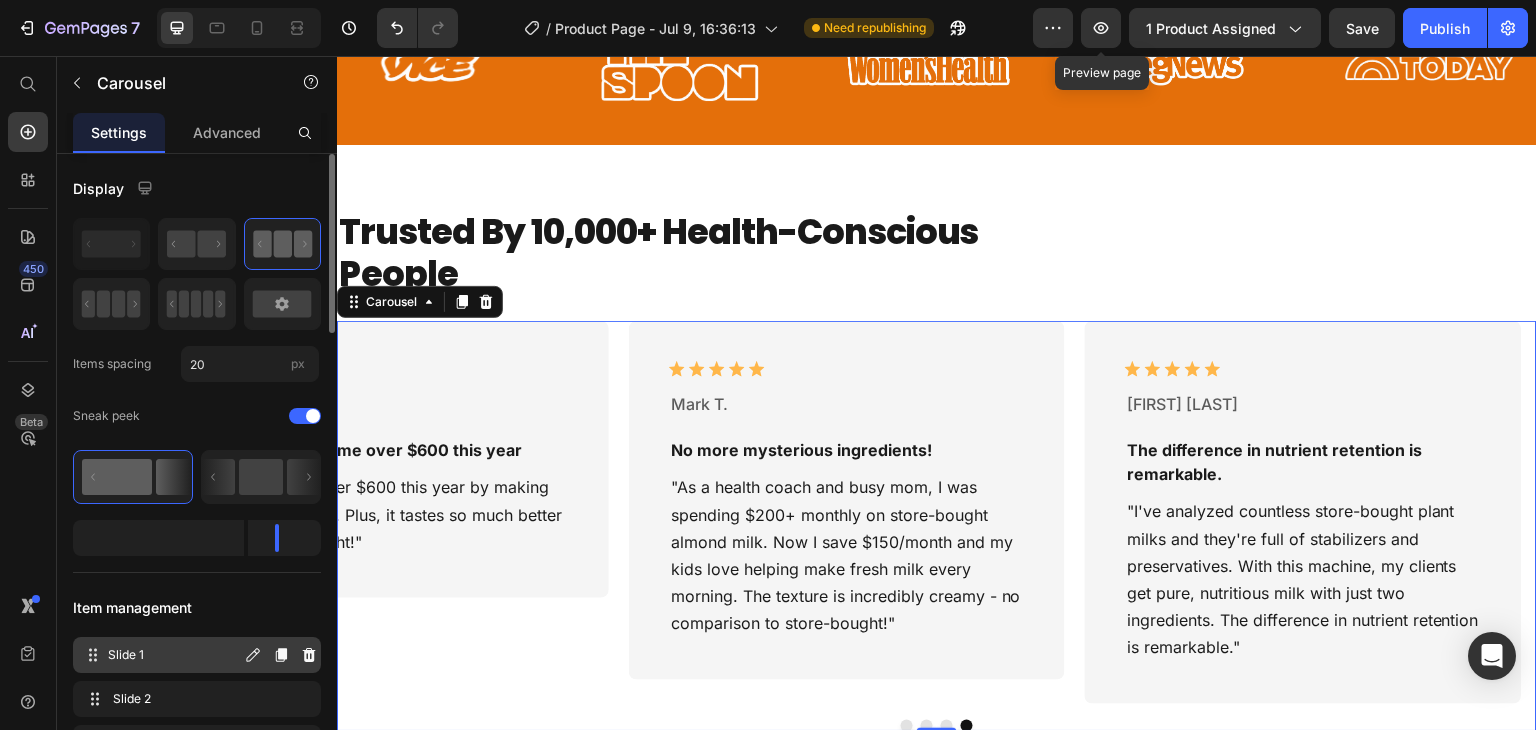 click on "Slide 1" at bounding box center [174, 655] 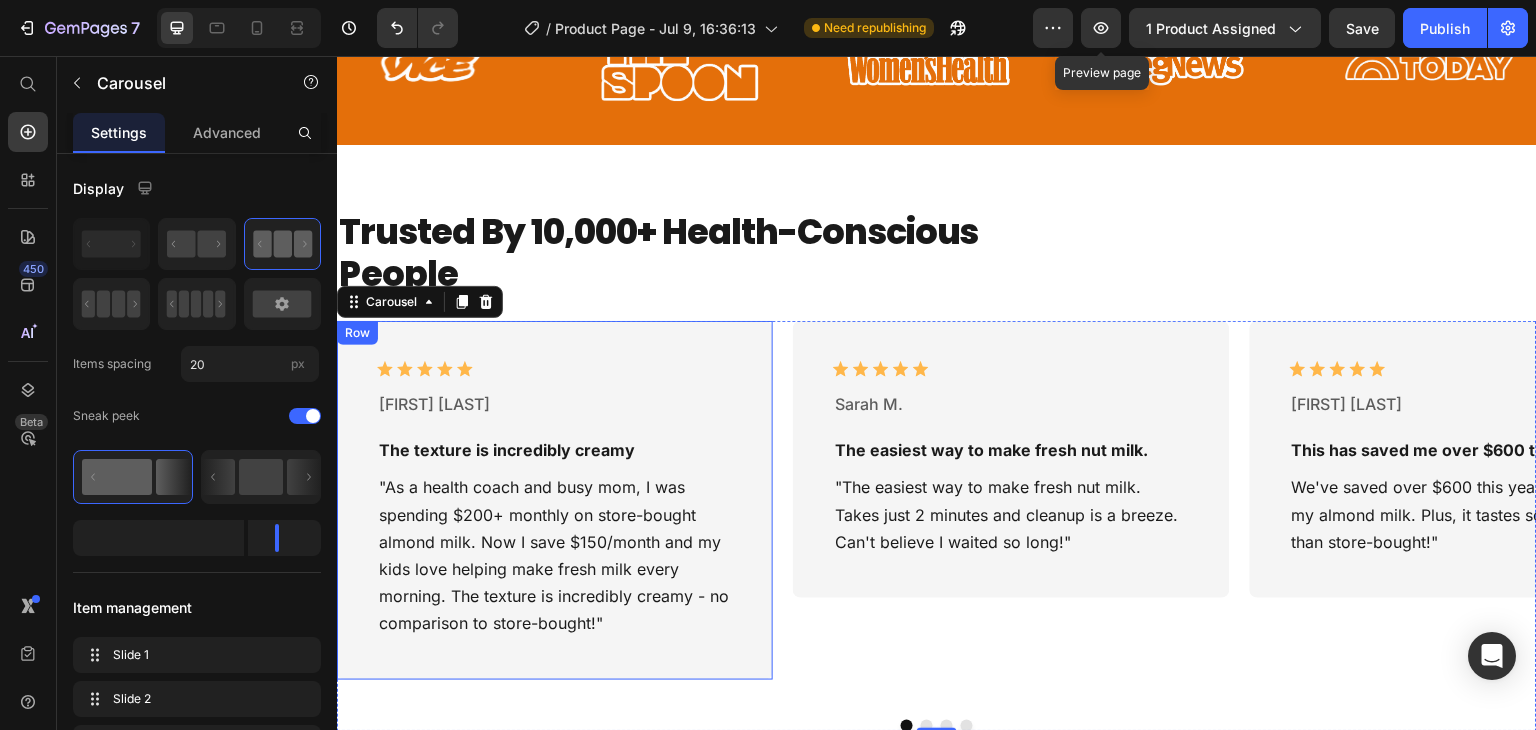 click on "Icon
Icon
Icon
Icon
Icon Icon List [FIRST] [LAST]. Text Block The texture is incredibly creamy Text Block "As a health coach and busy mom, I was spending $[PRICE]/month on store-bought almond milk. Now I save $[PRICE]/month and my kids love helping make fresh milk every morning. The texture is incredibly creamy - no comparison to store-bought!" Text Block Row" at bounding box center [555, 512] 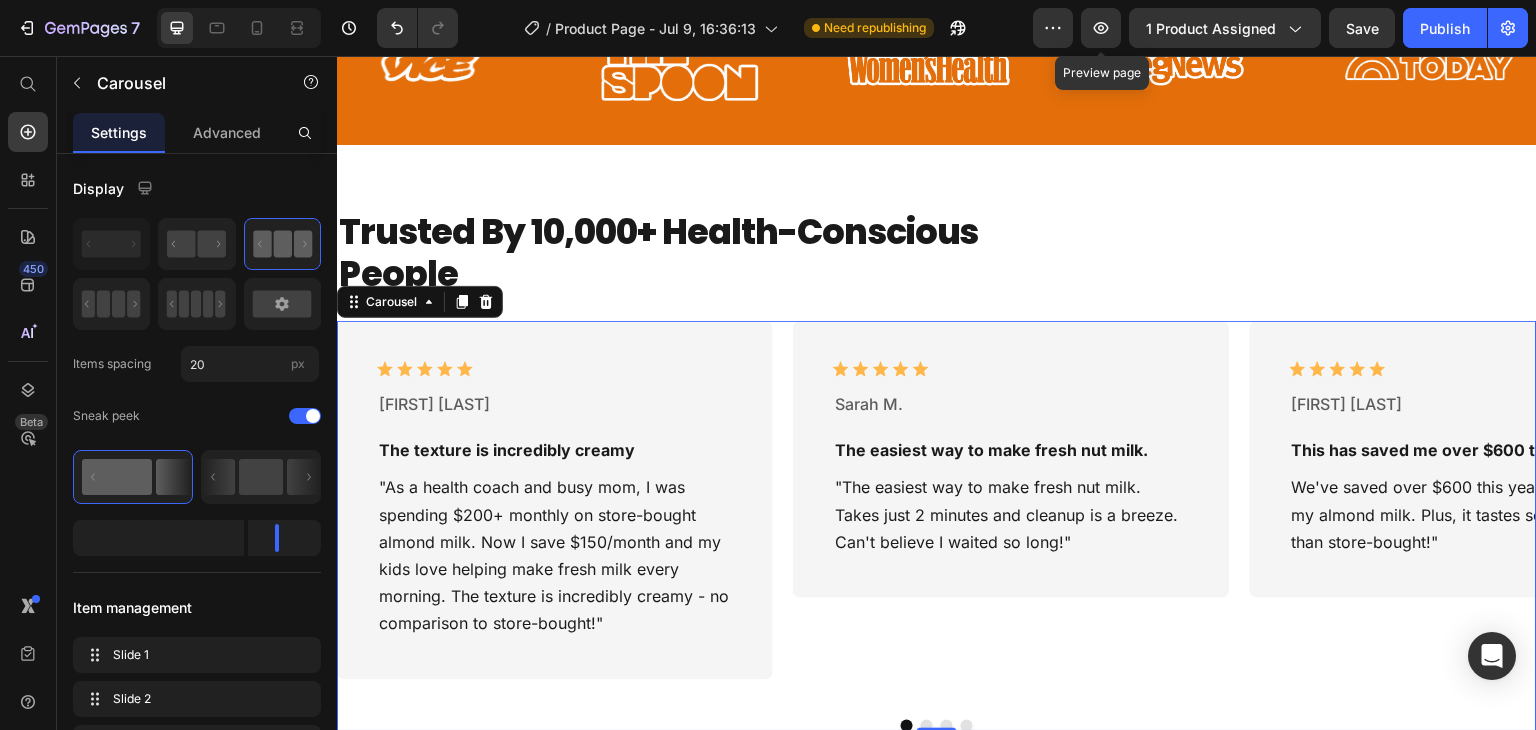 click on "Icon
Icon
Icon
Icon
Icon Icon List Jane F. Text Block The texture is incredibly creamy Text Block "As a health coach and busy mom, I was spending $200+ monthly on store-bought almond milk. Now I save $150/month and my kids love helping make fresh milk every morning. The texture is incredibly creamy - no comparison to store-bought!" Text Block Row
Icon
Icon
Icon
Icon
Icon Icon List Sarah M. Text Block The easiest way to make fresh nut milk. Text Block "The easiest way to make fresh nut milk. Takes just 2 minutes and cleanup is a breeze. Can't believe I waited so long!" Text Block Row
Icon
Icon
Icon
Icon
Icon Icon List Lisa R. Text Block This has saved me over $600 this year Text Block Text Block Row
Icon
Icon" at bounding box center [937, 512] 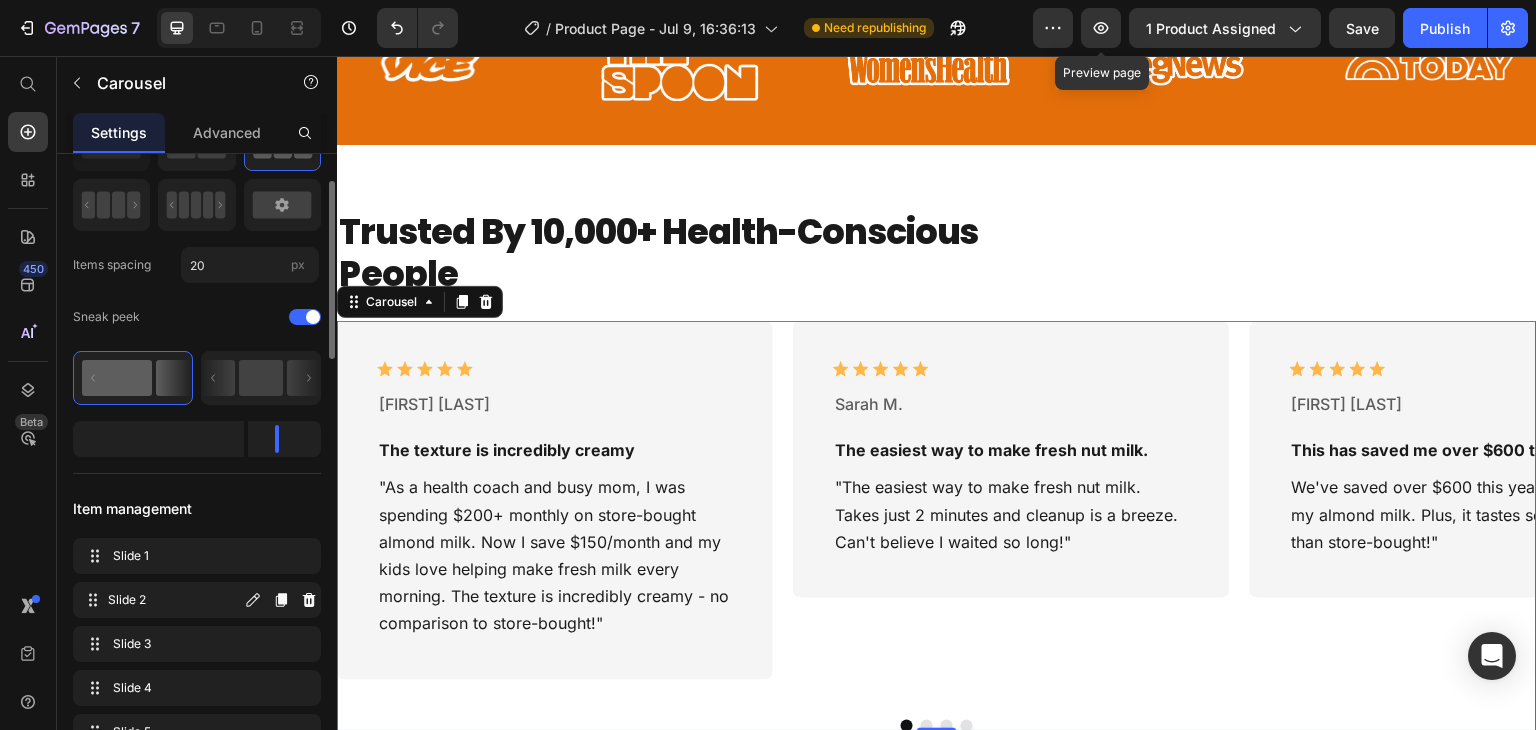scroll, scrollTop: 100, scrollLeft: 0, axis: vertical 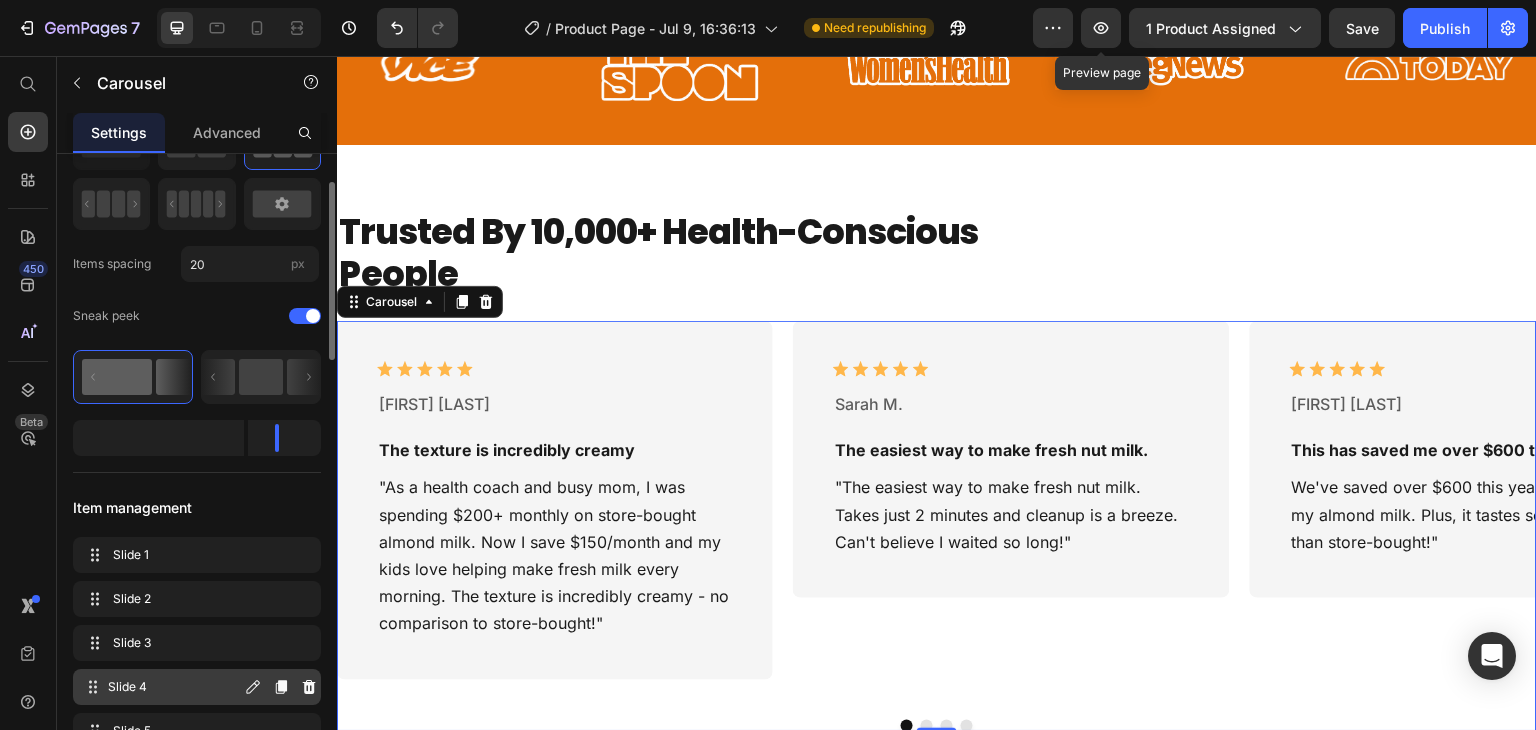 click on "Slide 4" at bounding box center [174, 687] 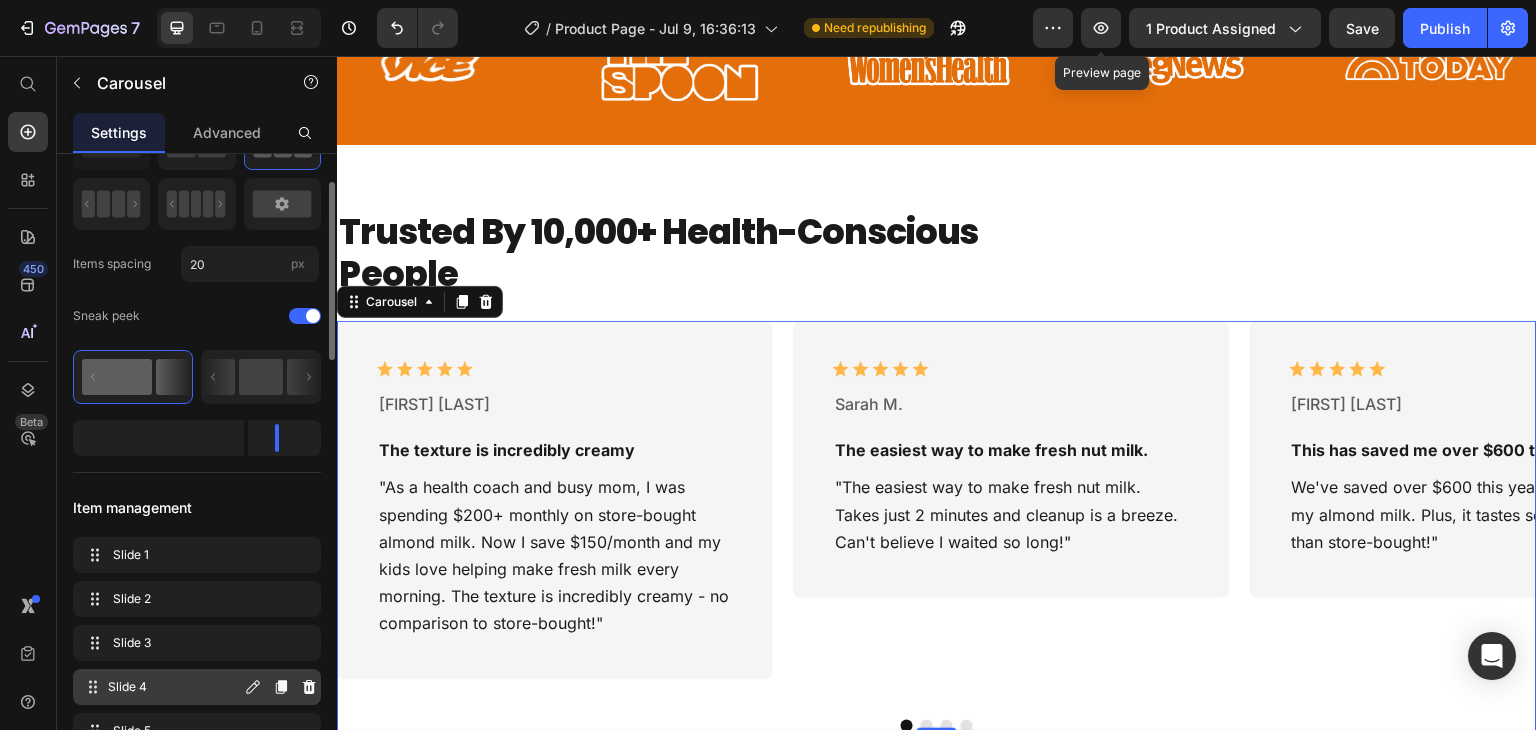 click on "Slide 4" at bounding box center (174, 687) 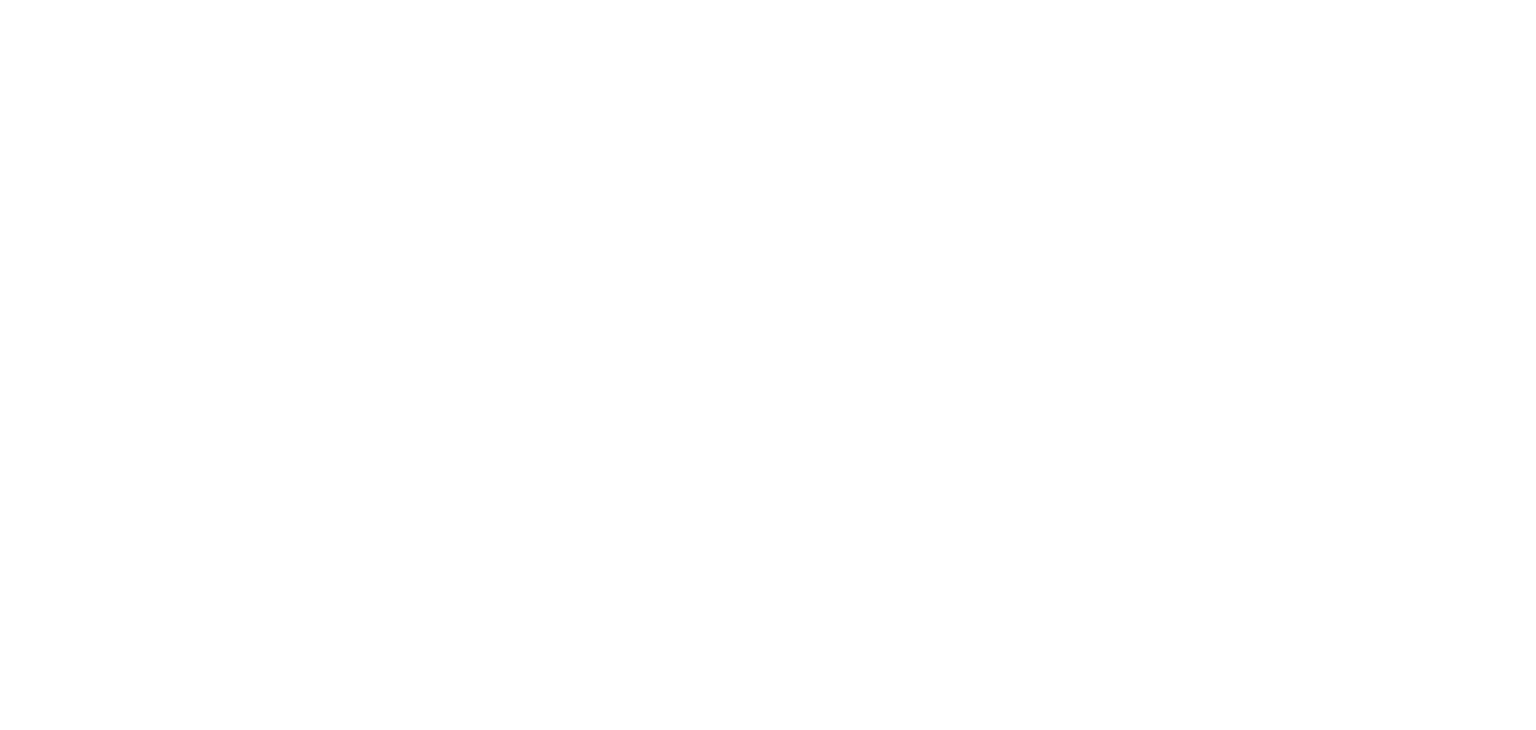 scroll, scrollTop: 0, scrollLeft: 0, axis: both 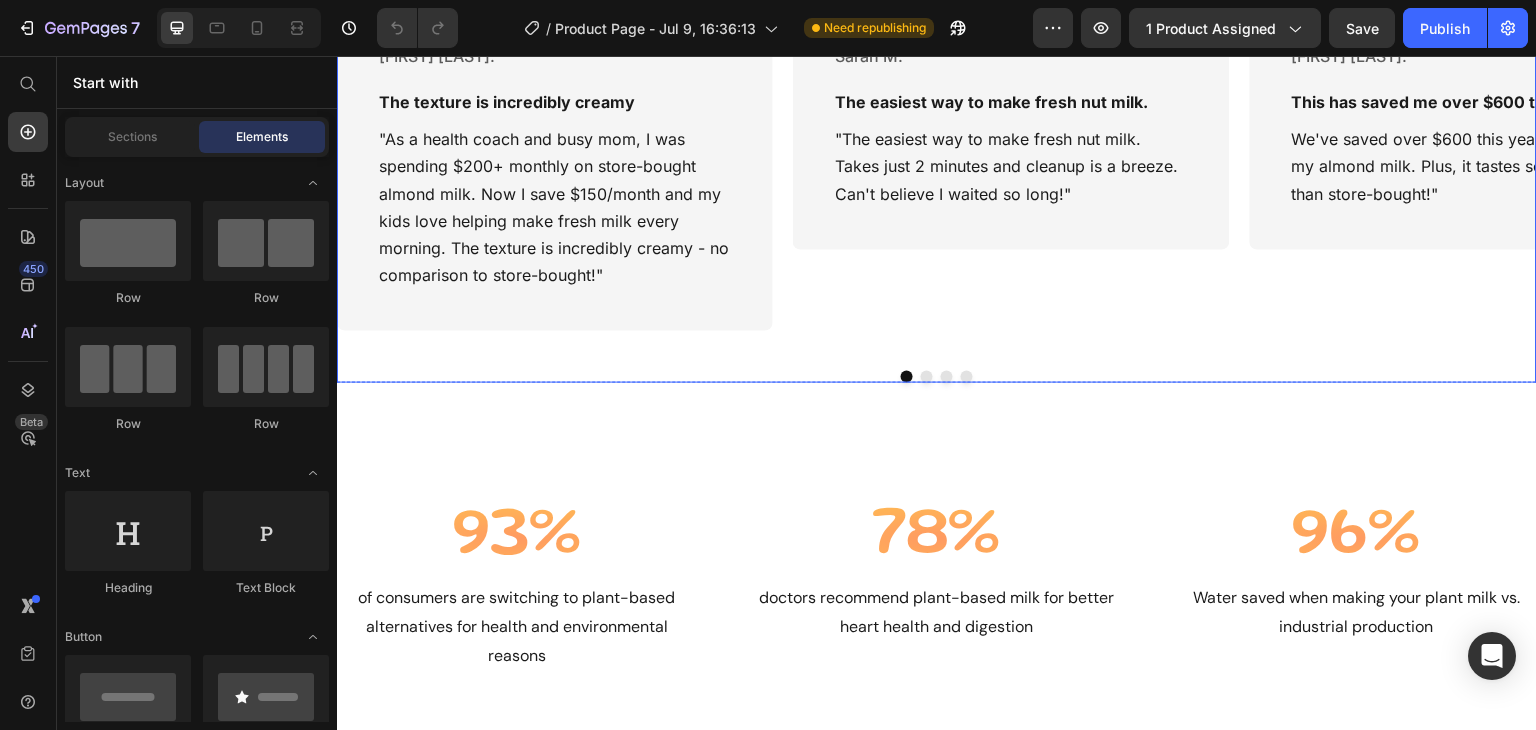click on "Icon
Icon
Icon
Icon
Icon Icon List [FIRST] [LAST]. Text Block The easiest way to make fresh nut milk. Text Block "The easiest way to make fresh nut milk. Takes just 2 minutes and cleanup is a breeze. Can't believe I waited so long!" Text Block Row" at bounding box center [1011, 164] 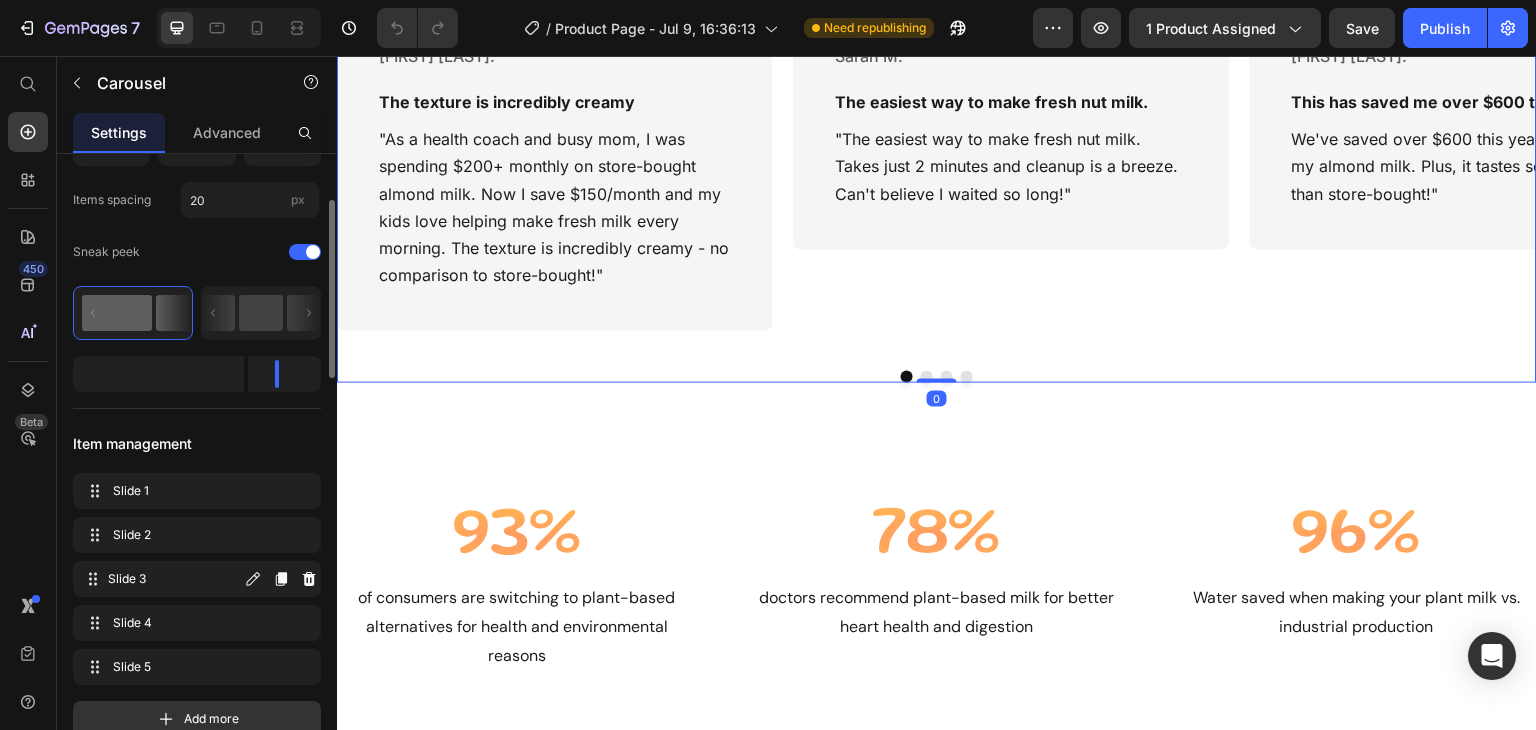 scroll, scrollTop: 164, scrollLeft: 0, axis: vertical 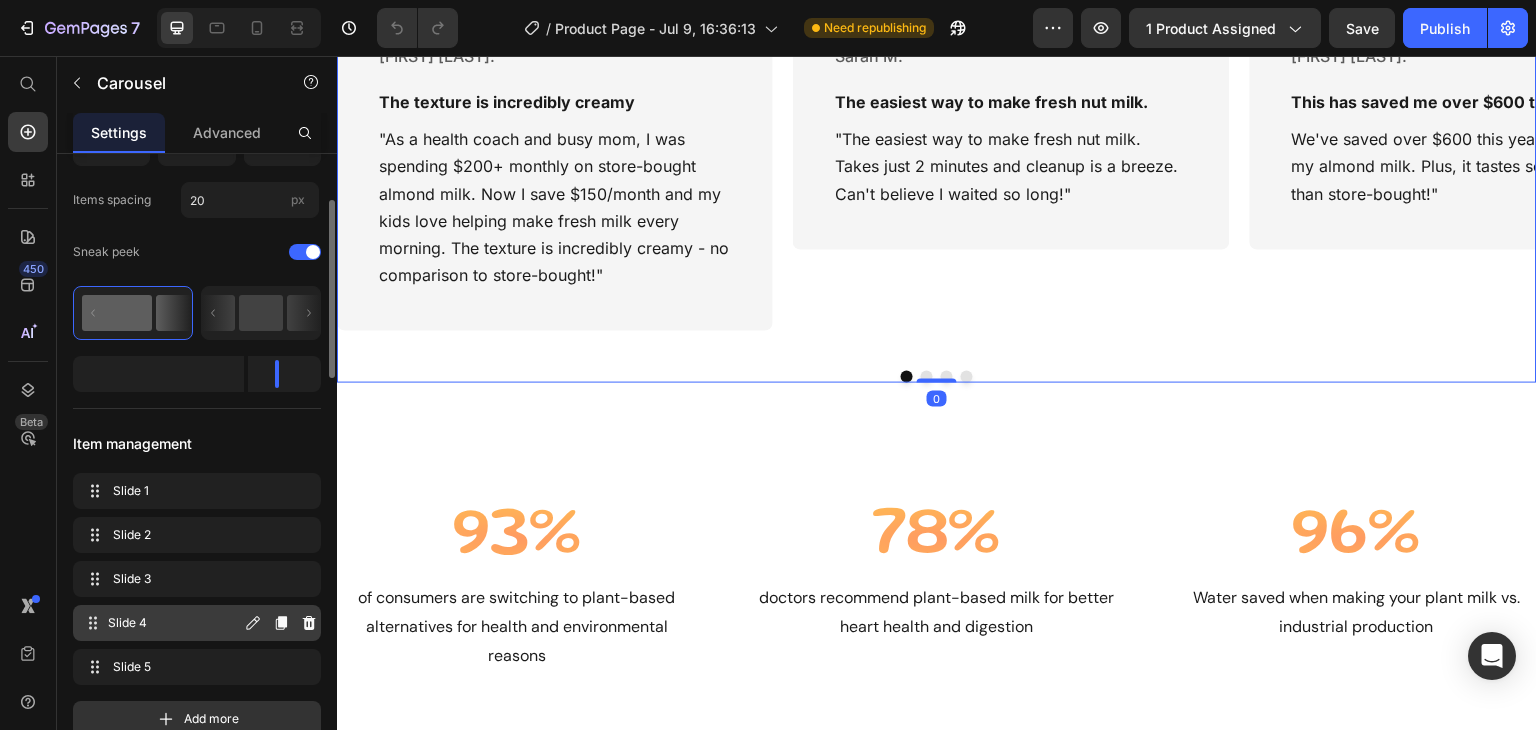 click on "Slide 4 Slide 4" at bounding box center [161, 623] 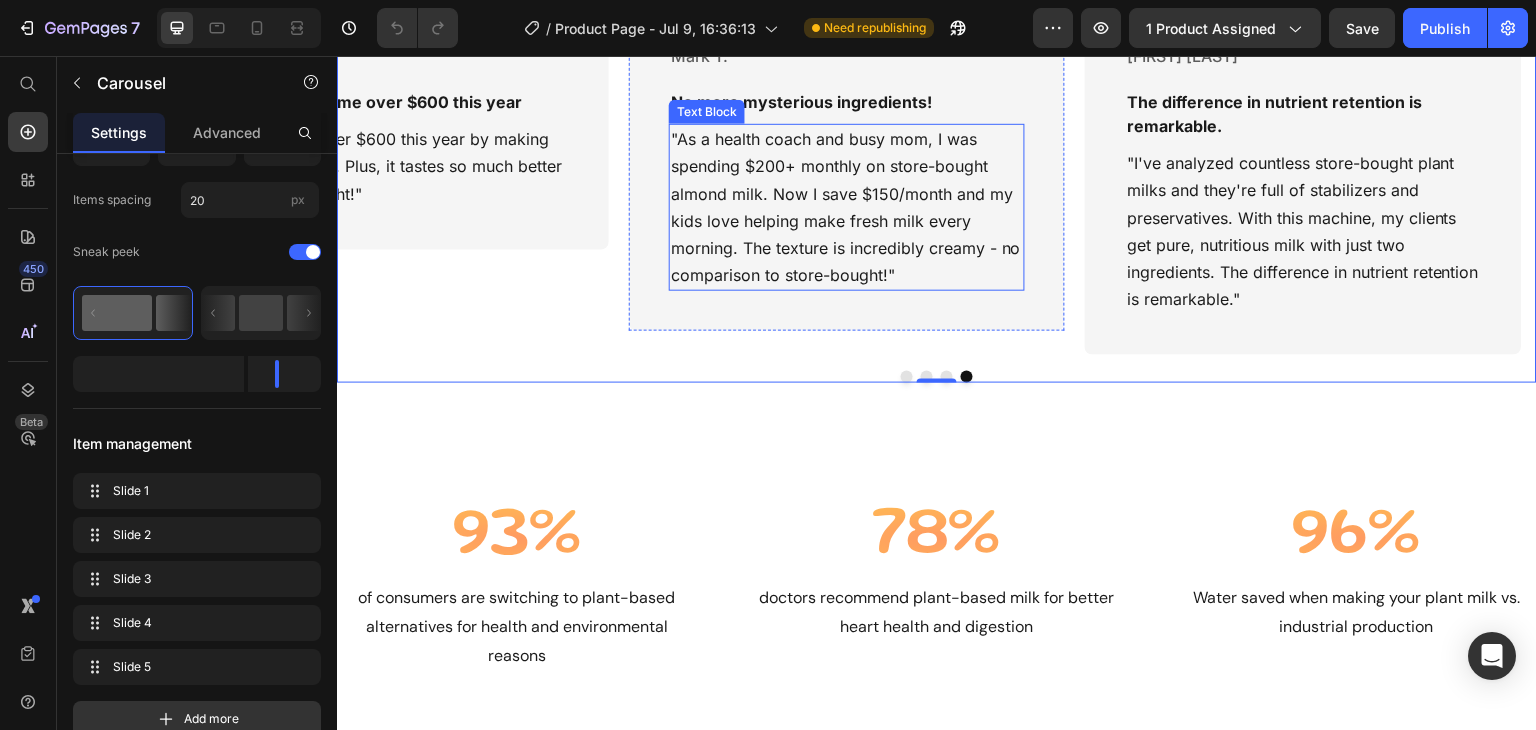 click on ""As a health coach and busy mom, I was spending $200+ monthly on store-bought almond milk. Now I save $150/month and my kids love helping make fresh milk every morning. The texture is incredibly creamy - no comparison to store-bought!"" at bounding box center [847, 207] 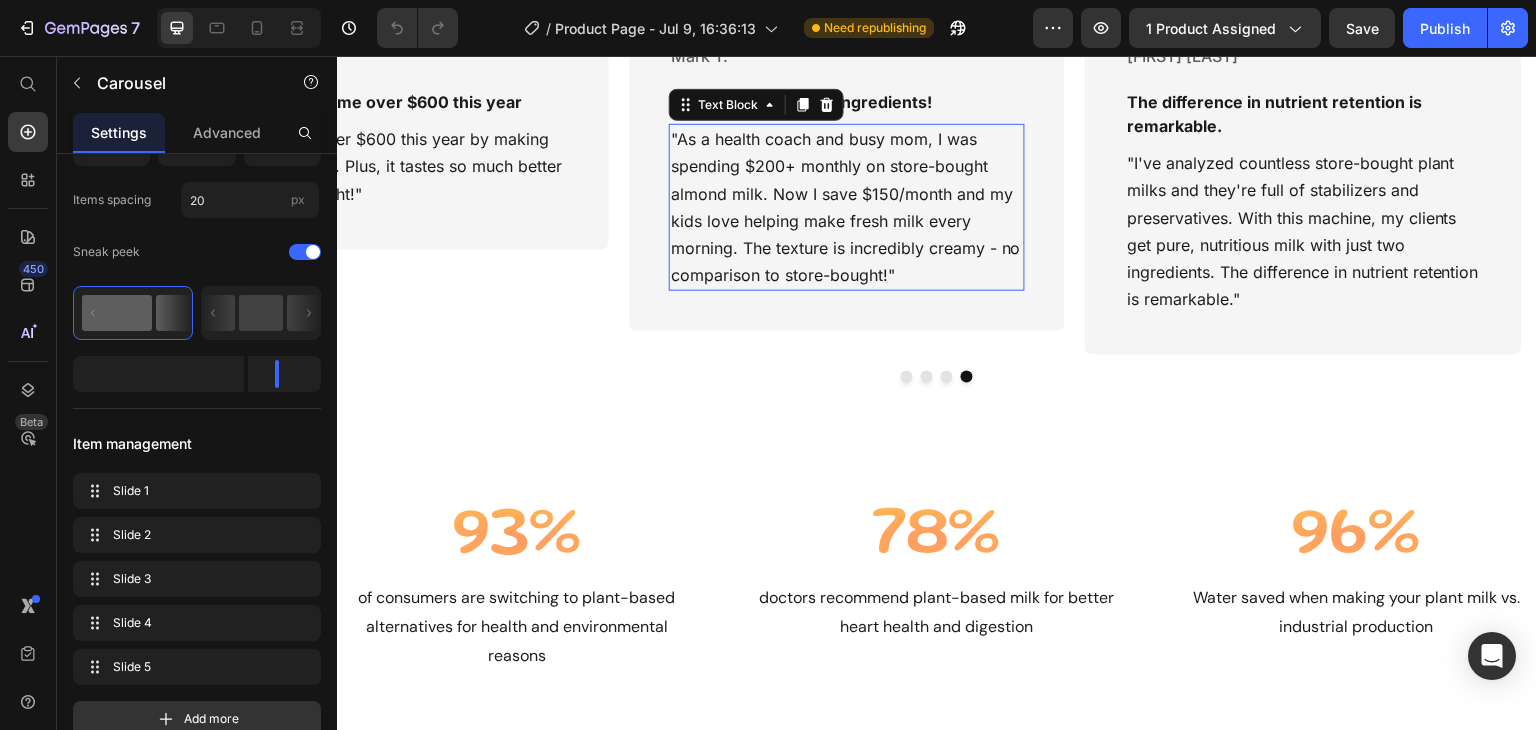 click on ""As a health coach and busy mom, I was spending $200+ monthly on store-bought almond milk. Now I save $150/month and my kids love helping make fresh milk every morning. The texture is incredibly creamy - no comparison to store-bought!"" at bounding box center (847, 207) 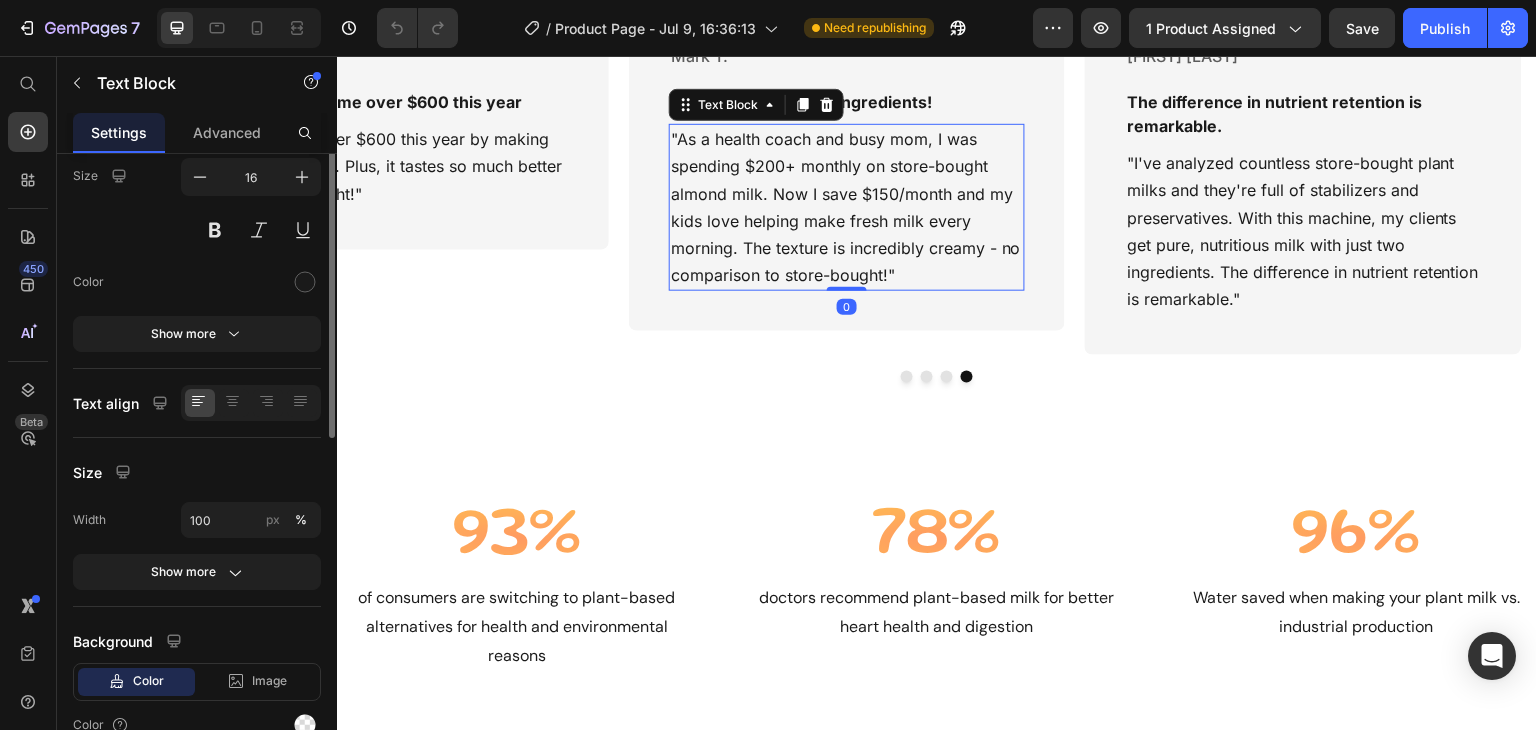 click on ""As a health coach and busy mom, I was spending $200+ monthly on store-bought almond milk. Now I save $150/month and my kids love helping make fresh milk every morning. The texture is incredibly creamy - no comparison to store-bought!"" at bounding box center (847, 207) 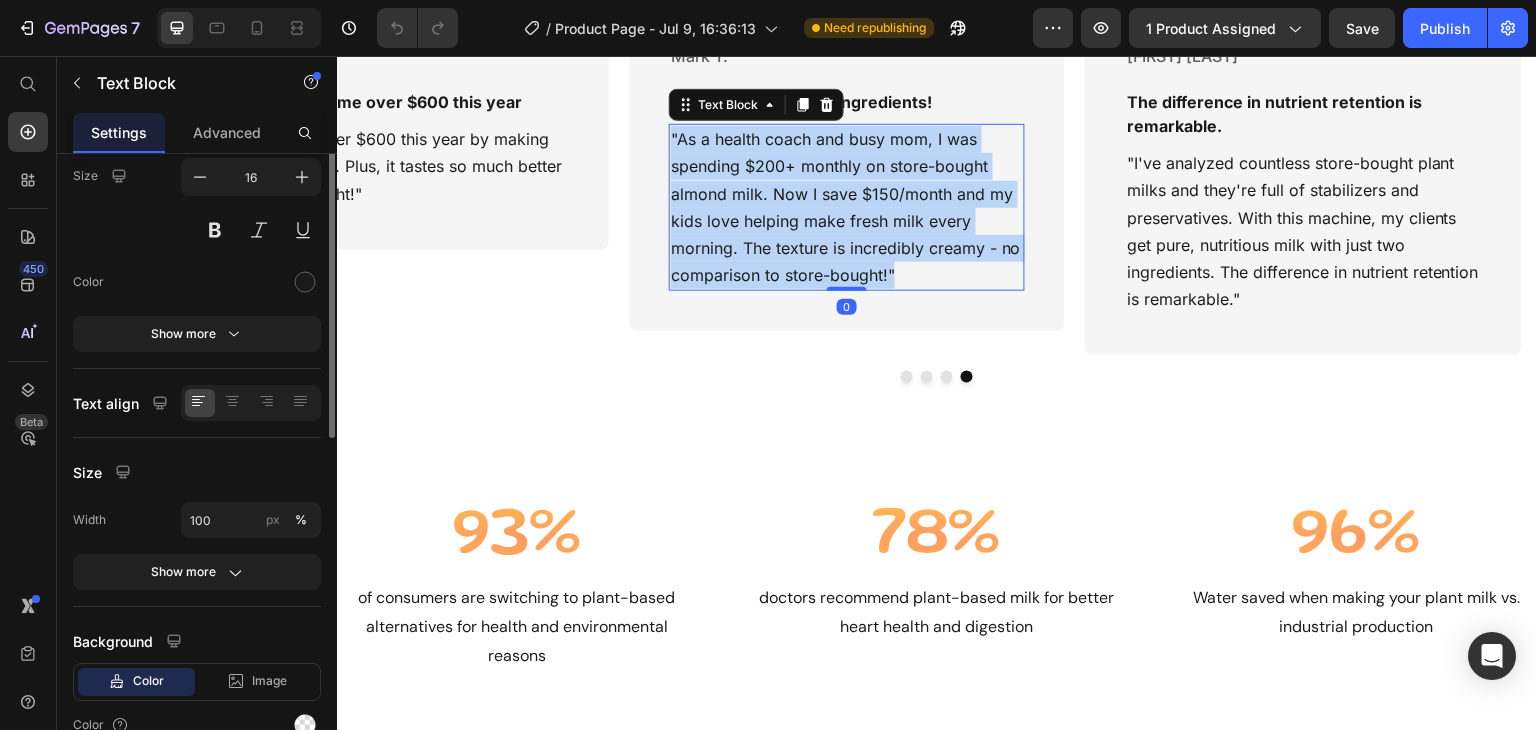 scroll, scrollTop: 0, scrollLeft: 0, axis: both 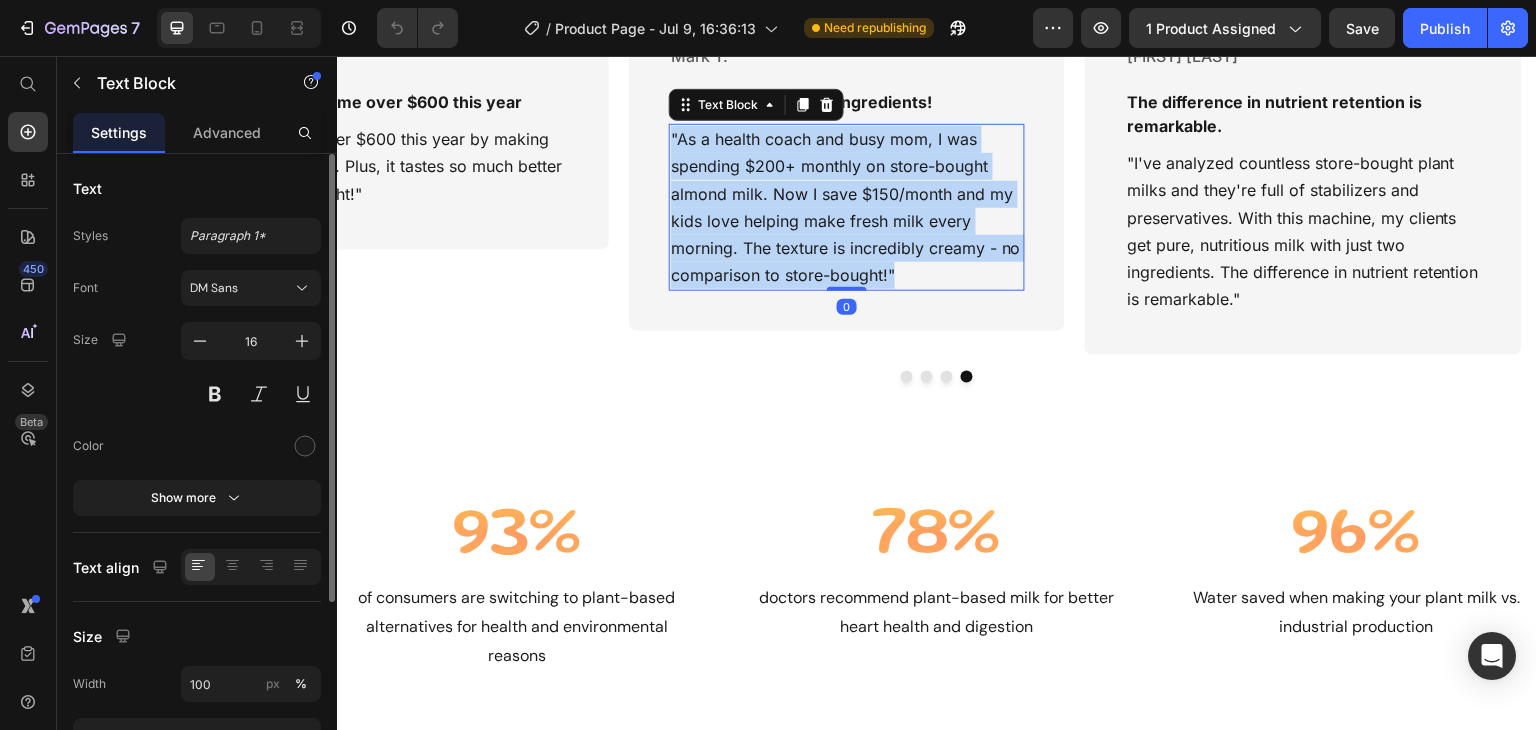 click on ""As a health coach and busy mom, I was spending $200+ monthly on store-bought almond milk. Now I save $150/month and my kids love helping make fresh milk every morning. The texture is incredibly creamy - no comparison to store-bought!"" at bounding box center (847, 207) 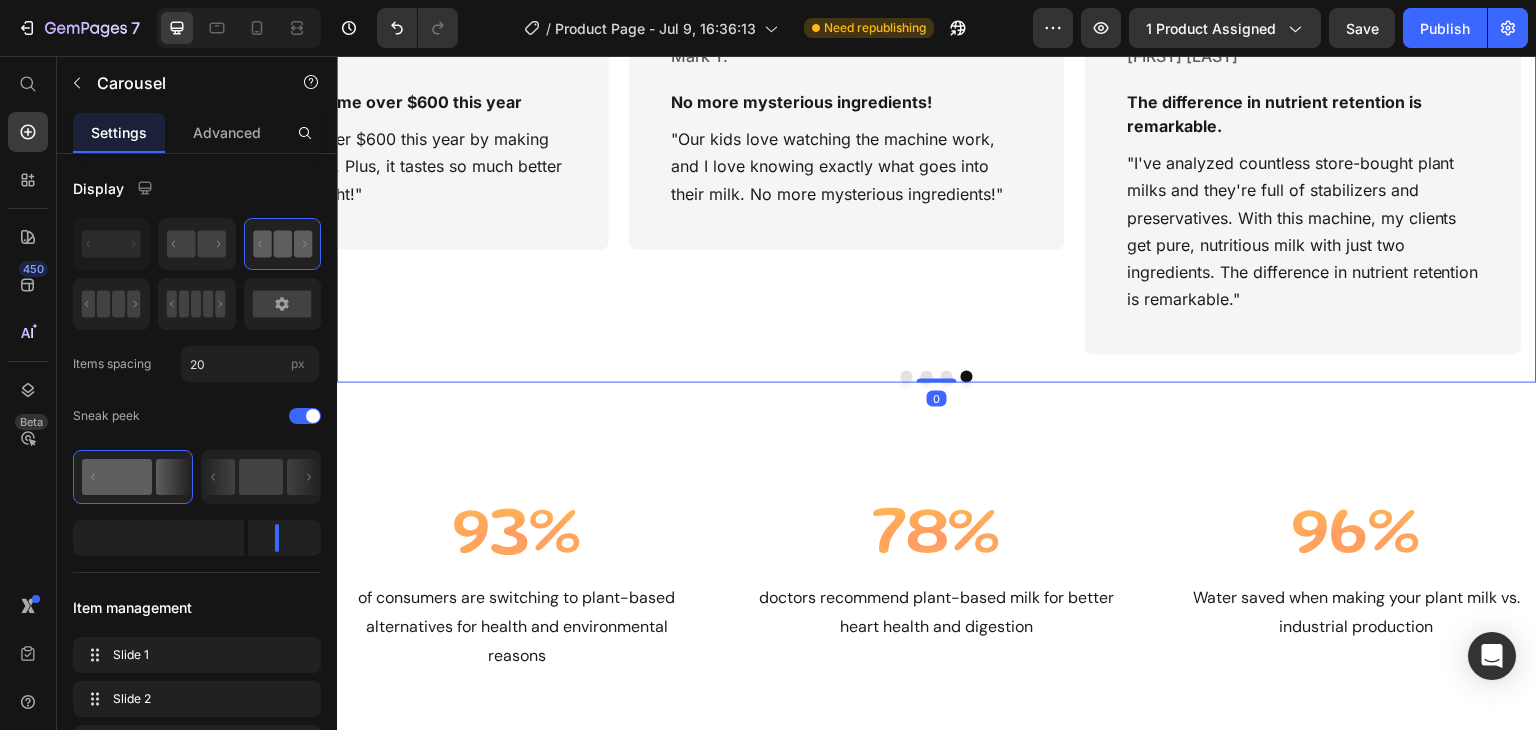 scroll, scrollTop: 1012, scrollLeft: 0, axis: vertical 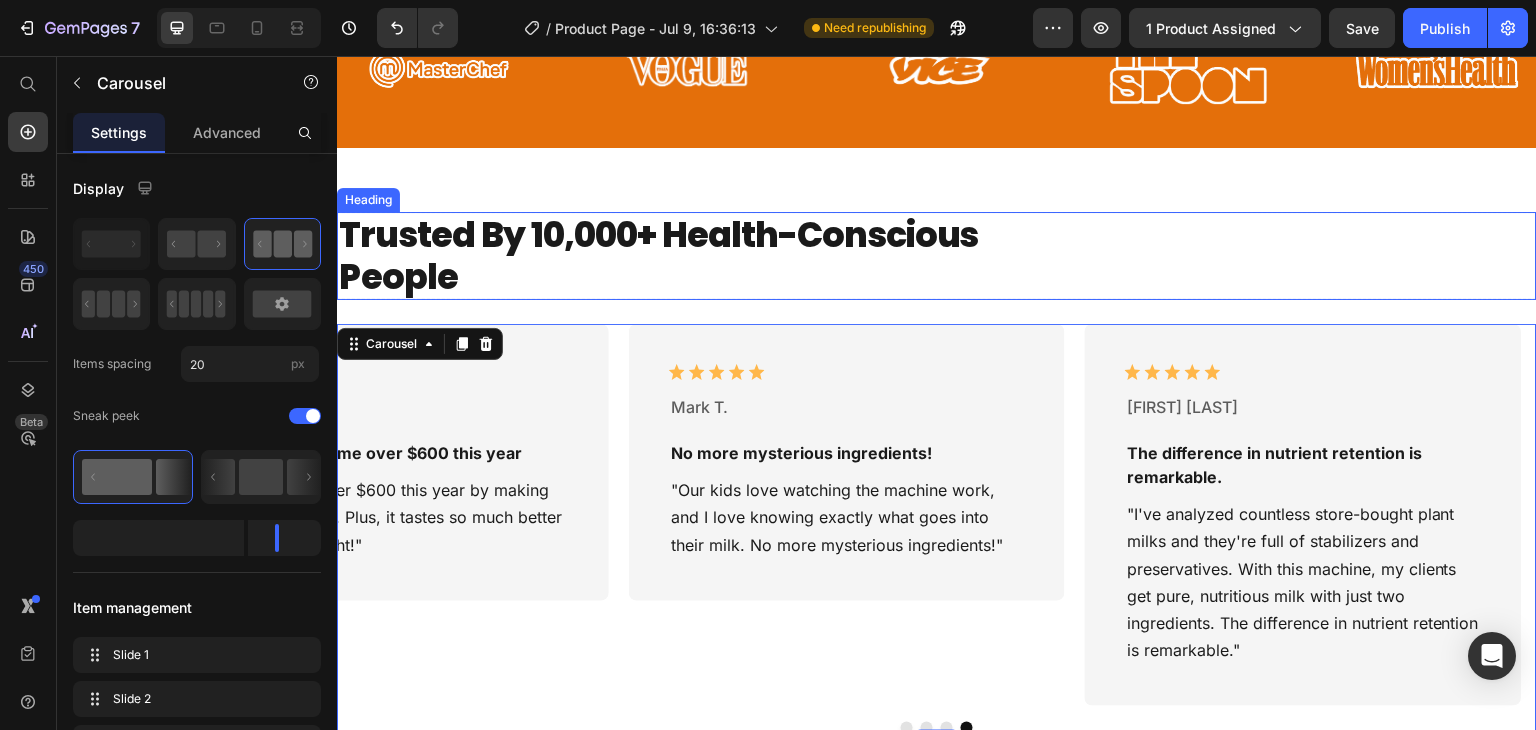 click on "Trusted By 10,000+ Health-Conscious People" at bounding box center [687, 256] 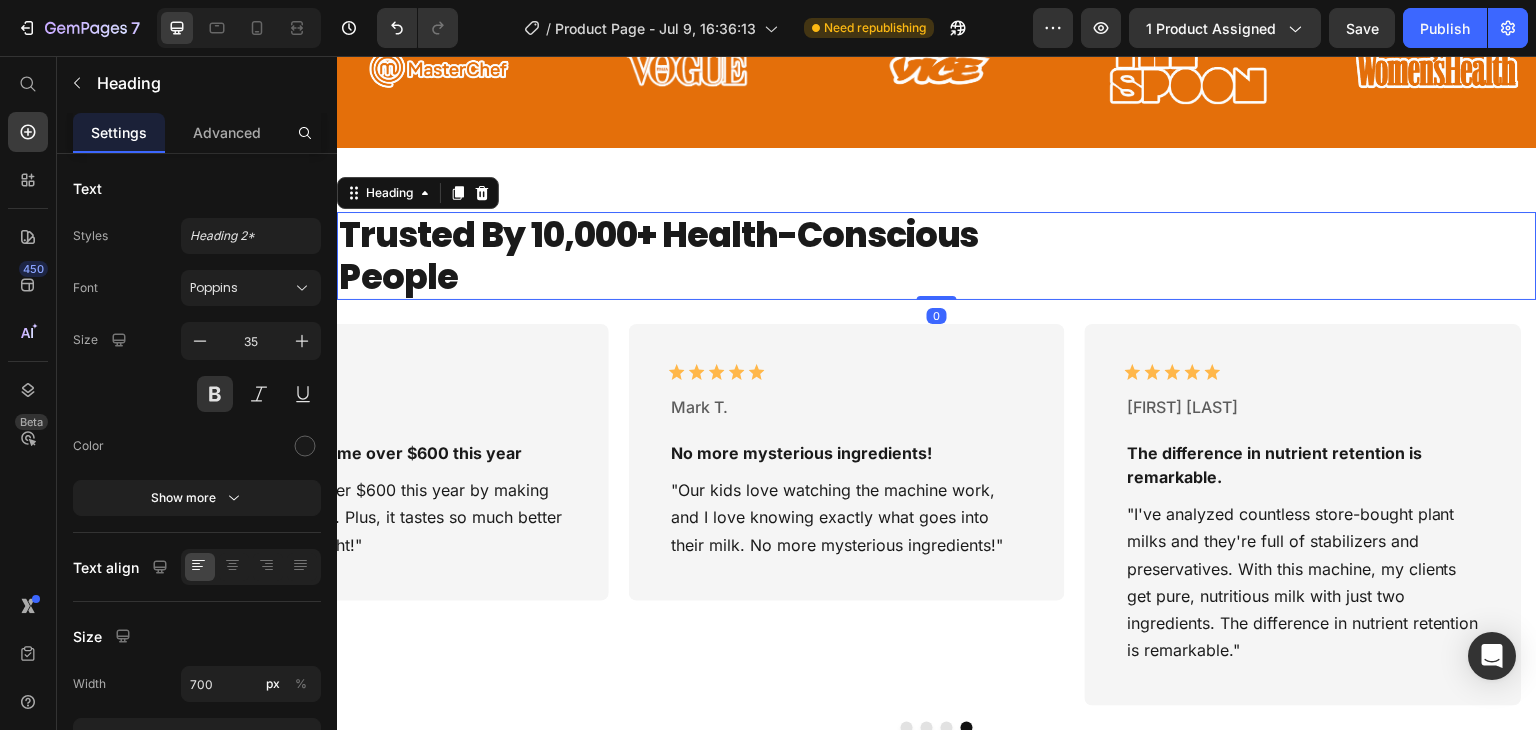 click on "Trusted By 10,000+ Health-Conscious People" at bounding box center (687, 256) 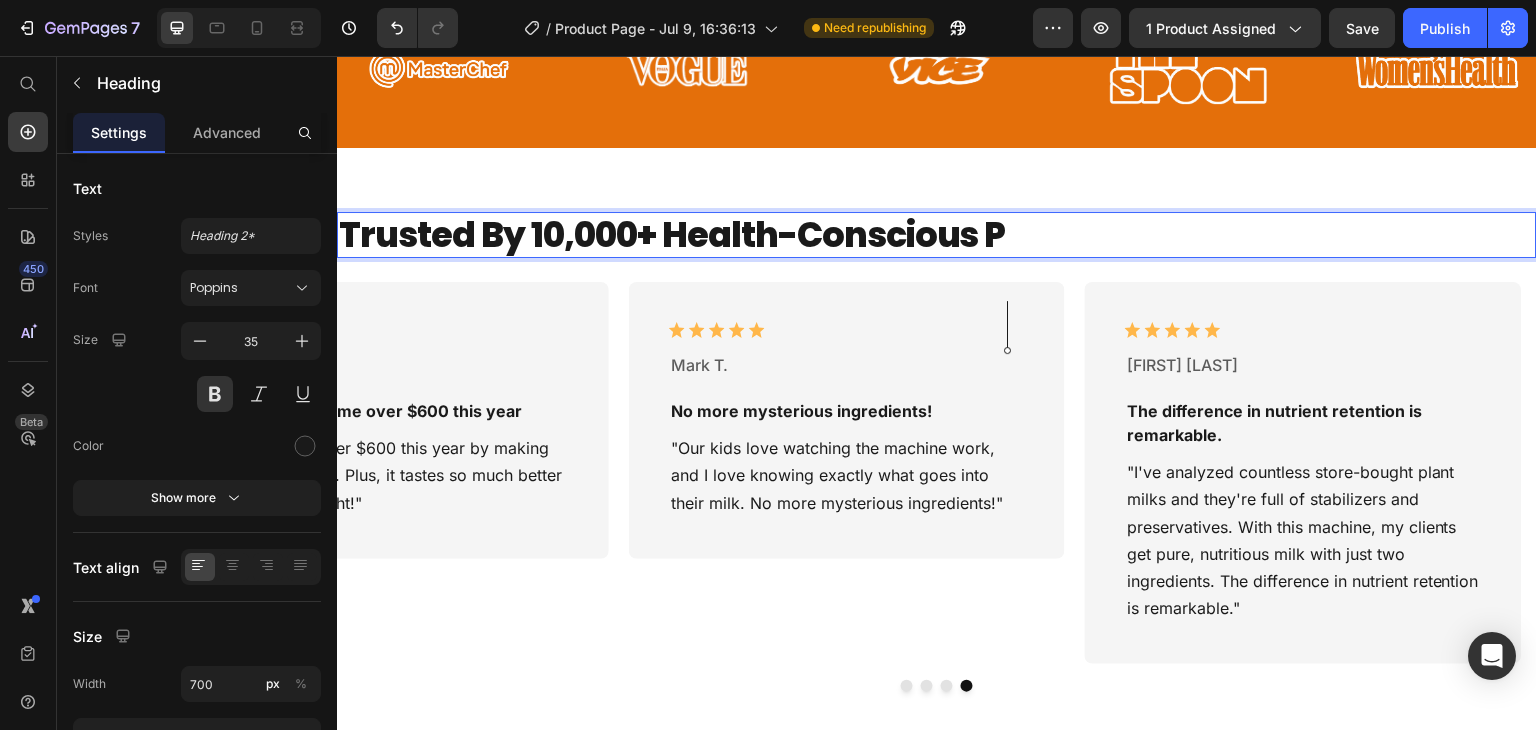 scroll, scrollTop: 0, scrollLeft: 0, axis: both 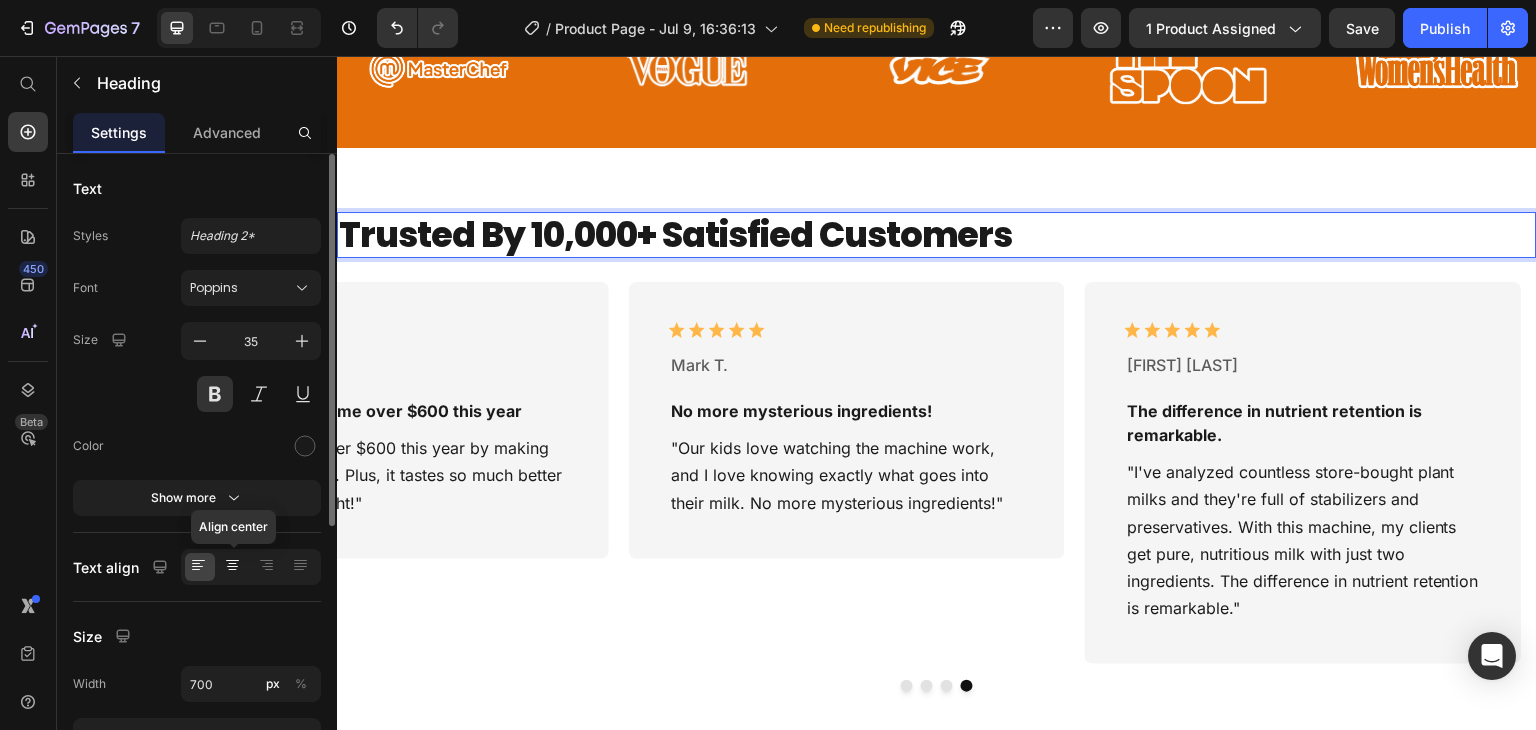click 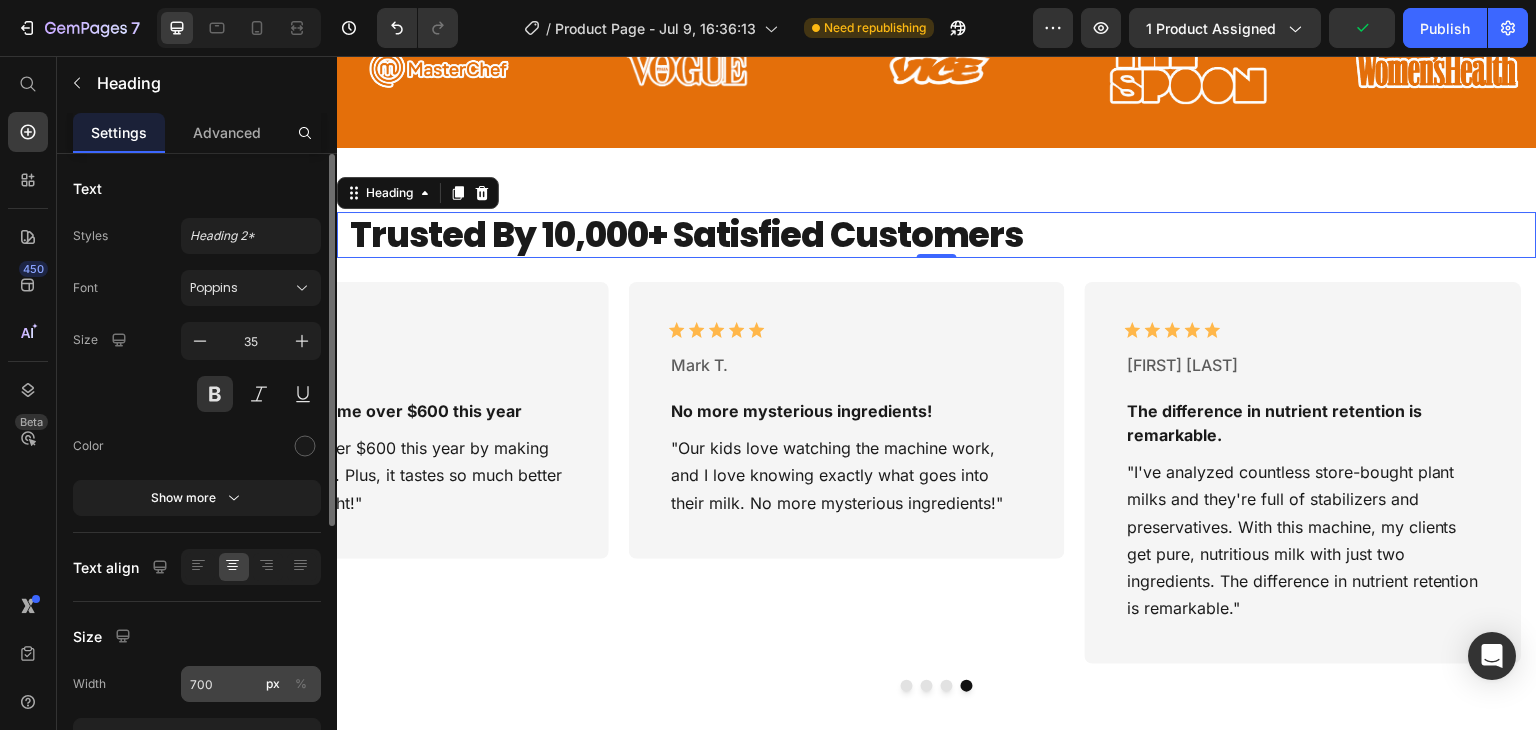 click on "%" 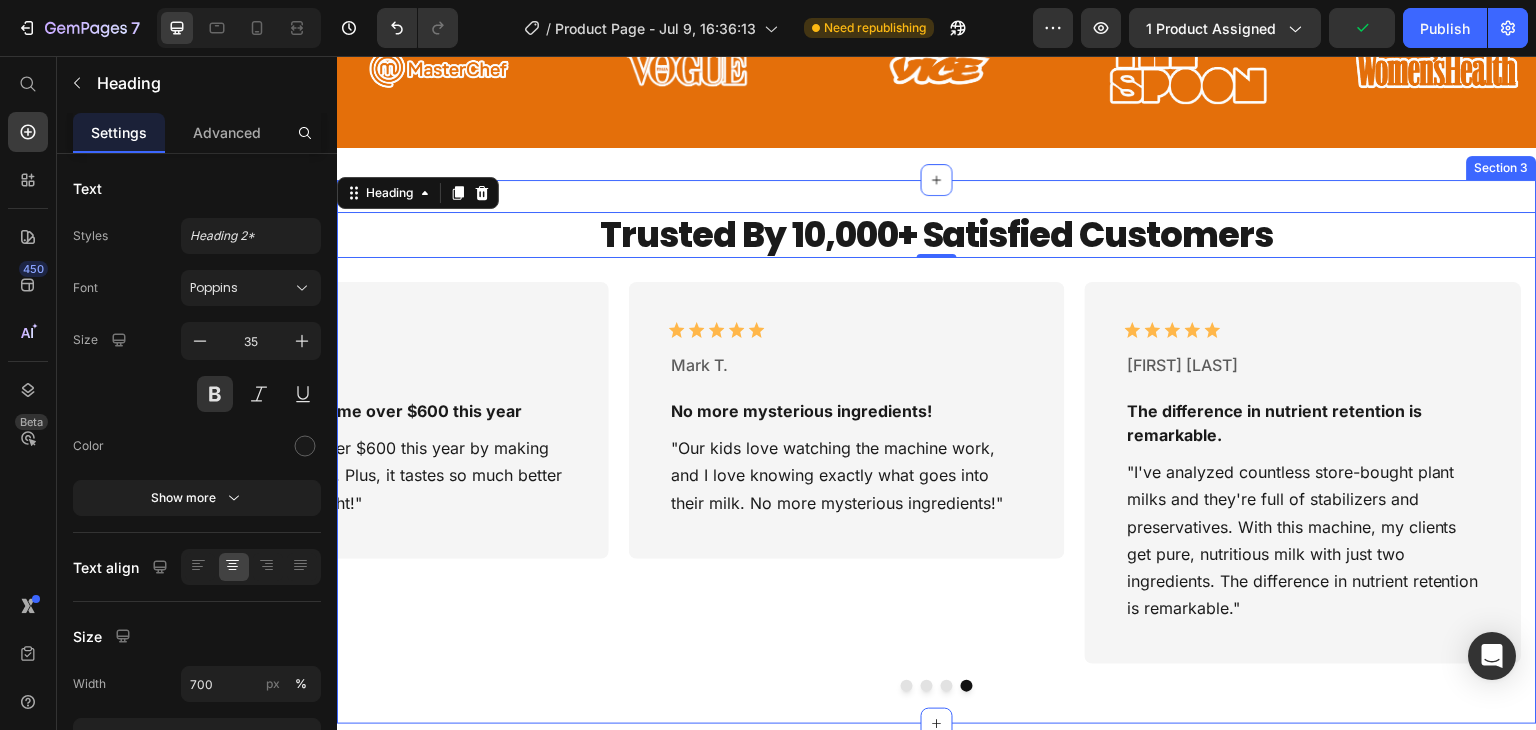 click on "Trusted By 10,000+ Satisfied Customers Heading   0 Row
Icon
Icon
Icon
Icon
Icon Icon List [FIRST] [LAST]. Text Block The texture is incredibly creamy Text Block "As a health coach and busy mom, I was spending $[PRICE]/month on store-bought almond milk. Now I save $[PRICE]/month and my kids love helping make fresh milk every morning. The texture is incredibly creamy - no comparison to store-bought!" Text Block Row
Icon
Icon
Icon
Icon
Icon Icon List [FIRST] [LAST]. Text Block The easiest way to make fresh nut milk. Text Block "The easiest way to make fresh nut milk. Takes just 2 minutes and cleanup is a breeze. Can't believe I waited so long!" Text Block Row
Icon
Icon
Icon
Icon
Icon Icon List [FIRST] [LAST]. Text Block This has saved me over $[PRICE] this year Text Block Row" at bounding box center [937, 452] 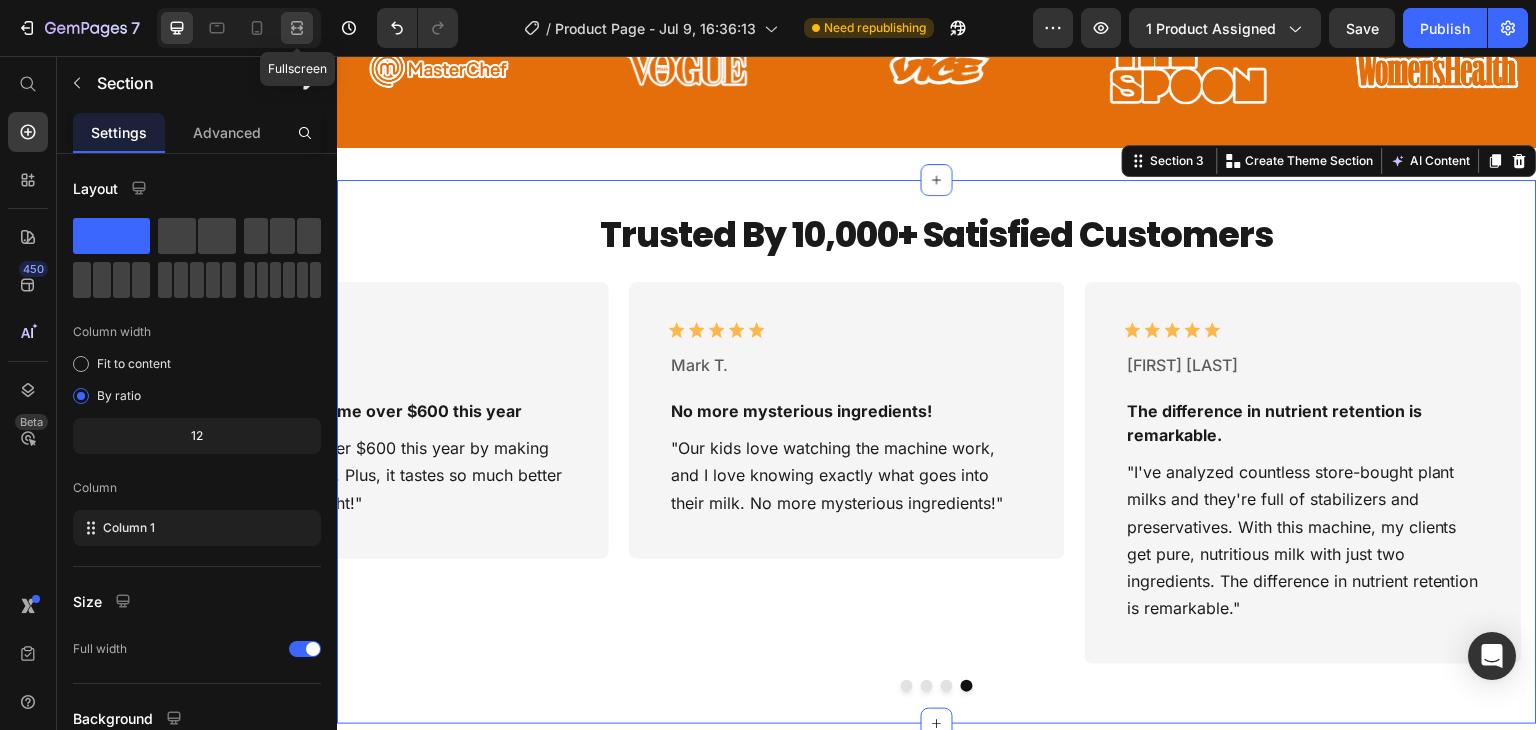 click 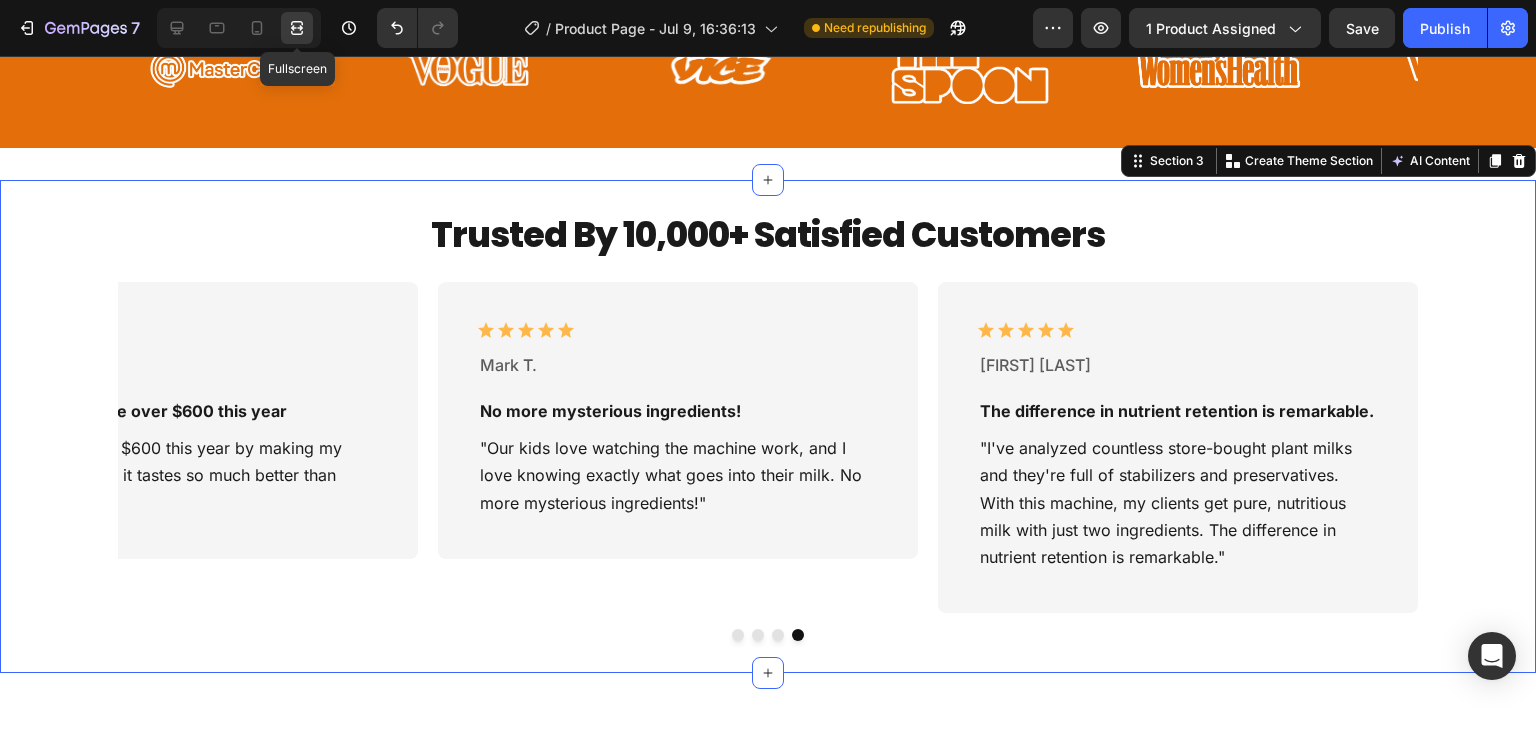 scroll, scrollTop: 1013, scrollLeft: 0, axis: vertical 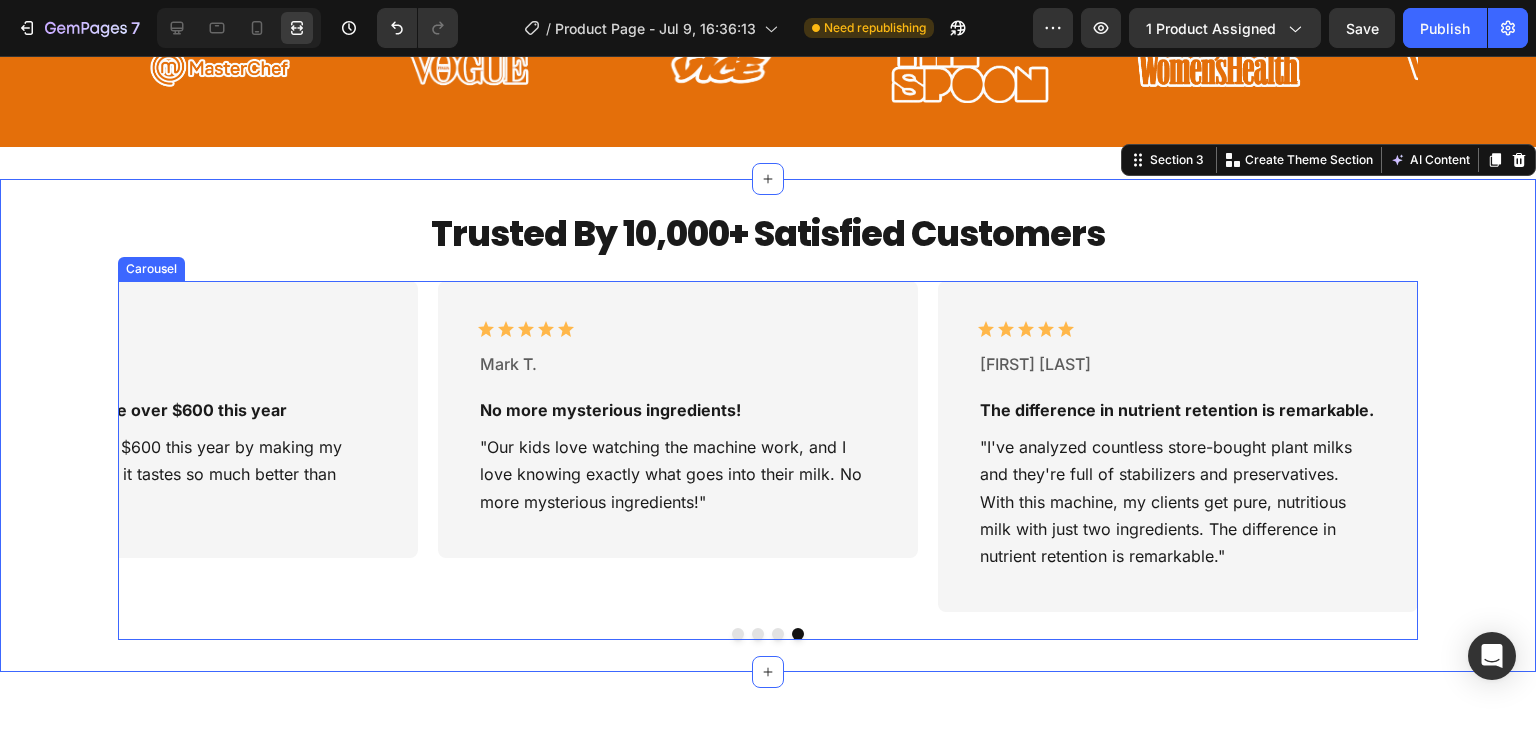click on "Icon
Icon
Icon
Icon
Icon Icon List Jane F. Text Block The texture is incredibly creamy Text Block "As a health coach and busy mom, I was spending $200+ monthly on store-bought almond milk. Now I save $150/month and my kids love helping make fresh milk every morning. The texture is incredibly creamy - no comparison to store-bought!" Text Block Row
Icon
Icon
Icon
Icon
Icon Icon List Sarah M. Text Block The easiest way to make fresh nut milk. Text Block "The easiest way to make fresh nut milk. Takes just 2 minutes and cleanup is a breeze. Can't believe I waited so long!" Text Block Row
Icon
Icon
Icon
Icon
Icon Icon List Lisa R. Text Block This has saved me over $600 this year Text Block Text Block Row
Icon
Icon" at bounding box center [768, 446] 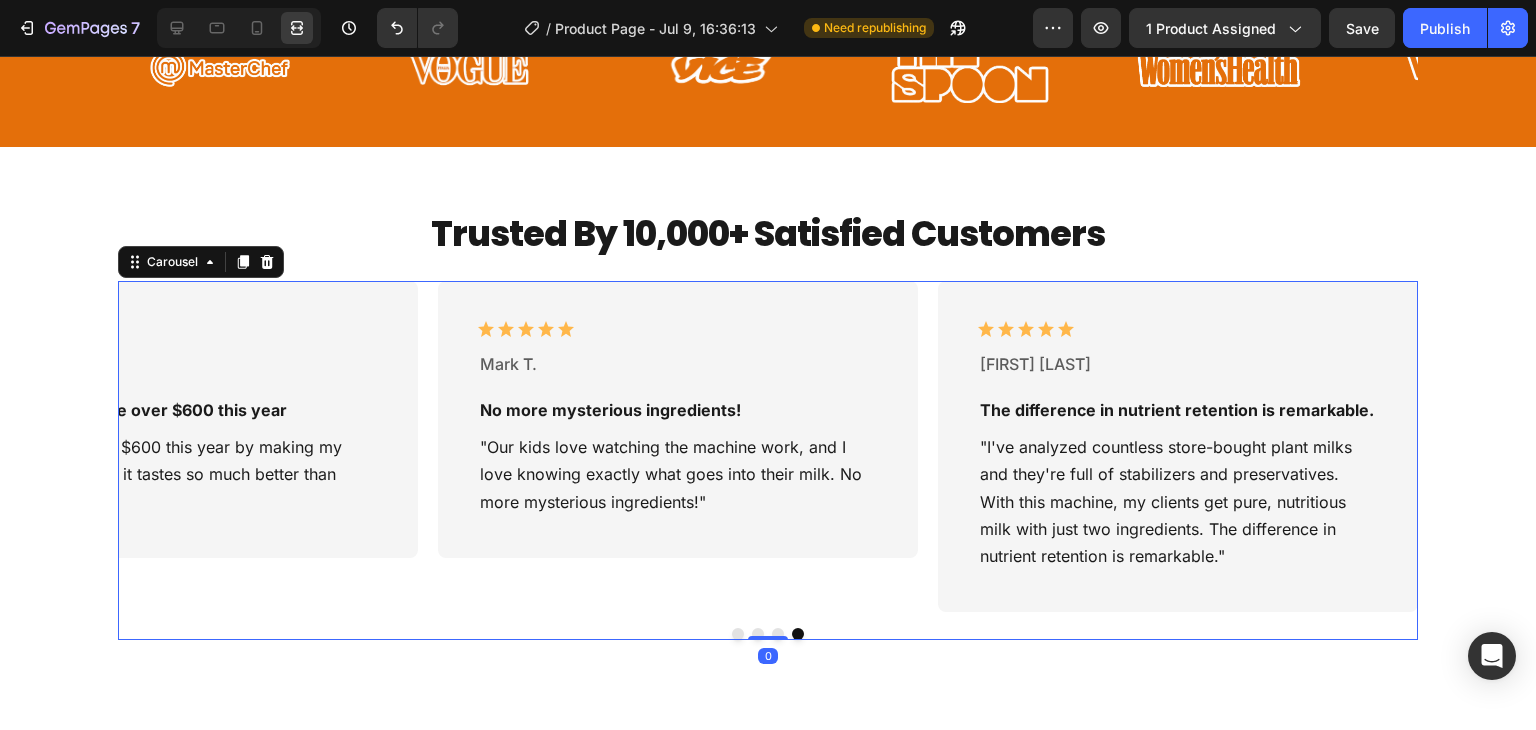 click at bounding box center (239, 28) 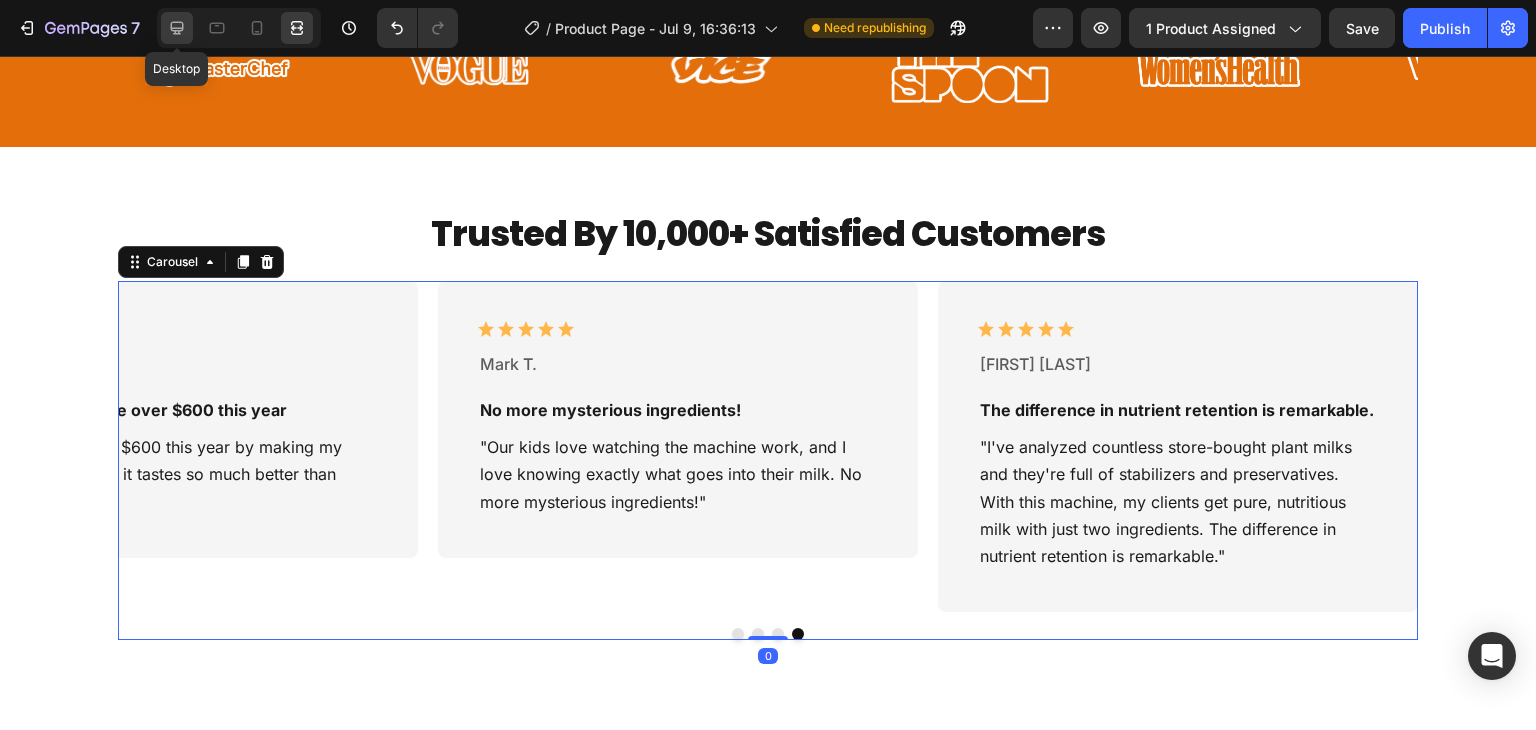 click 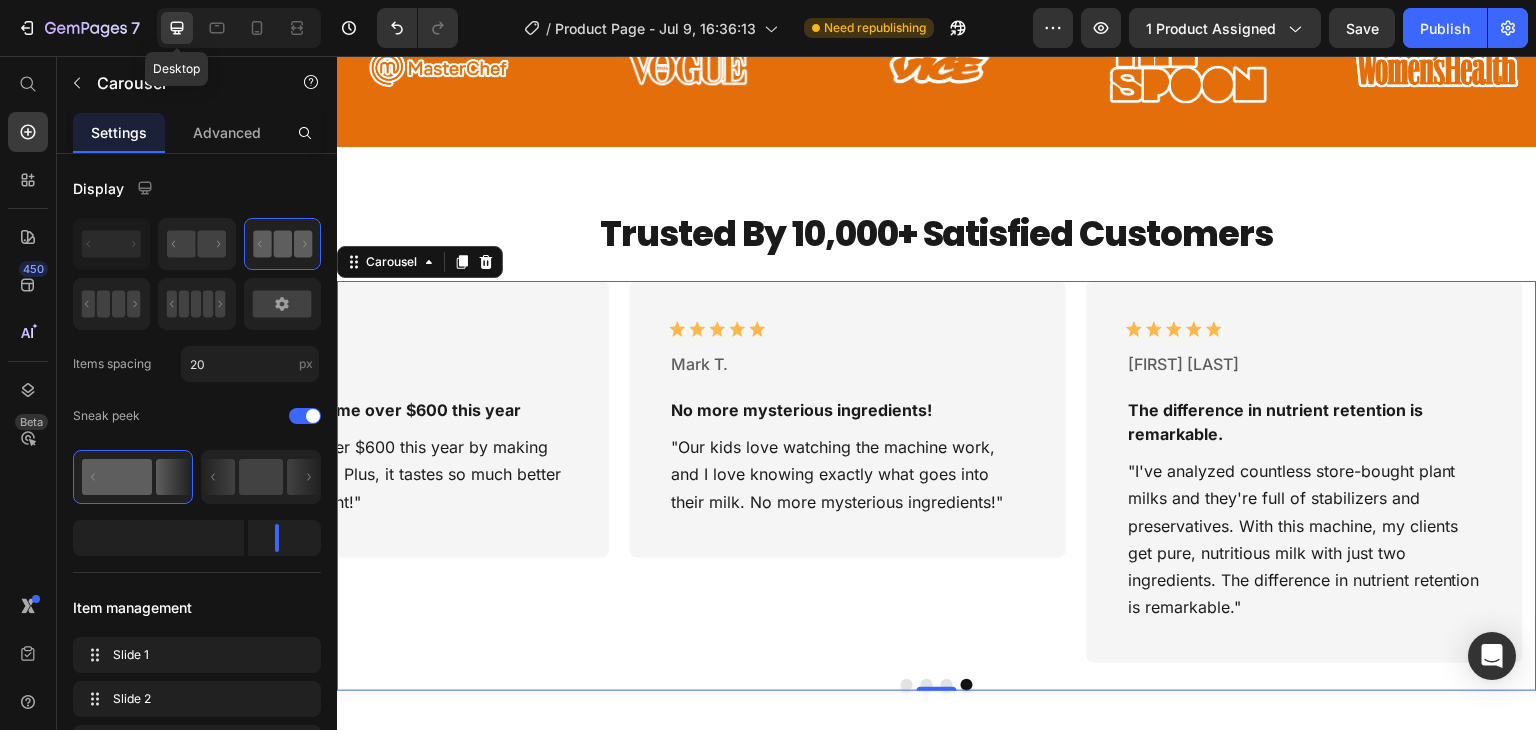 scroll, scrollTop: 1012, scrollLeft: 0, axis: vertical 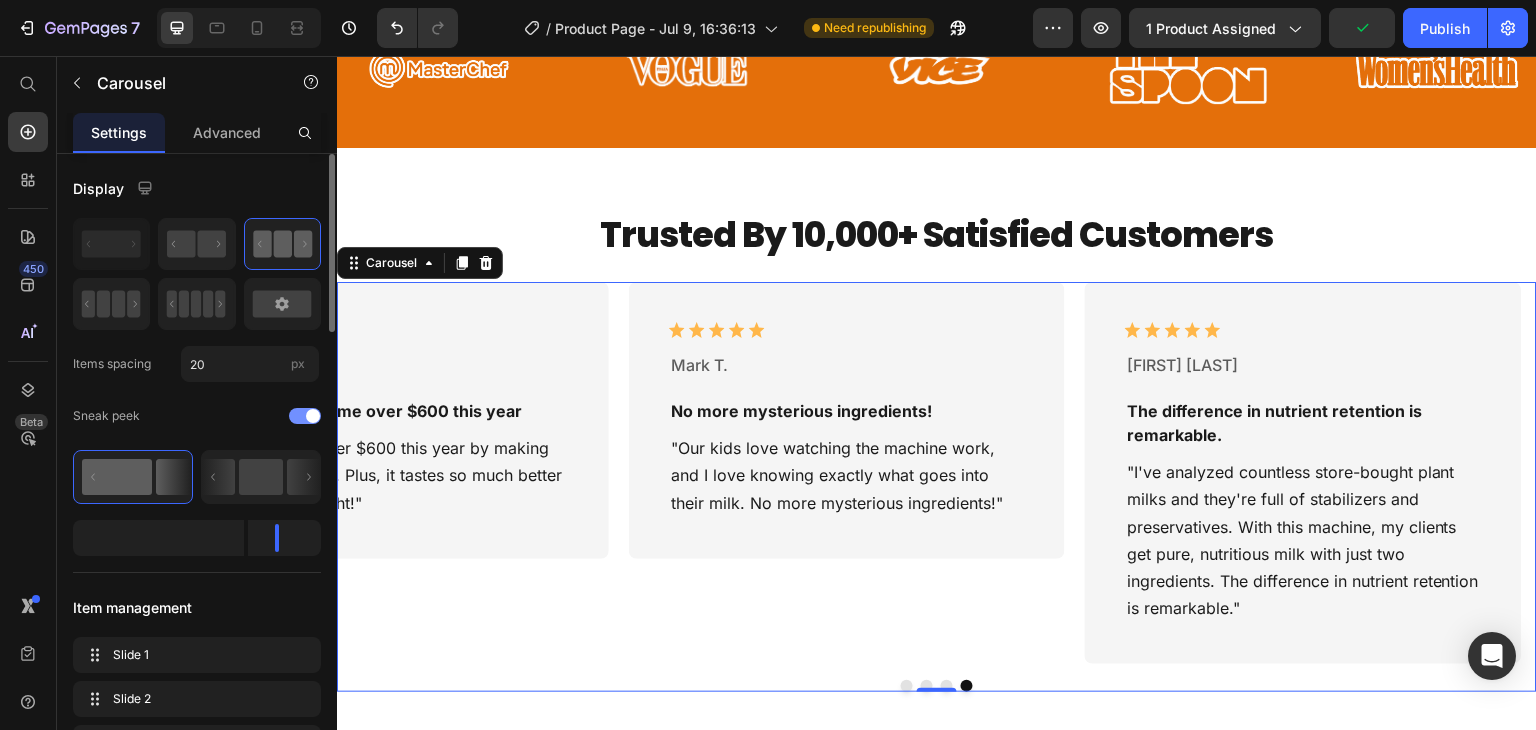 click on "Sneak peek" 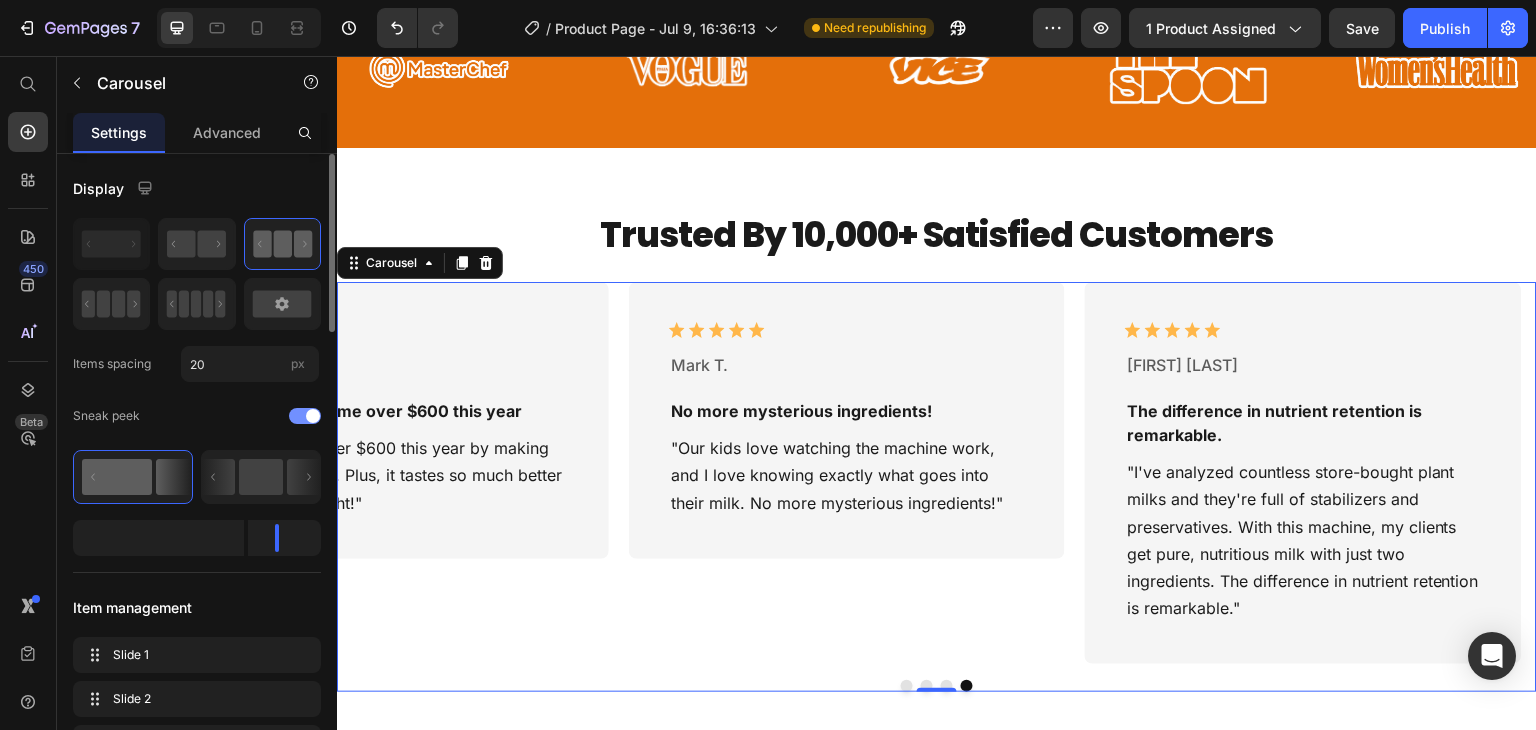 click at bounding box center [305, 416] 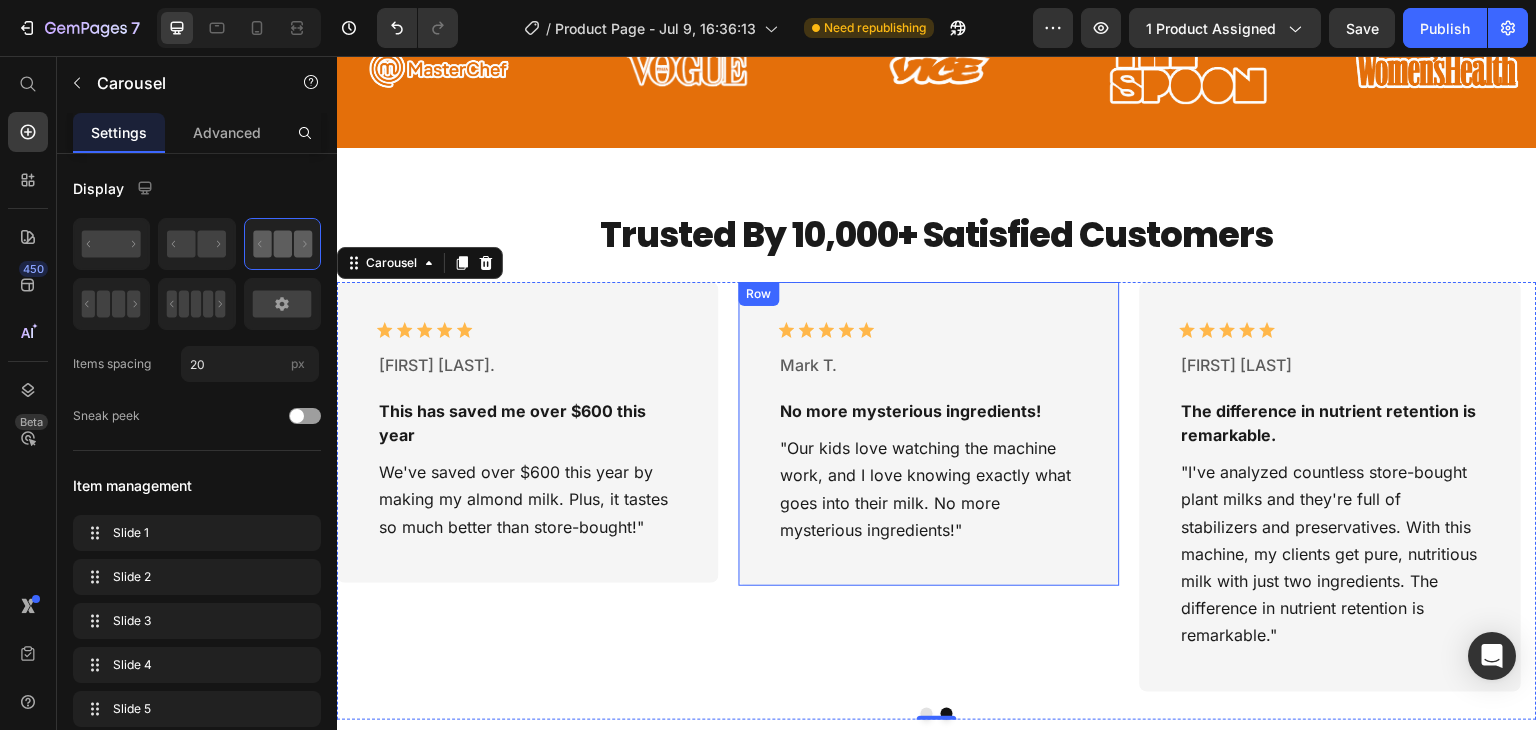 scroll, scrollTop: 1224, scrollLeft: 0, axis: vertical 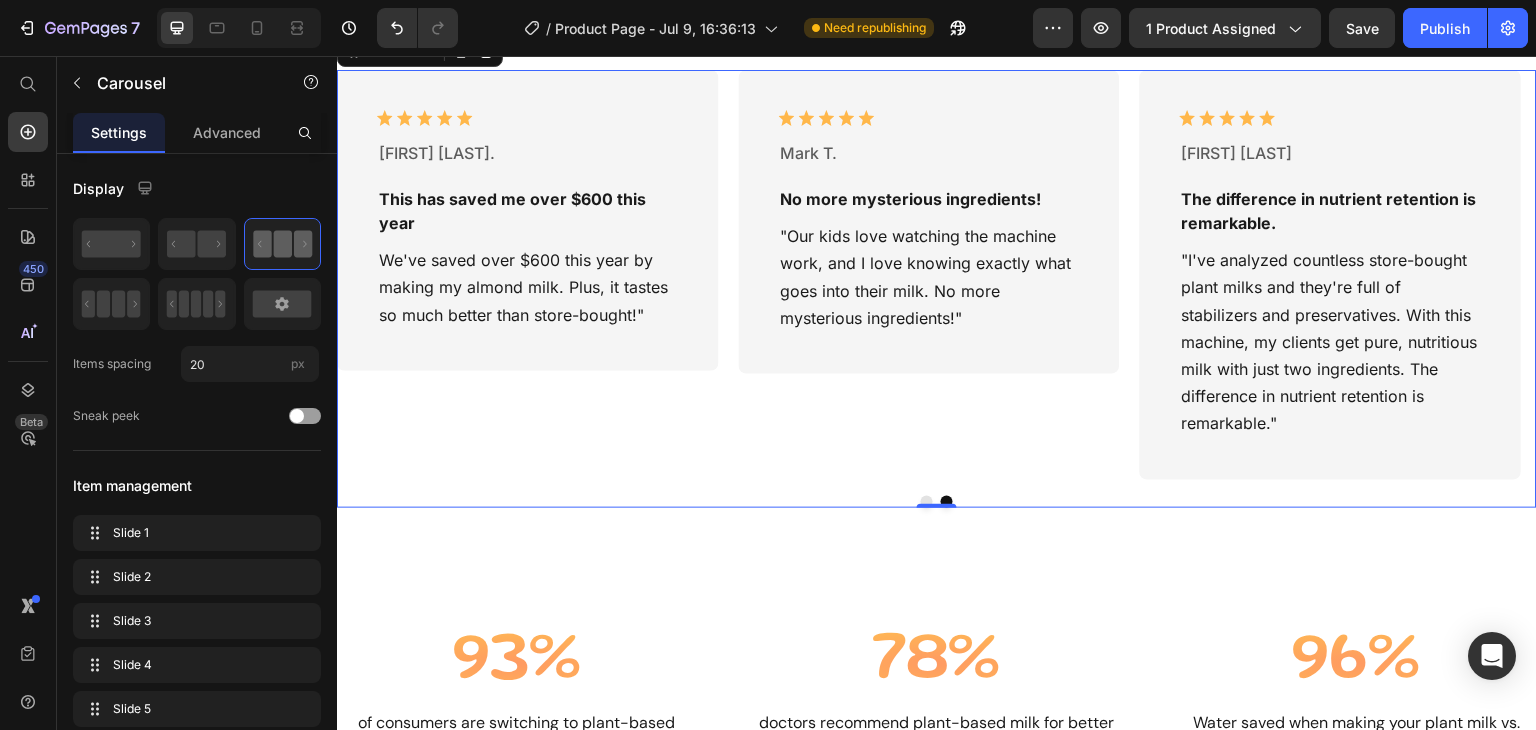 click on "Icon
Icon
Icon
Icon
Icon Icon List Jane F. Text Block The texture is incredibly creamy Text Block "As a health coach and busy mom, I was spending $200+ monthly on store-bought almond milk. Now I save $150/month and my kids love helping make fresh milk every morning. The texture is incredibly creamy - no comparison to store-bought!" Text Block Row
Icon
Icon
Icon
Icon
Icon Icon List Sarah M. Text Block The easiest way to make fresh nut milk. Text Block "The easiest way to make fresh nut milk. Takes just 2 minutes and cleanup is a breeze. Can't believe I waited so long!" Text Block Row
Icon
Icon
Icon
Icon
Icon Icon List Lisa R. Text Block This has saved me over $600 this year Text Block Text Block Row
Icon
Icon" at bounding box center [937, 275] 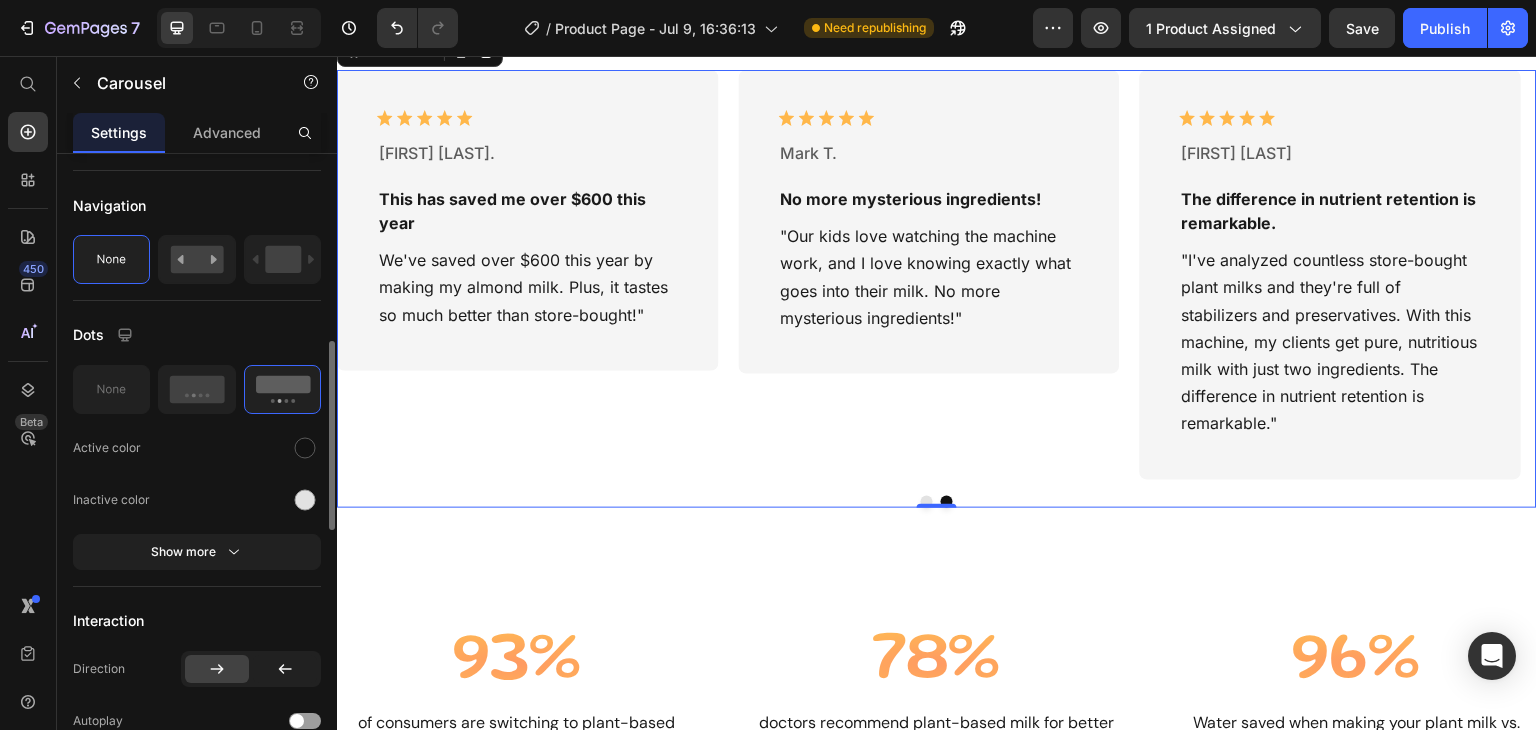 scroll, scrollTop: 626, scrollLeft: 0, axis: vertical 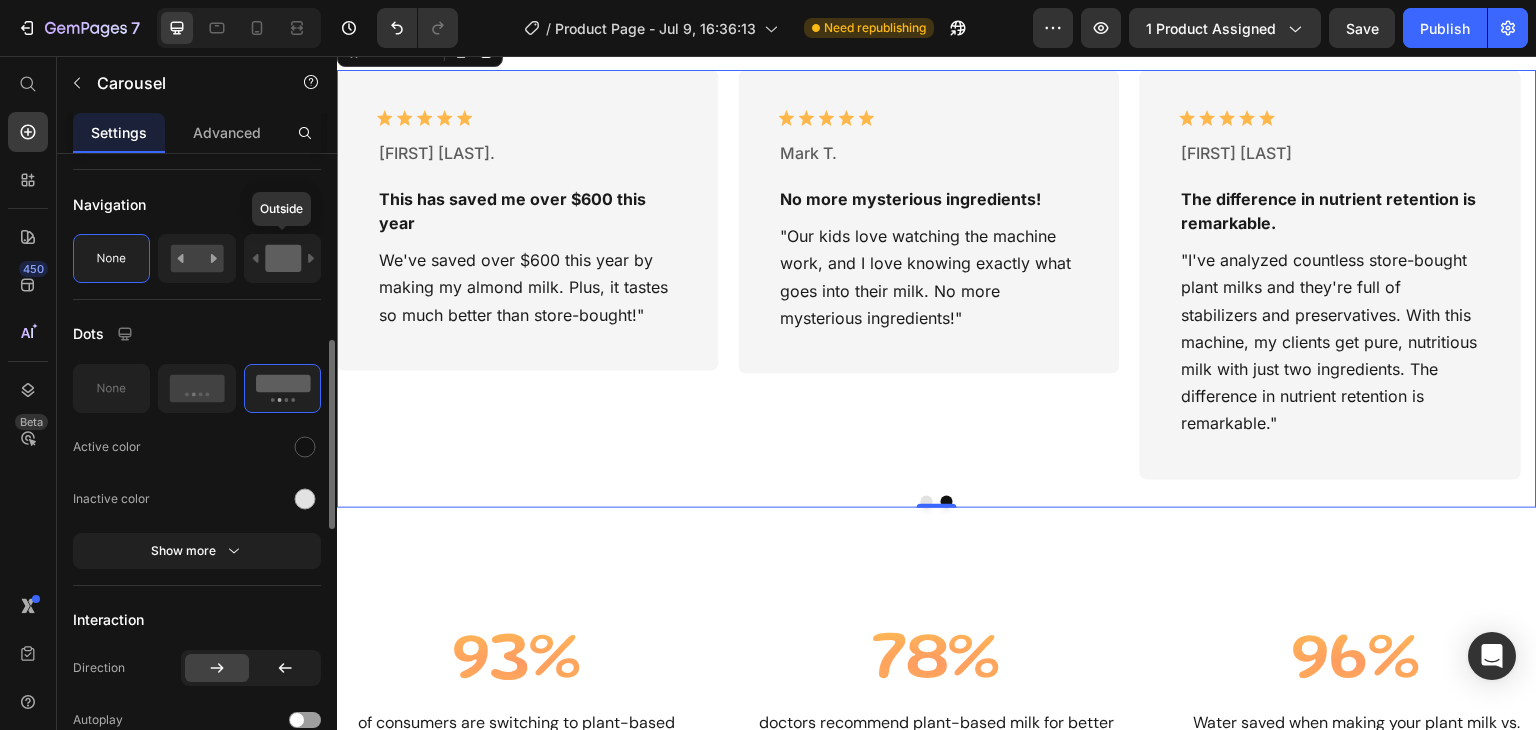 click 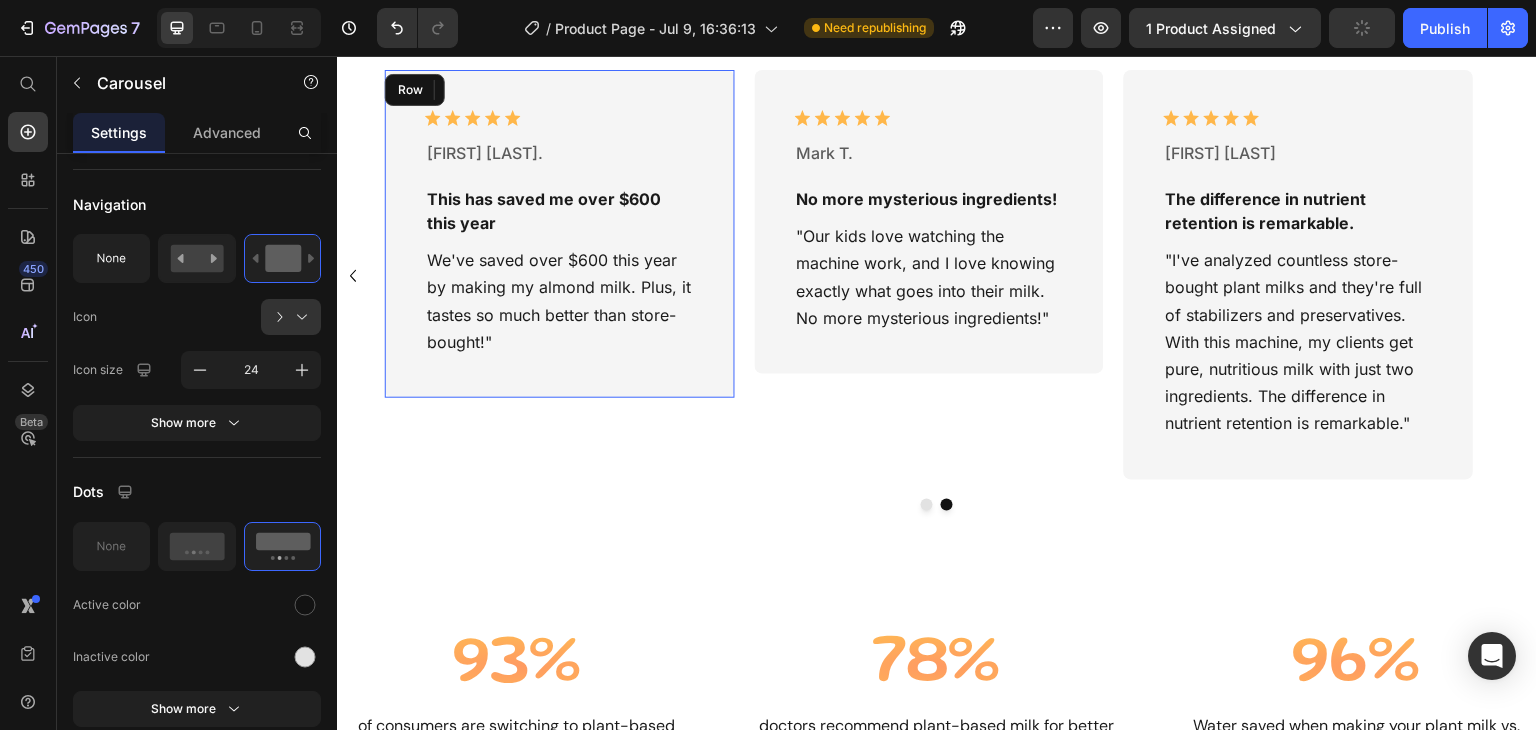 drag, startPoint x: 399, startPoint y: 202, endPoint x: 545, endPoint y: 645, distance: 466.43863 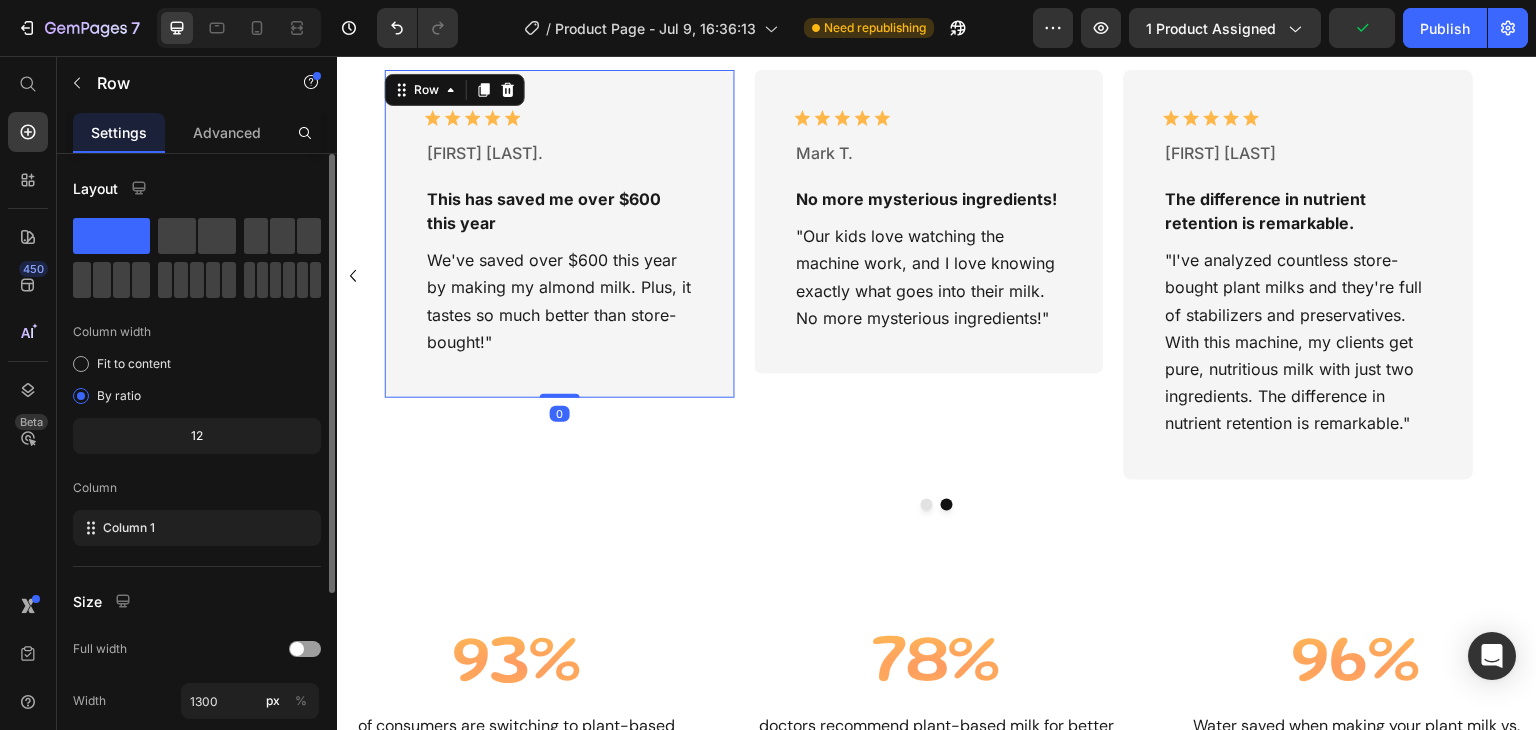 scroll, scrollTop: 277, scrollLeft: 0, axis: vertical 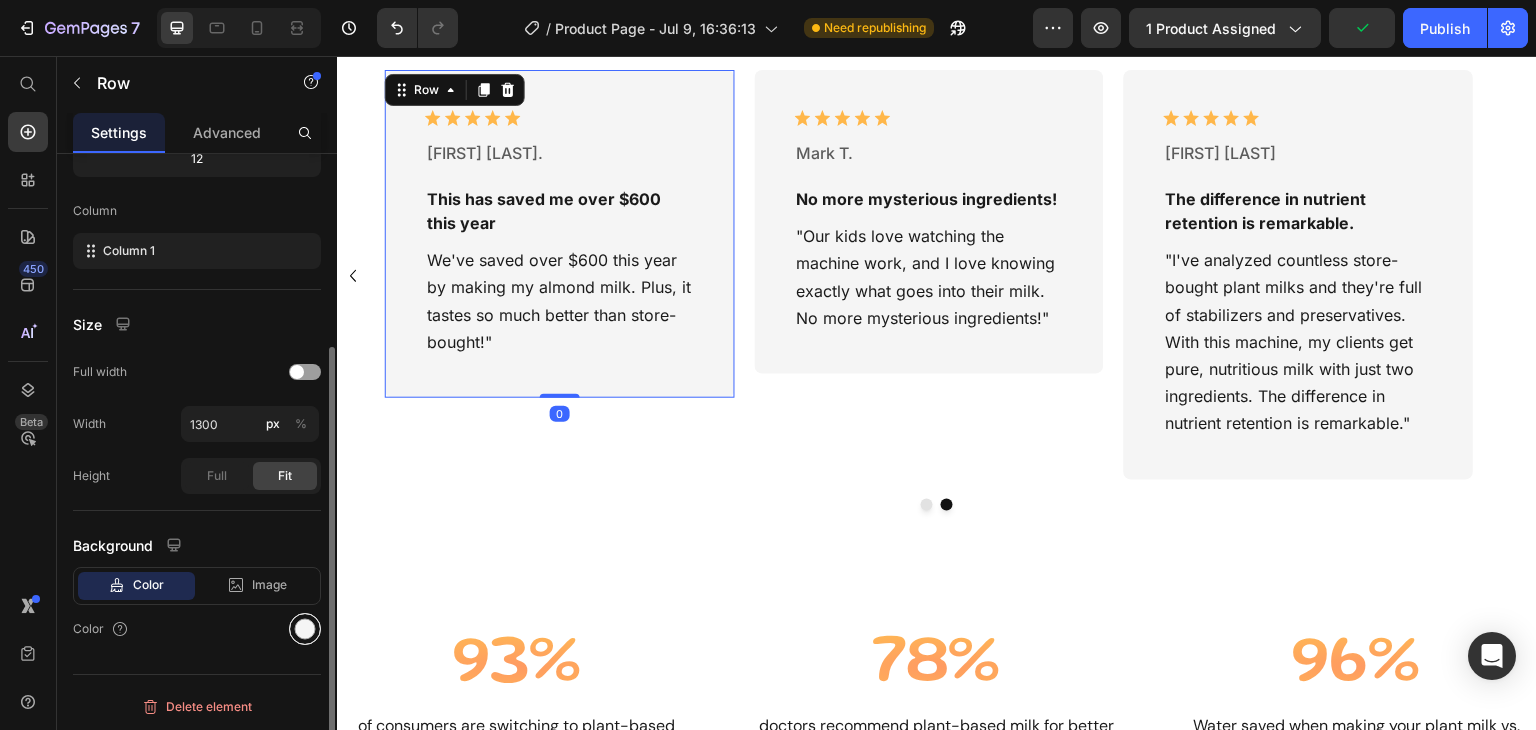 click at bounding box center (305, 629) 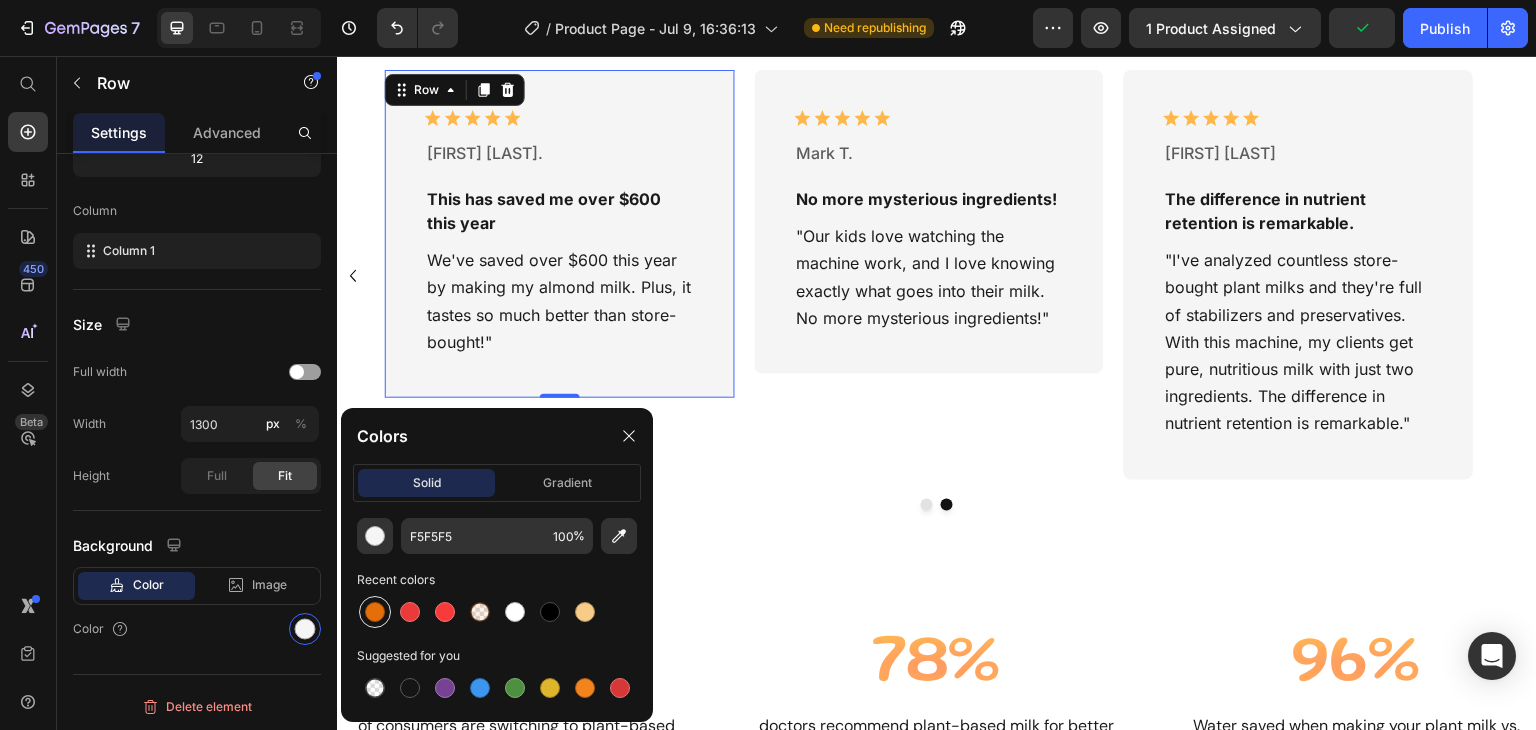 click at bounding box center (375, 612) 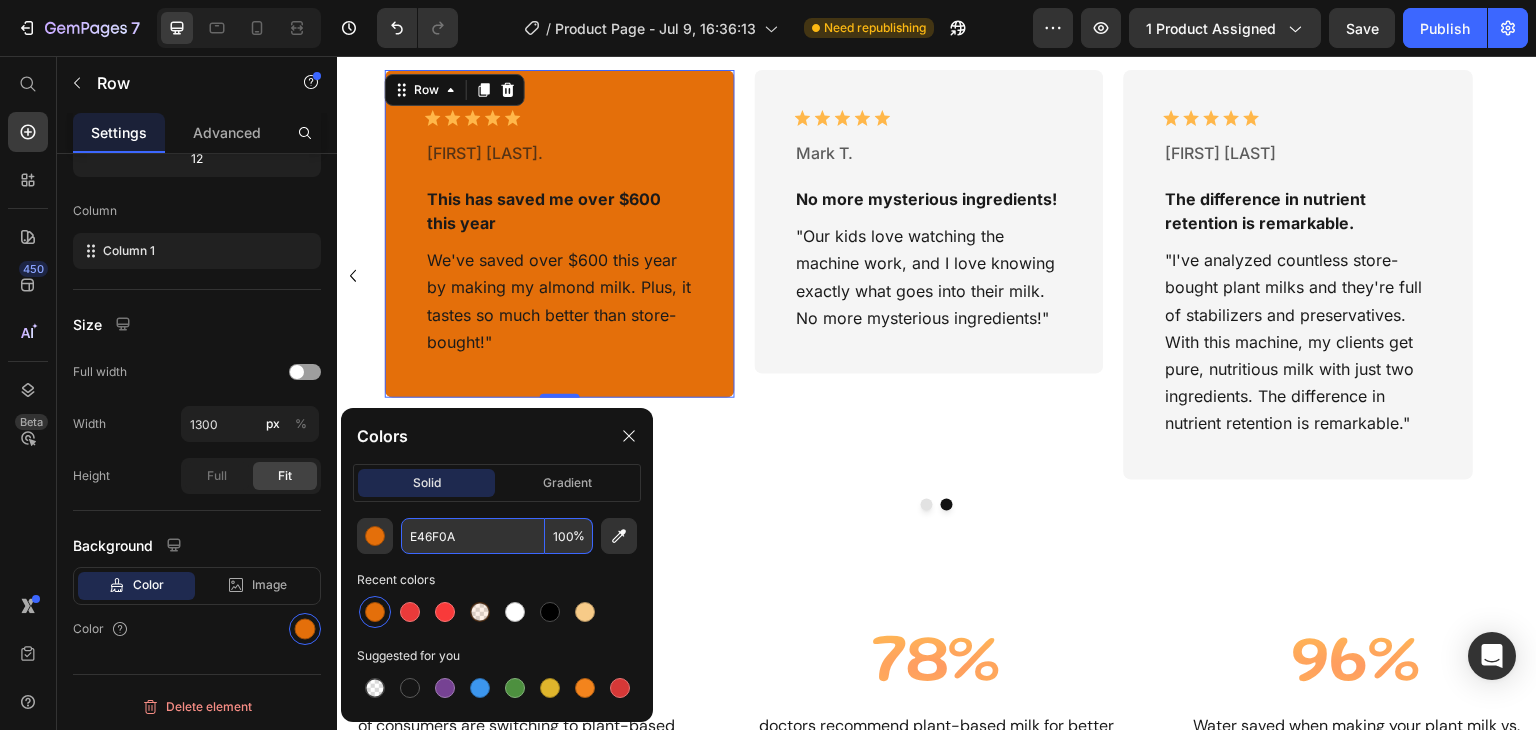 click on "100" at bounding box center (569, 536) 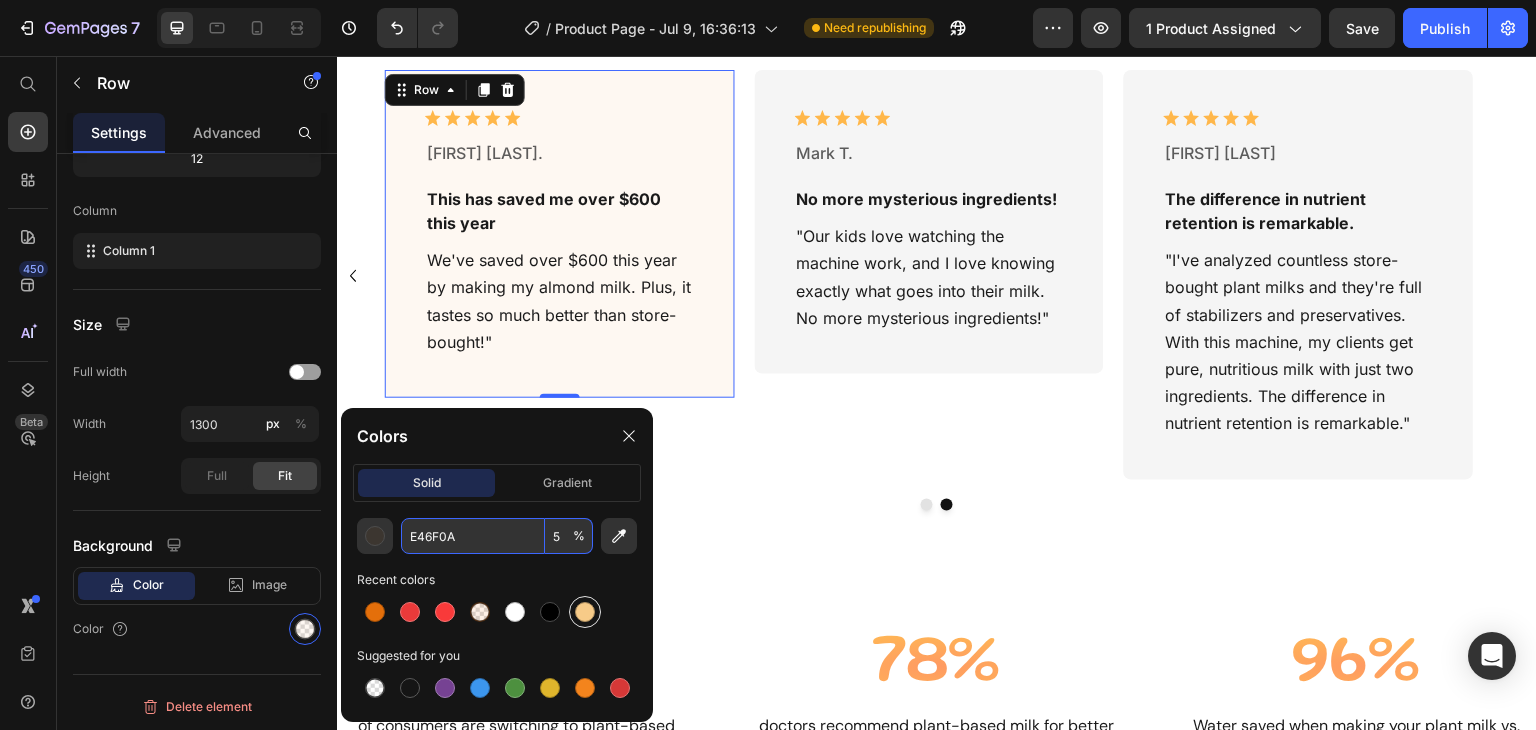 type on "5" 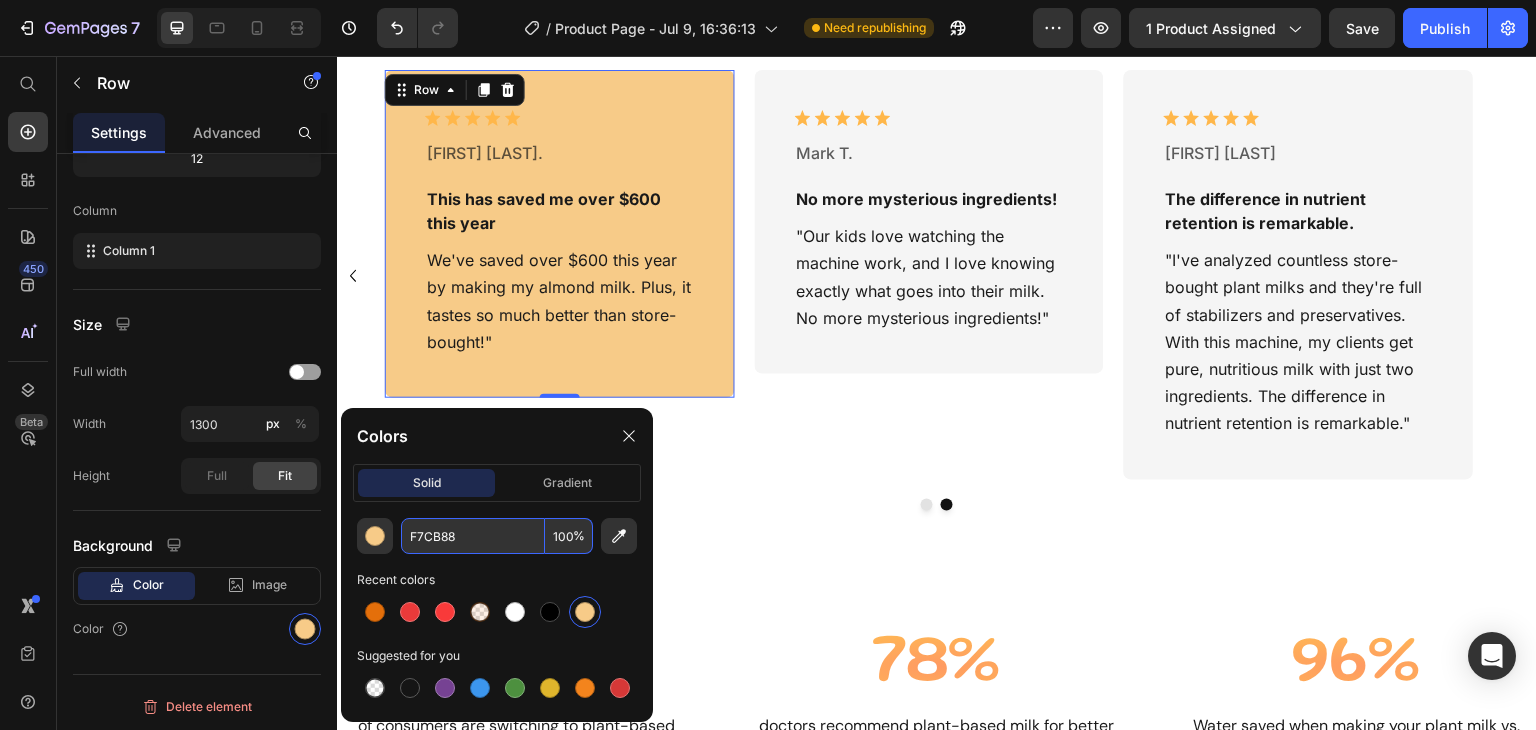 click on "100" at bounding box center (569, 536) 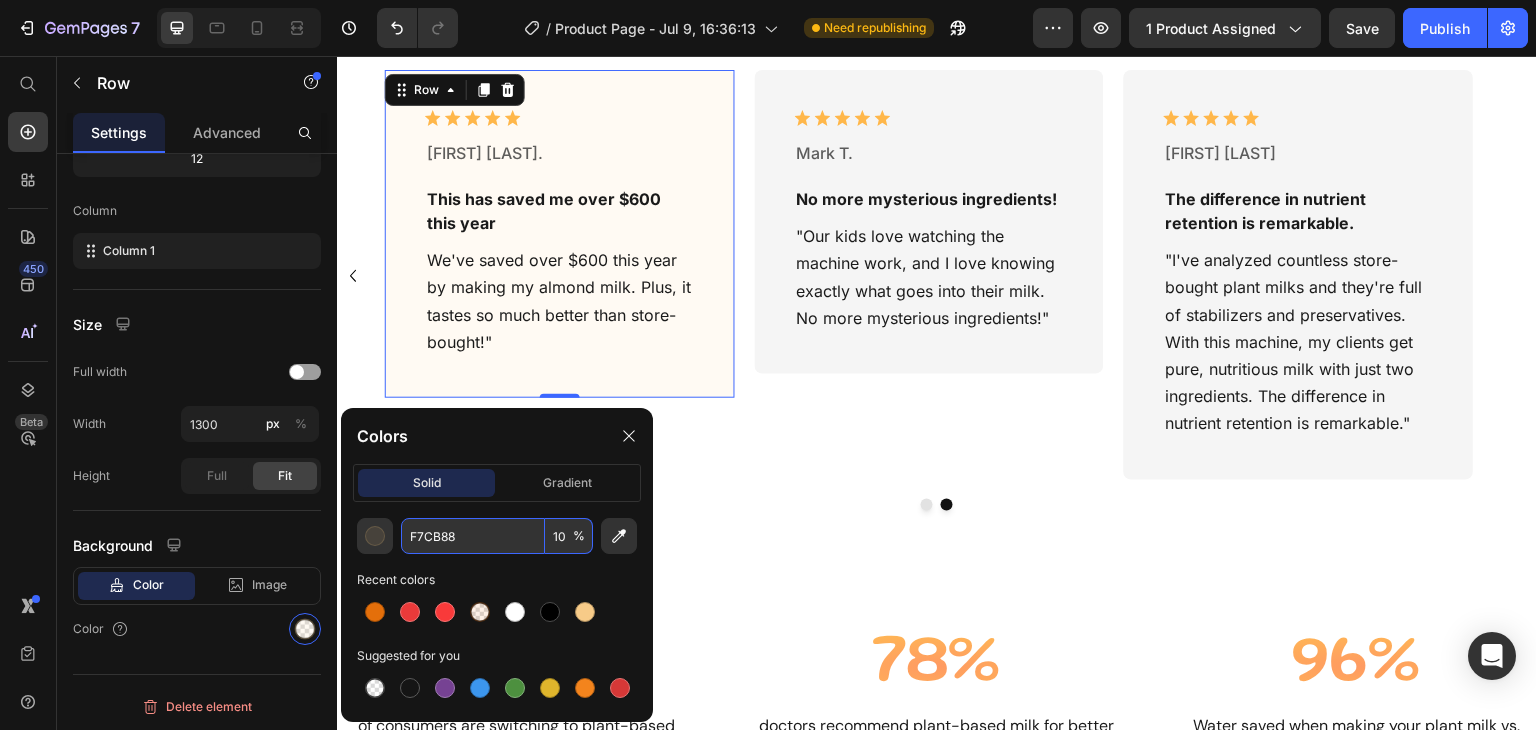 type on "10" 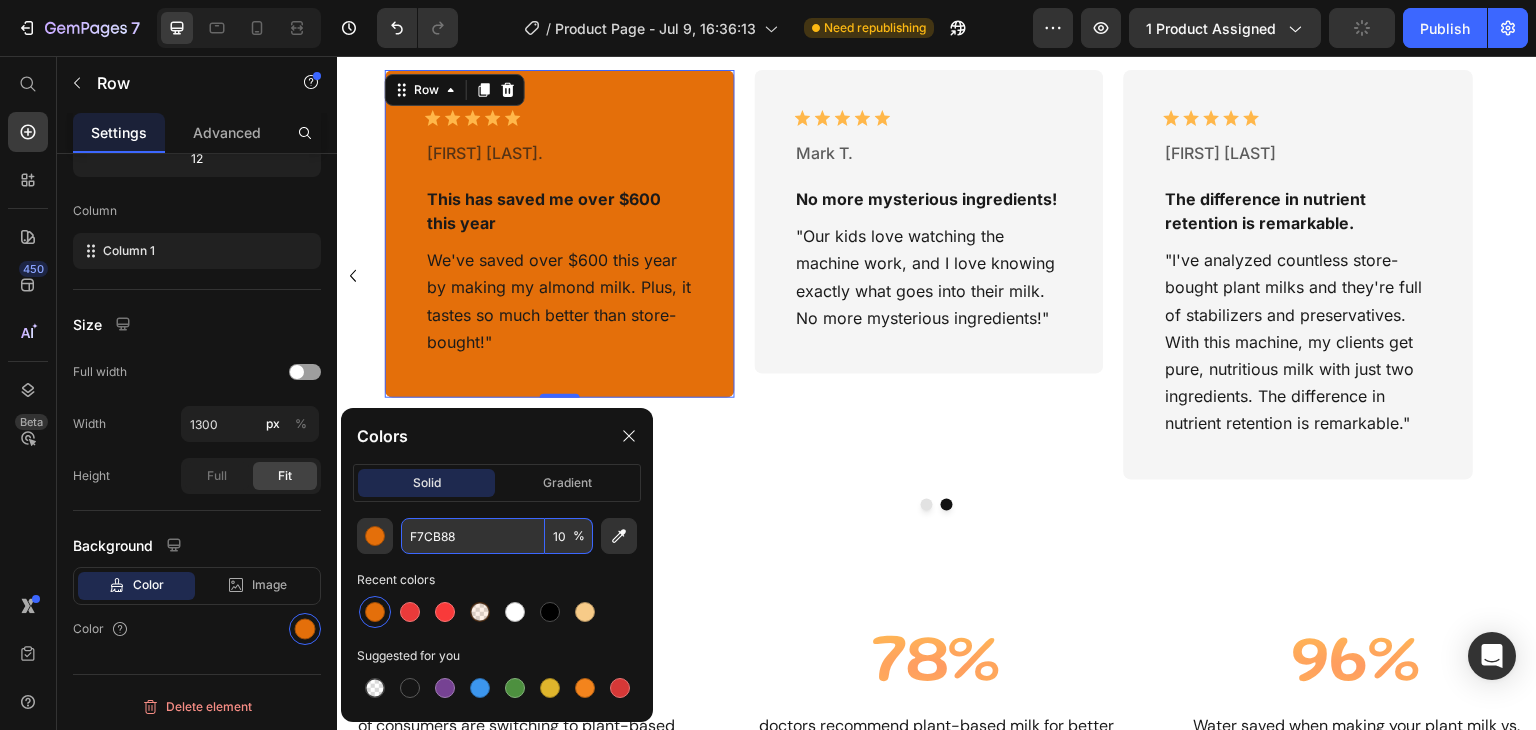 type on "E46F0A" 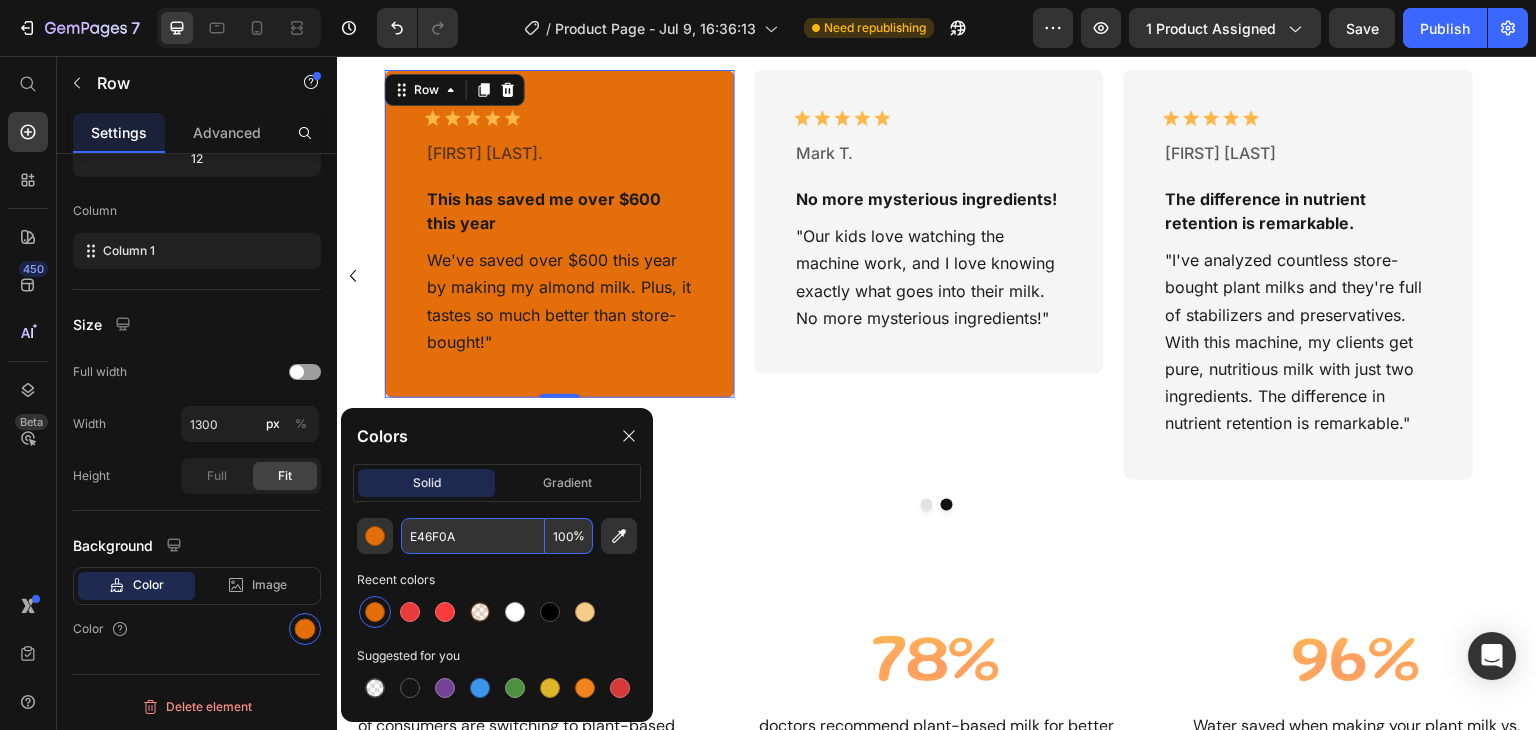 click on "100" at bounding box center [569, 536] 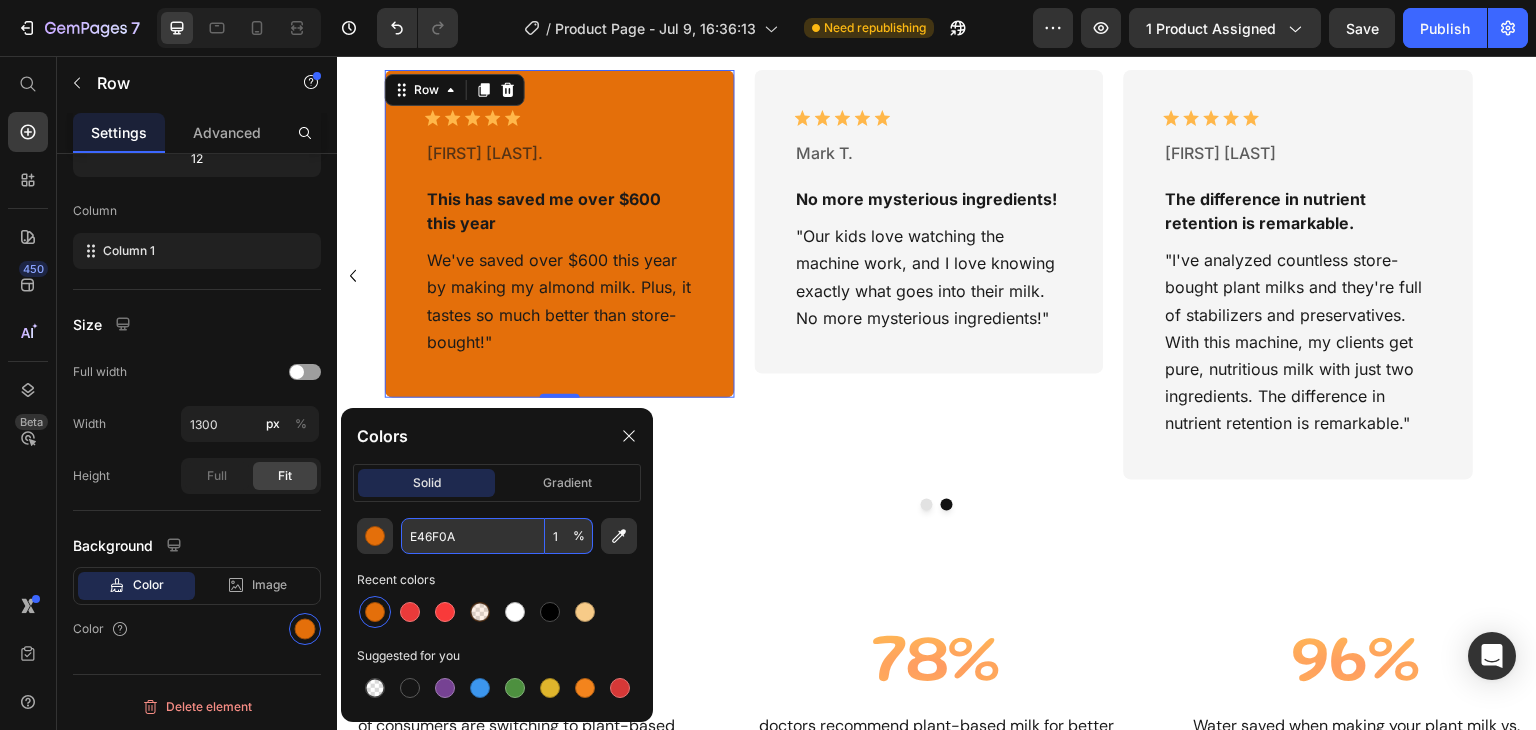 type on "10" 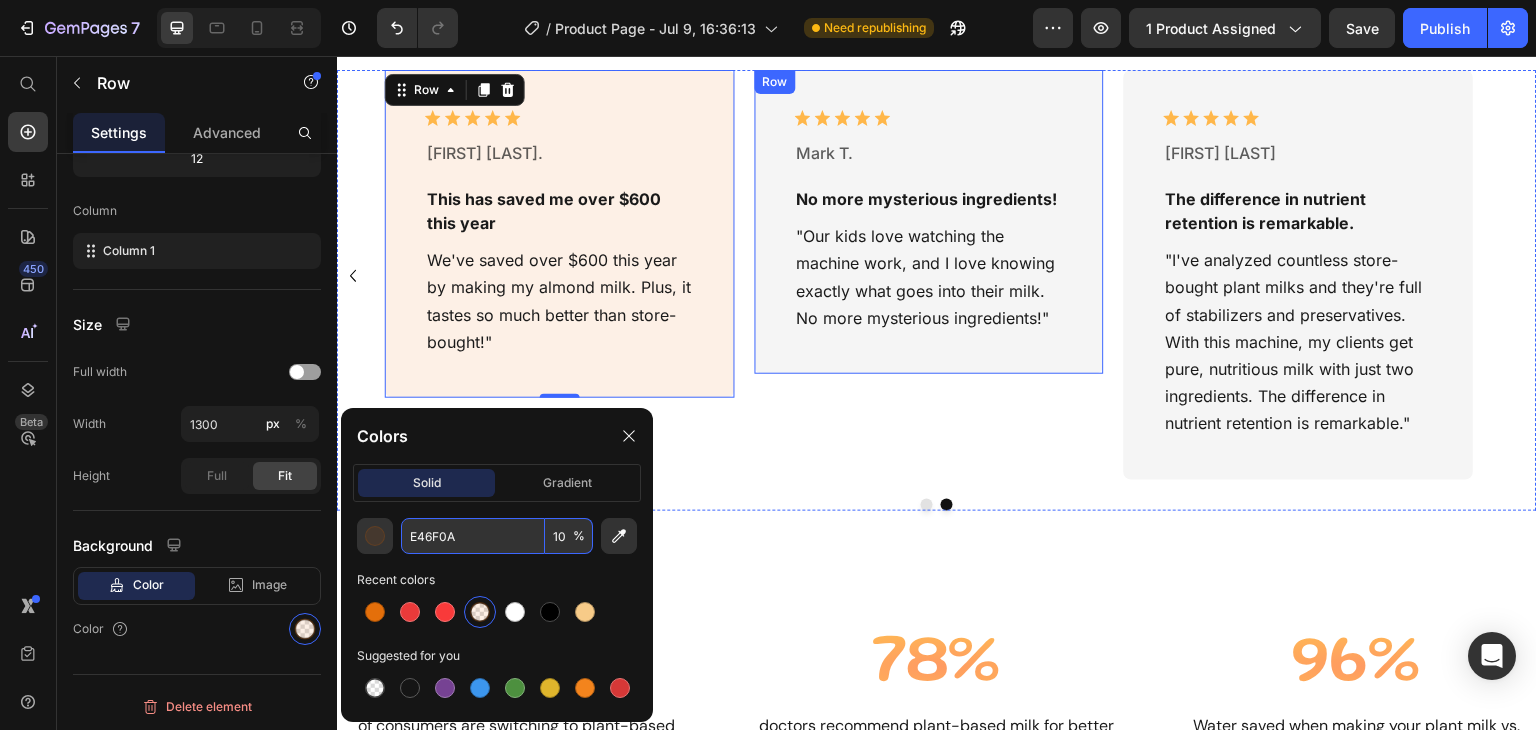 click on "Icon
Icon
Icon
Icon
Icon Icon List [FIRST] [LAST]. Text Block No more mysterious ingredients! Text Block "Our kids love watching the machine work, and I love knowing exactly what goes into their milk. No more mysterious ingredients!"  Text Block Row" at bounding box center (930, 222) 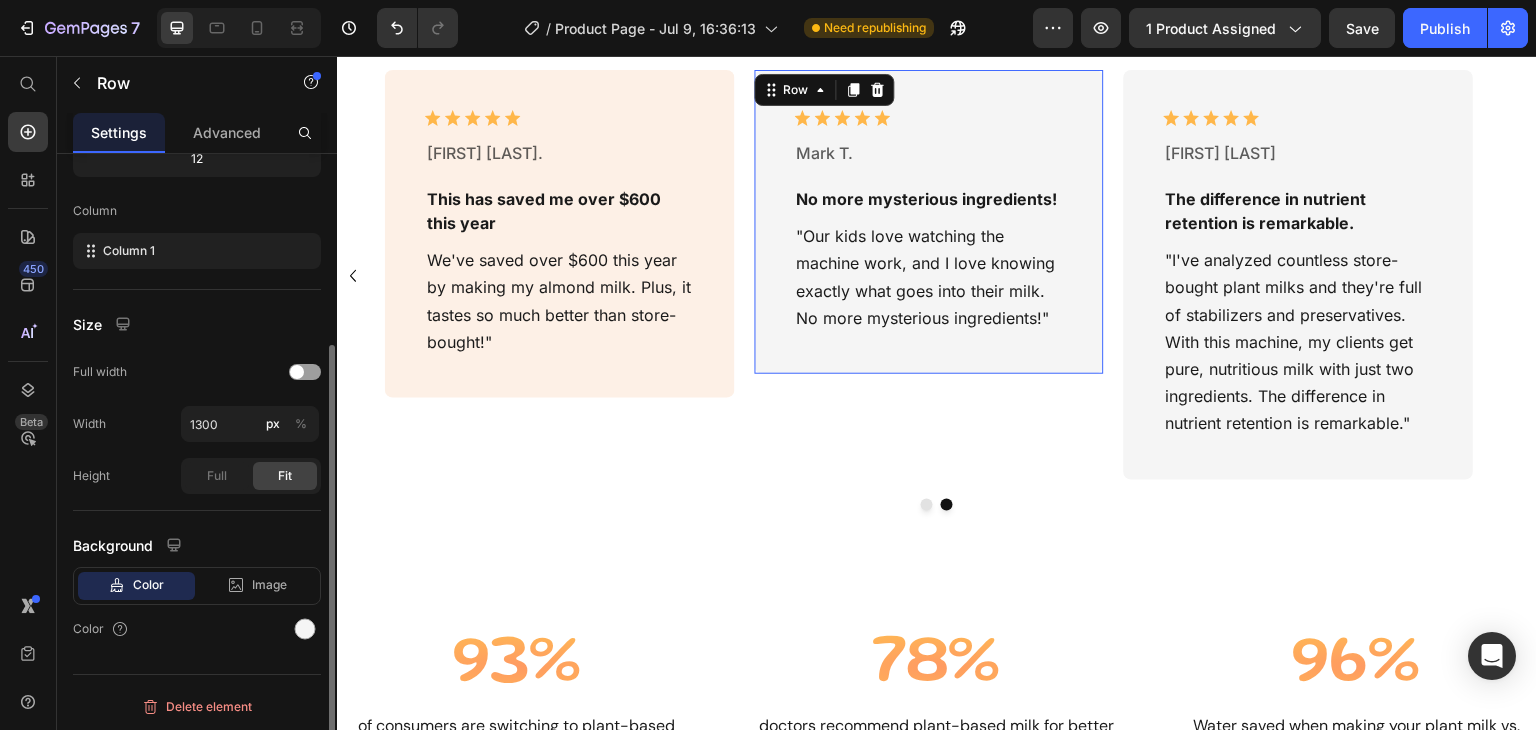 scroll, scrollTop: 276, scrollLeft: 0, axis: vertical 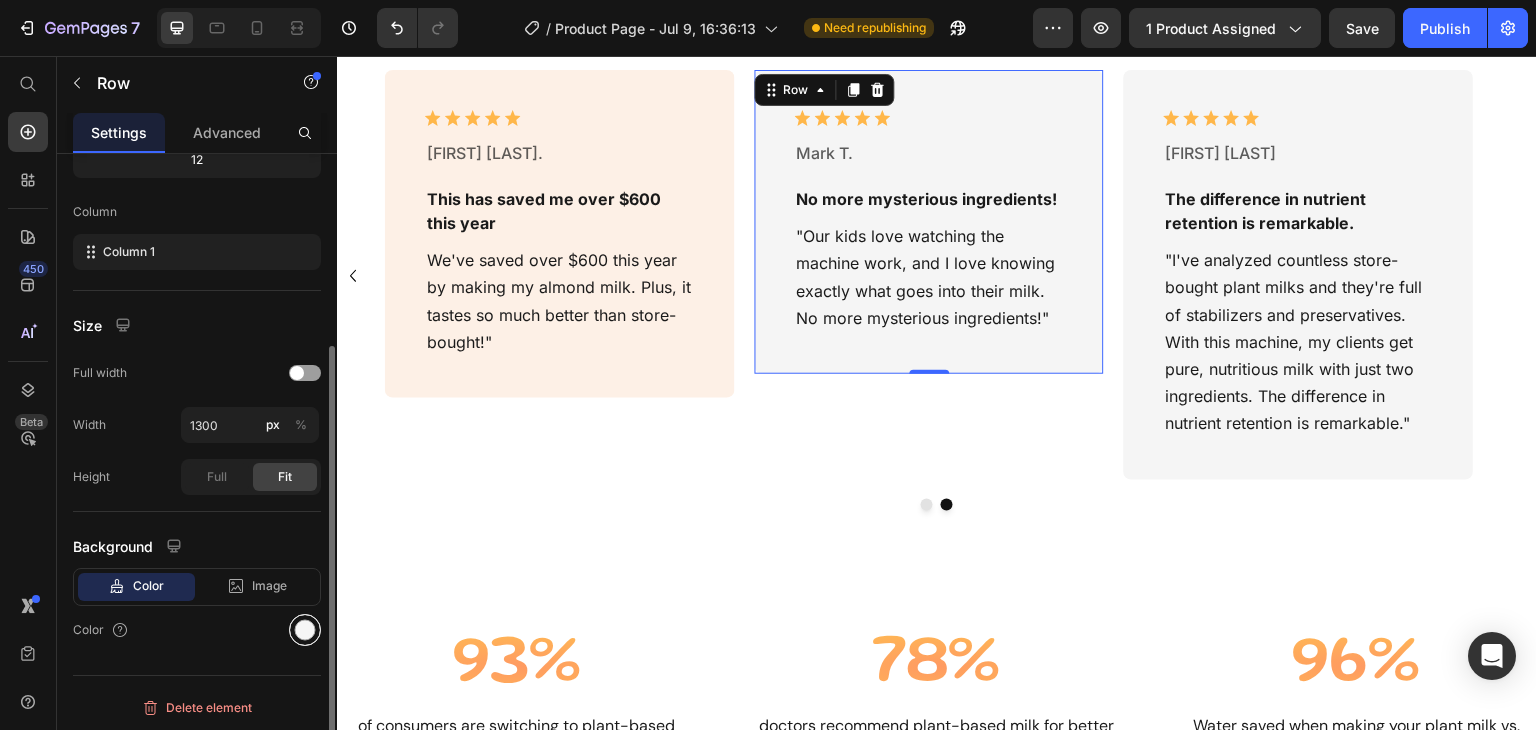 click at bounding box center [305, 630] 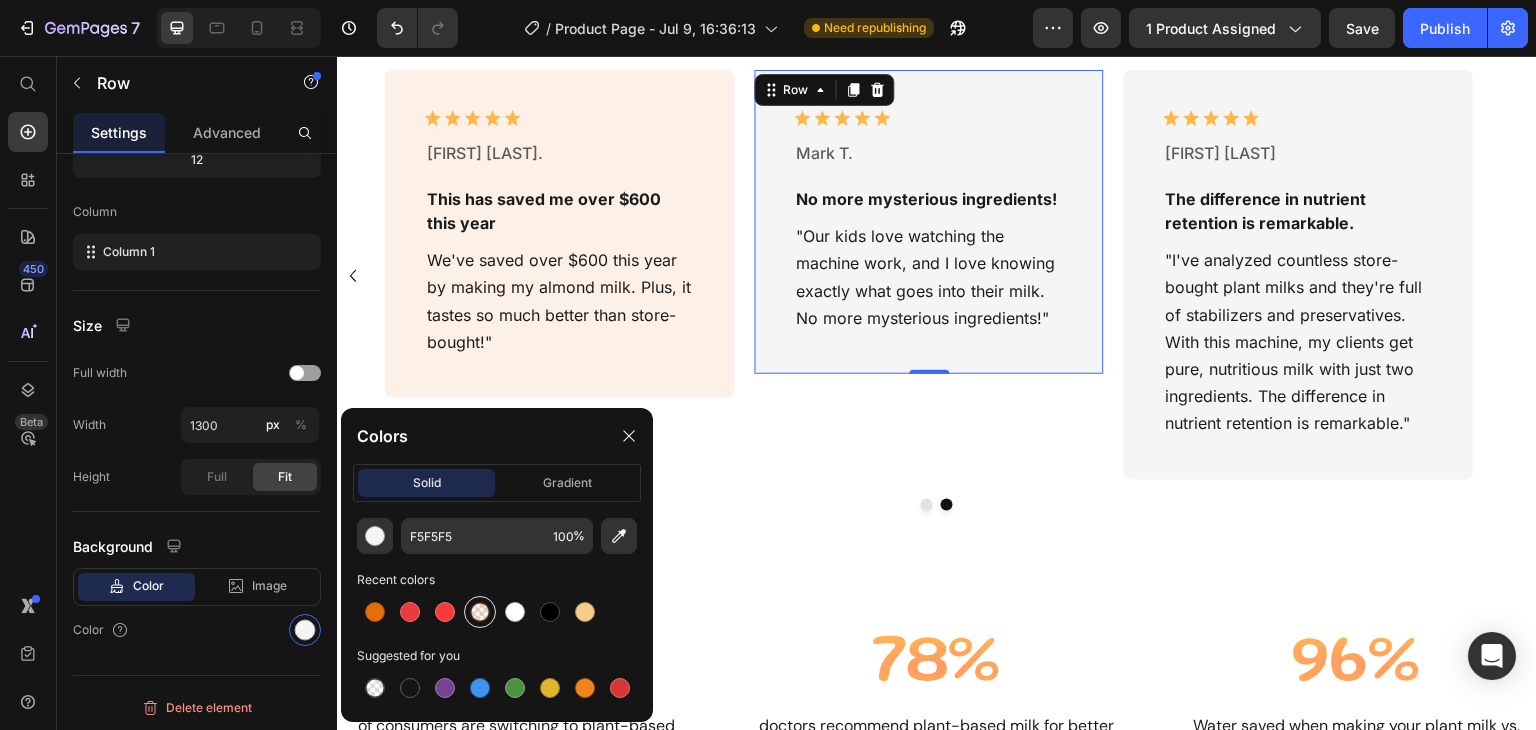 click at bounding box center (480, 612) 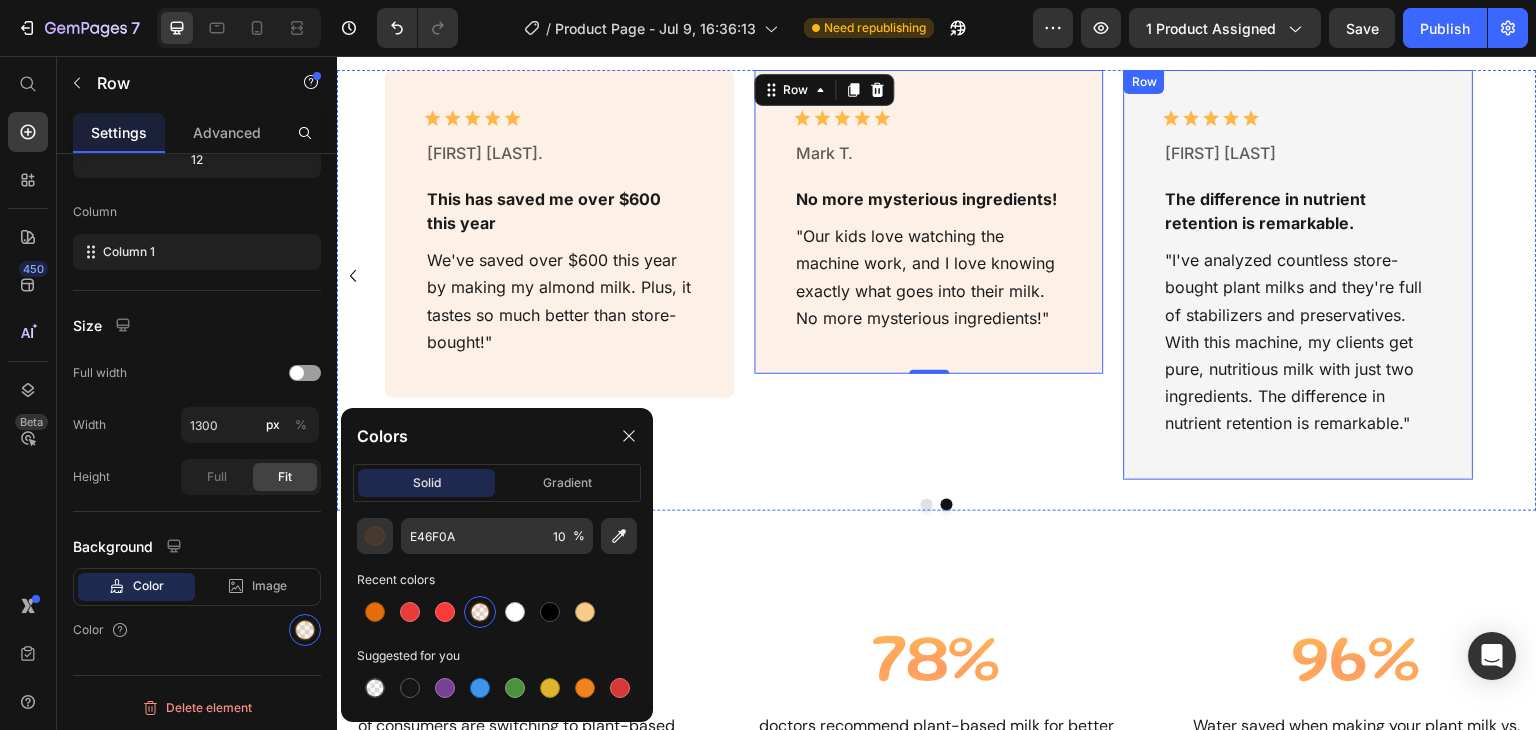 click on "Icon
Icon
Icon
Icon
Icon Icon List [FIRST] [LAST]. Text Block The difference in nutrient retention is remarkable. Text Block "I've analyzed countless store-bought plant milks and they're full of stabilizers and preservatives. With this machine, my clients get pure, nutritious milk with just two ingredients. The difference in nutrient retention is remarkable."  Text Block Row" at bounding box center [1299, 275] 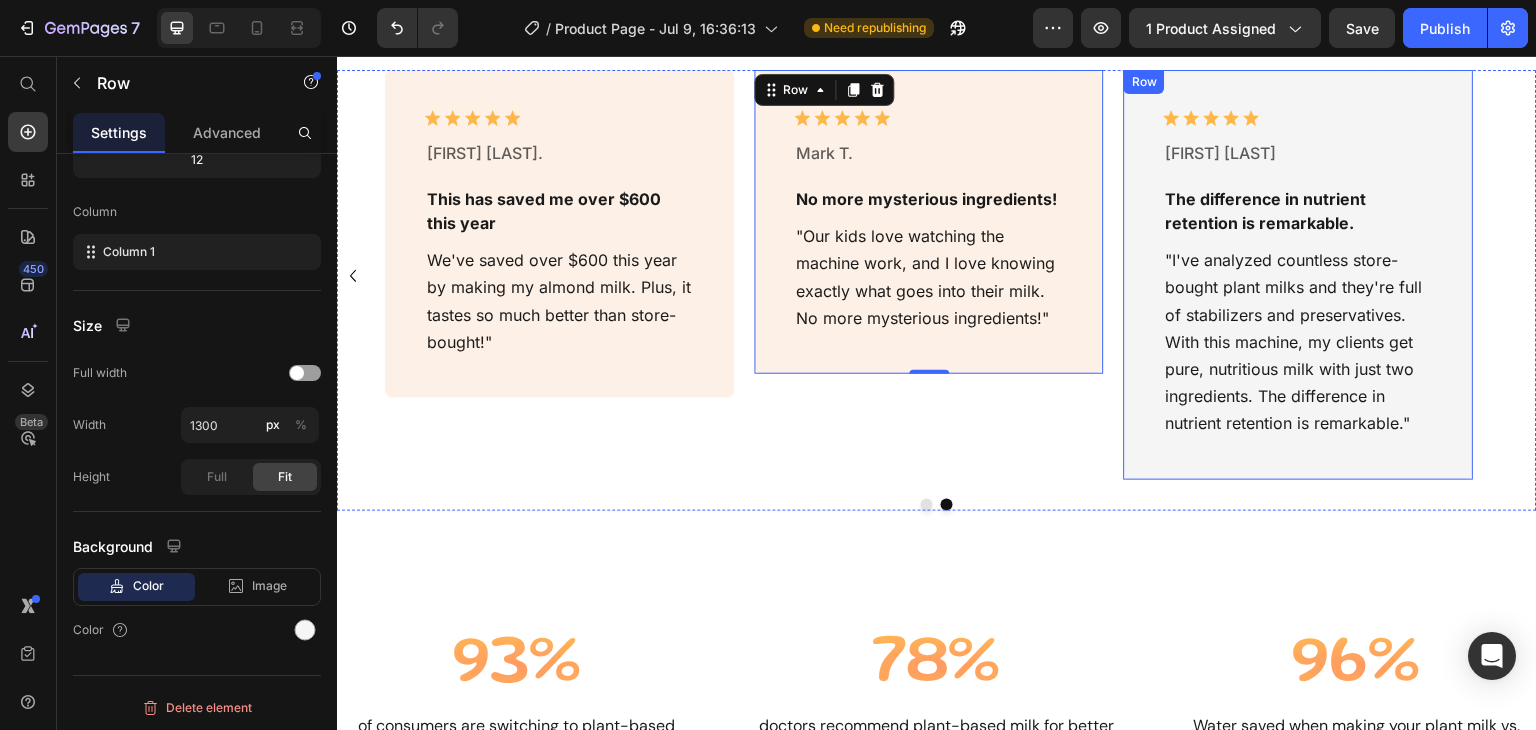 scroll, scrollTop: 276, scrollLeft: 0, axis: vertical 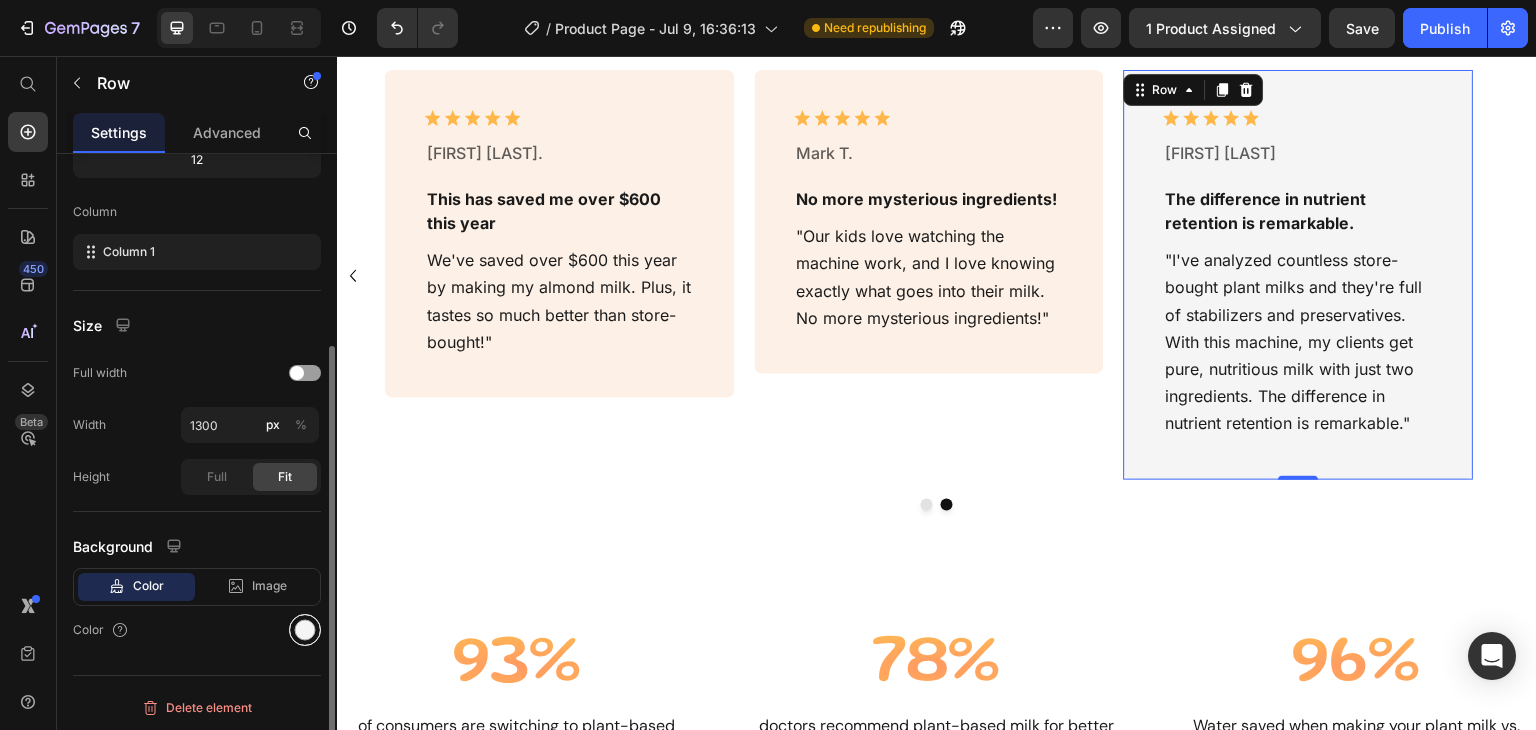click at bounding box center [305, 630] 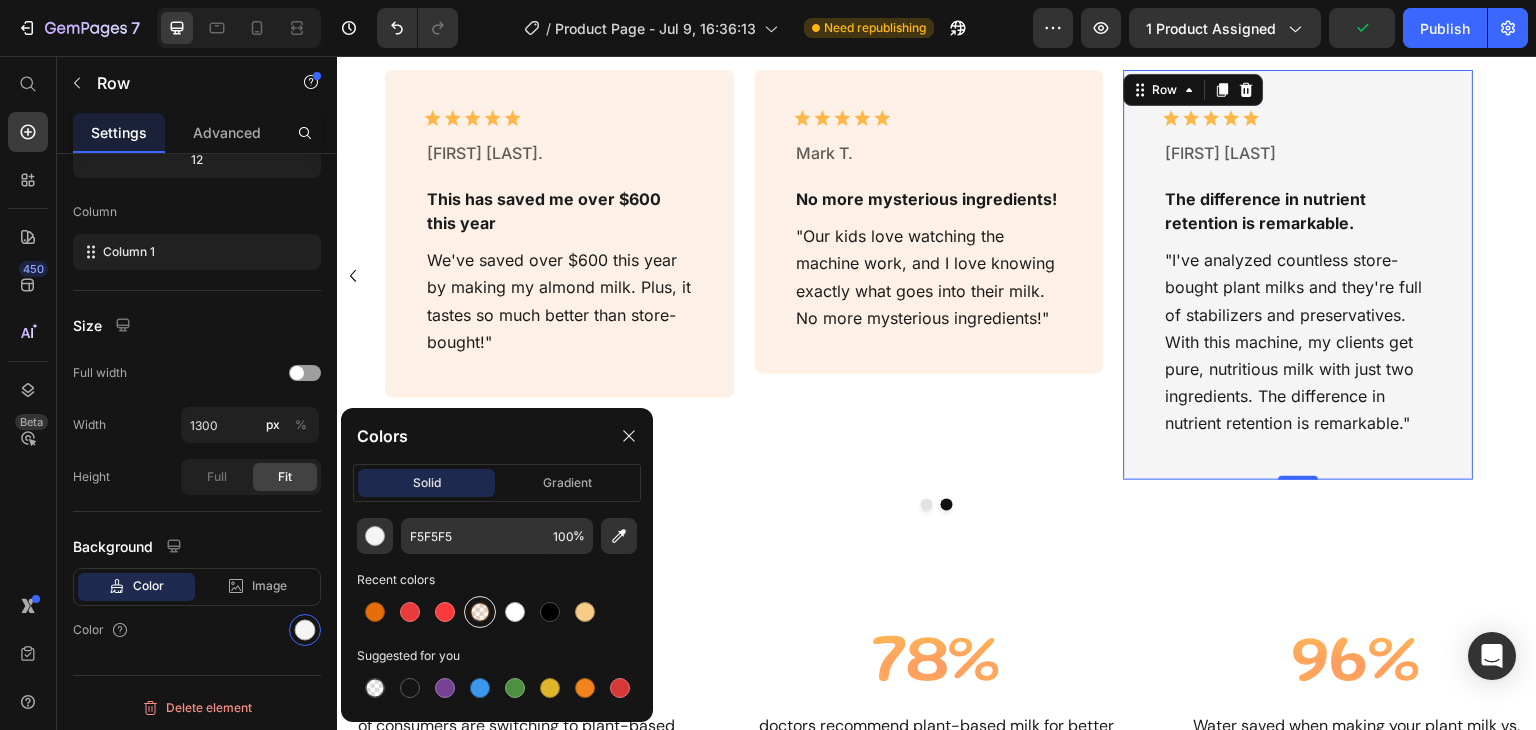 click at bounding box center (480, 612) 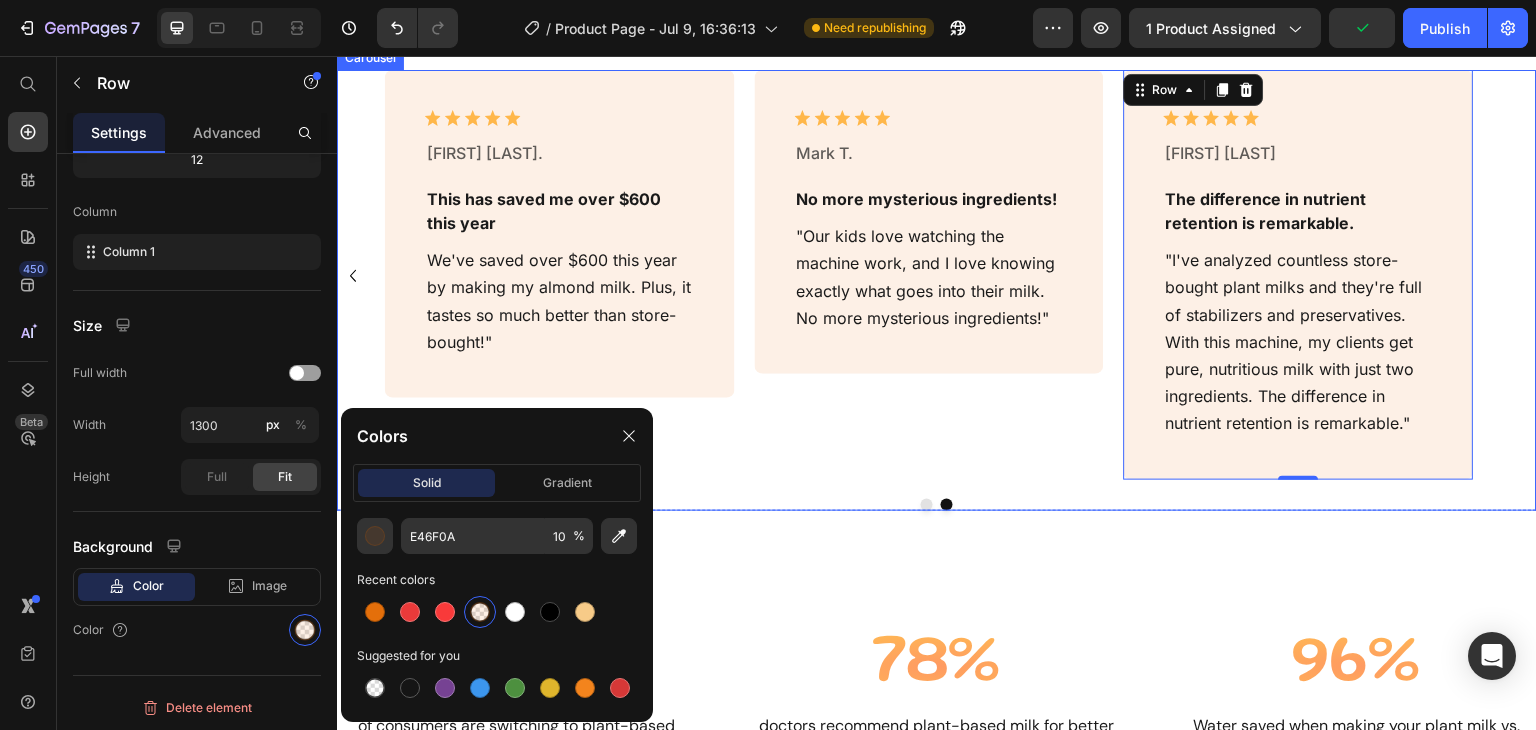 click on "Icon
Icon
Icon
Icon
Icon Icon List [FIRST] [LAST]. Text Block No more mysterious ingredients! Text Block "Our kids love watching the machine work, and I love knowing exactly what goes into their milk. No more mysterious ingredients!"  Text Block Row" at bounding box center [930, 222] 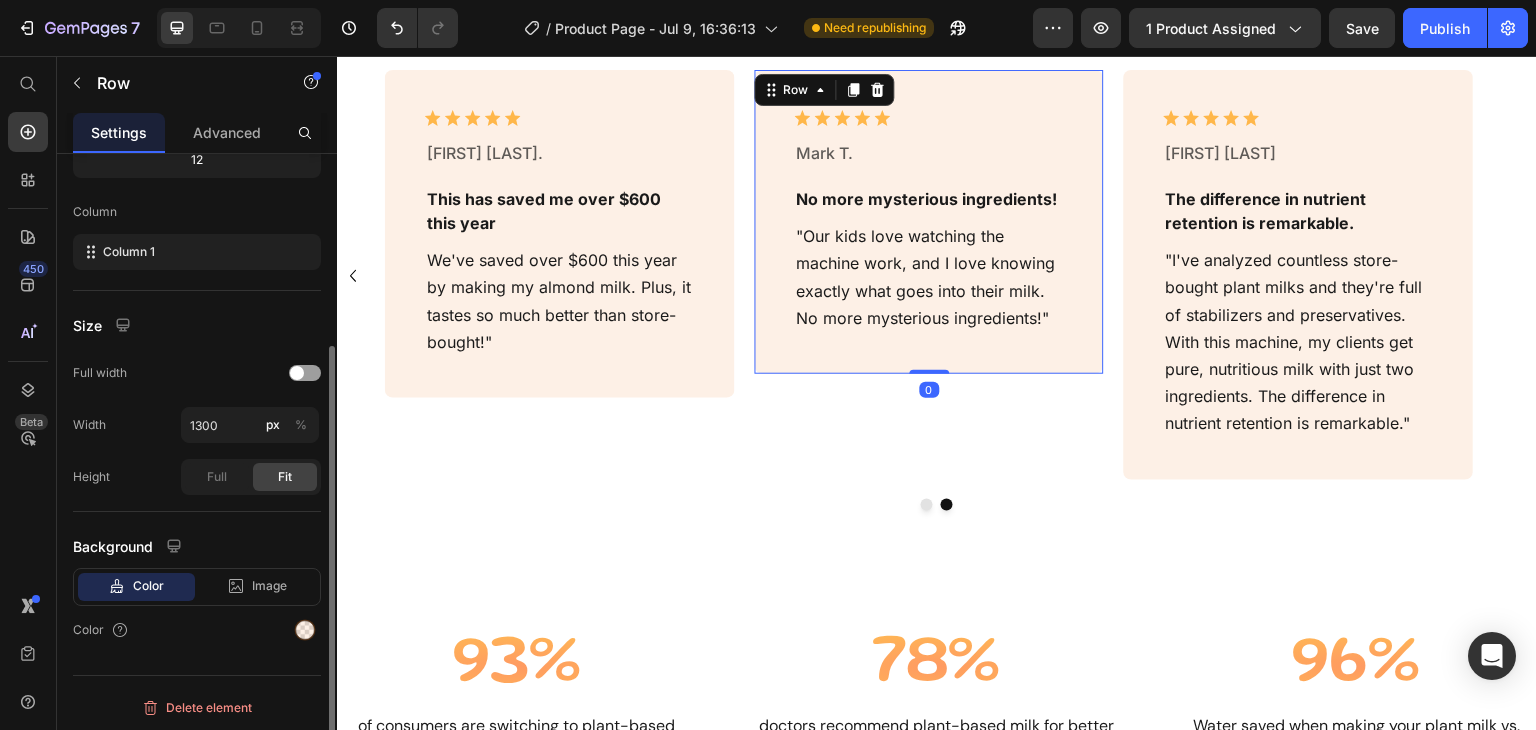 scroll, scrollTop: 0, scrollLeft: 0, axis: both 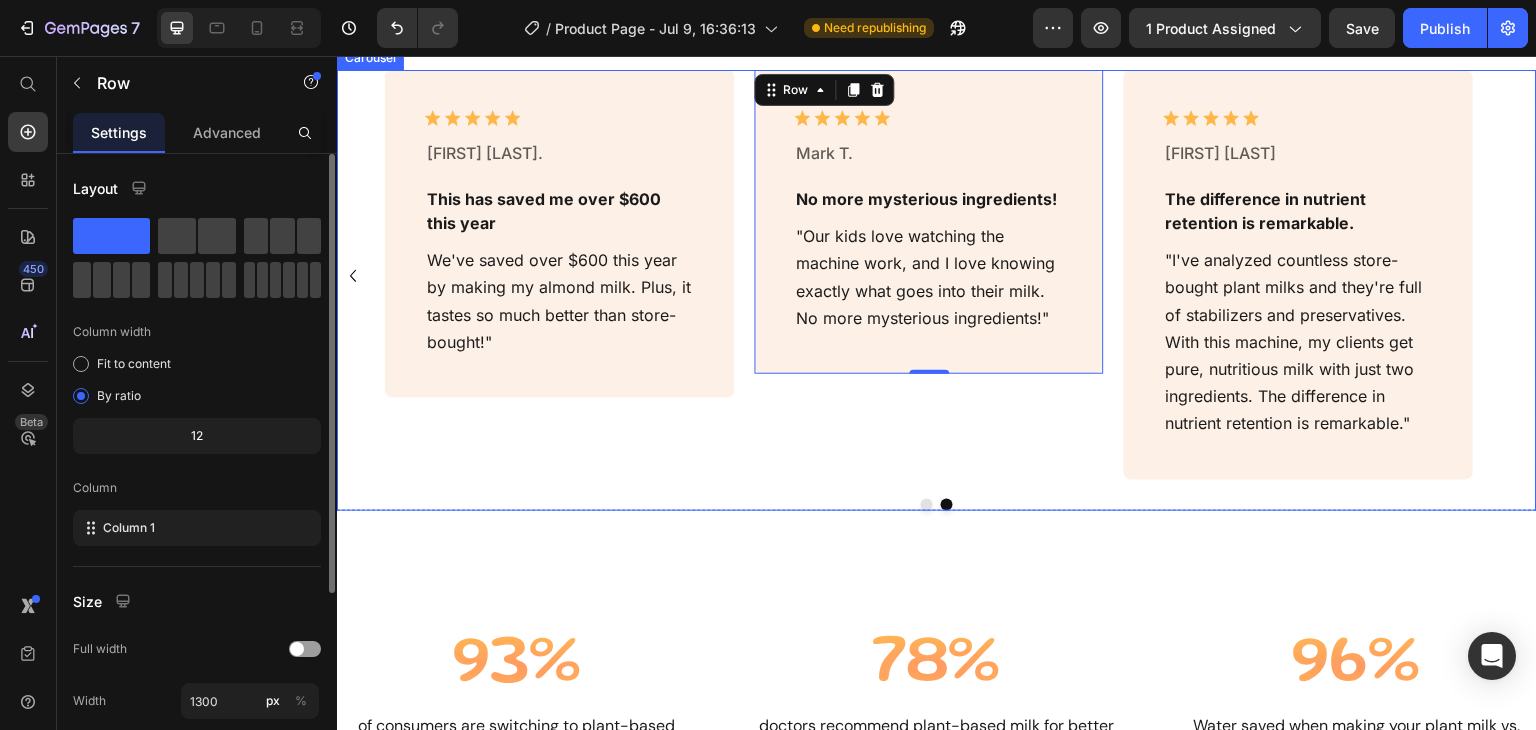 click on "Icon
Icon
Icon
Icon
Icon Icon List [FIRST] [LAST]. Text Block The texture is incredibly creamy Text Block "As a health coach and busy mom, I was spending $[PRICE]/month on store-bought almond milk. Now I save $[PRICE]/month and my kids love helping make fresh milk every morning. The texture is incredibly creamy - no comparison to store-bought!" Text Block Row
Icon
Icon
Icon
Icon
Icon Icon List [FIRST] [LAST]. Text Block The easiest way to make fresh nut milk. Text Block "The easiest way to make fresh nut milk. Takes just 2 minutes and cleanup is a breeze. Can't believe I waited so long!" Text Block Row
Icon
Icon
Icon
Icon
Icon Icon List [FIRST] [LAST]. Text Block This has saved me over $[PRICE] this year Text Block Text Block" at bounding box center [937, 276] 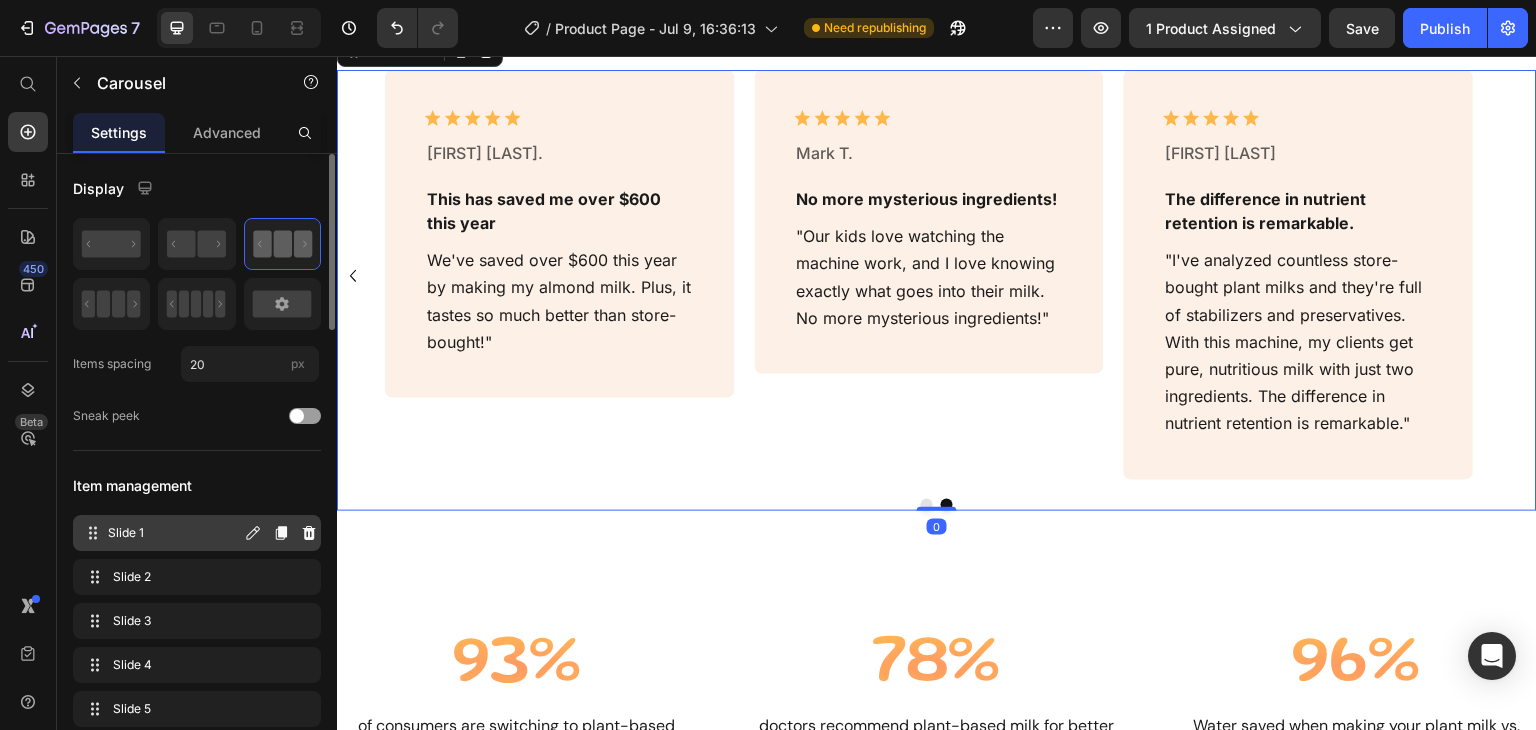 click on "Slide 1" at bounding box center (174, 533) 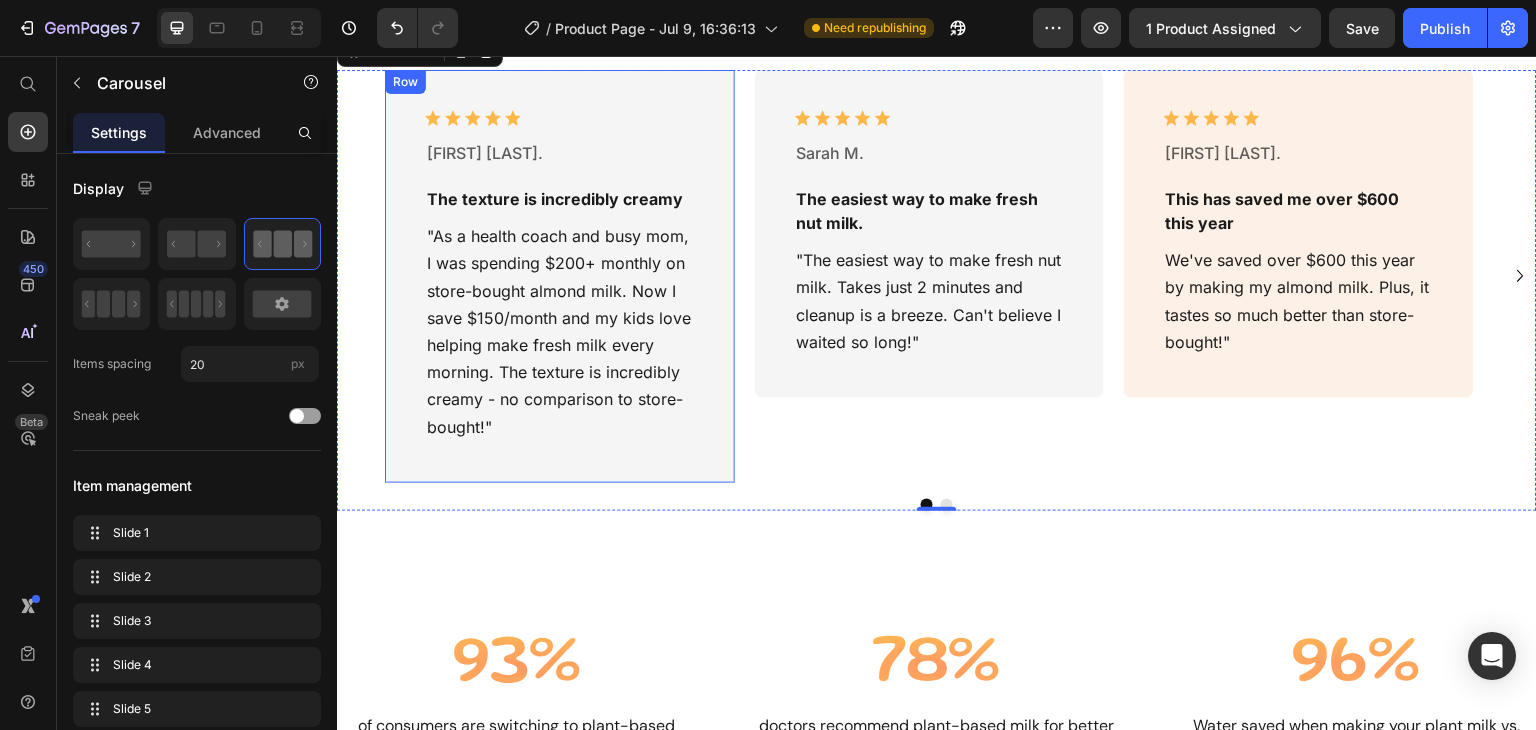 click on "Icon
Icon
Icon
Icon
Icon Icon List [FIRST] [LAST]. Text Block The texture is incredibly creamy Text Block "As a health coach and busy mom, I was spending $[PRICE]/month on store-bought almond milk. Now I save $[PRICE]/month and my kids love helping make fresh milk every morning. The texture is incredibly creamy - no comparison to store-bought!" Text Block Row" at bounding box center (560, 276) 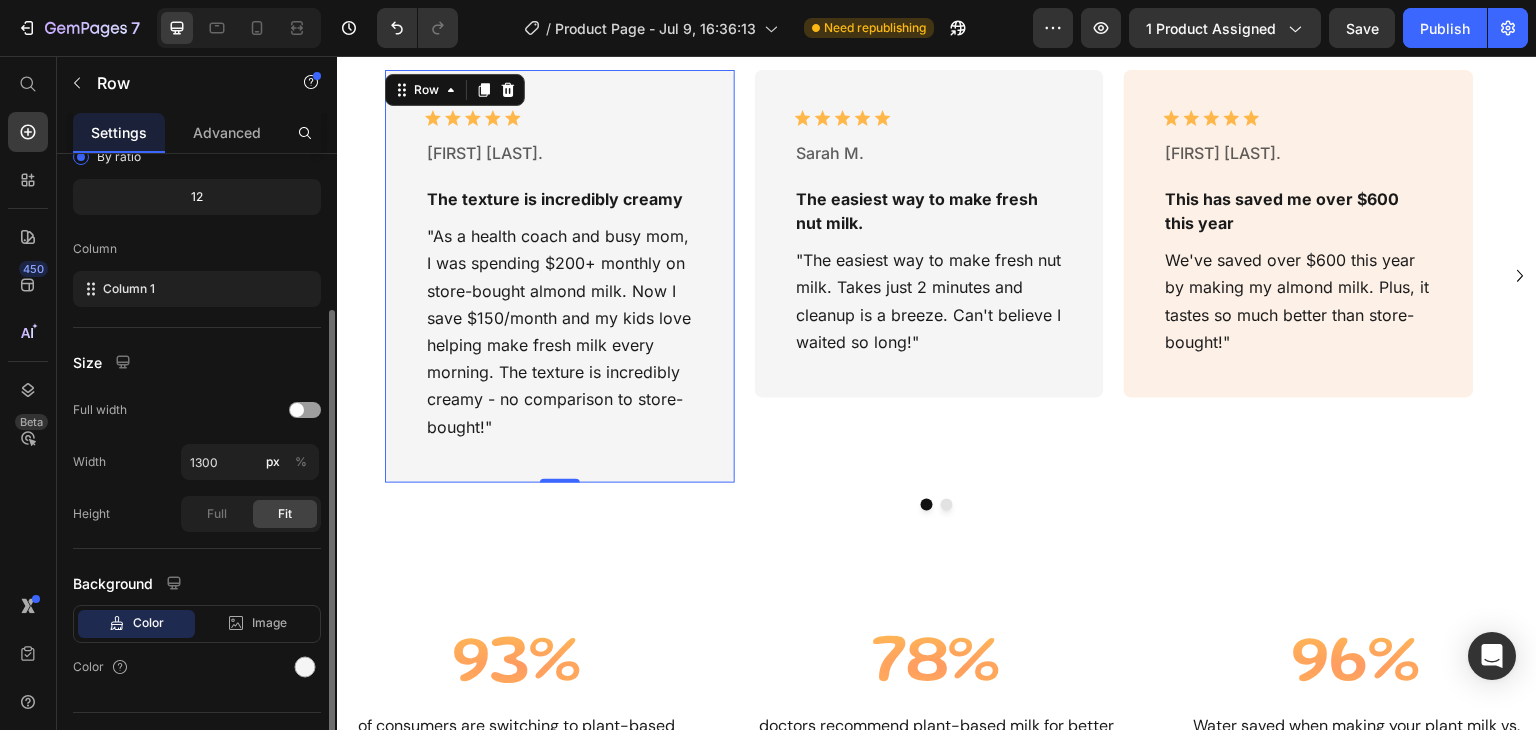 scroll, scrollTop: 244, scrollLeft: 0, axis: vertical 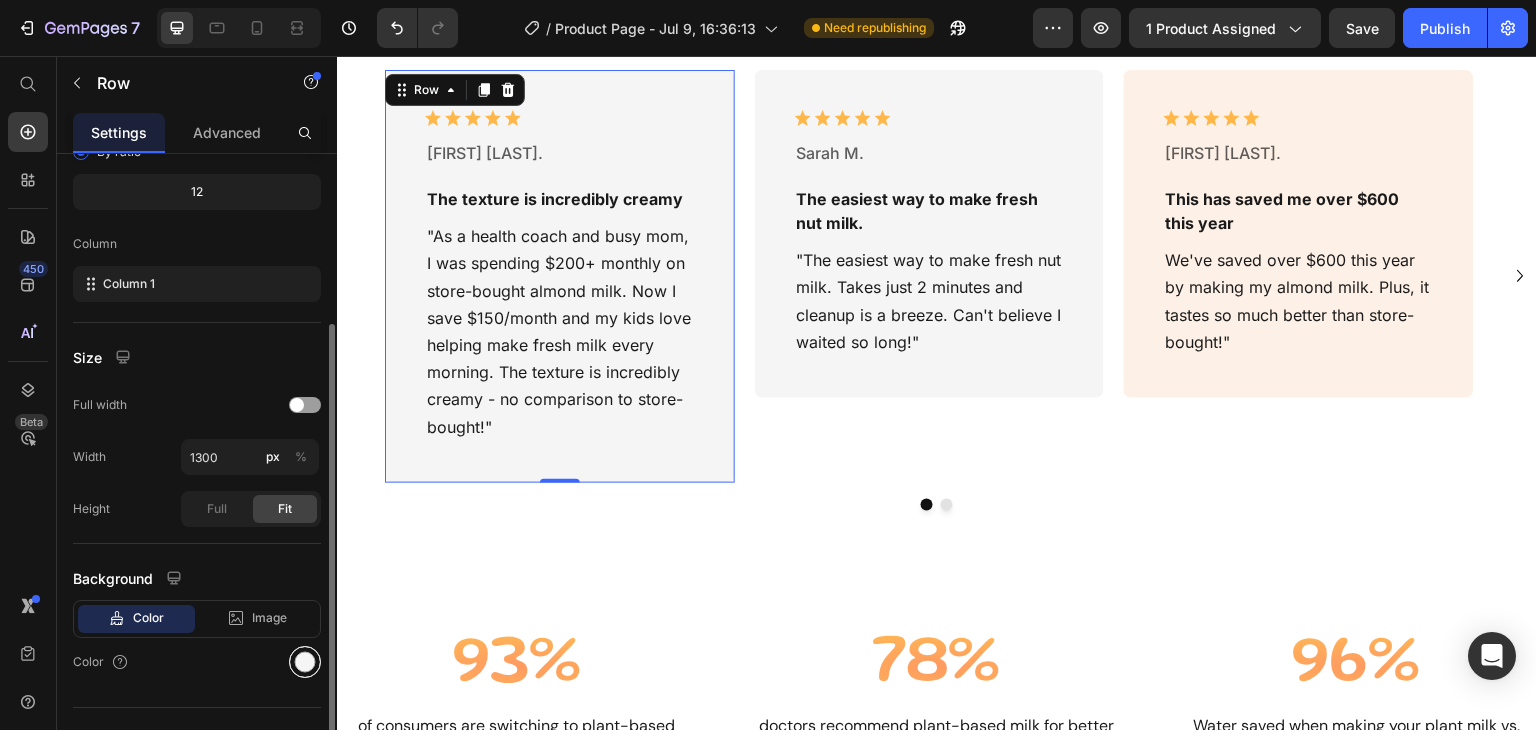 click at bounding box center [305, 662] 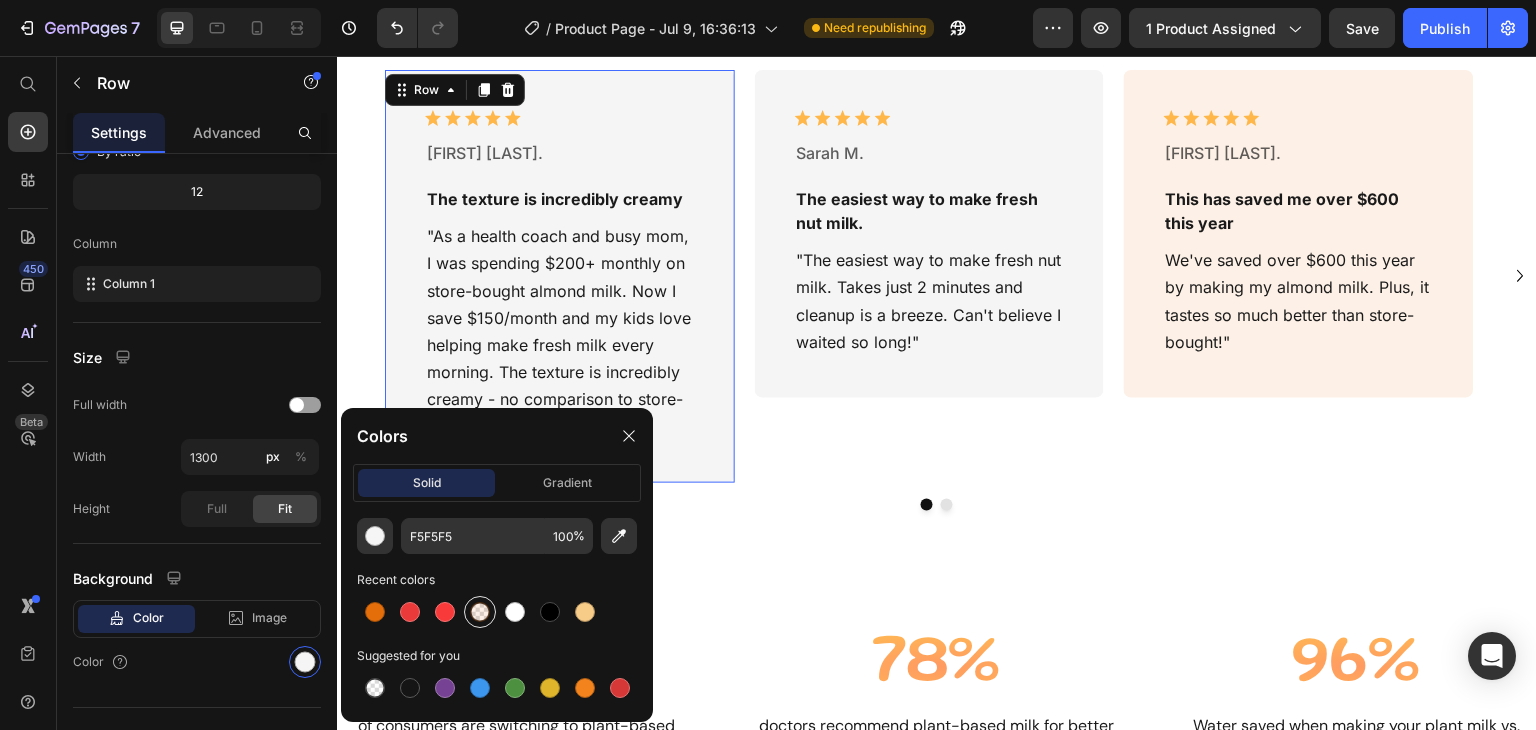 click at bounding box center [480, 612] 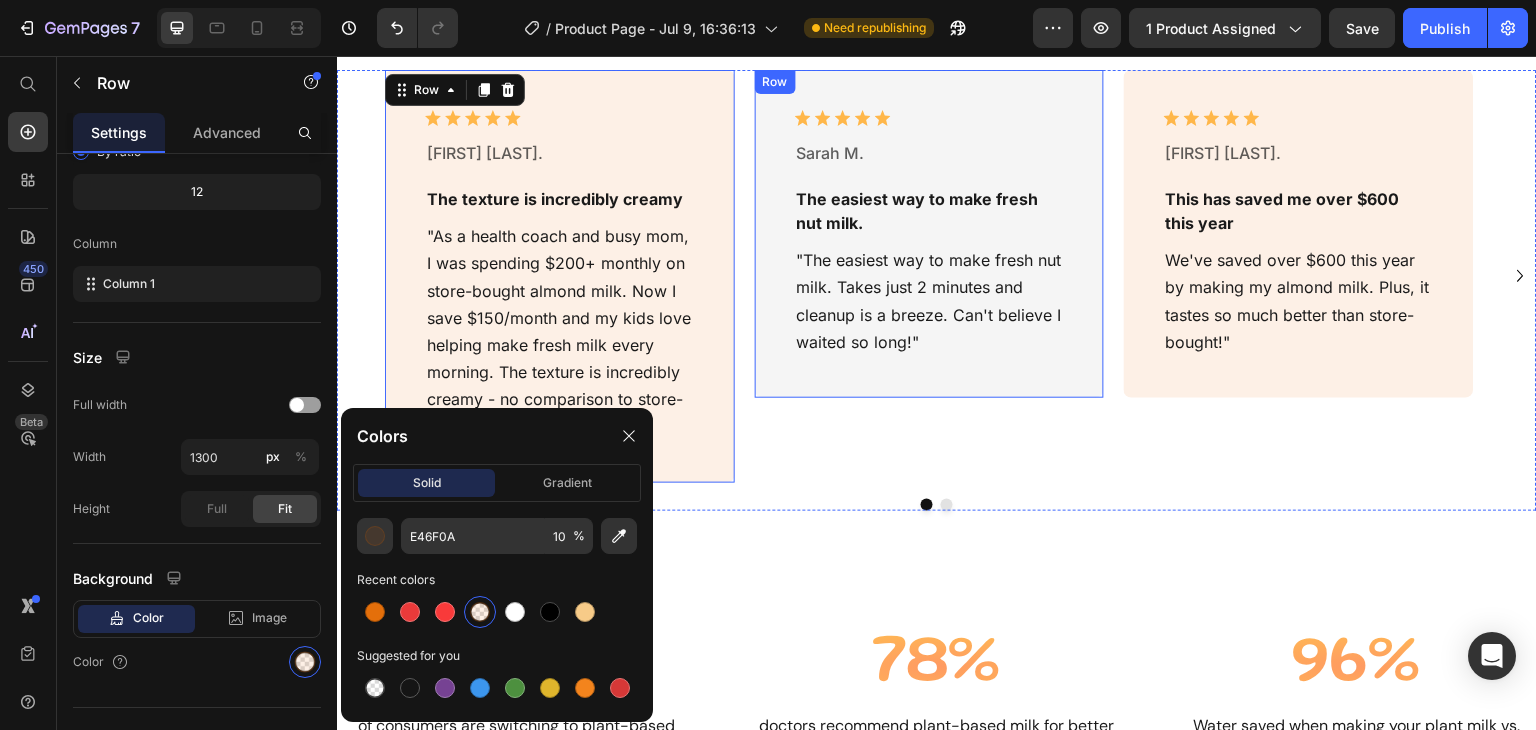 click on "Icon
Icon
Icon
Icon
Icon Icon List [FIRST] [LAST]. Text Block The easiest way to make fresh nut milk. Text Block "The easiest way to make fresh nut milk. Takes just 2 minutes and cleanup is a breeze. Can't believe I waited so long!" Text Block Row" at bounding box center (930, 234) 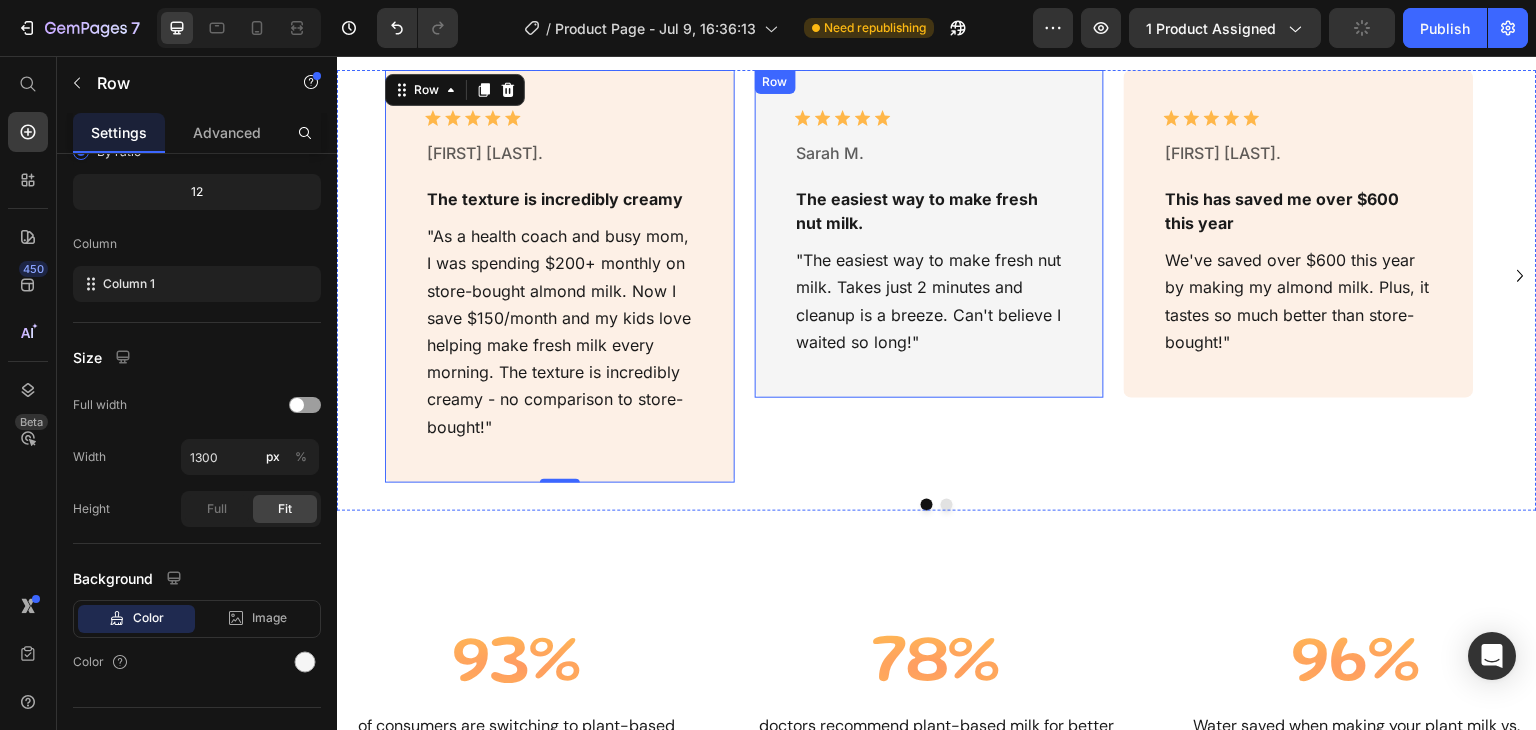 scroll, scrollTop: 244, scrollLeft: 0, axis: vertical 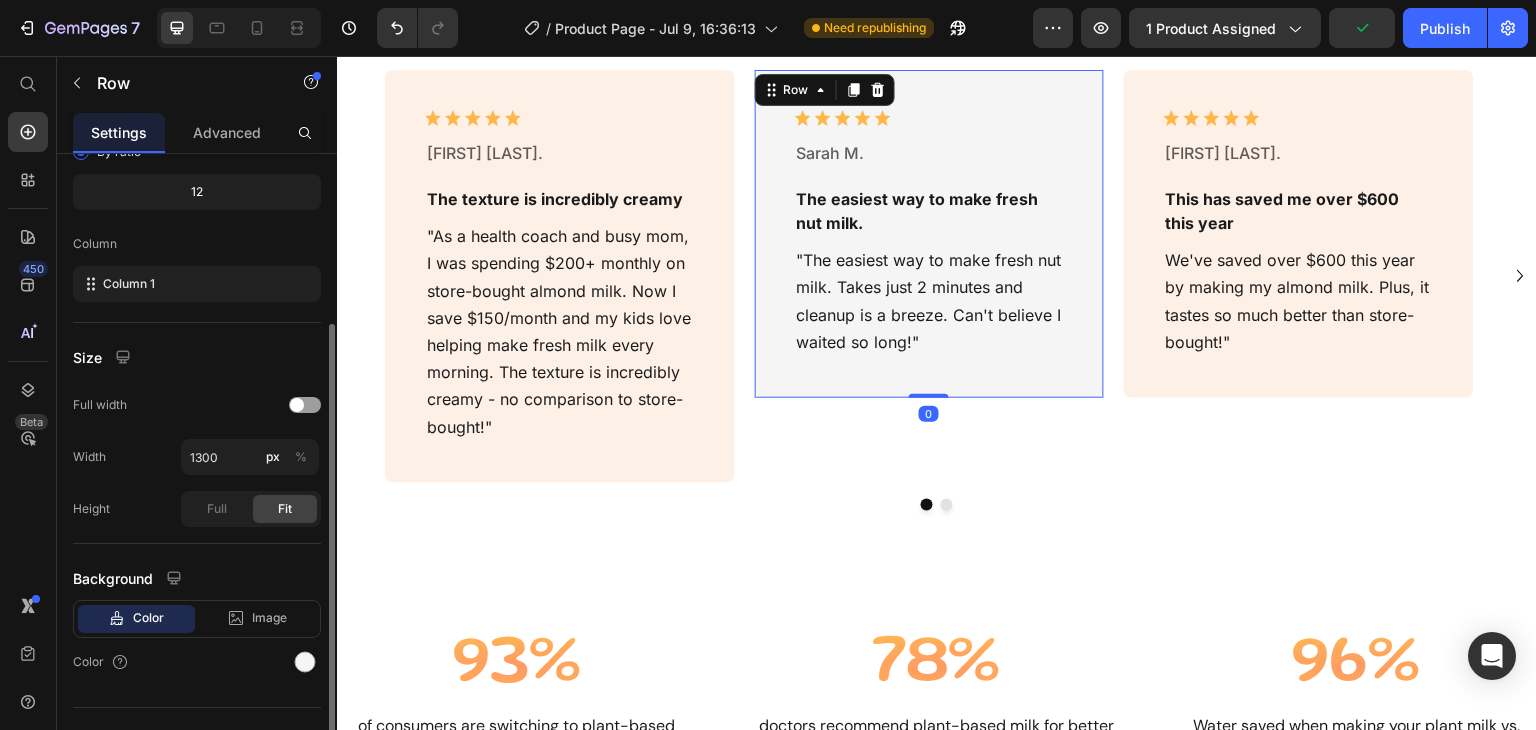 click on "Background Color Image Video  Color" 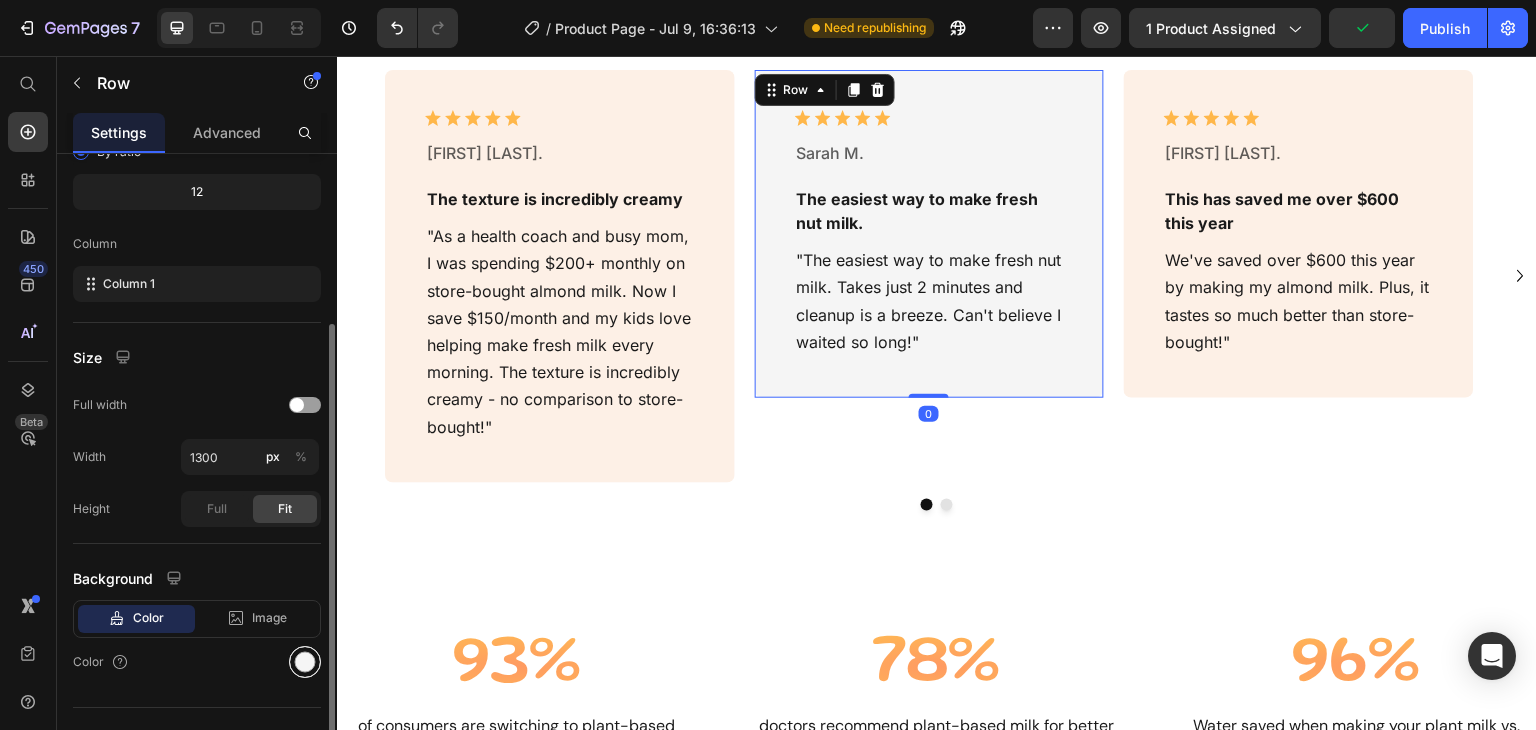click at bounding box center (305, 662) 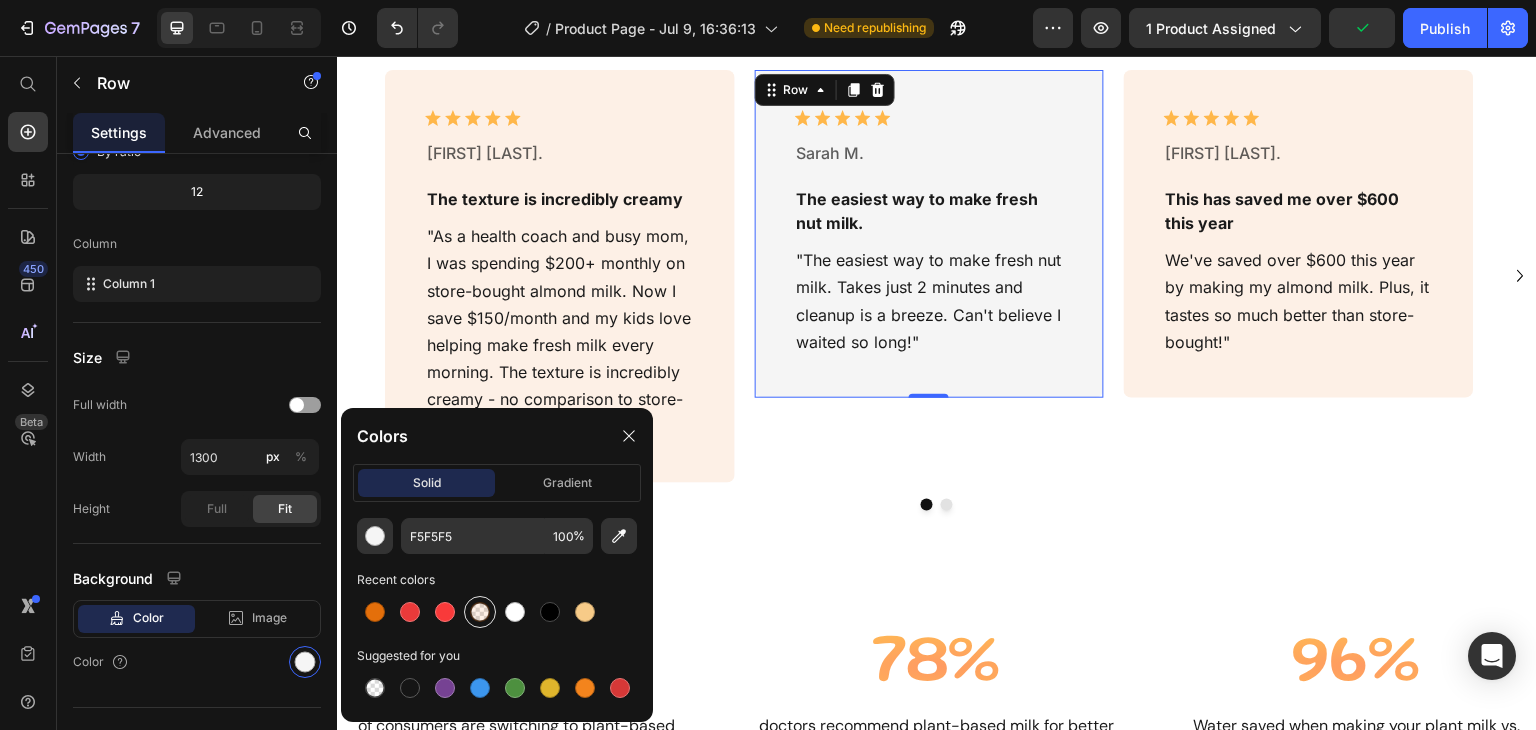 click at bounding box center [480, 612] 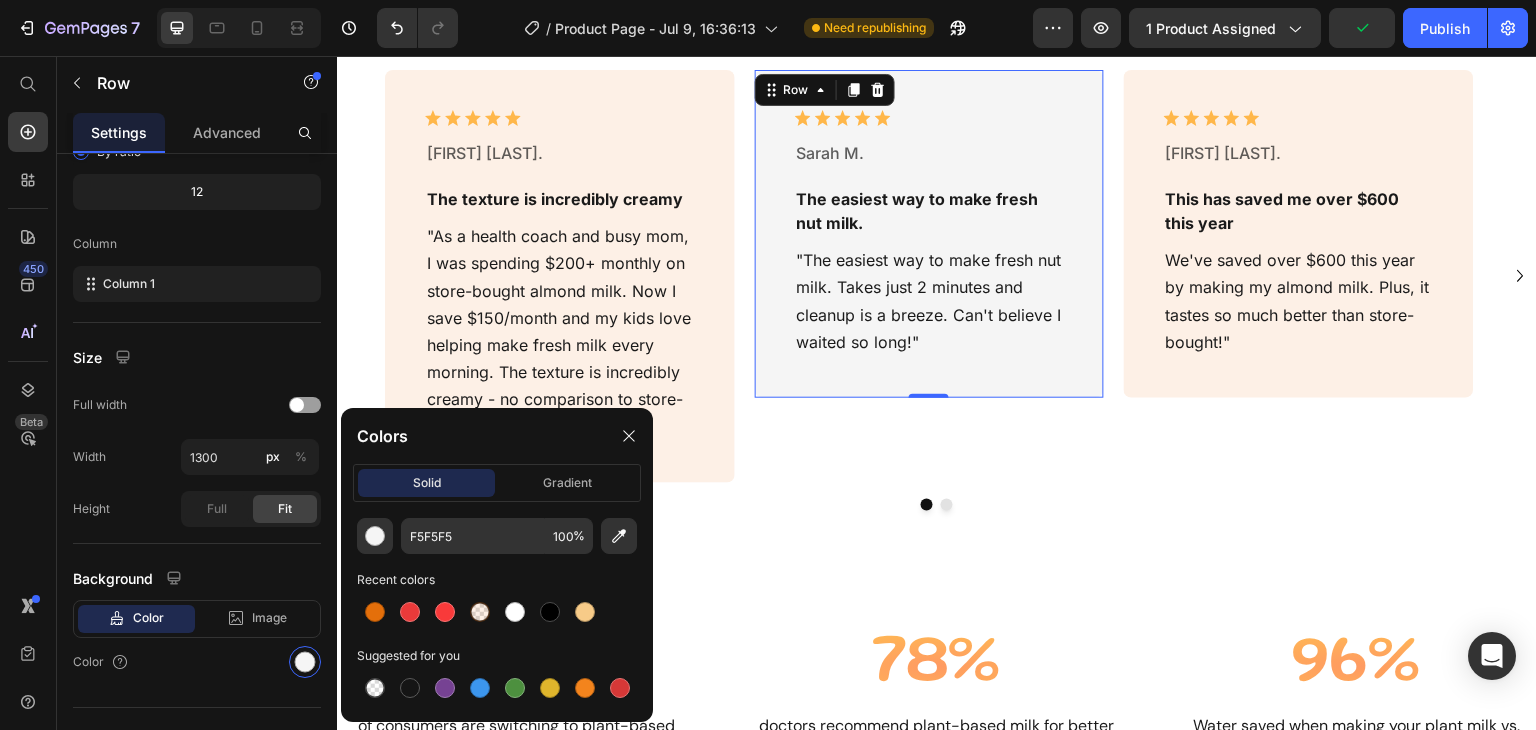 type on "E46F0A" 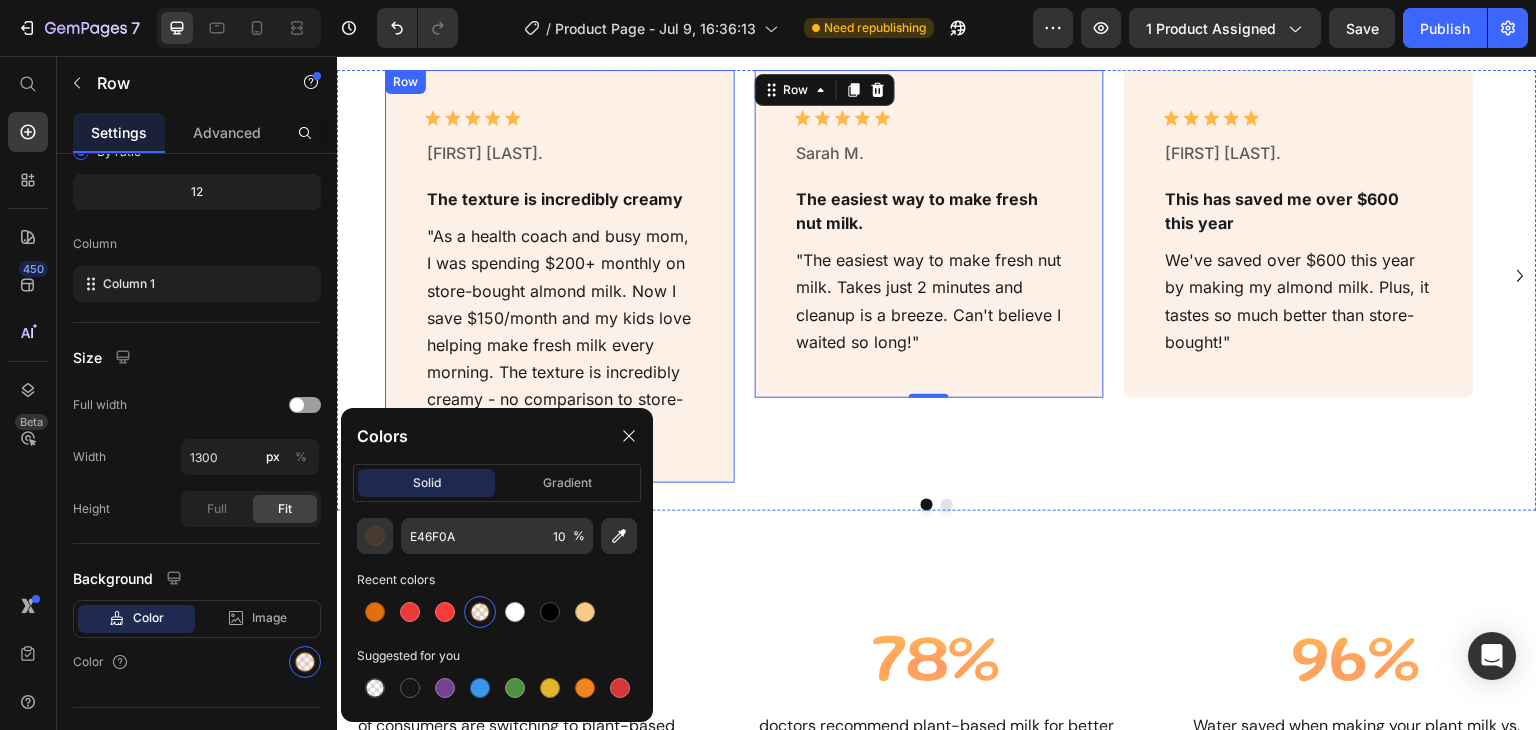 click on "Icon
Icon
Icon
Icon
Icon Icon List Sarah M. Text Block The easiest way to make fresh nut milk. Text Block "The easiest way to make fresh nut milk. Takes just 2 minutes and cleanup is a breeze. Can't believe I waited so long!" Text Block Row   0" at bounding box center (930, 276) 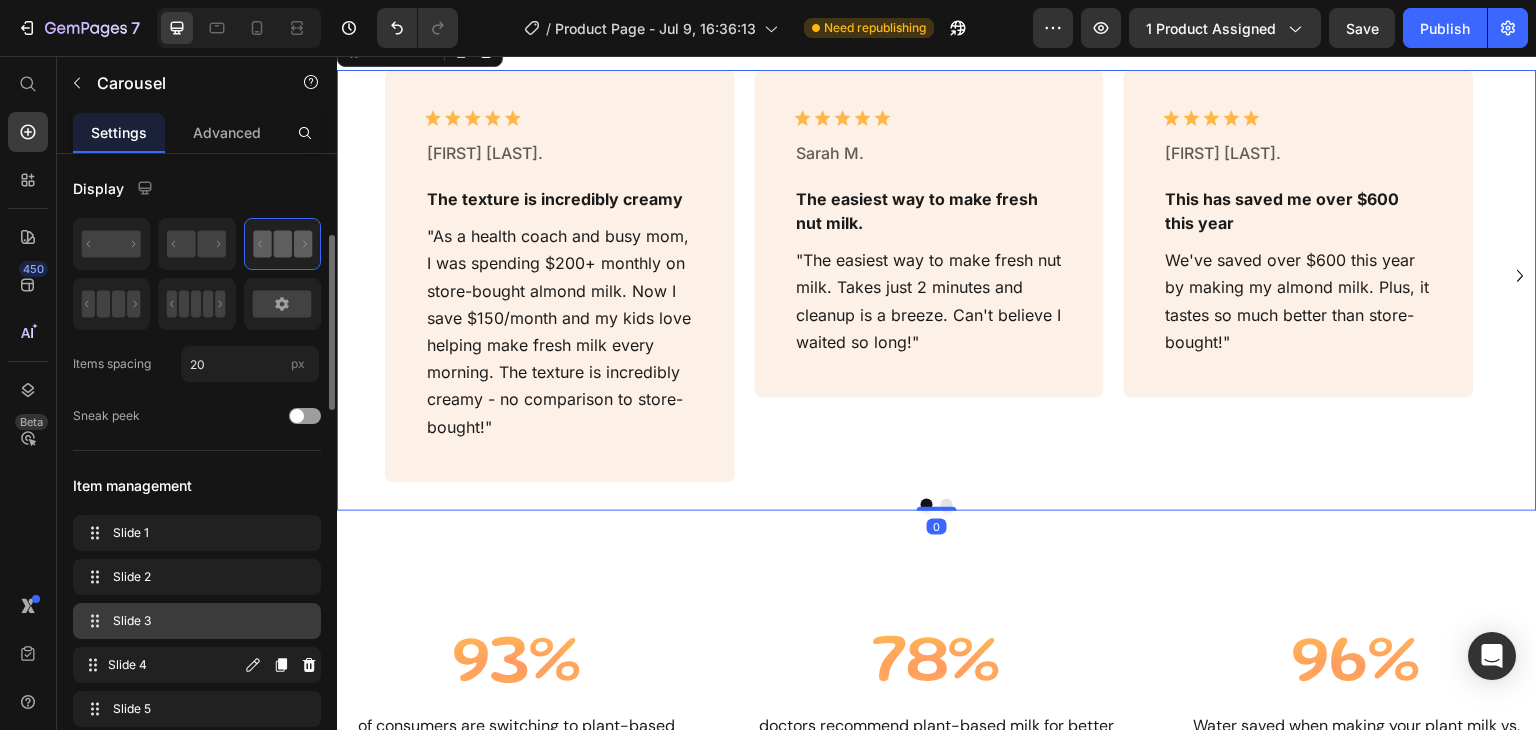 scroll, scrollTop: 80, scrollLeft: 0, axis: vertical 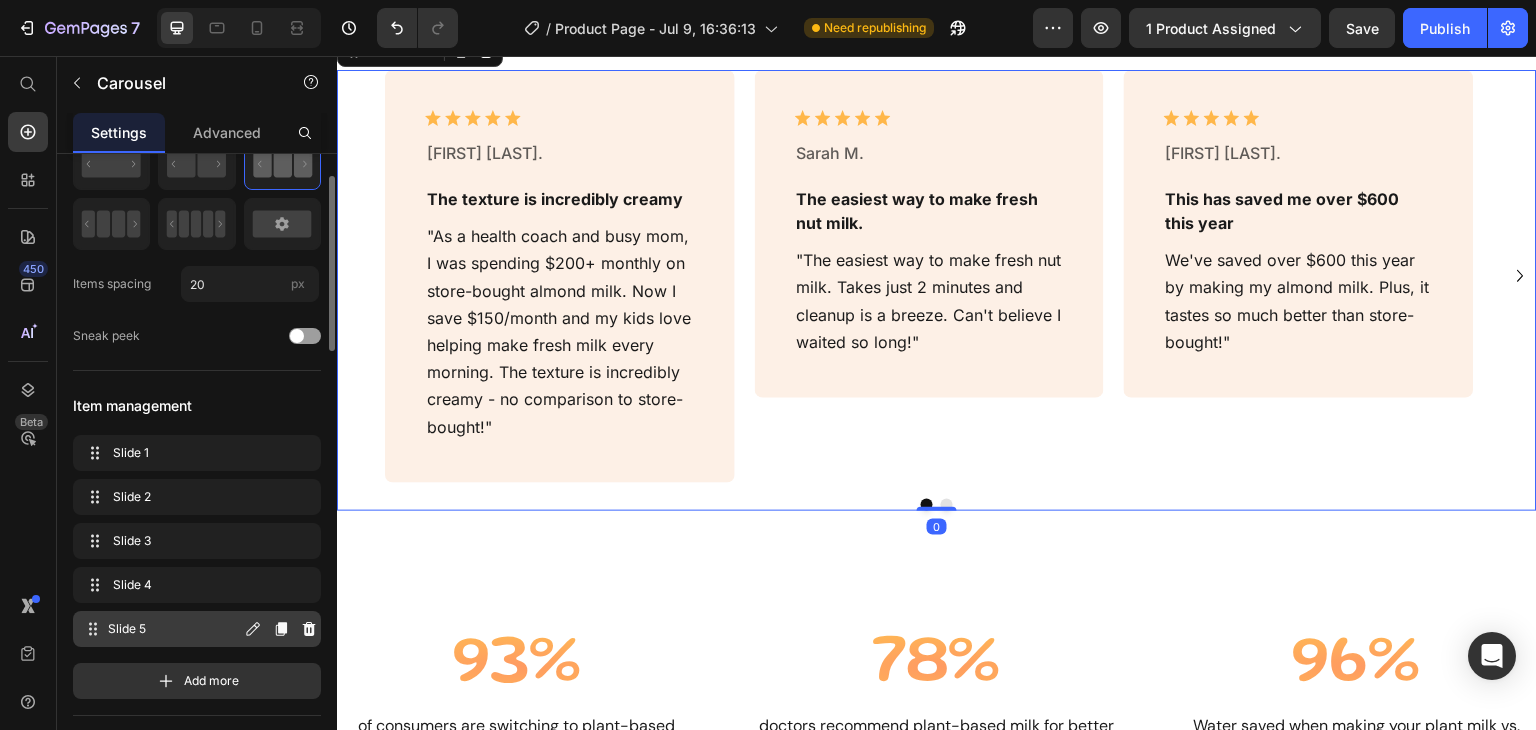 click on "Slide 5" at bounding box center (174, 629) 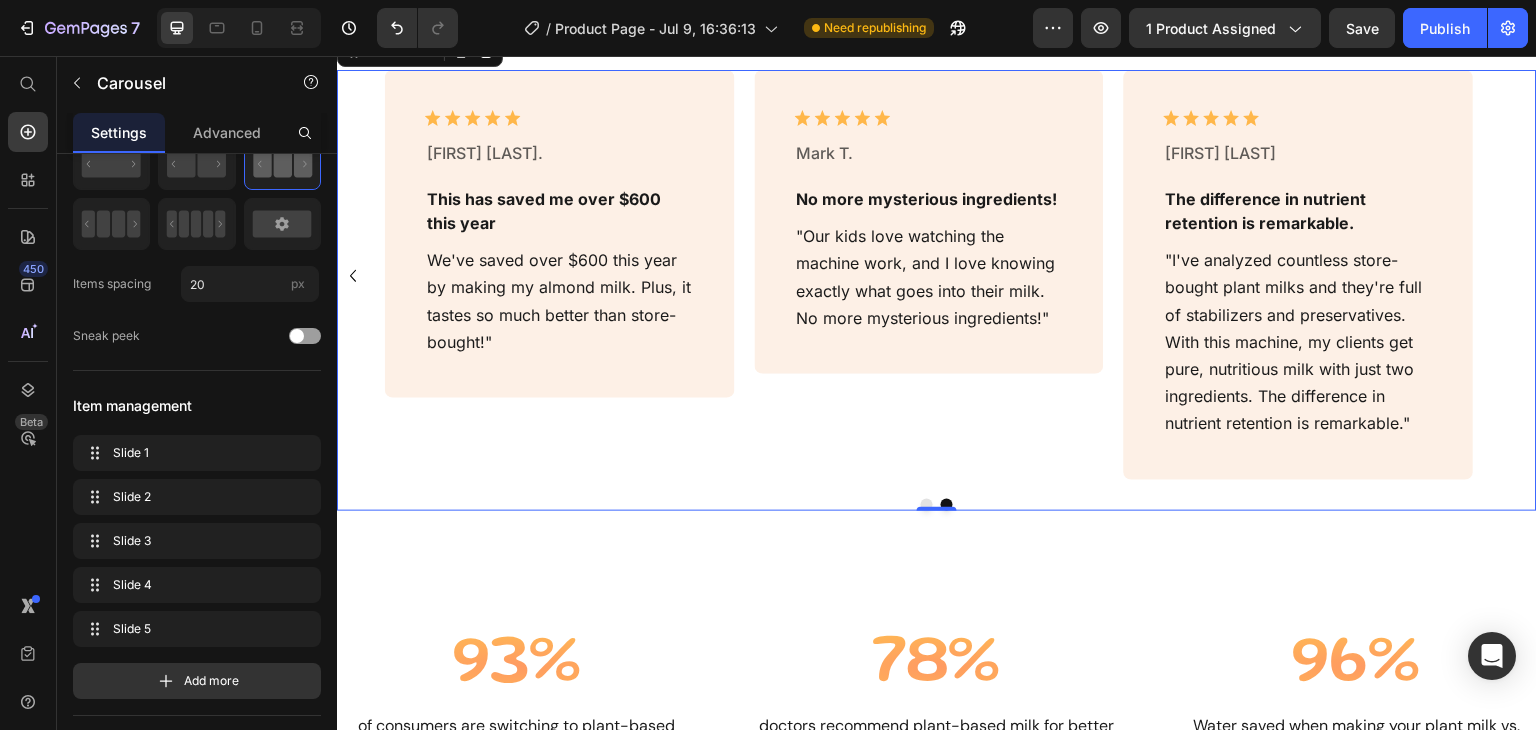 click on "Icon
Icon
Icon
Icon
Icon Icon List [FIRST] [LAST]. Text Block This has saved me over $[PRICE] this year Text Block We've saved over $[PRICE] this year by making my almond milk. Plus, it tastes so much better than store-bought!"  Text Block Row" at bounding box center (560, 276) 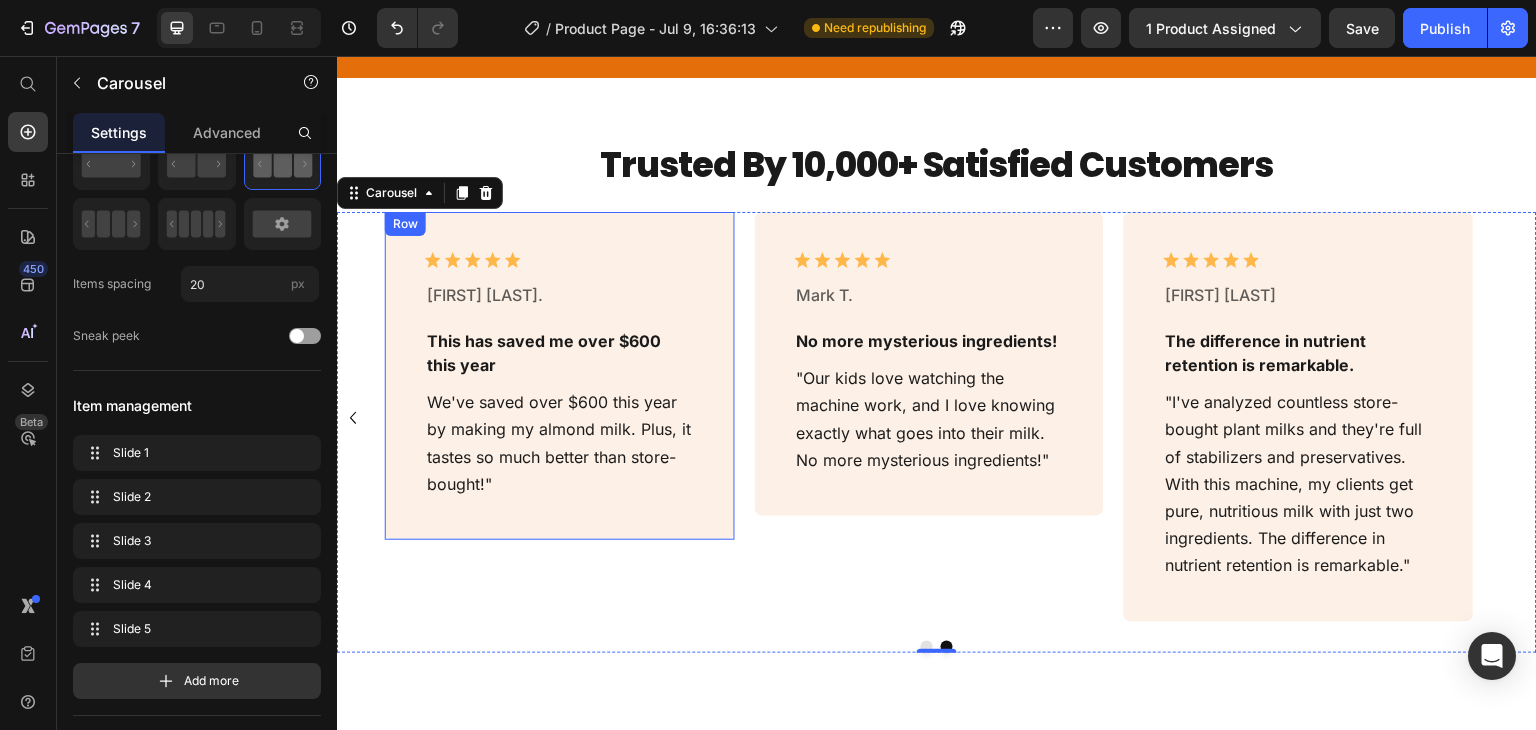scroll, scrollTop: 1204, scrollLeft: 0, axis: vertical 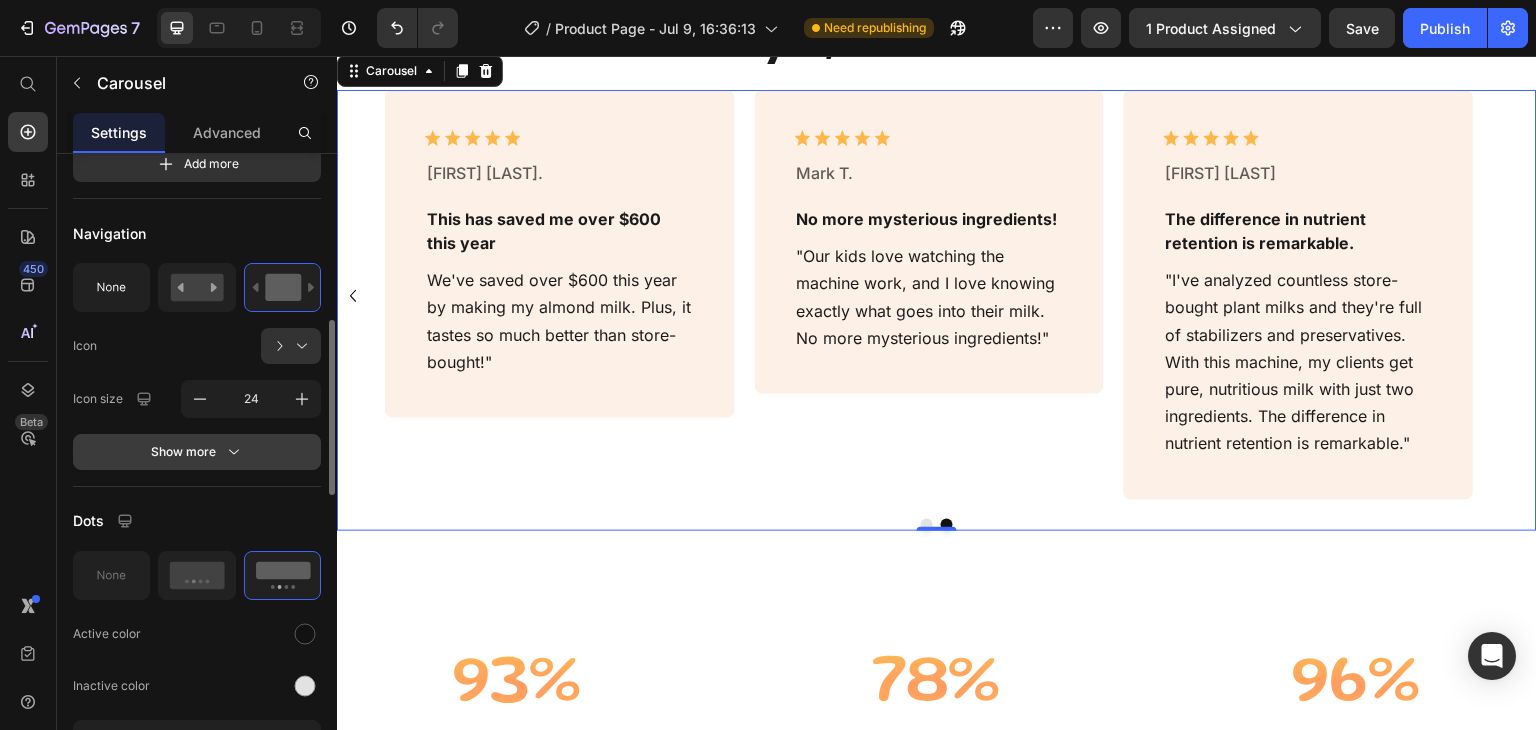 click on "Show more" at bounding box center (197, 452) 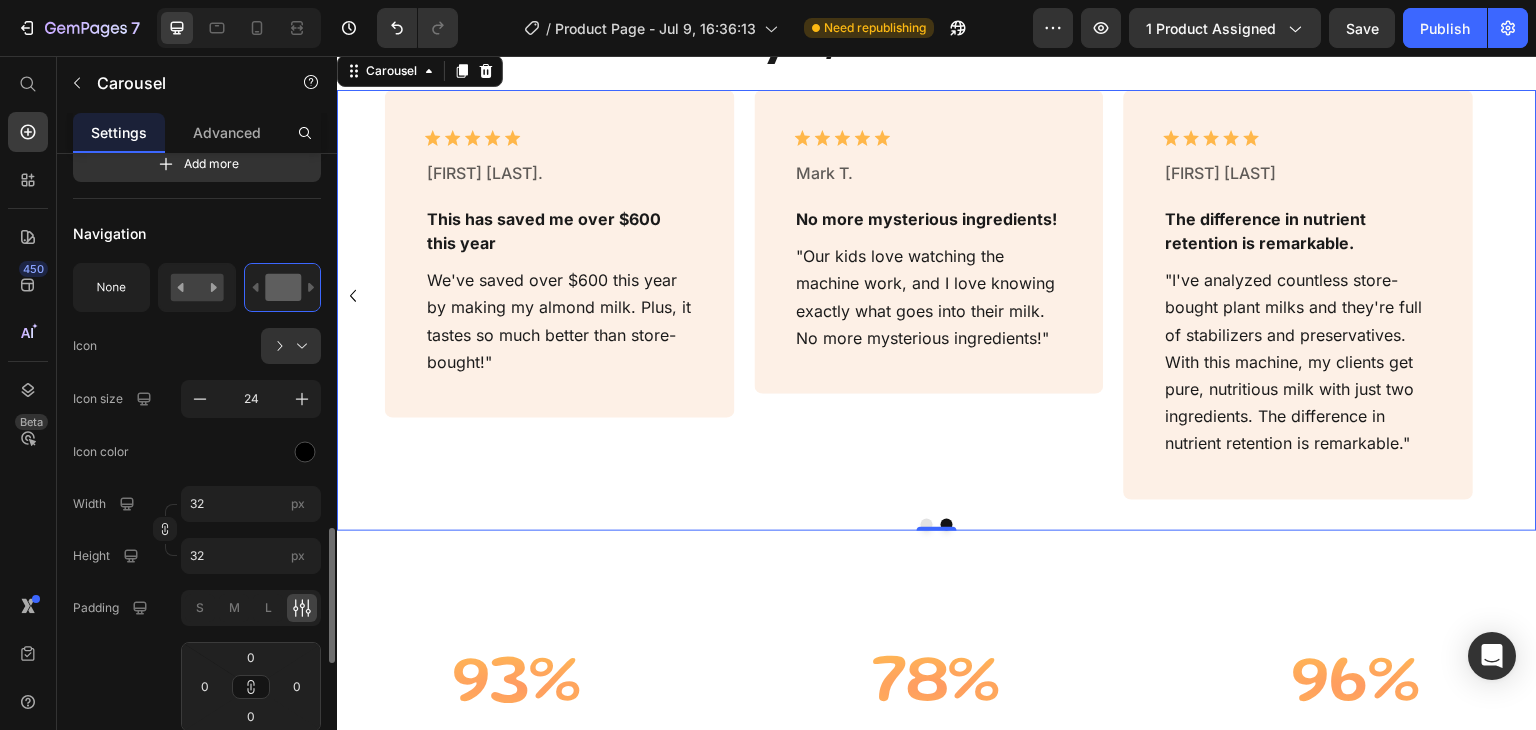 scroll, scrollTop: 800, scrollLeft: 0, axis: vertical 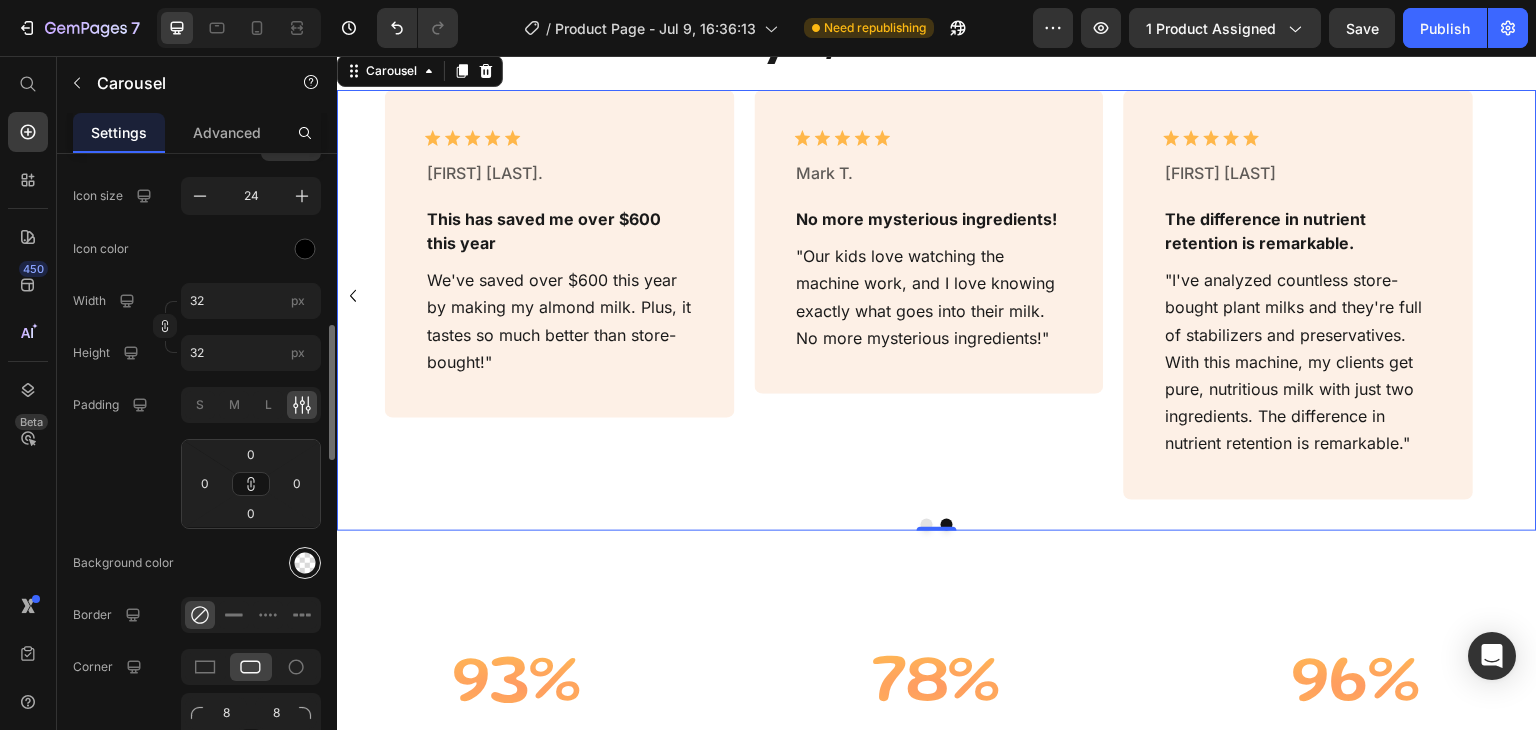 click 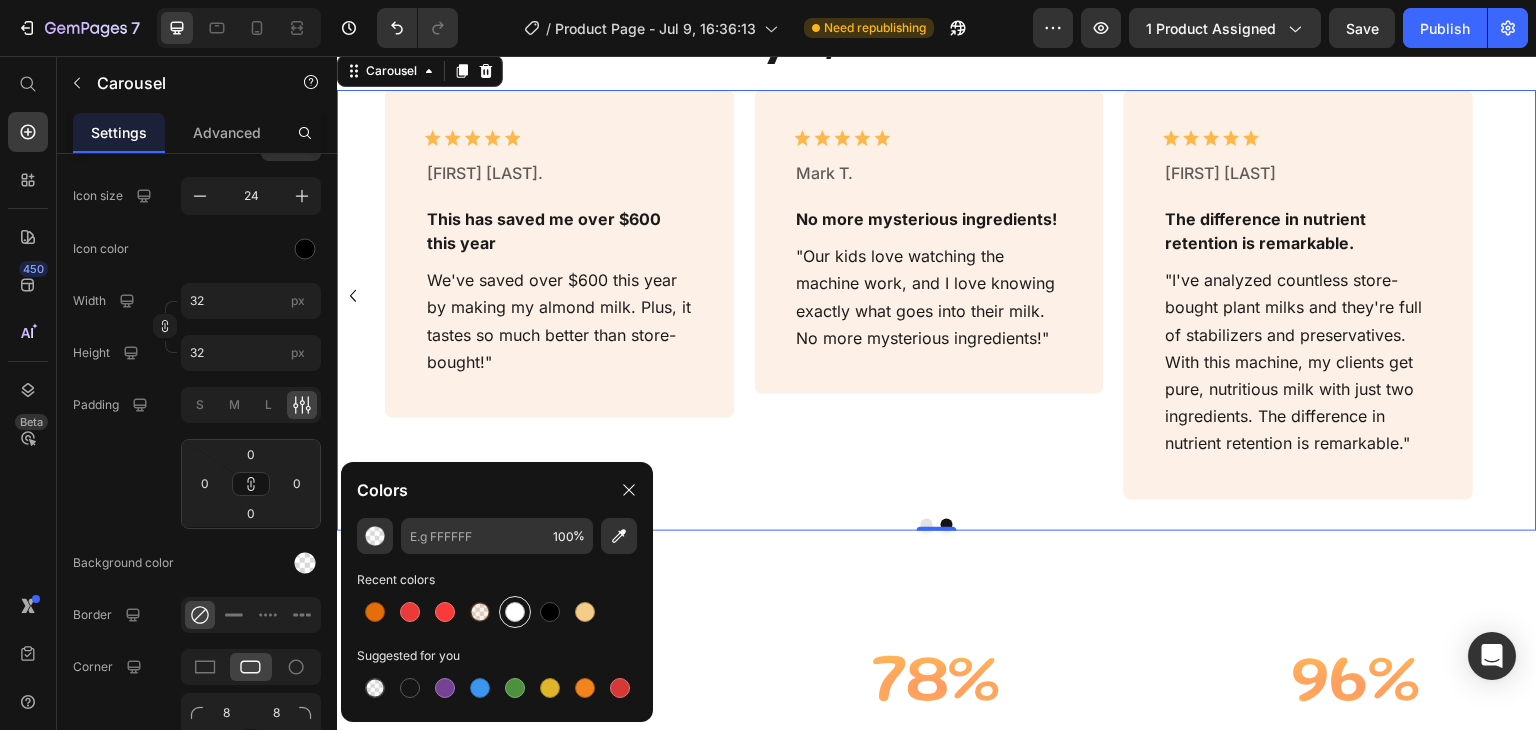 click at bounding box center (480, 612) 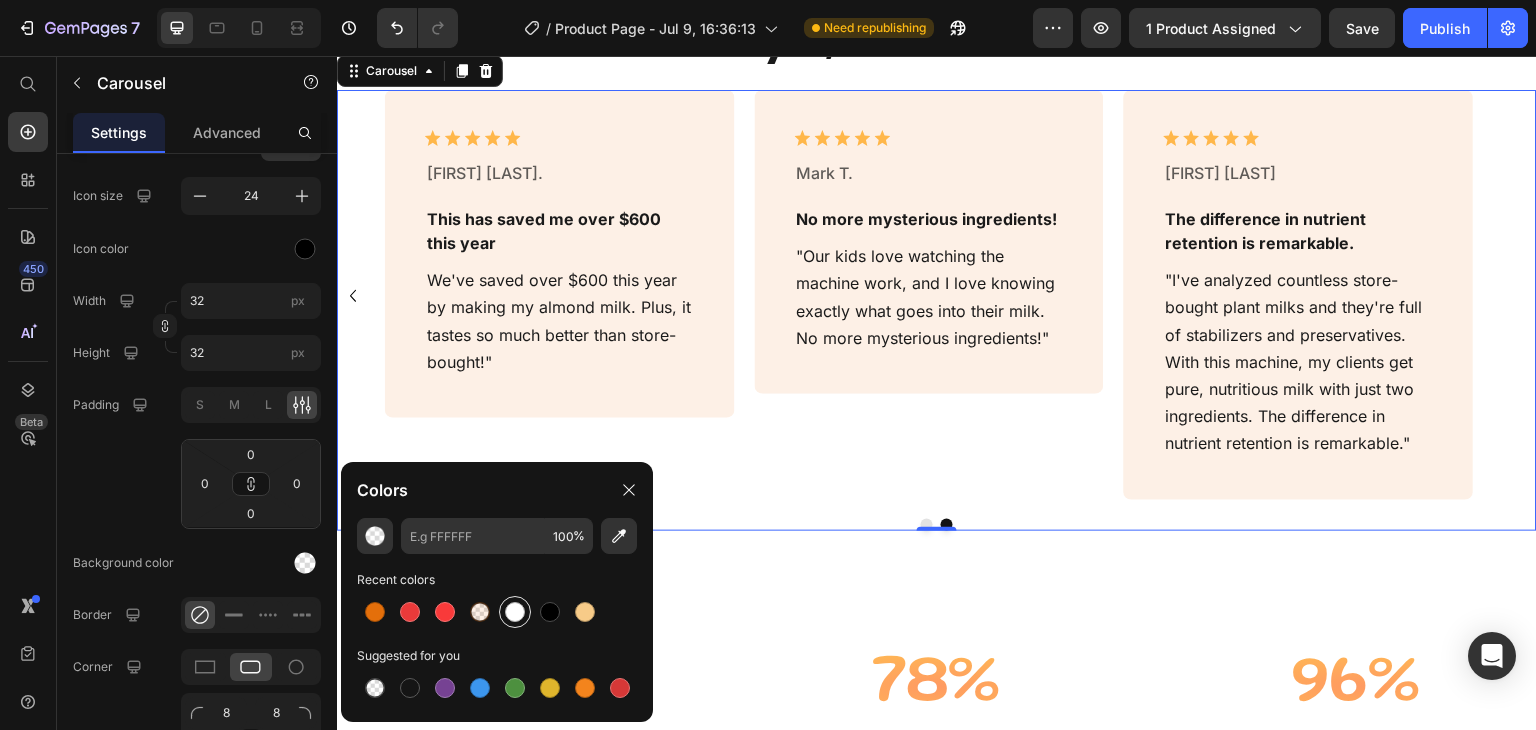 type on "E46F0A" 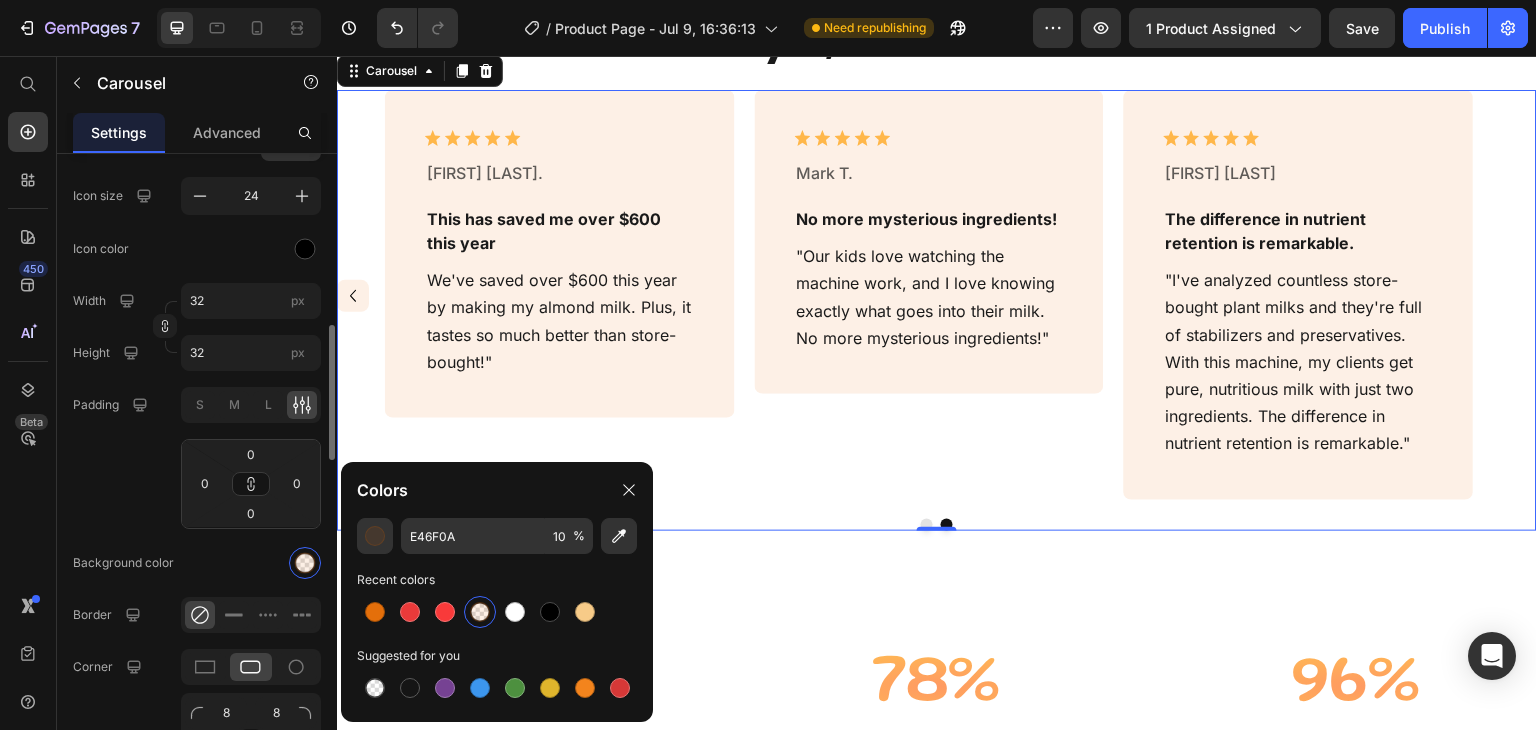 click 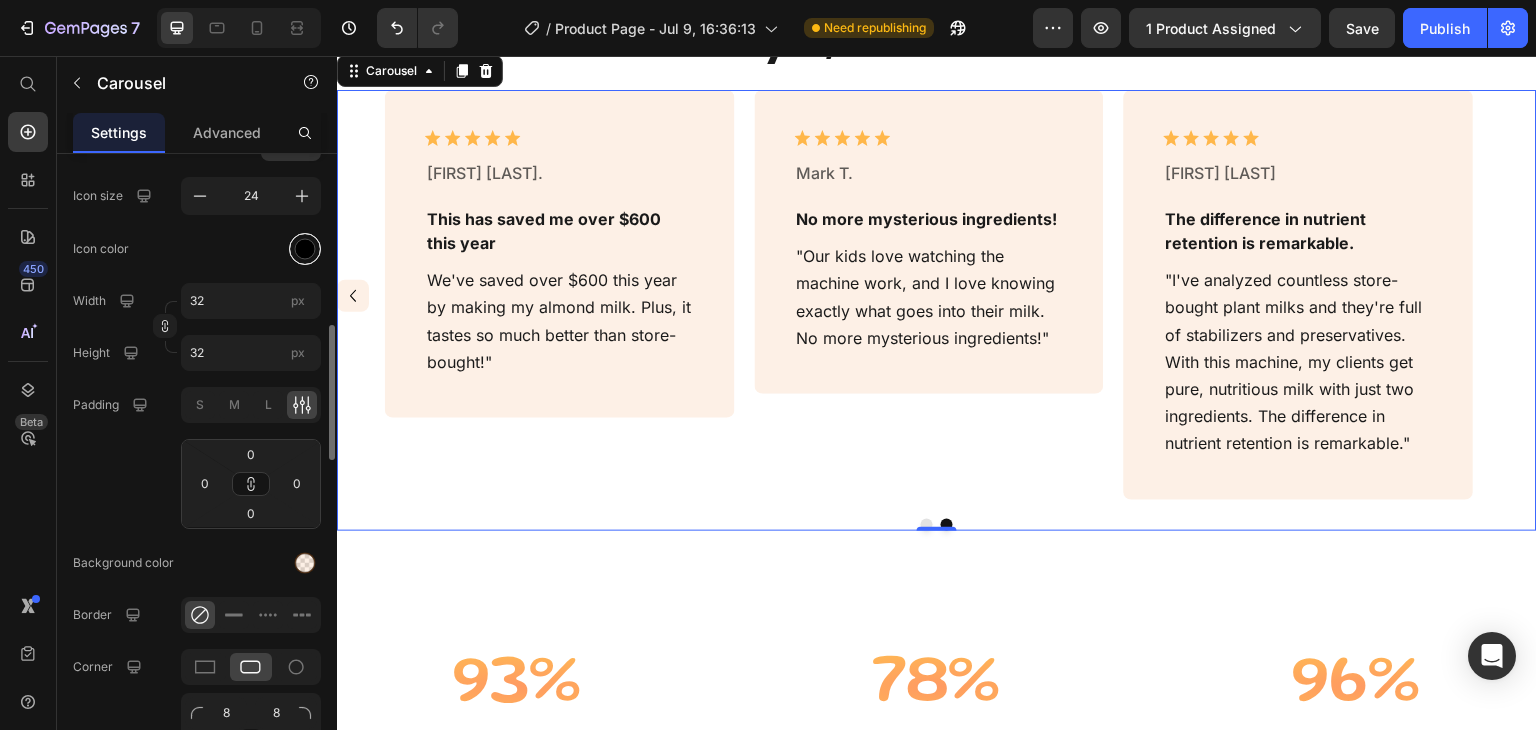click at bounding box center (305, 249) 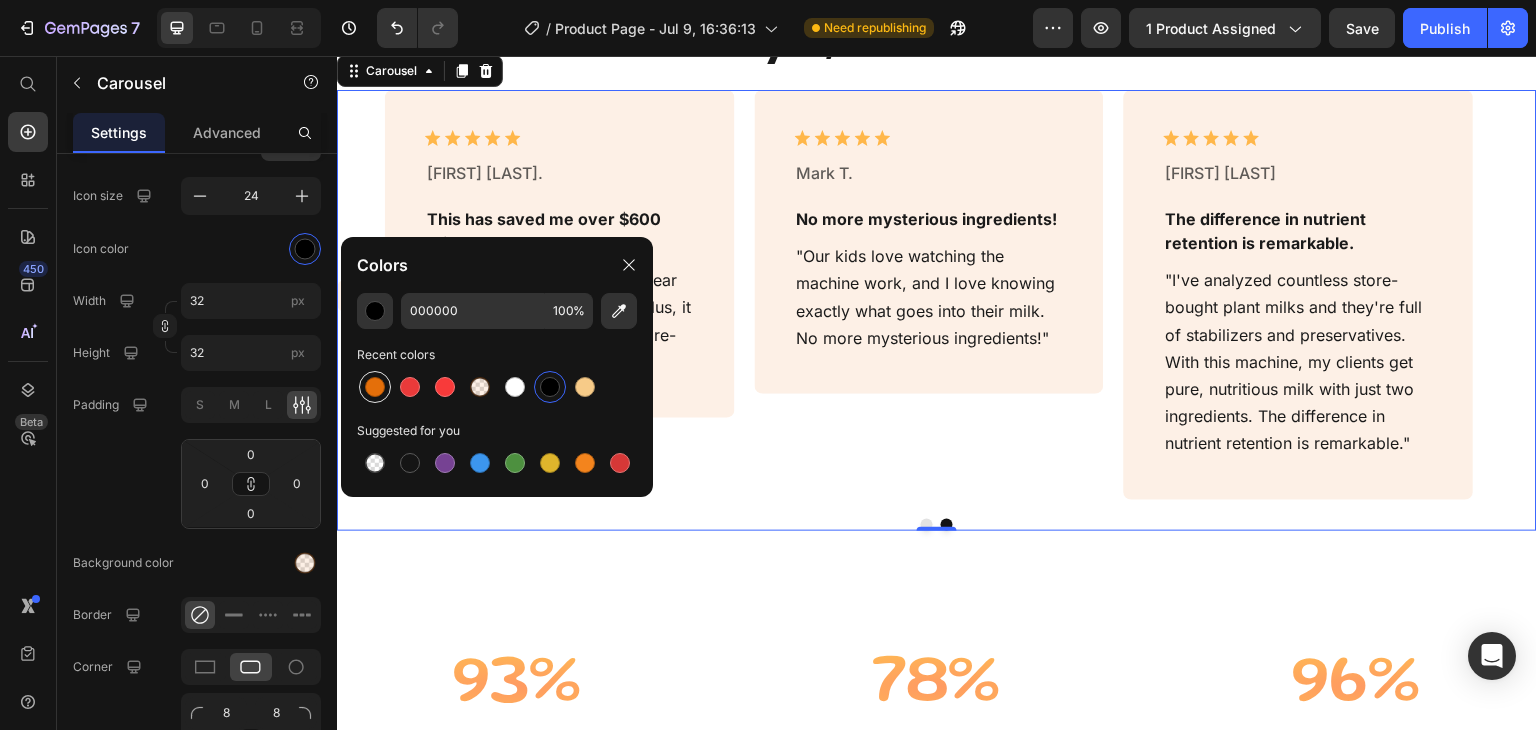 drag, startPoint x: 364, startPoint y: 393, endPoint x: 217, endPoint y: 539, distance: 207.18349 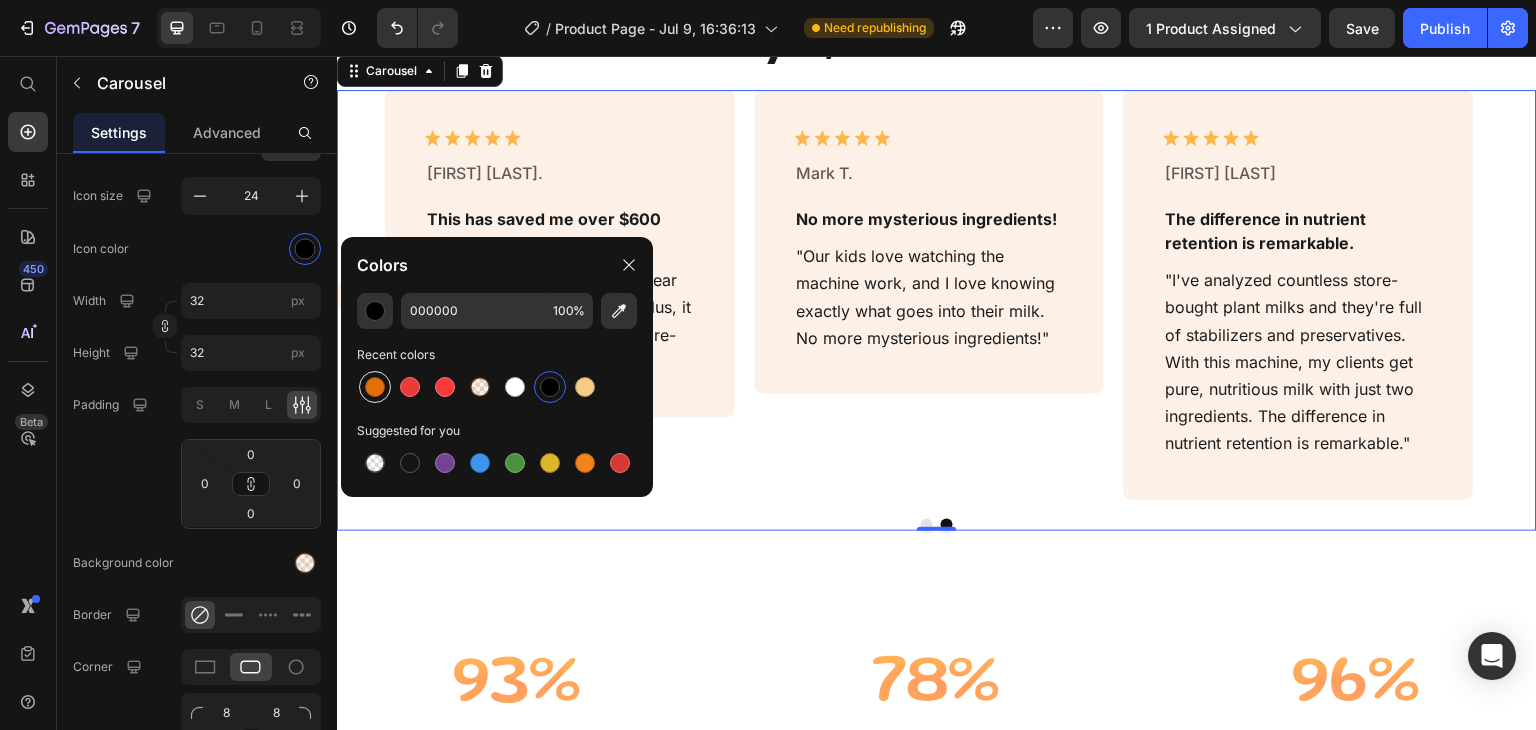 click at bounding box center (375, 387) 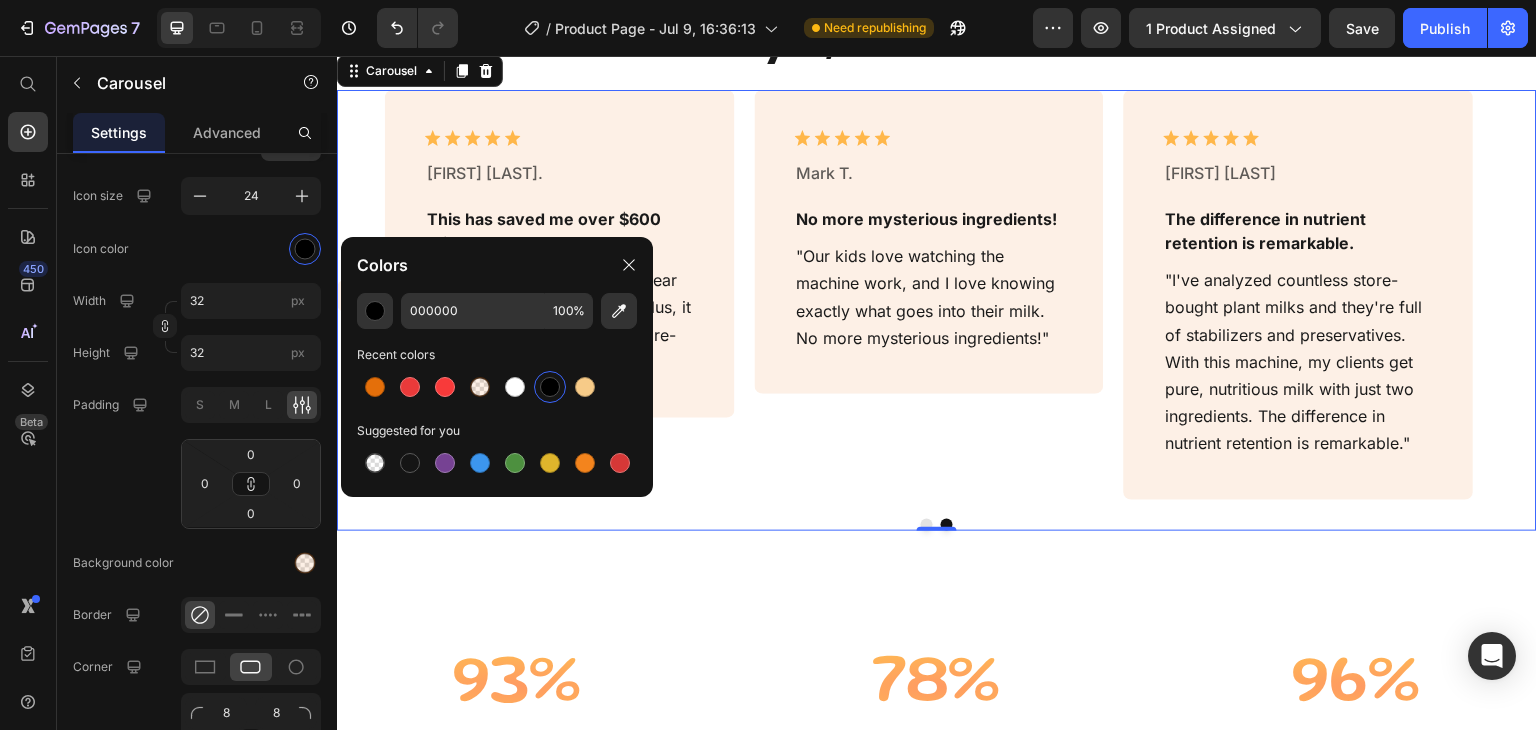 type on "E46F0A" 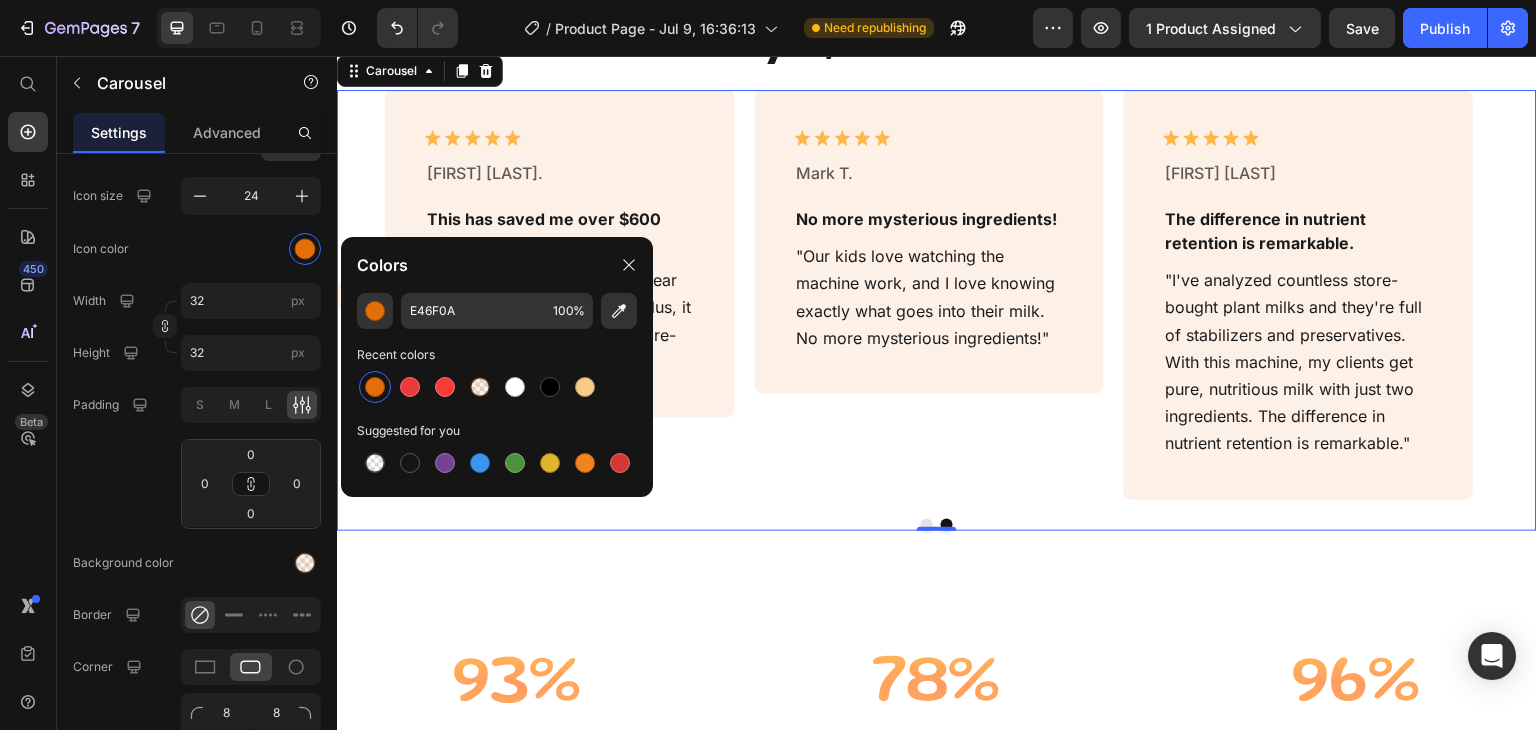 click on "Icon
Icon
Icon
Icon
Icon Icon List [FIRST] [LAST]. Text Block The texture is incredibly creamy Text Block "As a health coach and busy mom, I was spending $[PRICE]/month on store-bought almond milk. Now I save $[PRICE]/month and my kids love helping make fresh milk every morning. The texture is incredibly creamy - no comparison to store-bought!" Text Block Row
Icon
Icon
Icon
Icon
Icon Icon List [FIRST] [LAST]. Text Block The easiest way to make fresh nut milk. Text Block "The easiest way to make fresh nut milk. Takes just 2 minutes and cleanup is a breeze. Can't believe I waited so long!" Text Block Row
Icon
Icon
Icon
Icon
Icon Icon List [FIRST] [LAST]. Text Block This has saved me over $[PRICE] this year Text Block Text Block" at bounding box center [937, 310] 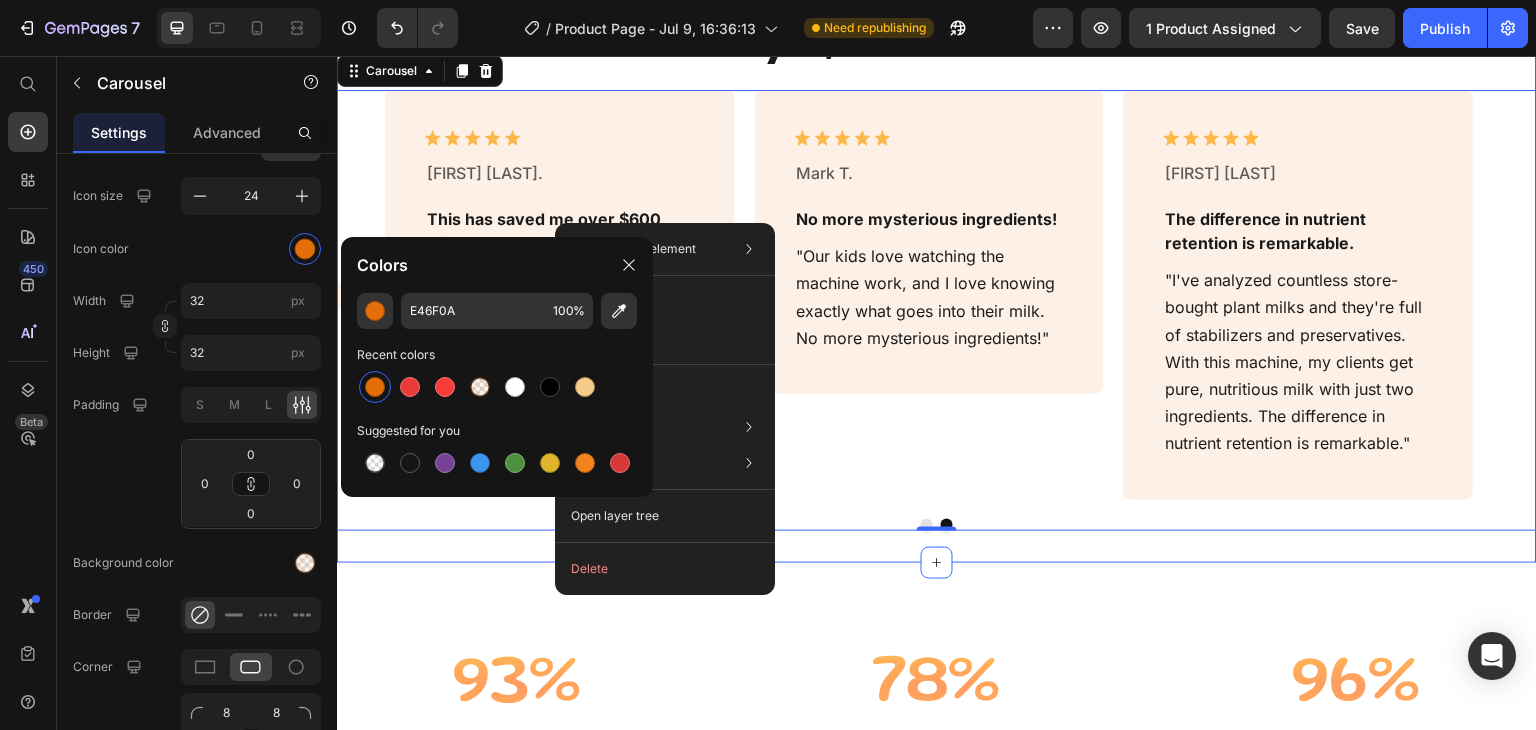 click on "Icon
Icon
Icon
Icon
Icon Icon List [FIRST] [LAST]. Text Block The texture is incredibly creamy Text Block "As a health coach and busy mom, I was spending $[PRICE]/month on store-bought almond milk. Now I save $[PRICE]/month and my kids love helping make fresh milk every morning. The texture is incredibly creamy - no comparison to store-bought!" Text Block Row
Icon
Icon
Icon
Icon
Icon Icon List [FIRST] [LAST]. Text Block The easiest way to make fresh nut milk. Text Block "The easiest way to make fresh nut milk. Takes just 2 minutes and cleanup is a breeze. Can't believe I waited so long!" Text Block Row
Icon
Icon
Icon
Icon
Icon Icon List [FIRST] [LAST]. Text Block Text Block" at bounding box center [937, 275] 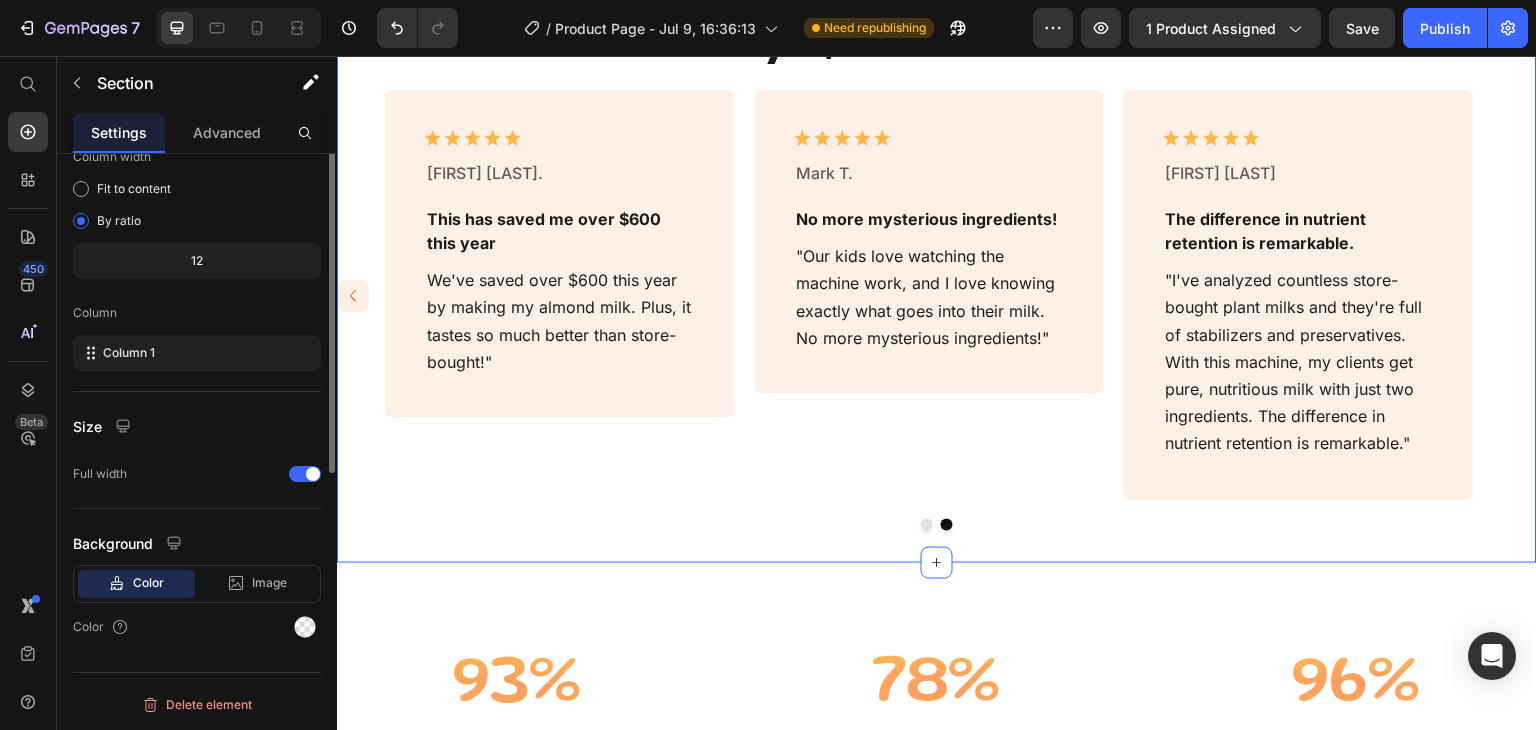scroll, scrollTop: 0, scrollLeft: 0, axis: both 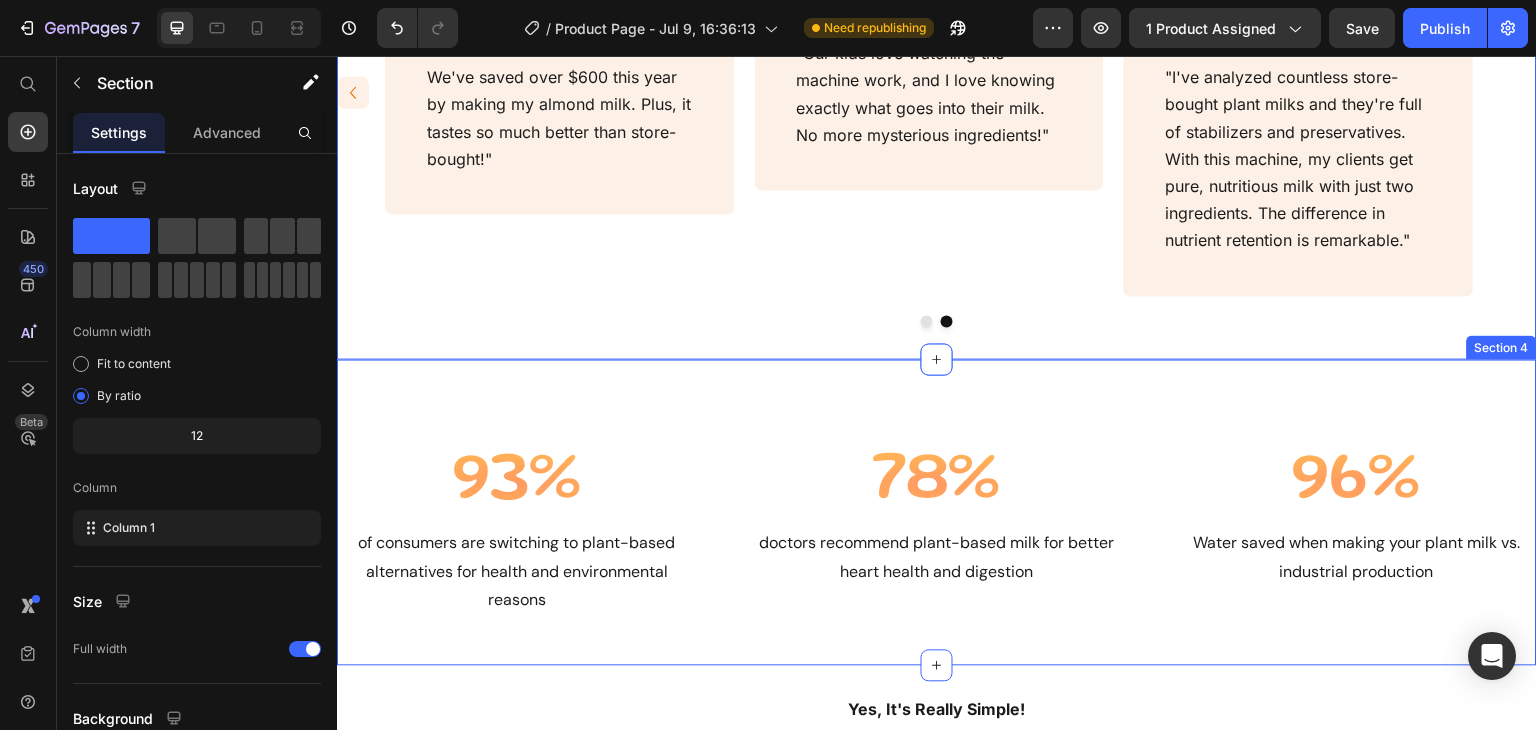 click on "93% Heading of consumers are switching to plant-based alternatives for health and environmental reasons Text Block 78% Heading doctors recommend plant-based milk for better heart health and digestion Text Block 96% Heading Water saved when making your plant milk vs. industrial production Text Block Row Section 4" at bounding box center [937, 513] 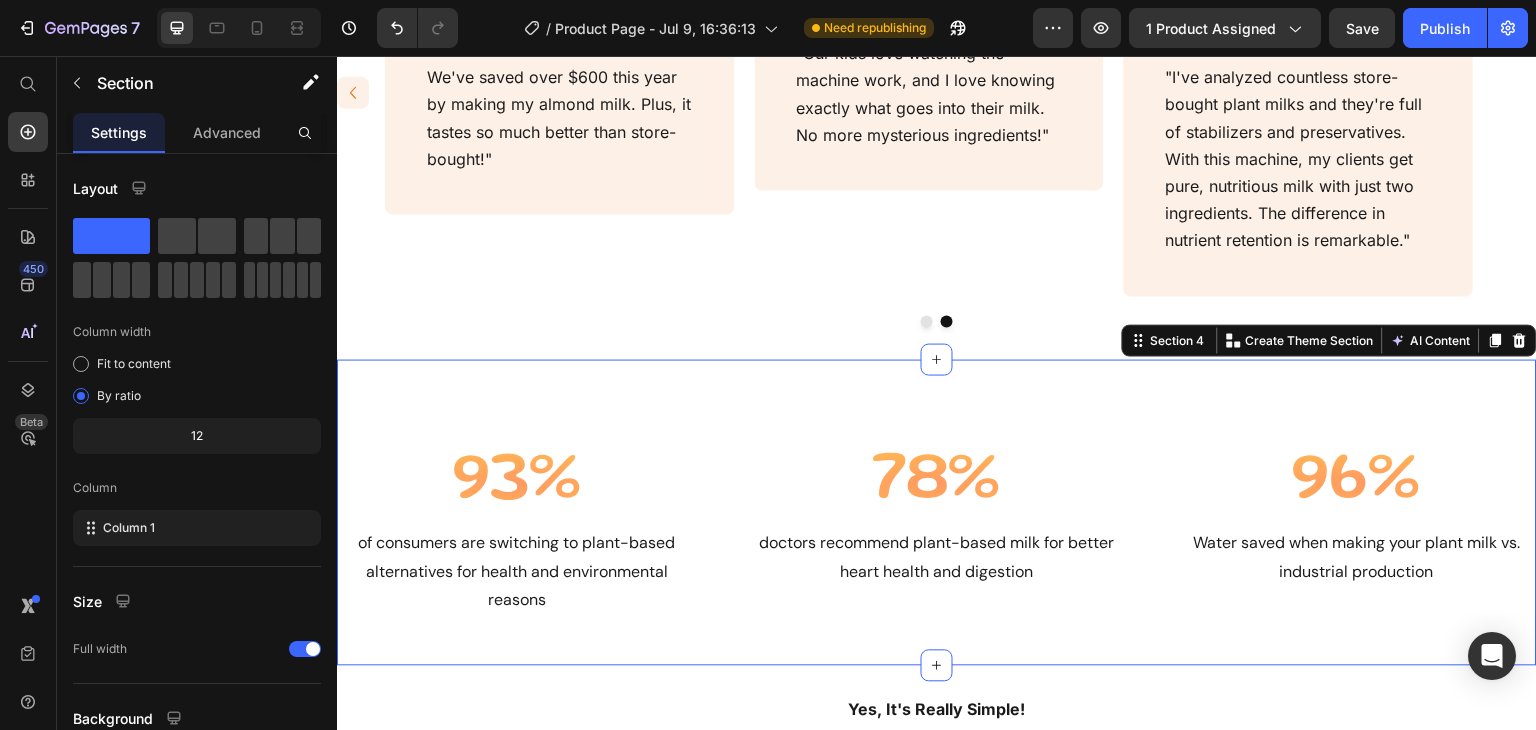 scroll, scrollTop: 1538, scrollLeft: 0, axis: vertical 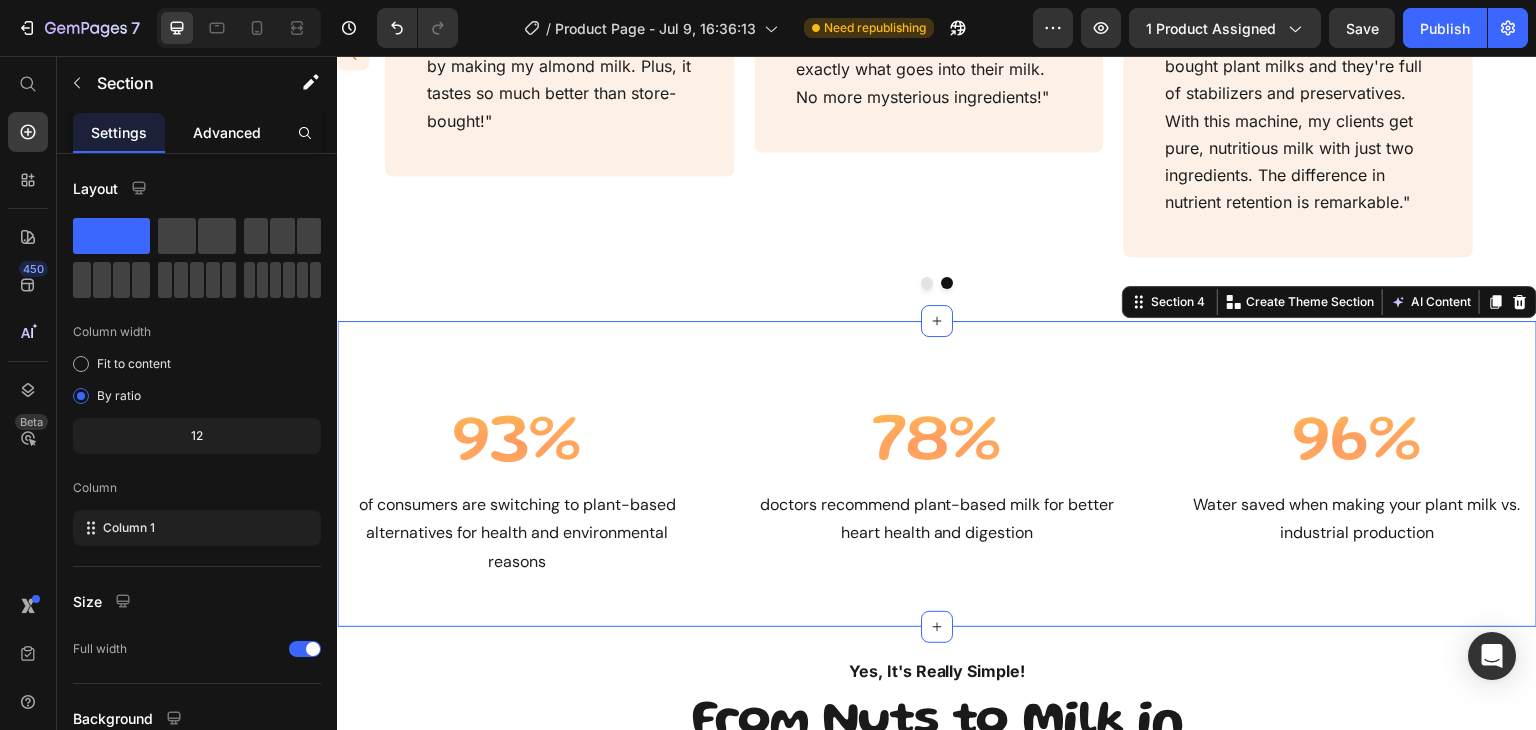 click on "Advanced" at bounding box center [227, 132] 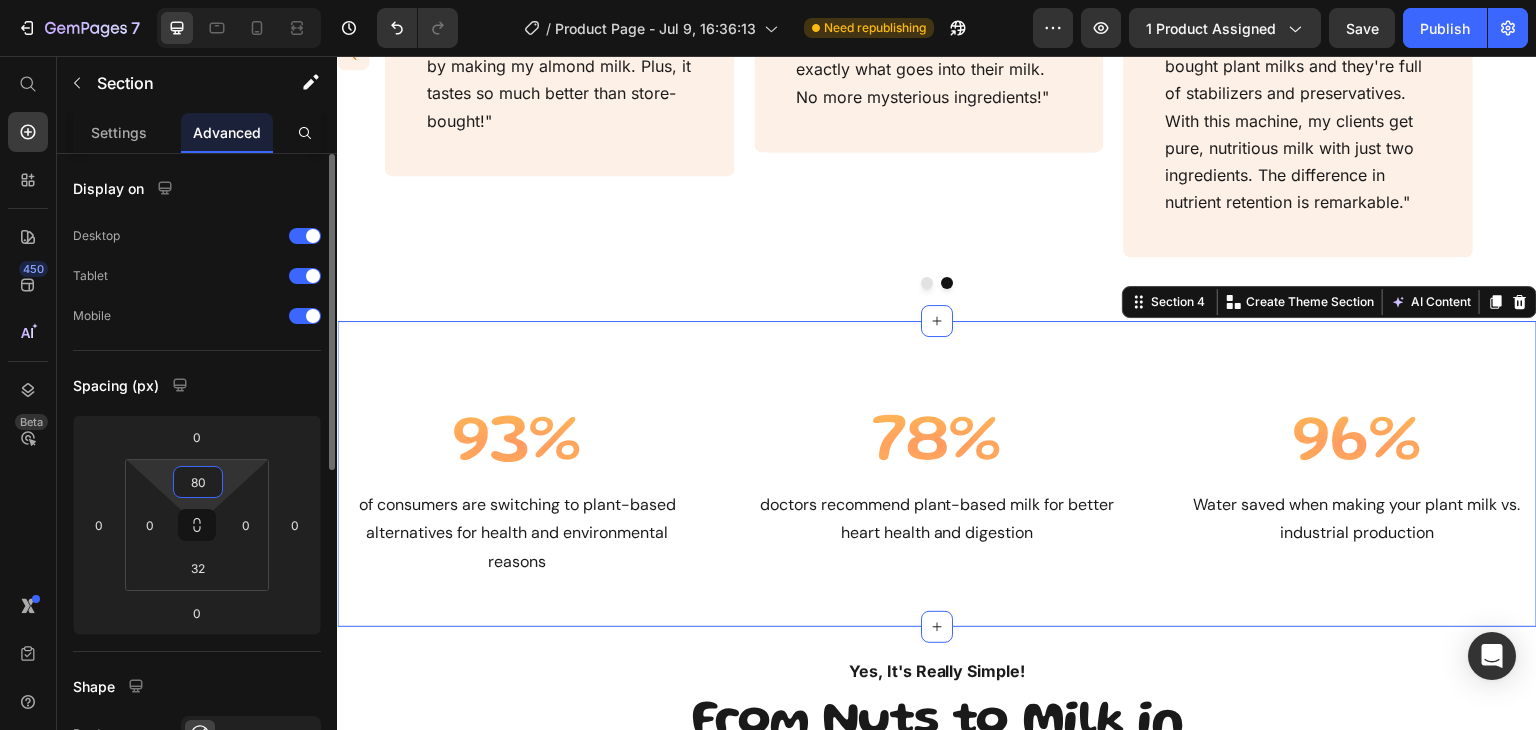 click on "80" at bounding box center [198, 482] 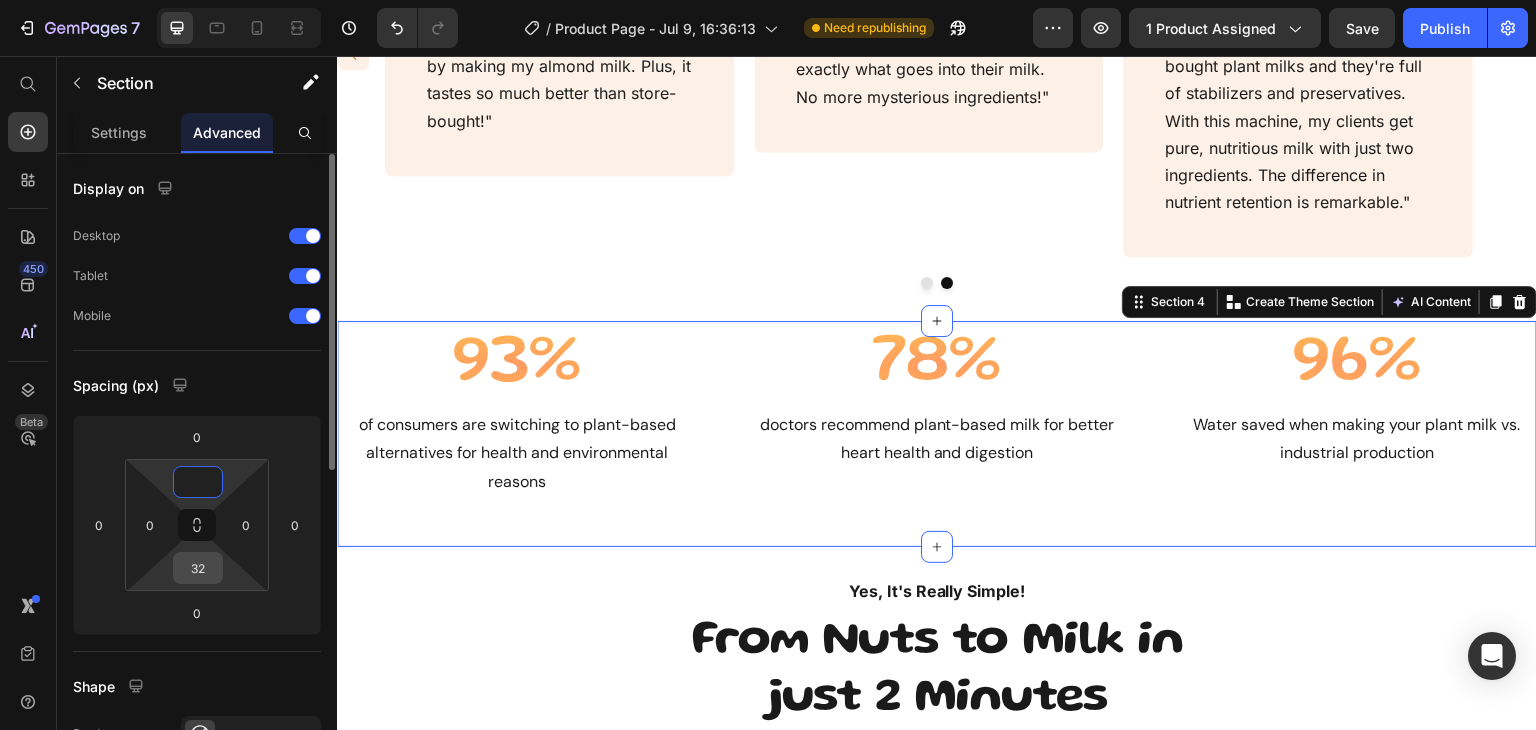type on "0" 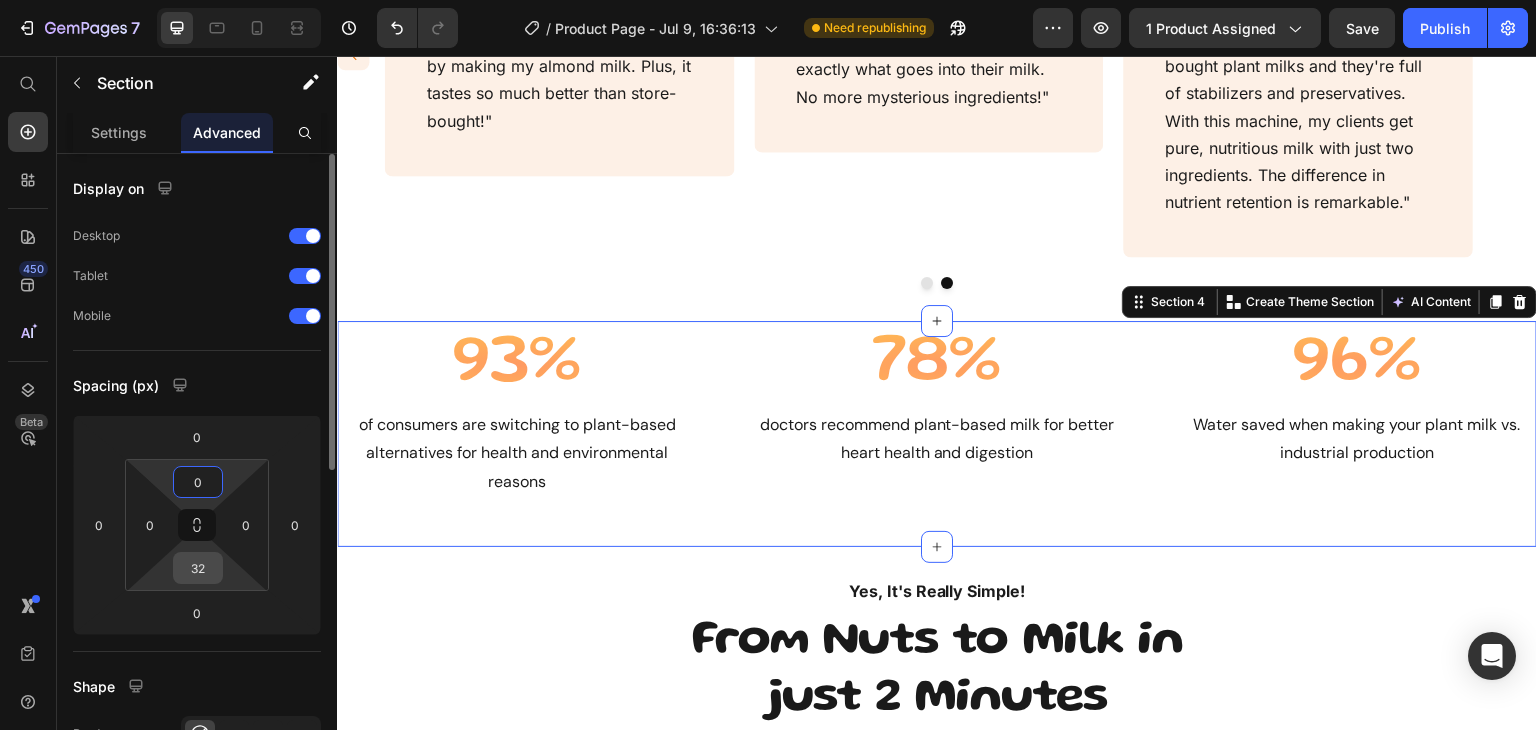 click on "32" at bounding box center (198, 568) 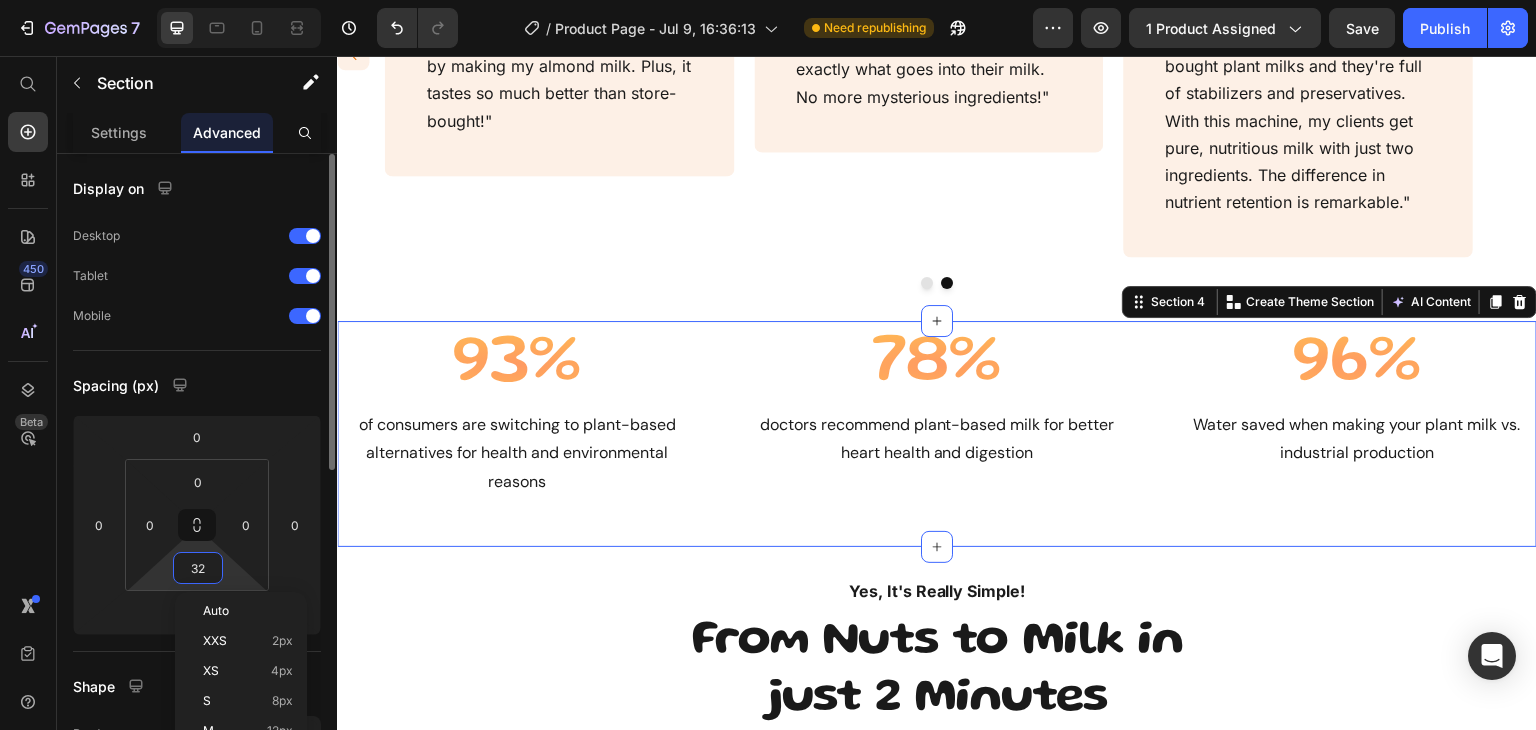 type 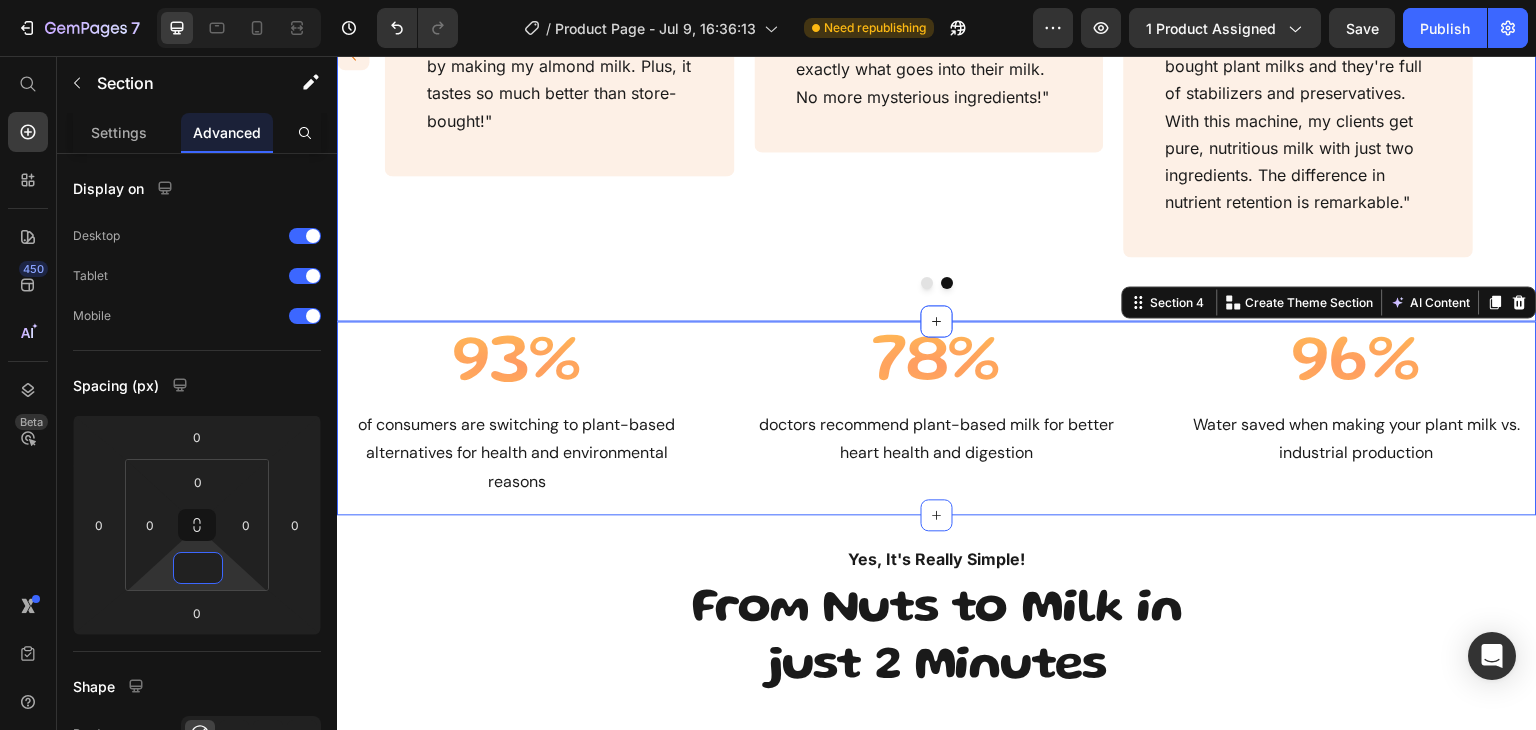 click on "Icon
Icon
Icon
Icon
Icon Icon List [FIRST] [LAST]. Text Block The texture is incredibly creamy Text Block "As a health coach and busy mom, I was spending $[PRICE]/month on store-bought almond milk. Now I save $[PRICE]/month and my kids love helping make fresh milk every morning. The texture is incredibly creamy - no comparison to store-bought!" Text Block Row
Icon
Icon
Icon
Icon
Icon Icon List [FIRST] [LAST]. Text Block The easiest way to make fresh nut milk. Text Block "The easiest way to make fresh nut milk. Takes just 2 minutes and cleanup is a breeze. Can't believe I waited so long!" Text Block Row
Icon
Icon
Icon
Icon
Icon Icon List [FIRST] [LAST]. Text Block This has saved me over $[PRICE] this year Text Block Text Block" at bounding box center (937, 68) 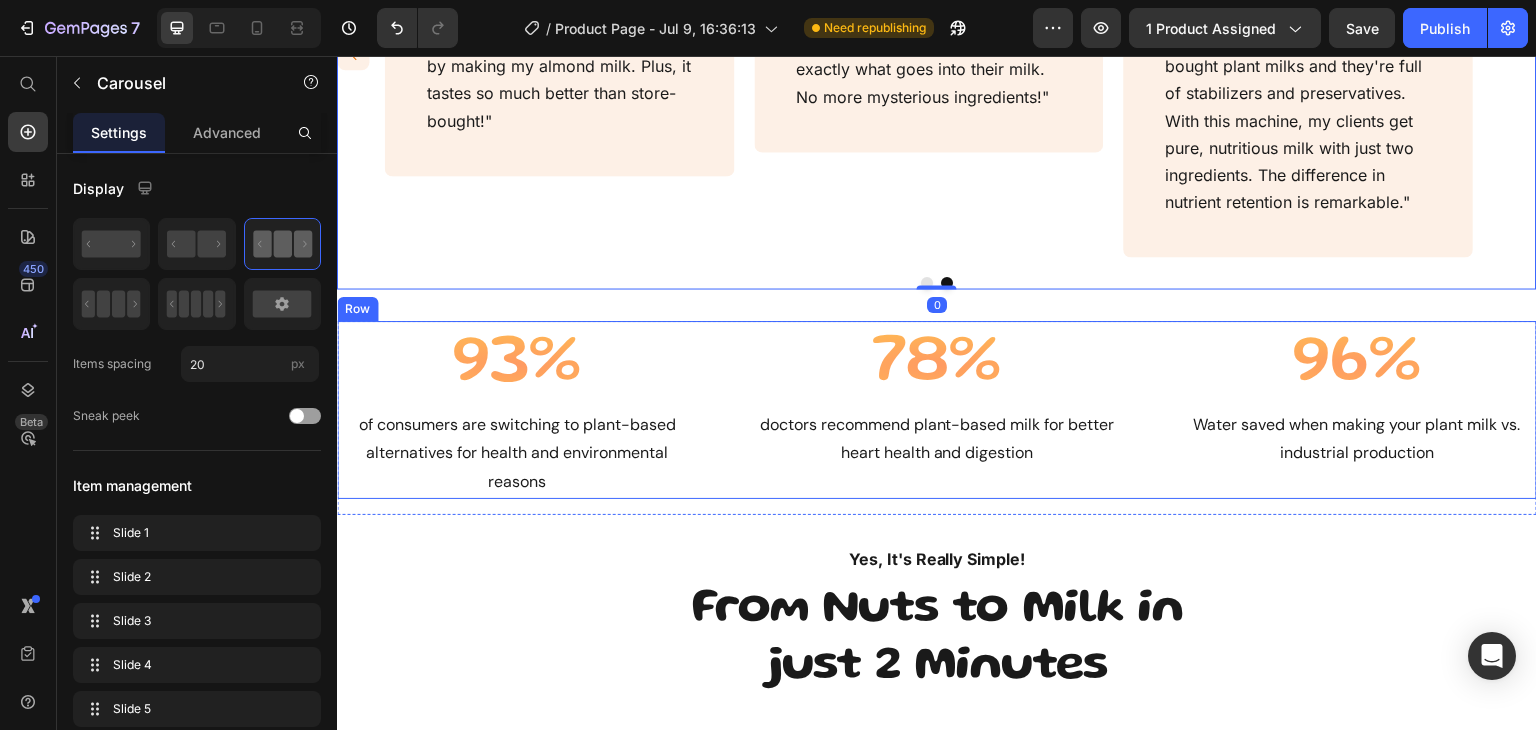 scroll, scrollTop: 1939, scrollLeft: 0, axis: vertical 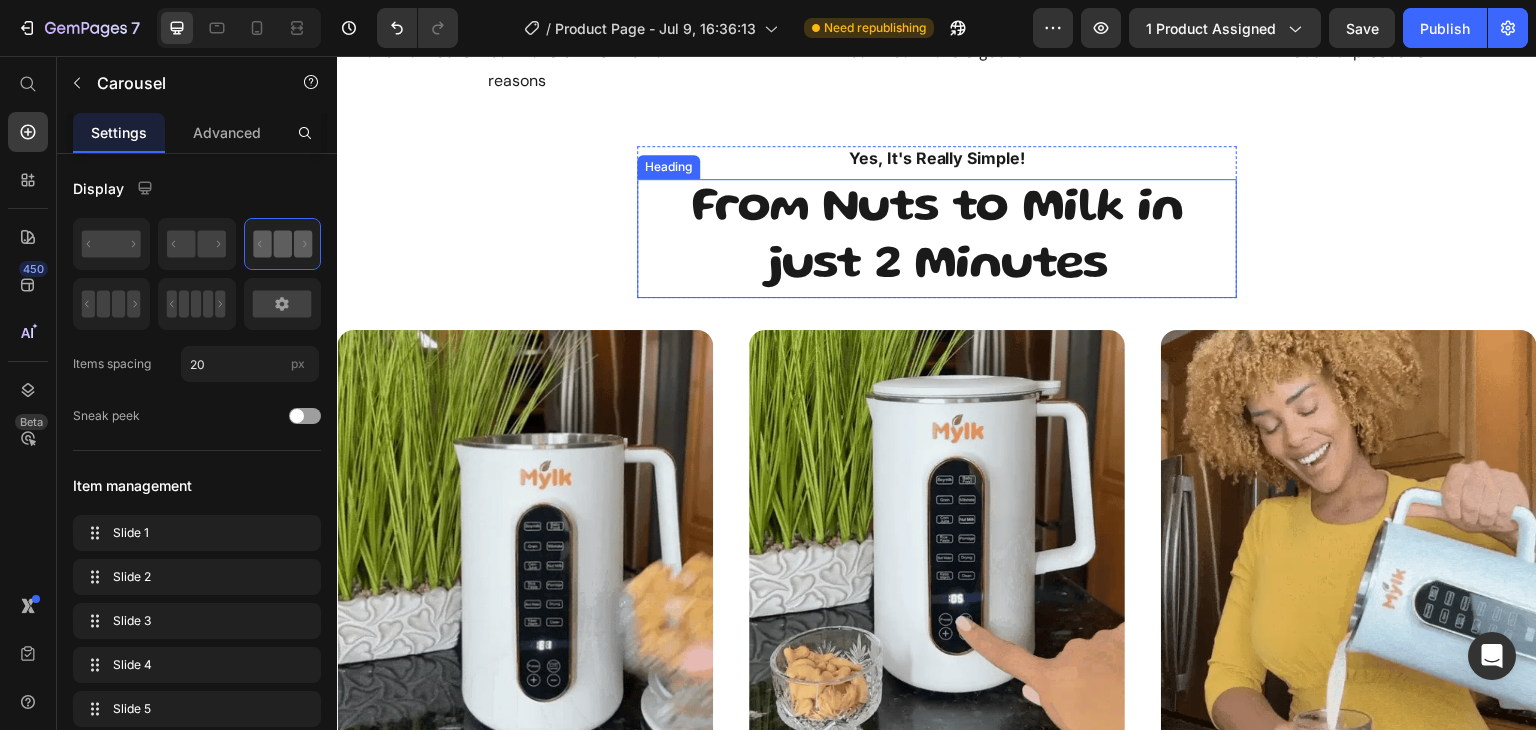 click on "From Nuts to Milk in just 2 Minutes" at bounding box center [937, 238] 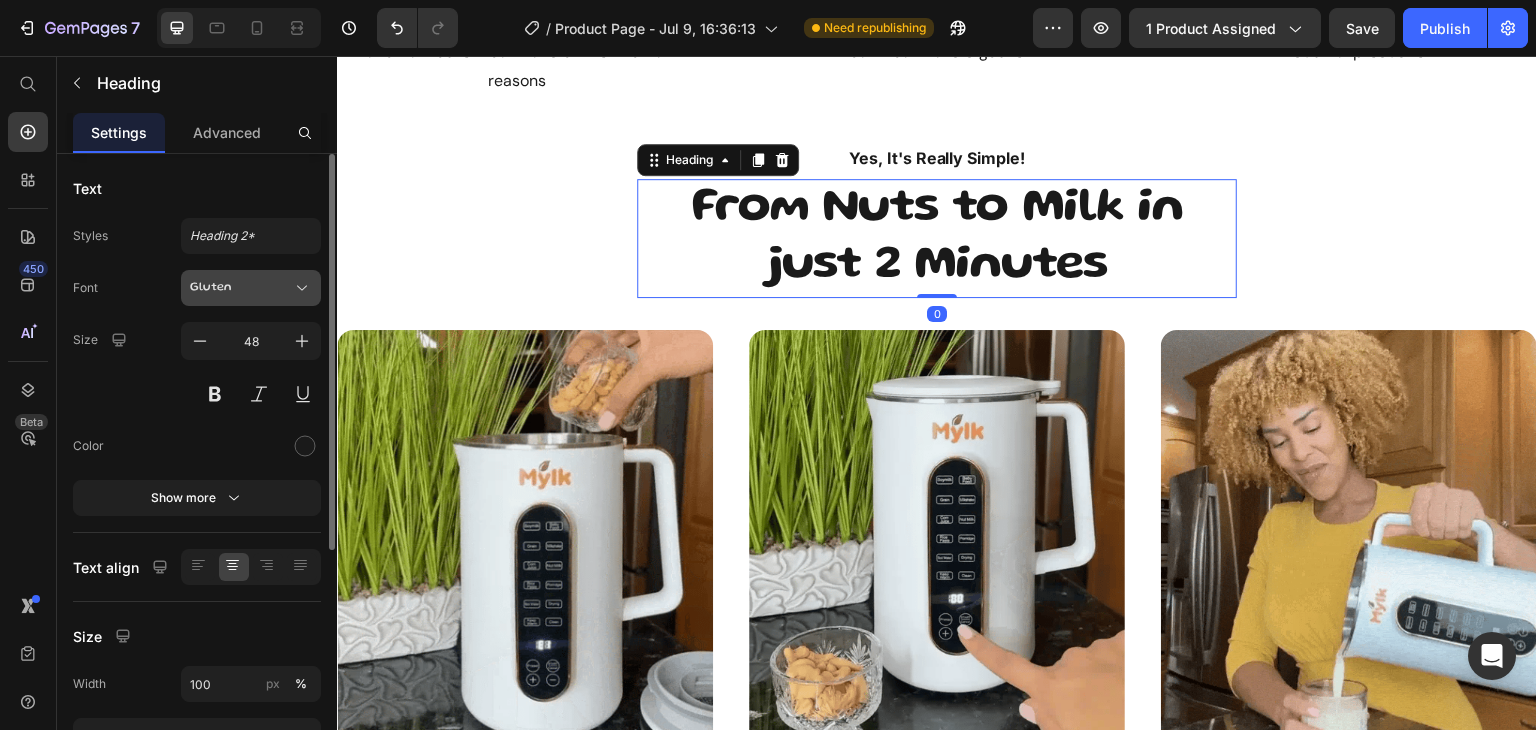 click on "Gluten" at bounding box center [251, 288] 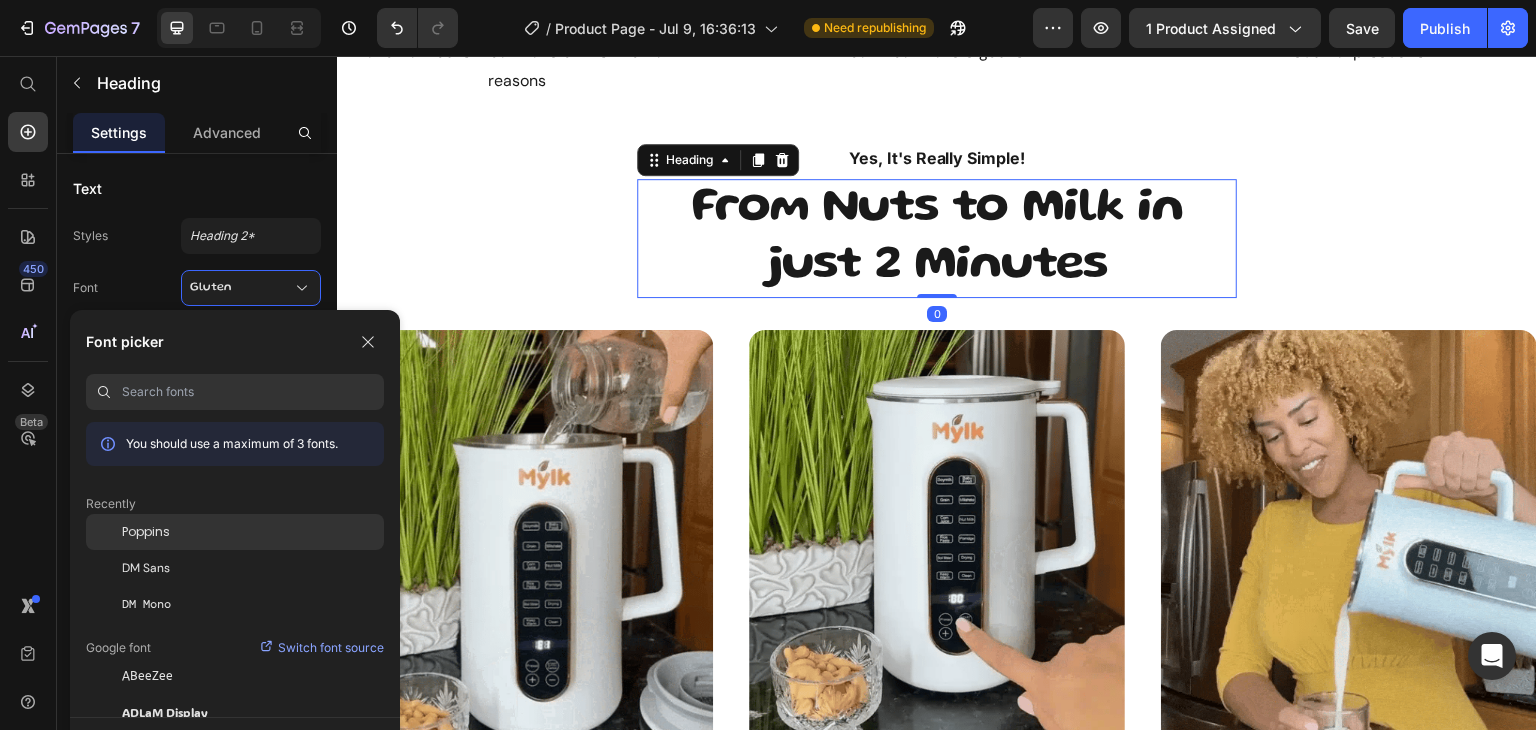click on "Poppins" 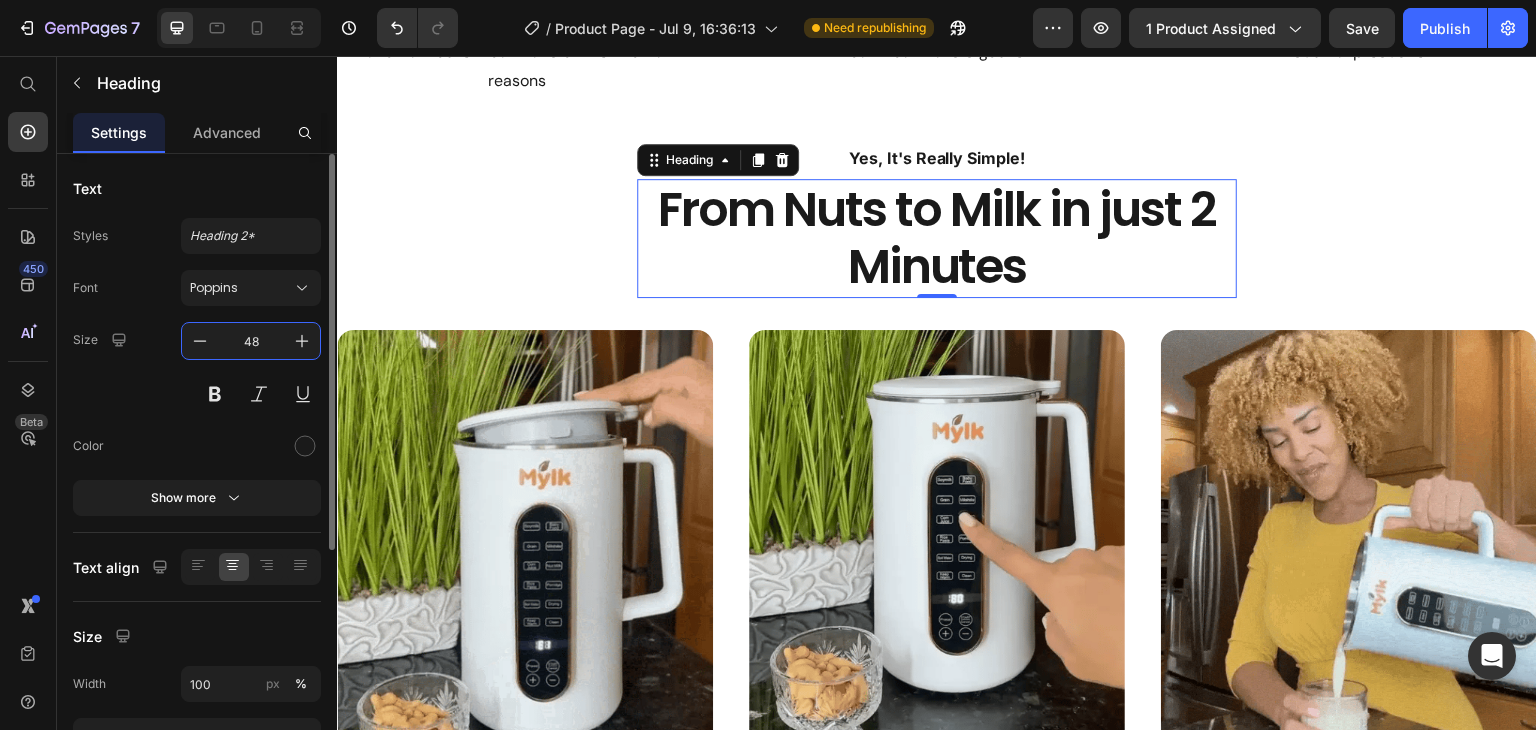 click on "48" at bounding box center (251, 341) 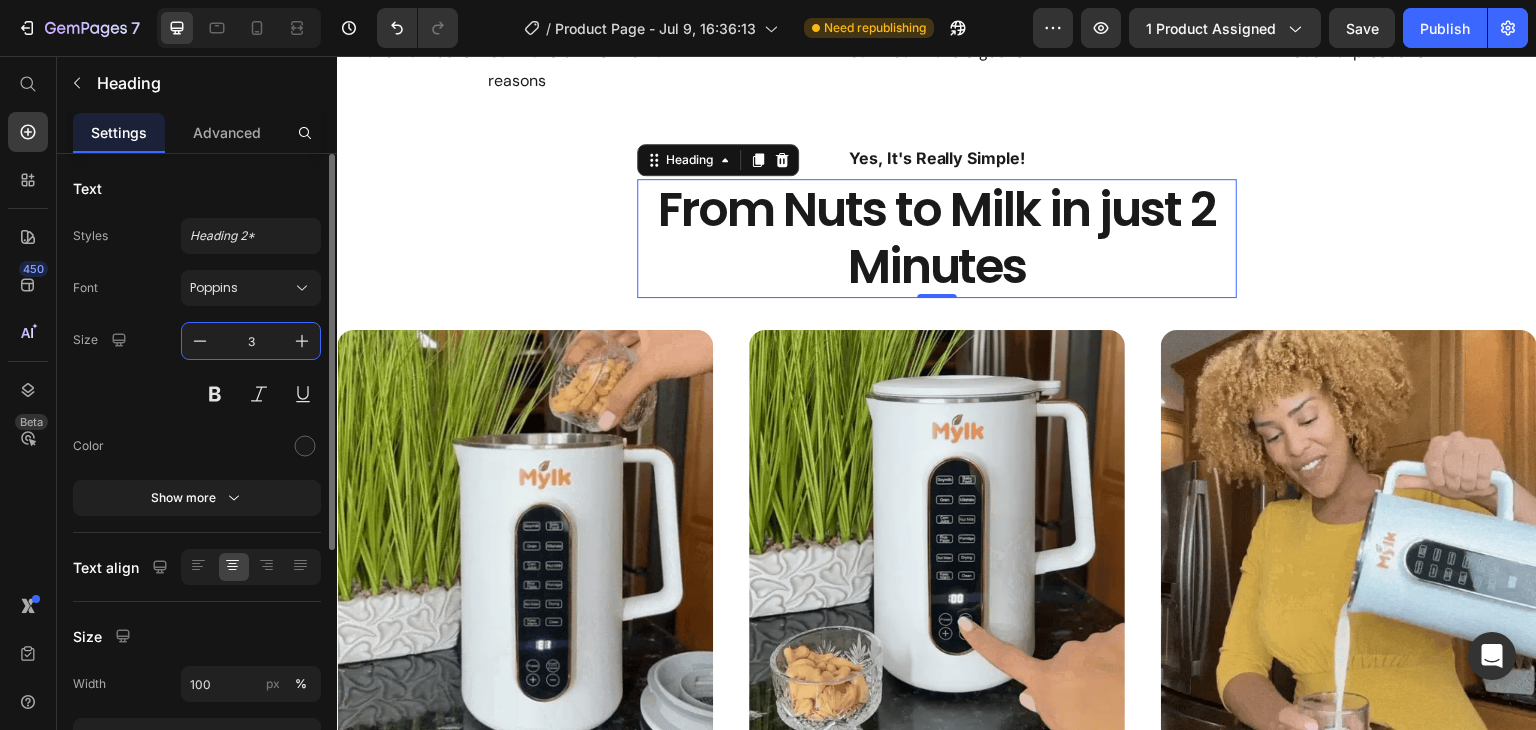 type on "35" 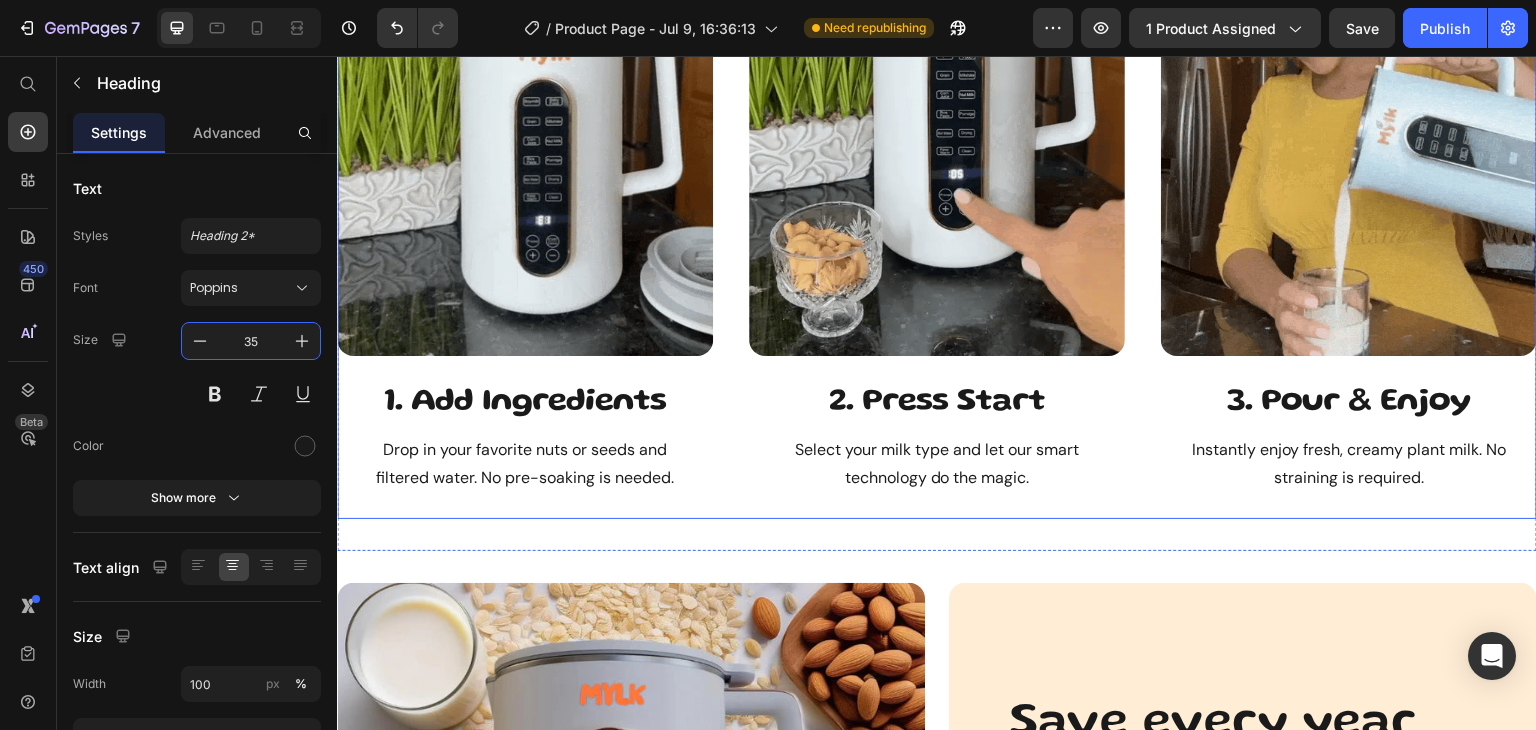 scroll, scrollTop: 2288, scrollLeft: 0, axis: vertical 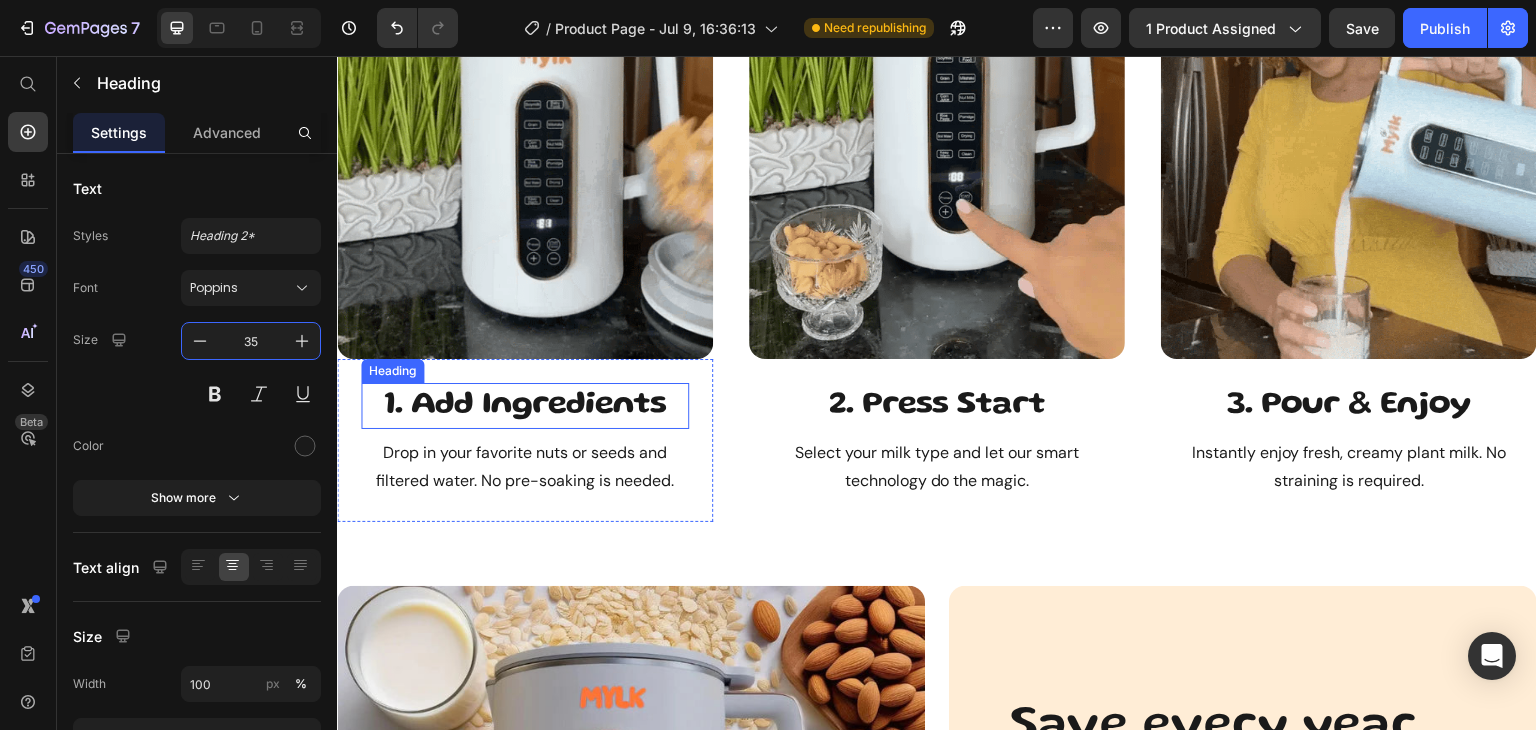 click on "1. Add Ingredients" at bounding box center (525, 406) 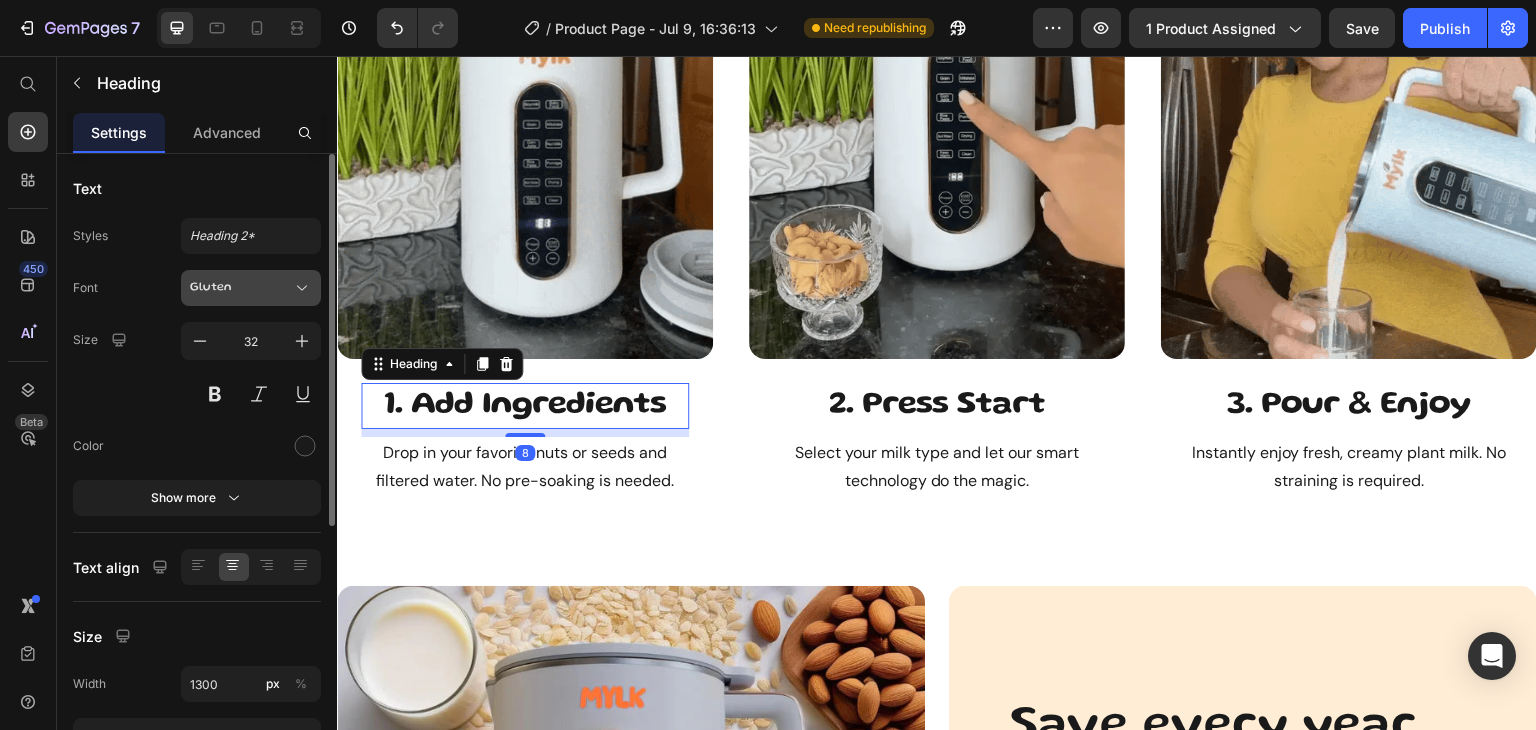 click on "Gluten" at bounding box center [241, 288] 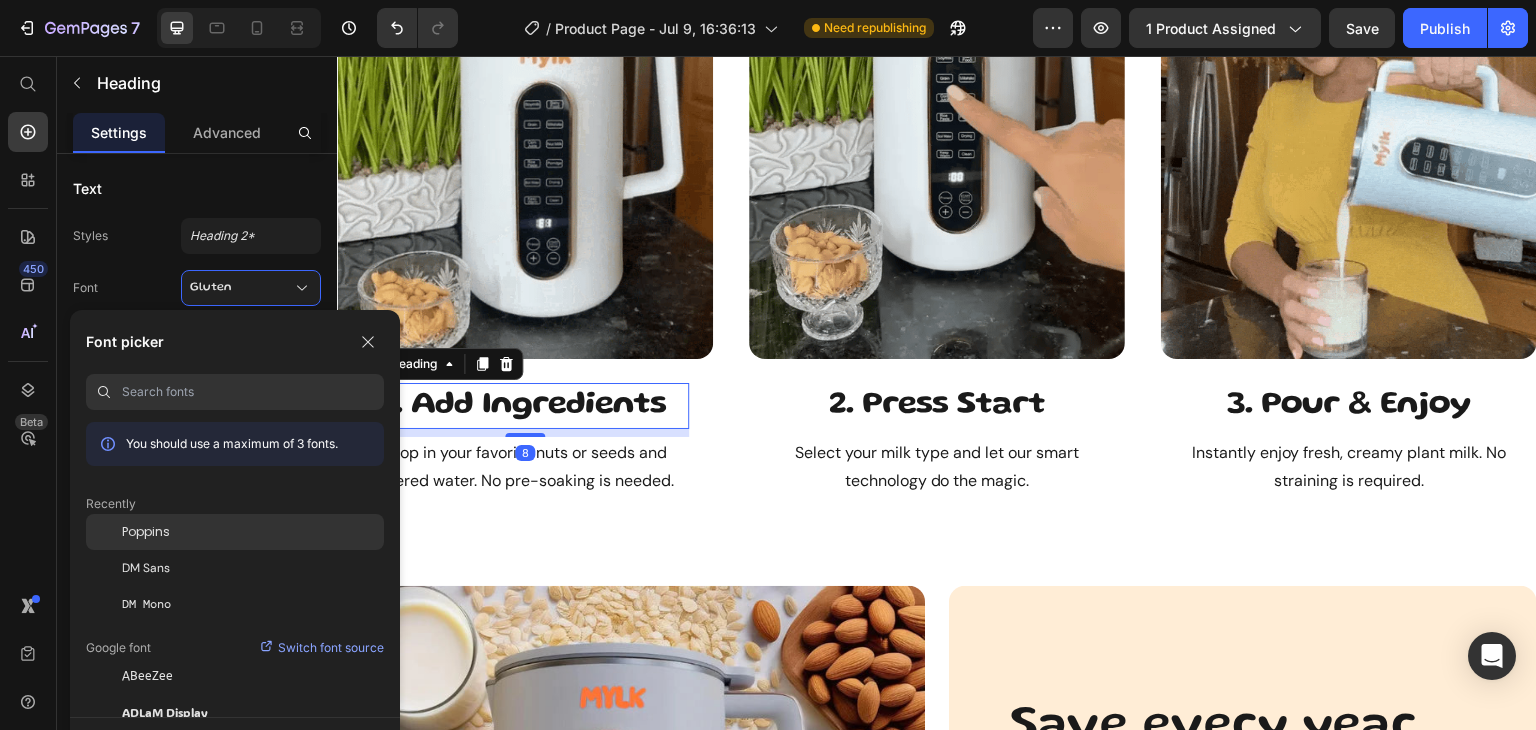 click on "Poppins" 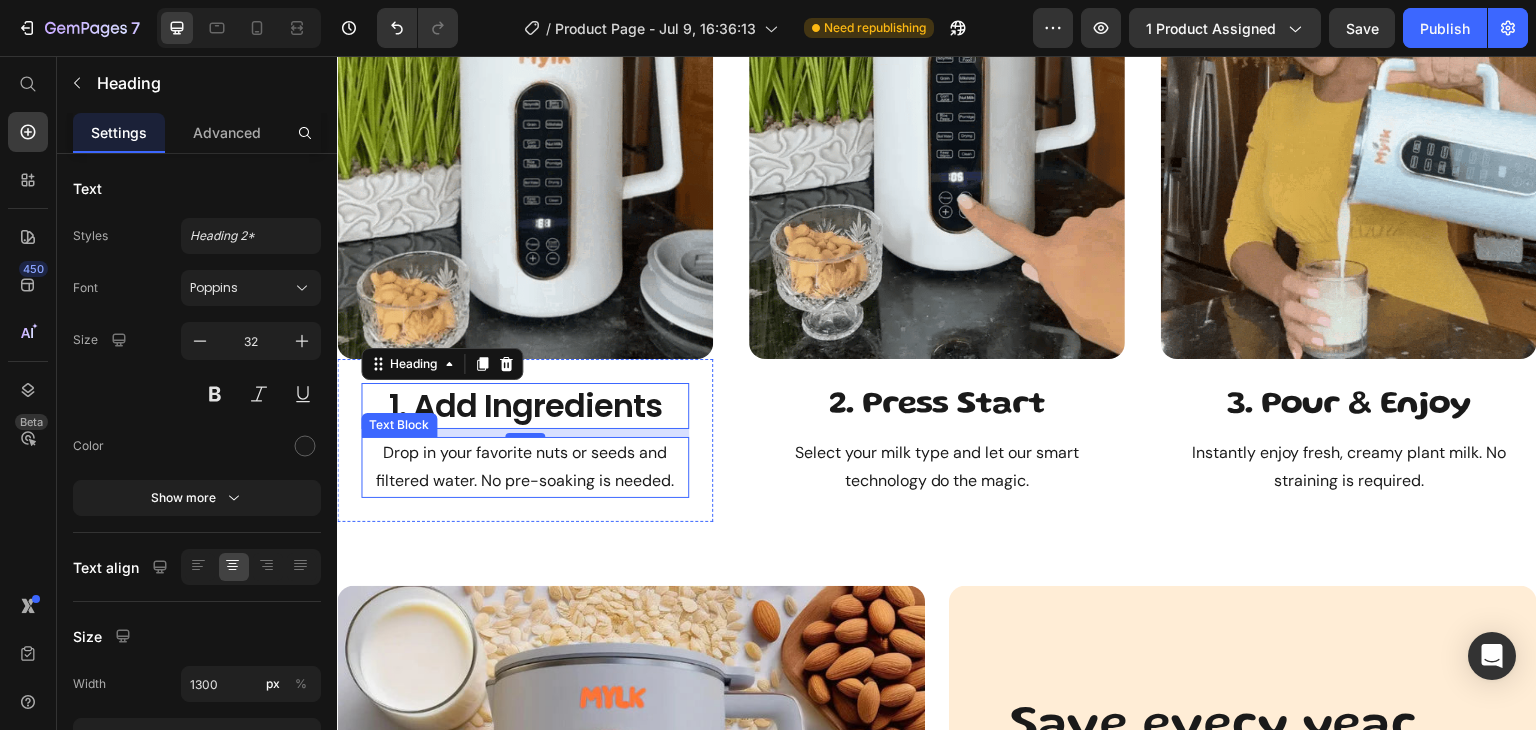 click on "Drop in your favorite nuts or seeds and filtered water. No pre-soaking is needed." at bounding box center [525, 468] 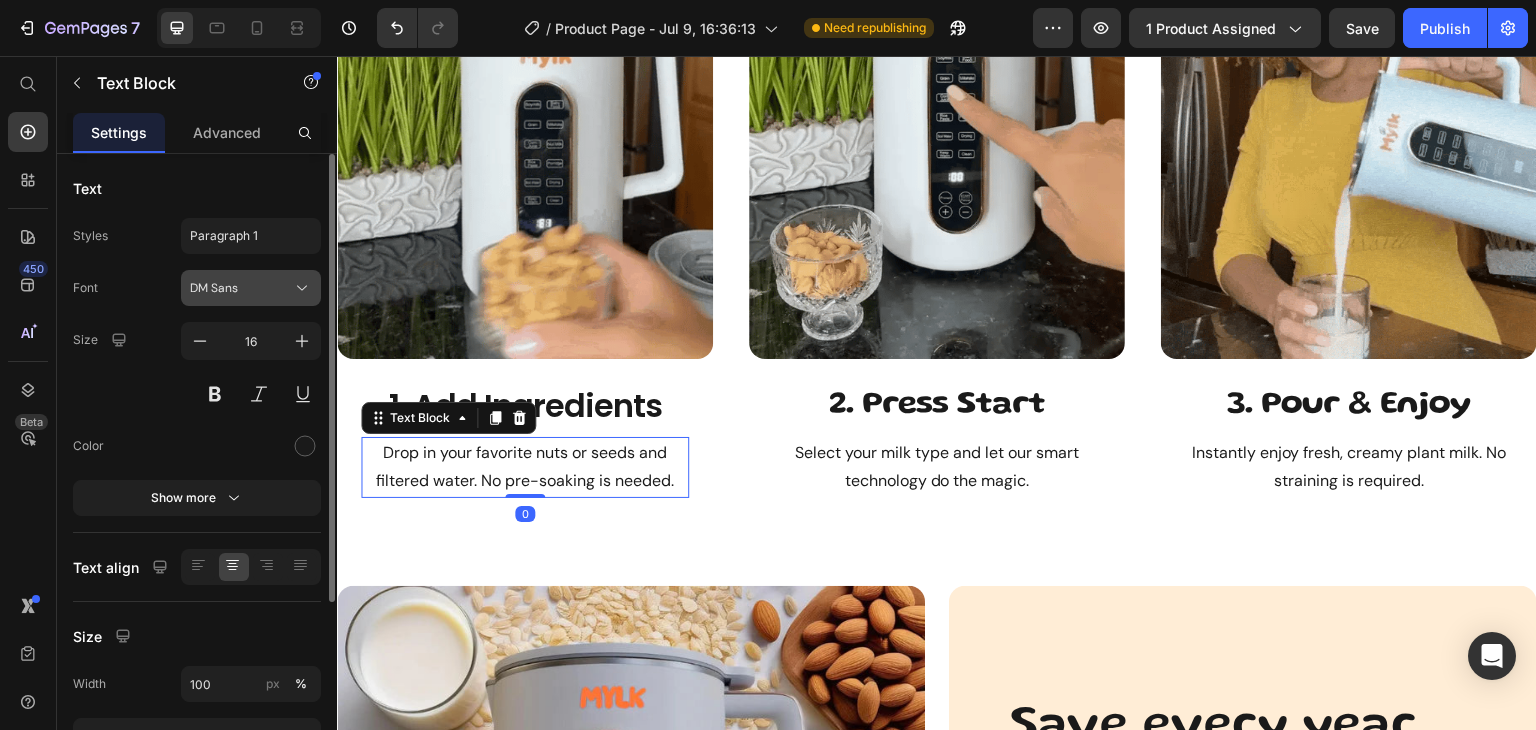click 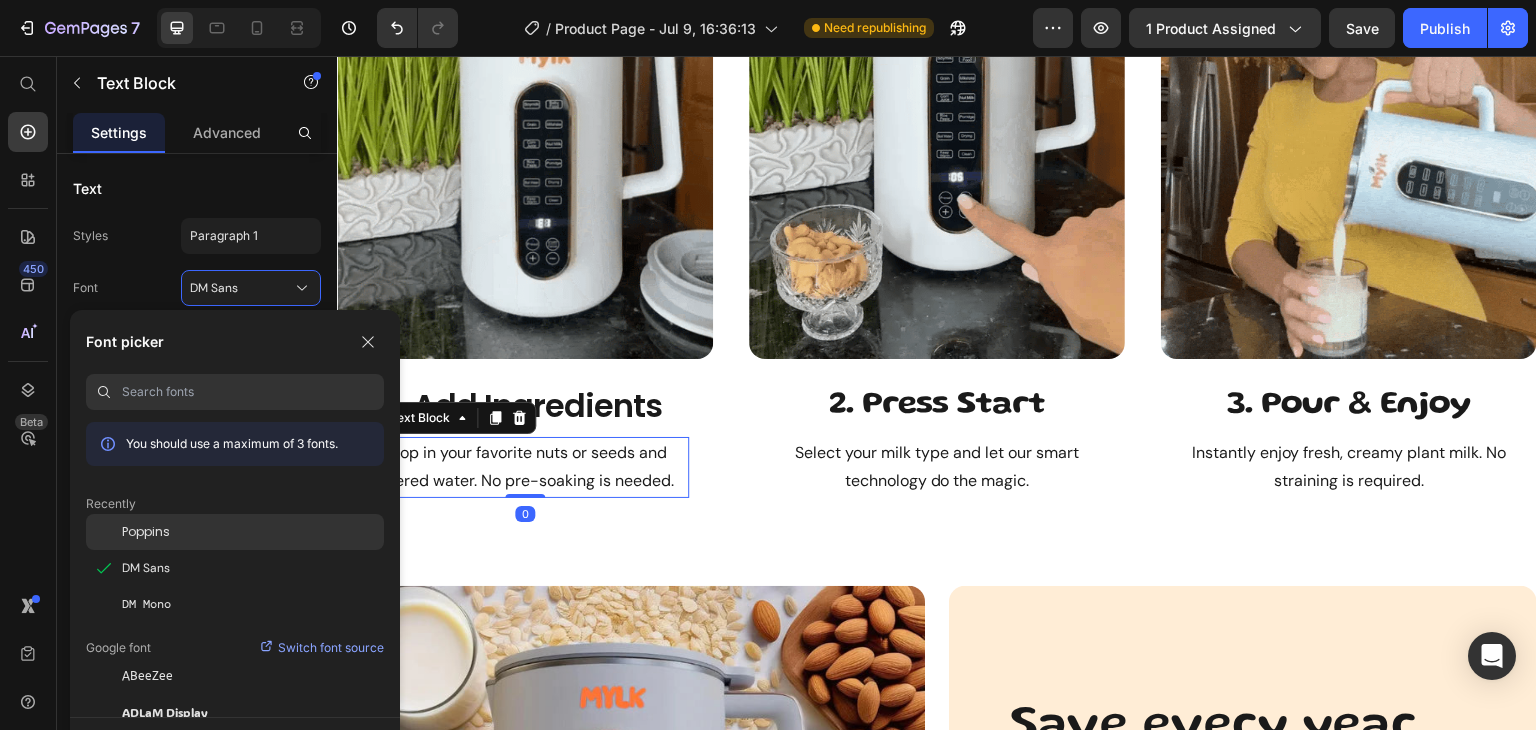 click on "Poppins" 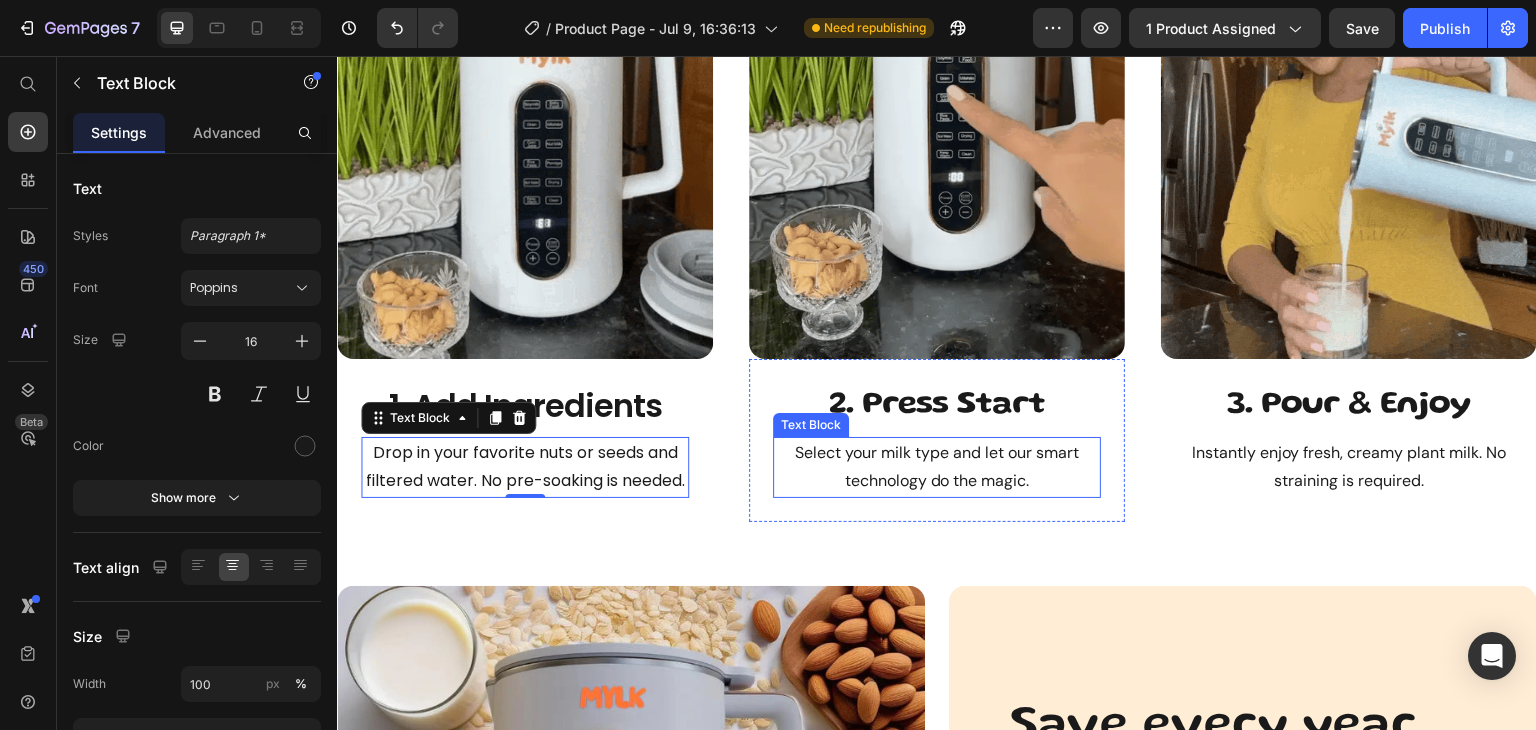 click on "2. Press Start" at bounding box center (937, 406) 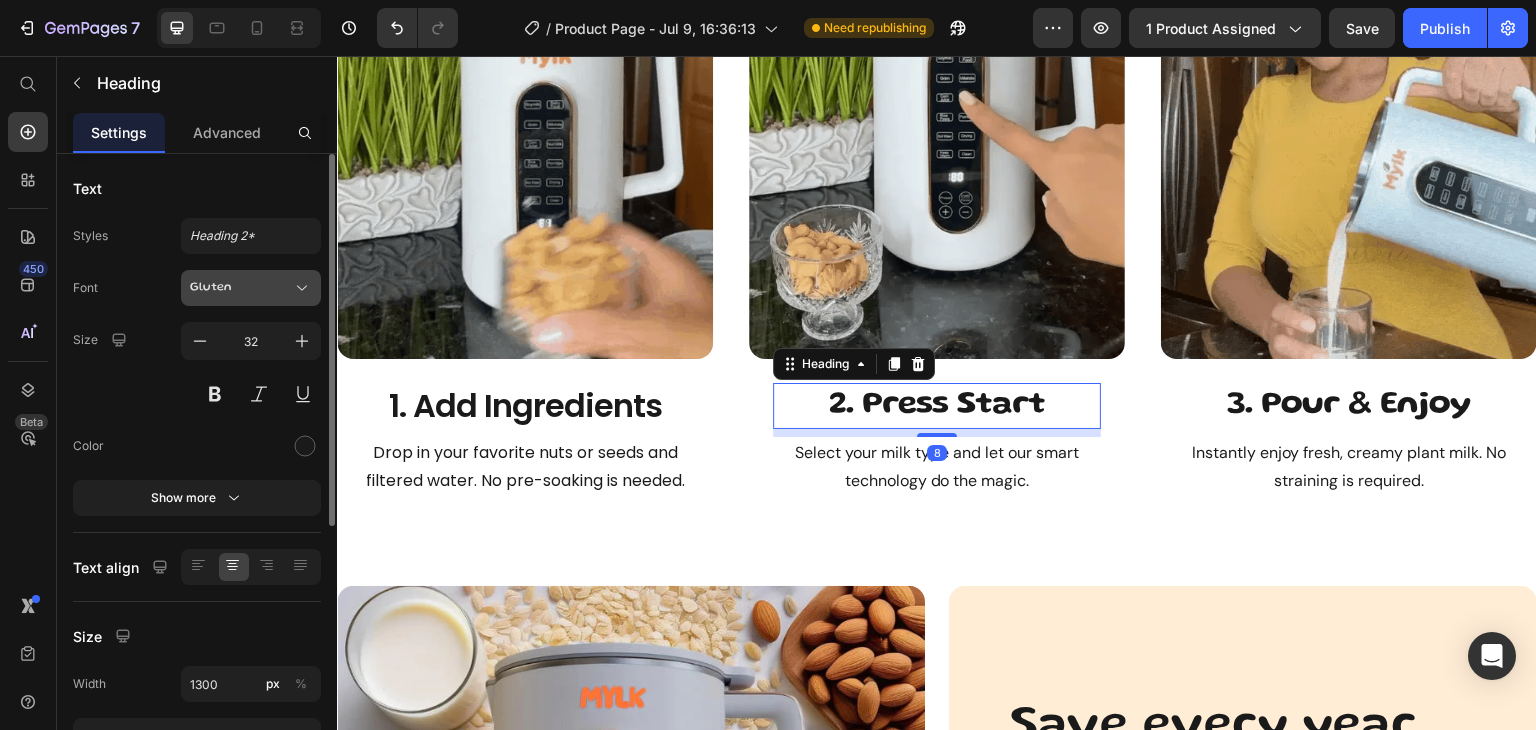 click on "Gluten" at bounding box center (241, 288) 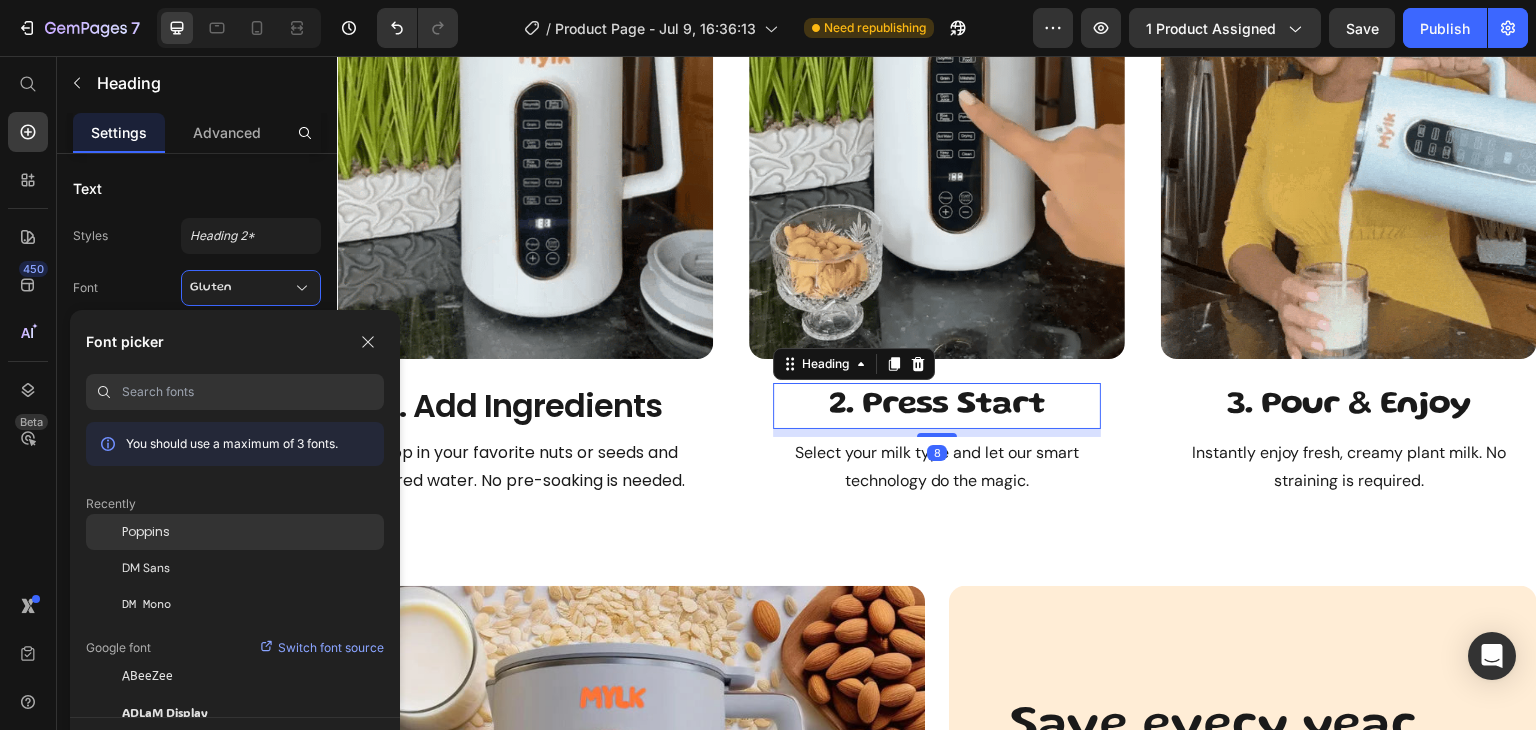 click on "Poppins" 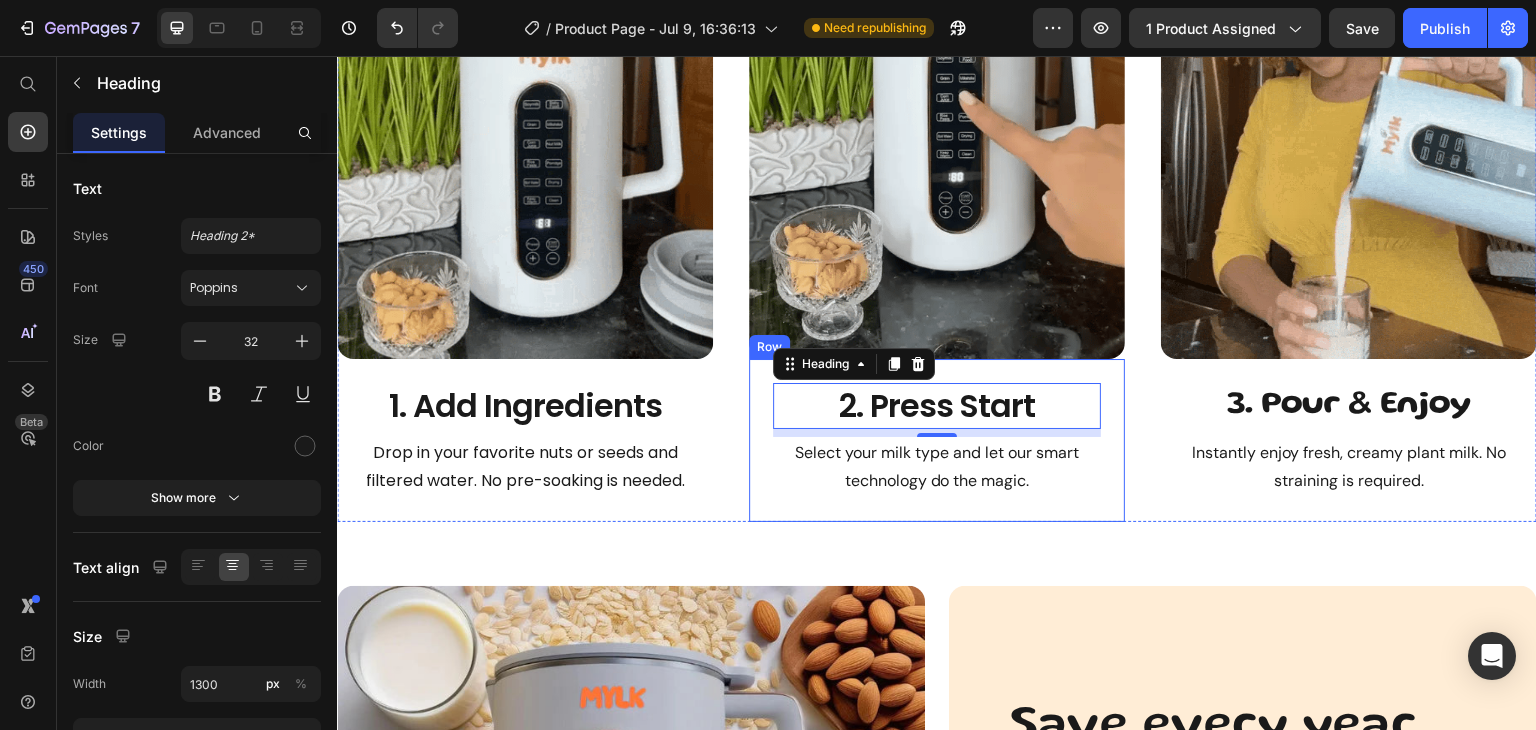 click on "2. Press Start Heading   8 Select your milk type and let our smart technology do the magic. Text Block Row" at bounding box center [937, 440] 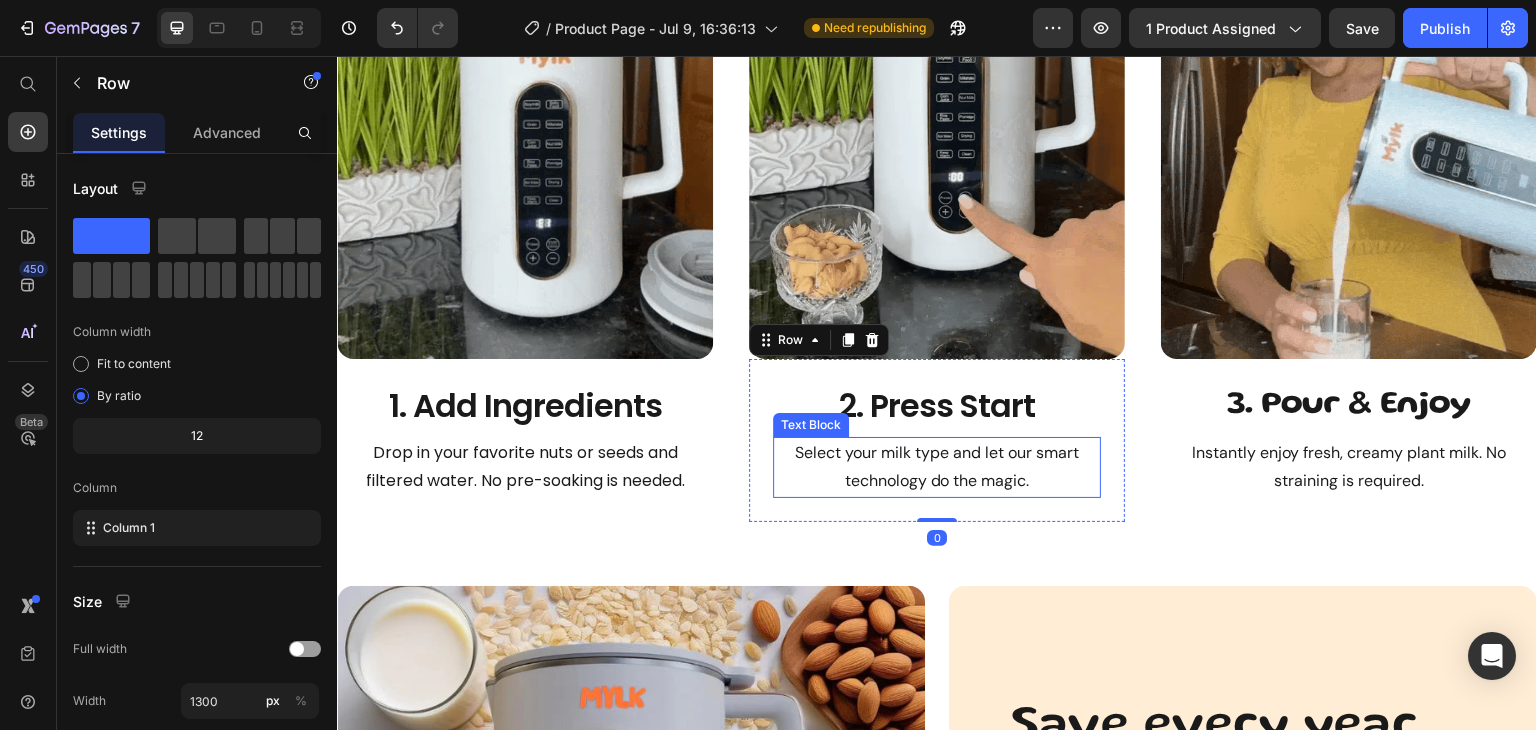 click on "Select your milk type and let our smart technology do the magic." at bounding box center (937, 468) 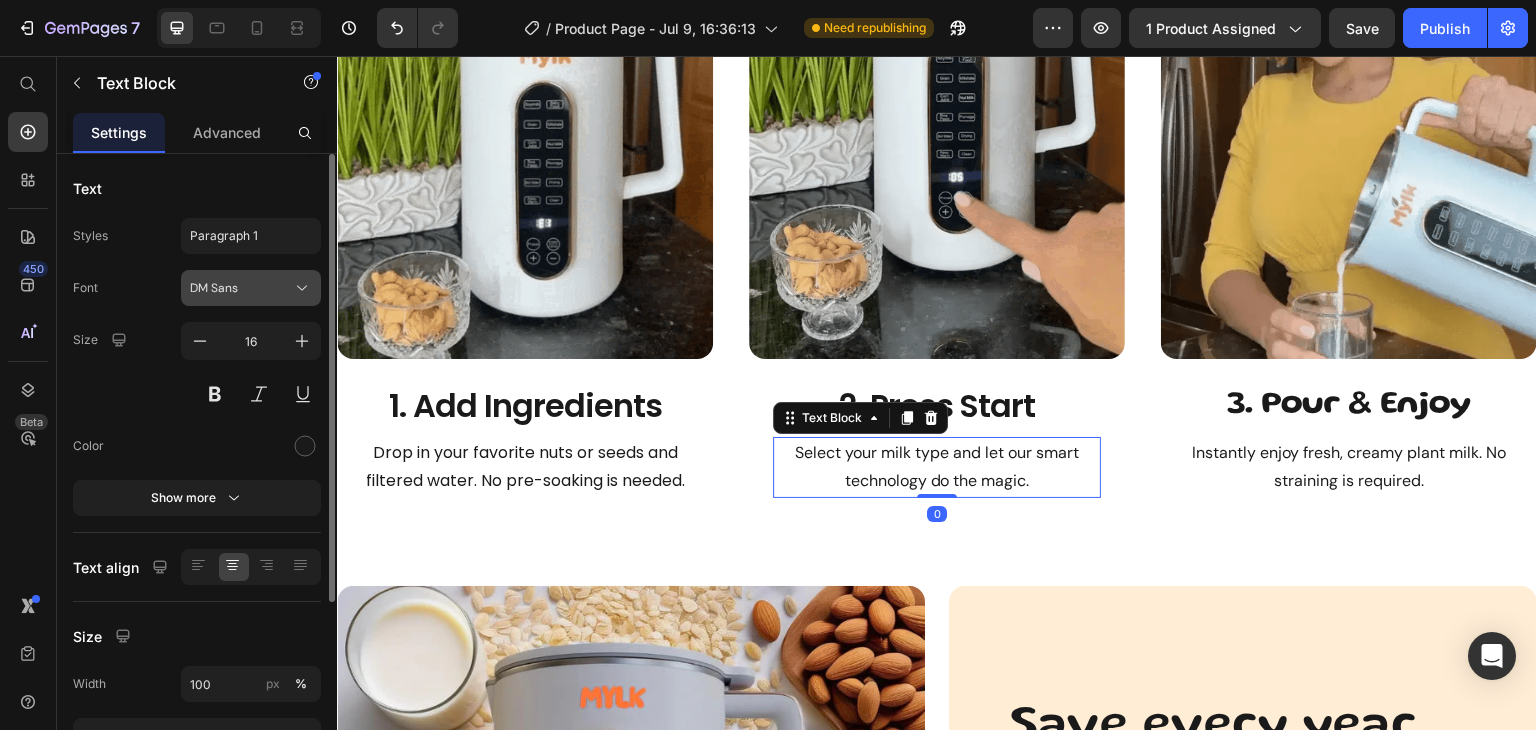 click on "DM Sans" at bounding box center [251, 288] 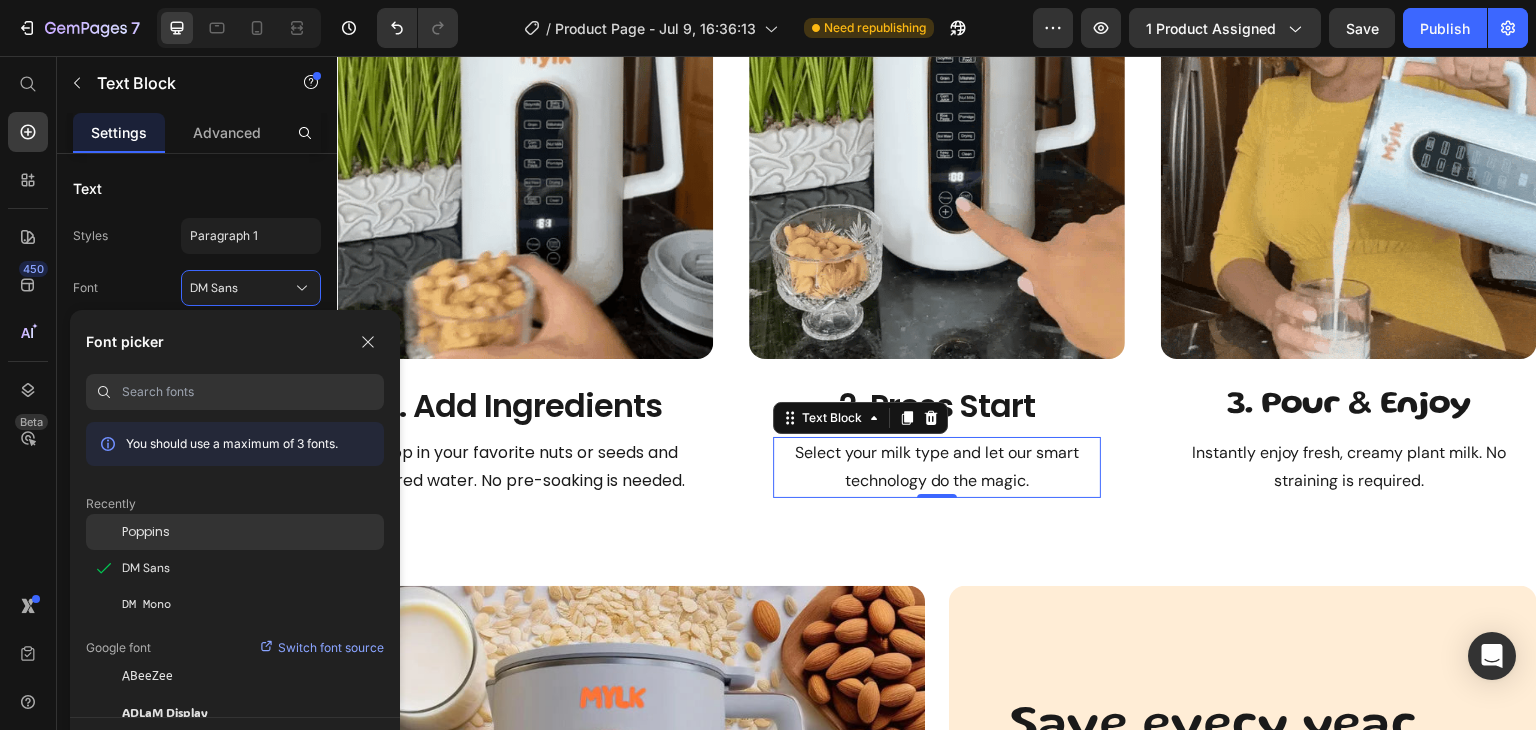click on "Poppins" 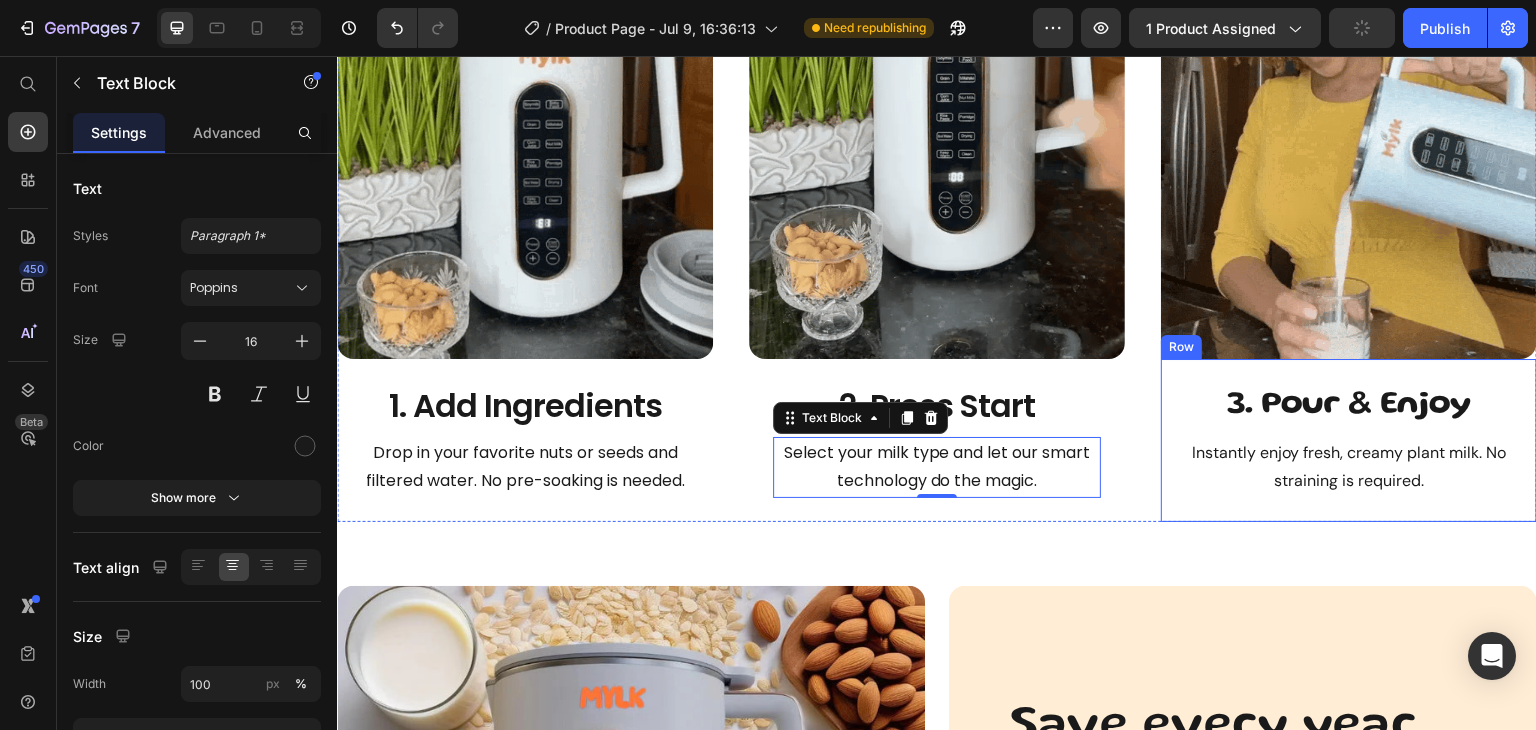click on "3. Pour & Enjoy" at bounding box center (1349, 406) 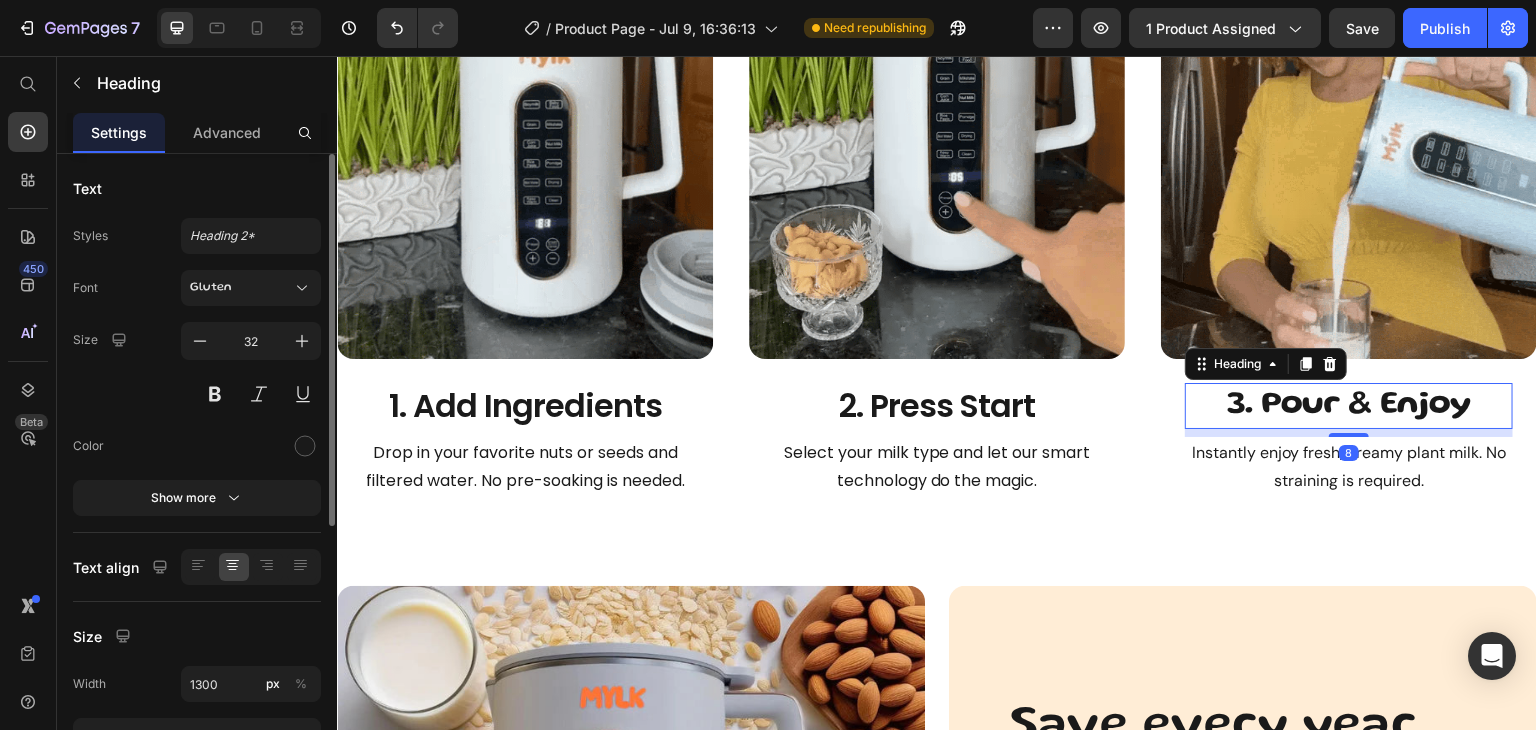 click on "Styles Heading 2* Font Gluten Size 32 Color Show more" 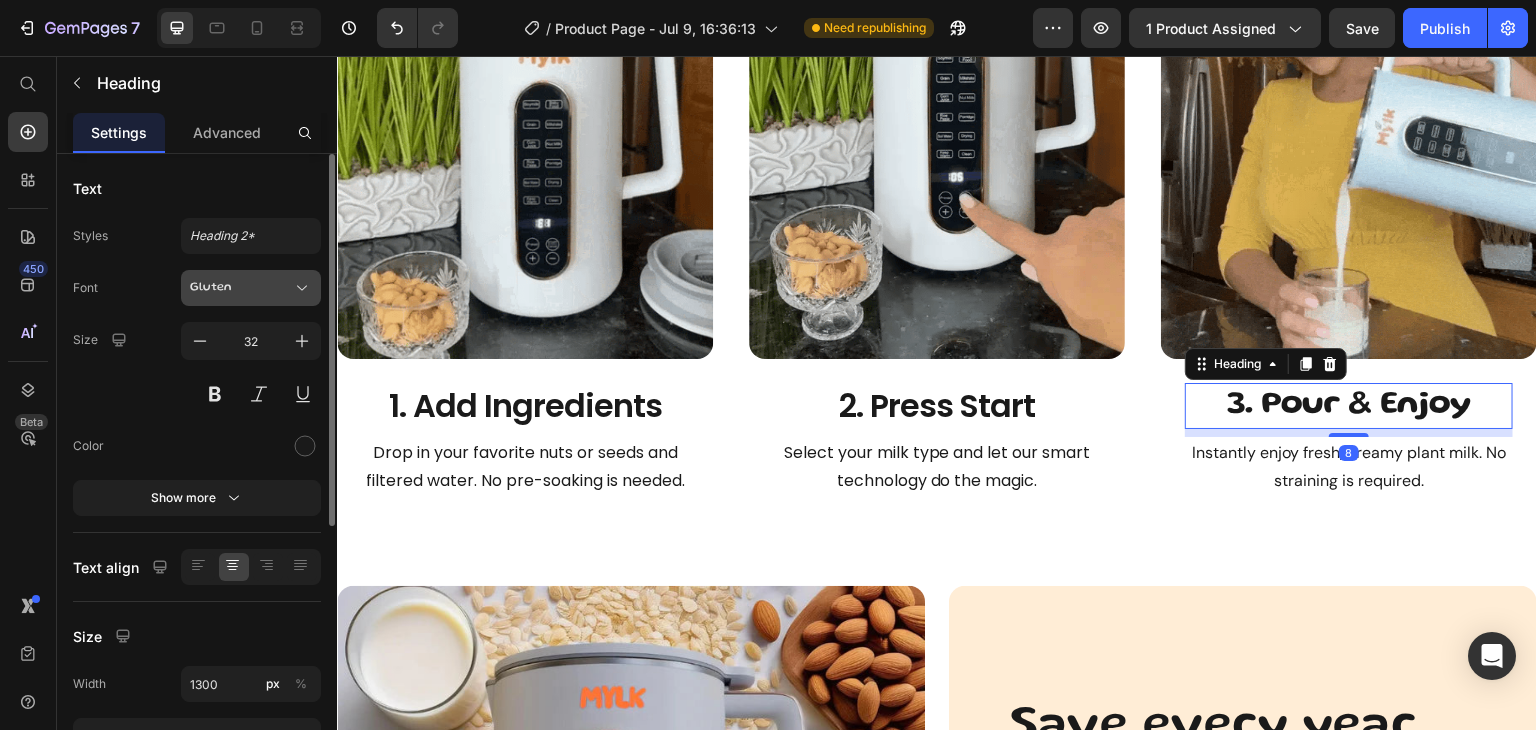 click on "Gluten" at bounding box center [251, 288] 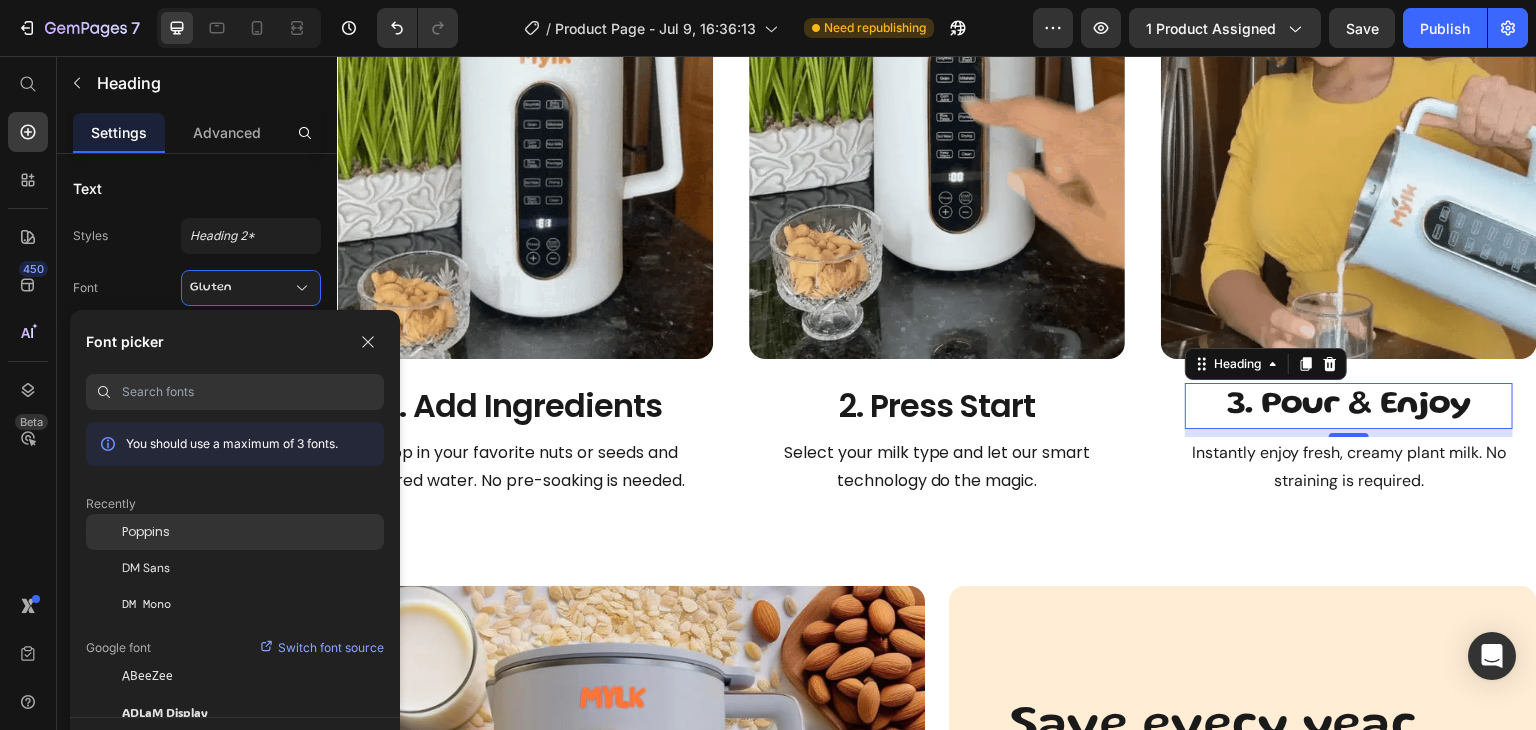 click on "Poppins" 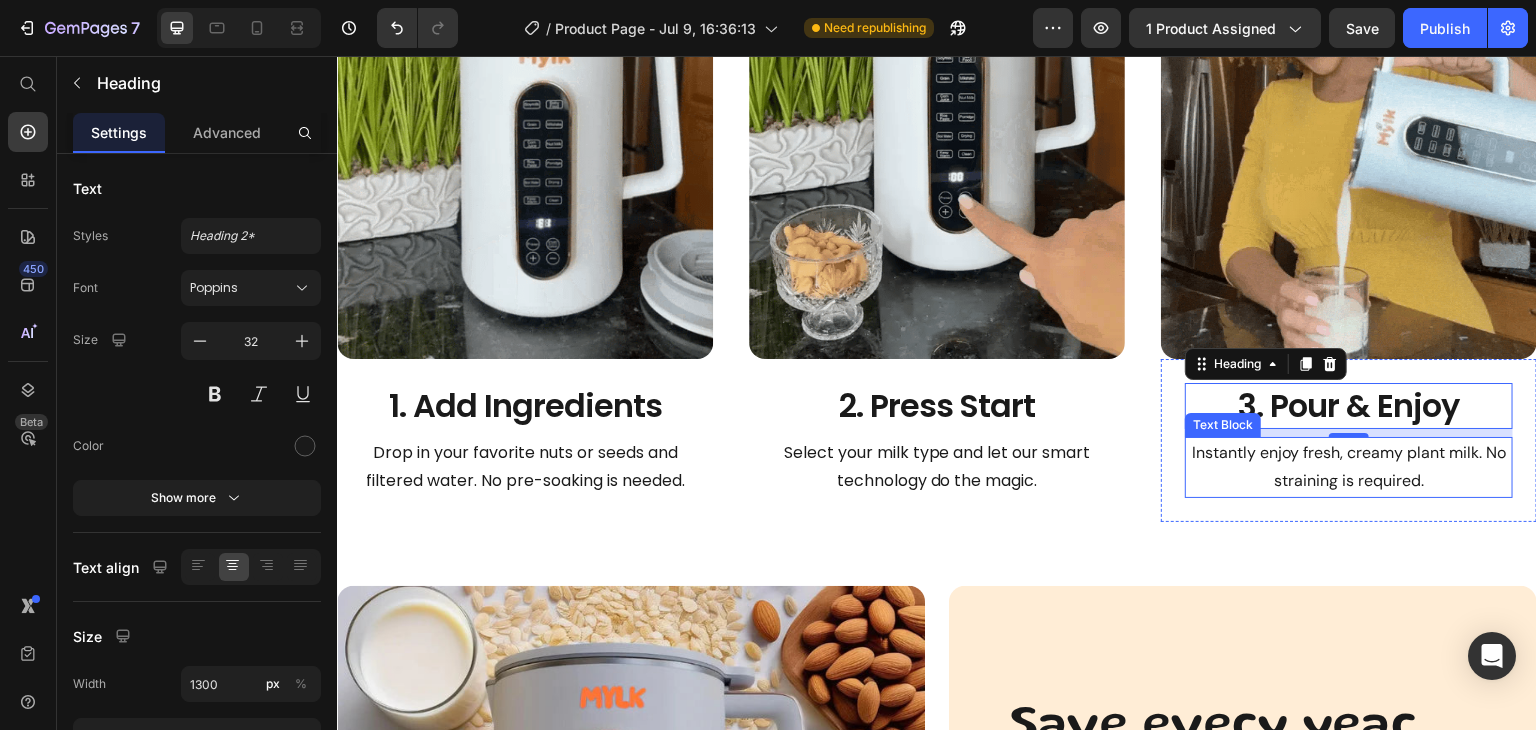 click on "Instantly enjoy fresh, creamy plant milk. No straining is required." at bounding box center (1349, 468) 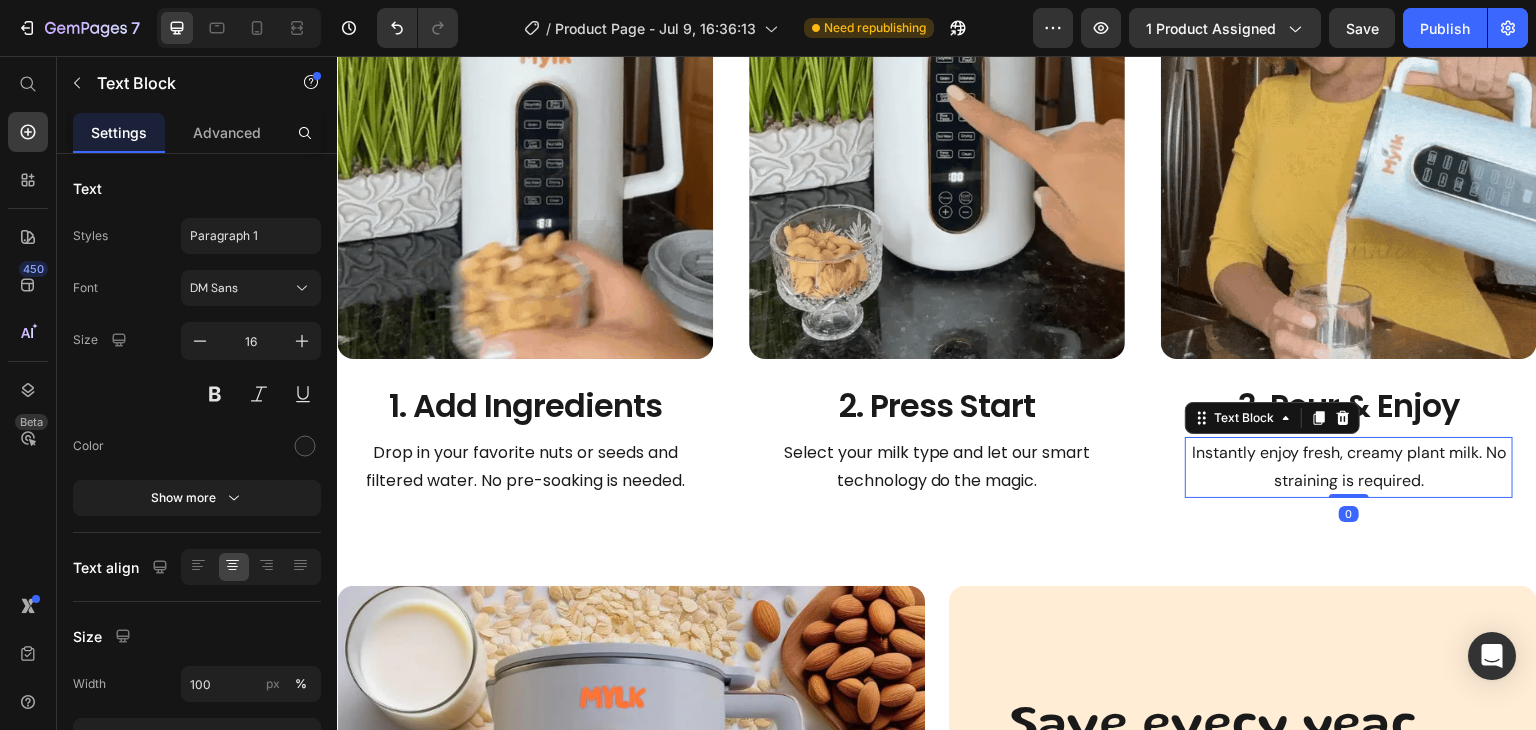 click on "Image 1. Add Ingredients Heading Drop in your favorite nuts or seeds and filtered water. No pre-soaking is needed. Text Block Row Image 2. Press Start Heading Select your milk type and let our smart technology do the magic. Text Block Row Image 3. Pour & Enjoy Heading Instantly enjoy fresh, creamy plant milk. No straining is required. Text Block   0 Row Row" at bounding box center [937, 215] 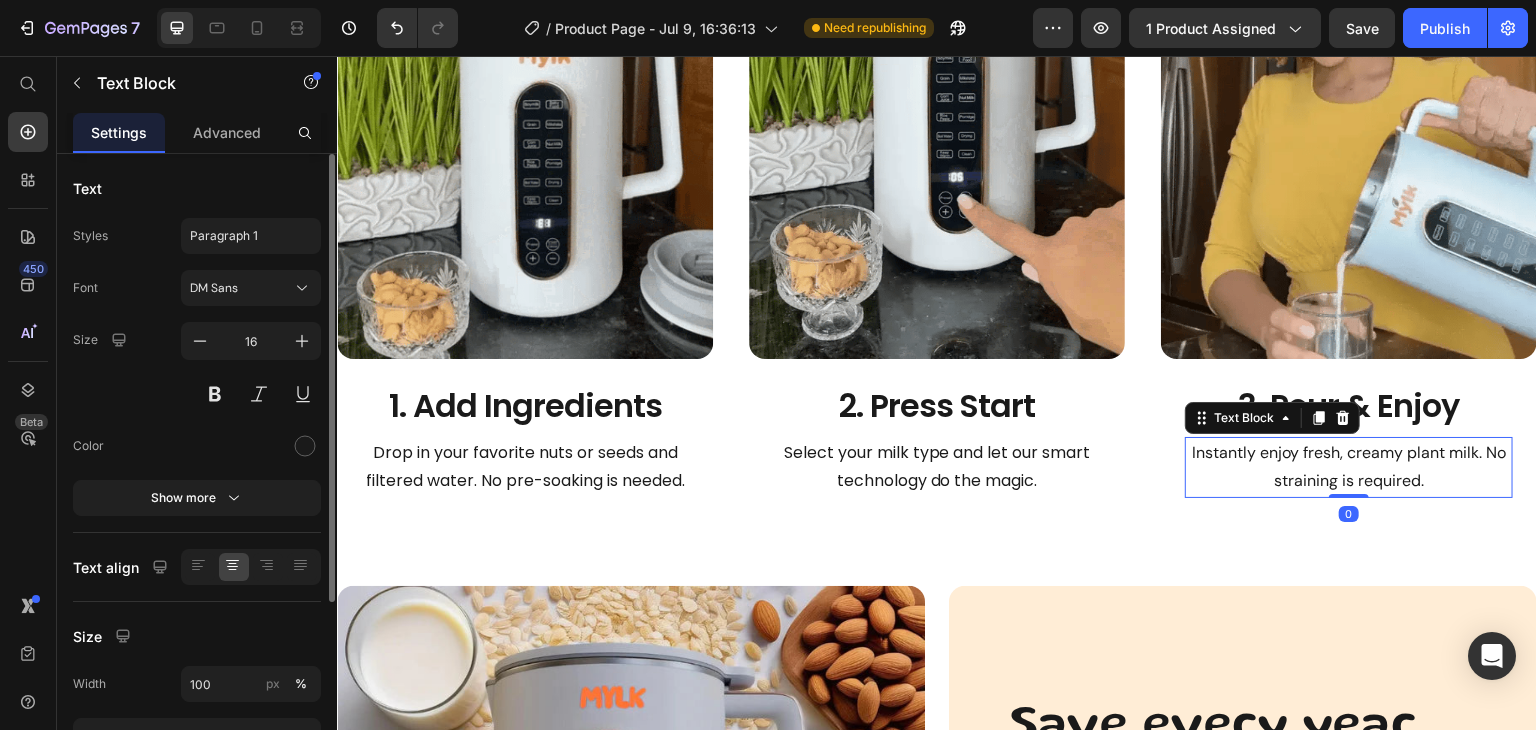 click on "Font DM Sans Size 16 Color Show more" at bounding box center (197, 393) 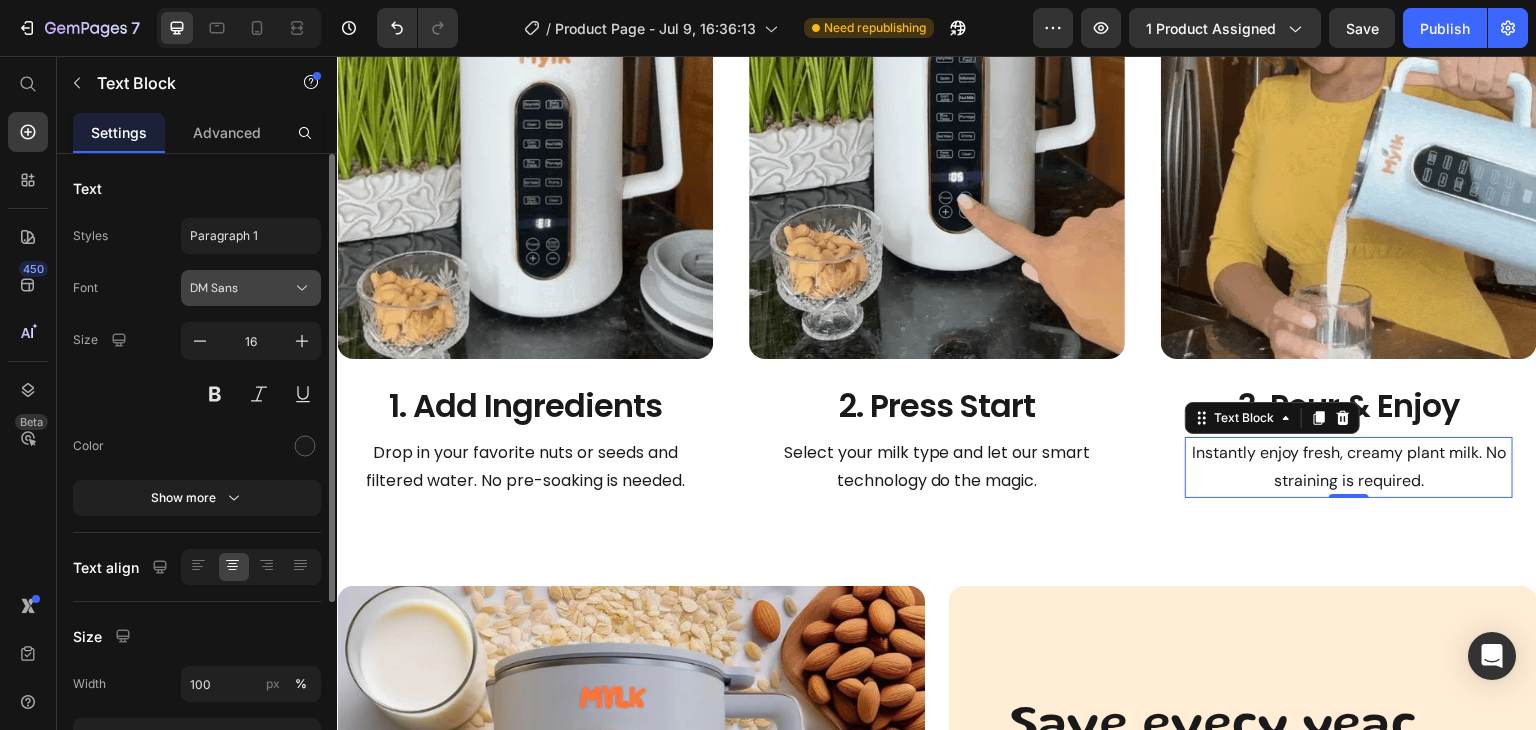 click on "DM Sans" at bounding box center (241, 288) 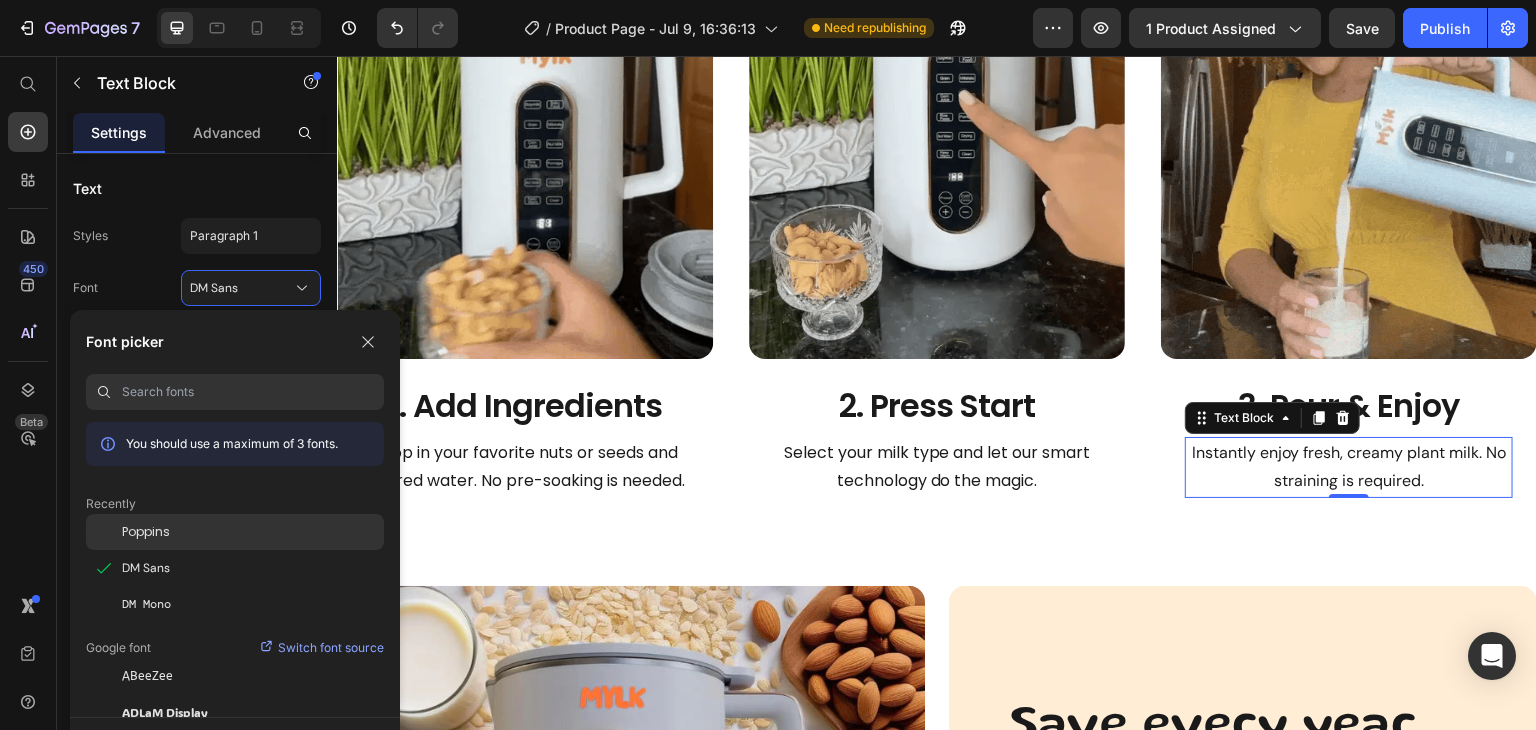 click on "Poppins" 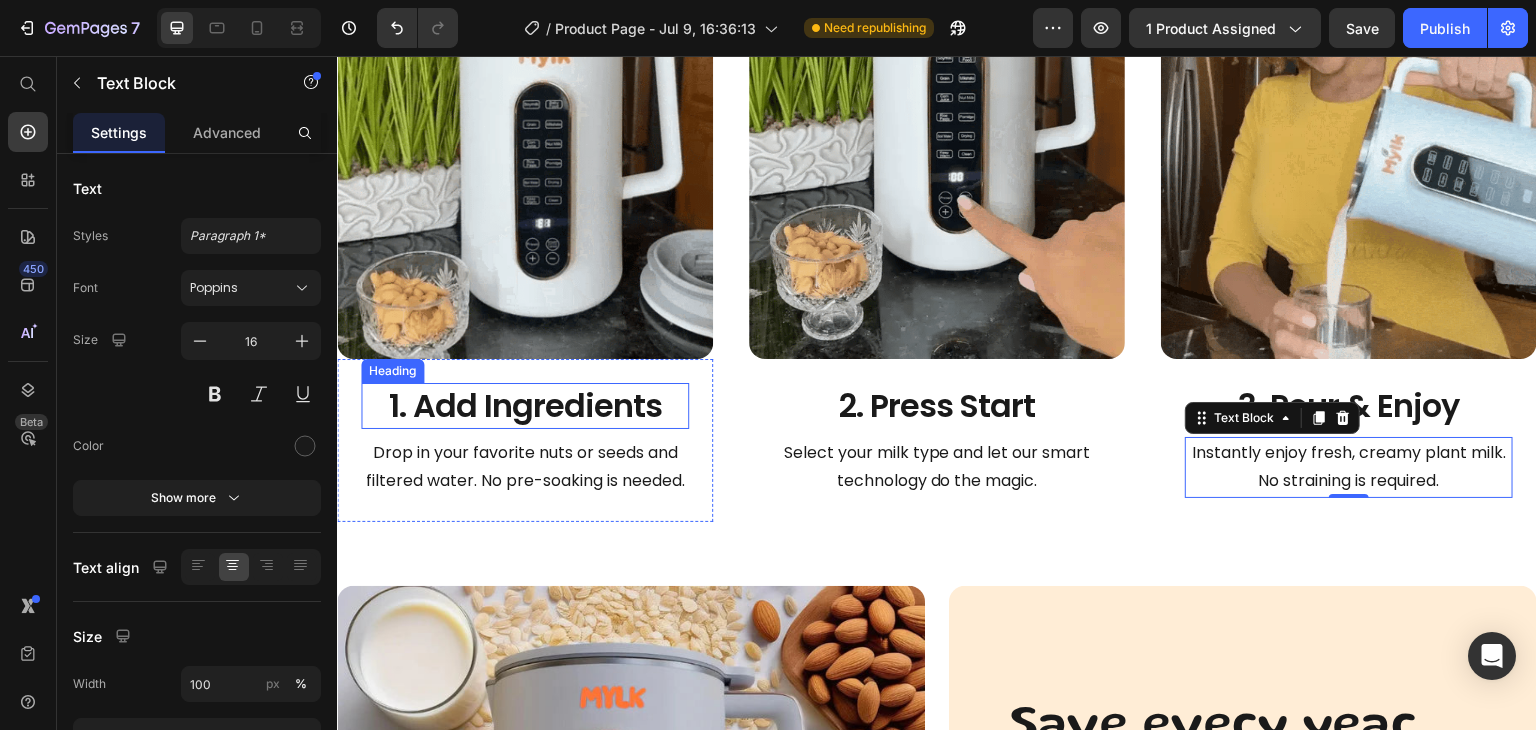 click on "1. Add Ingredients" at bounding box center [525, 406] 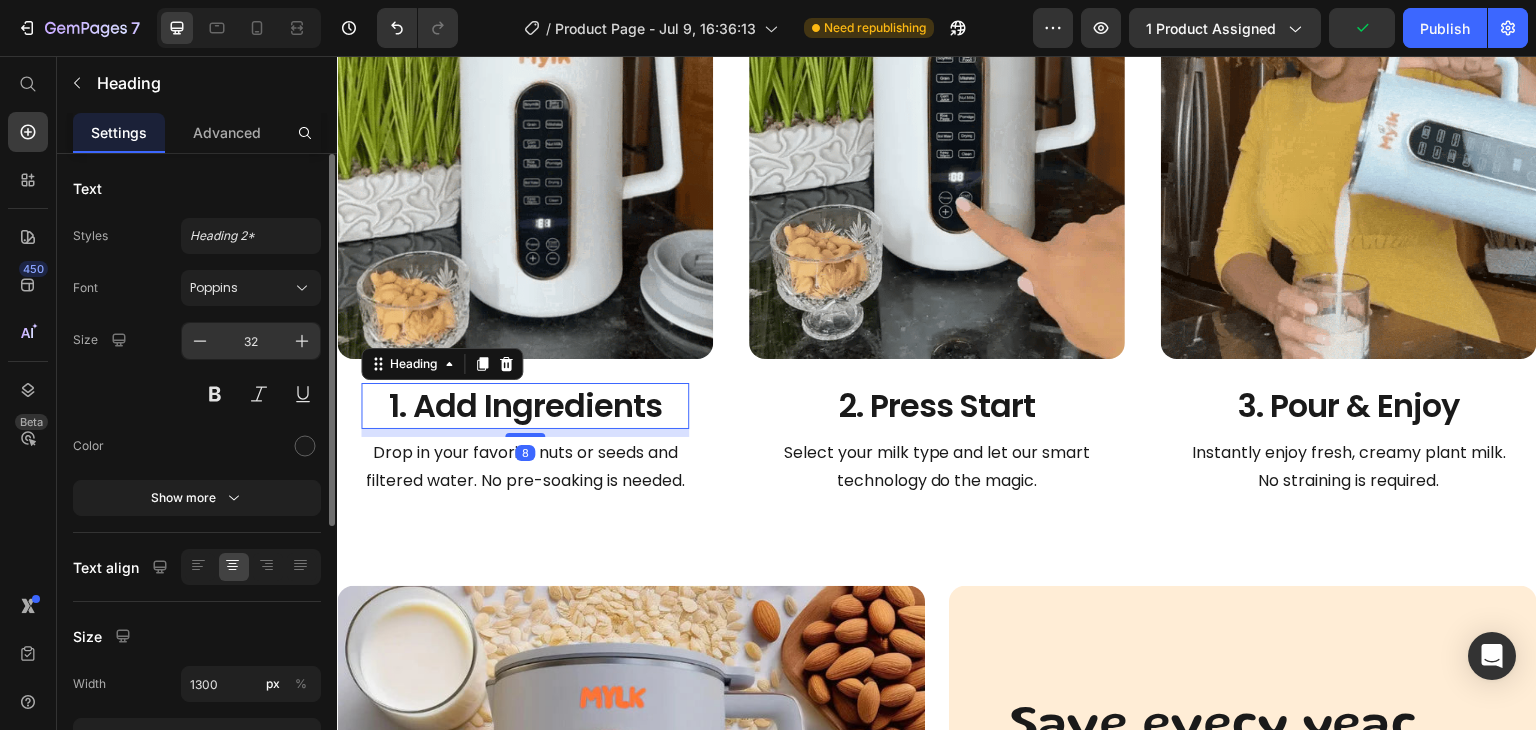 click on "32" at bounding box center [251, 341] 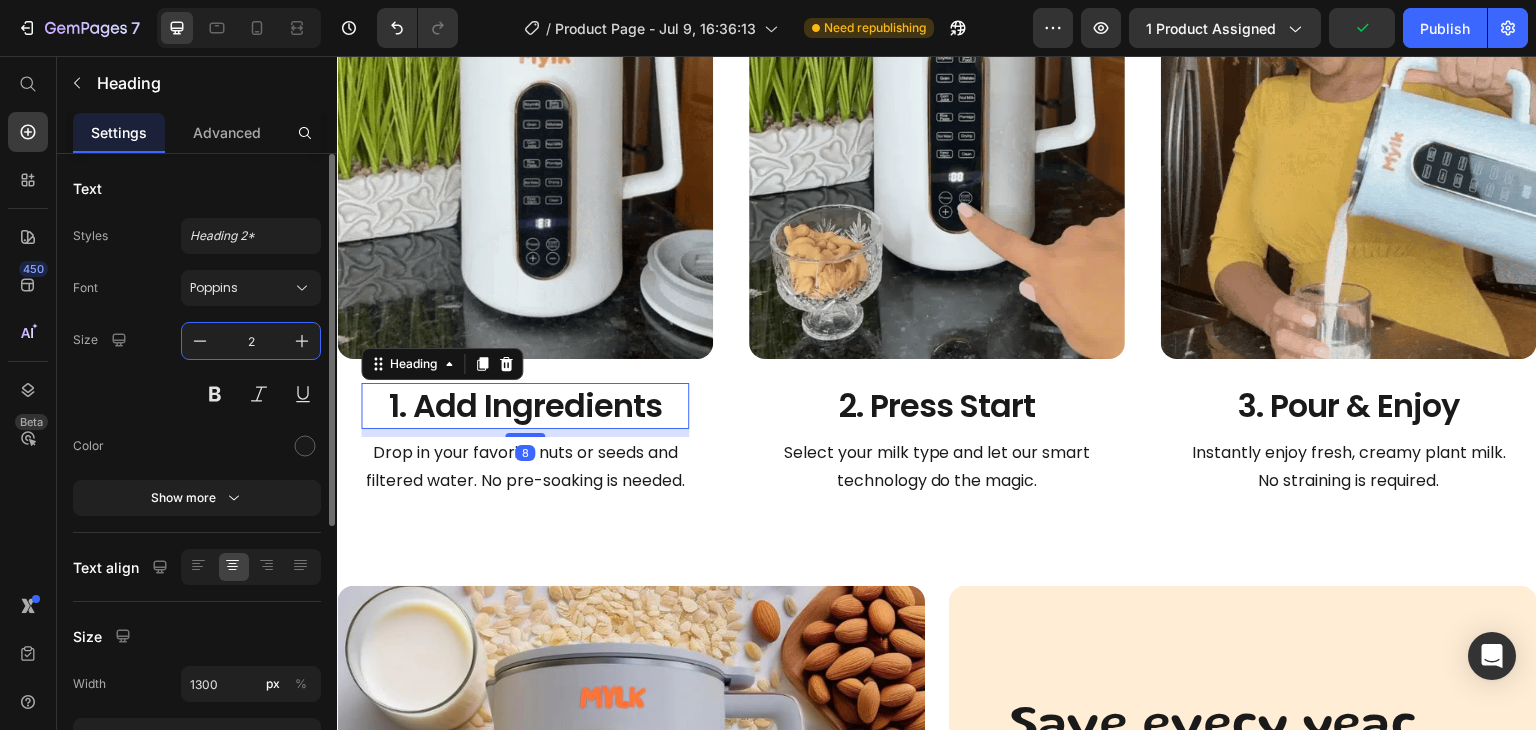 type on "25" 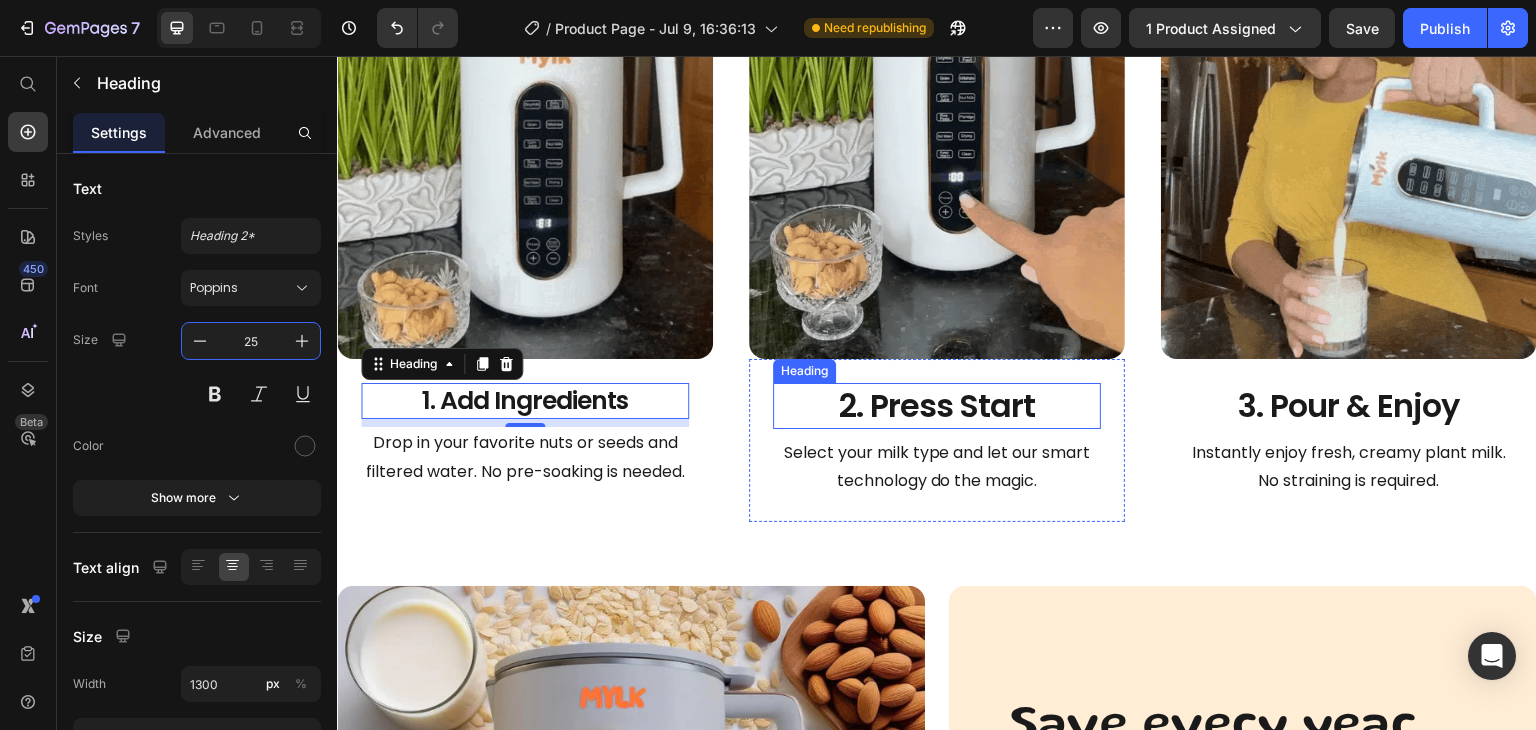 click on "2. Press Start" at bounding box center (937, 406) 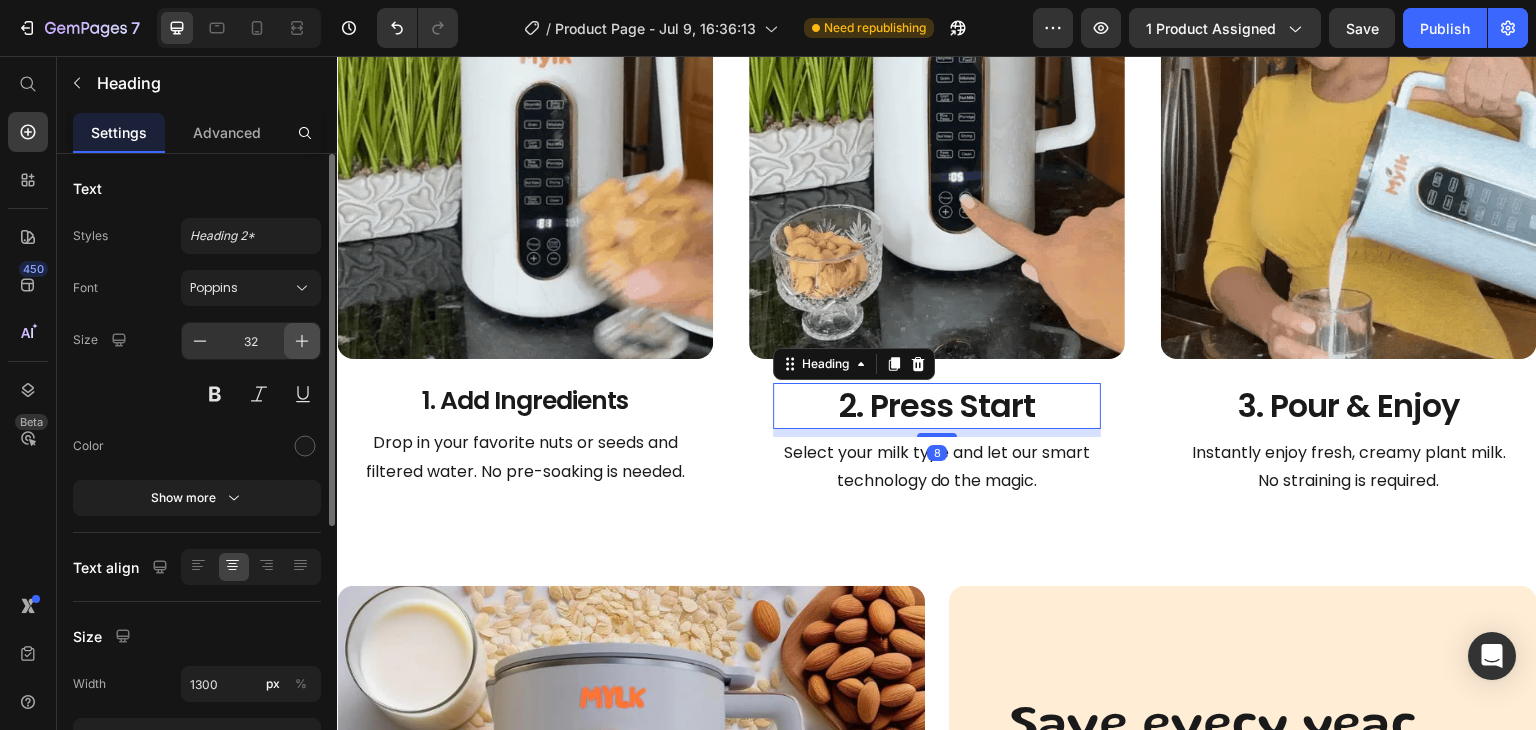 click 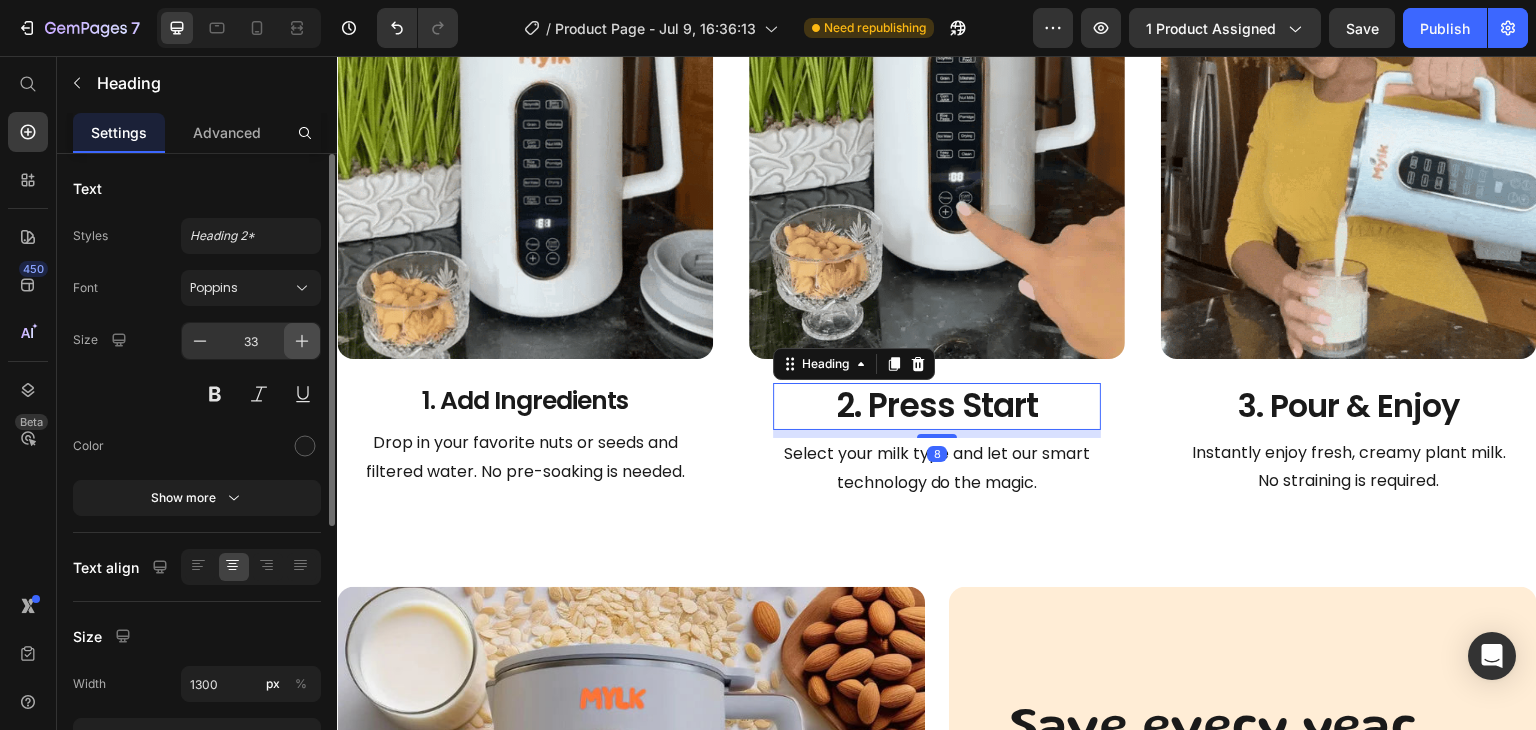 click 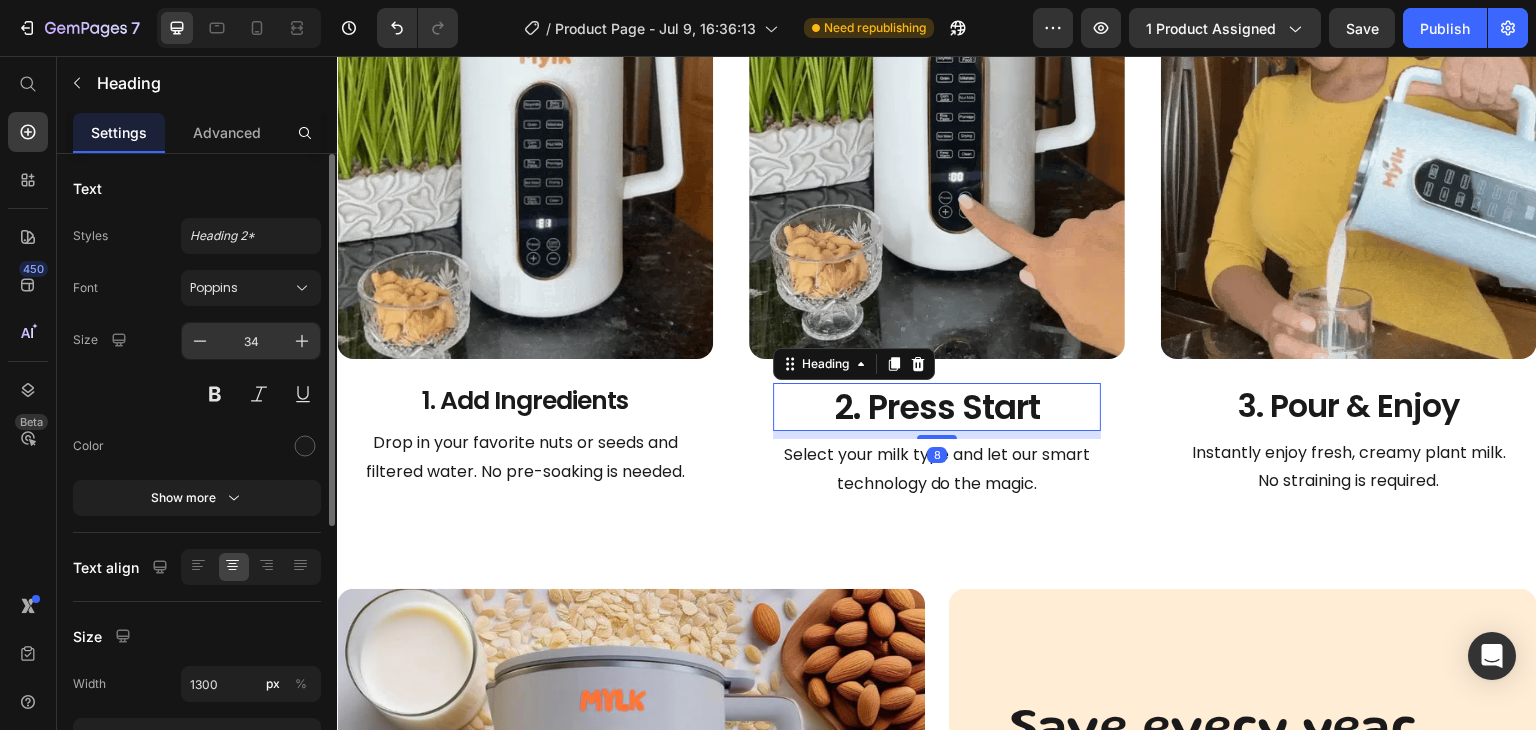click on "34" at bounding box center (251, 341) 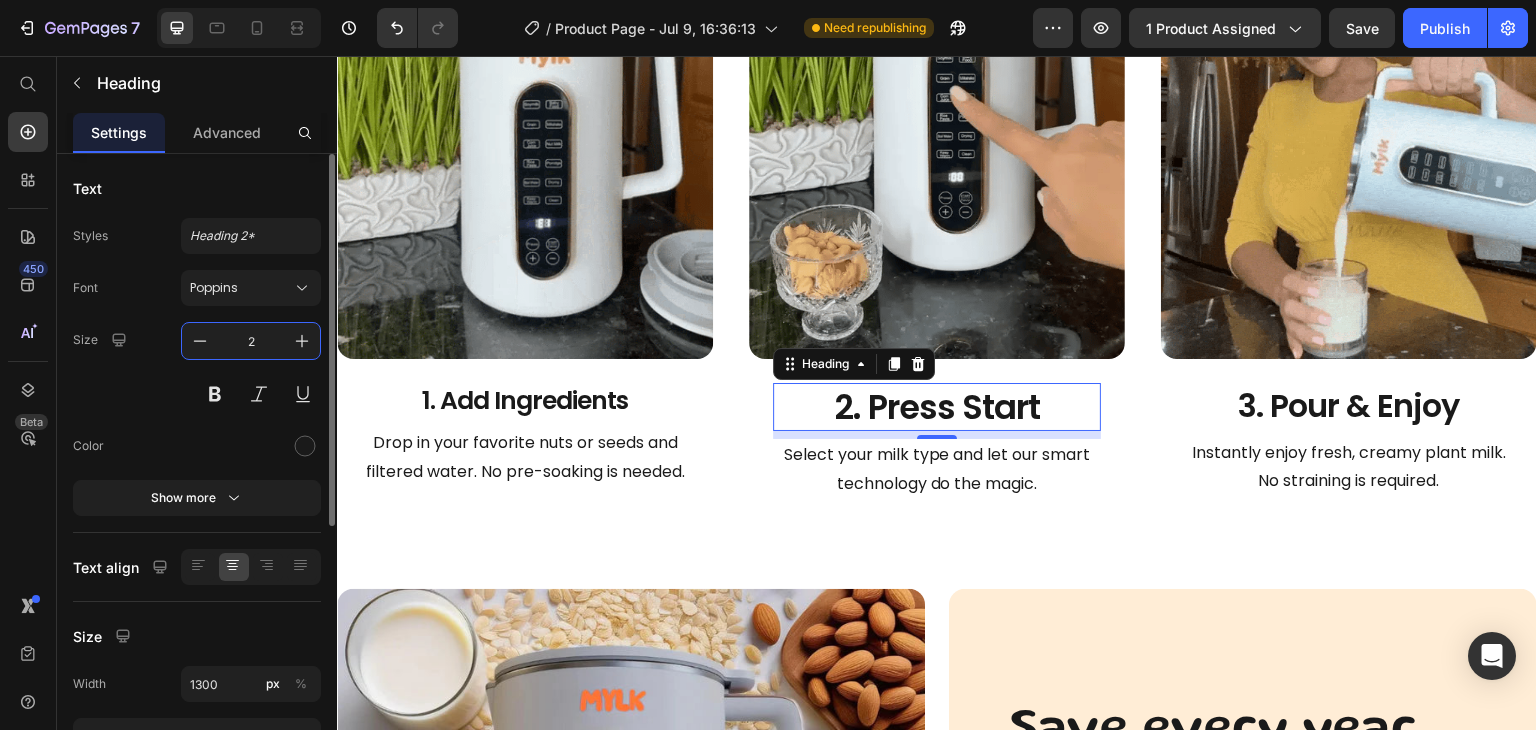 type on "25" 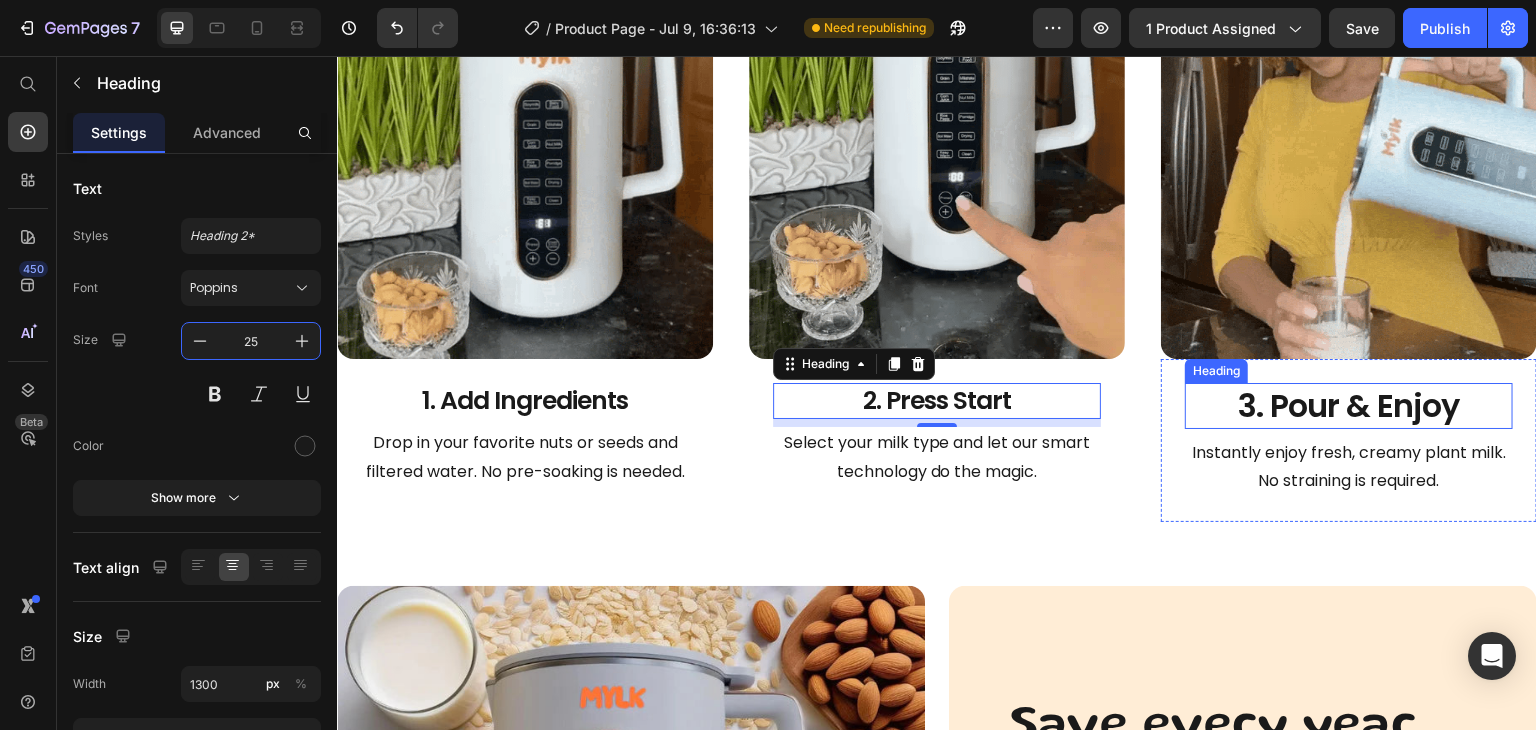 click on "3. Pour & Enjoy" at bounding box center (1349, 406) 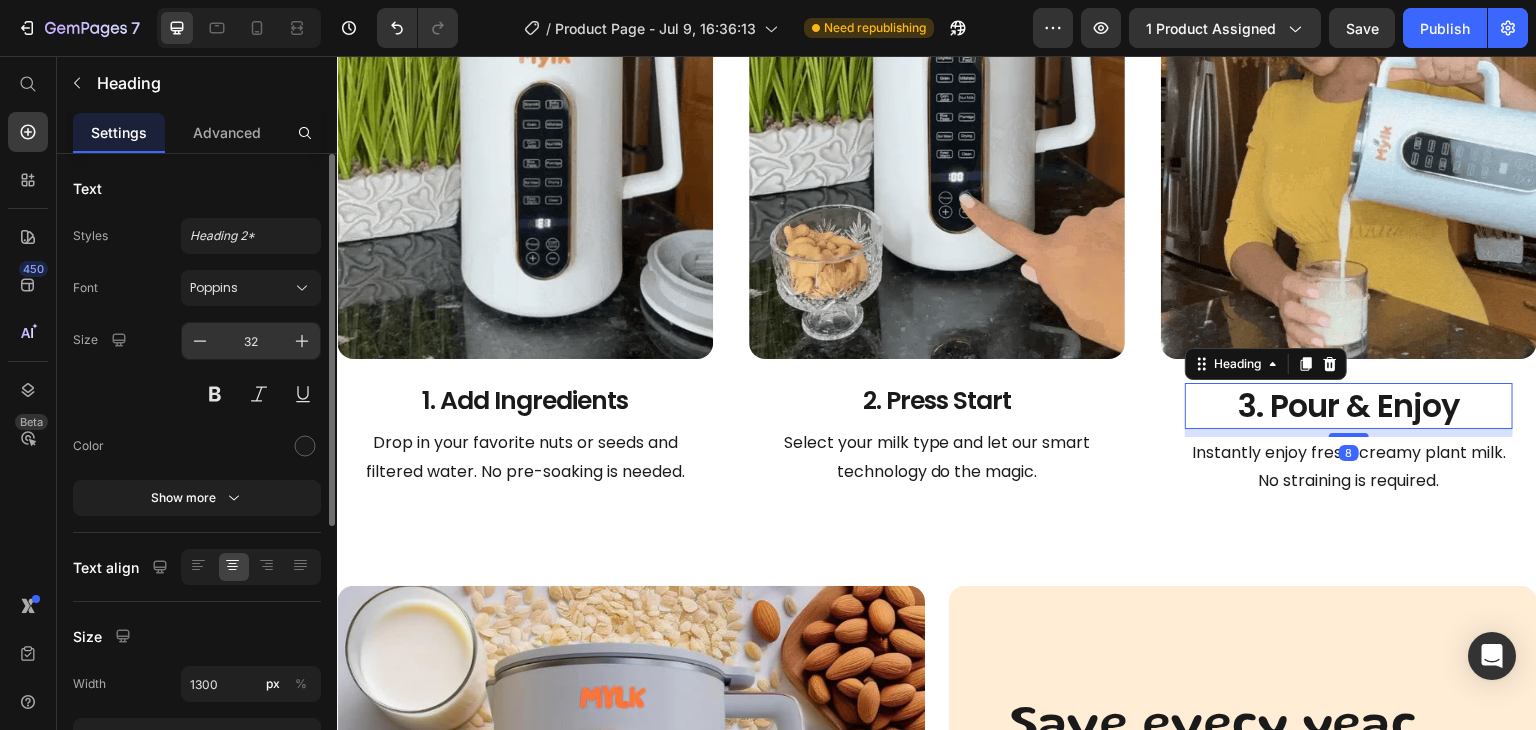click on "32" at bounding box center [251, 341] 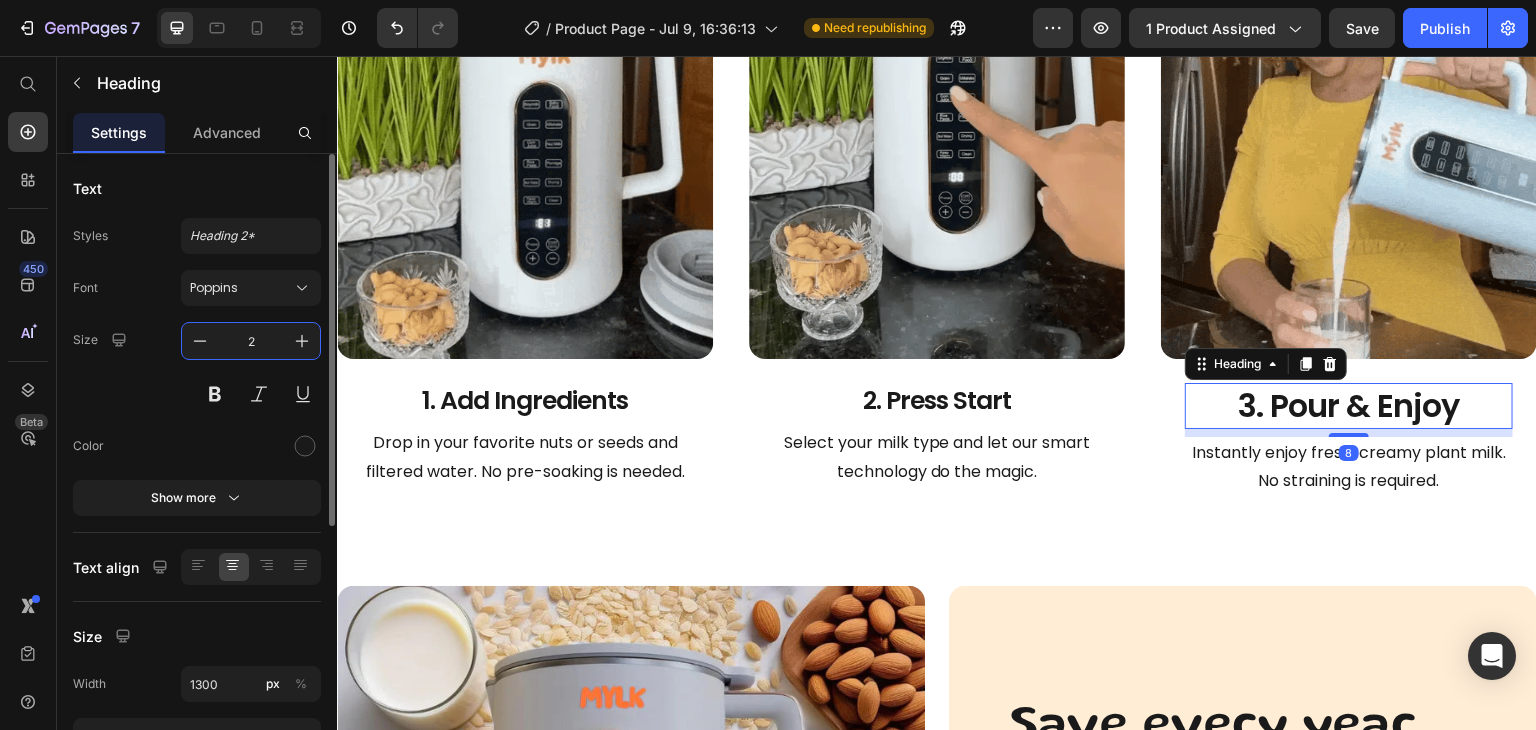 type on "25" 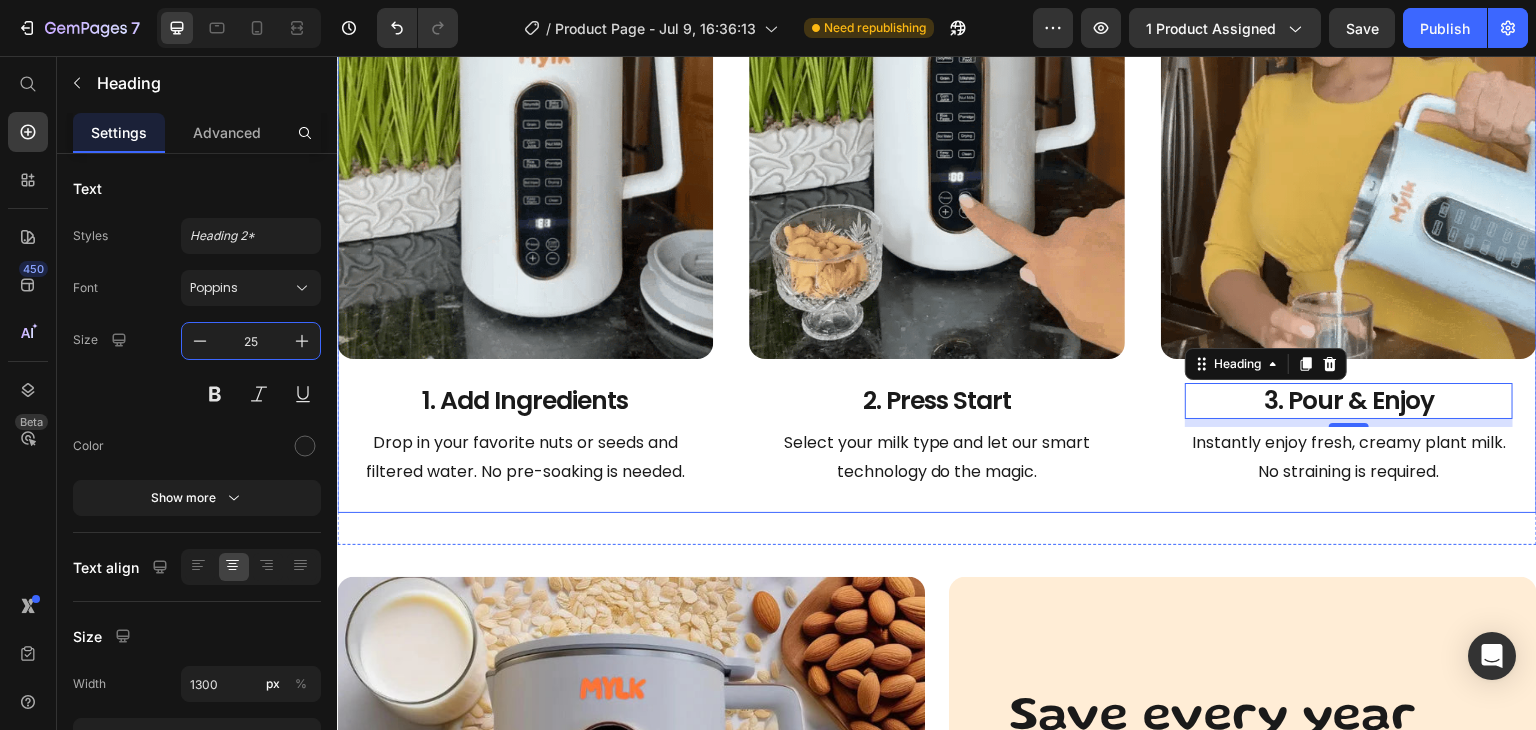 click on "Image 2. Press Start Heading Select your milk type and let our smart technology do the magic. Text Block Row" at bounding box center (937, 210) 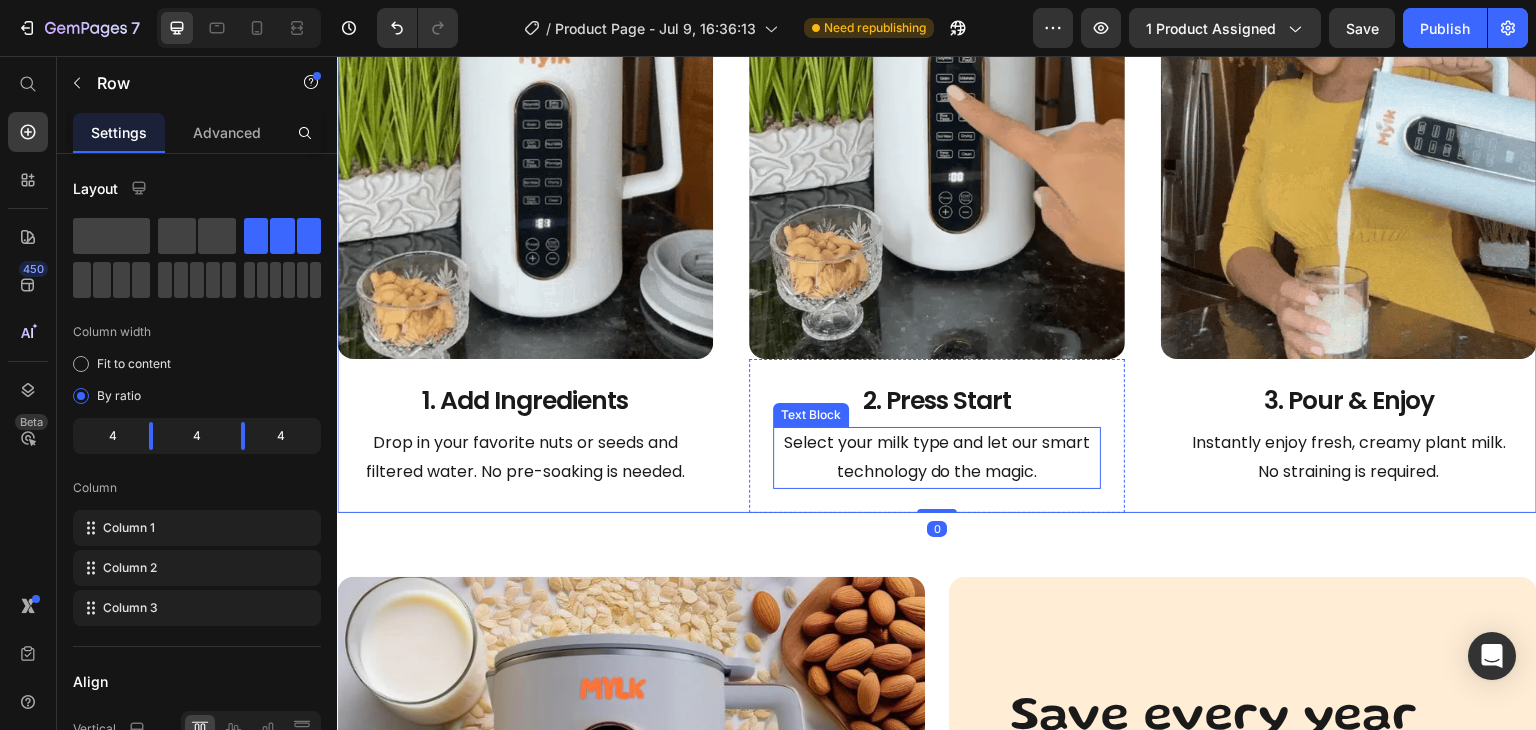 scroll, scrollTop: 2032, scrollLeft: 0, axis: vertical 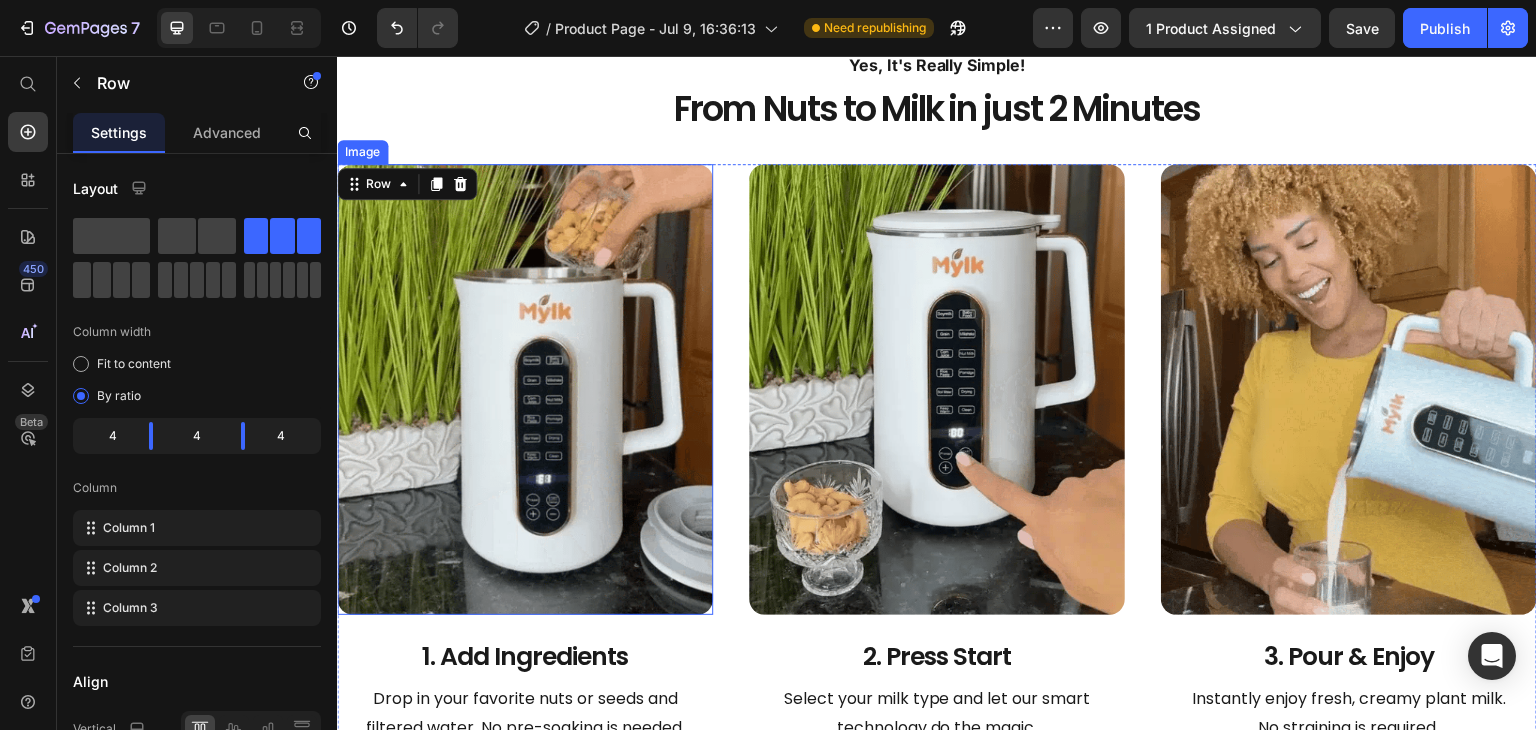 click at bounding box center (525, 389) 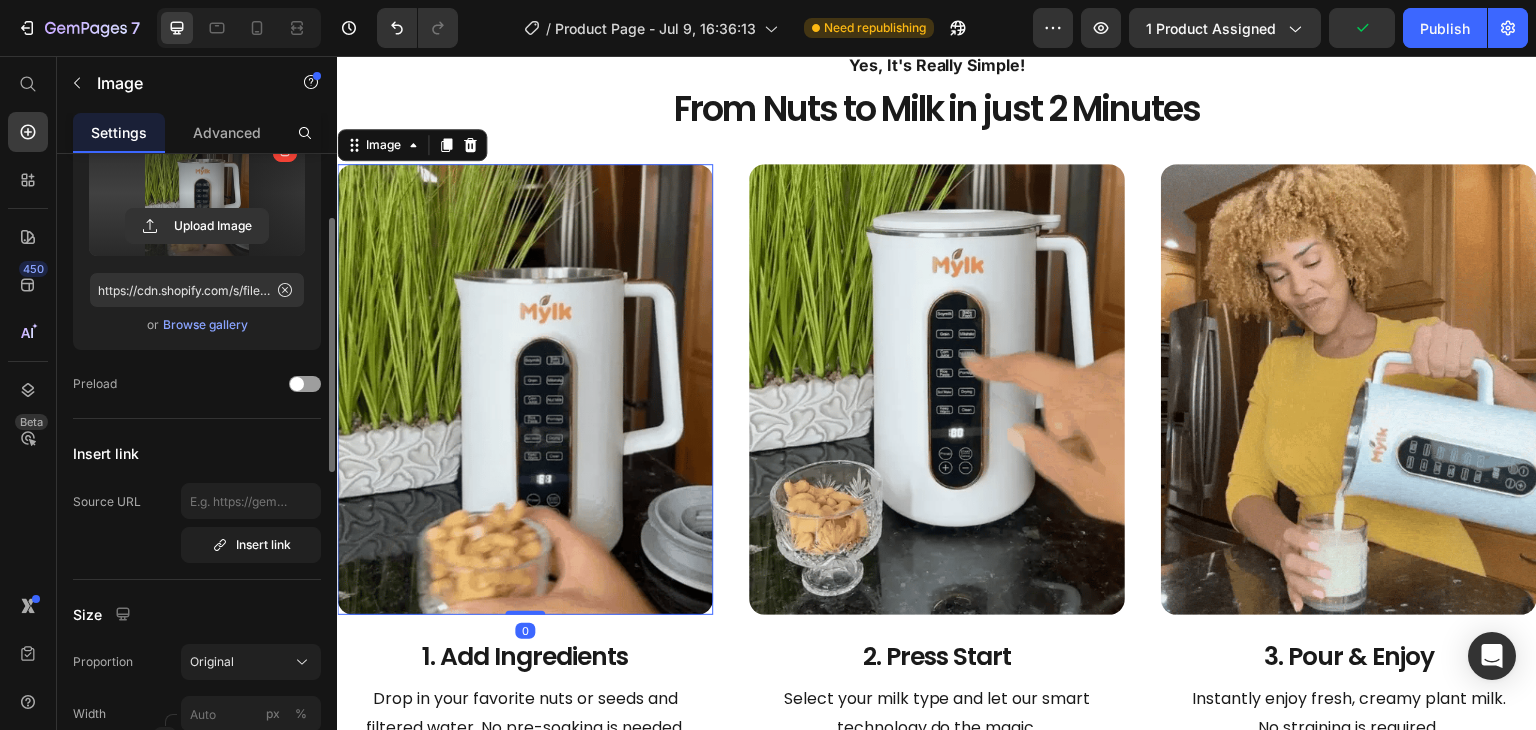 scroll, scrollTop: 143, scrollLeft: 0, axis: vertical 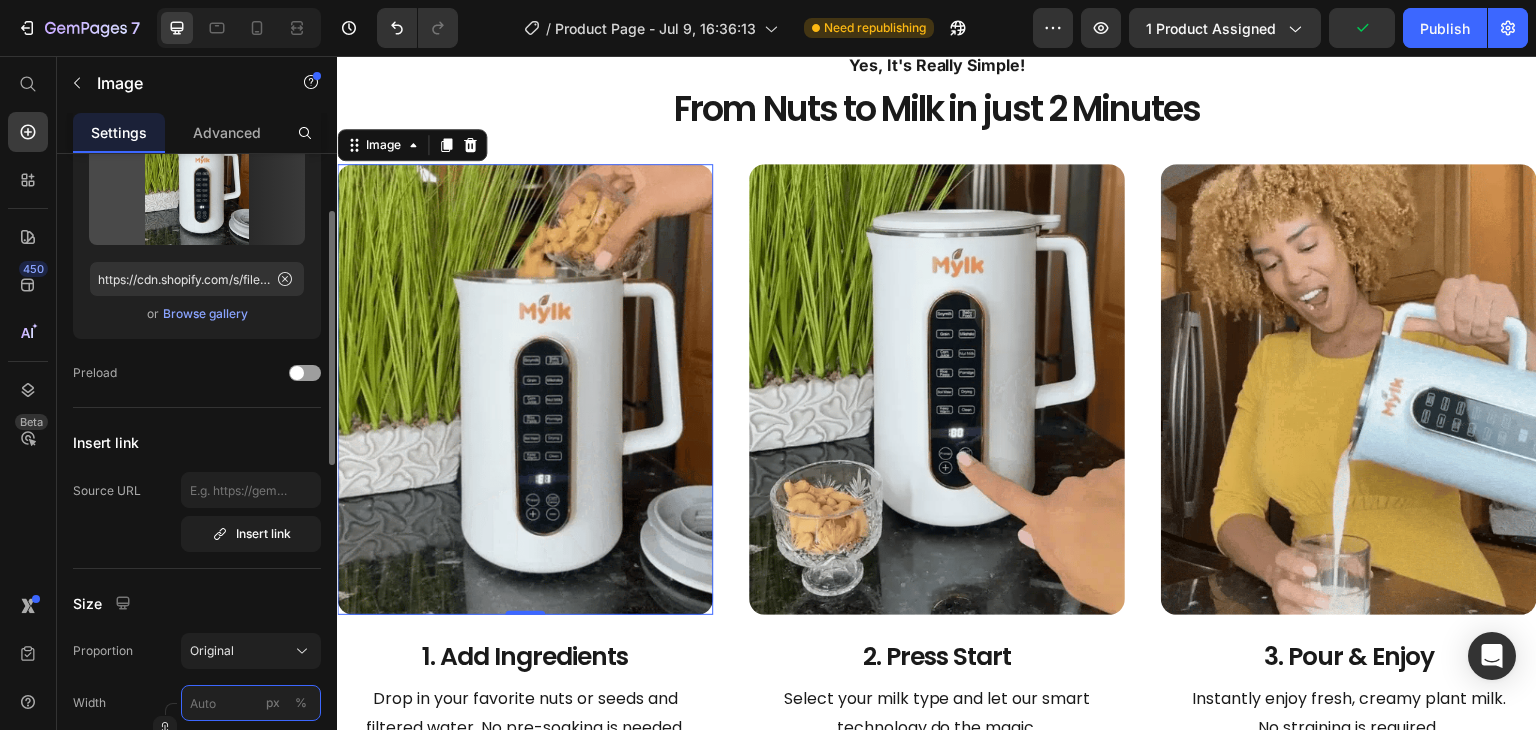 click on "px %" at bounding box center [251, 703] 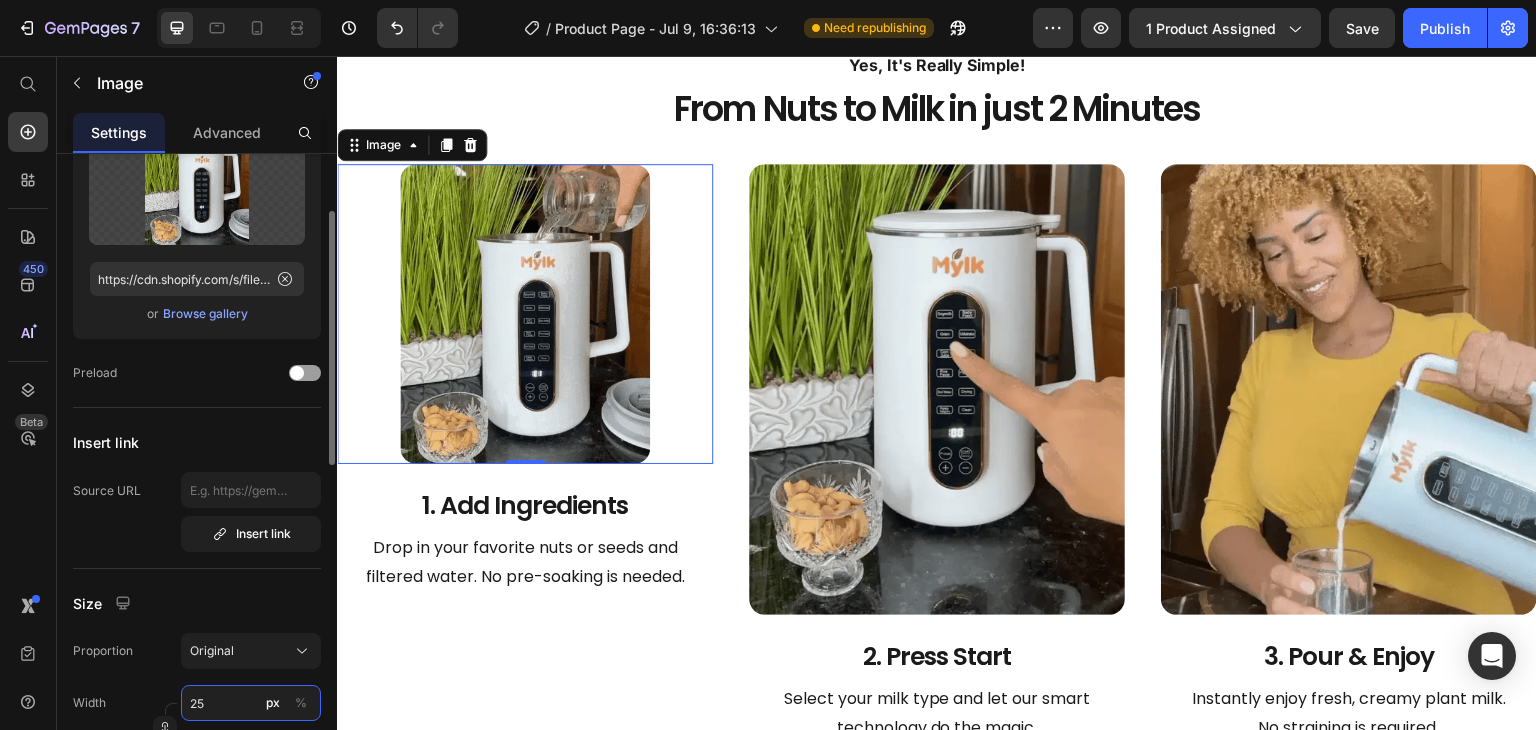 type on "2" 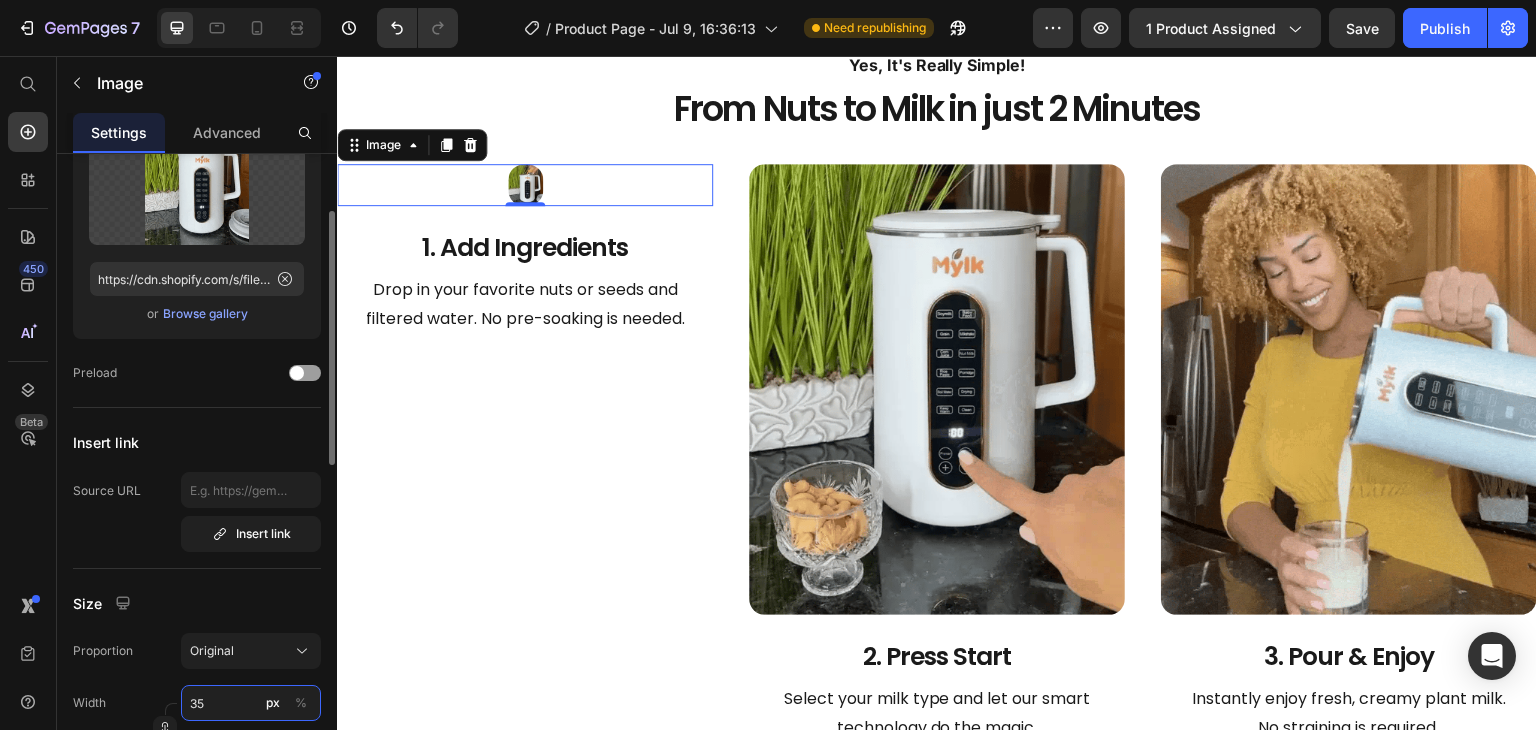 type on "350" 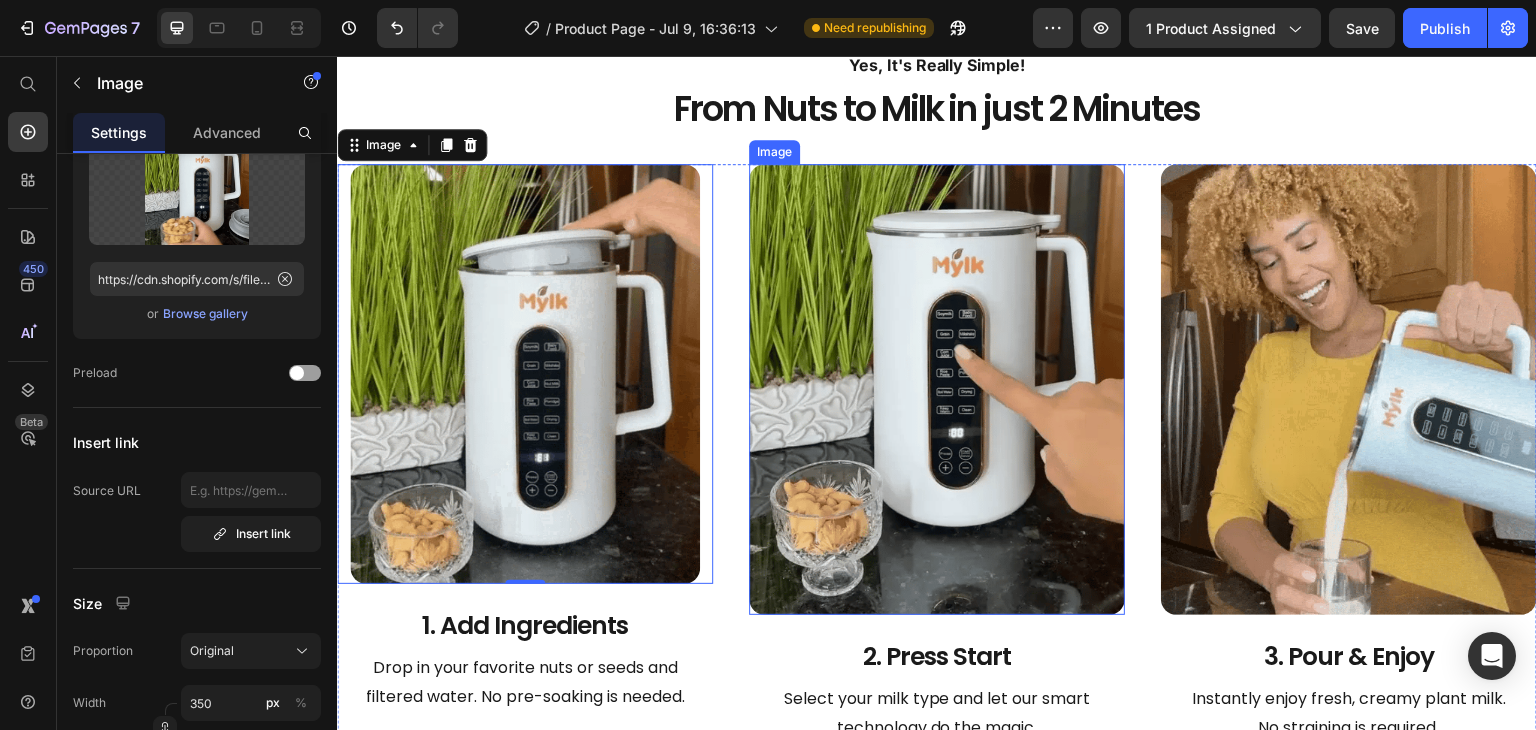 click at bounding box center [937, 389] 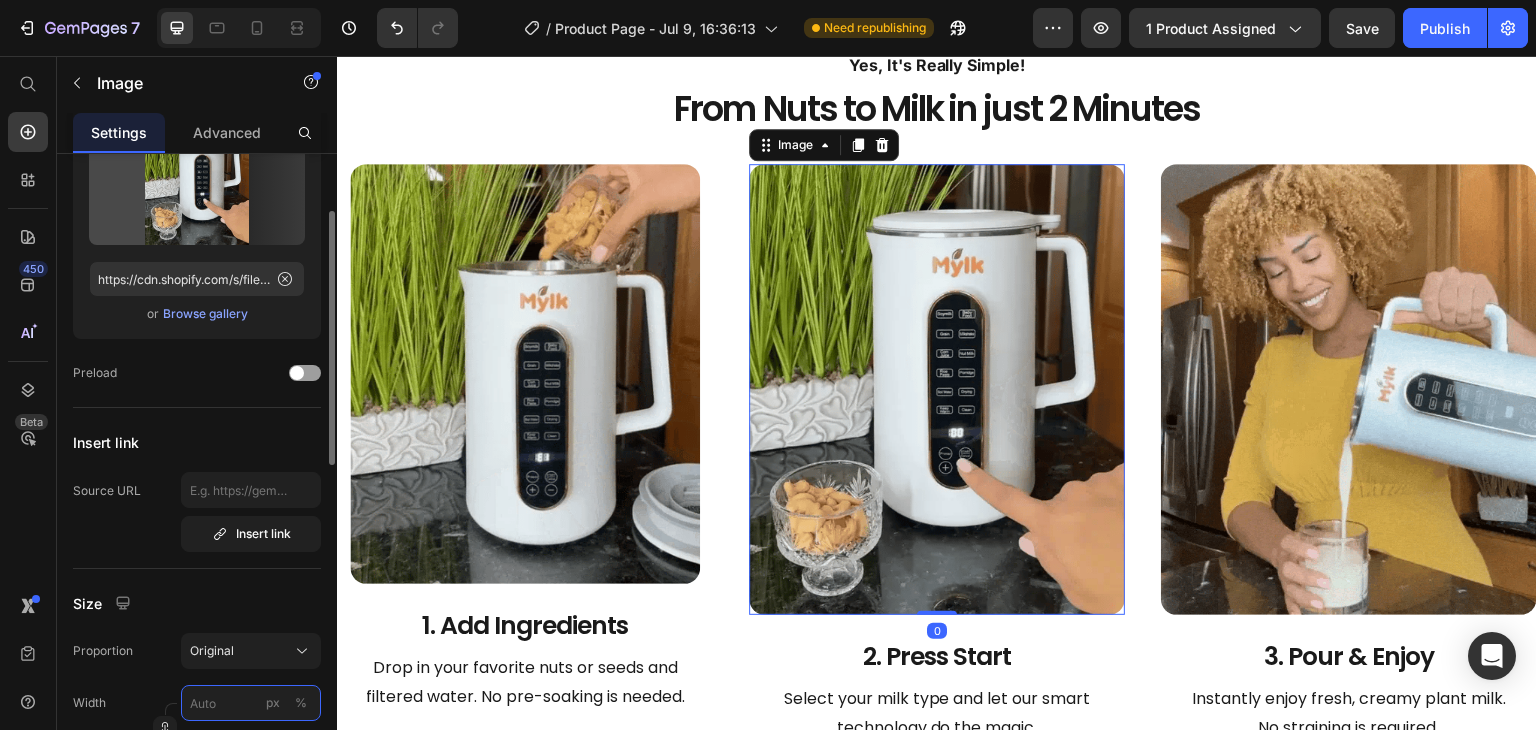 click on "px %" at bounding box center (251, 703) 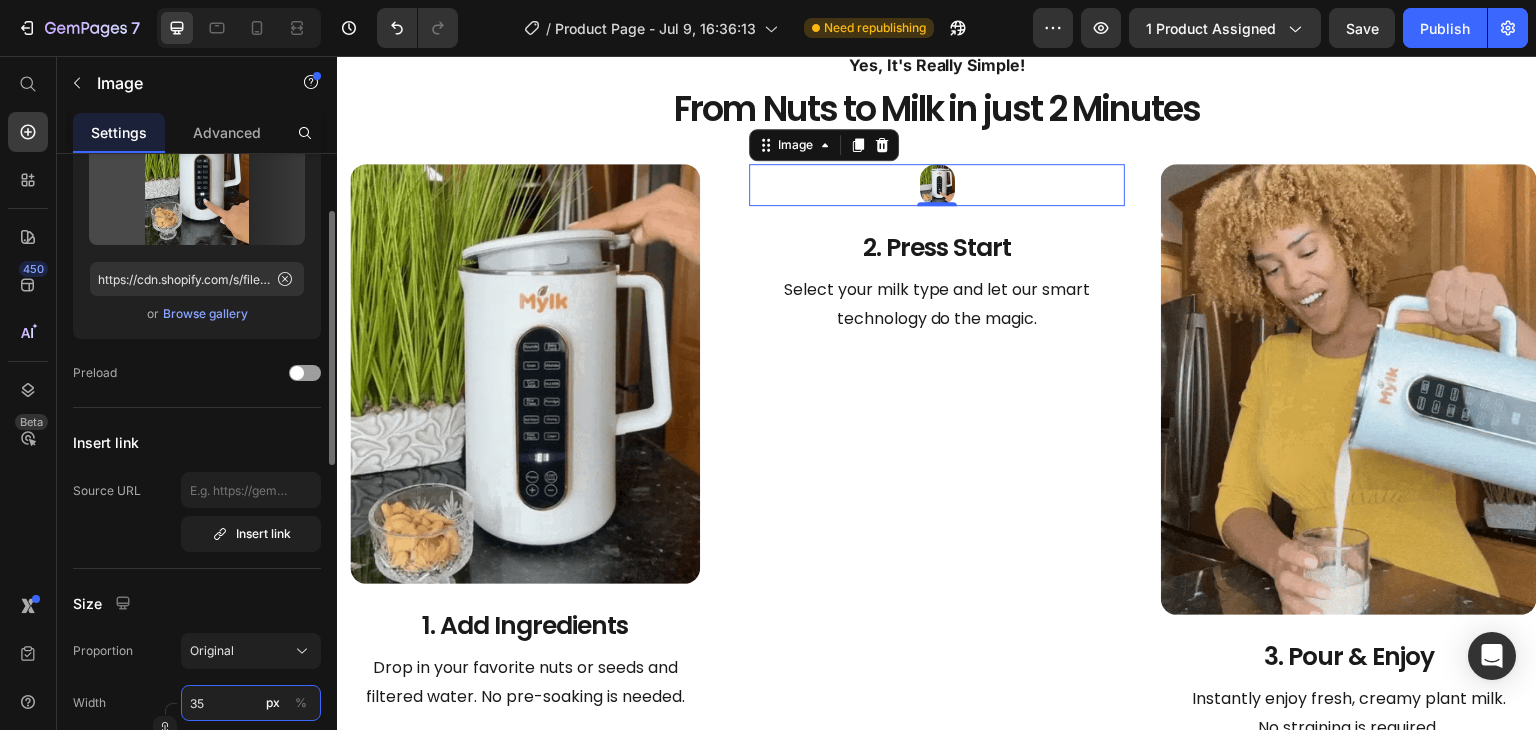 type on "350" 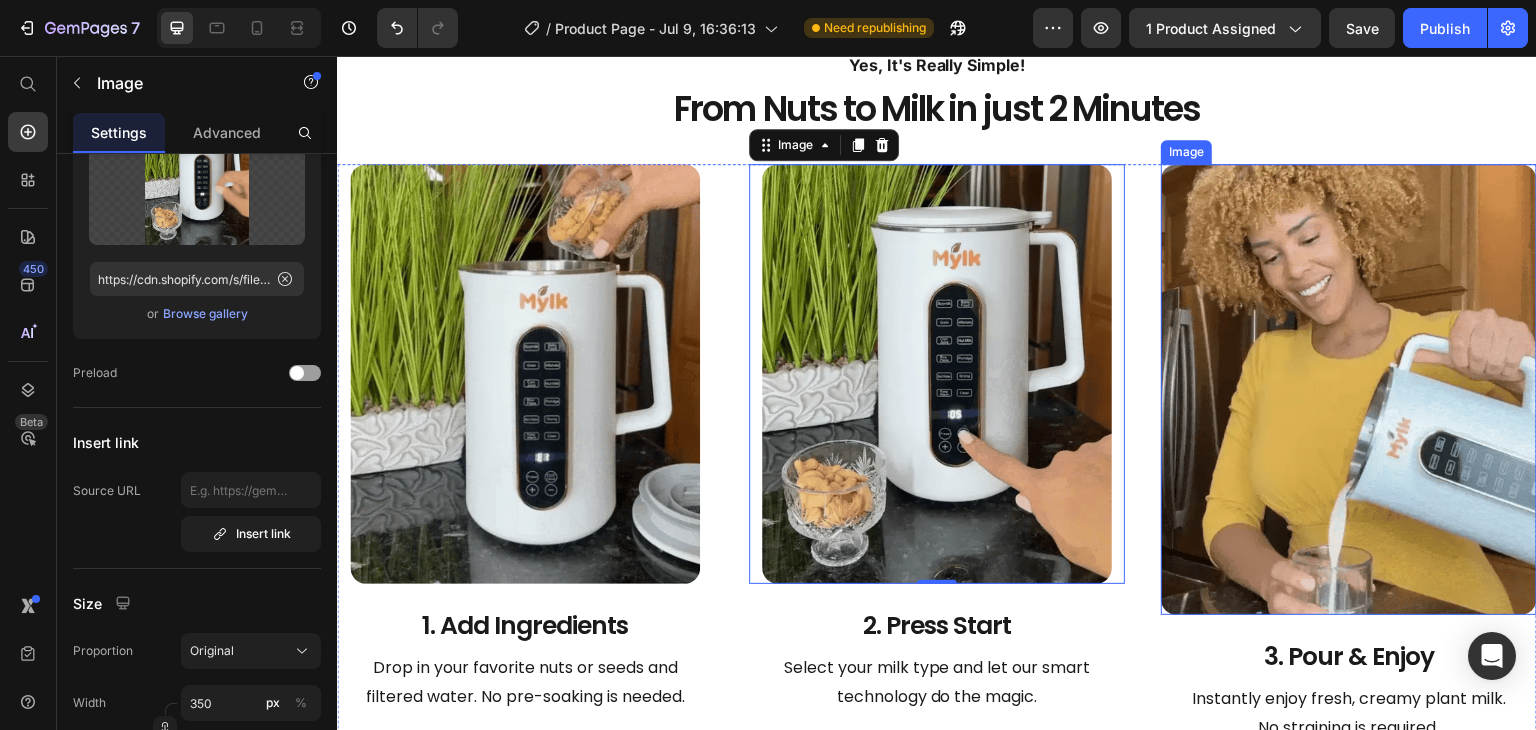 click at bounding box center [1349, 389] 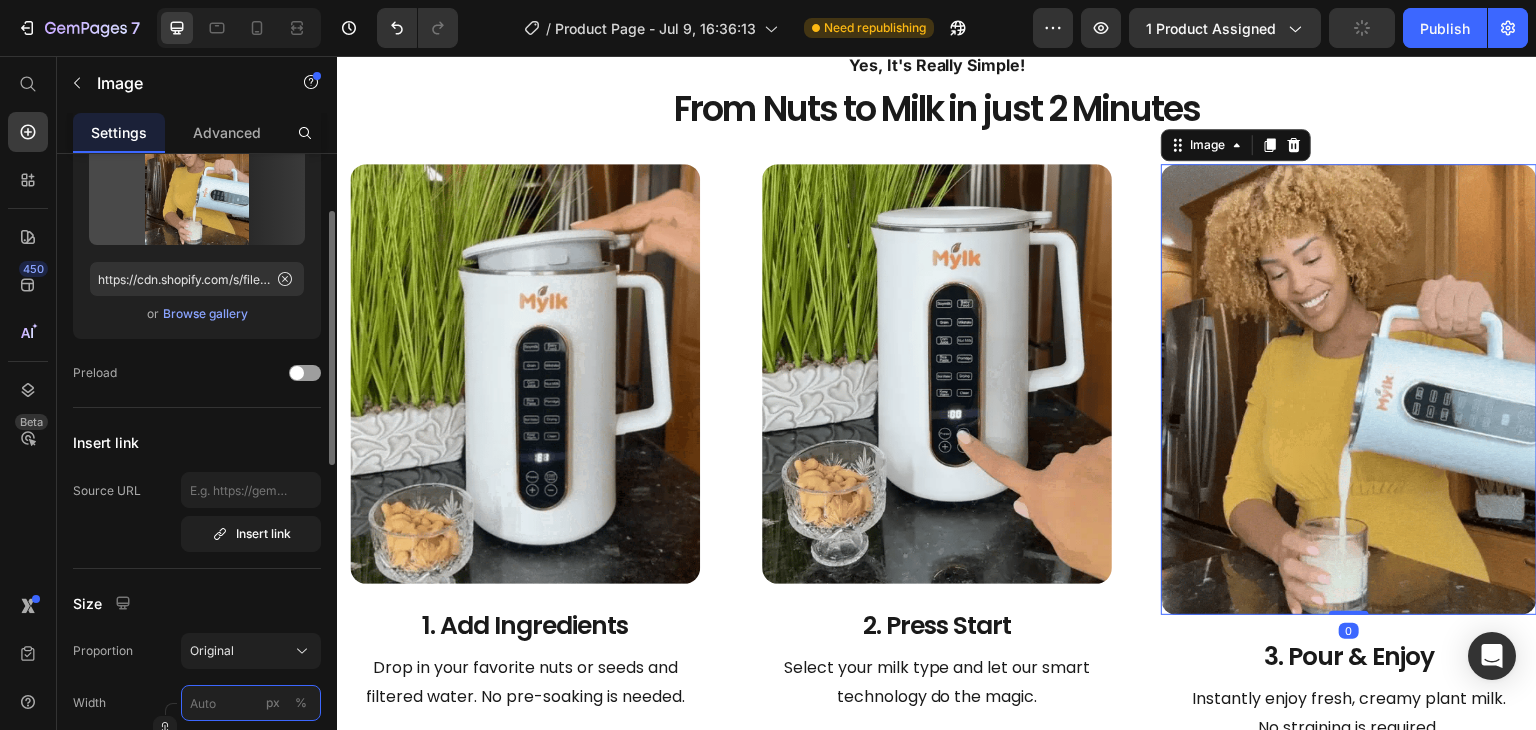 click on "px %" at bounding box center (251, 703) 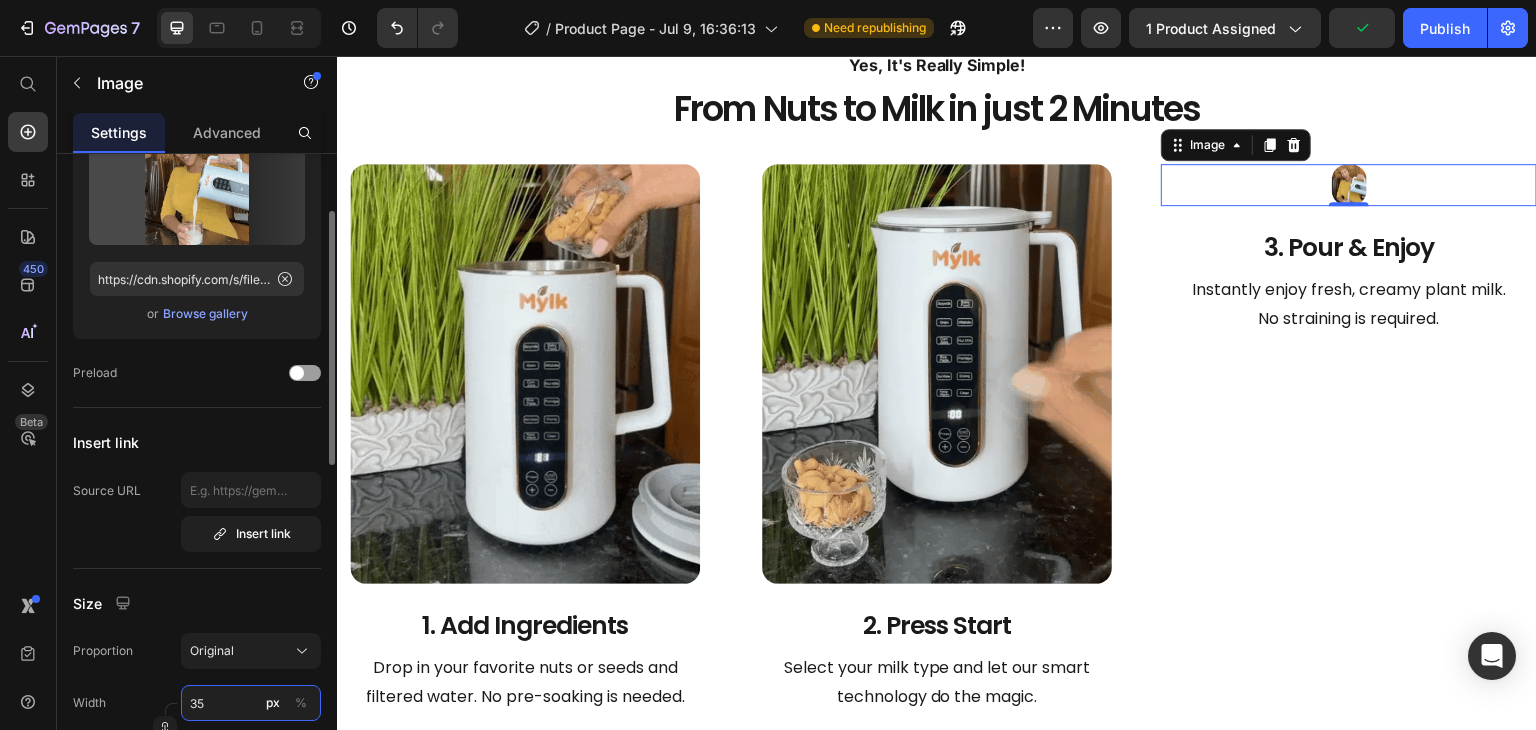 type on "350" 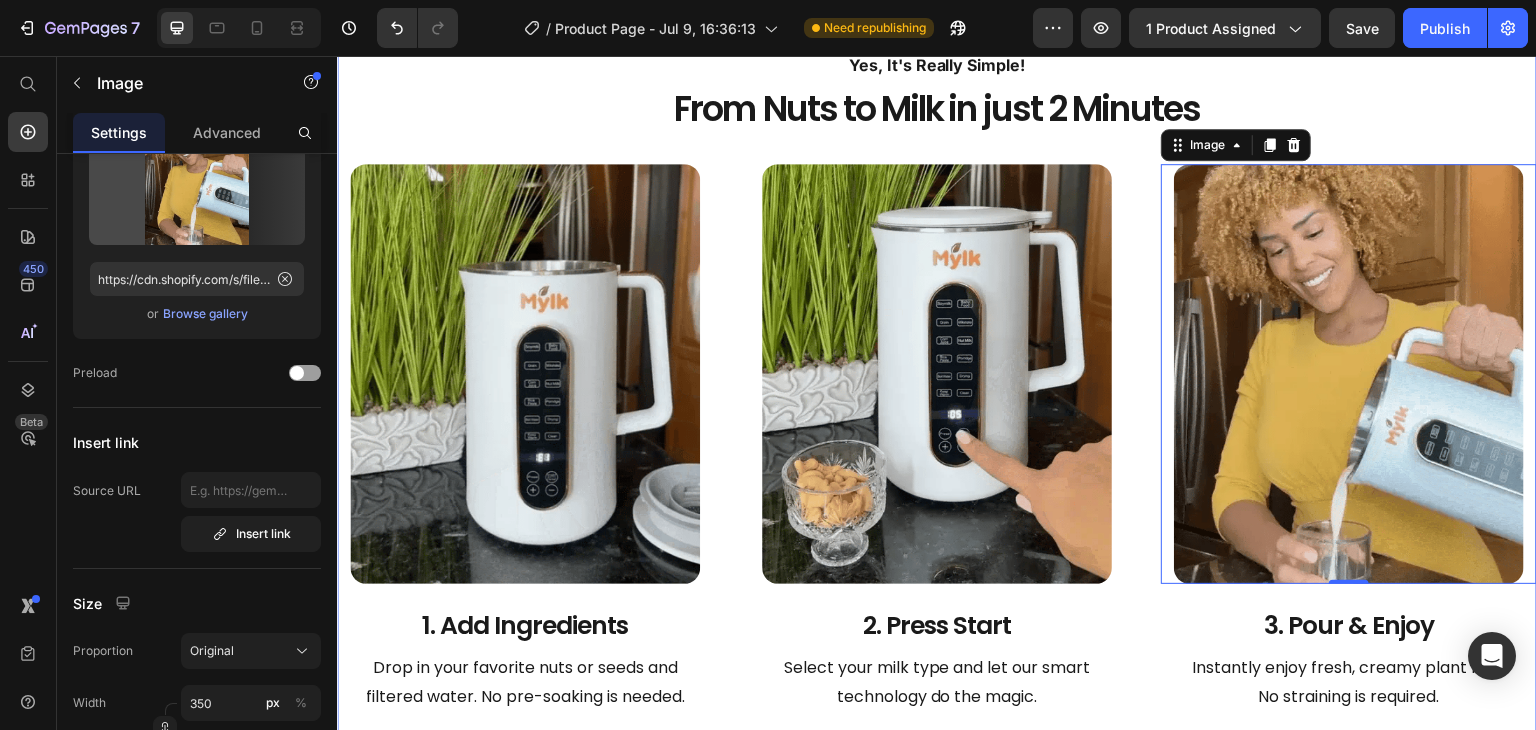 click on "Yes, It's Really Simple! Heading From Nuts to Milk in just 2 Minutes Heading Row Image 1. Add Ingredients Heading Drop in your favorite nuts or seeds and filtered water. No pre-soaking is needed. Text Block Row Image 2. Press Start Heading Select your milk type and let our smart technology do the magic. Text Block Row Image   0 3. Pour & Enjoy Heading Instantly enjoy fresh, creamy plant milk. No straining is required. Text Block Row Row" at bounding box center [937, 395] 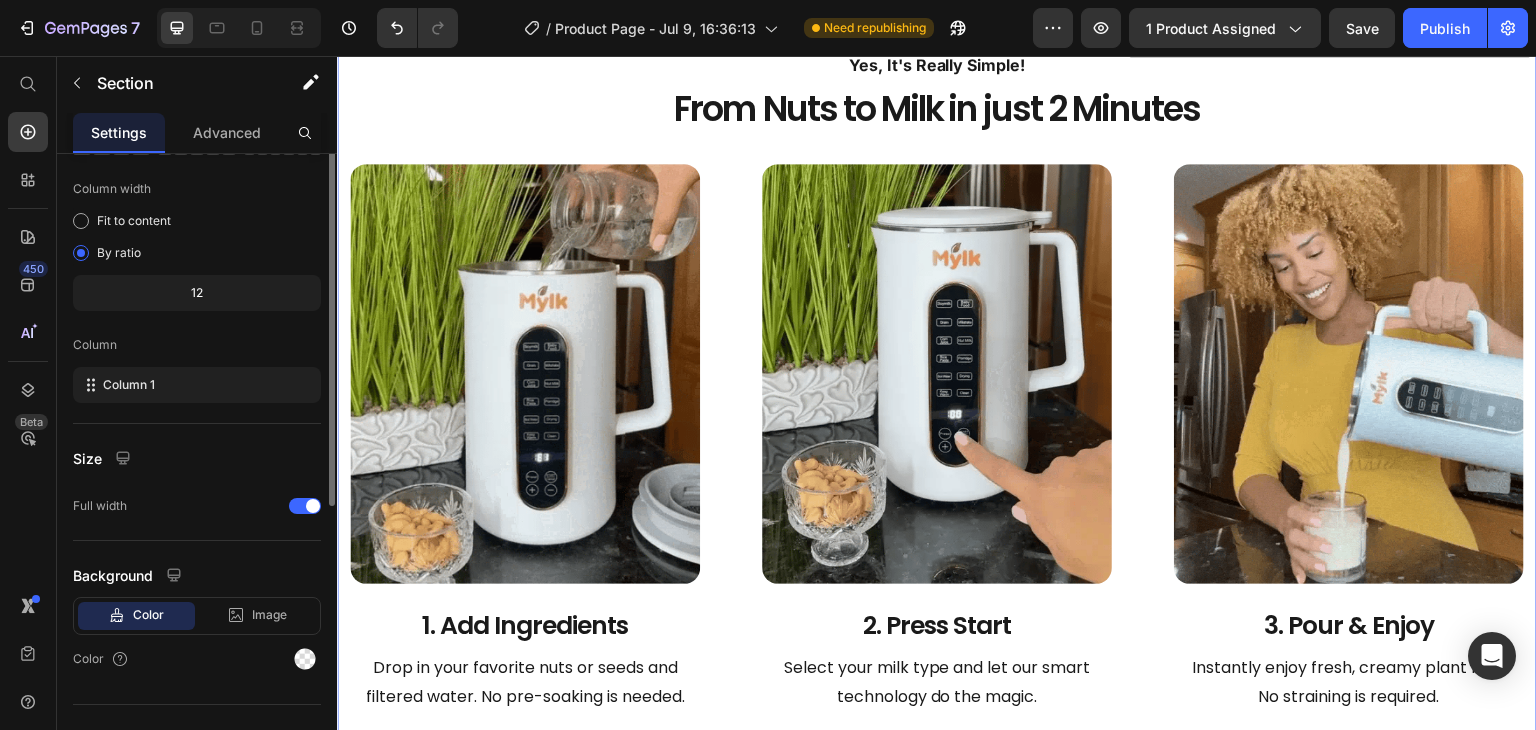 scroll, scrollTop: 0, scrollLeft: 0, axis: both 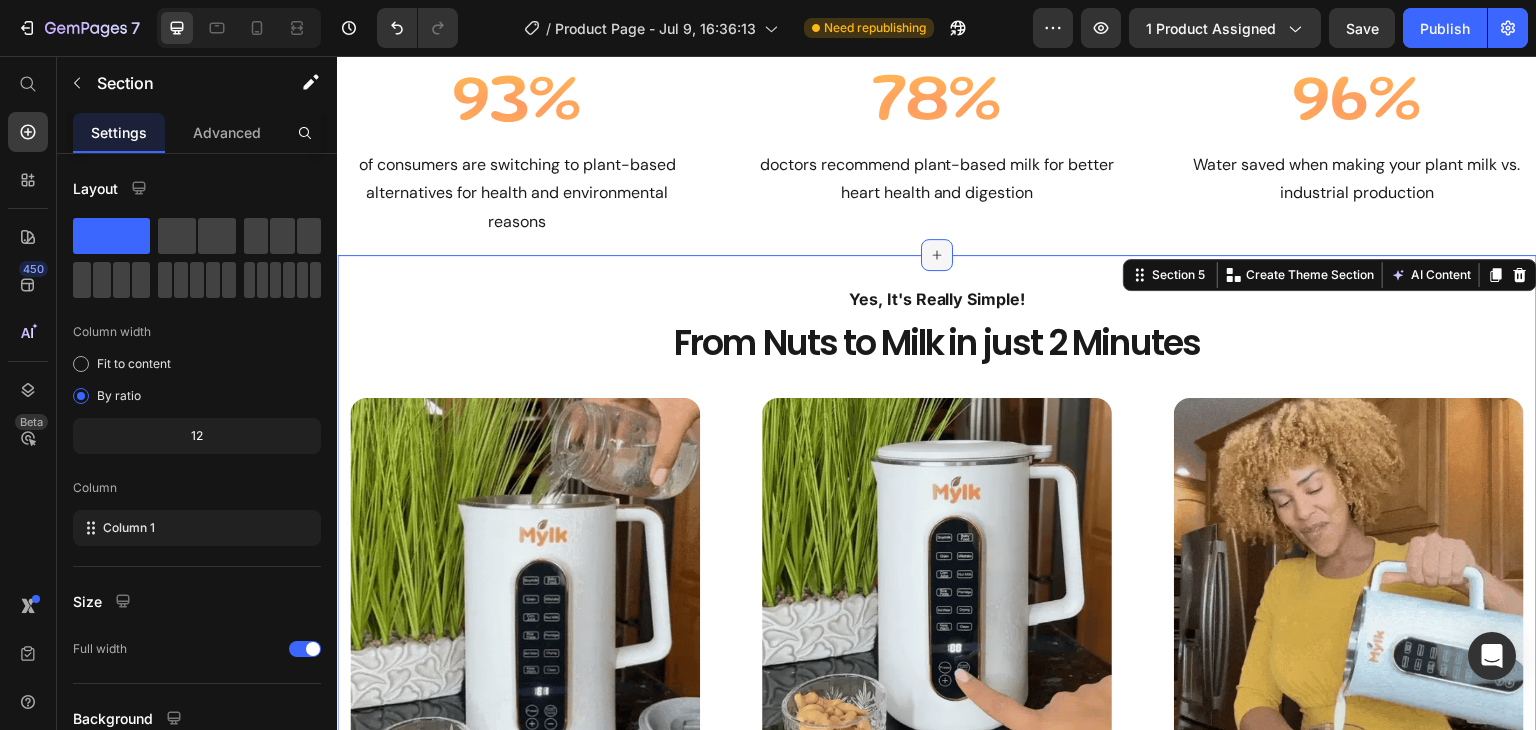 click 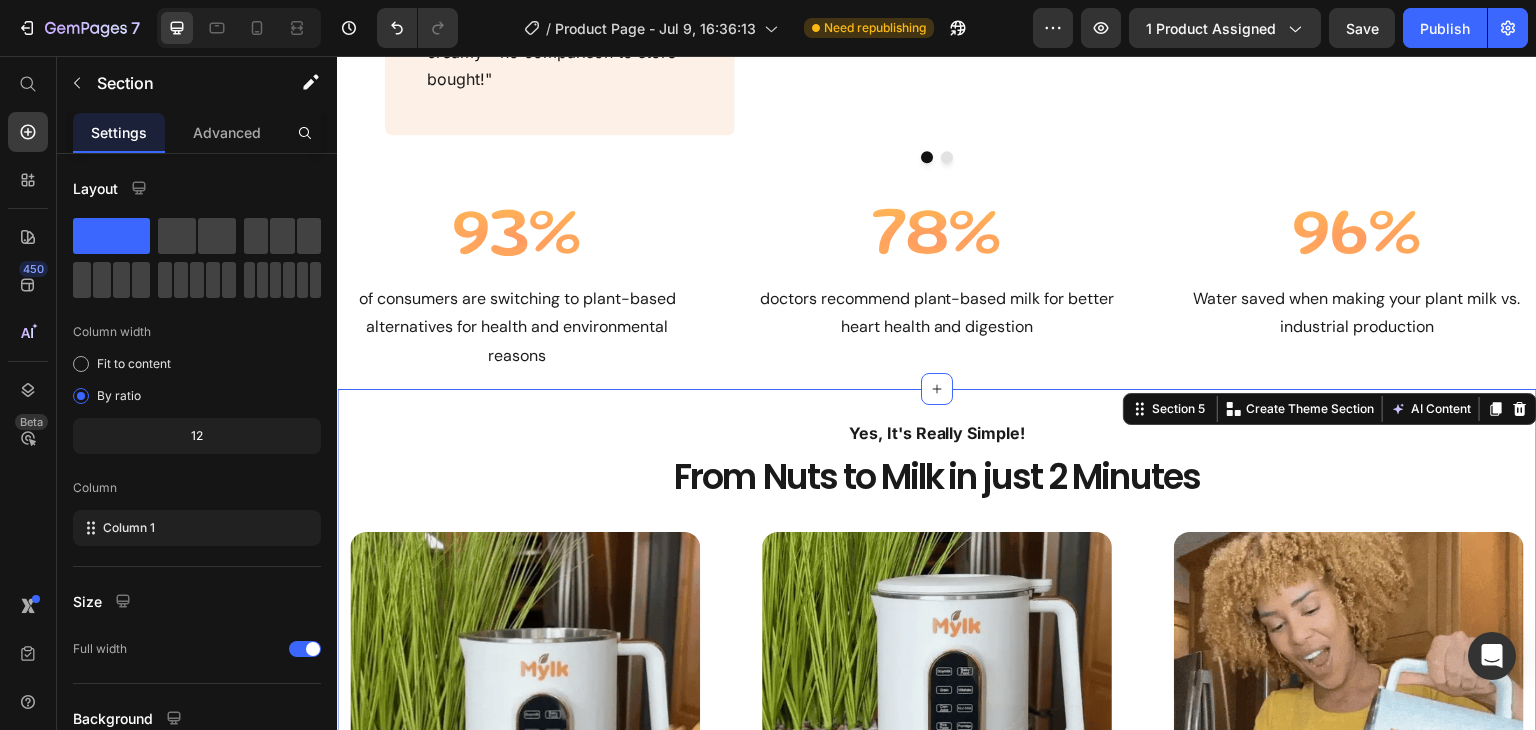 scroll, scrollTop: 1658, scrollLeft: 0, axis: vertical 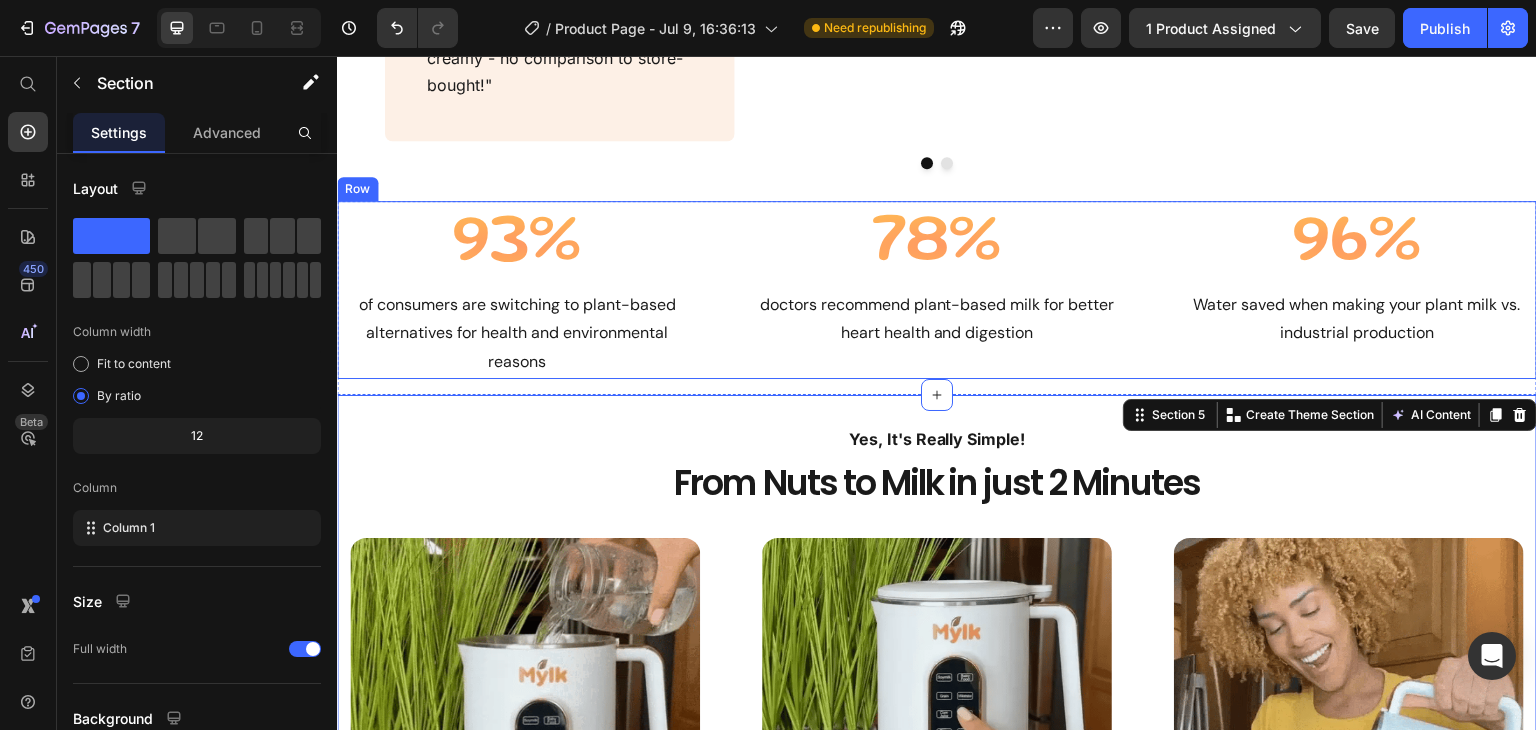click on "93% Heading of consumers are switching to plant-based alternatives for health and environmental reasons Text Block 78% Heading doctors recommend plant-based milk for better heart health and digestion Text Block 96% Heading Water saved when making your plant milk vs. industrial production Text Block Row" at bounding box center (937, 290) 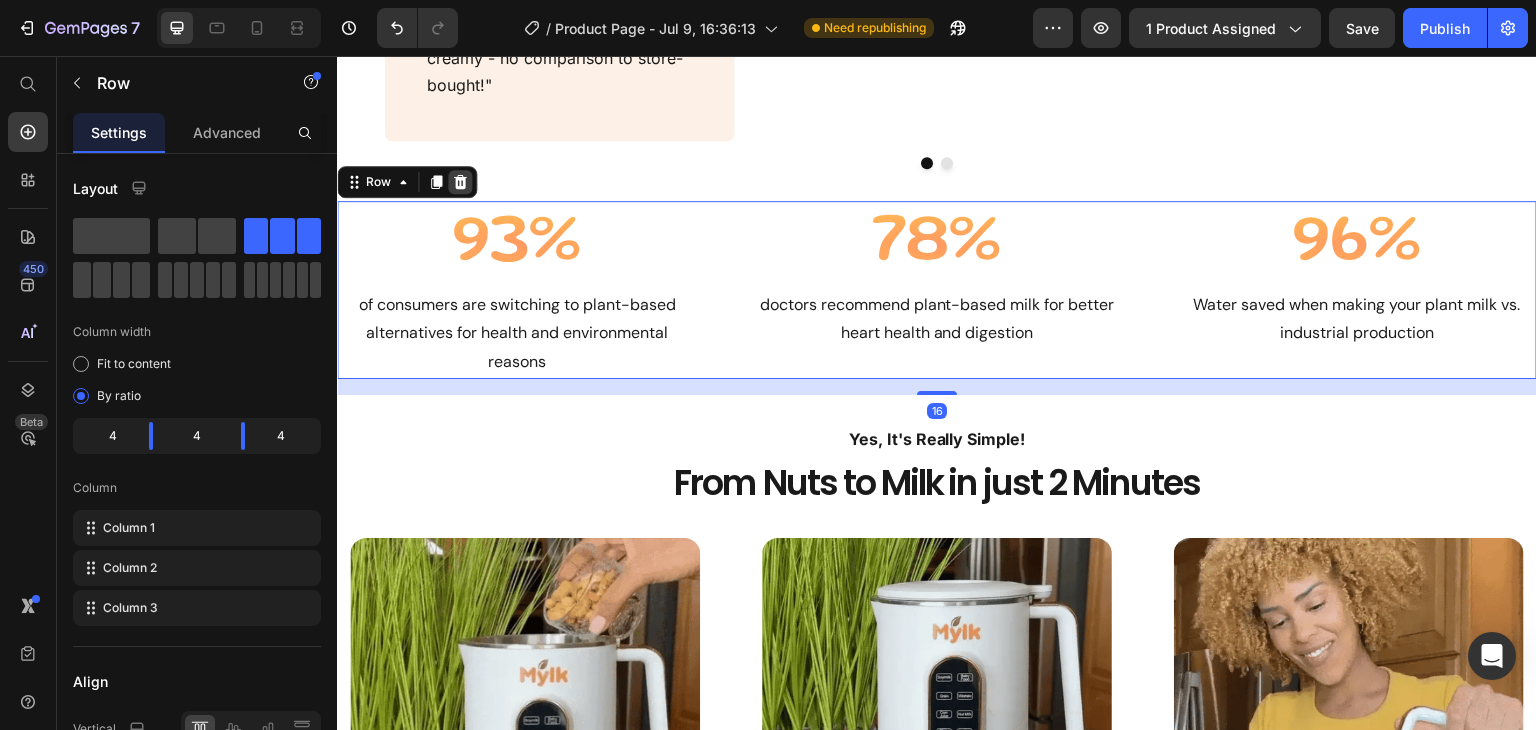 click 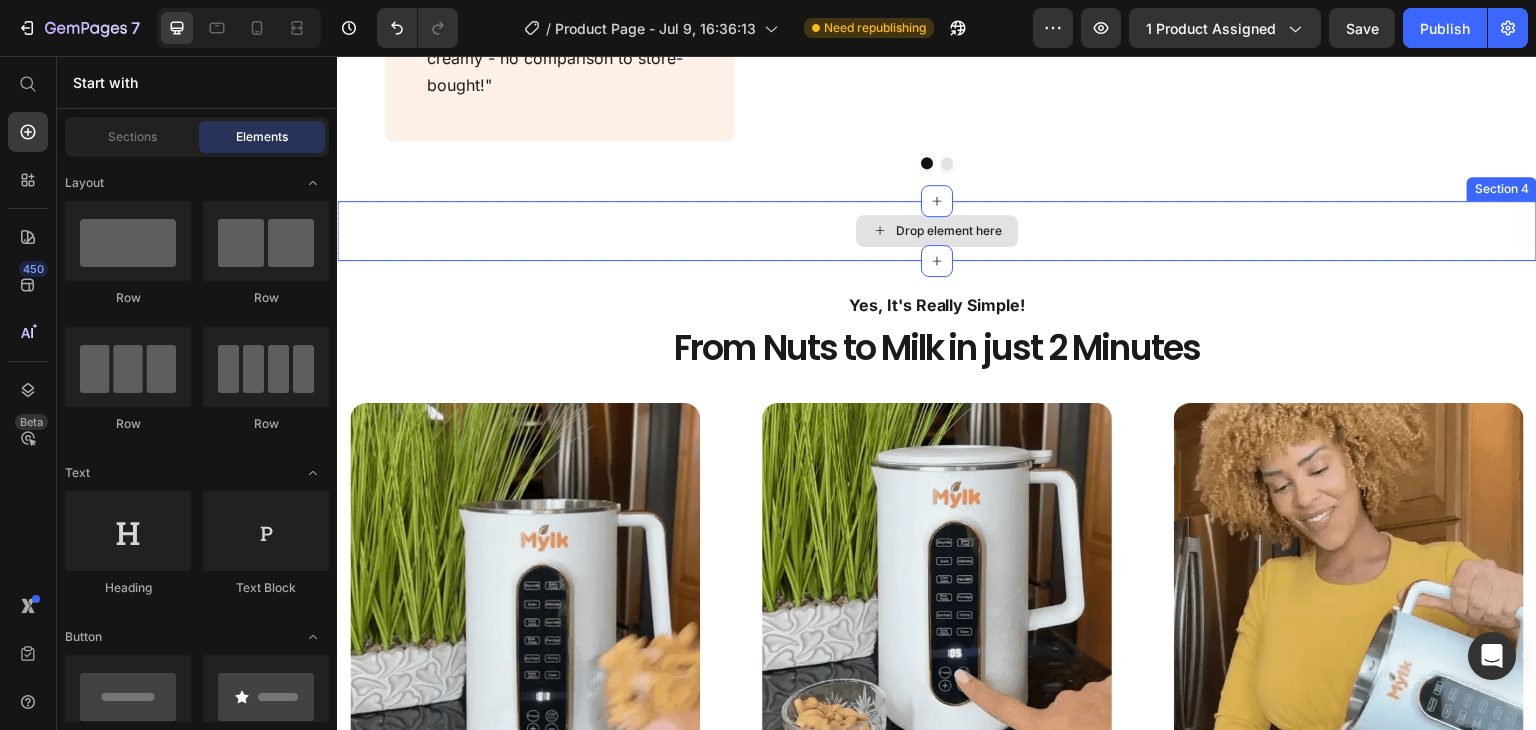 click on "Drop element here" at bounding box center [937, 231] 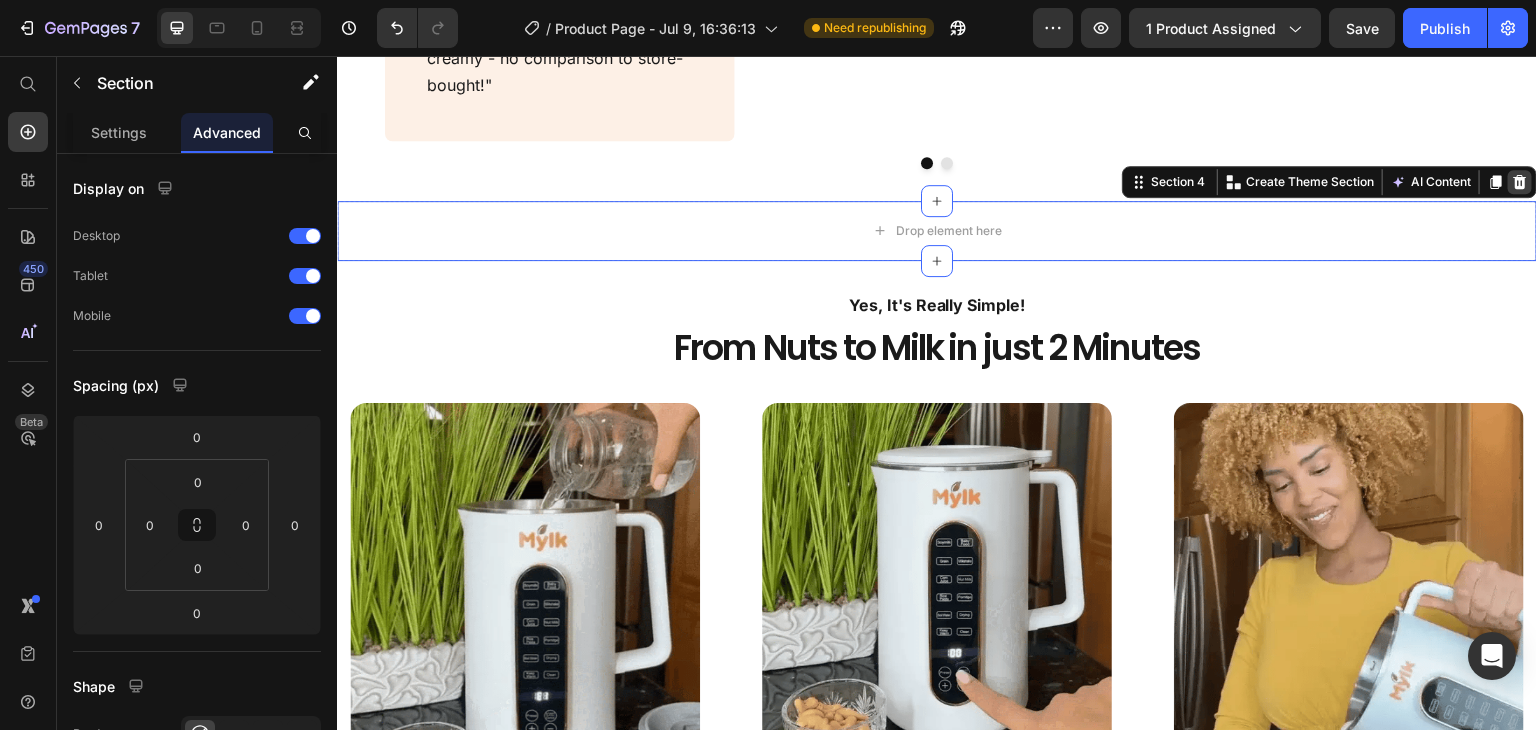 click at bounding box center [1520, 182] 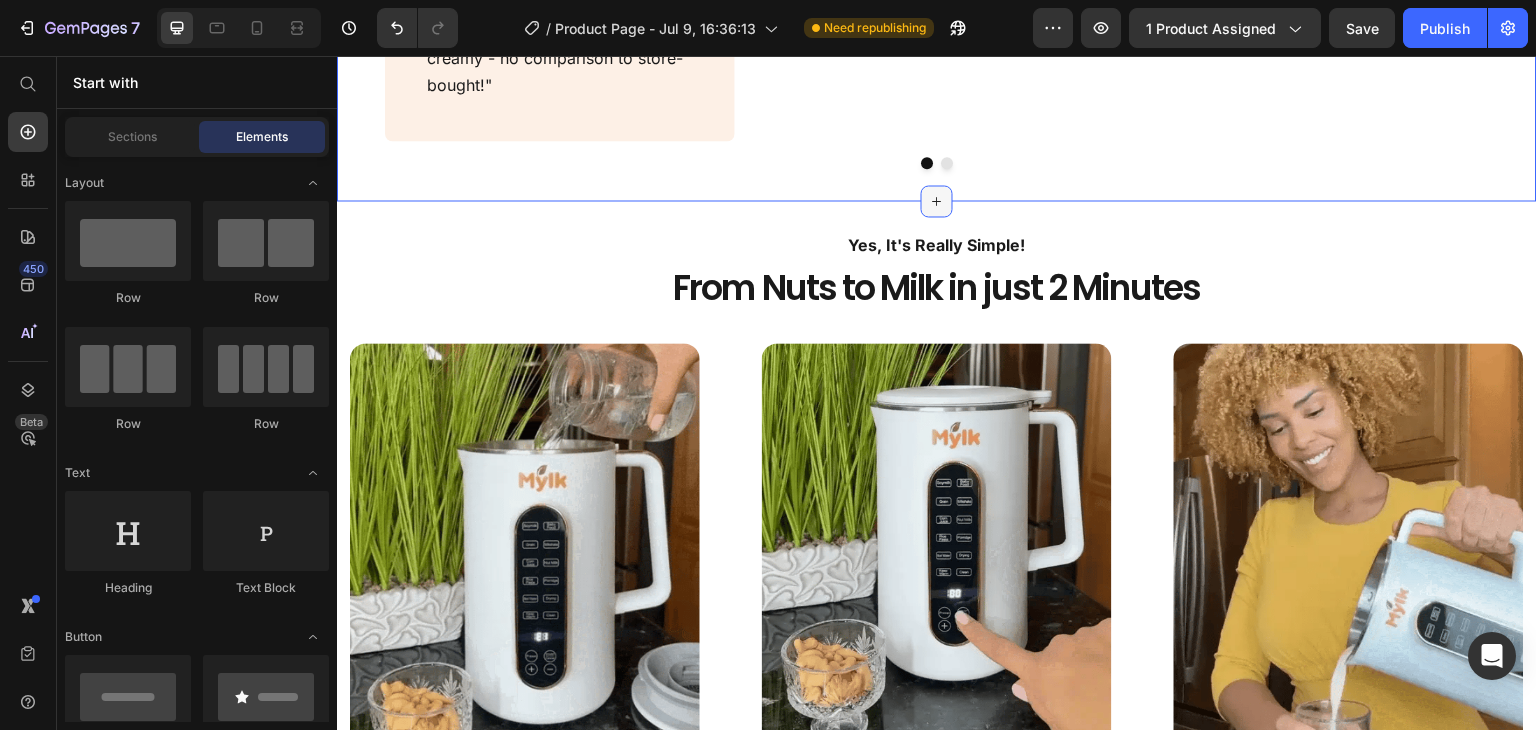 click at bounding box center [937, 201] 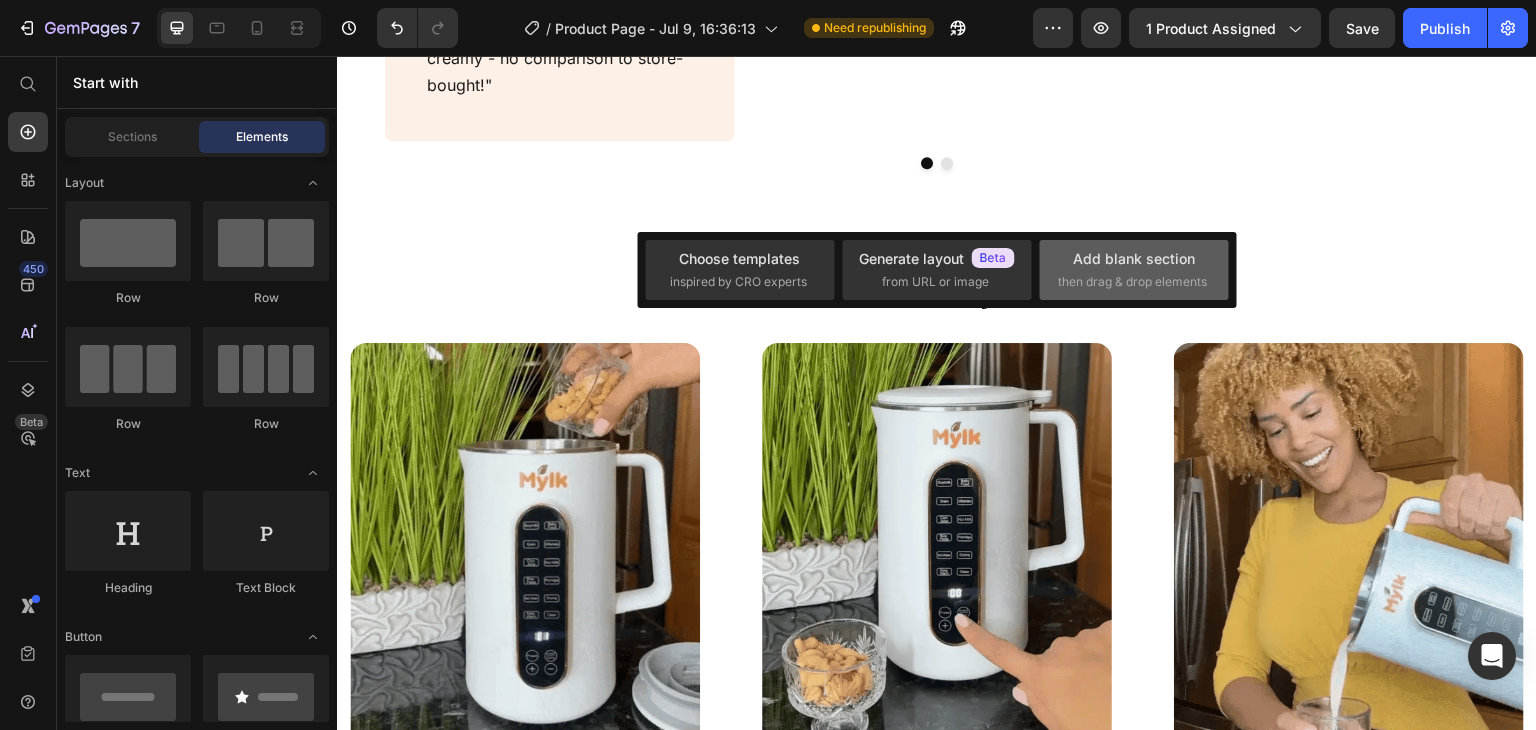 click on "then drag & drop elements" at bounding box center (1132, 282) 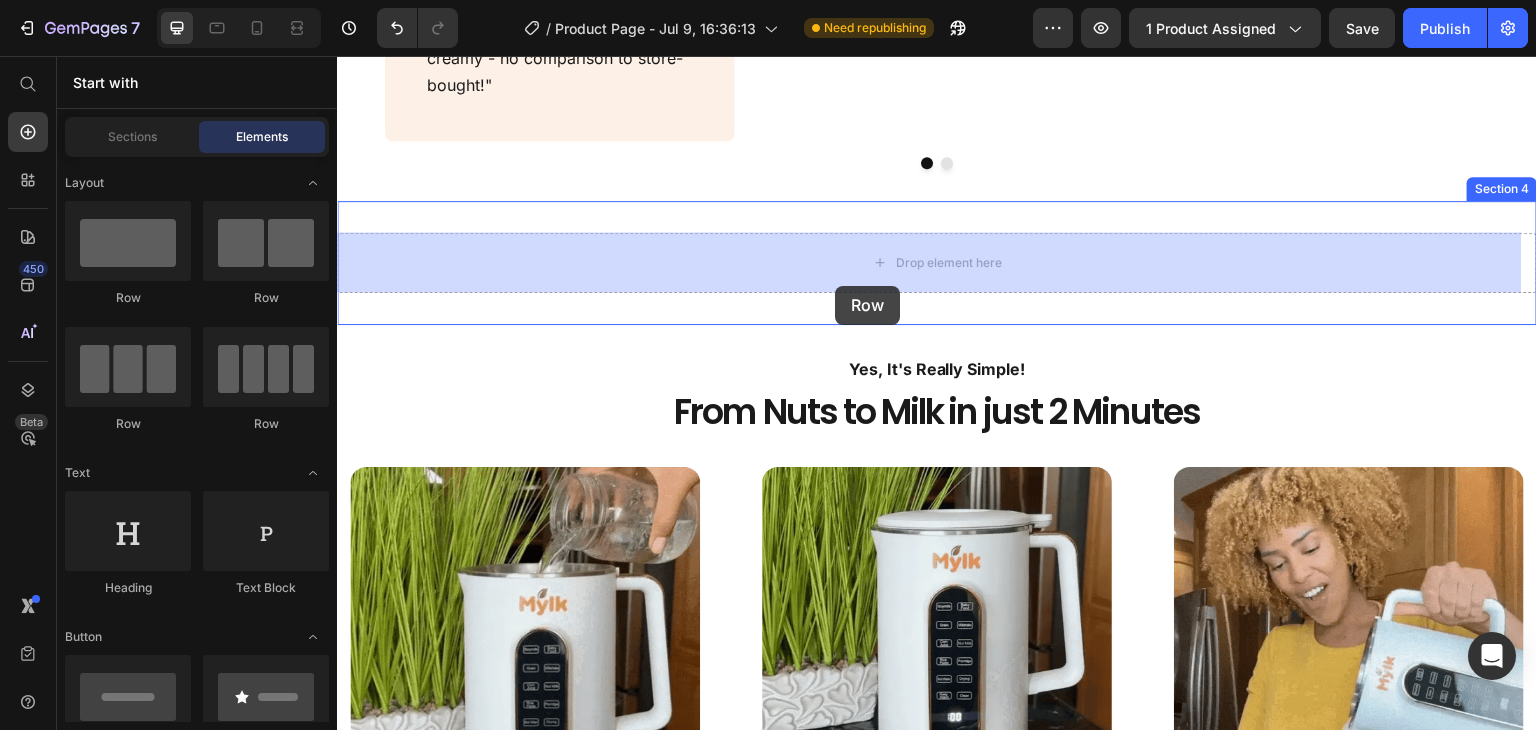 drag, startPoint x: 618, startPoint y: 309, endPoint x: 870, endPoint y: 269, distance: 255.15486 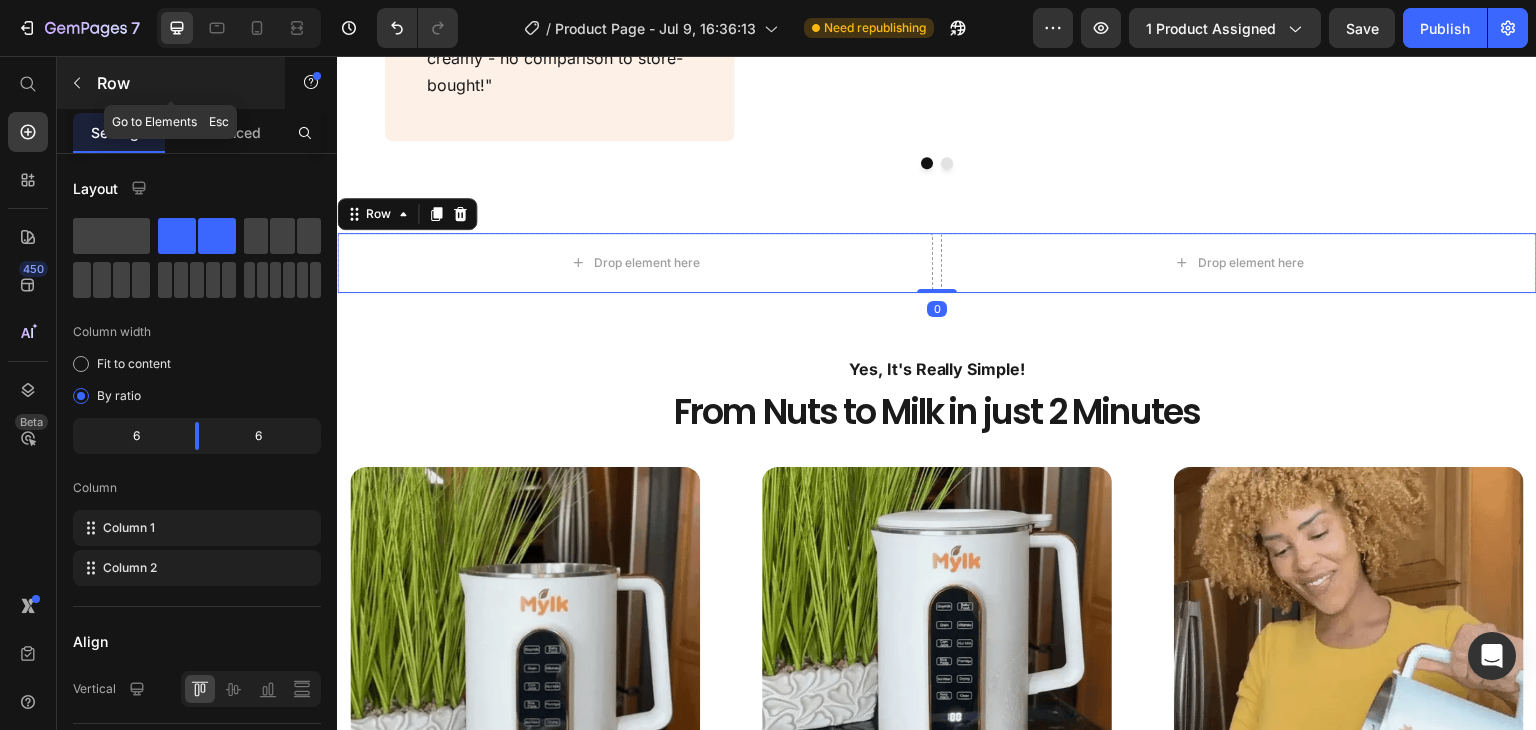 click on "Row" at bounding box center (182, 83) 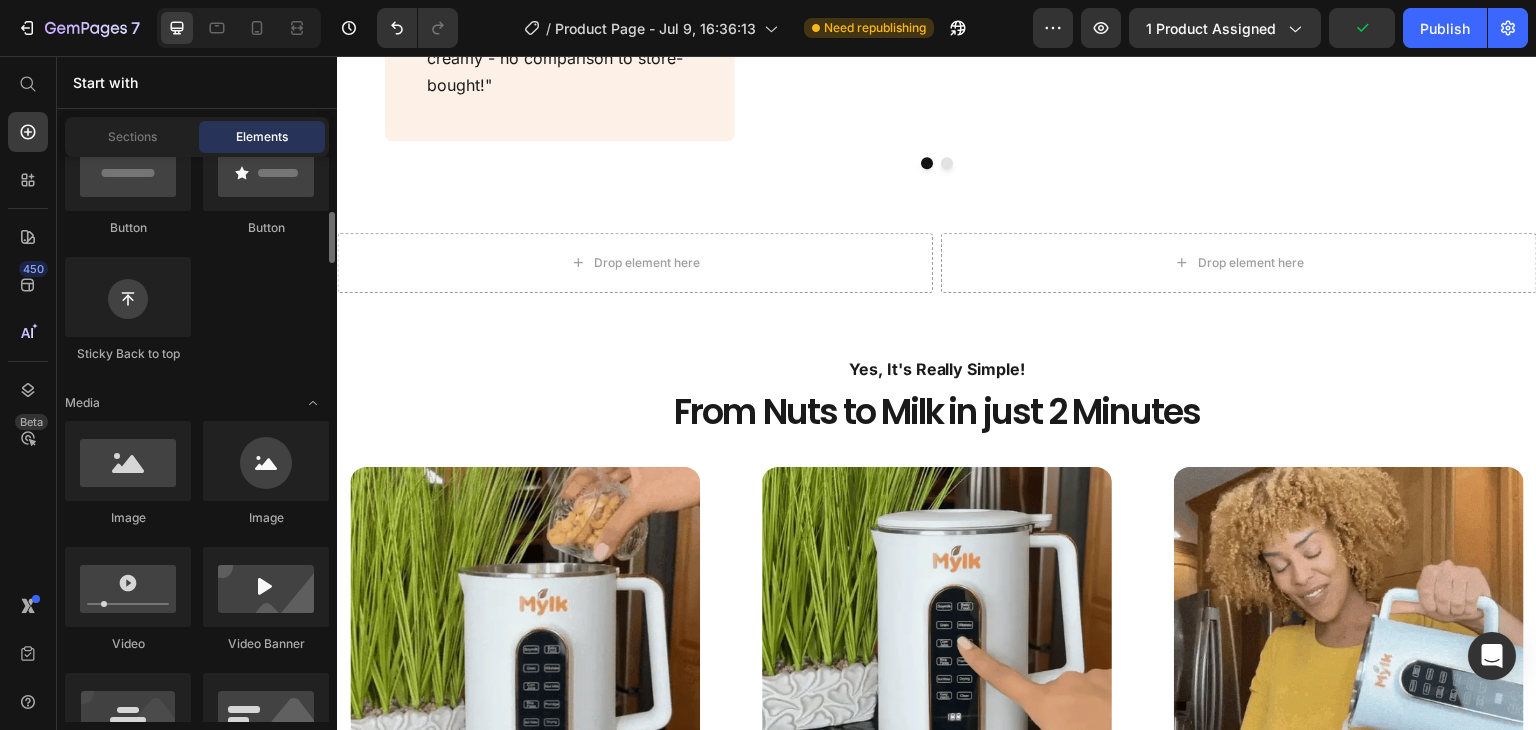 scroll, scrollTop: 531, scrollLeft: 0, axis: vertical 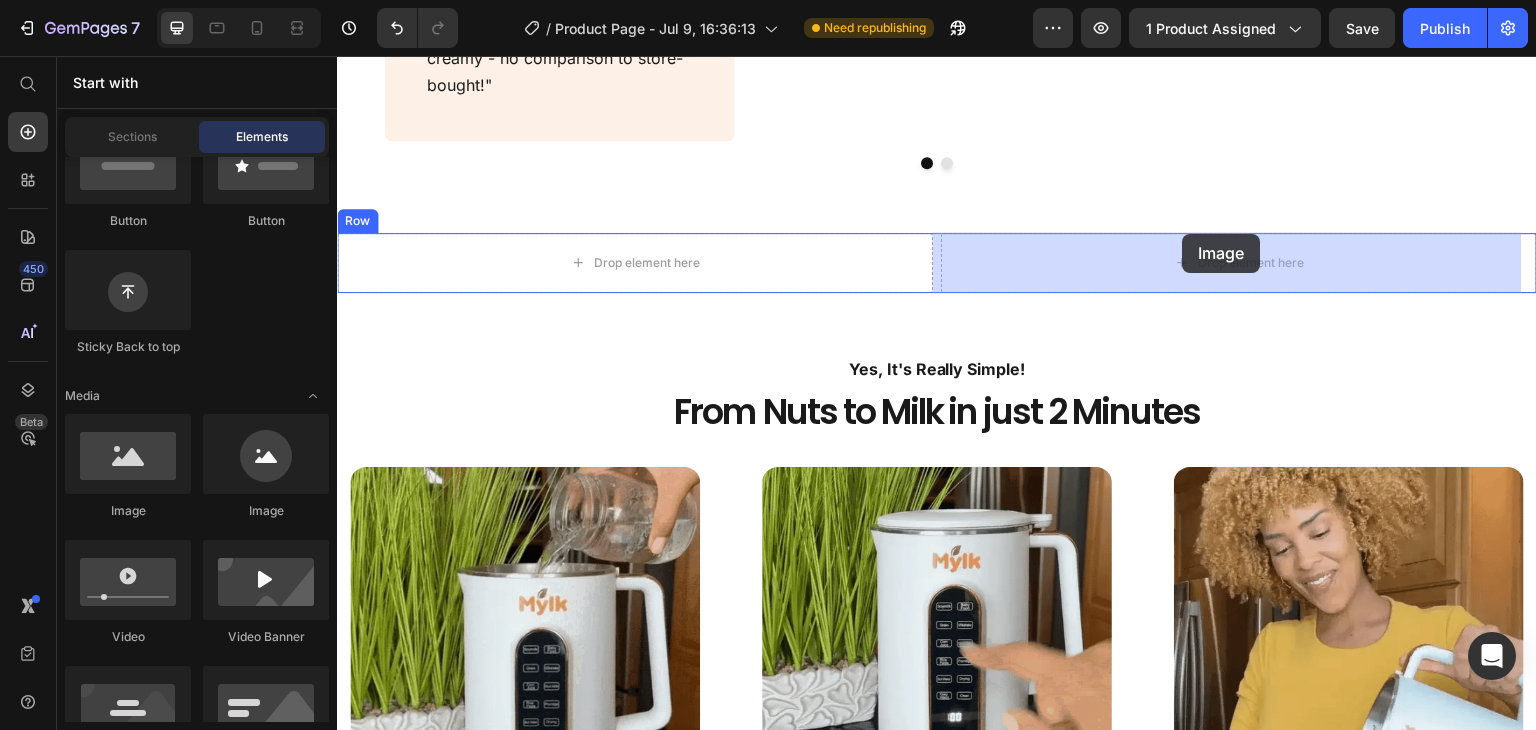 drag, startPoint x: 493, startPoint y: 538, endPoint x: 1179, endPoint y: 242, distance: 747.13586 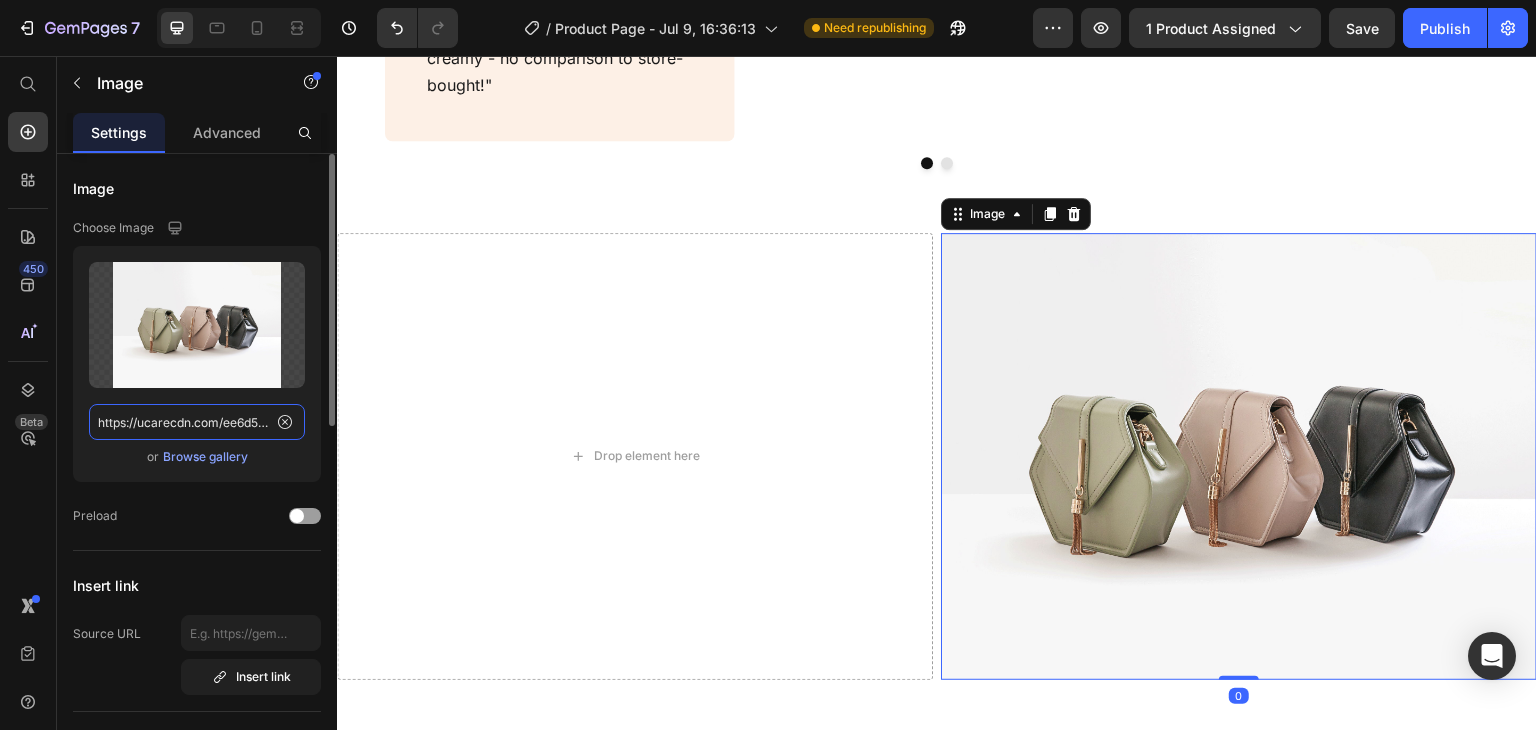 click on "https://ucarecdn.com/ee6d5074-1640-4cc7-8933-47c8589c3dee/-/format/auto/" 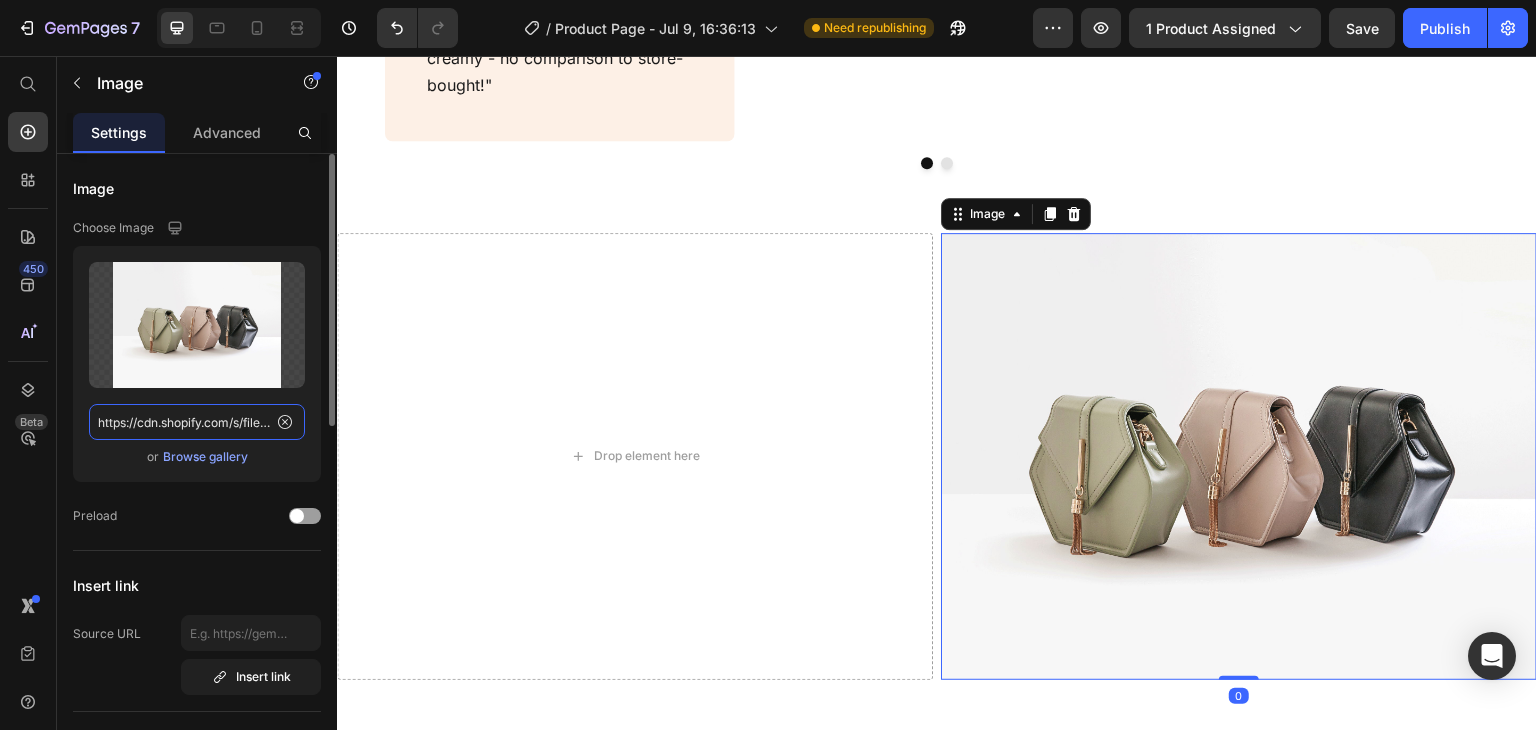 scroll, scrollTop: 0, scrollLeft: 394, axis: horizontal 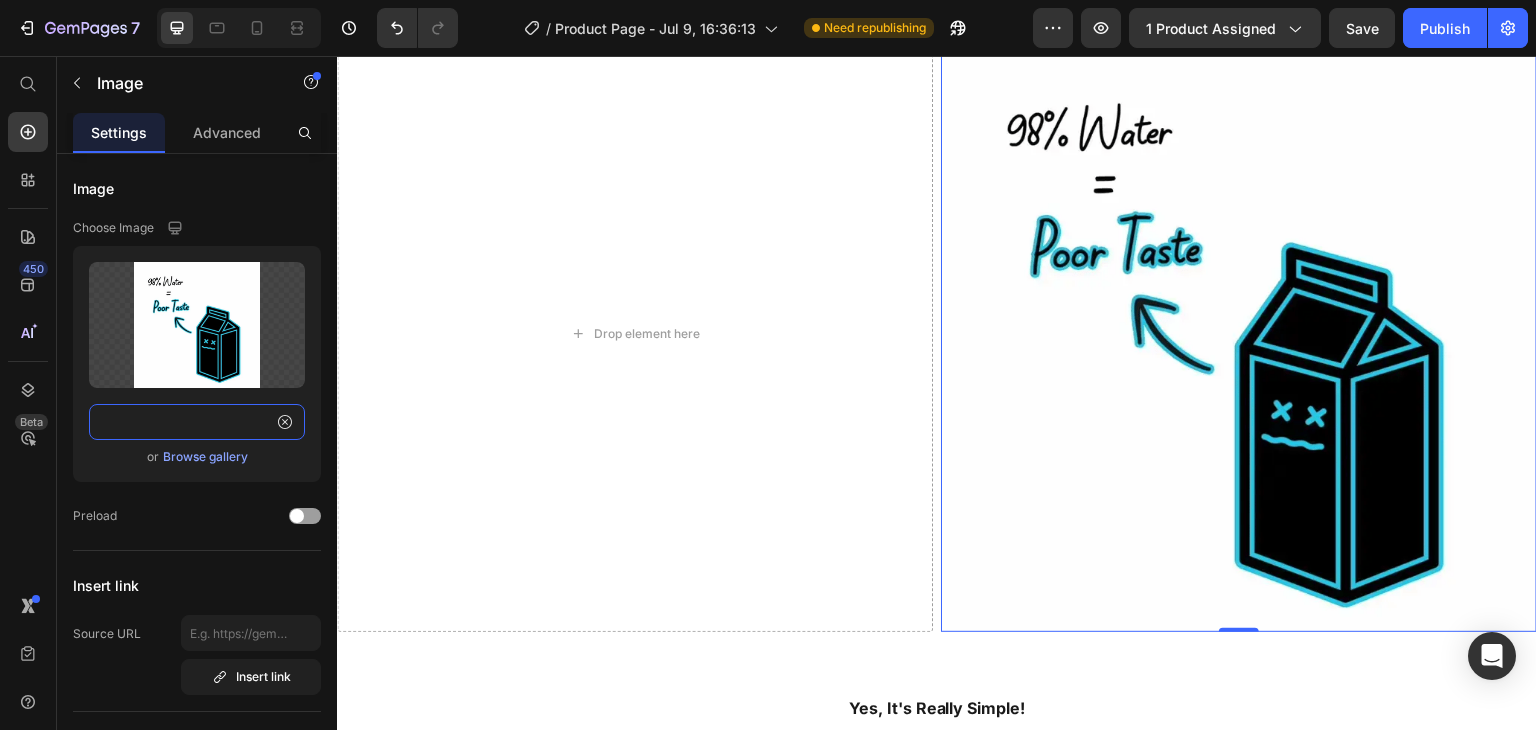 type on "https://cdn.shopify.com/s/files/1/0876/7786/2174/files/ezgif.com-webp-maker.webp?v=1728583085" 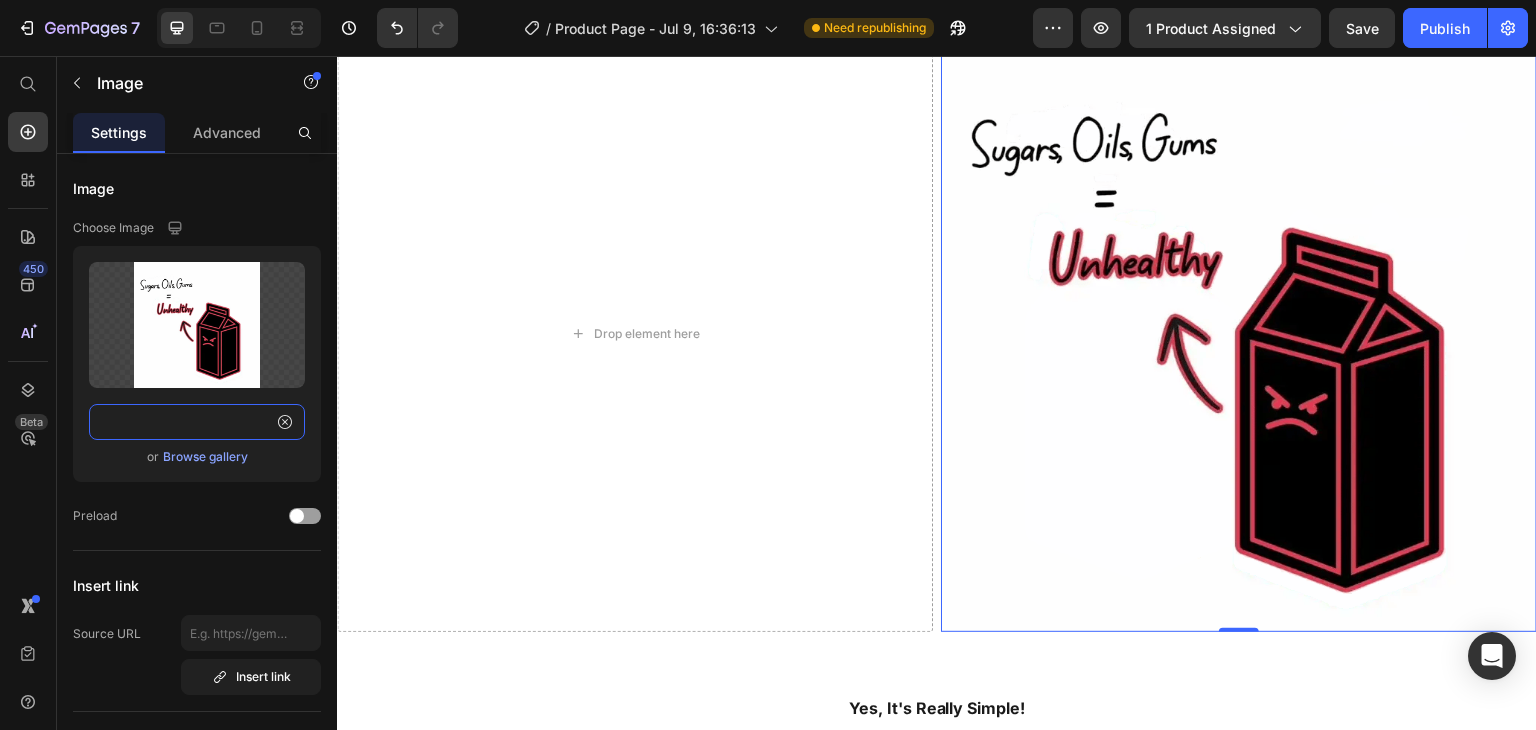 scroll, scrollTop: 0, scrollLeft: 0, axis: both 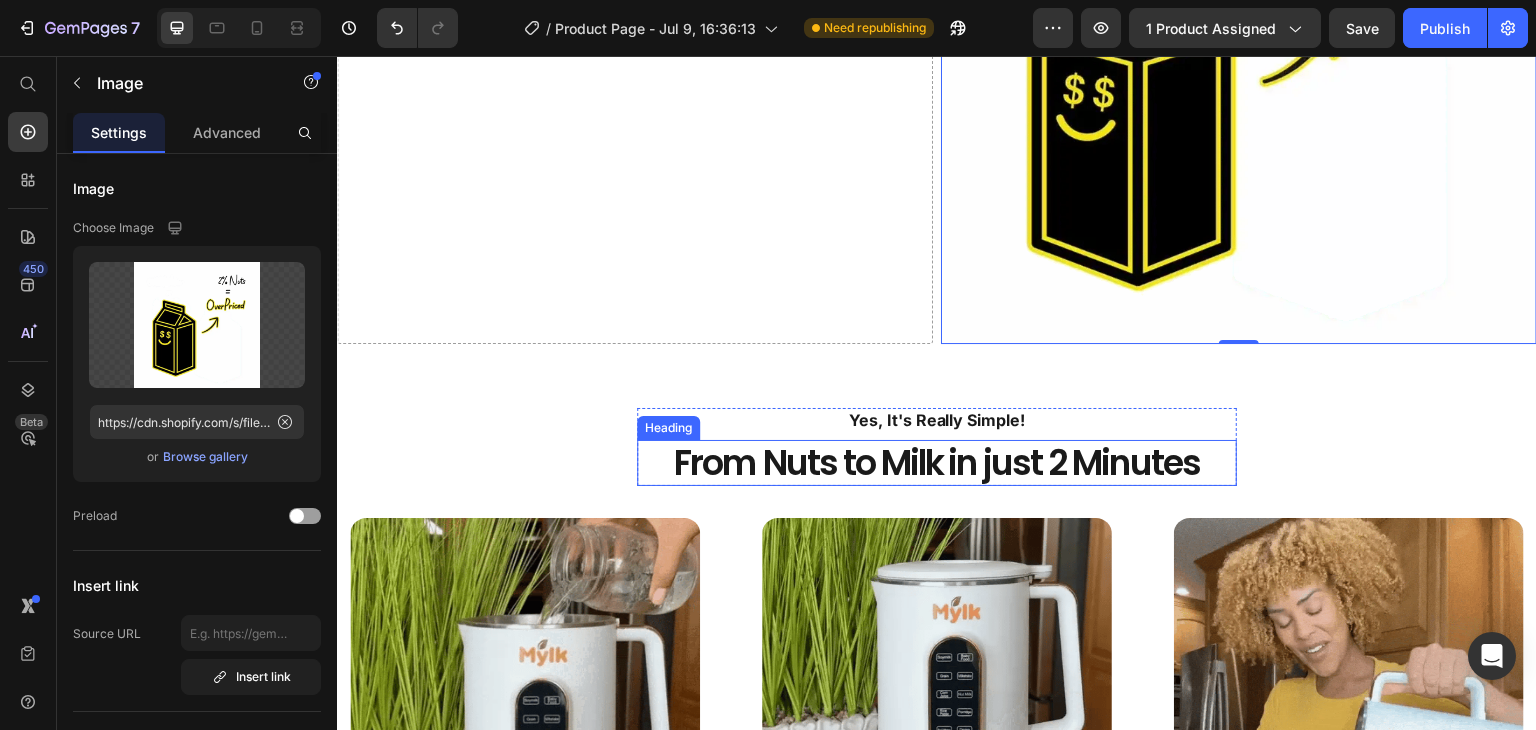 click on "From Nuts to Milk in just 2 Minutes" at bounding box center [937, 463] 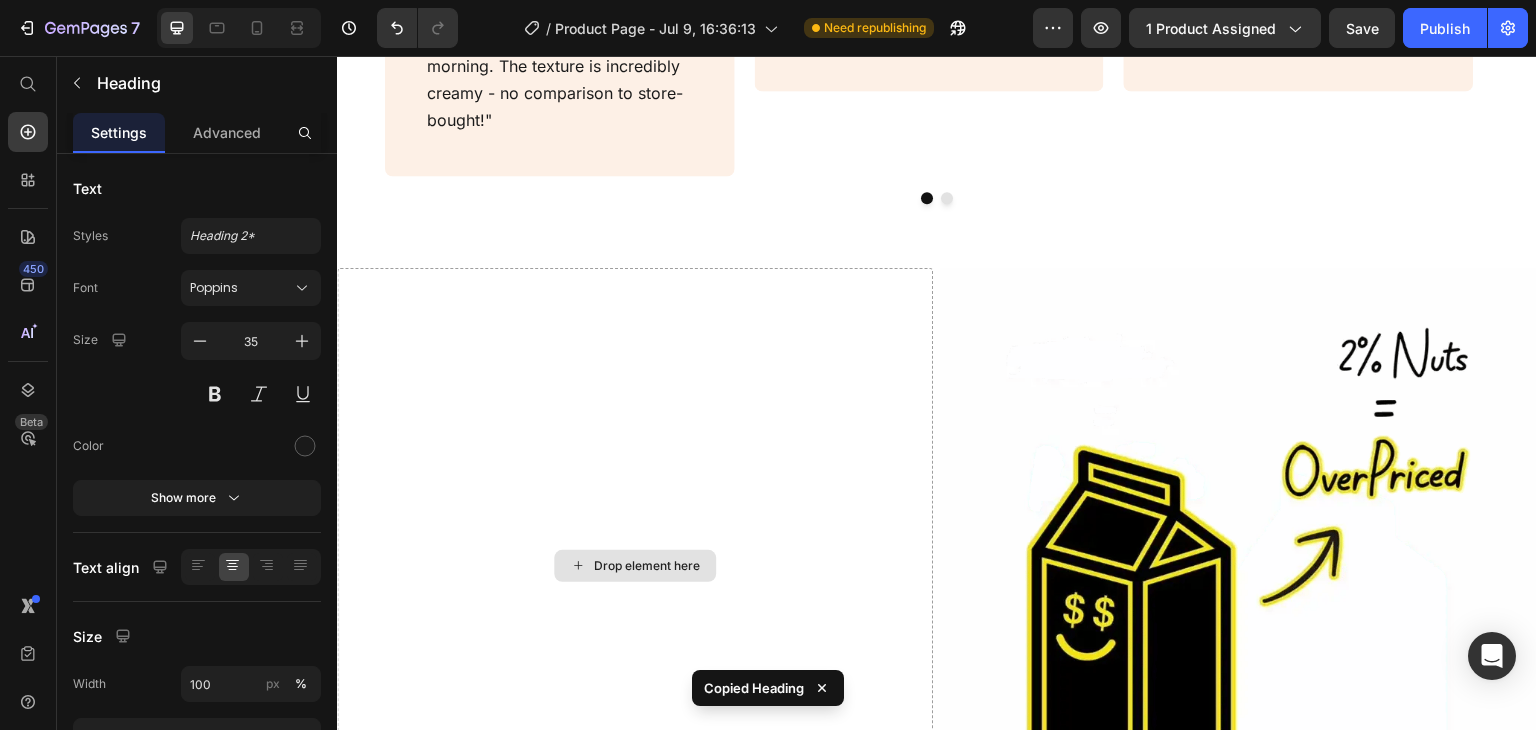 scroll, scrollTop: 1615, scrollLeft: 0, axis: vertical 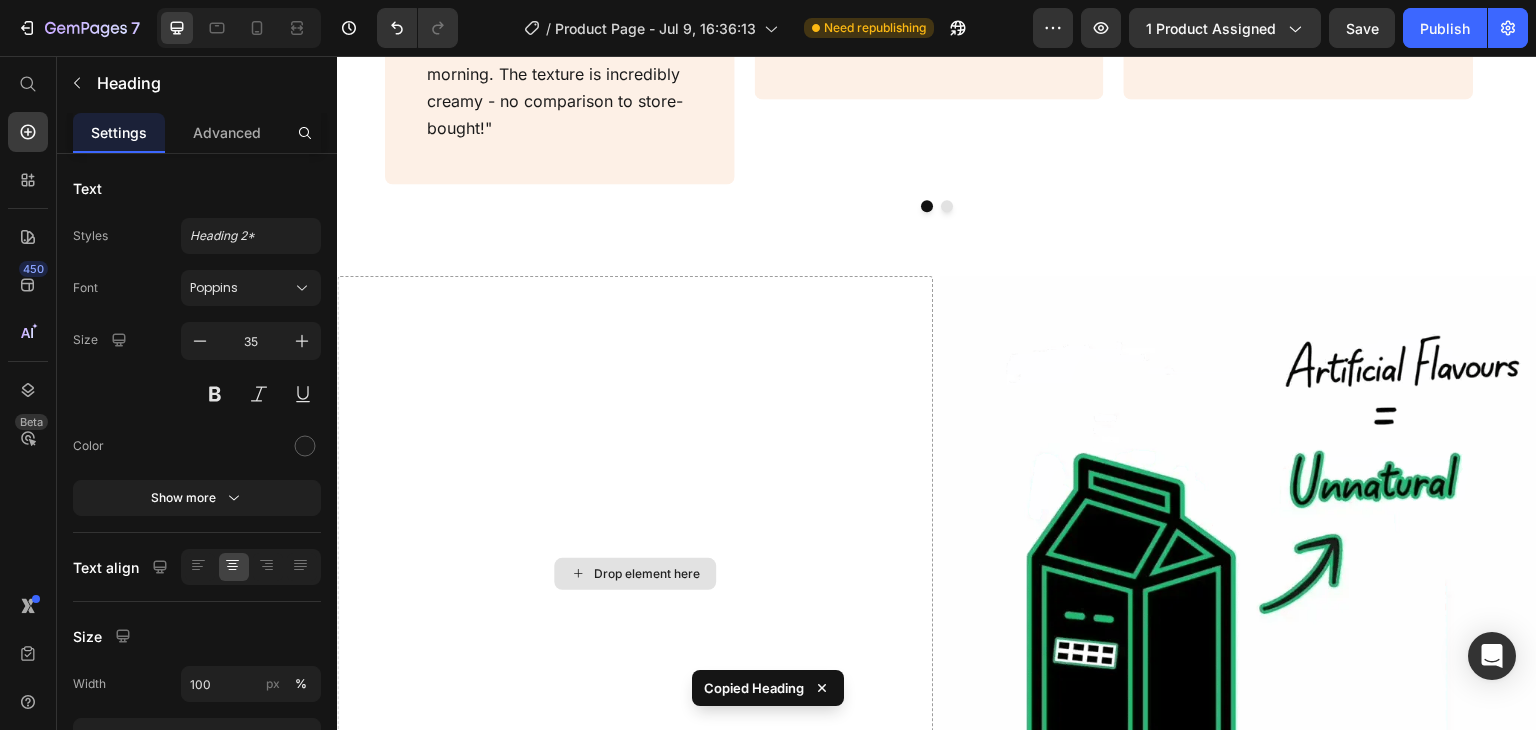 click on "Drop element here" at bounding box center (635, 574) 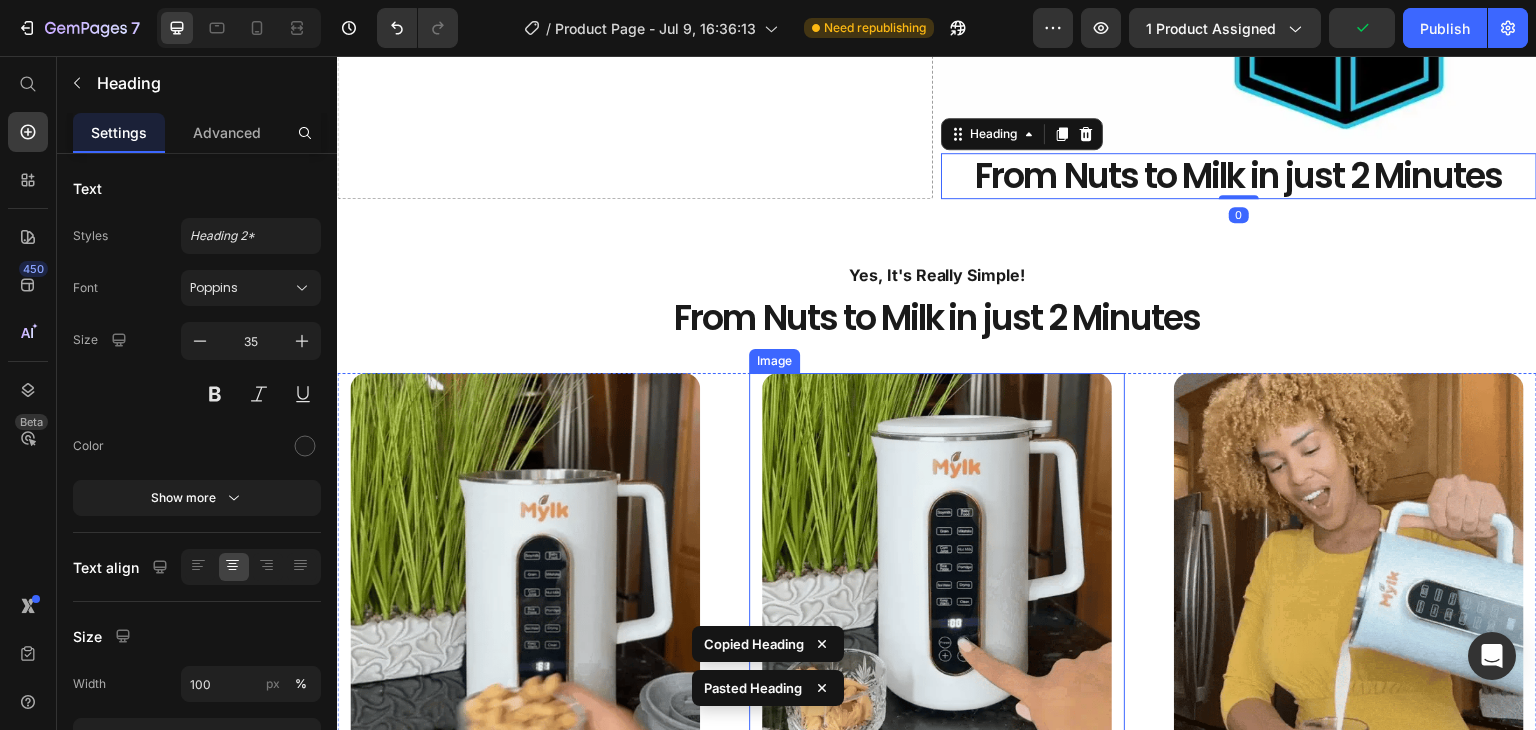 scroll, scrollTop: 2352, scrollLeft: 0, axis: vertical 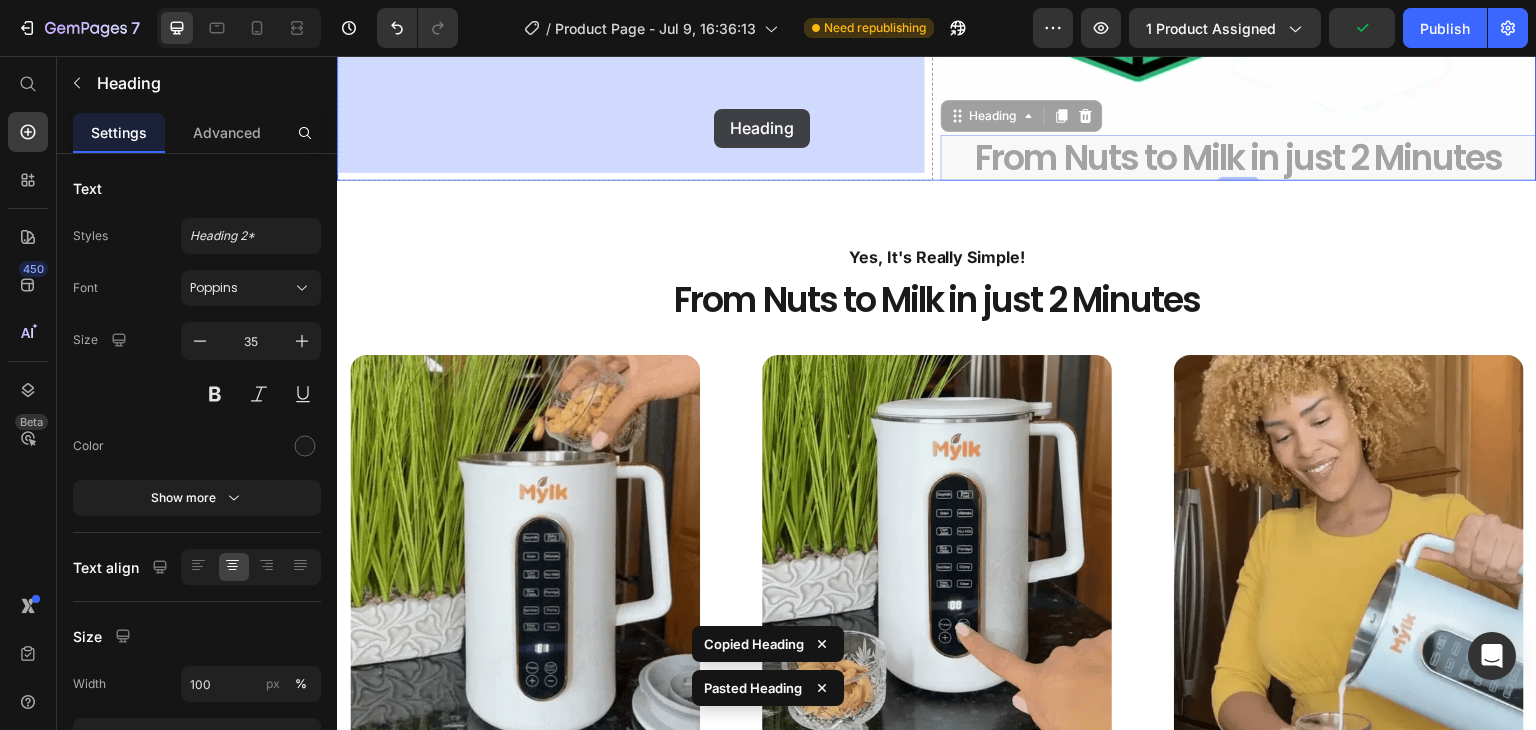 drag, startPoint x: 1042, startPoint y: 142, endPoint x: 714, endPoint y: 109, distance: 329.65588 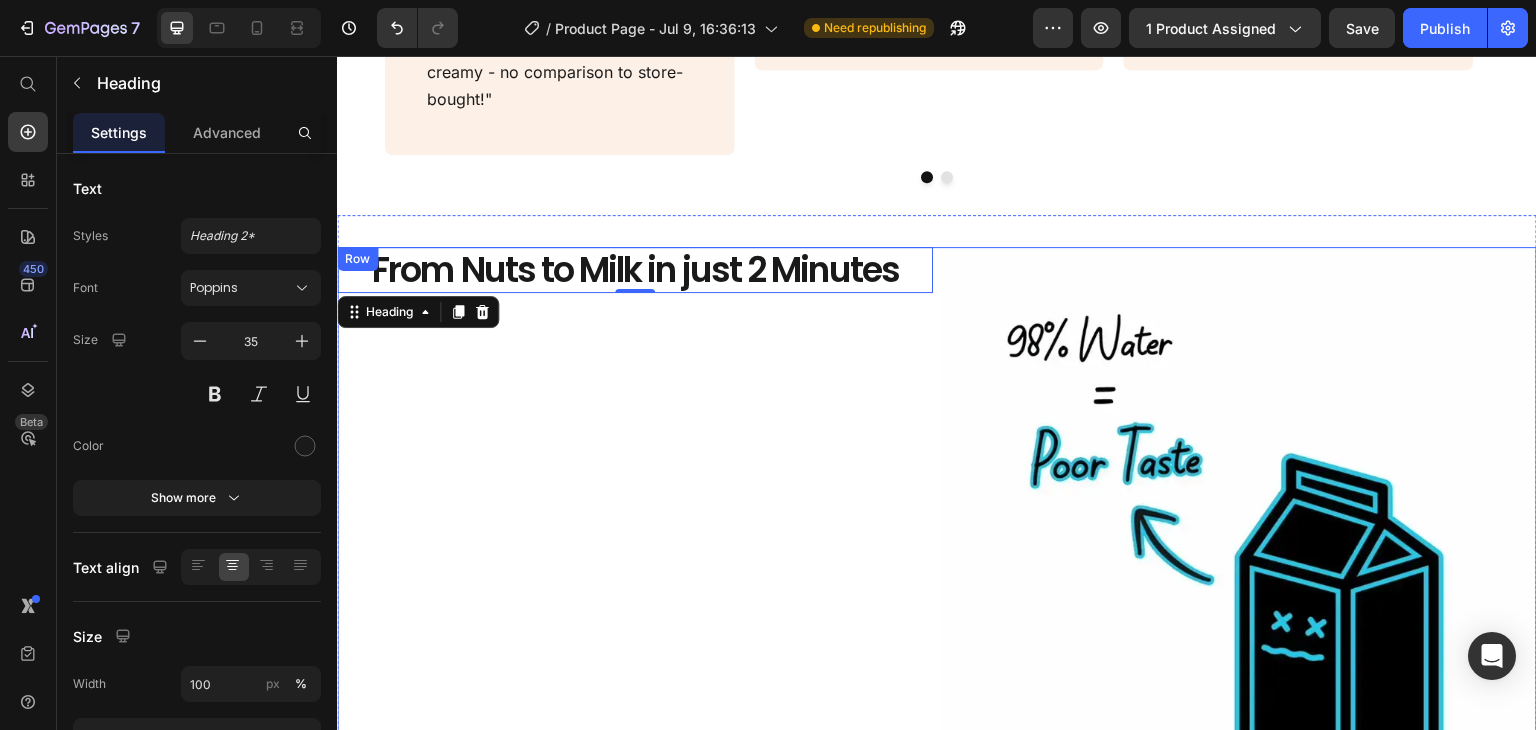 scroll, scrollTop: 1594, scrollLeft: 0, axis: vertical 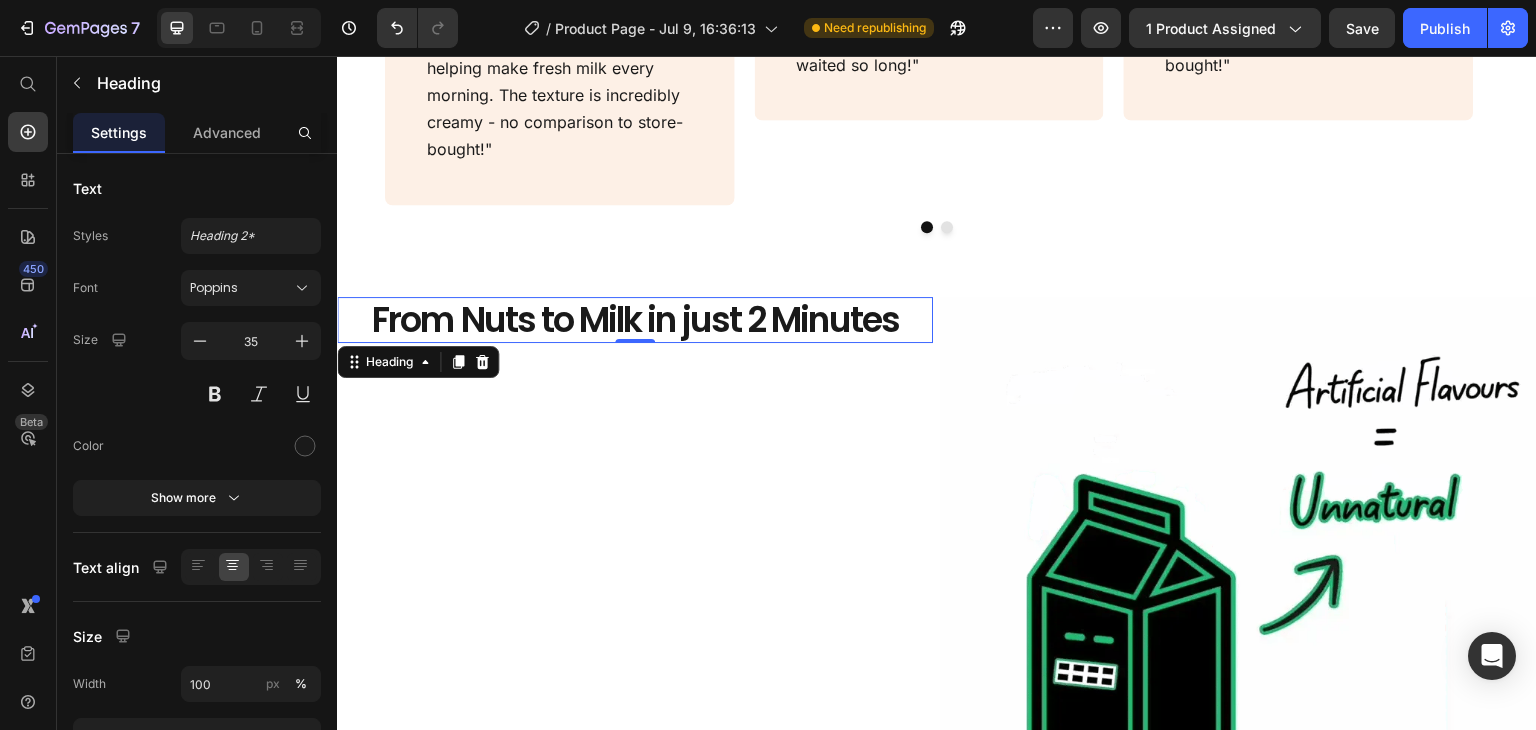 click on "From Nuts to Milk in just 2 Minutes" at bounding box center (635, 320) 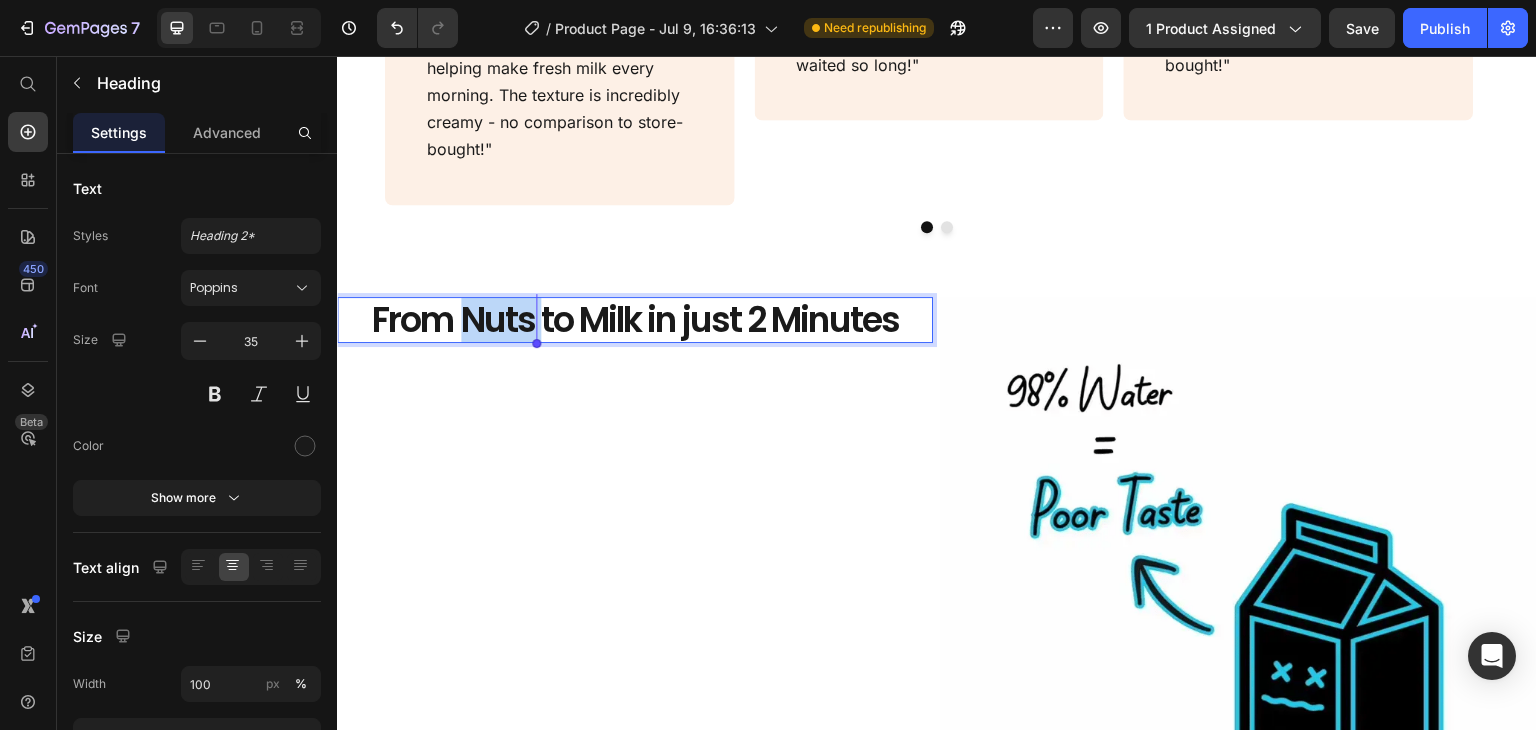 click on "From Nuts to Milk in just 2 Minutes" at bounding box center [635, 320] 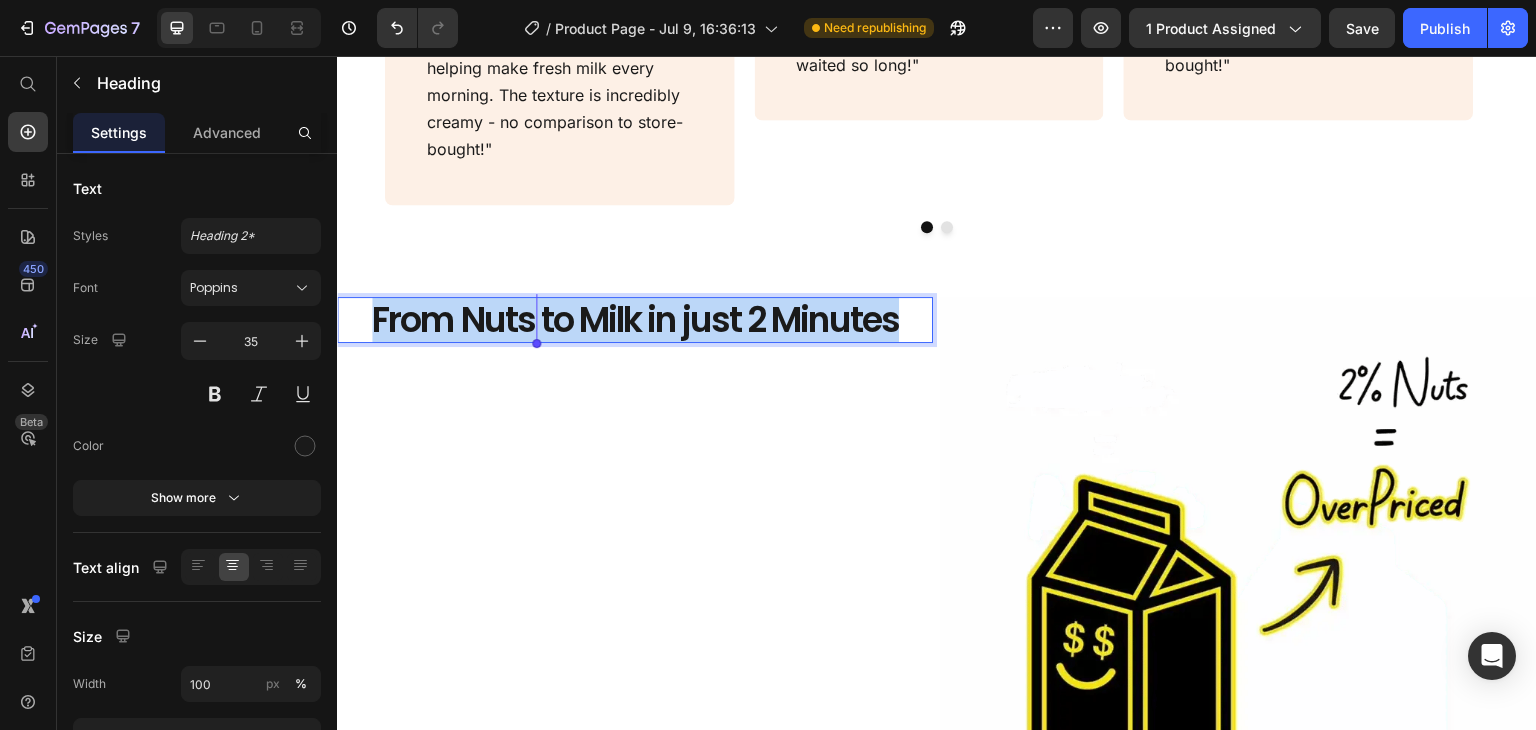 click on "From Nuts to Milk in just 2 Minutes" at bounding box center (635, 320) 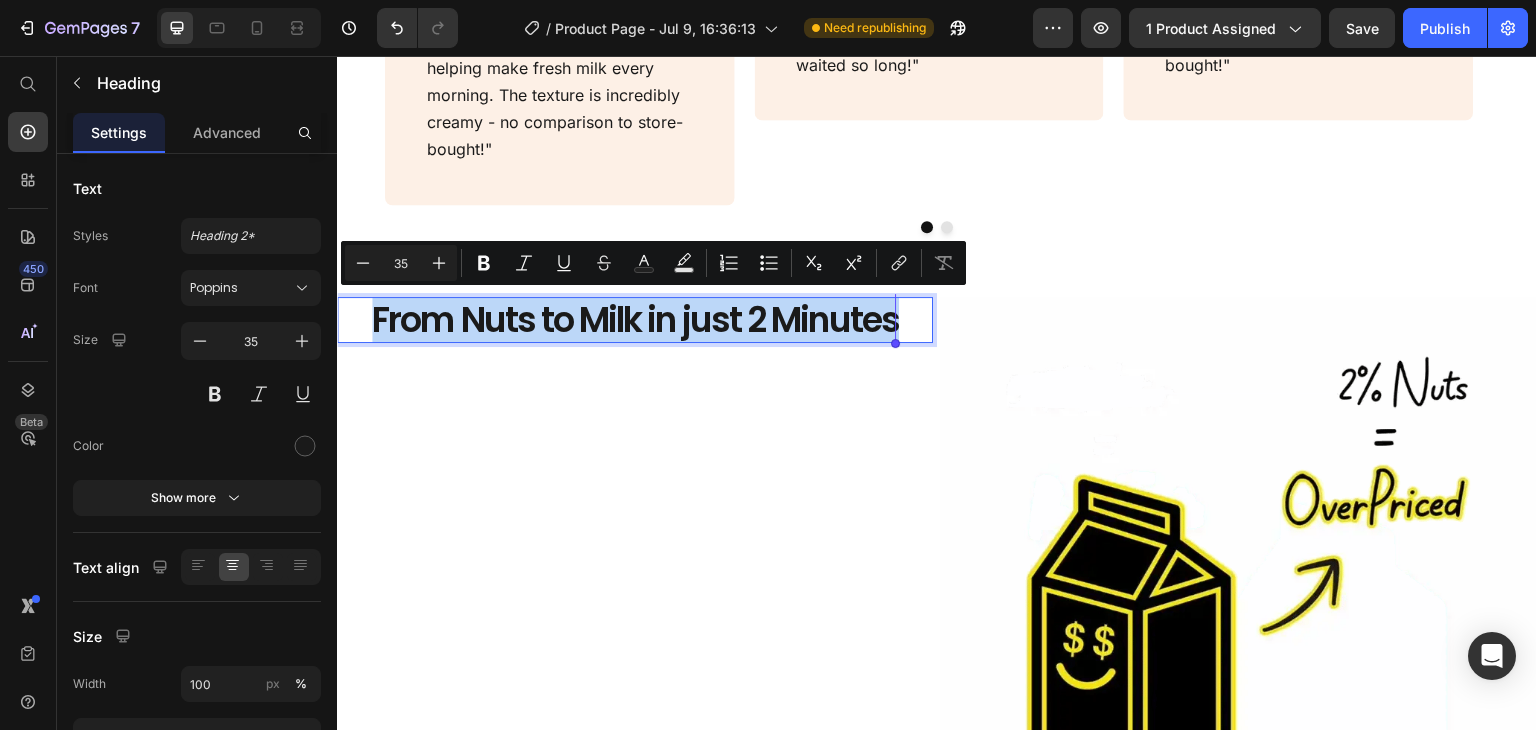 click on "From Nuts to Milk in just 2 Minutes" at bounding box center [635, 320] 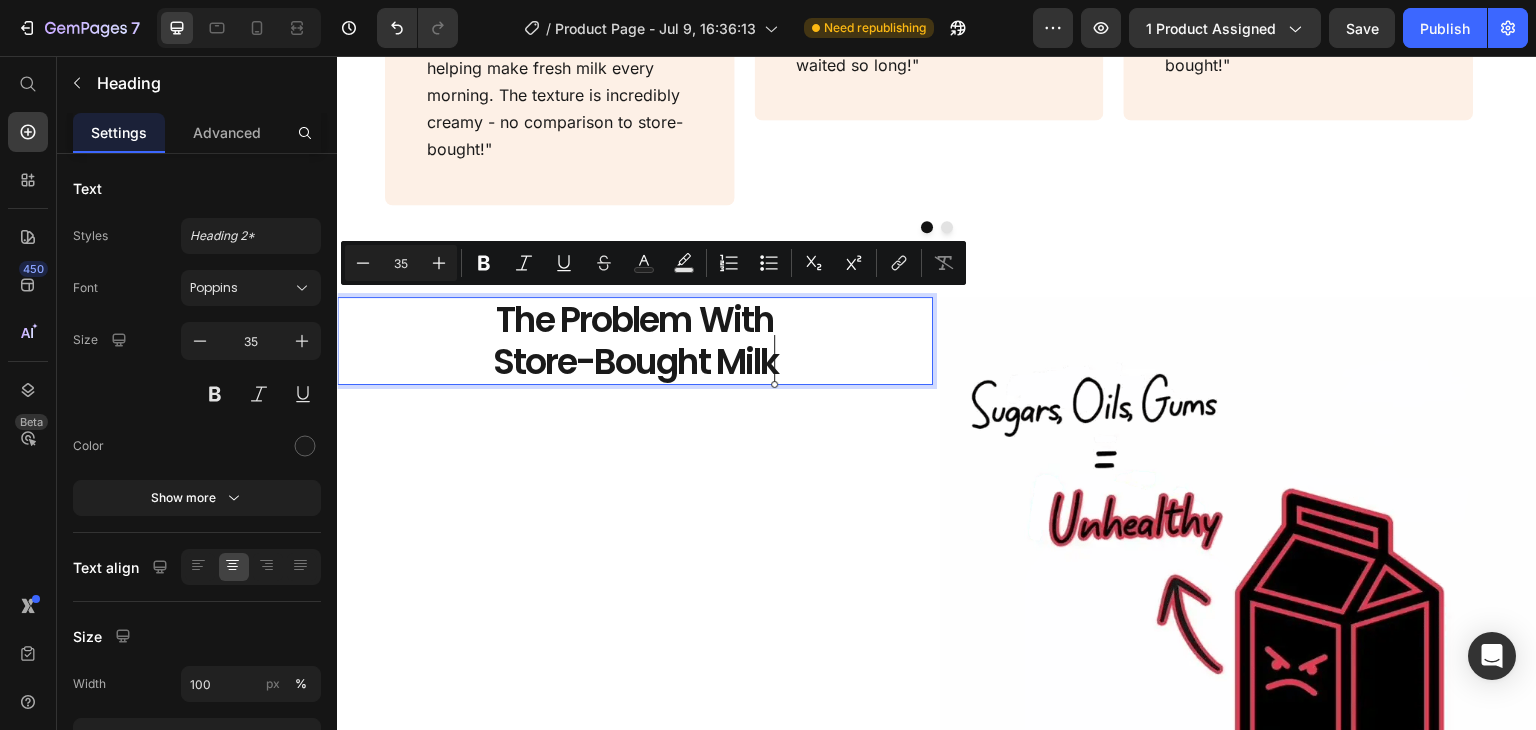 scroll, scrollTop: 0, scrollLeft: 0, axis: both 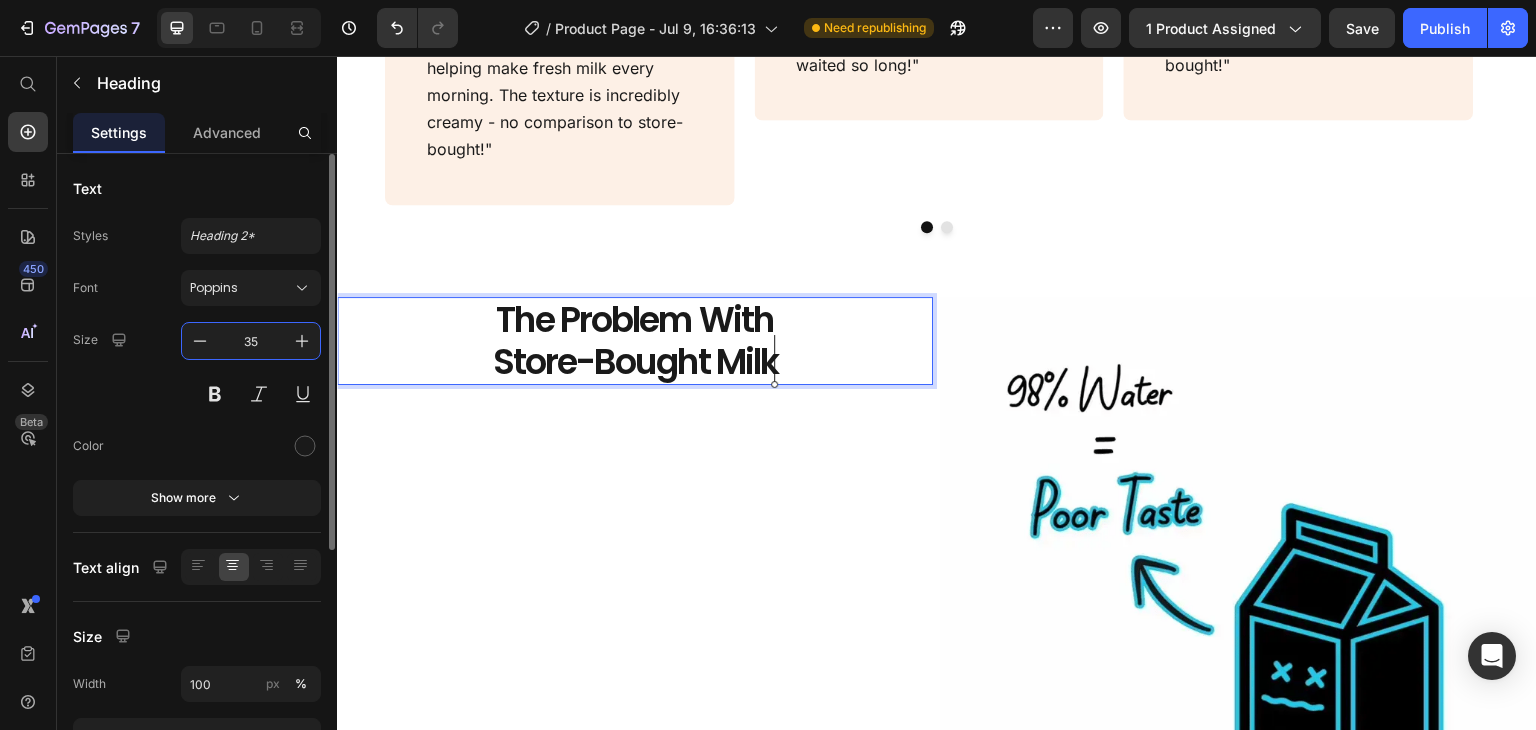click on "35" at bounding box center (251, 341) 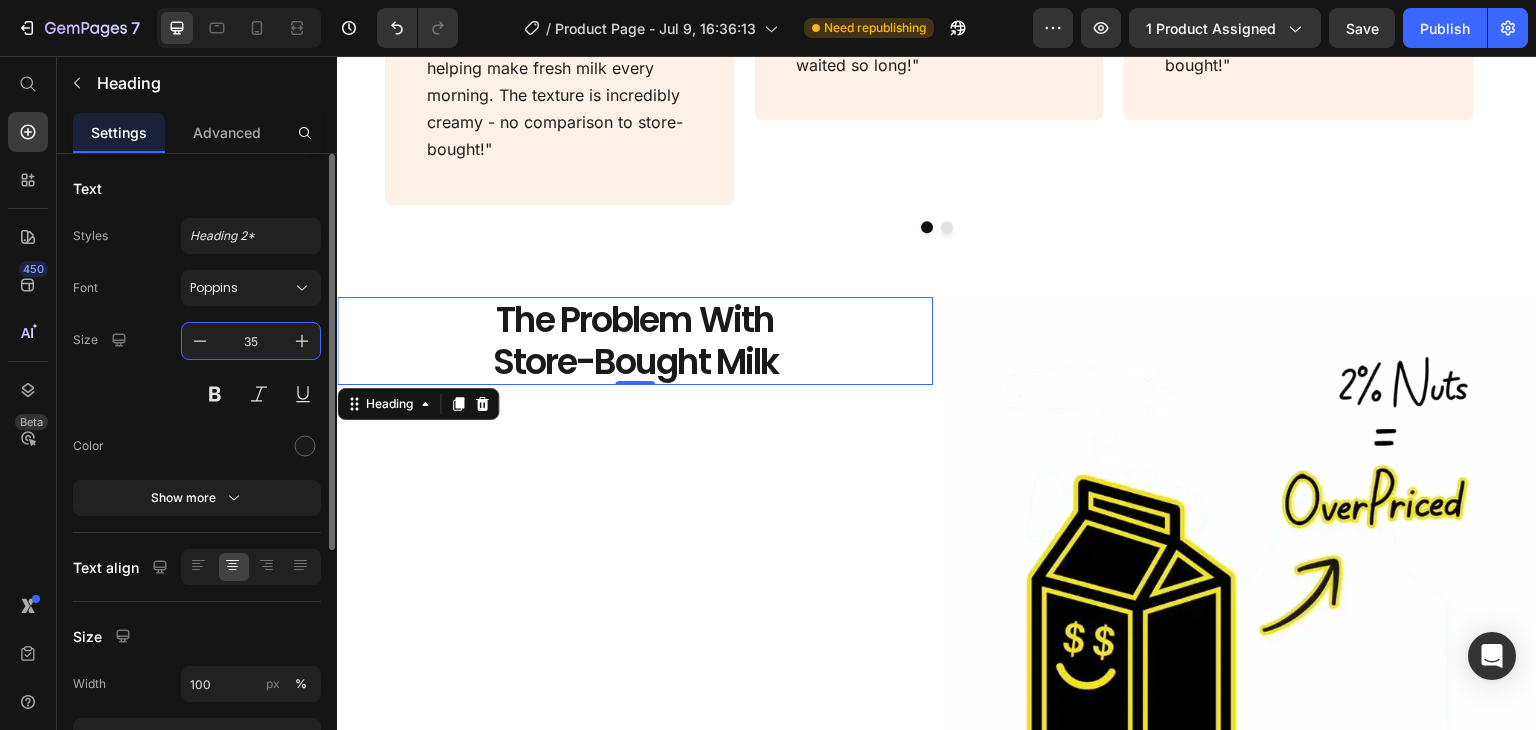 click on "35" at bounding box center [251, 341] 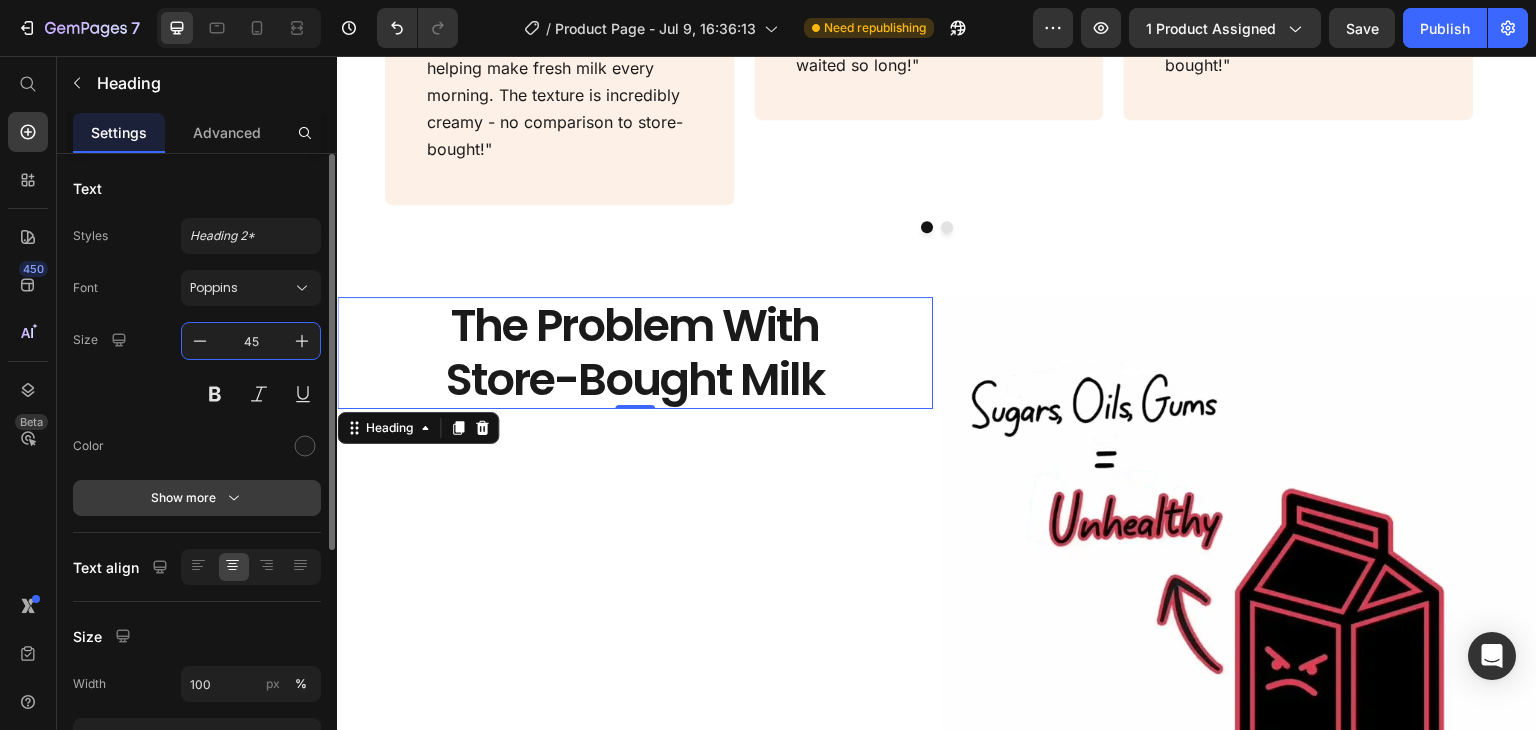 type on "45" 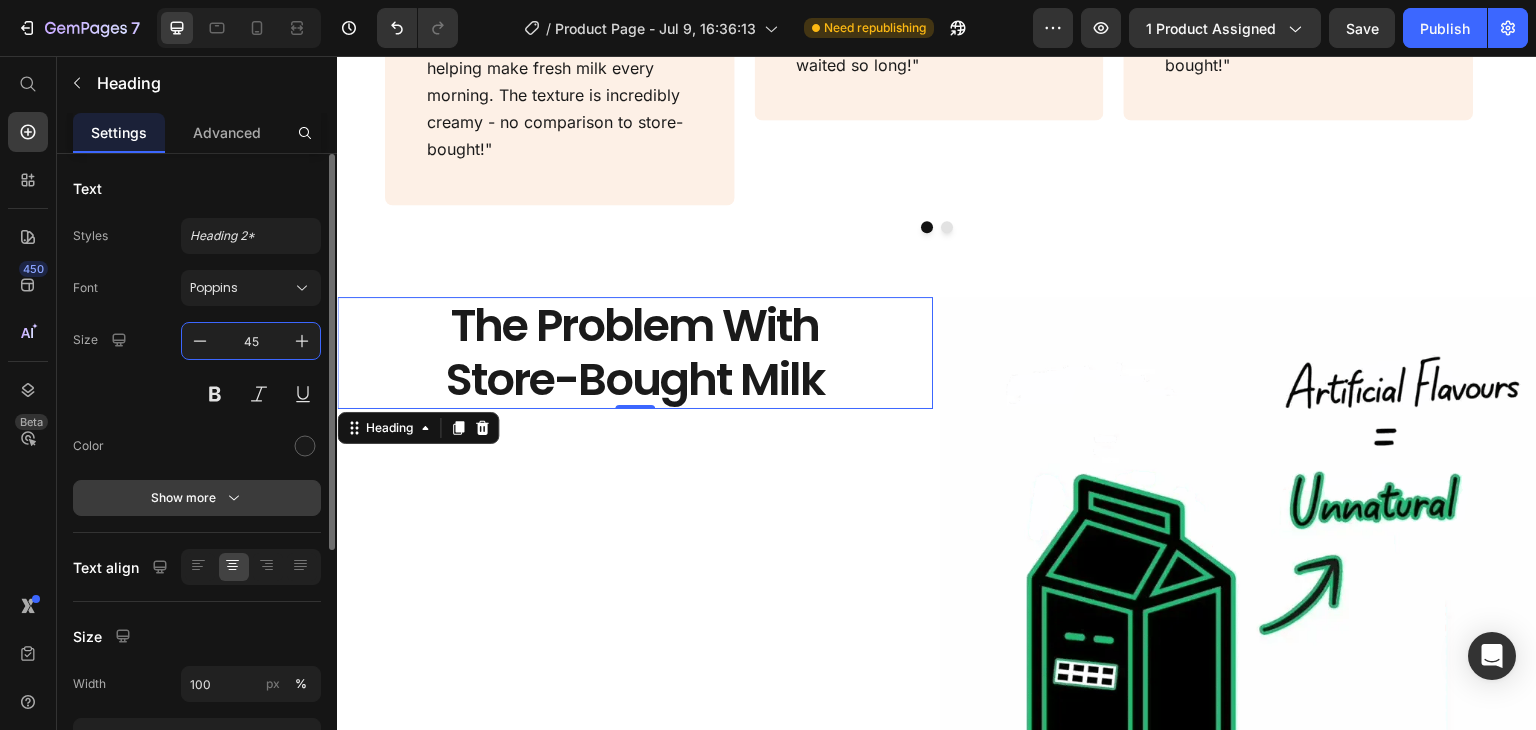 click 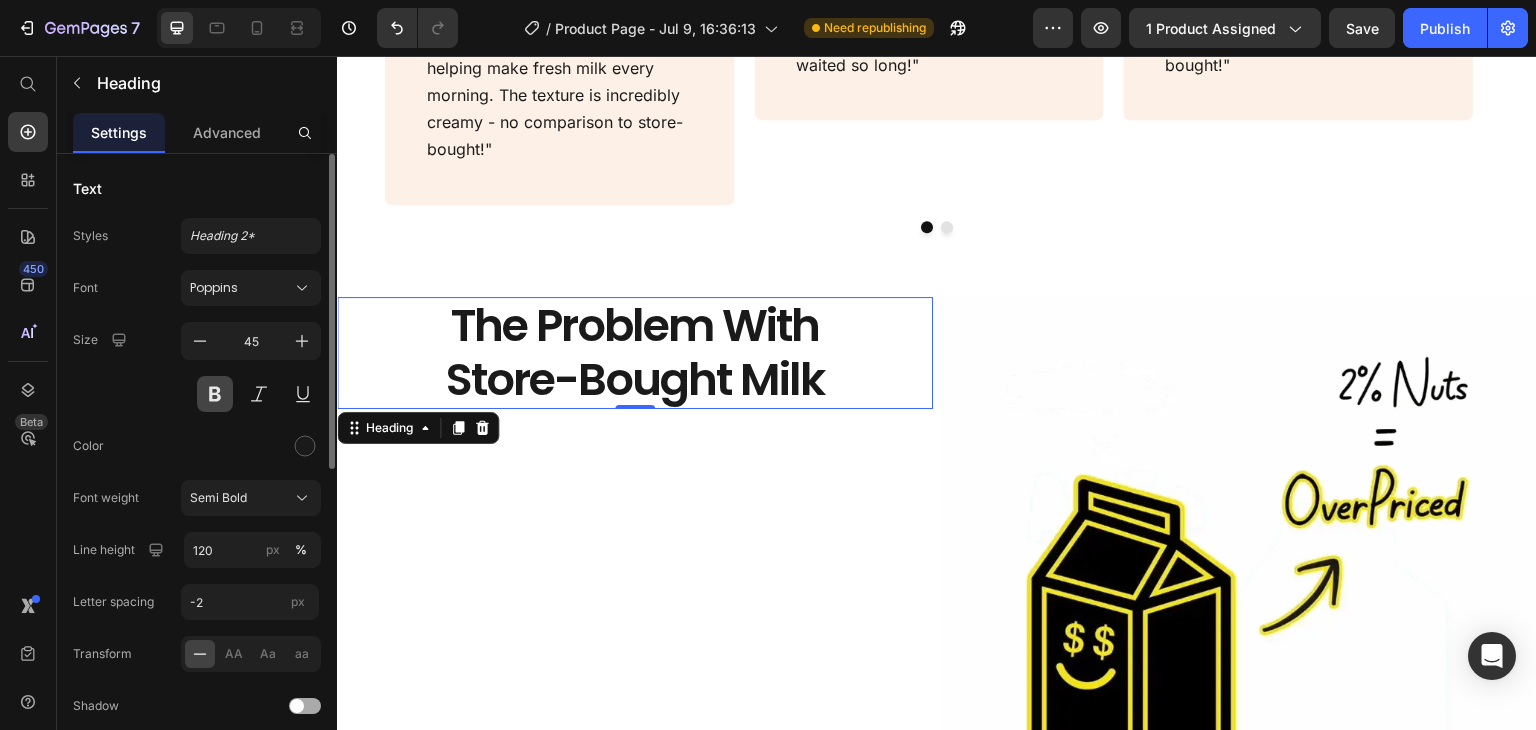 click at bounding box center (215, 394) 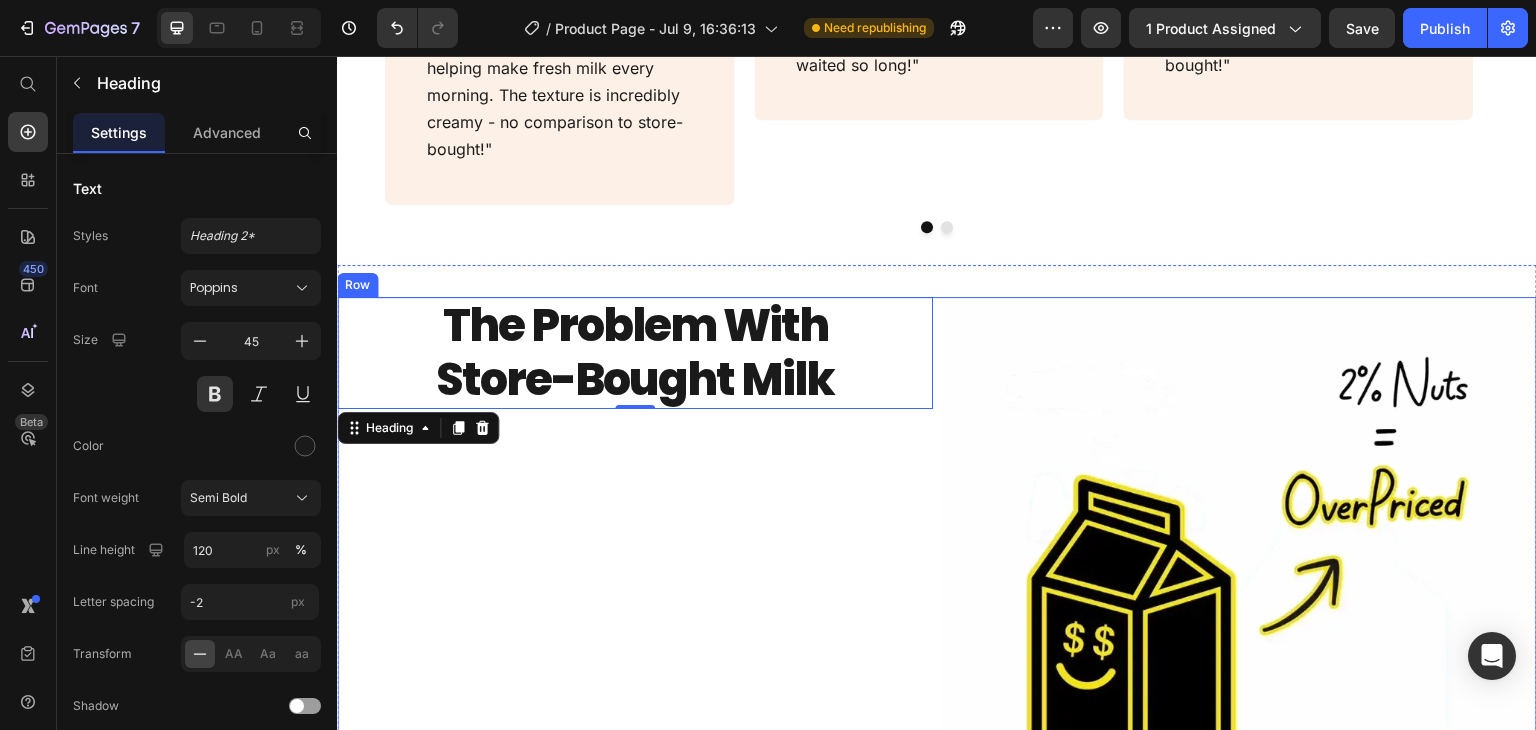 click on "The Problem With Store-Bought Milk Heading   0" at bounding box center [635, 595] 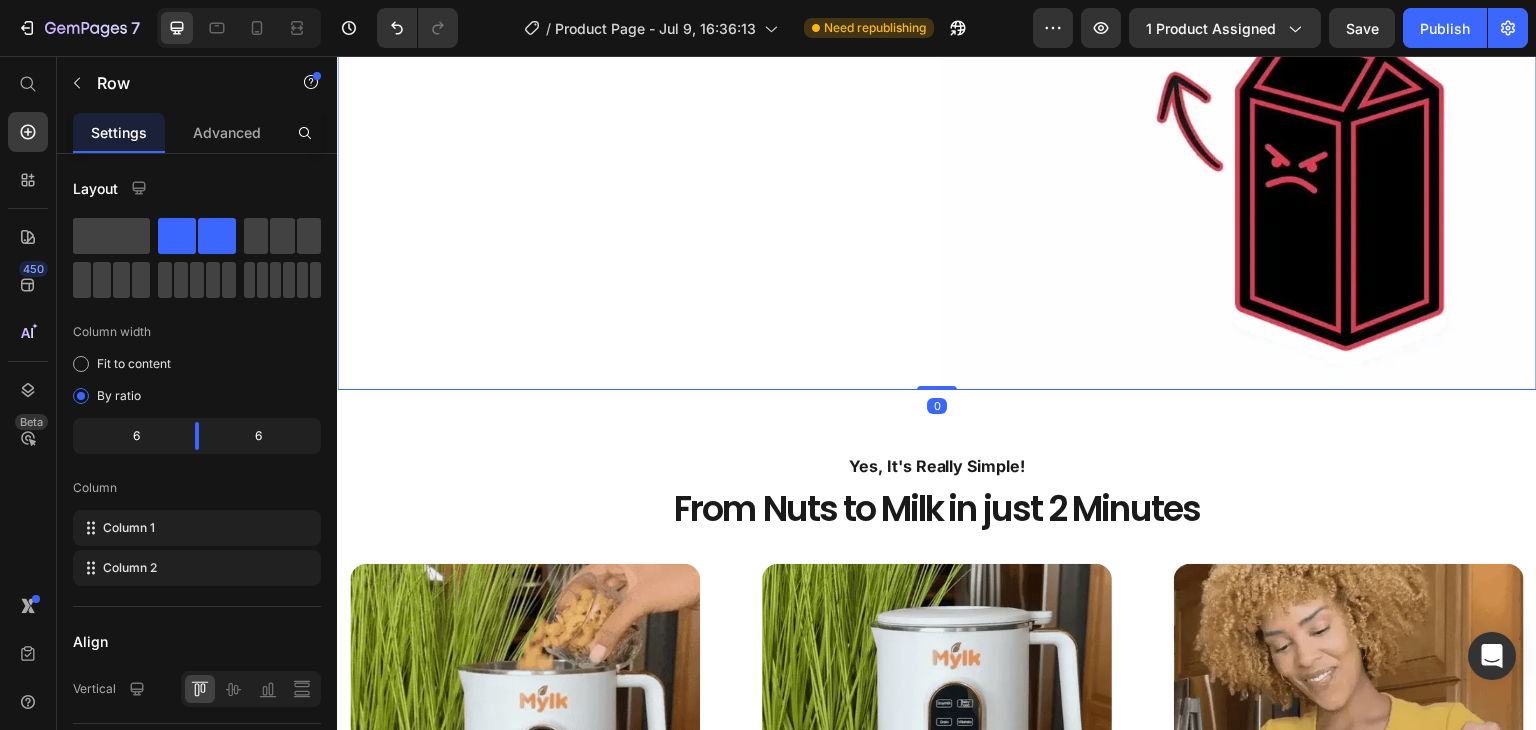 scroll, scrollTop: 2114, scrollLeft: 0, axis: vertical 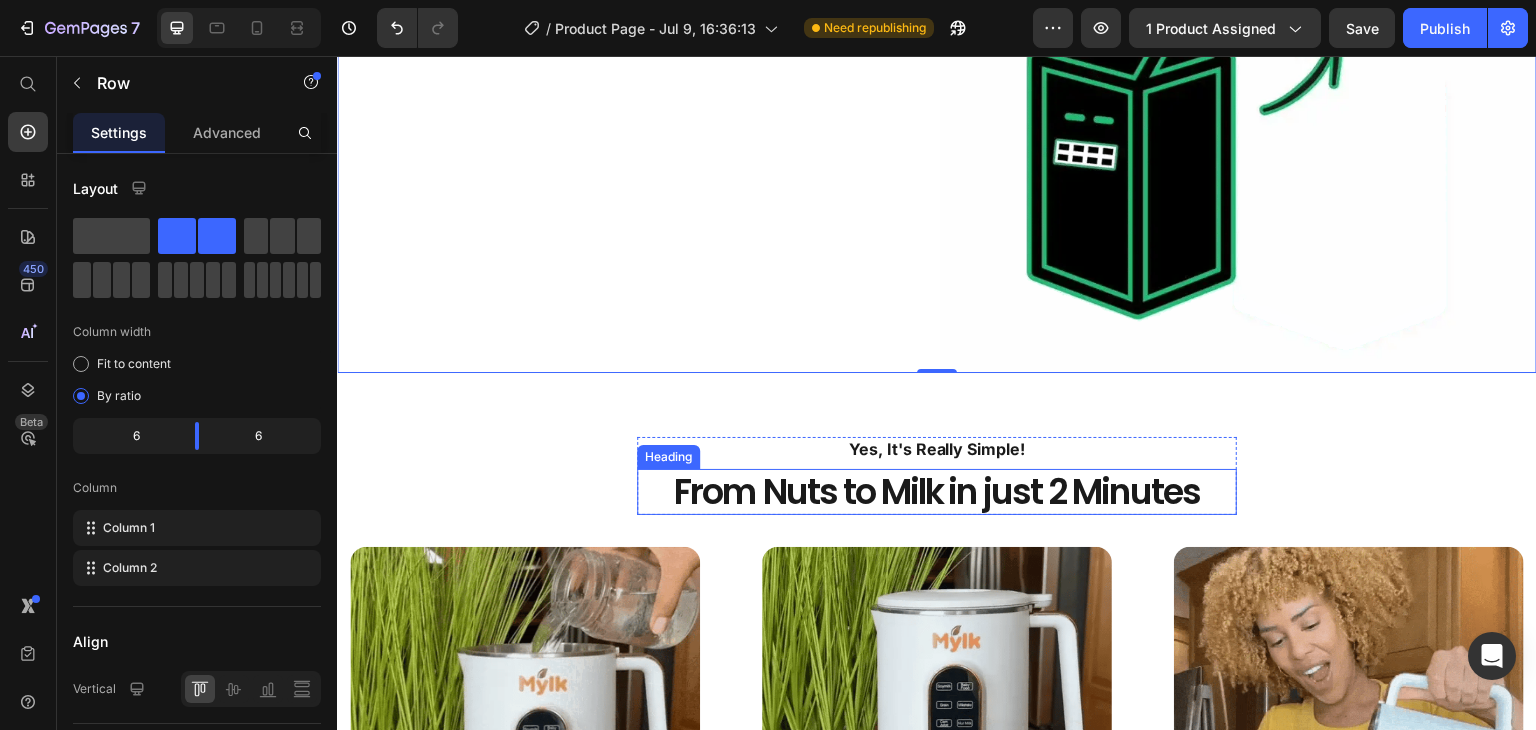 click on "From Nuts to Milk in just 2 Minutes" at bounding box center (937, 492) 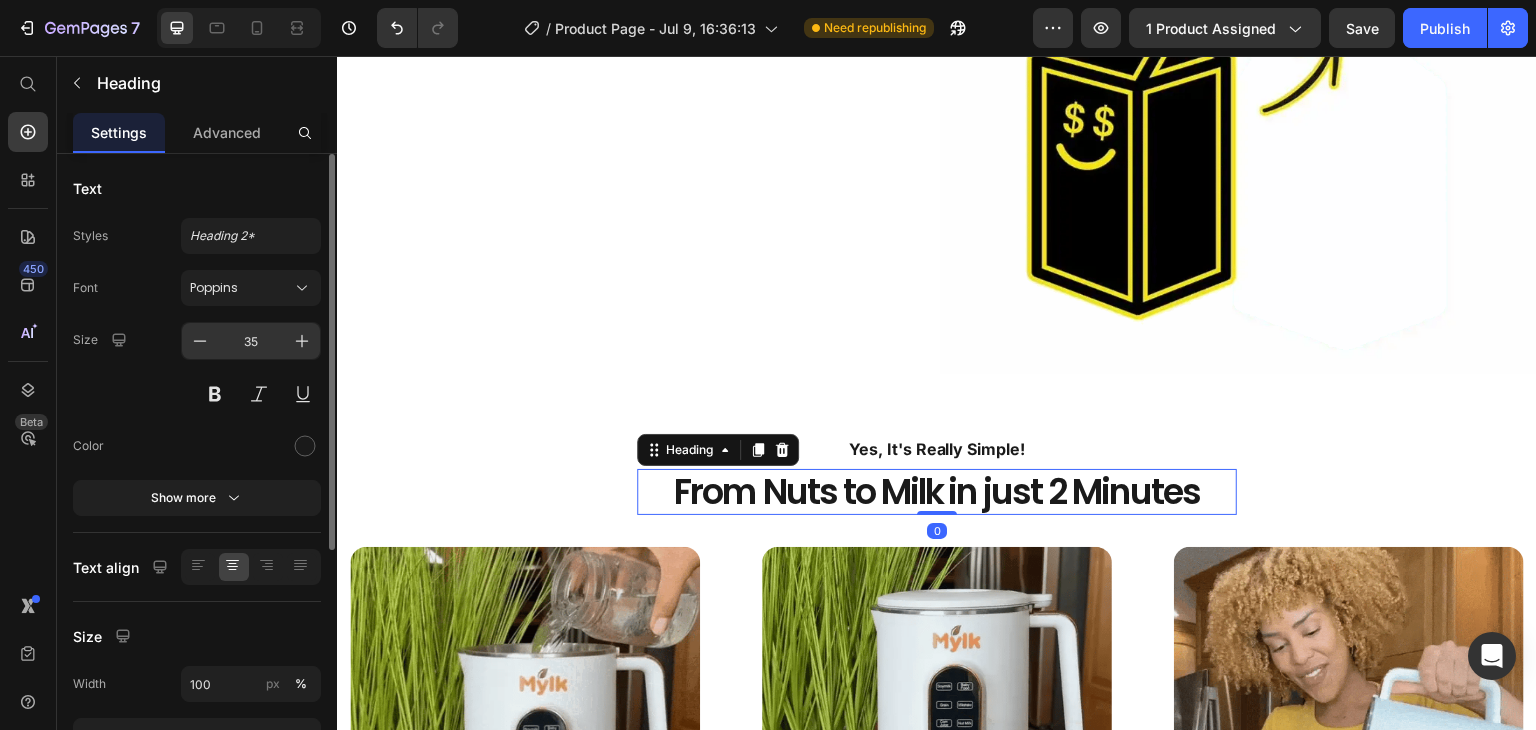 click on "35" at bounding box center (251, 341) 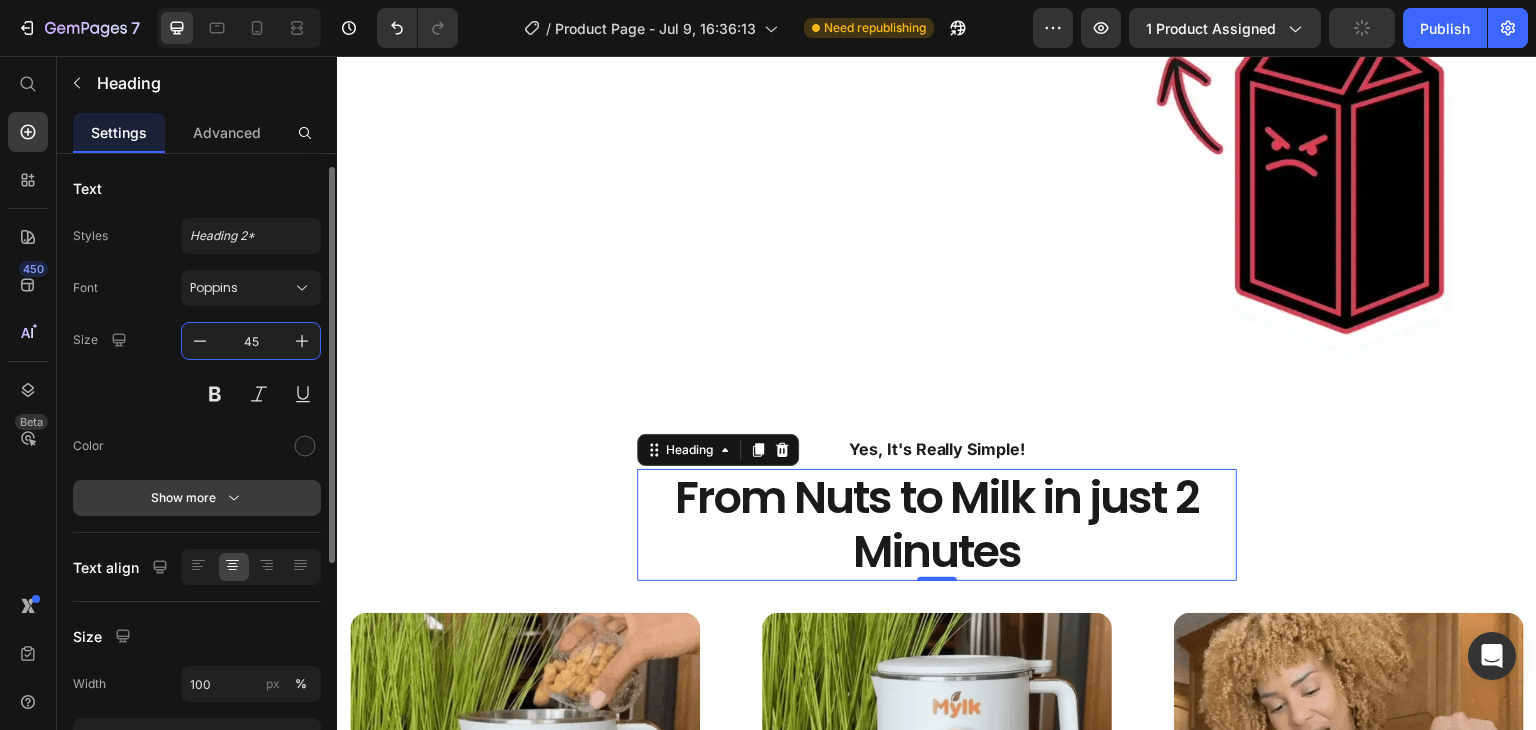 scroll, scrollTop: 125, scrollLeft: 0, axis: vertical 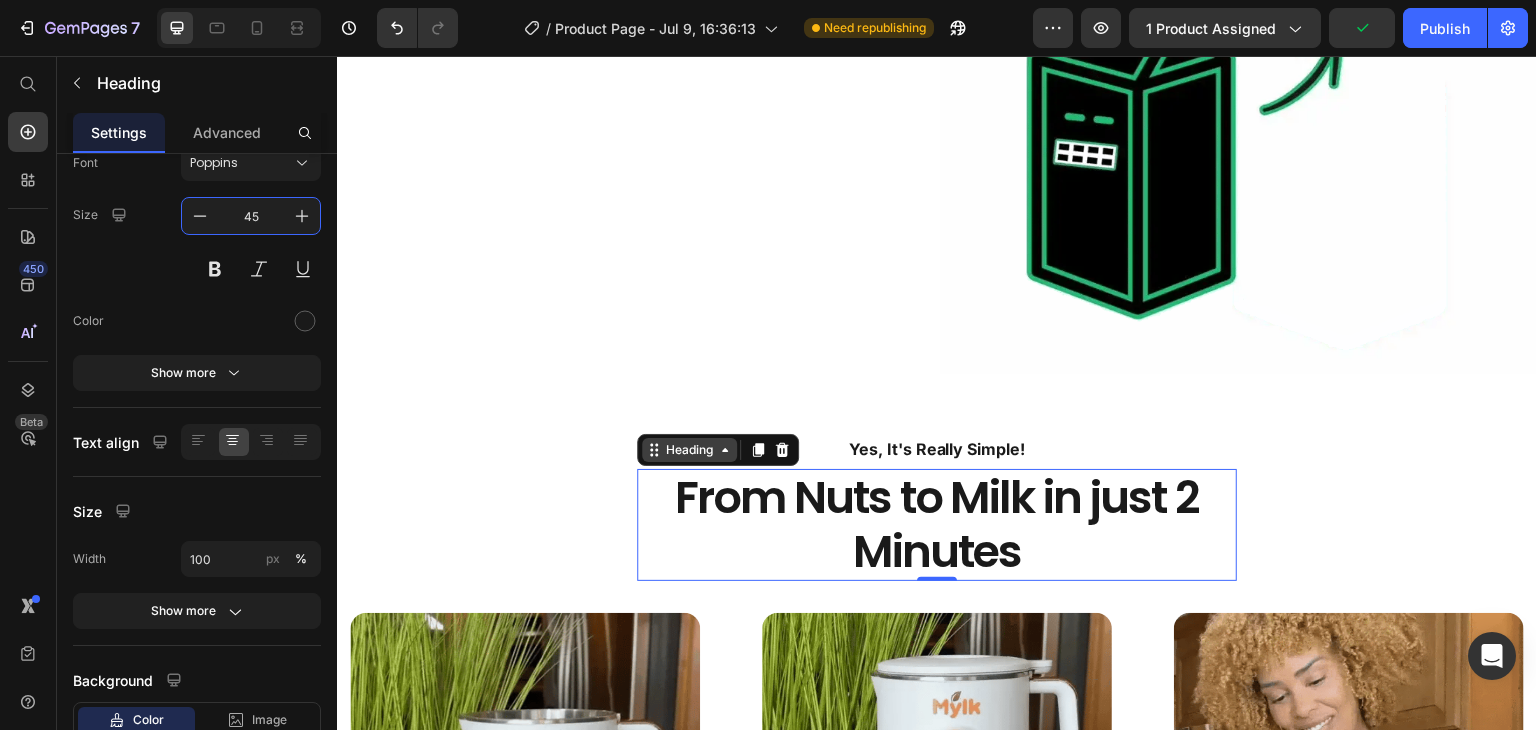 type on "45" 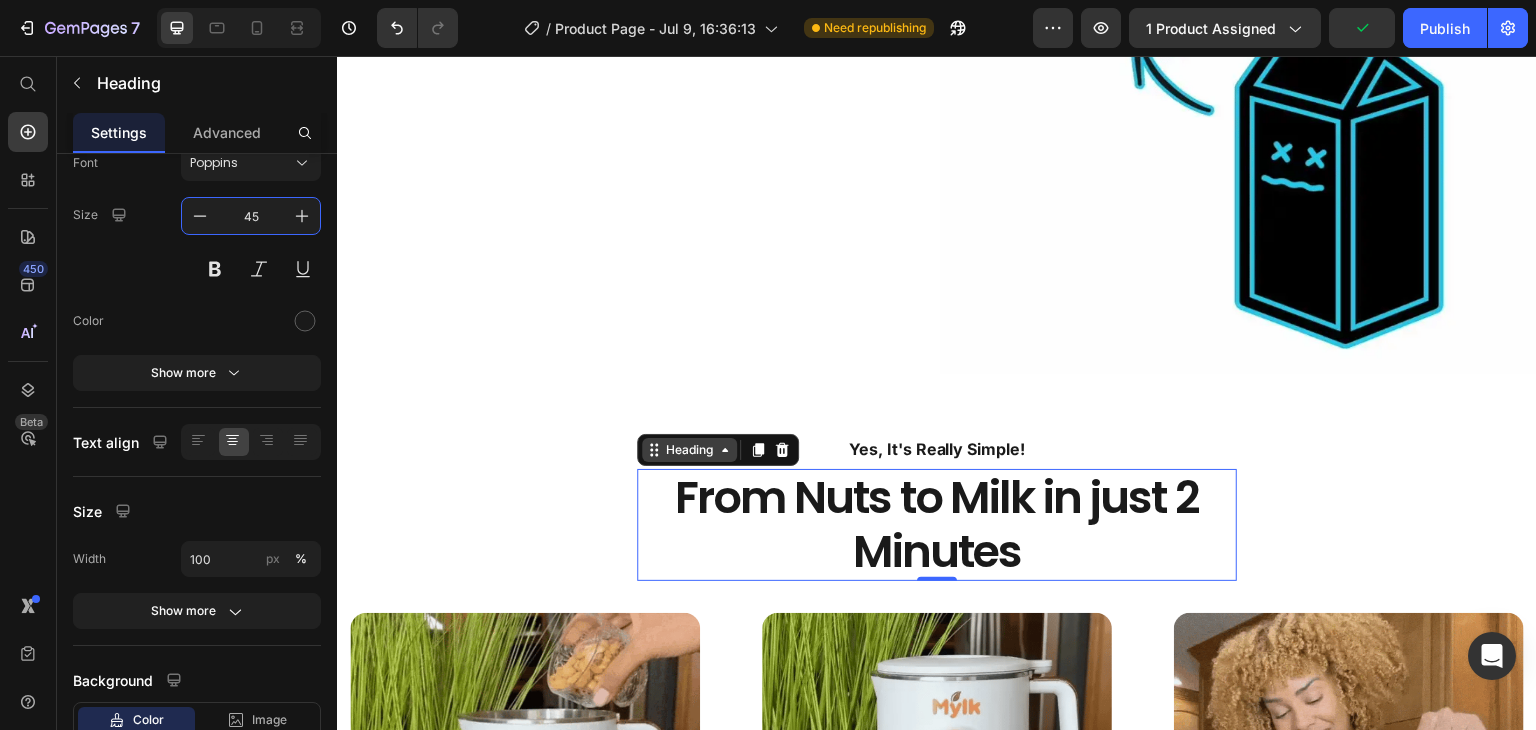 click on "Heading" at bounding box center [689, 450] 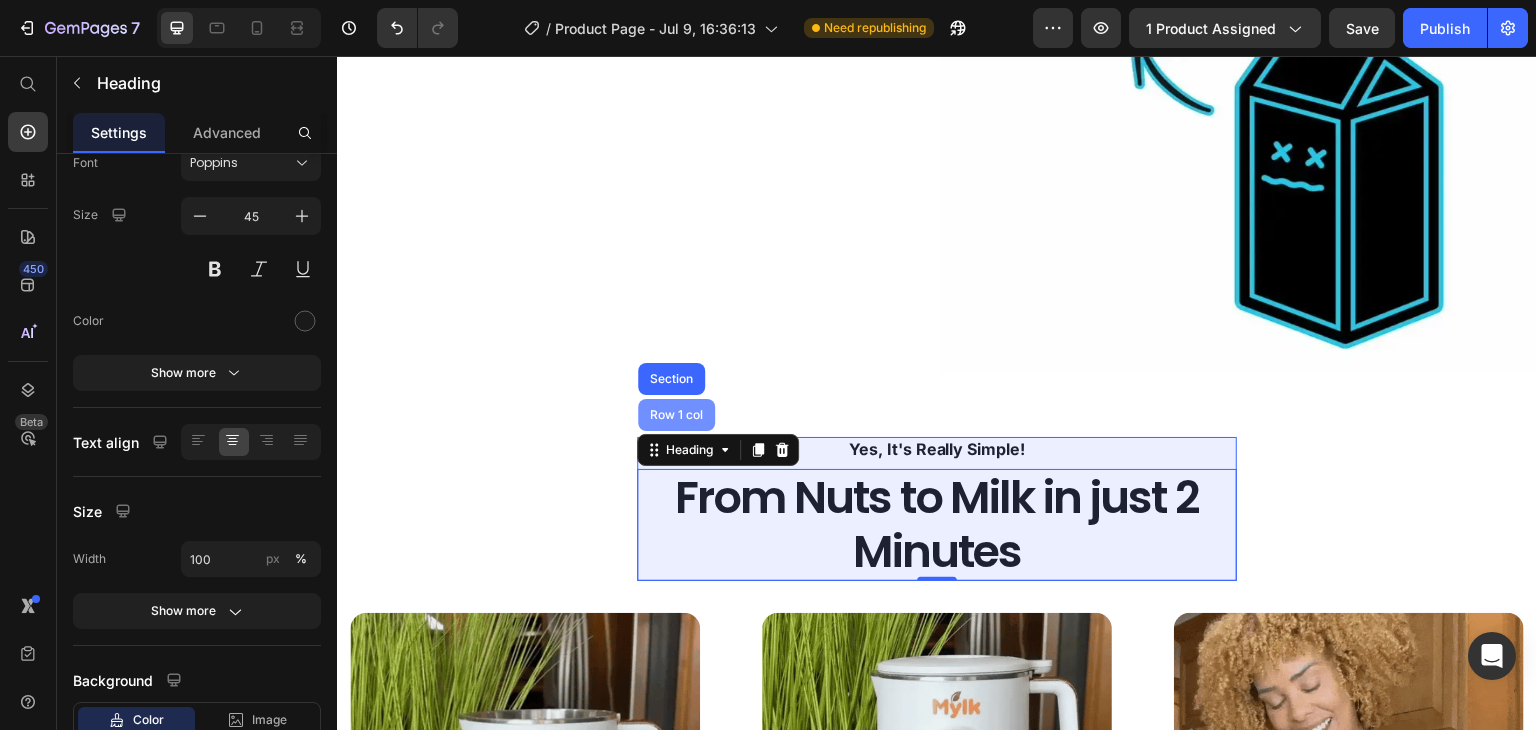 click on "Row 1 col" at bounding box center (676, 415) 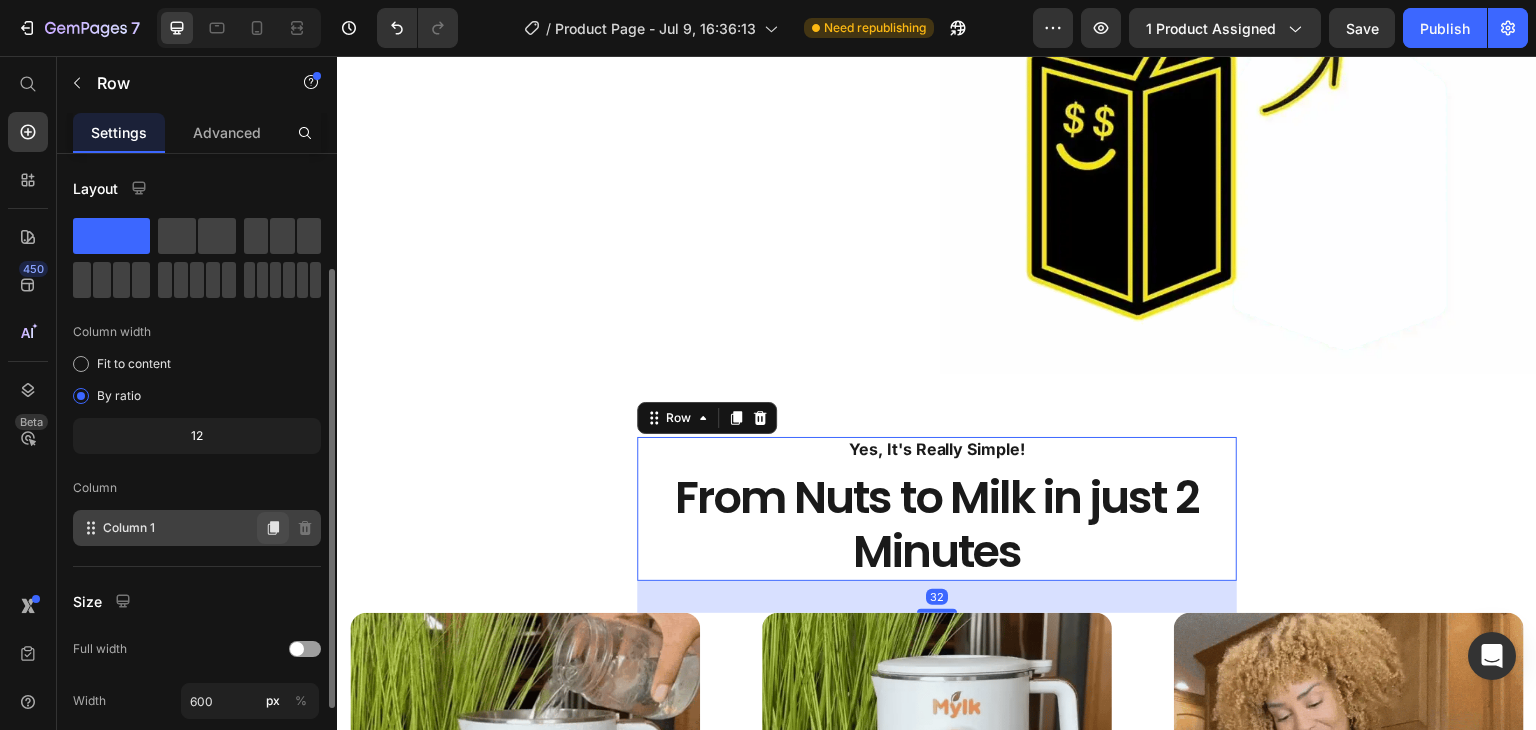 scroll, scrollTop: 71, scrollLeft: 0, axis: vertical 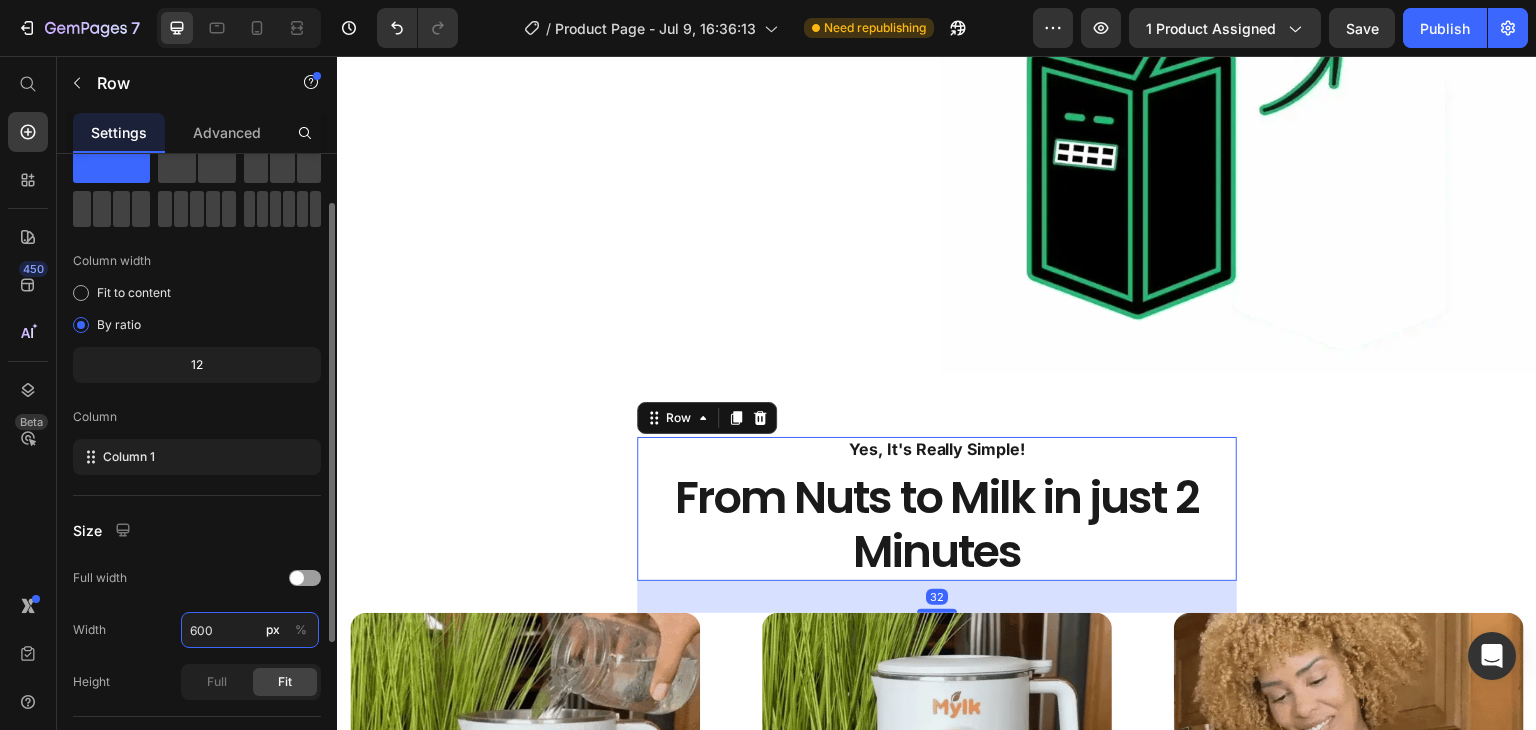 click on "600" at bounding box center [250, 630] 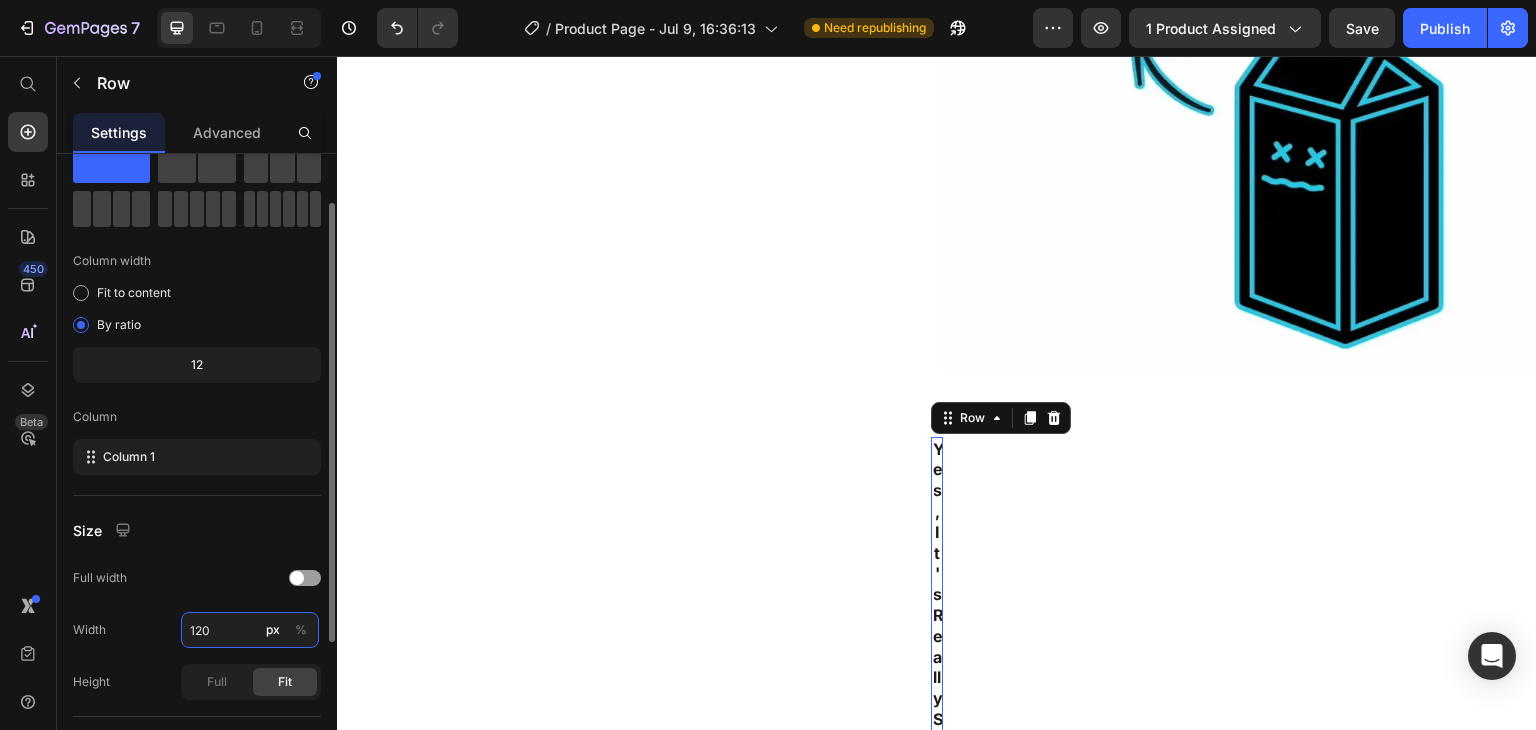 type on "1200" 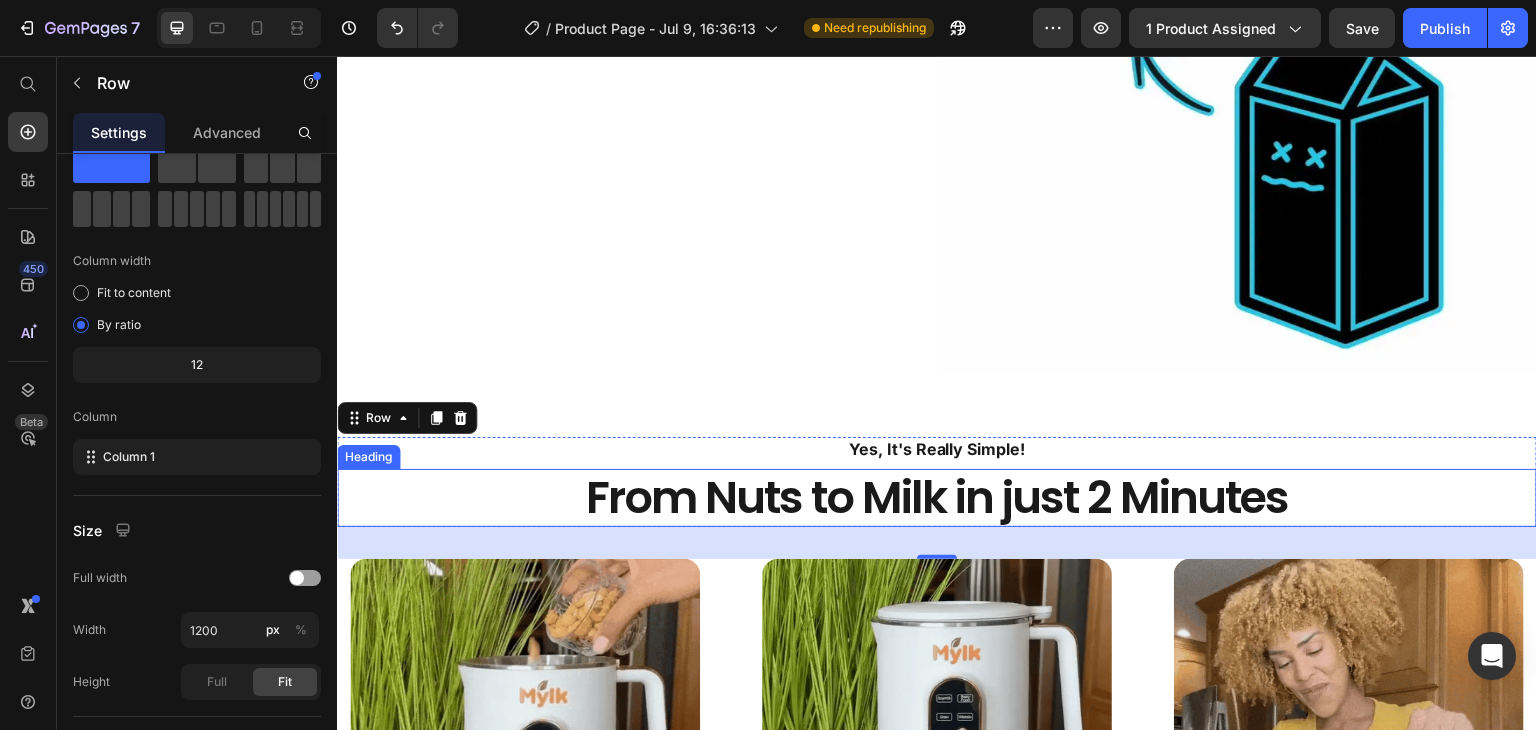 click on "The Problem With Store-Bought Milk Heading Image Row Section 4" at bounding box center (937, 75) 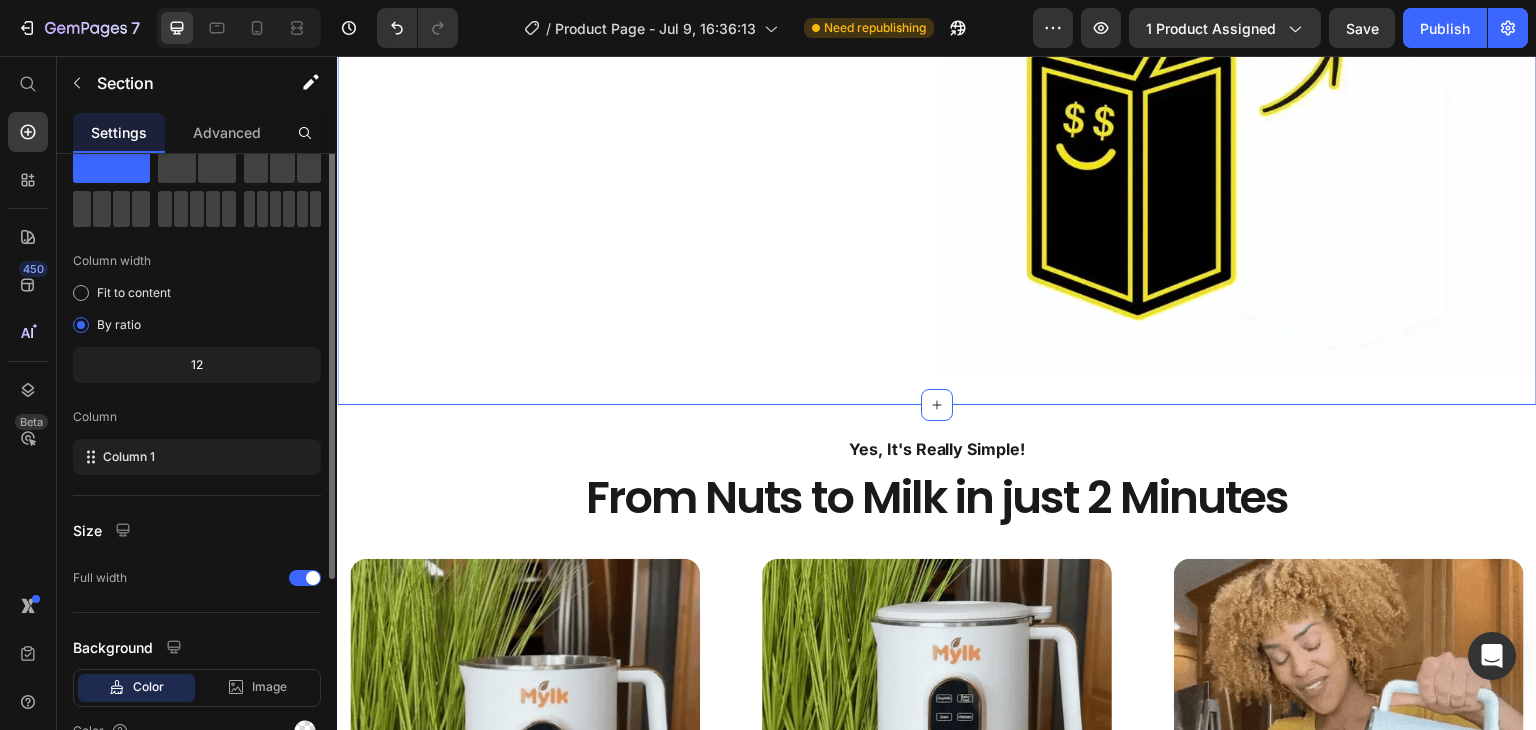 scroll, scrollTop: 0, scrollLeft: 0, axis: both 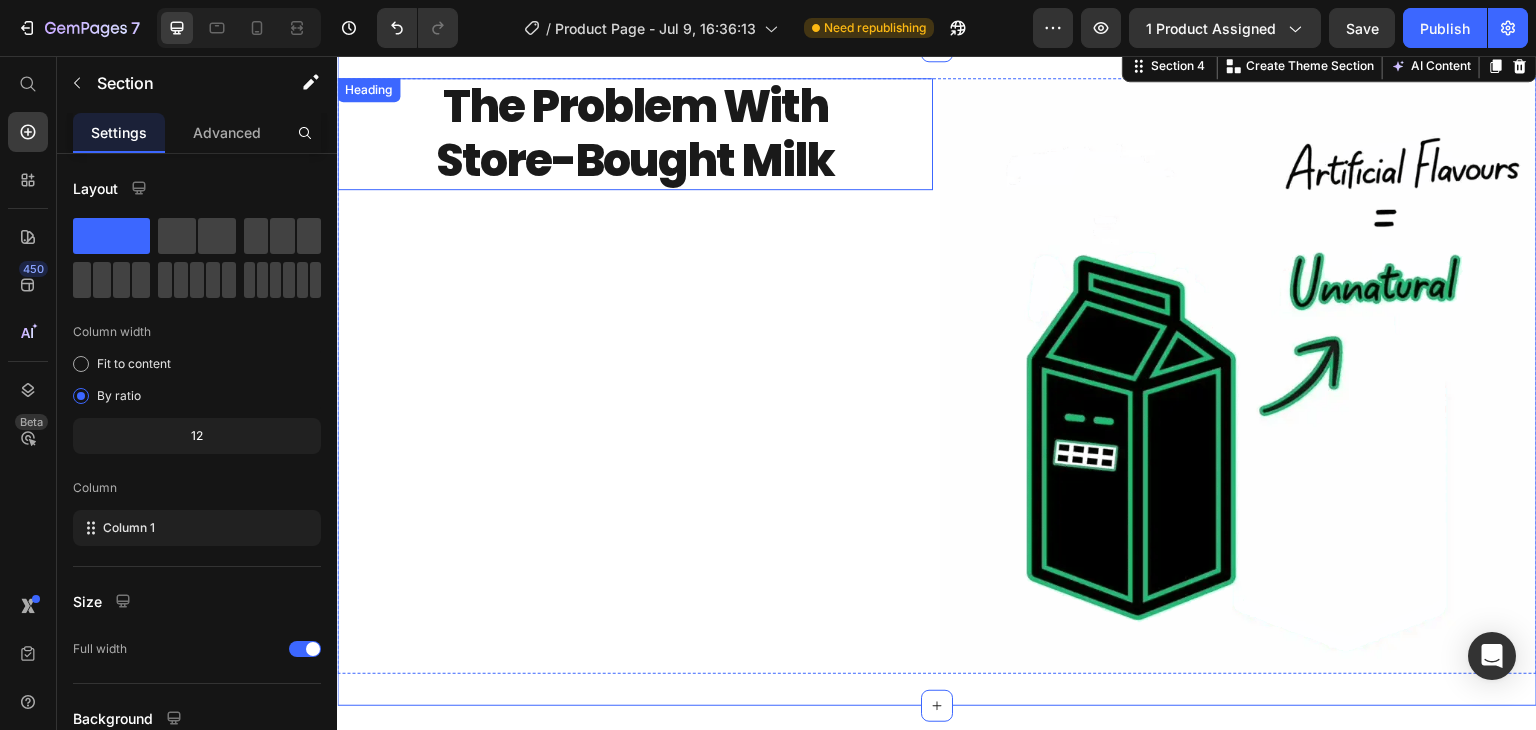 click on "The Problem With Store-Bought Milk" at bounding box center (635, 134) 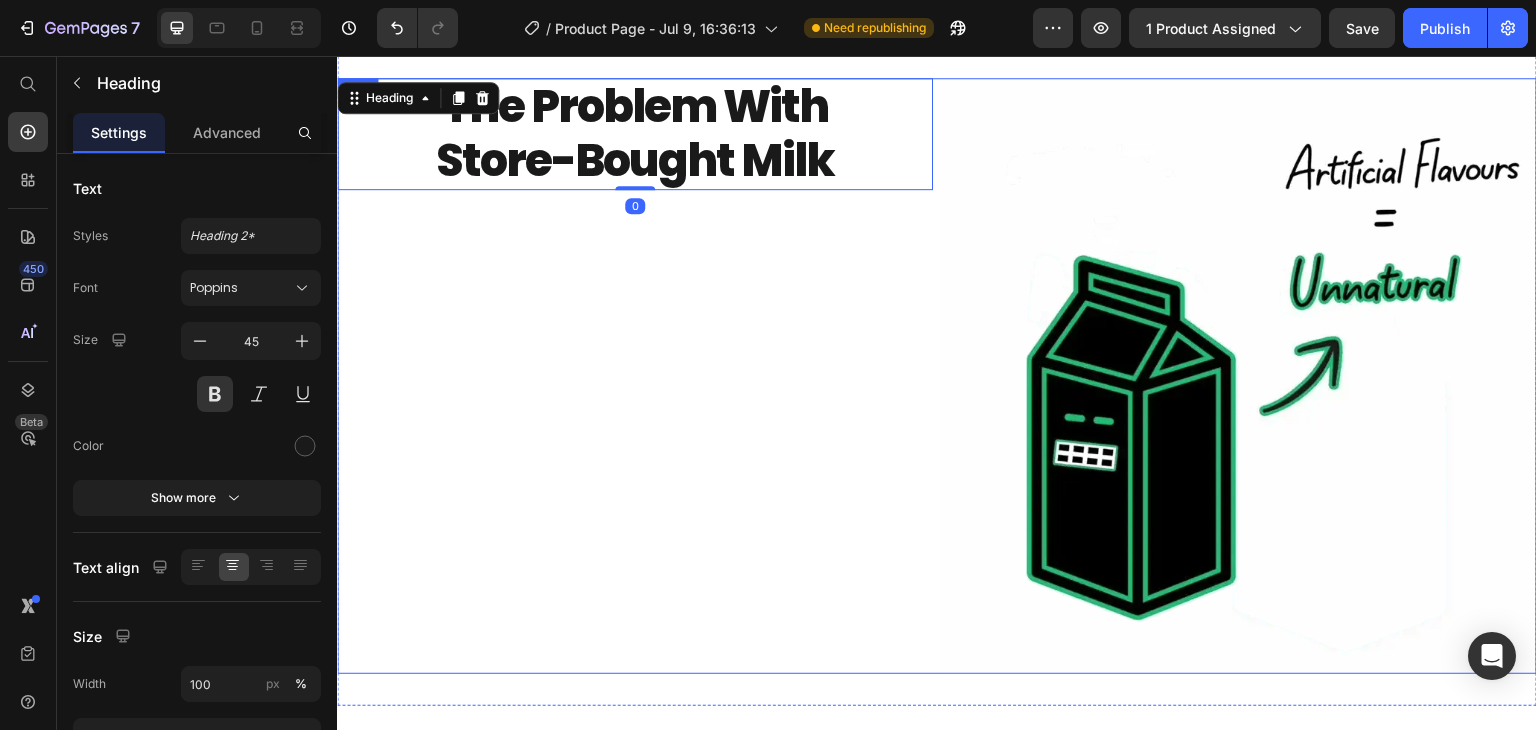 scroll, scrollTop: 2193, scrollLeft: 0, axis: vertical 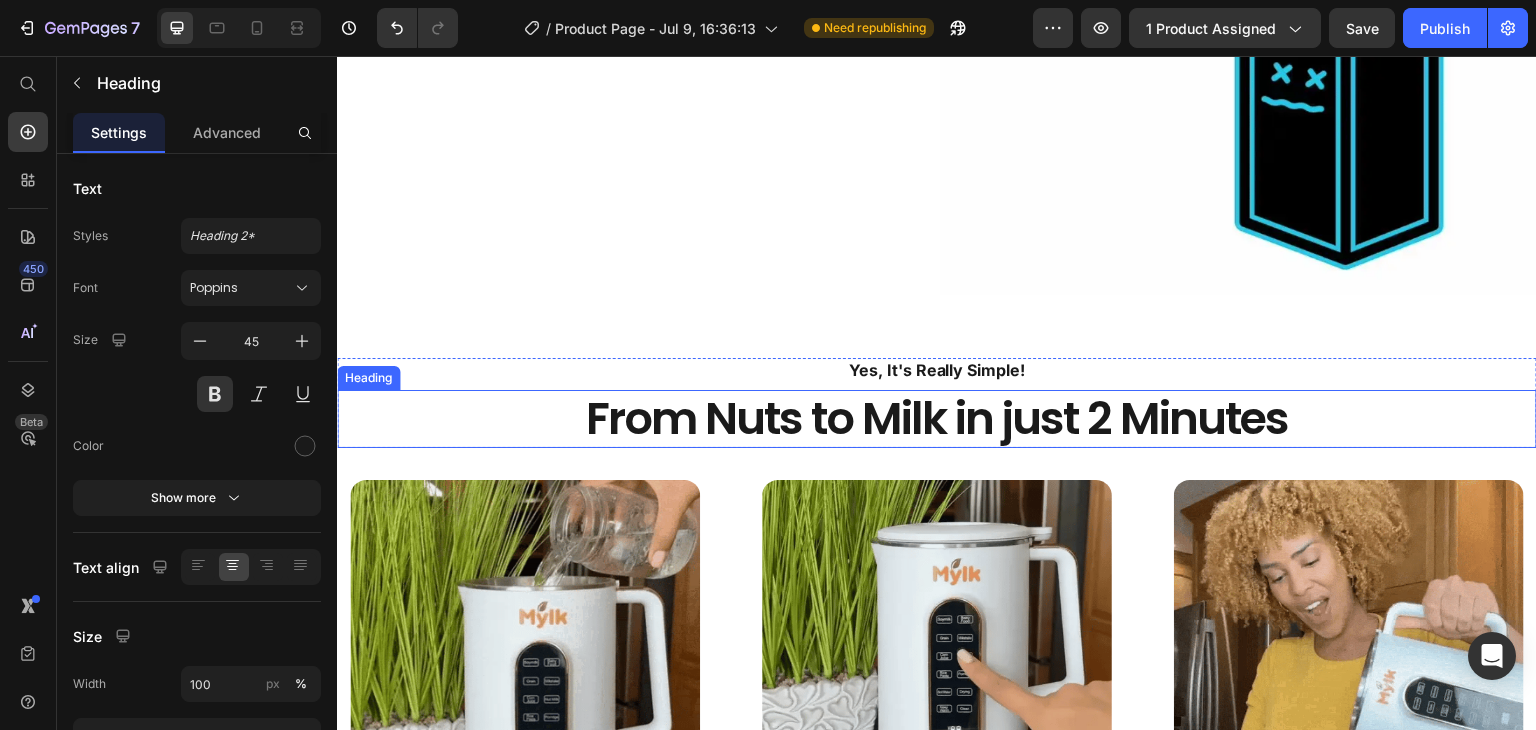 click on "From Nuts to Milk in just 2 Minutes" at bounding box center [937, 419] 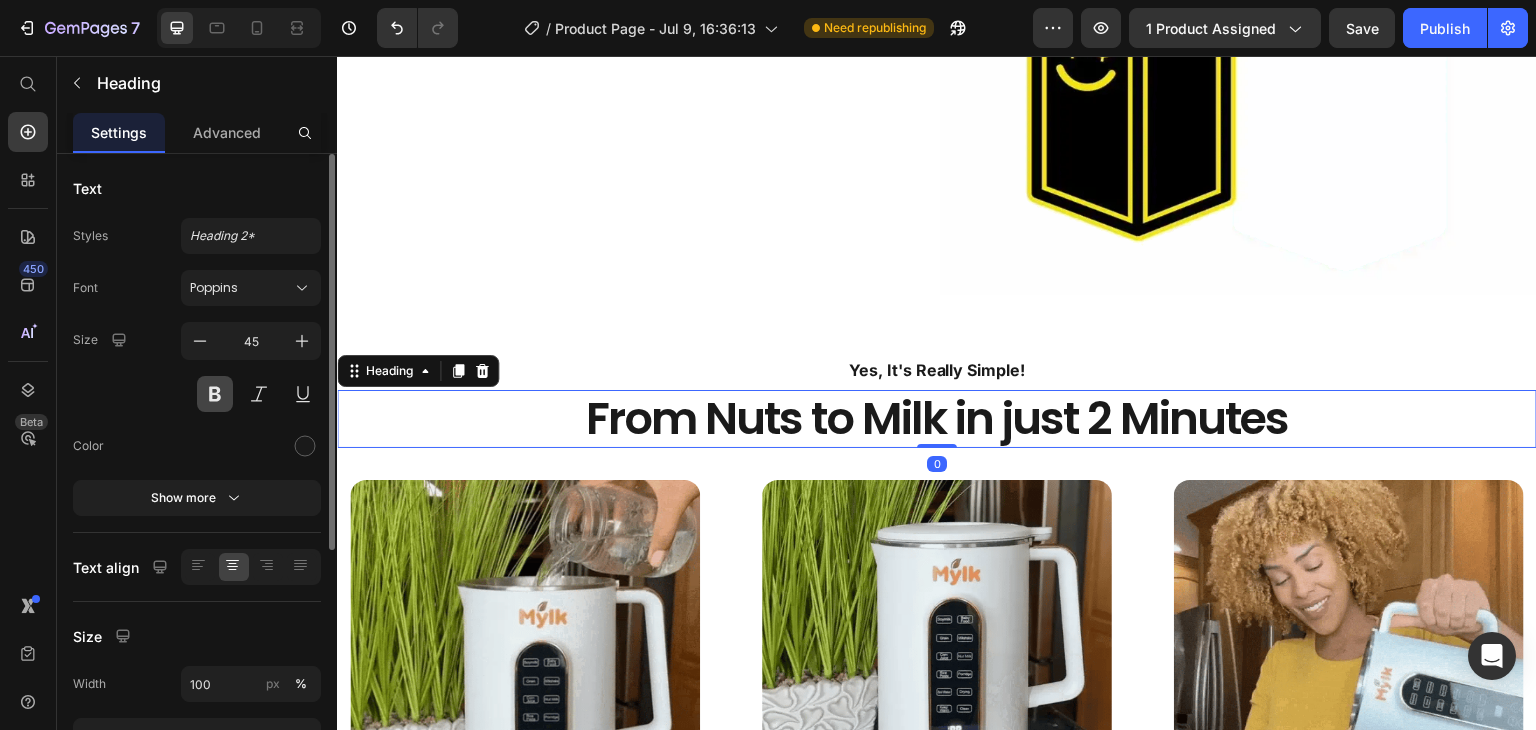 click at bounding box center [215, 394] 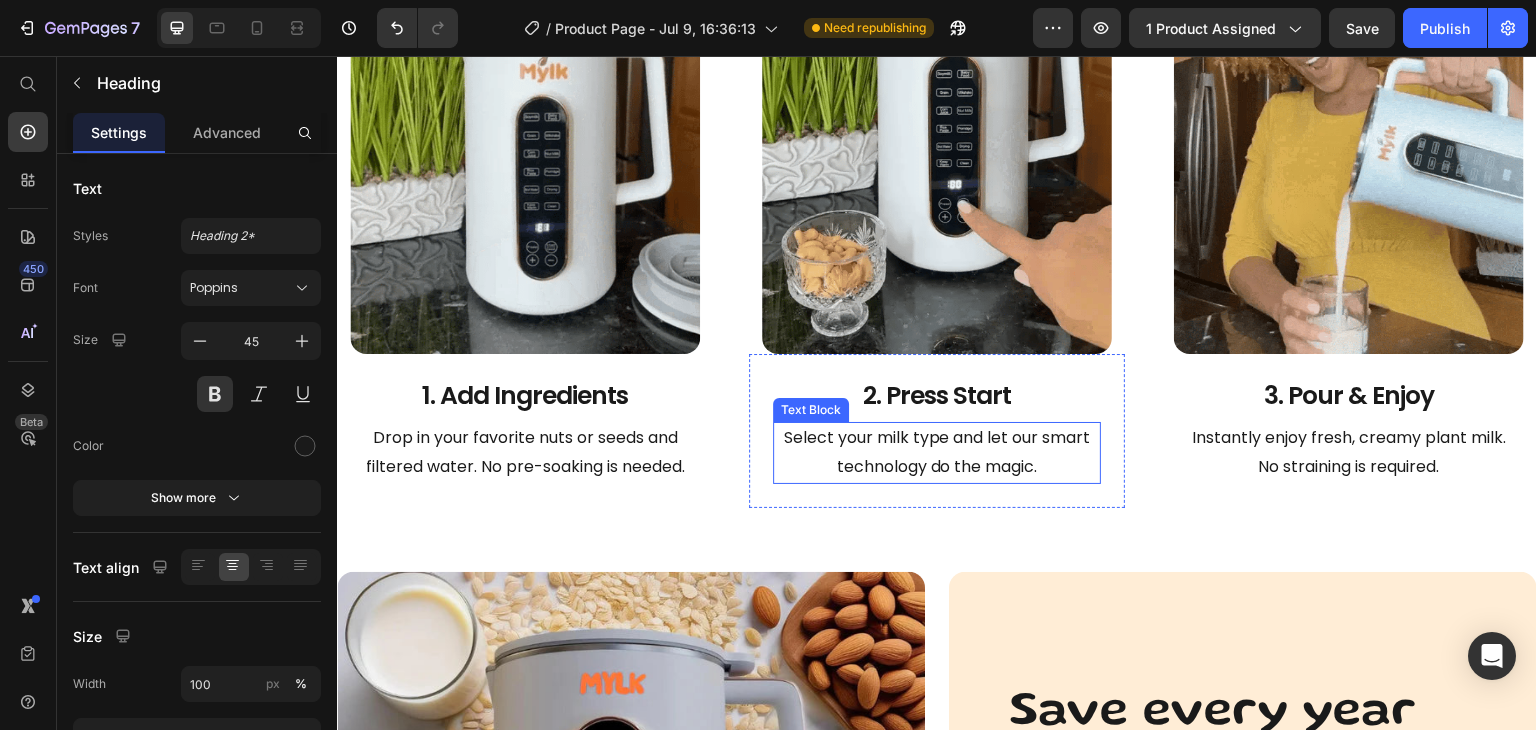 scroll, scrollTop: 3077, scrollLeft: 0, axis: vertical 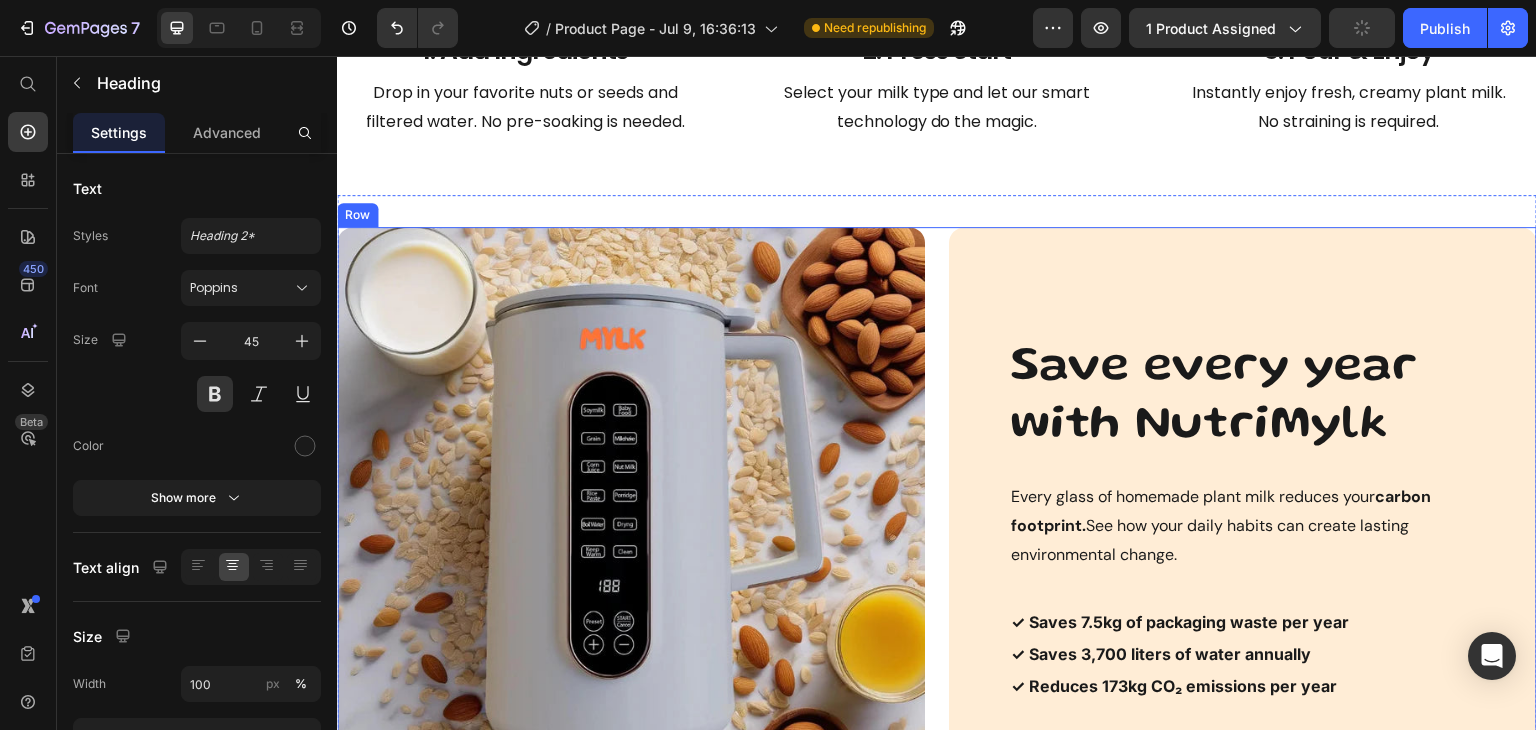 click on "Image Save every year with NutriMylk Heading Every glass of homemade plant milk reduces your  carbon footprint.  See how your daily habits can create lasting environmental change. Text Block ✓ Saves 7.5kg of packaging waste per year ✓ Saves 3,700 liters of water annually ✓ Reduces 173kg CO₂ emissions per year Text Block Row Row" at bounding box center (937, 521) 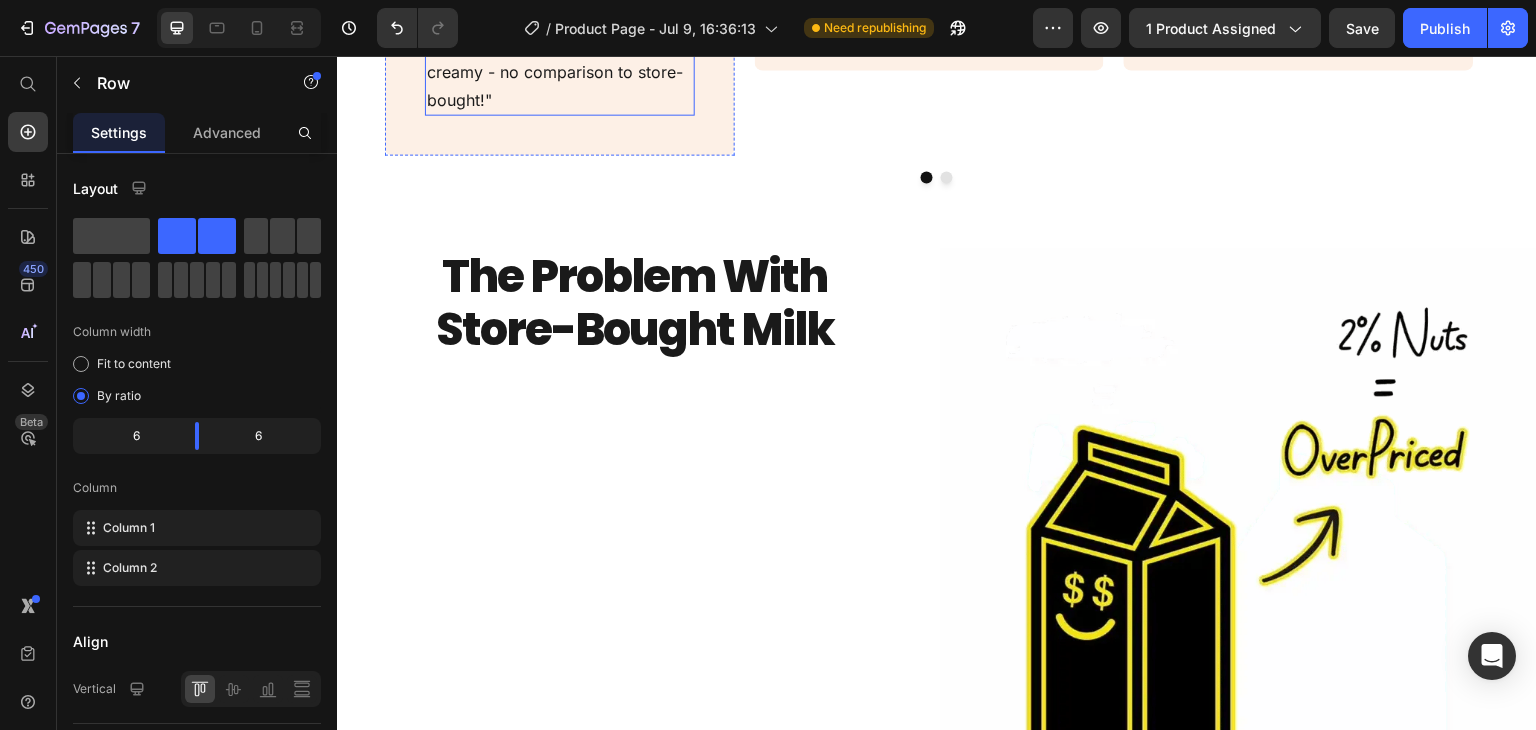 scroll, scrollTop: 1276, scrollLeft: 0, axis: vertical 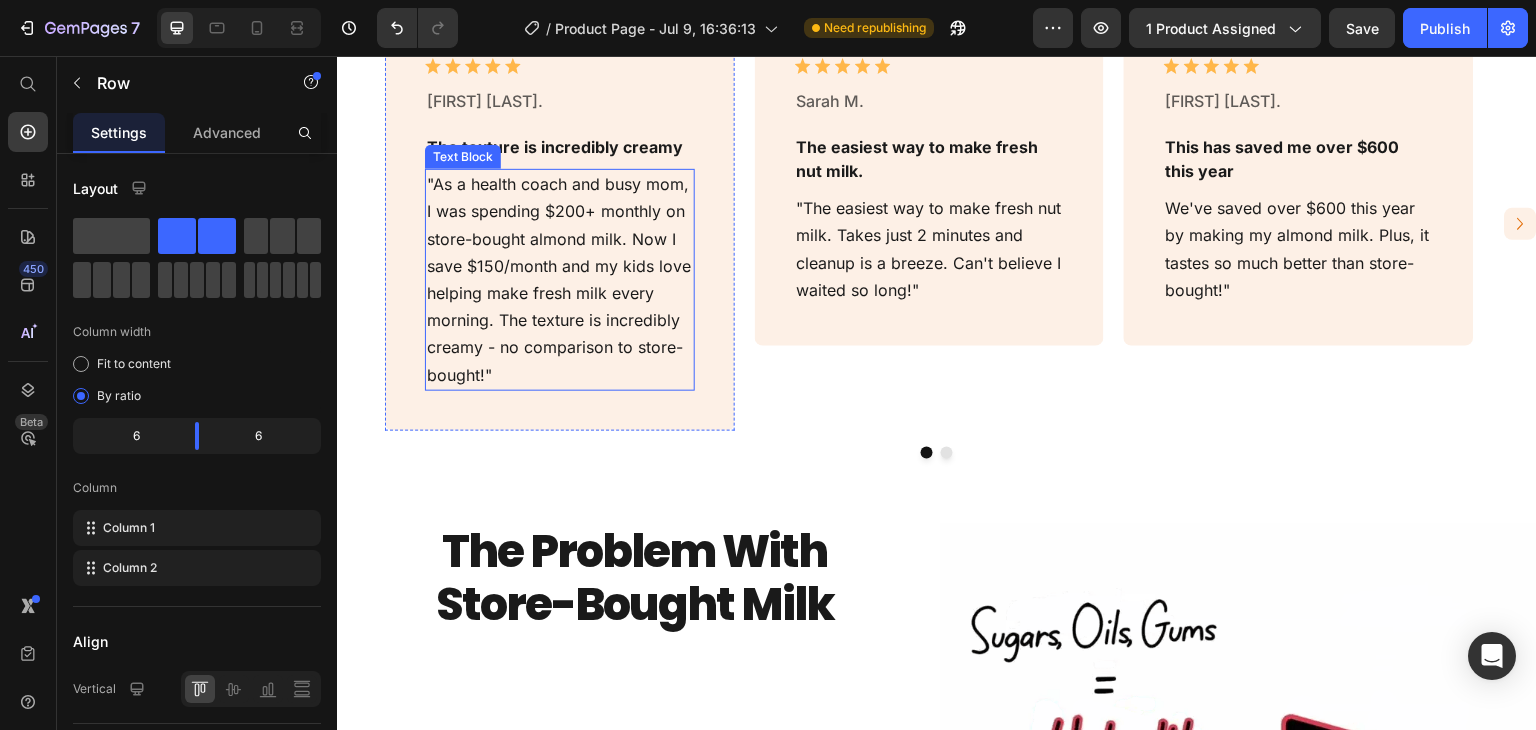 click on ""As a health coach and busy mom, I was spending $200+ monthly on store-bought almond milk. Now I save $150/month and my kids love helping make fresh milk every morning. The texture is incredibly creamy - no comparison to store-bought!"" at bounding box center (560, 280) 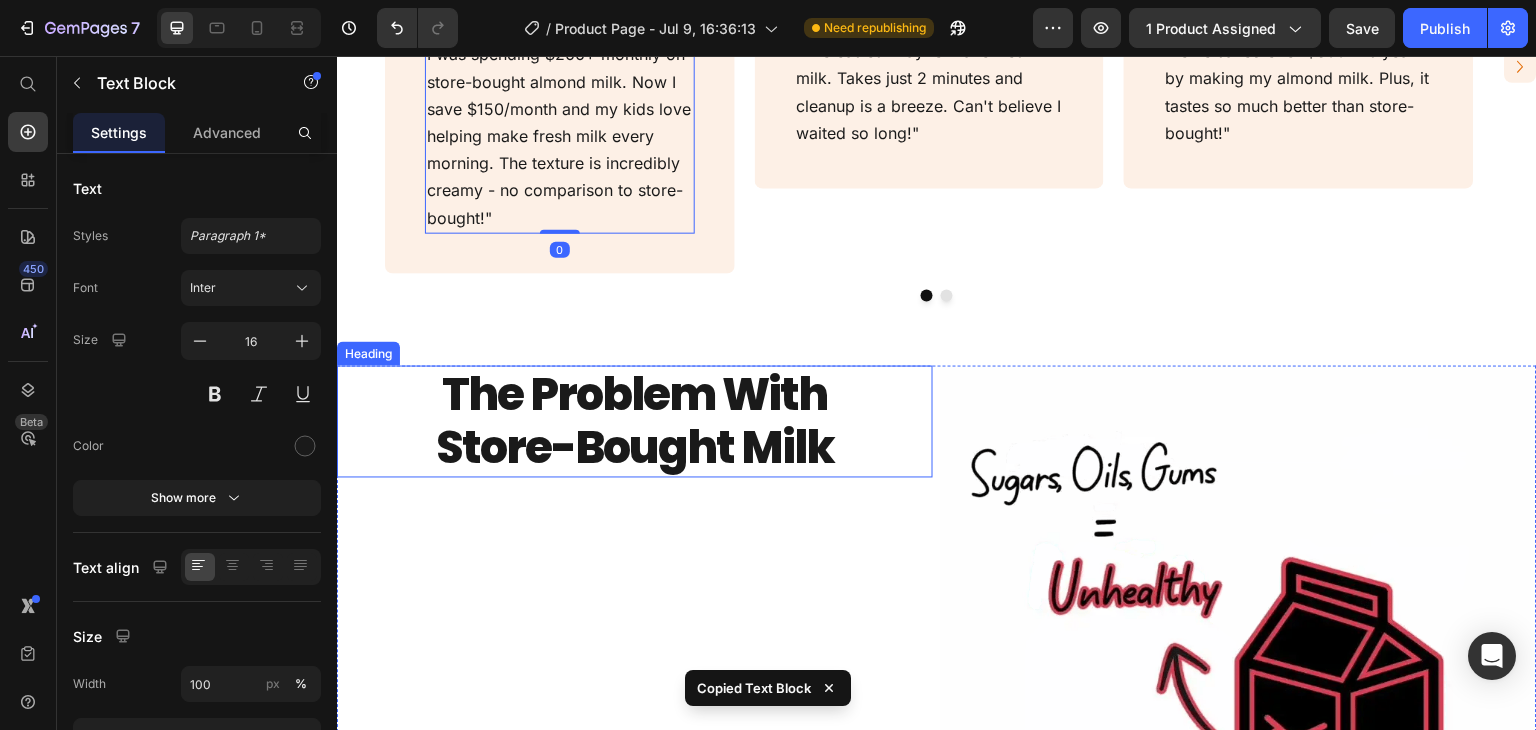scroll, scrollTop: 1436, scrollLeft: 0, axis: vertical 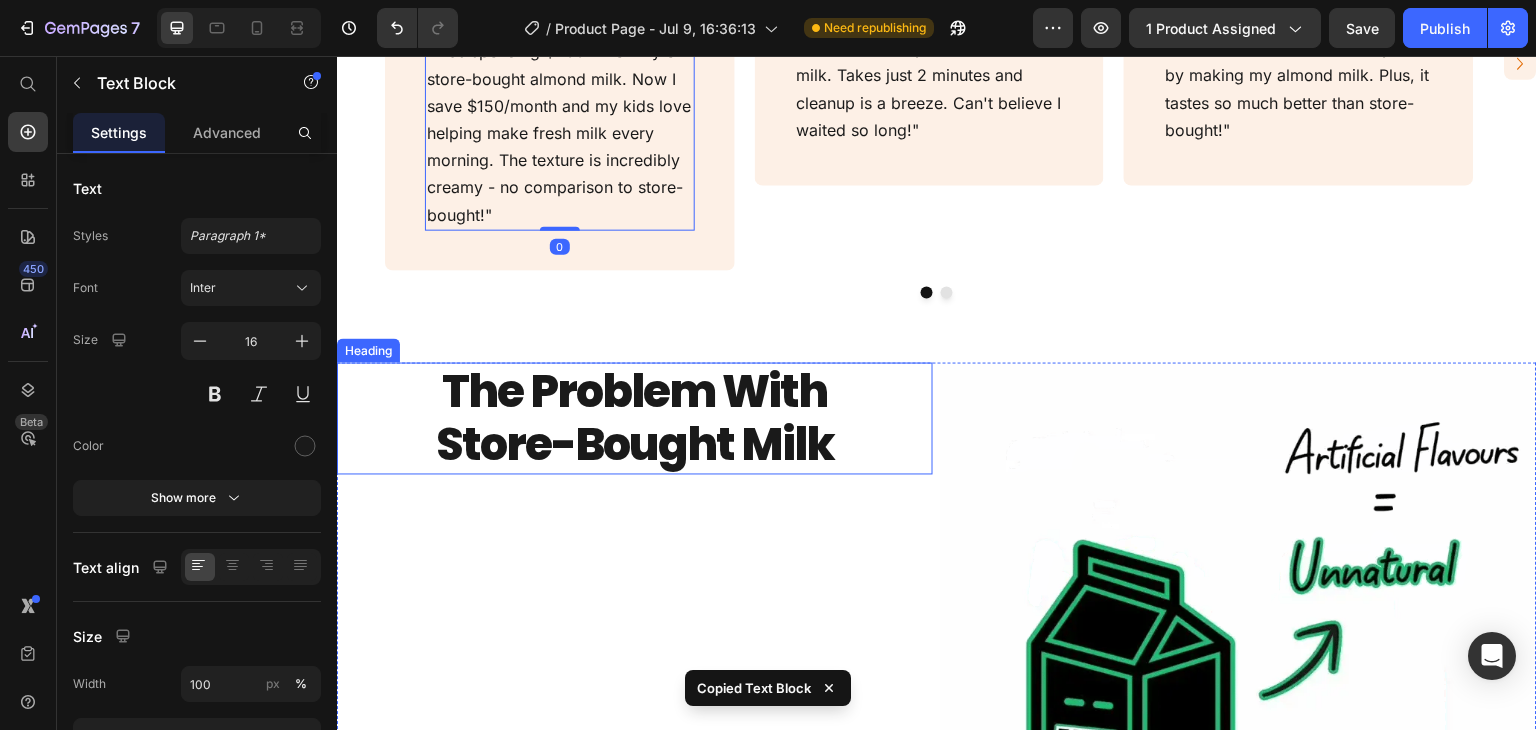 click on "The Problem With Store-Bought Milk" at bounding box center (635, 419) 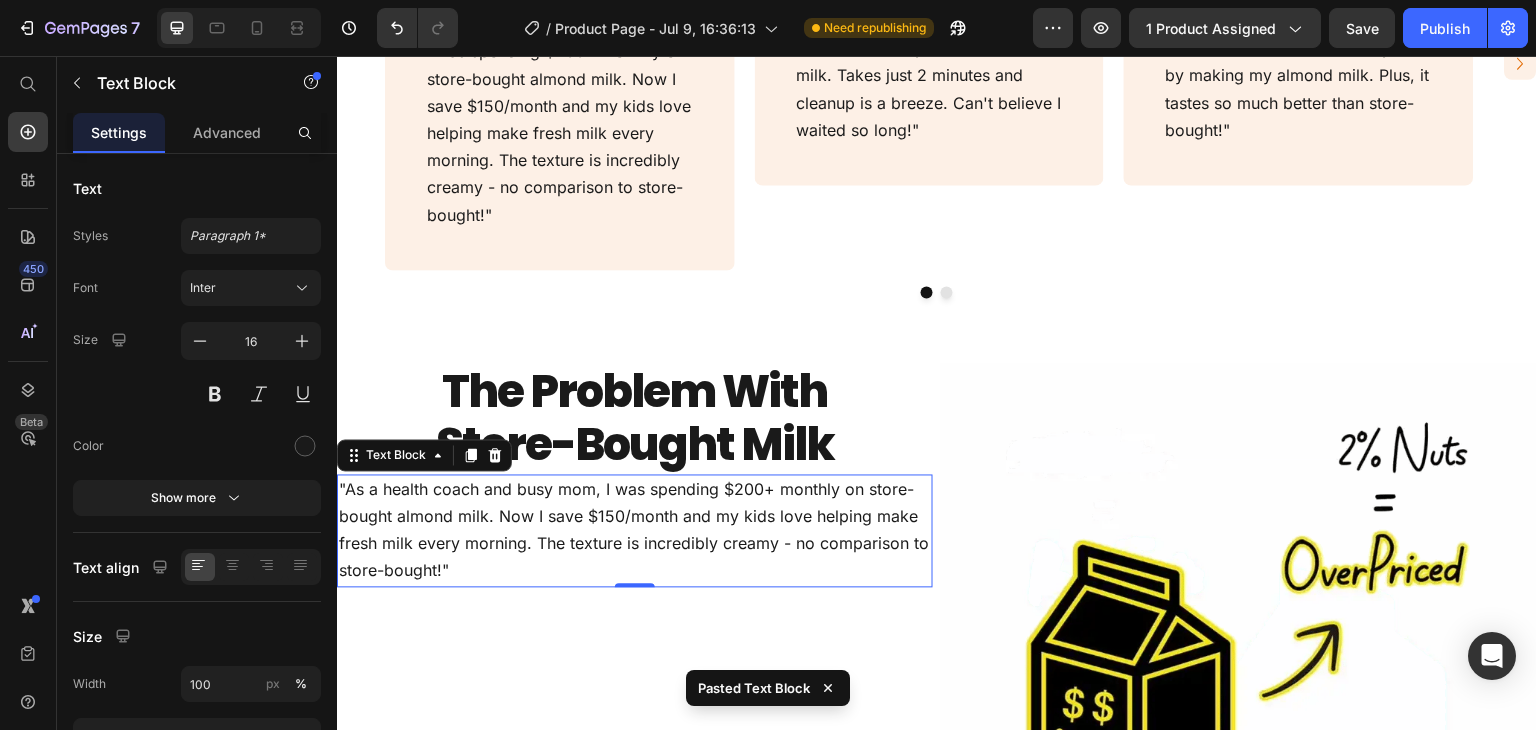 click on ""As a health coach and busy mom, I was spending $200+ monthly on store-bought almond milk. Now I save $150/month and my kids love helping make fresh milk every morning. The texture is incredibly creamy - no comparison to store-bought!"" at bounding box center [635, 531] 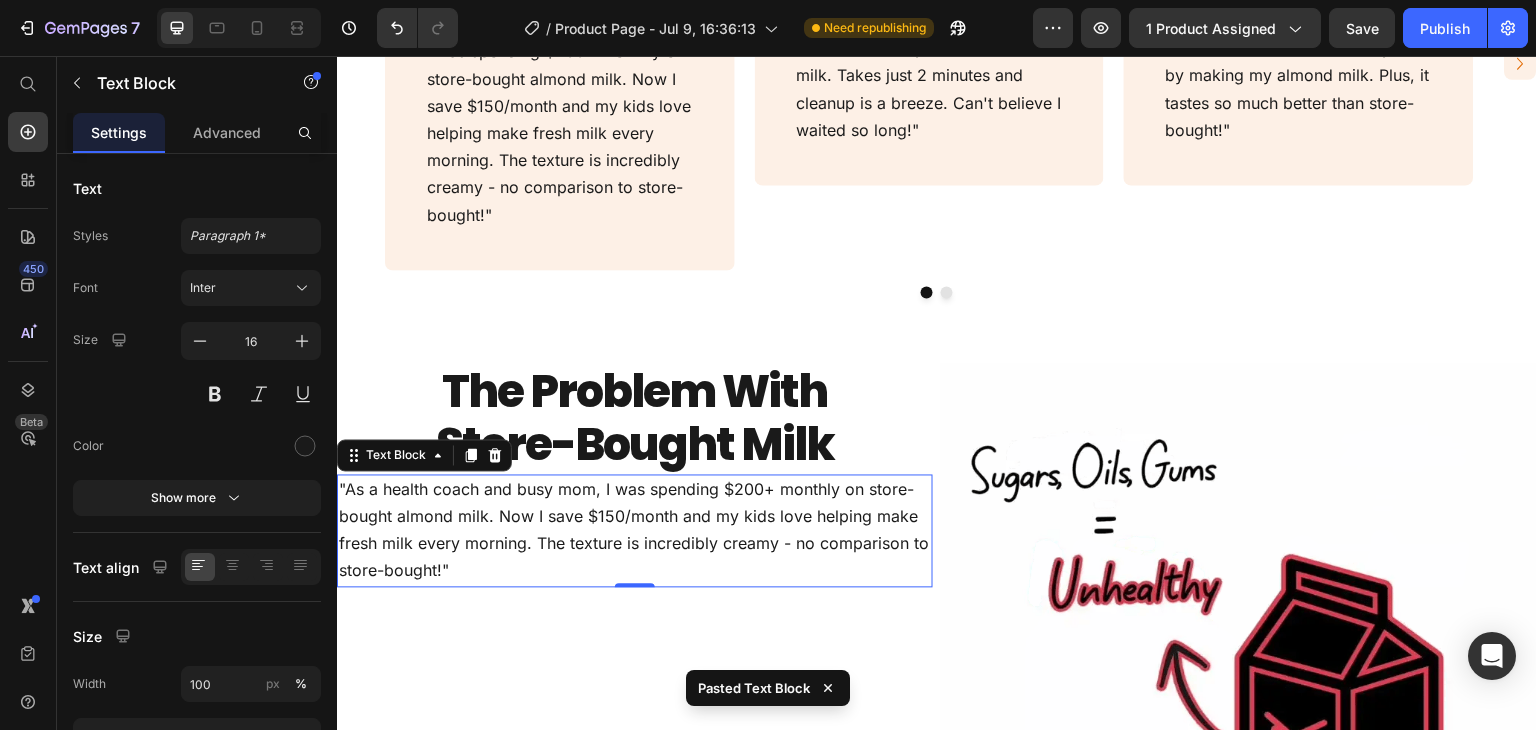 click on ""As a health coach and busy mom, I was spending $200+ monthly on store-bought almond milk. Now I save $150/month and my kids love helping make fresh milk every morning. The texture is incredibly creamy - no comparison to store-bought!"" at bounding box center (635, 531) 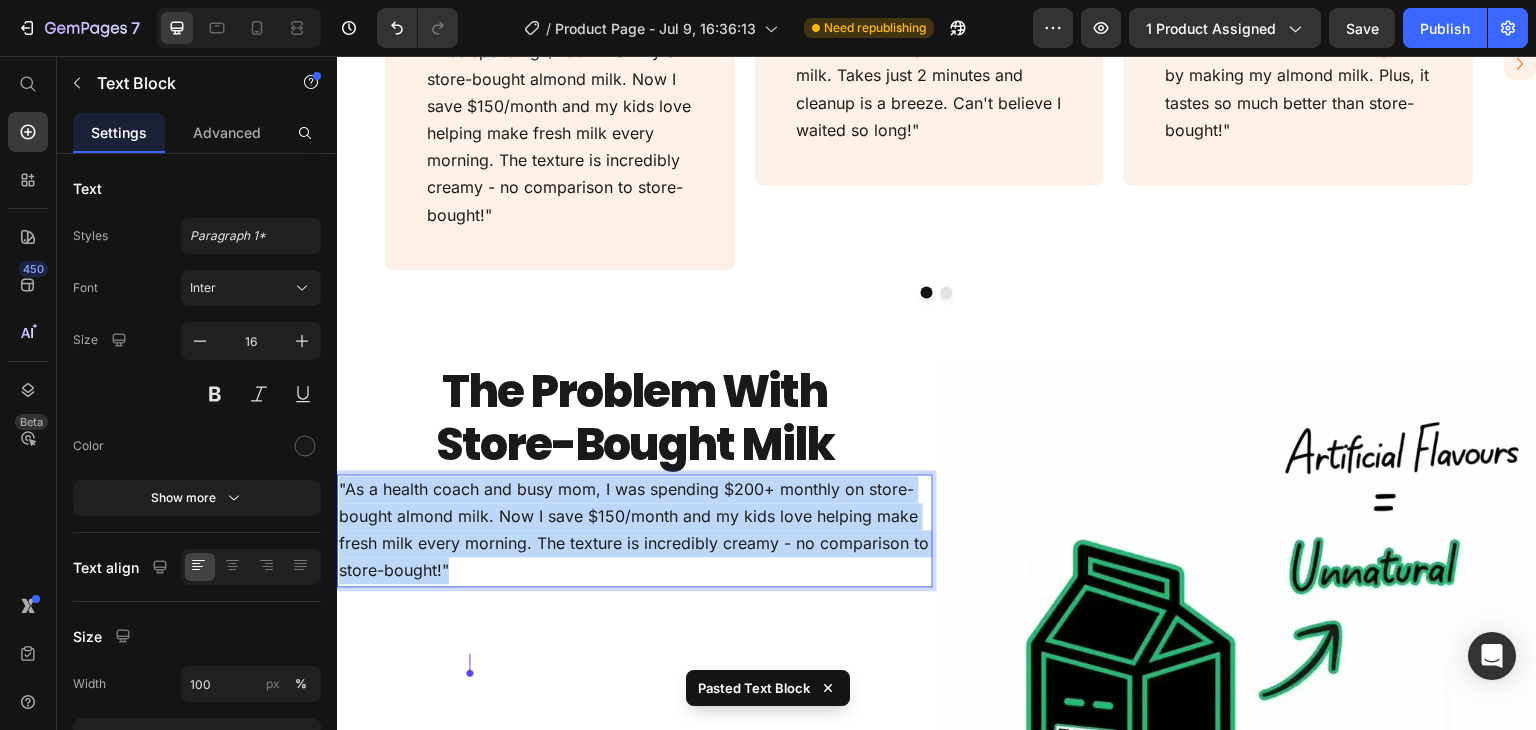 click on ""As a health coach and busy mom, I was spending $200+ monthly on store-bought almond milk. Now I save $150/month and my kids love helping make fresh milk every morning. The texture is incredibly creamy - no comparison to store-bought!"" at bounding box center (635, 531) 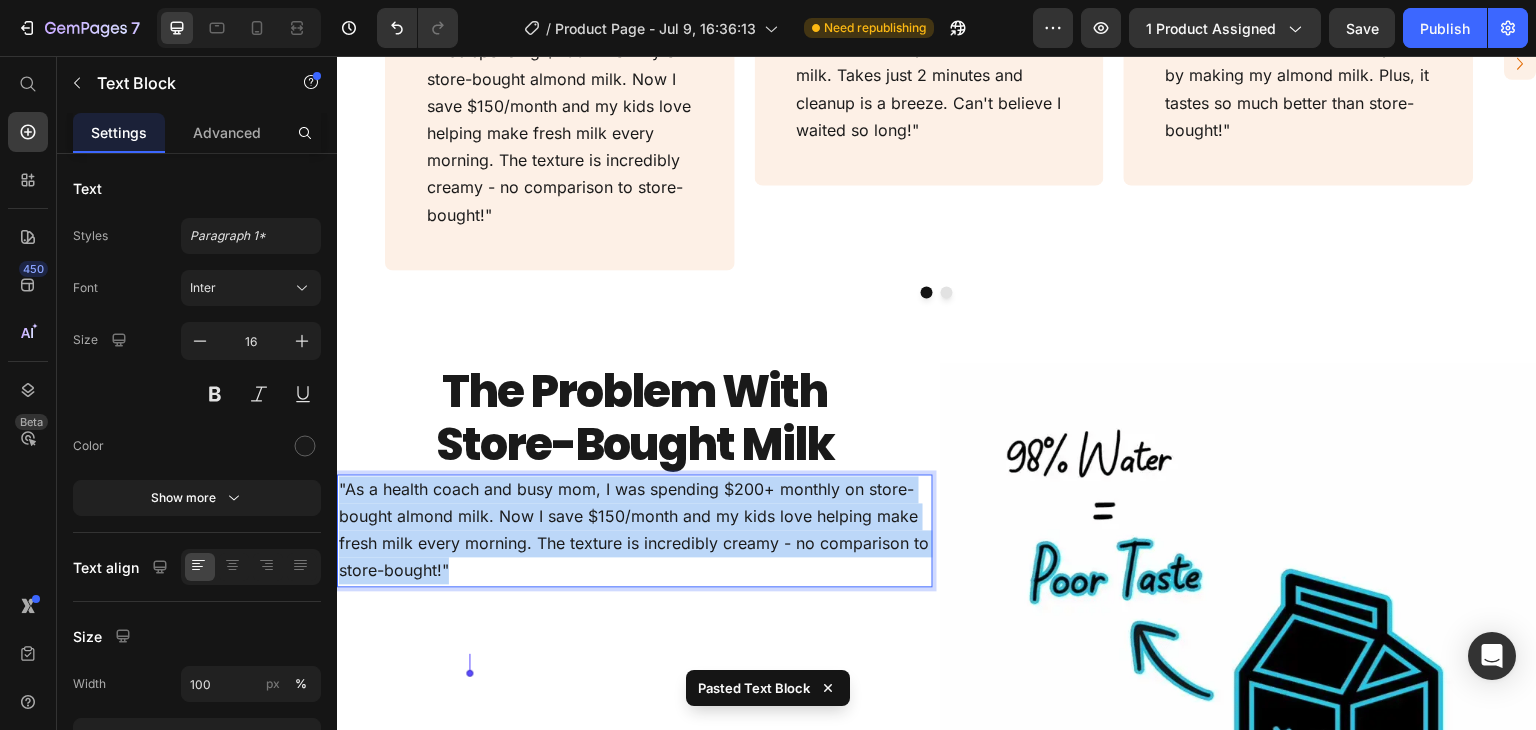 click on ""As a health coach and busy mom, I was spending $200+ monthly on store-bought almond milk. Now I save $150/month and my kids love helping make fresh milk every morning. The texture is incredibly creamy - no comparison to store-bought!"" at bounding box center [635, 531] 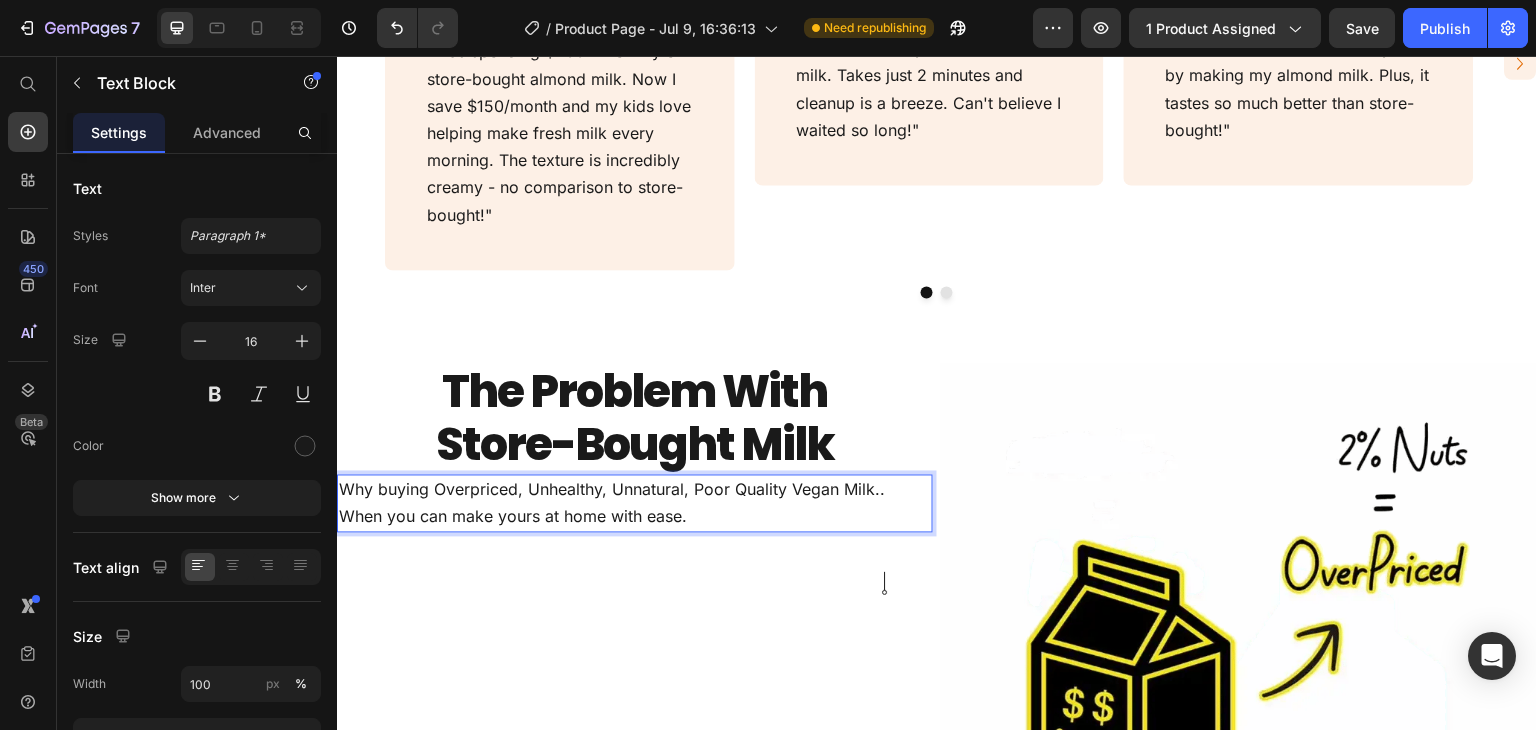 click on "Why buying Overpriced, Unhealthy, Unnatural, Poor Quality Vegan Milk.." at bounding box center [635, 490] 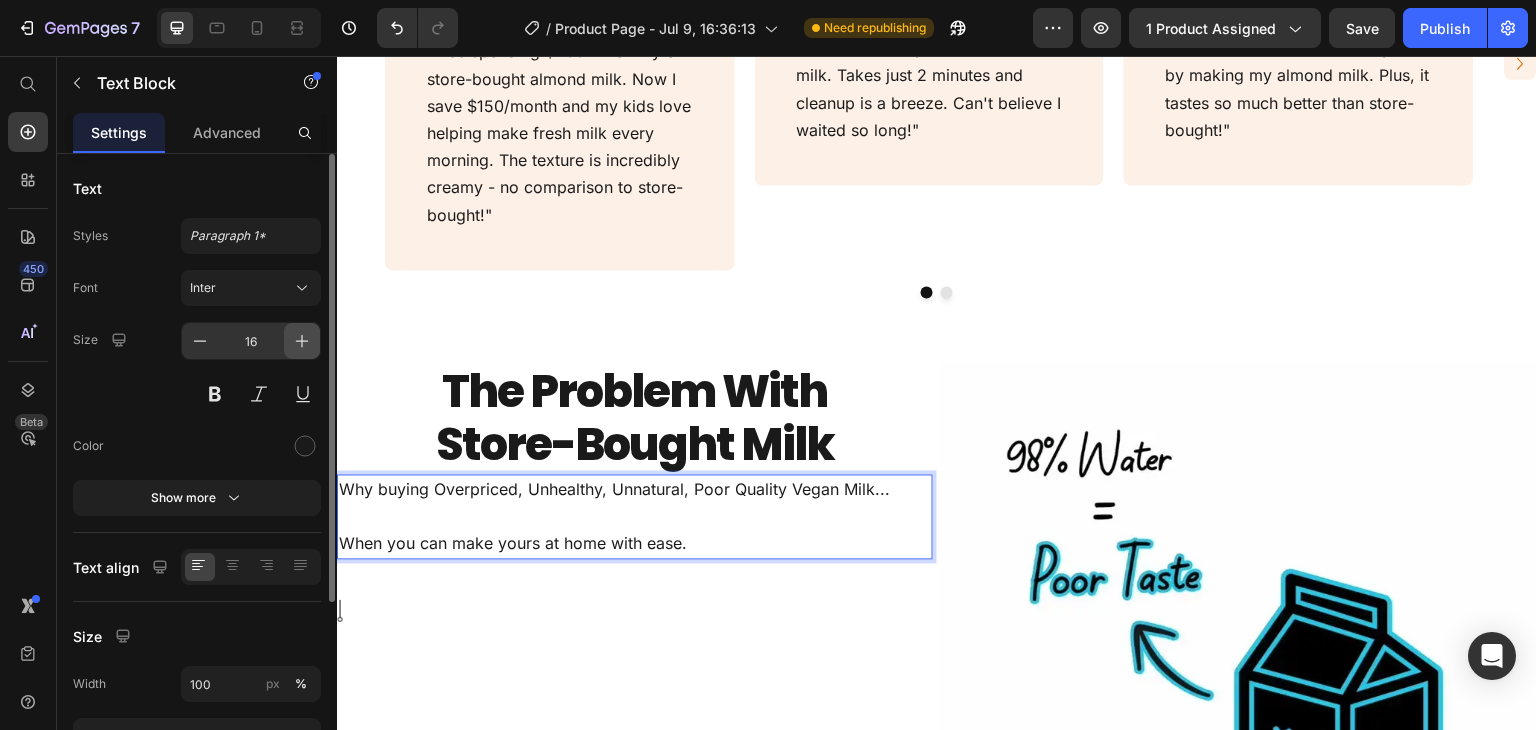 click 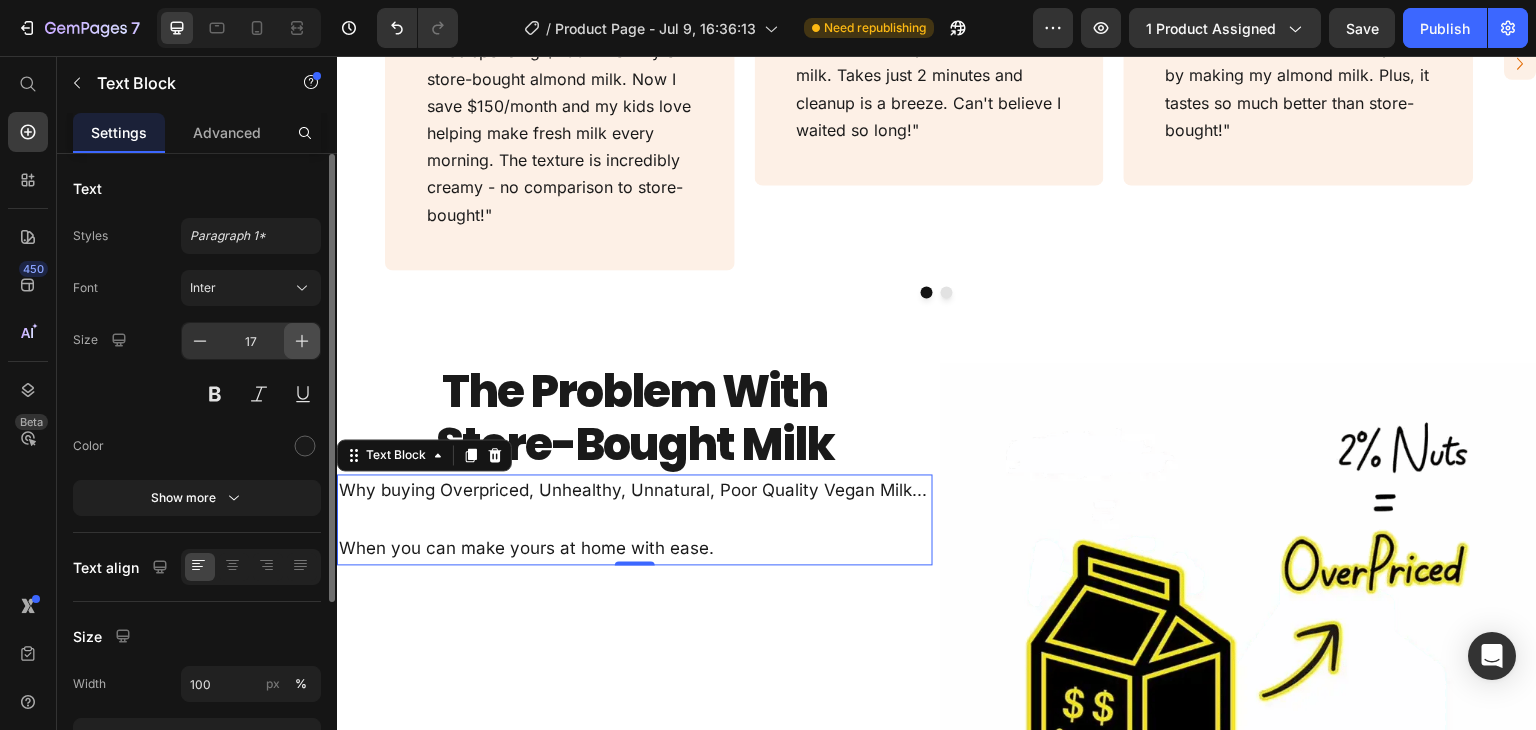 click 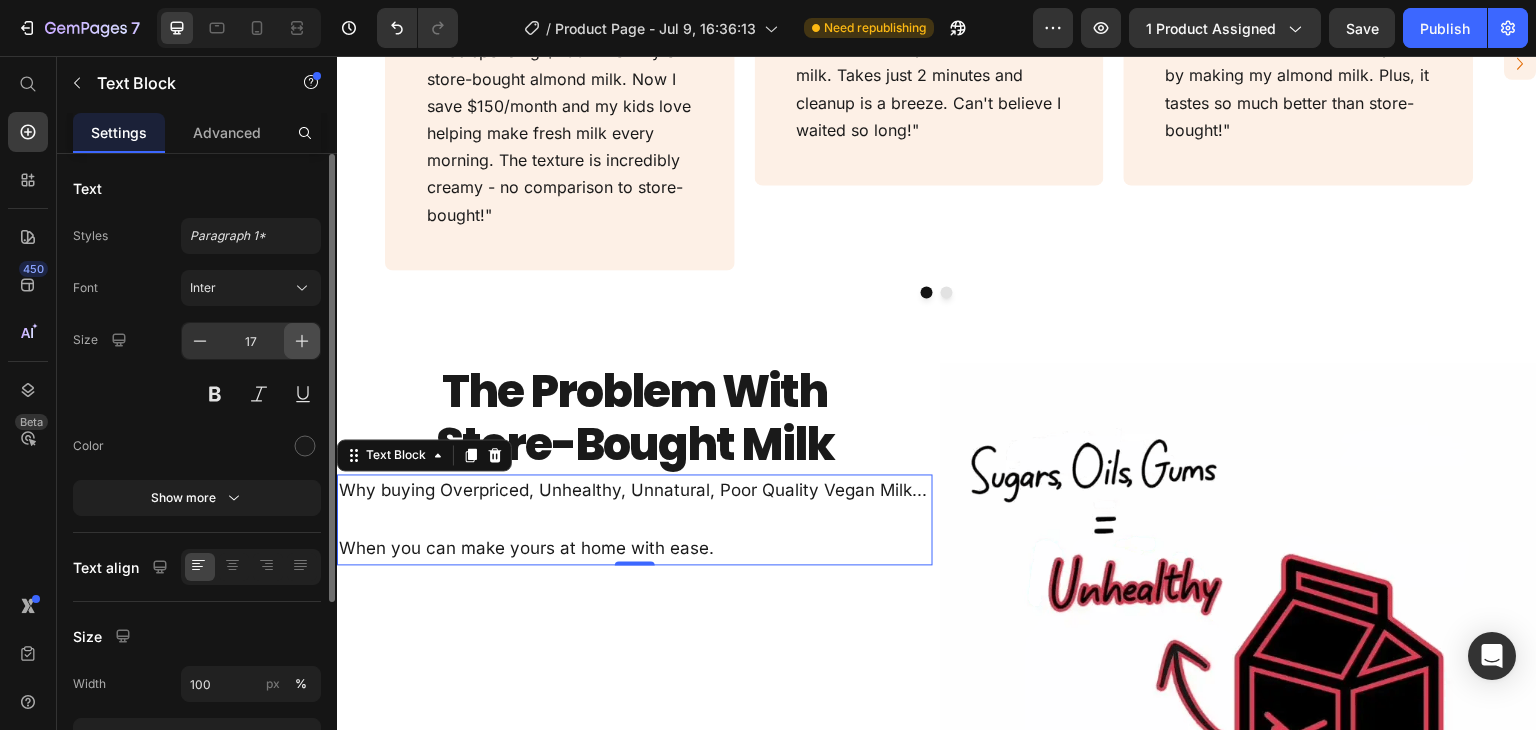 type on "18" 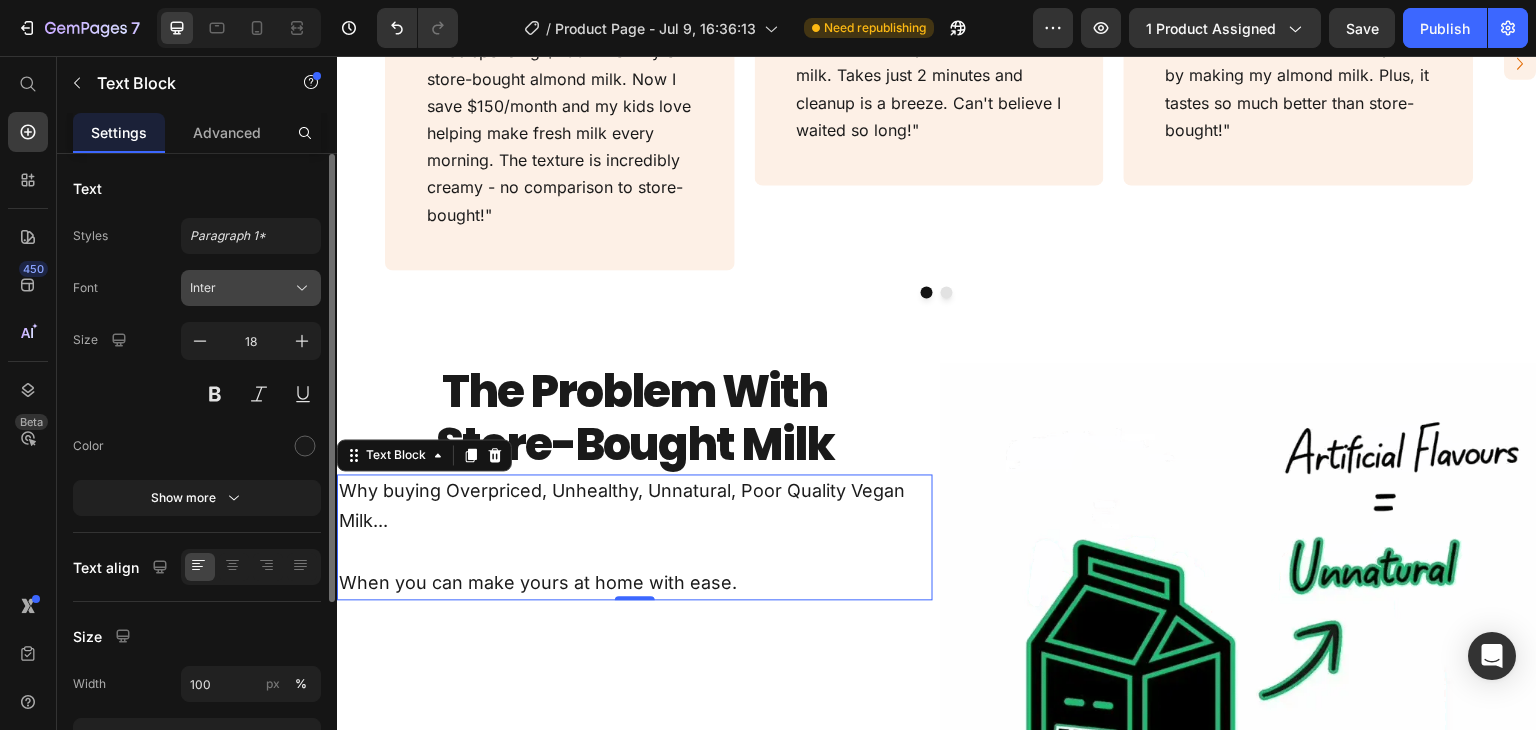 click on "Inter" at bounding box center (251, 288) 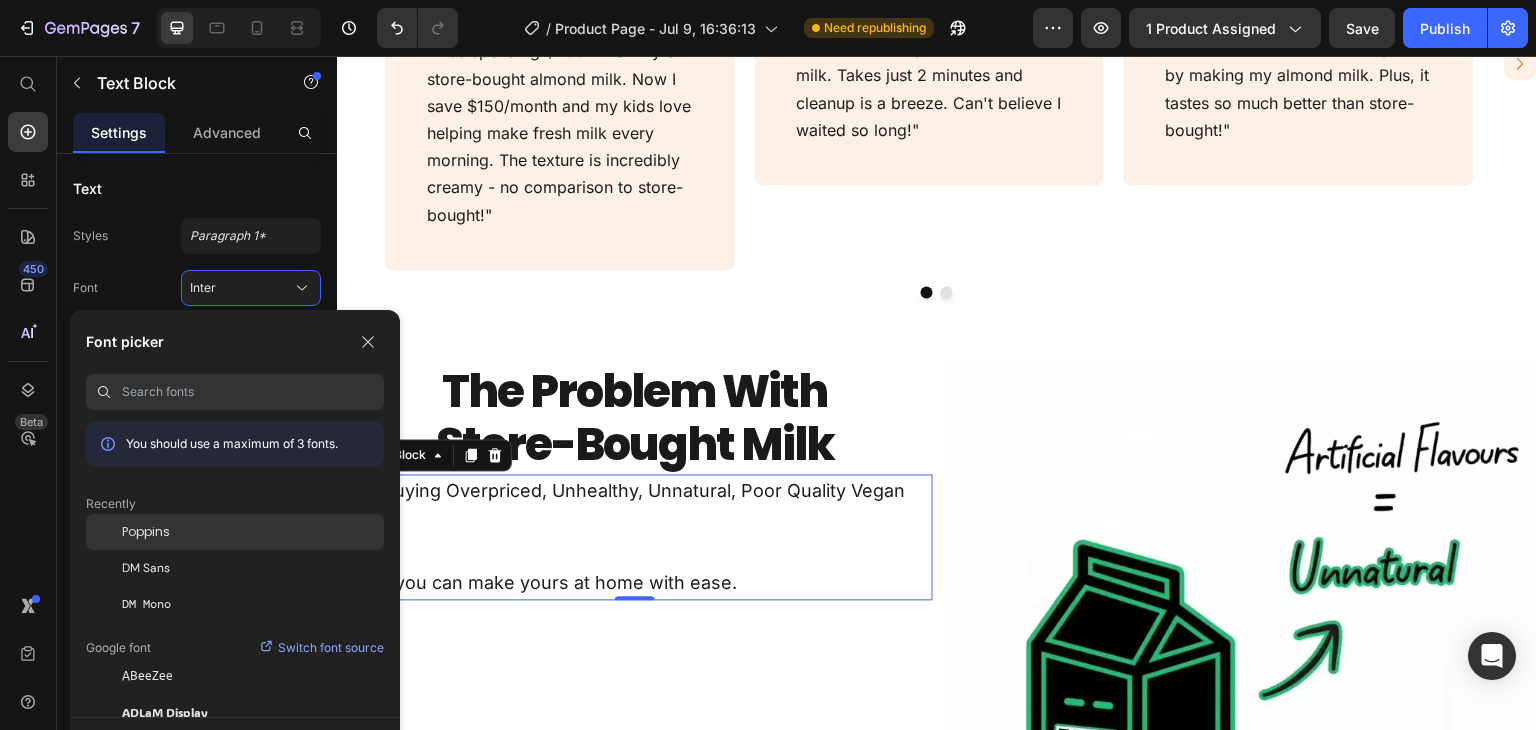 click on "Poppins" 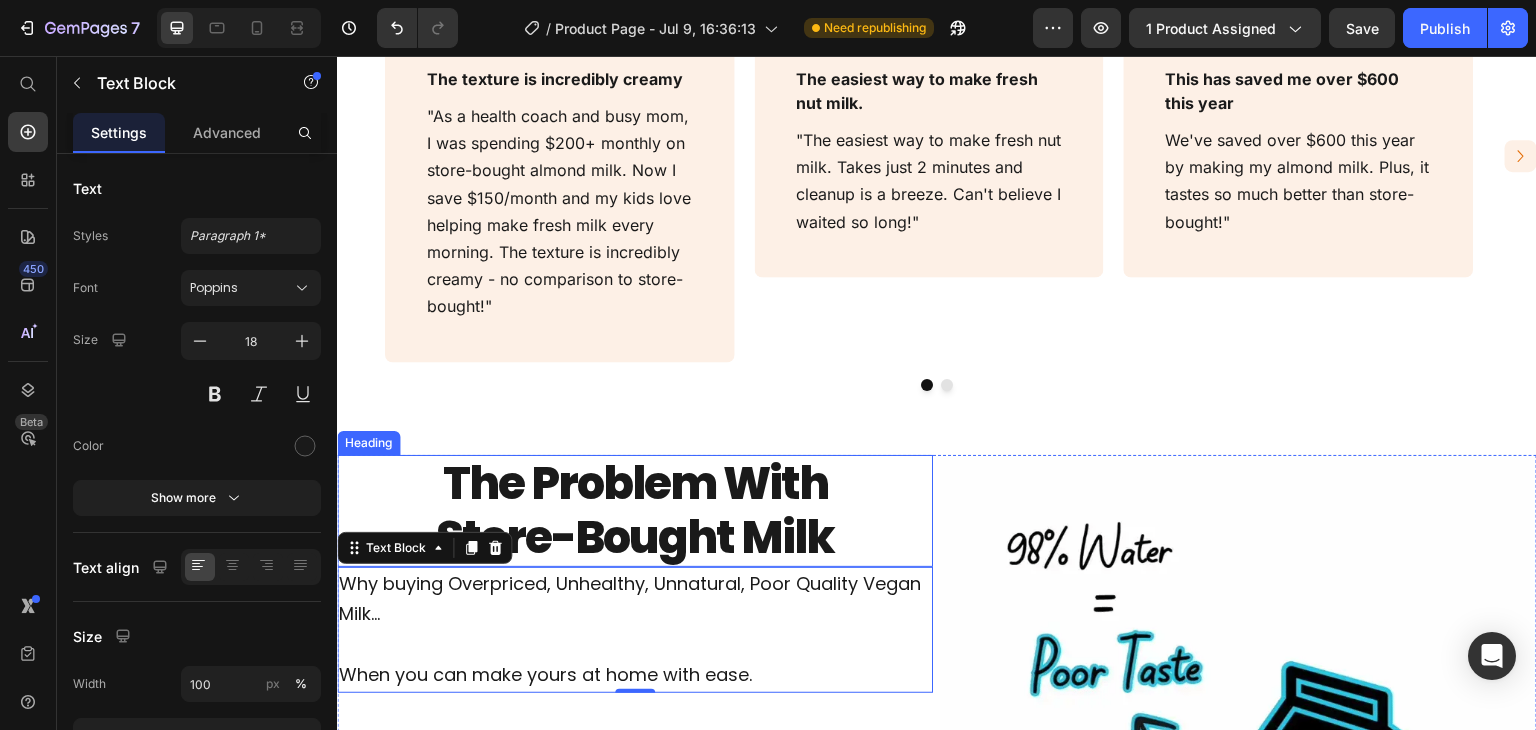 scroll, scrollTop: 1614, scrollLeft: 0, axis: vertical 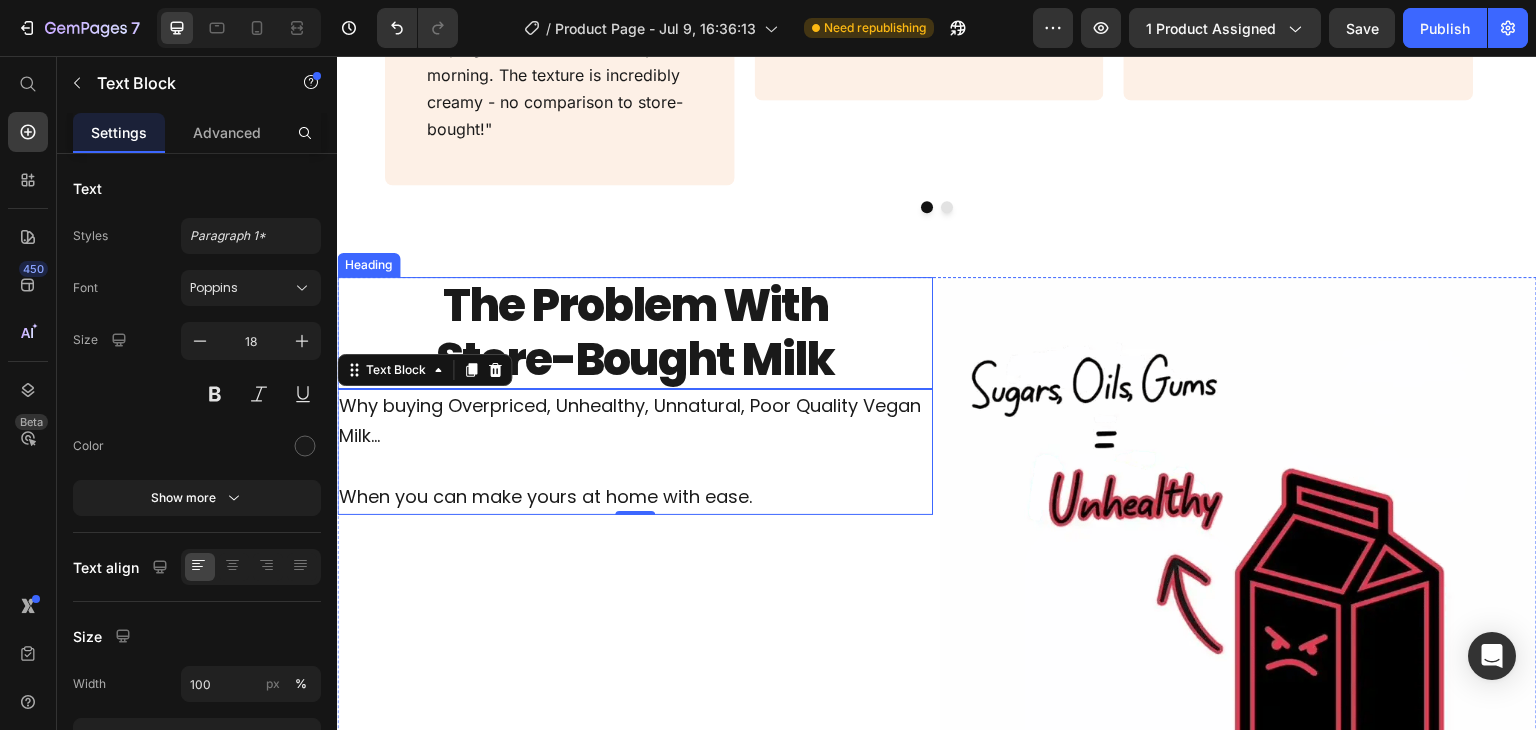 click on "The Problem With Store-Bought Milk" at bounding box center (635, 333) 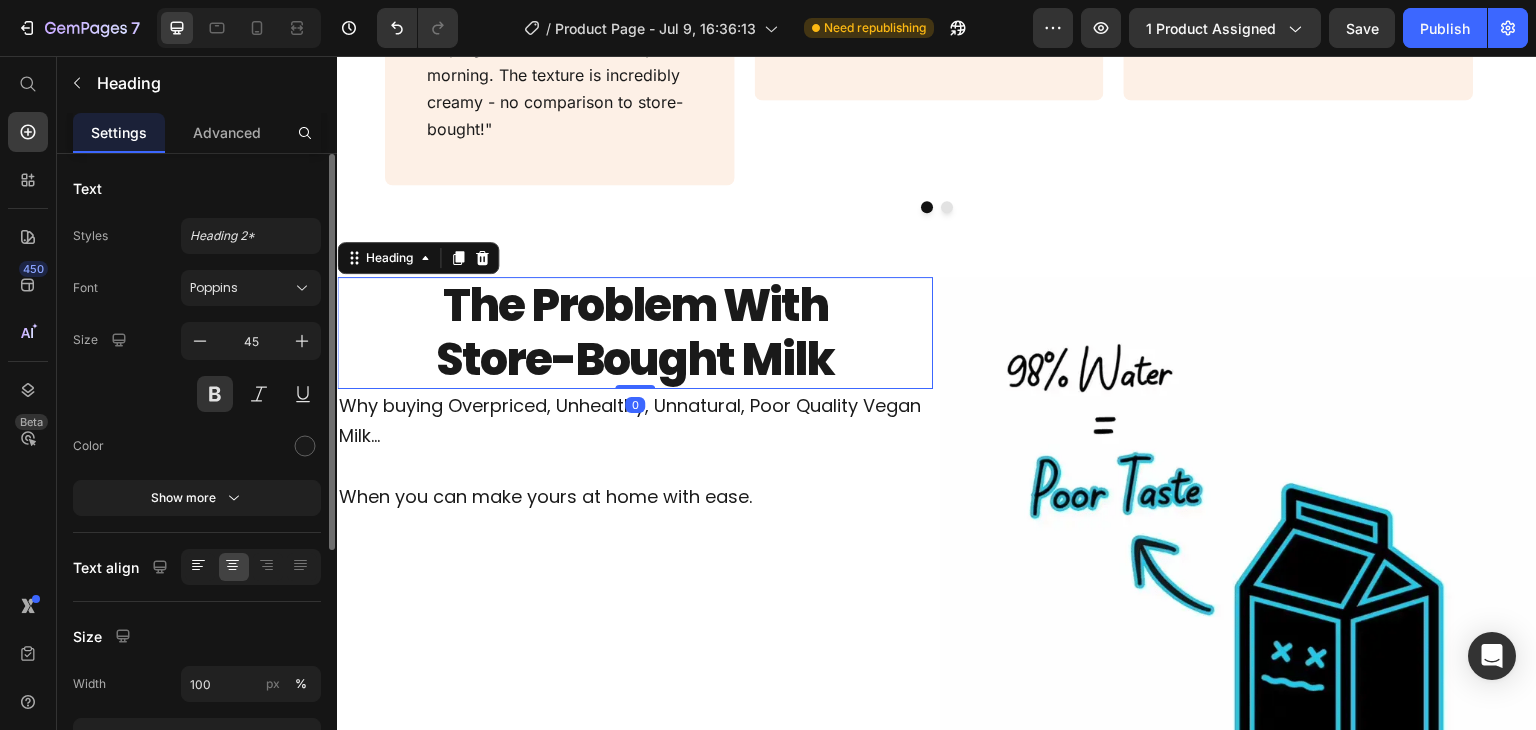 click 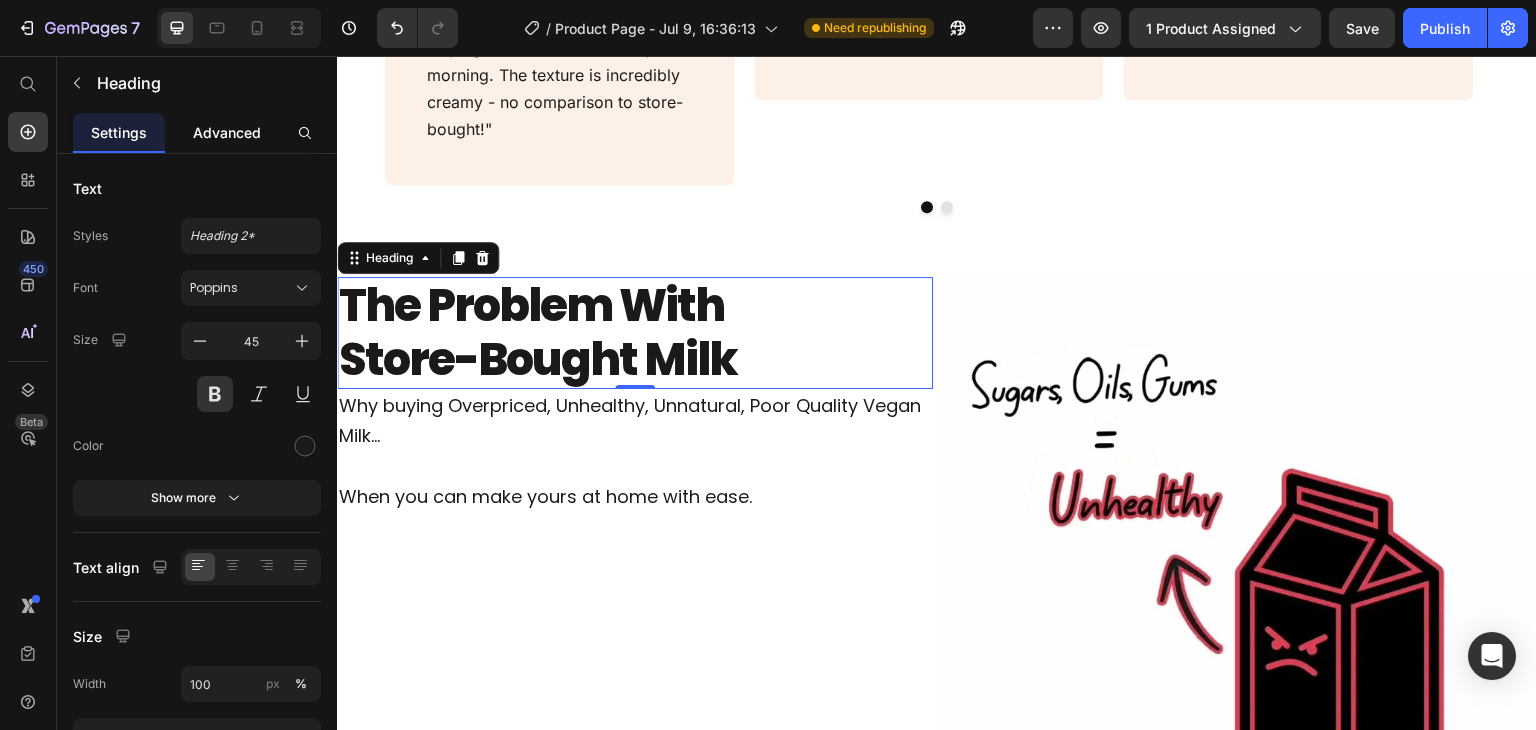 click on "Advanced" at bounding box center [227, 132] 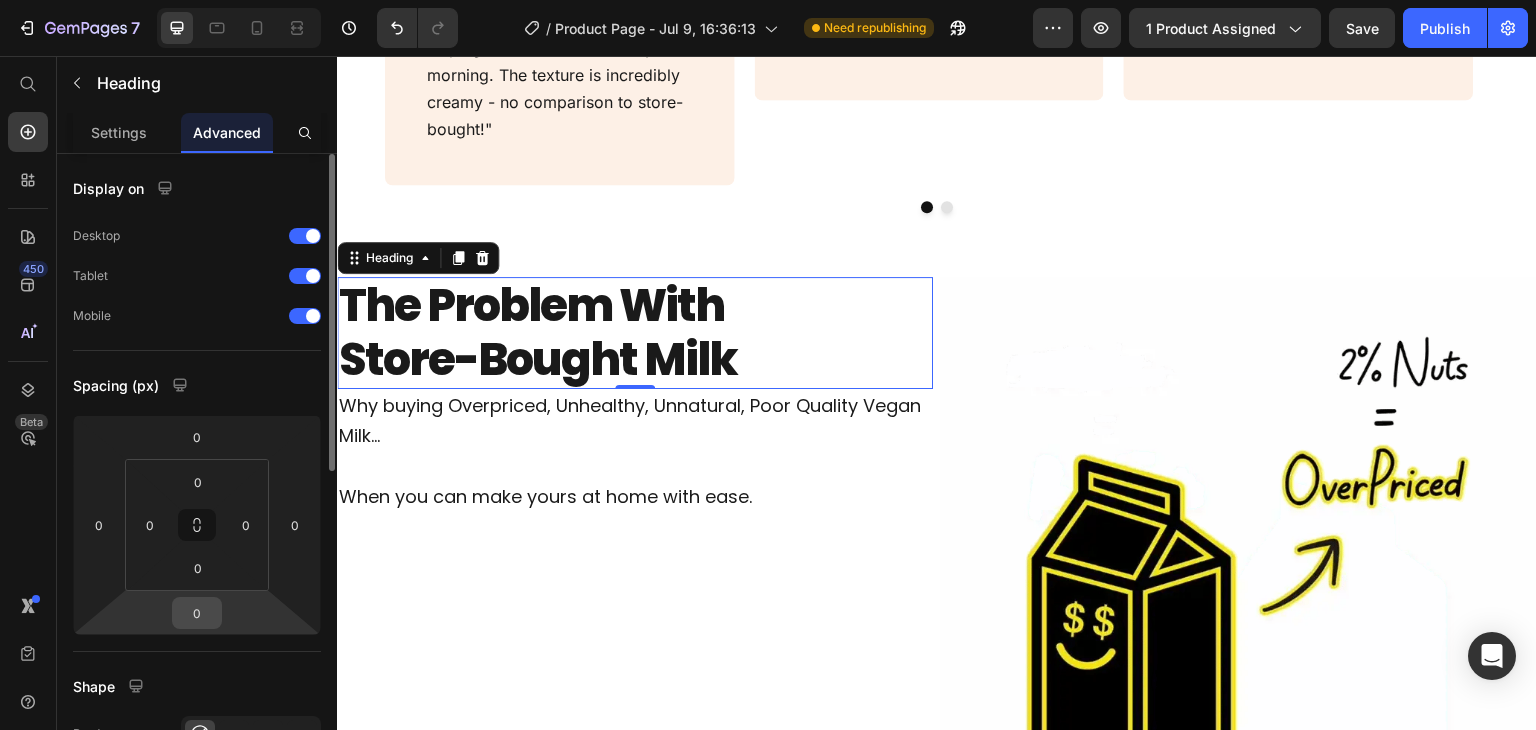 click on "0" at bounding box center [197, 613] 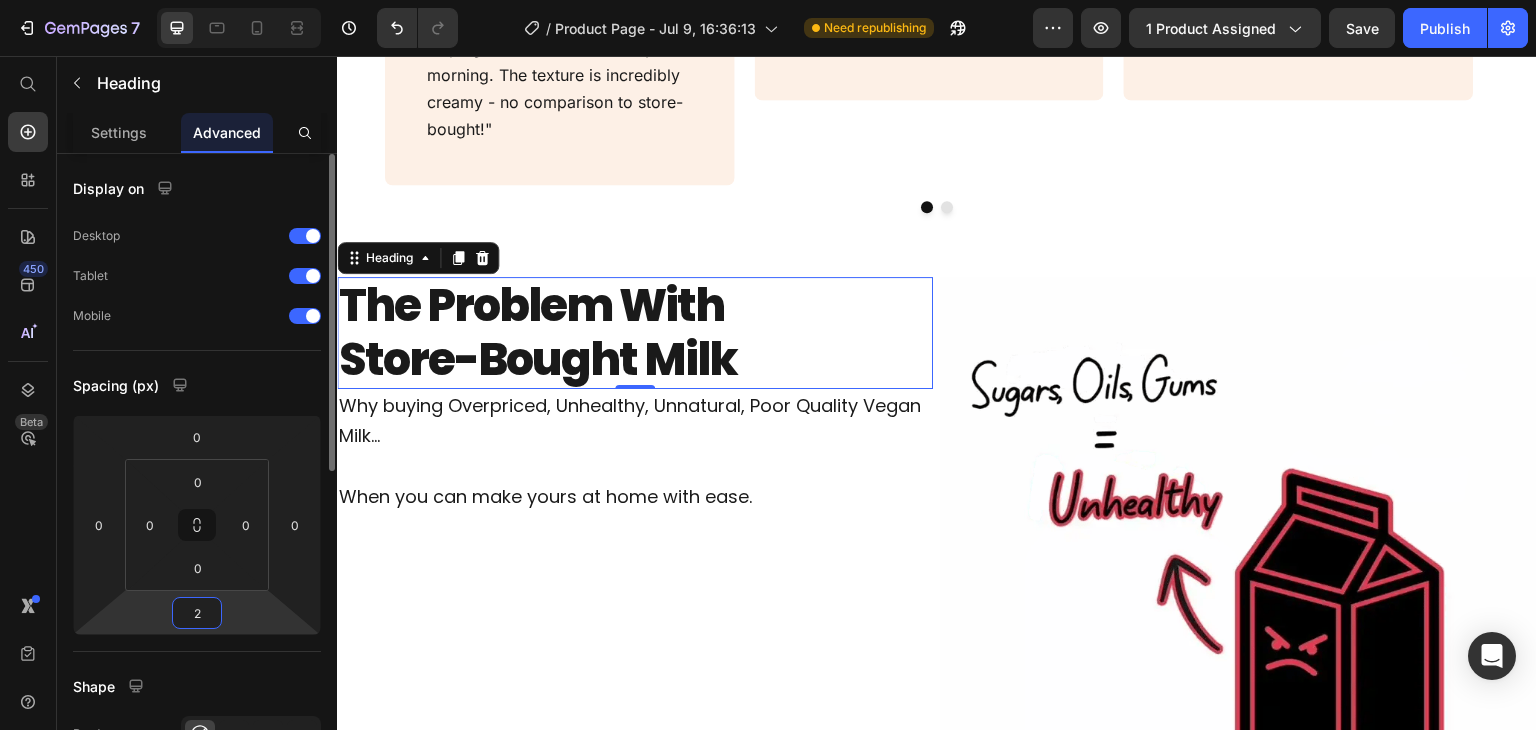 type on "20" 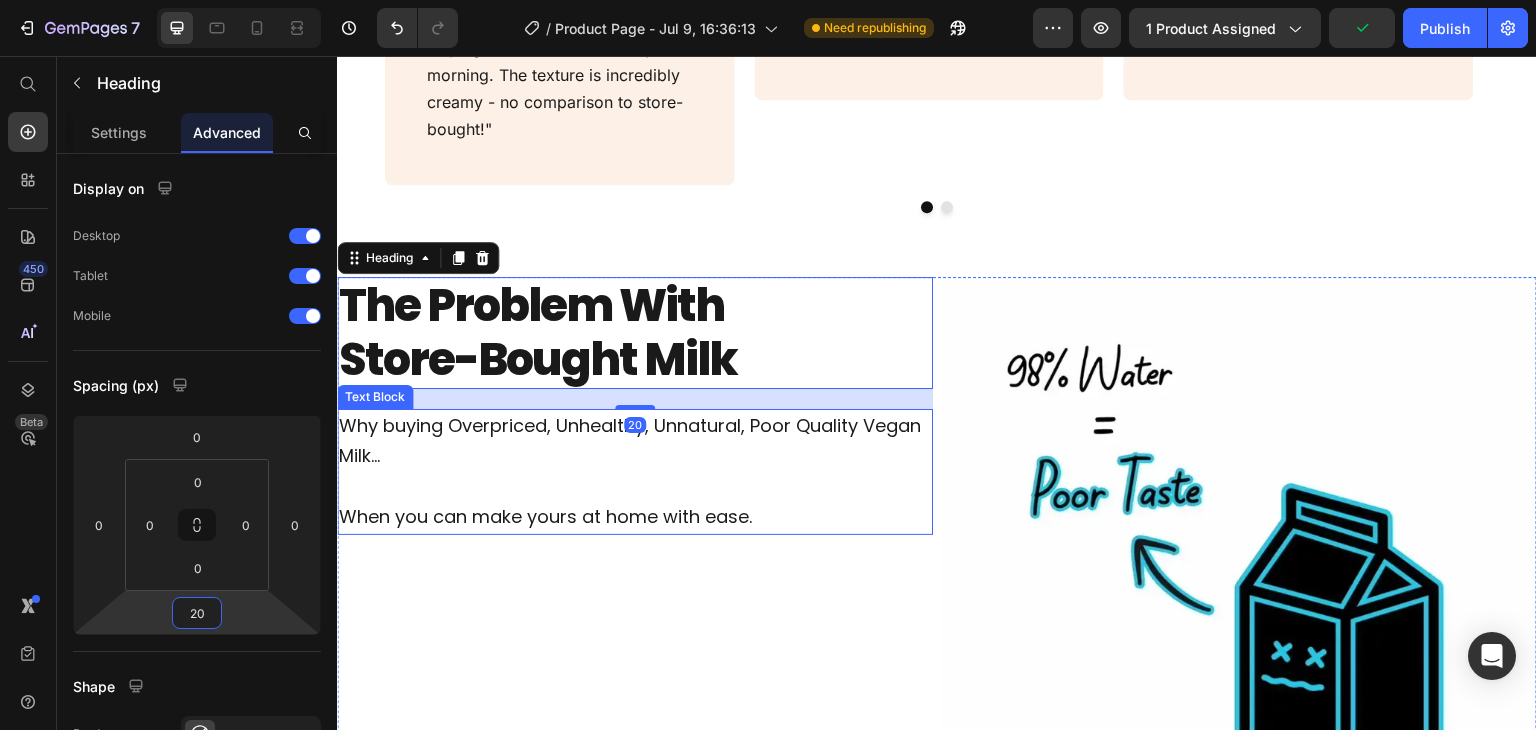 click on "When you can make yours at home with ease." at bounding box center [635, 517] 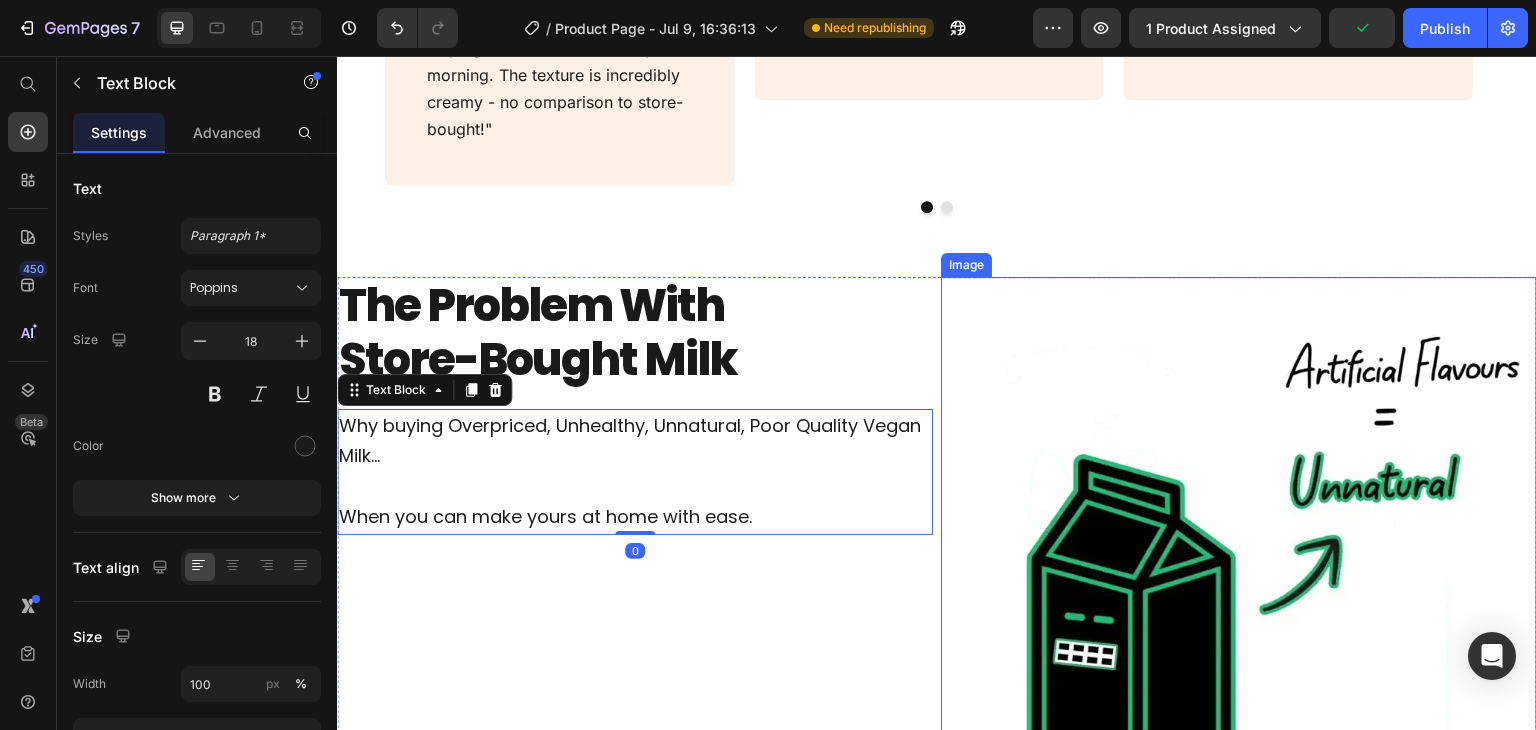 click at bounding box center (1239, 575) 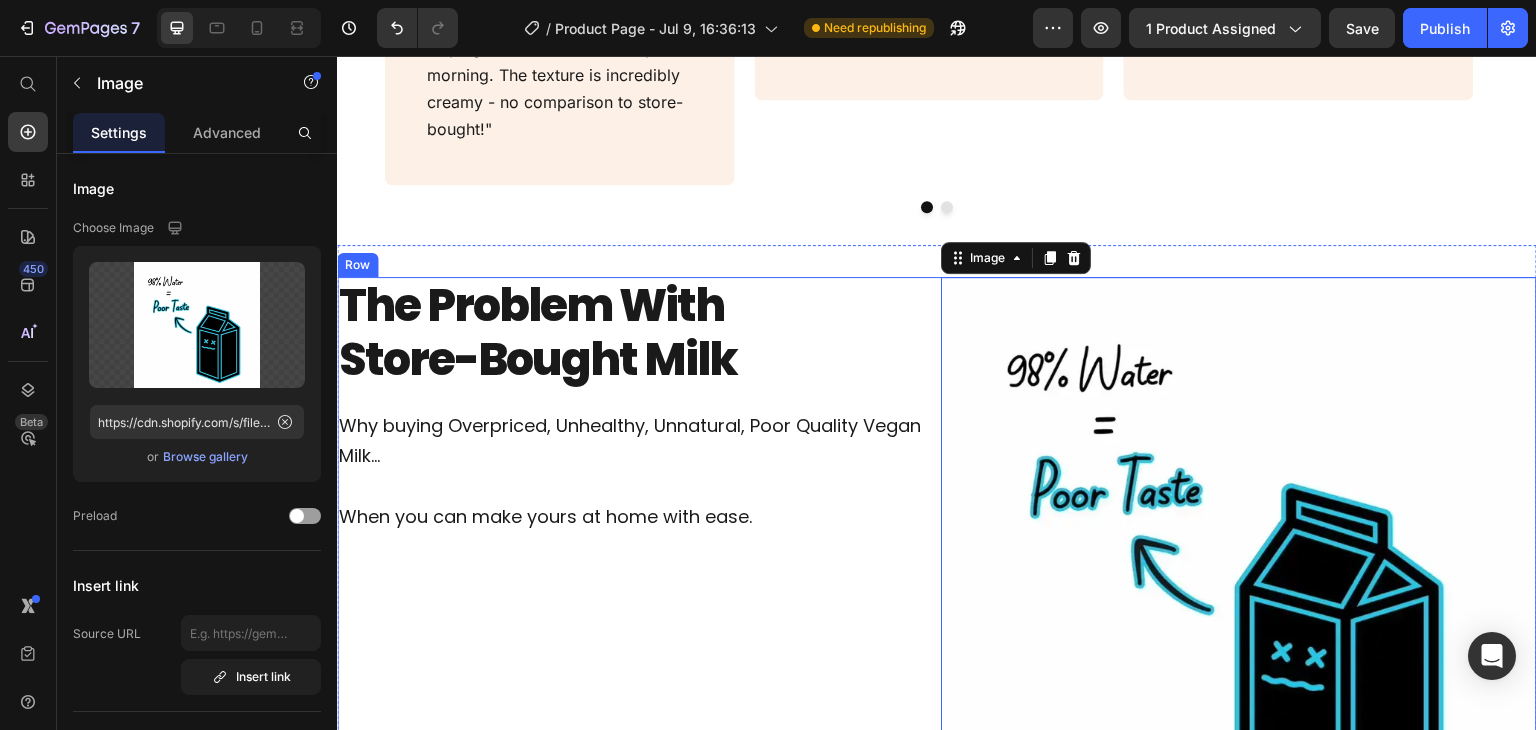 click on "The Problem With Store-Bought Milk Heading Why buying Overpriced, Unhealthy, Unnatural, Poor Quality Vegan Milk... When you can make yours at home with ease. Text Block" at bounding box center (635, 575) 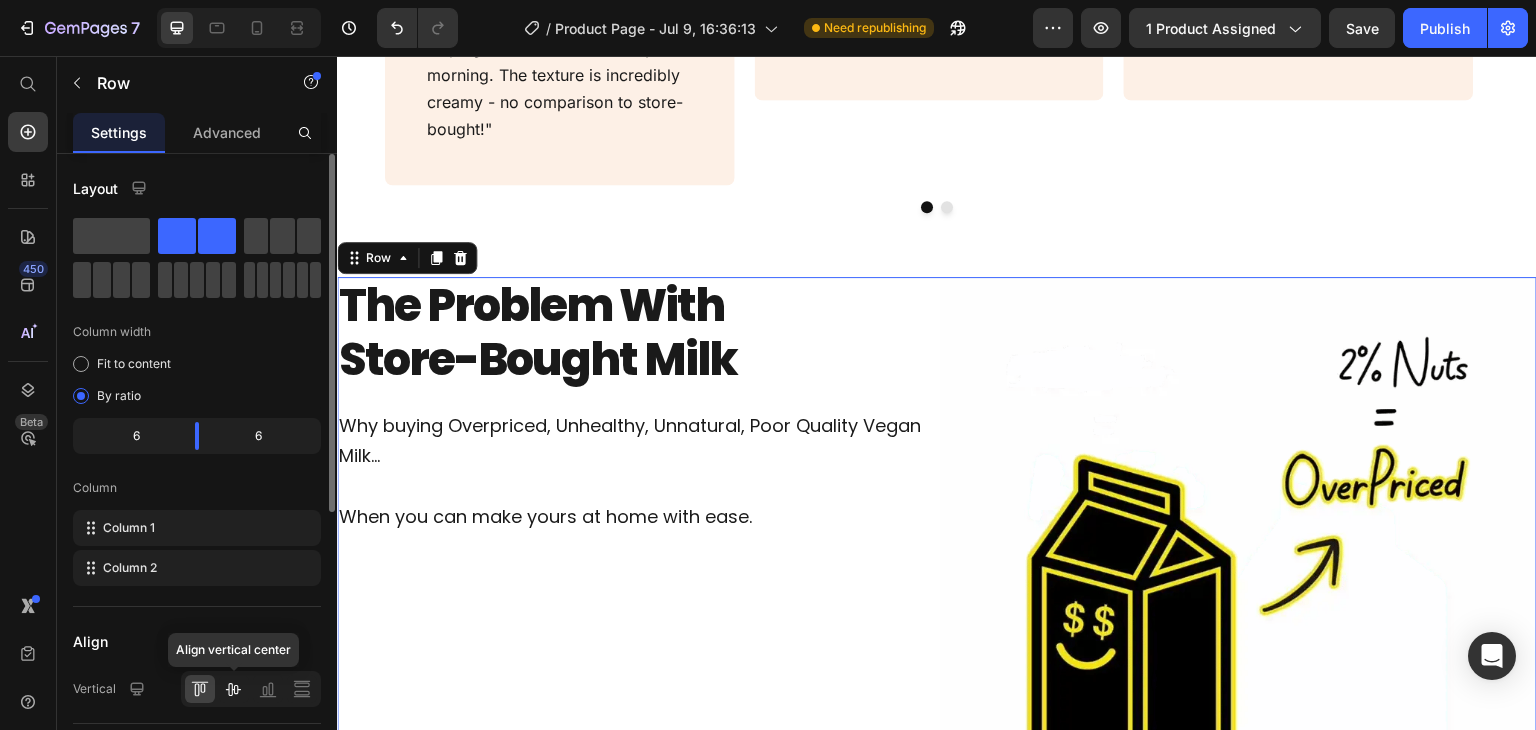 click 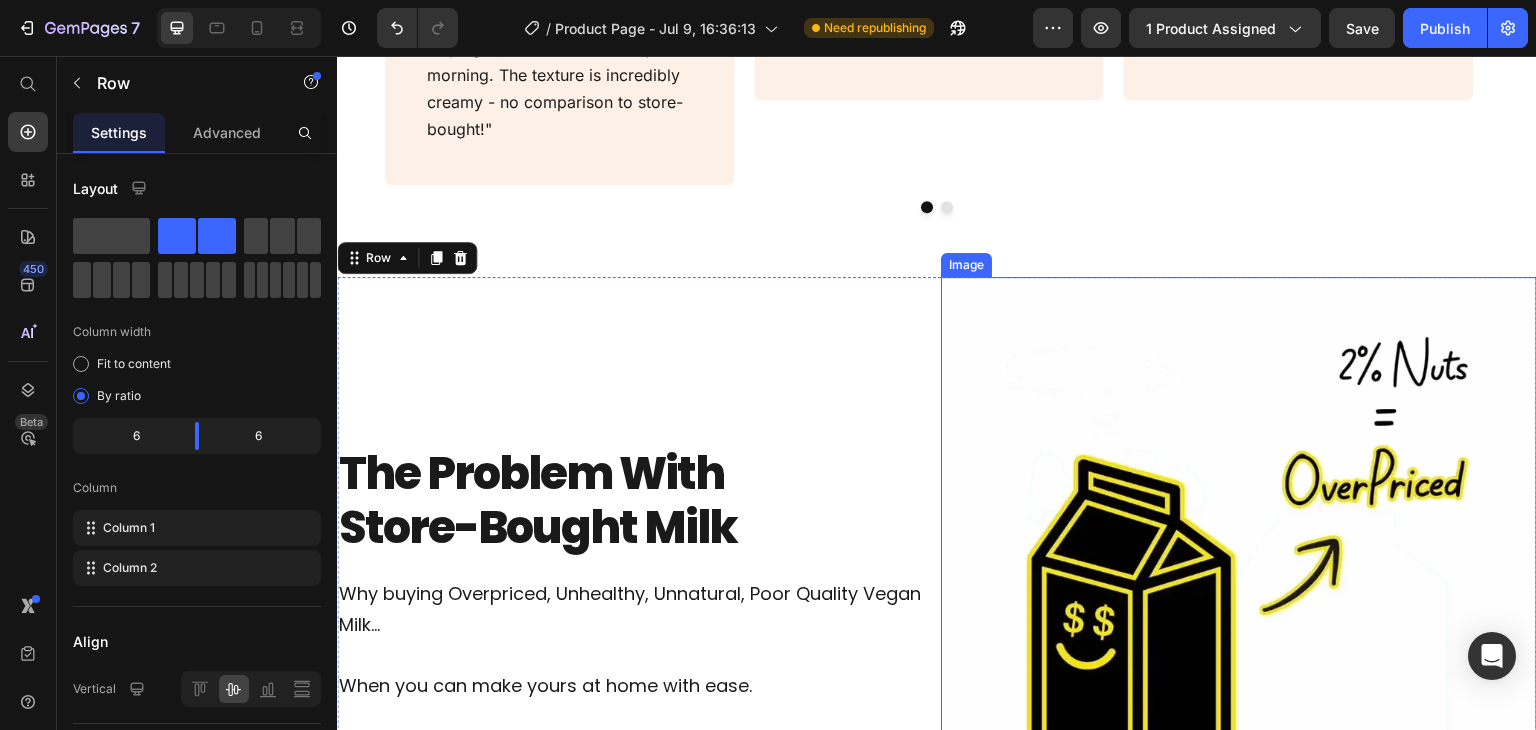 click at bounding box center [1239, 575] 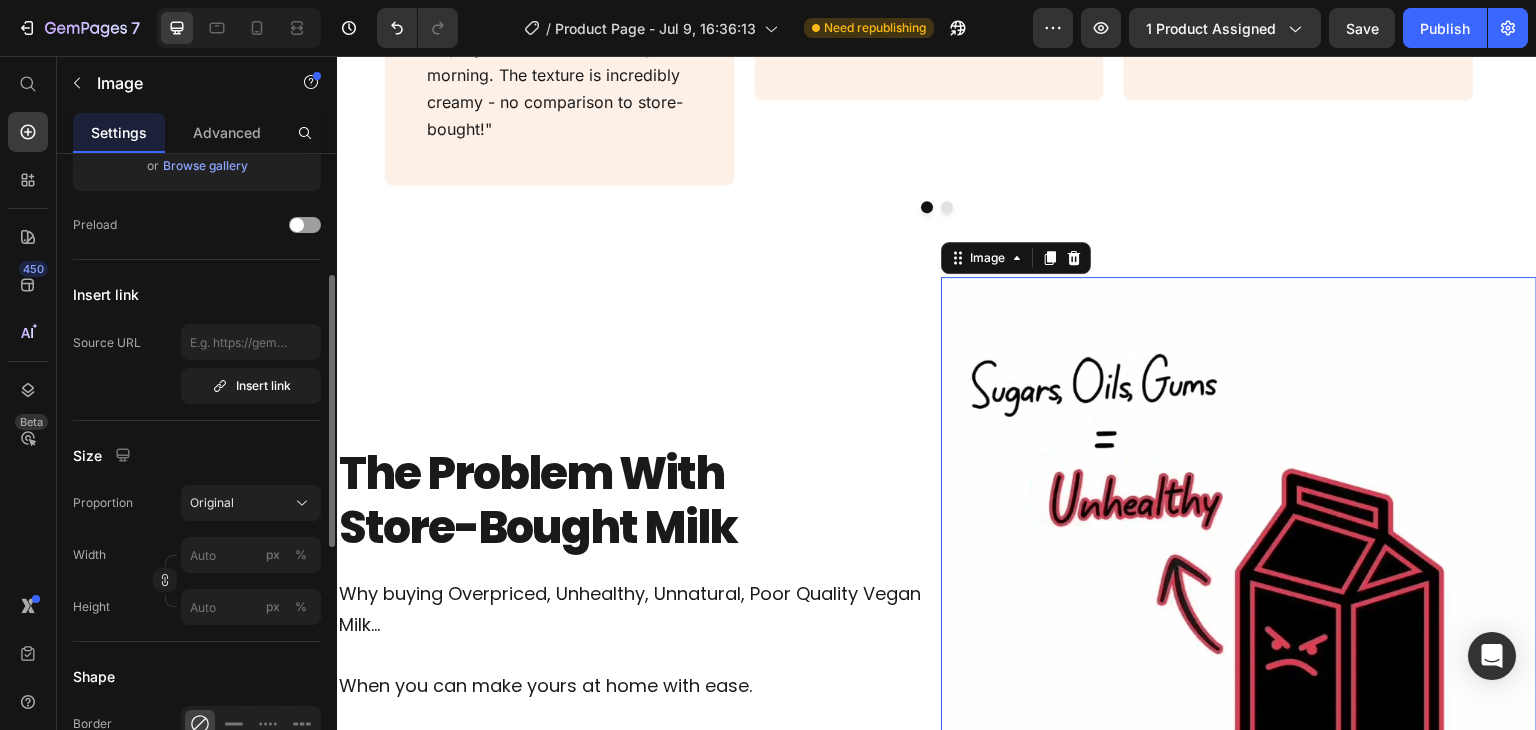 scroll, scrollTop: 294, scrollLeft: 0, axis: vertical 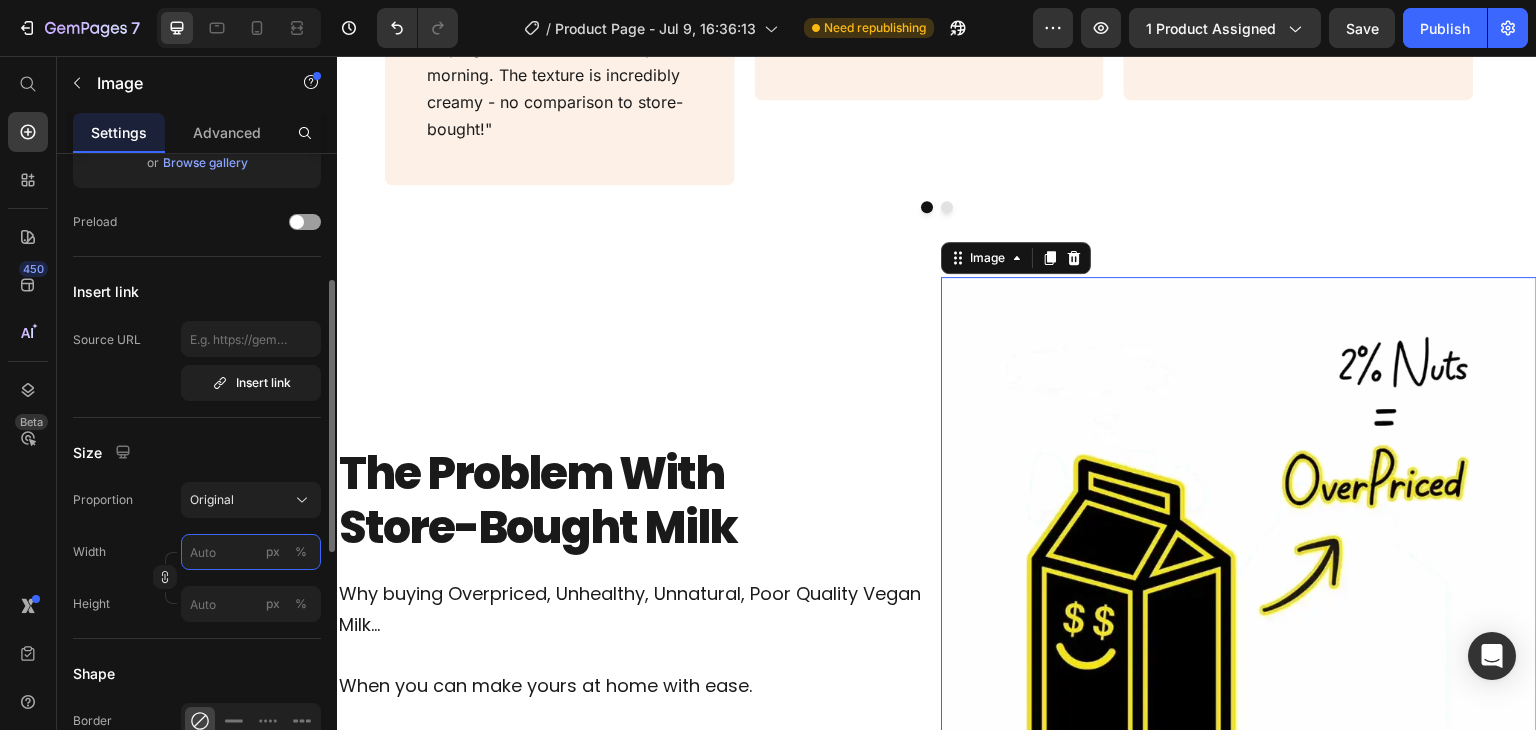 click on "px %" at bounding box center (251, 552) 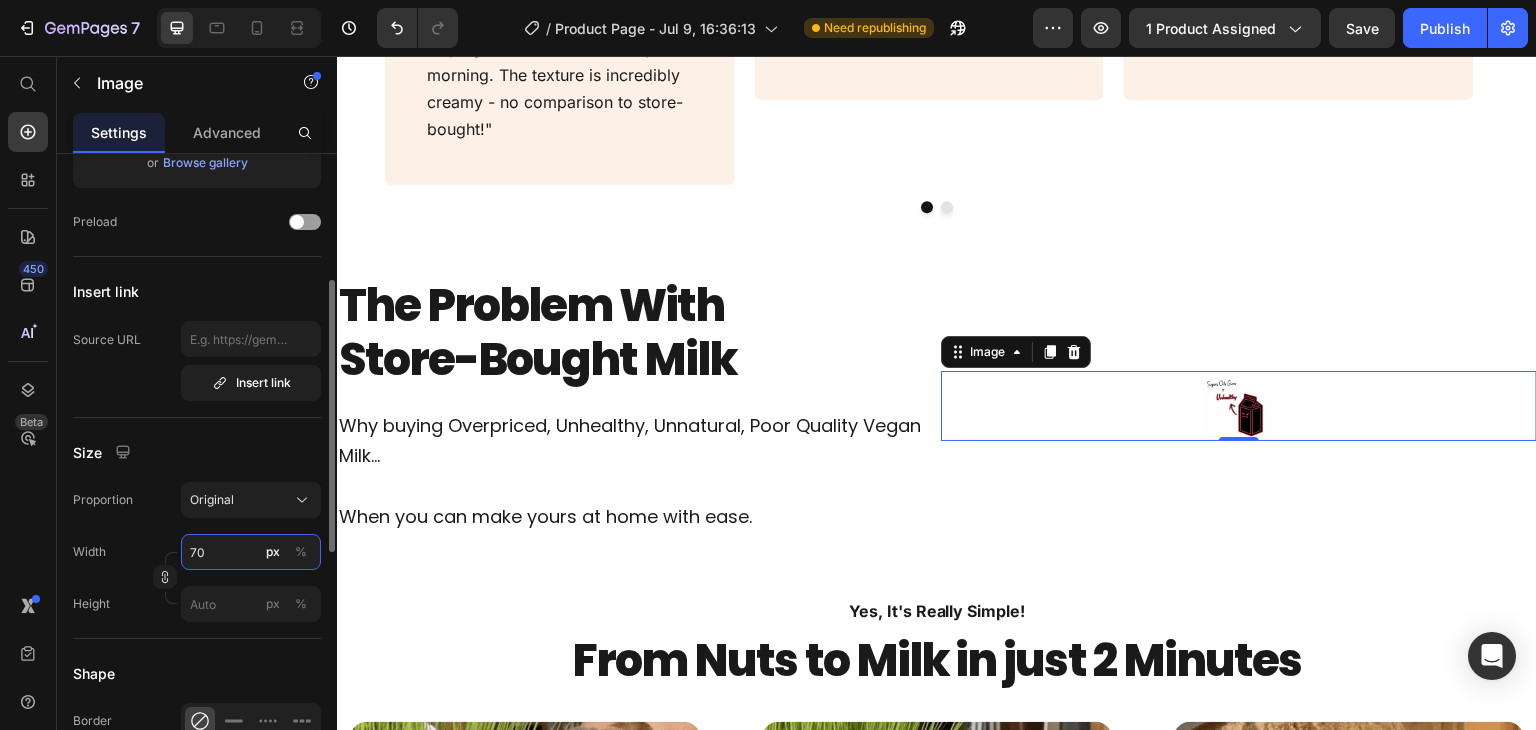 type on "70" 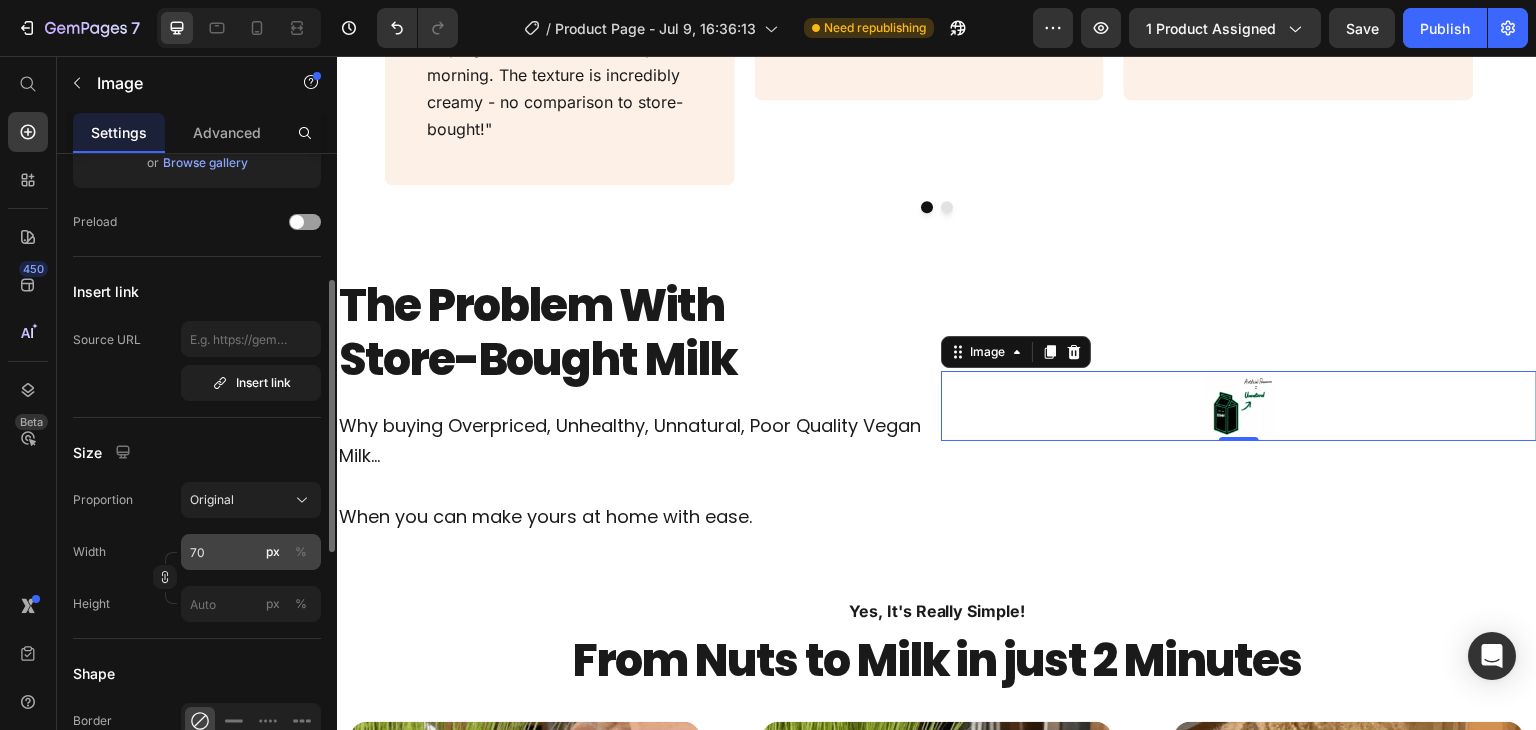 click on "%" at bounding box center (301, 552) 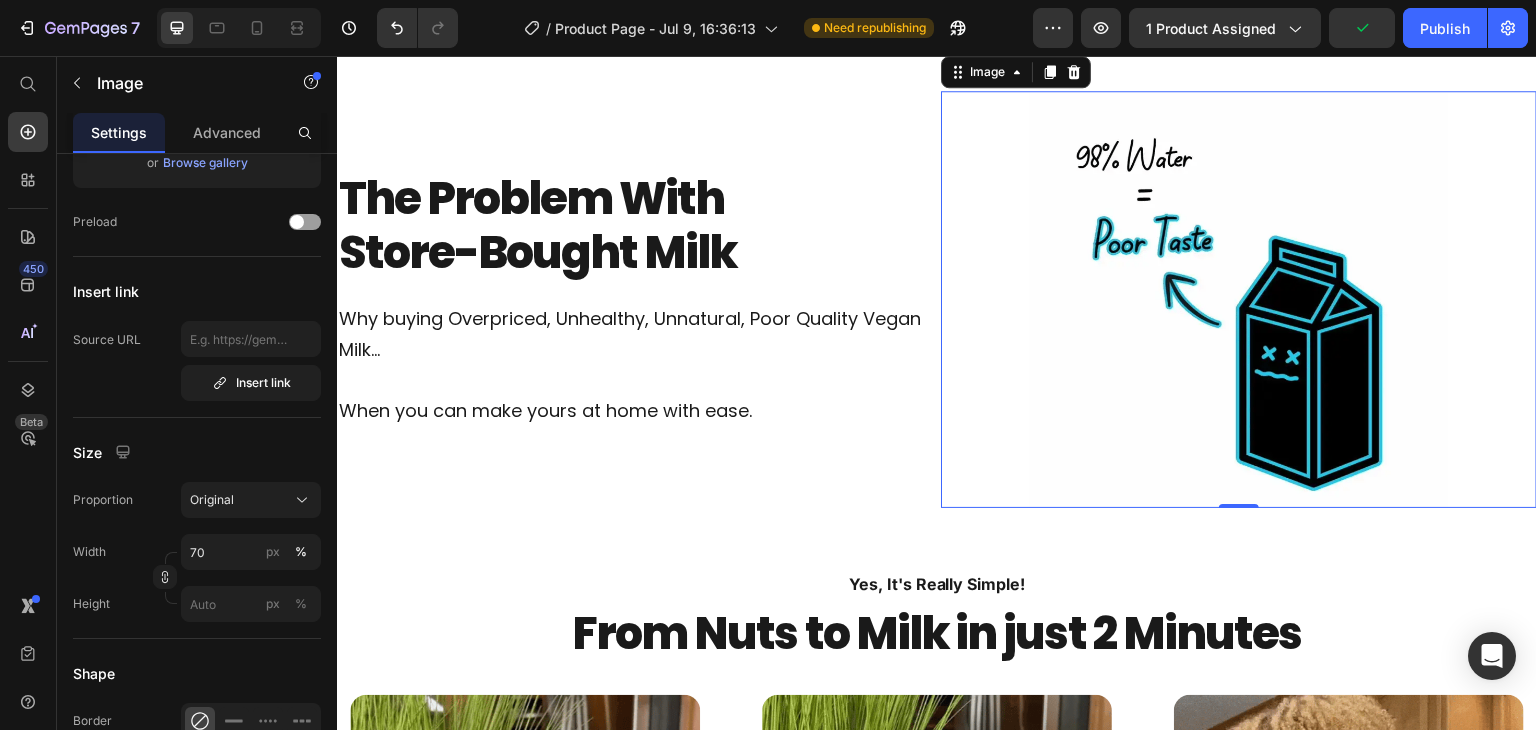 scroll, scrollTop: 1802, scrollLeft: 0, axis: vertical 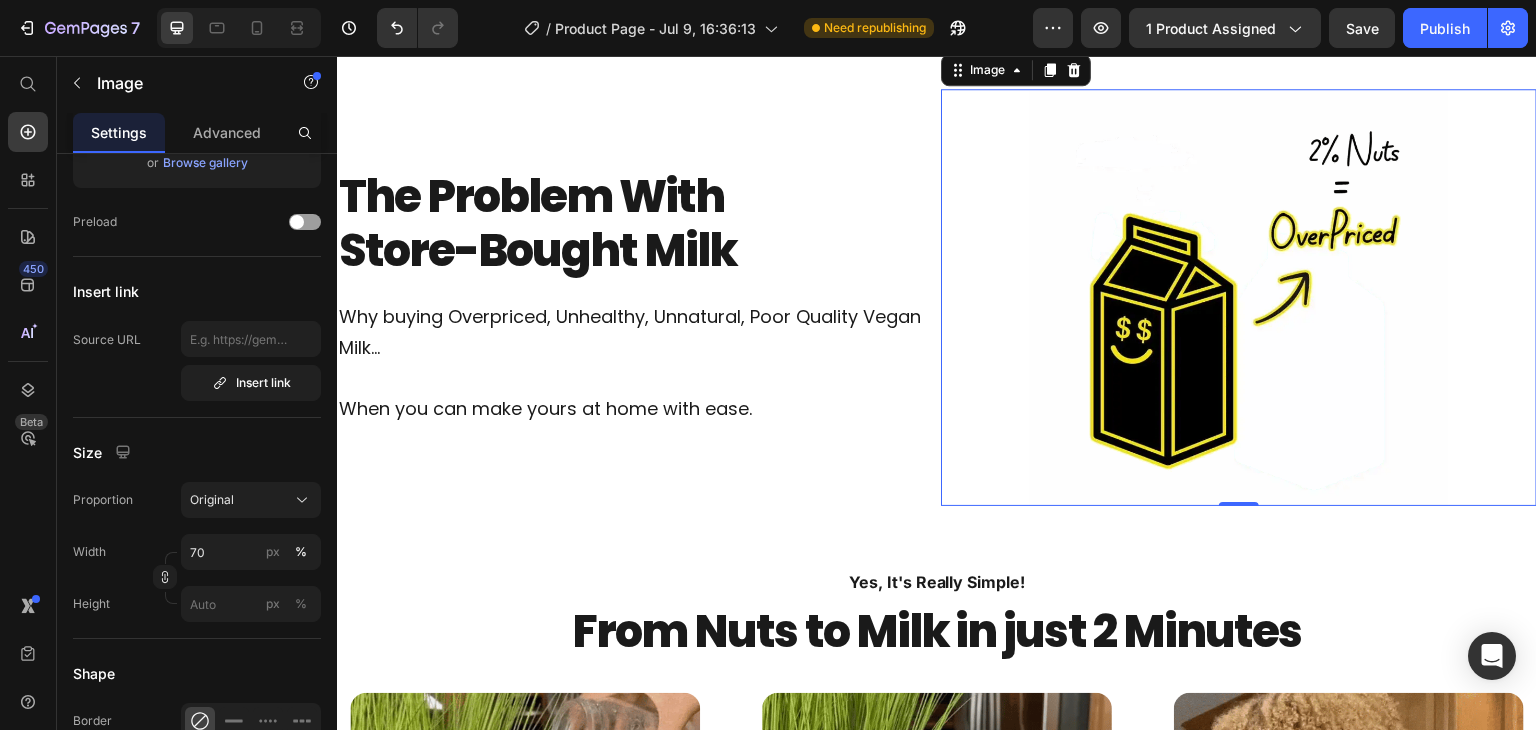 click at bounding box center (239, 28) 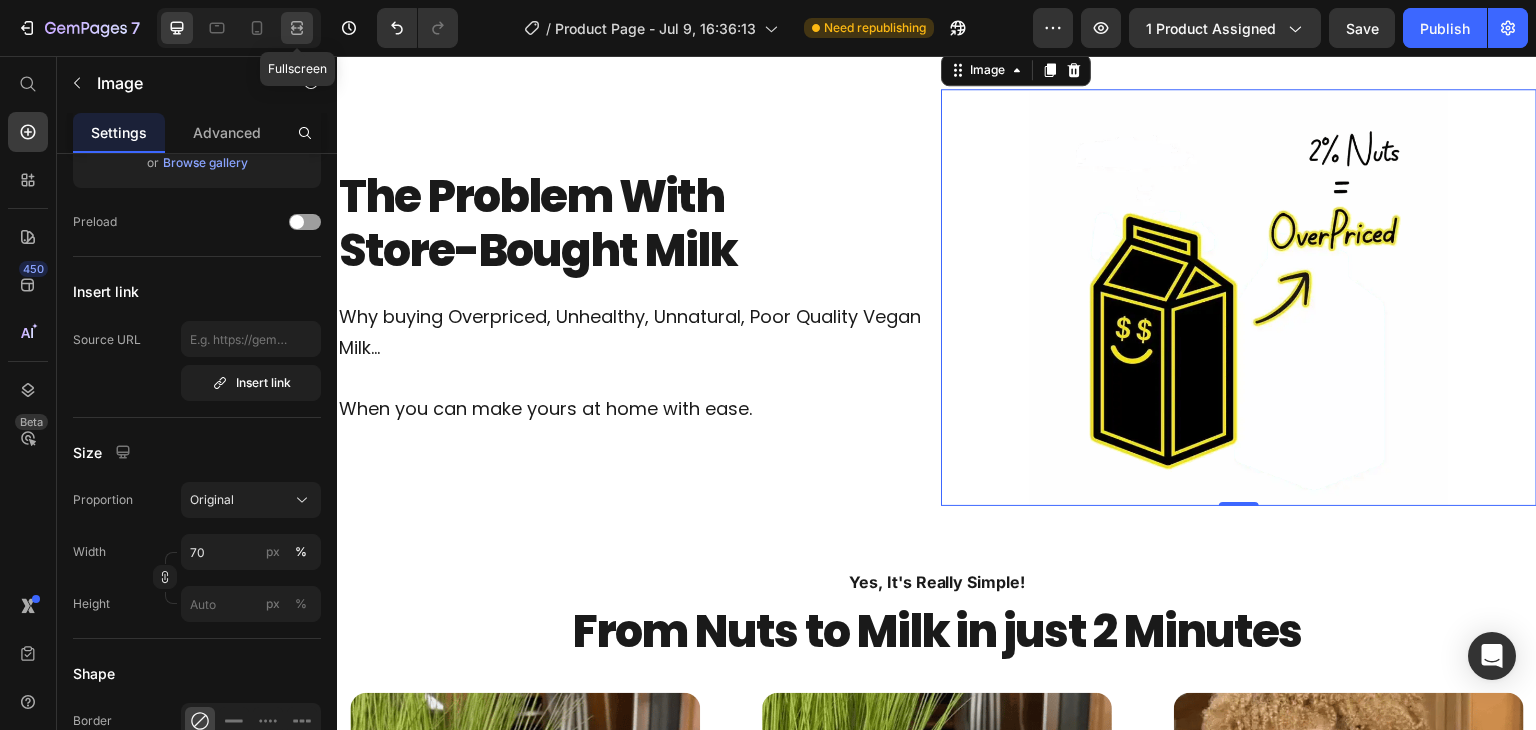 click 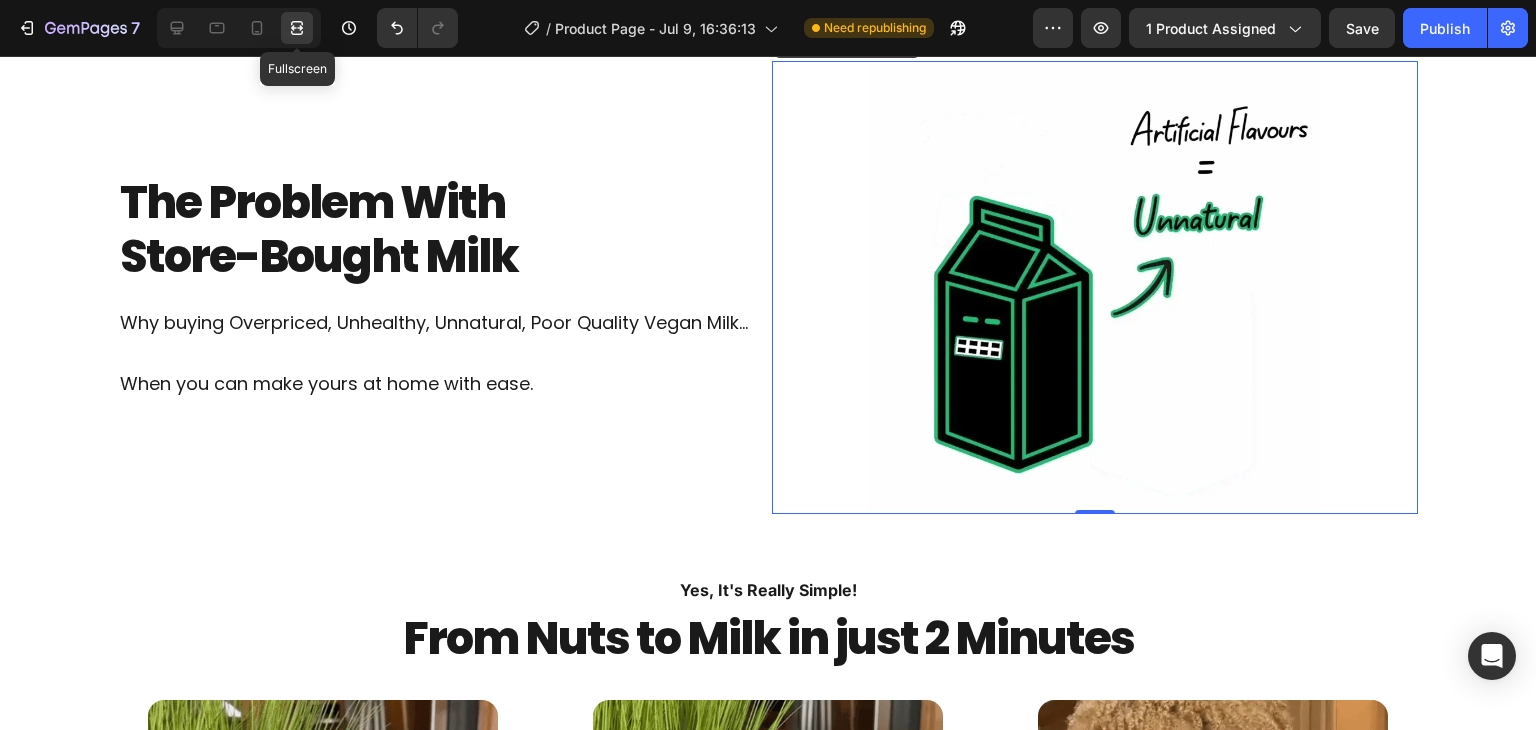 scroll, scrollTop: 1775, scrollLeft: 0, axis: vertical 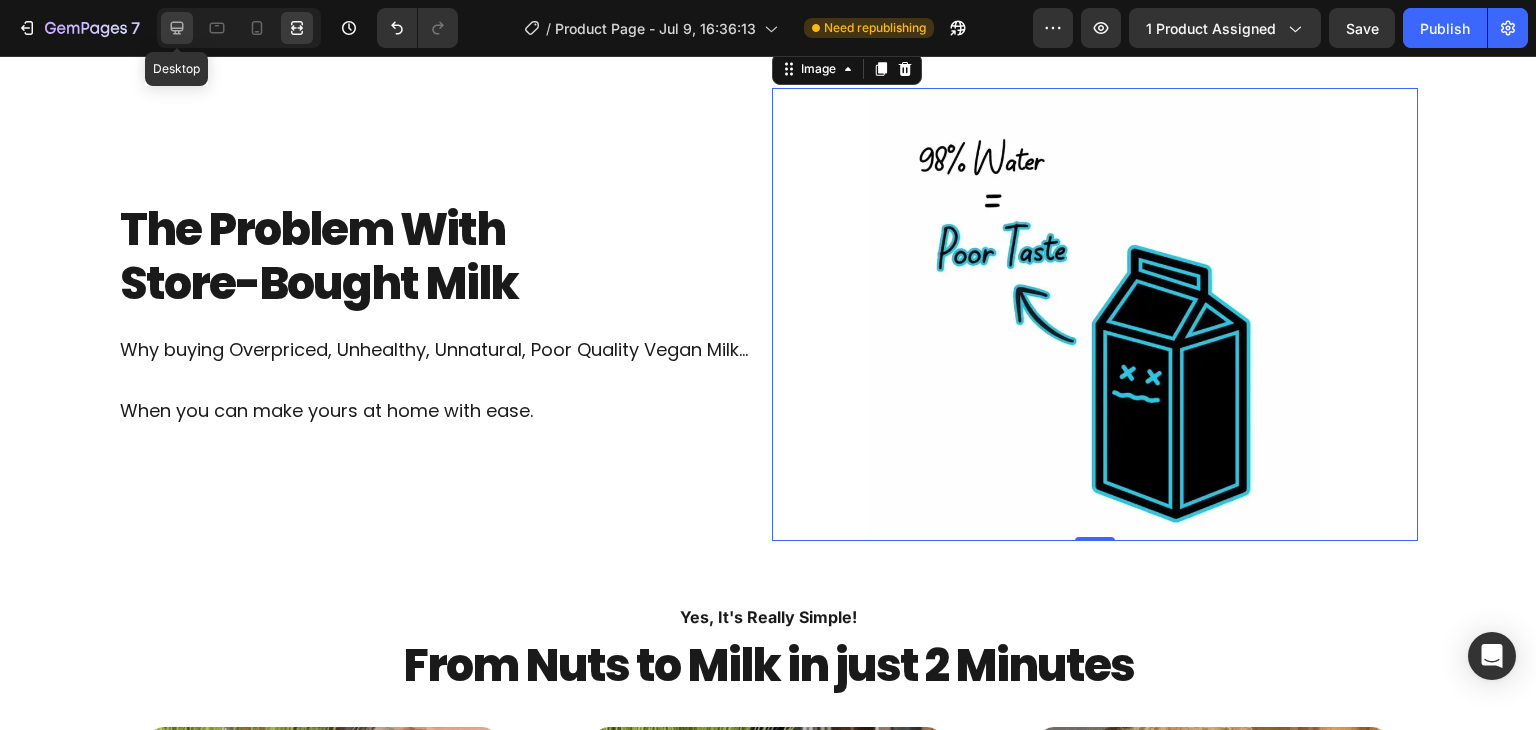 click 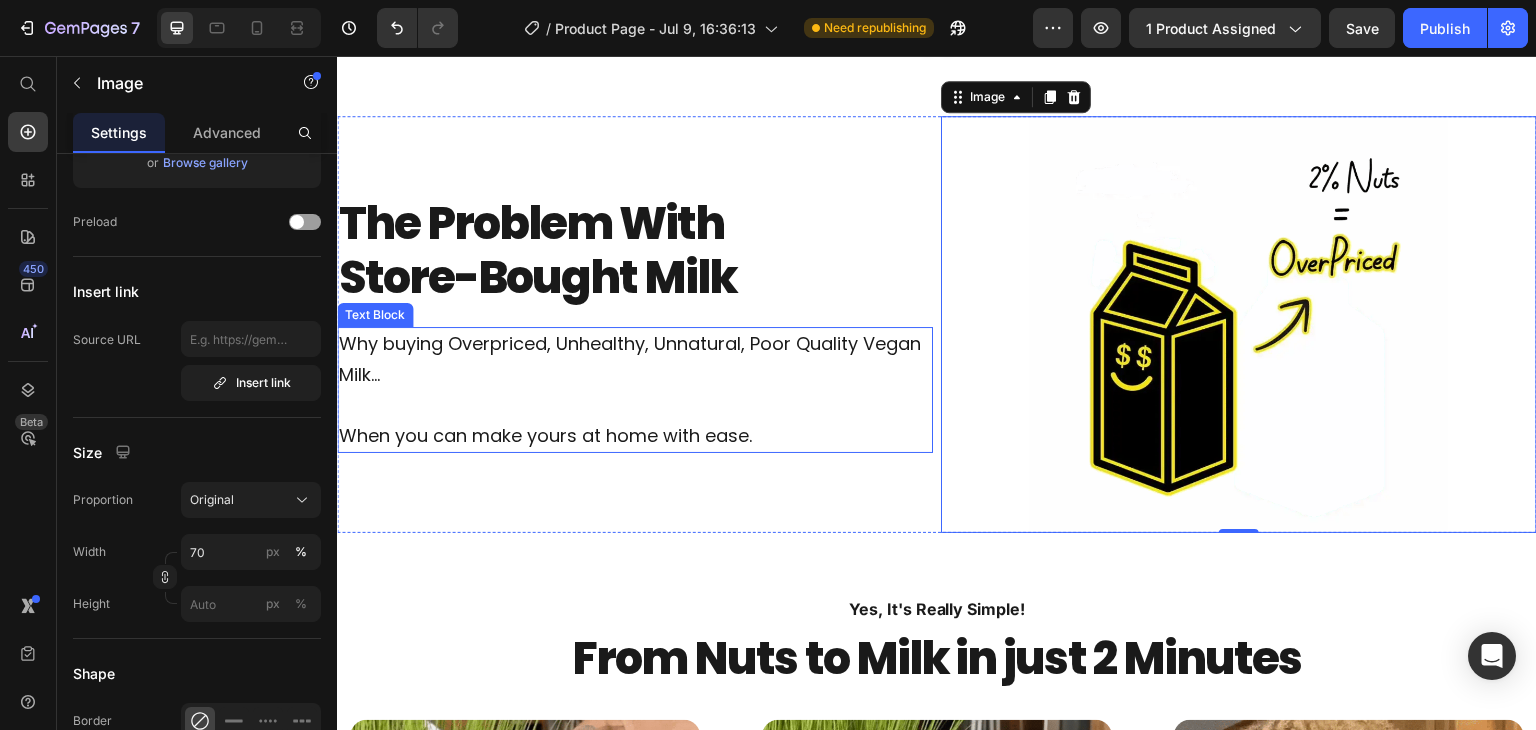scroll, scrollTop: 1802, scrollLeft: 0, axis: vertical 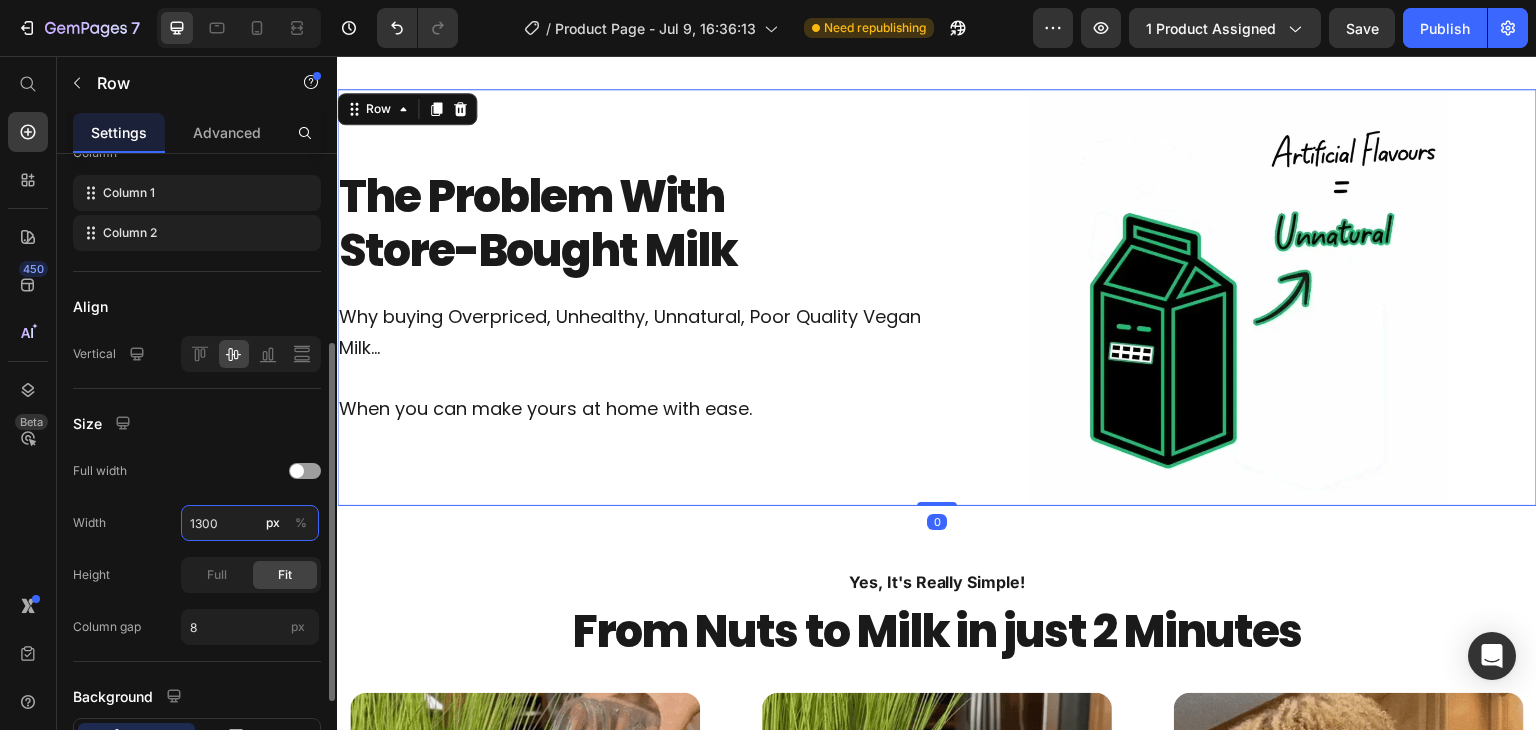 click on "1300" at bounding box center [250, 523] 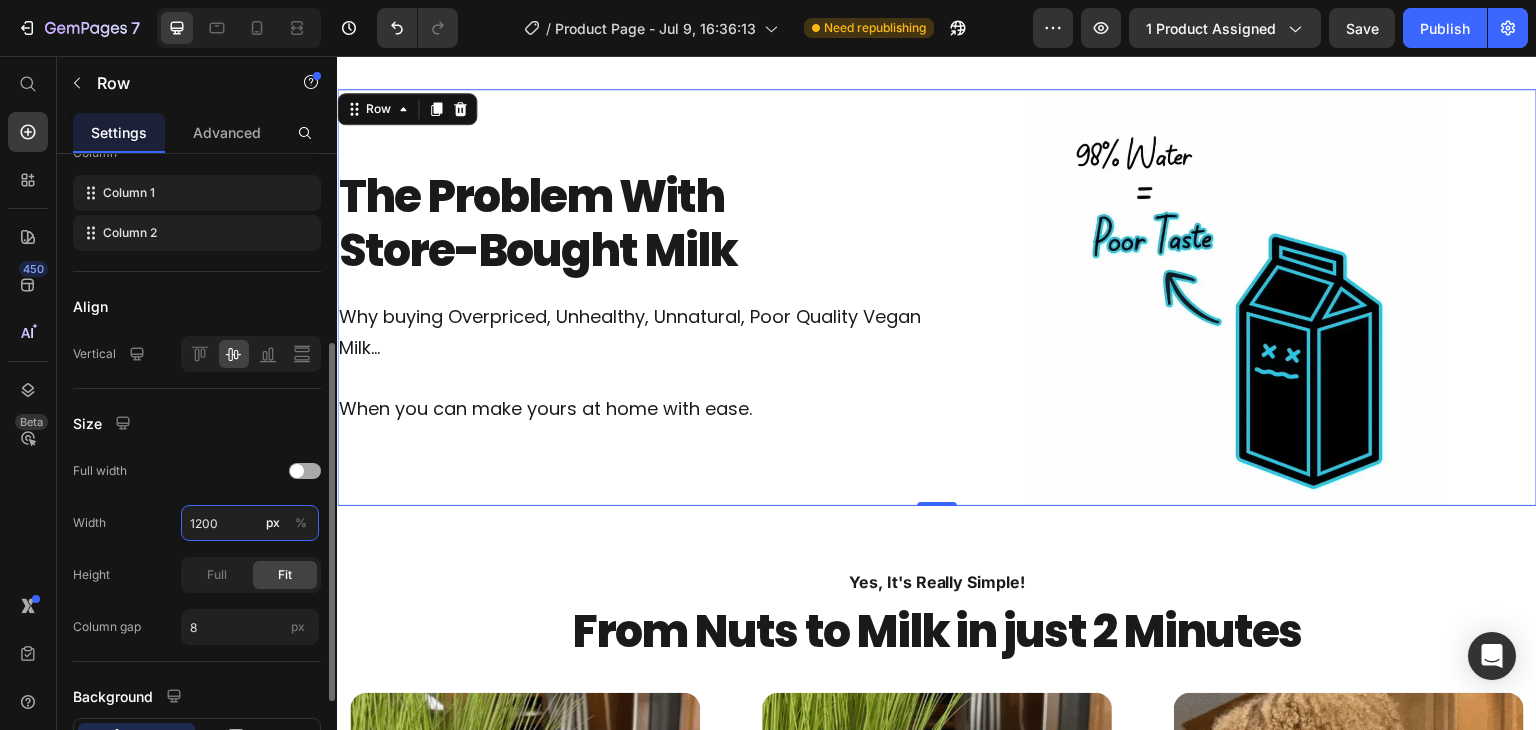 type on "1200" 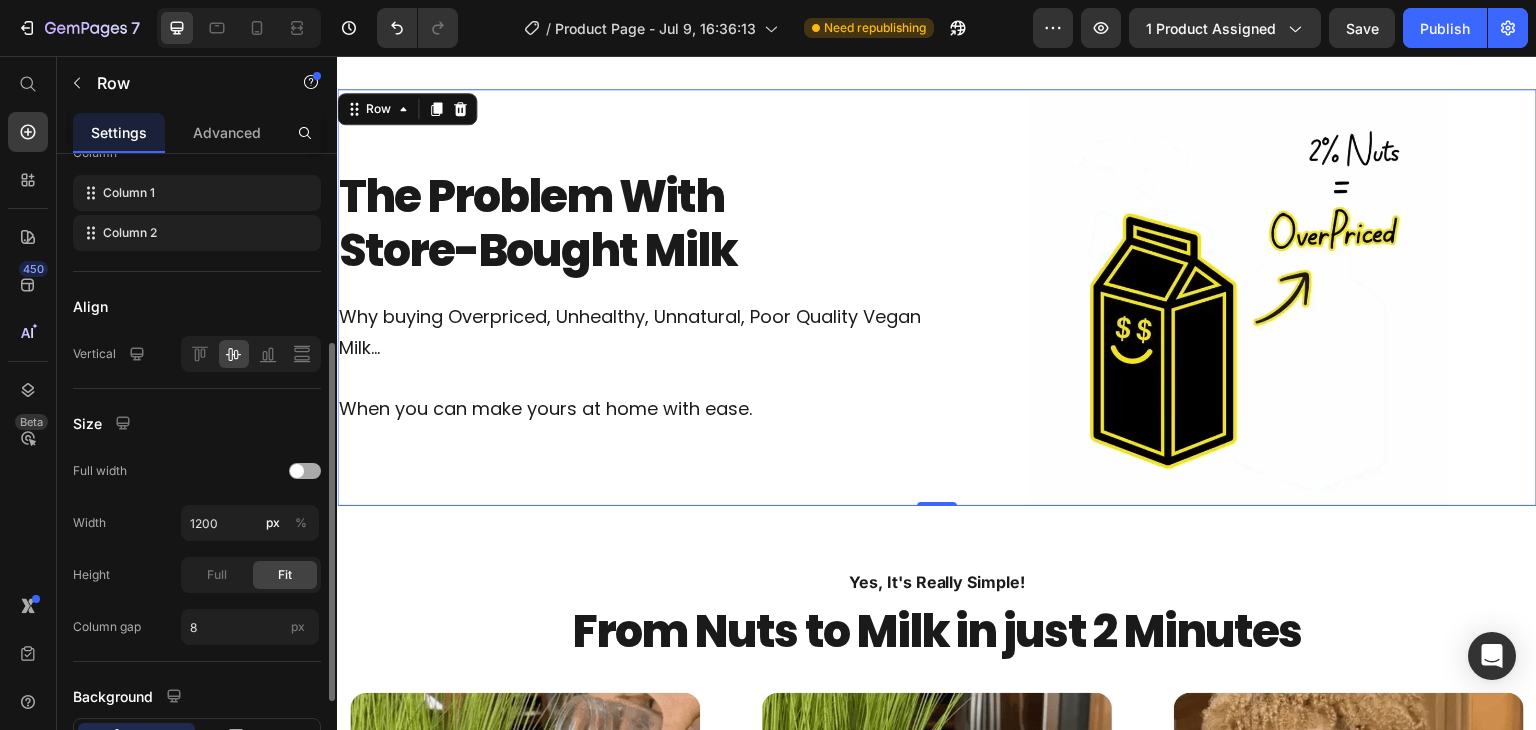 click on "Full width" 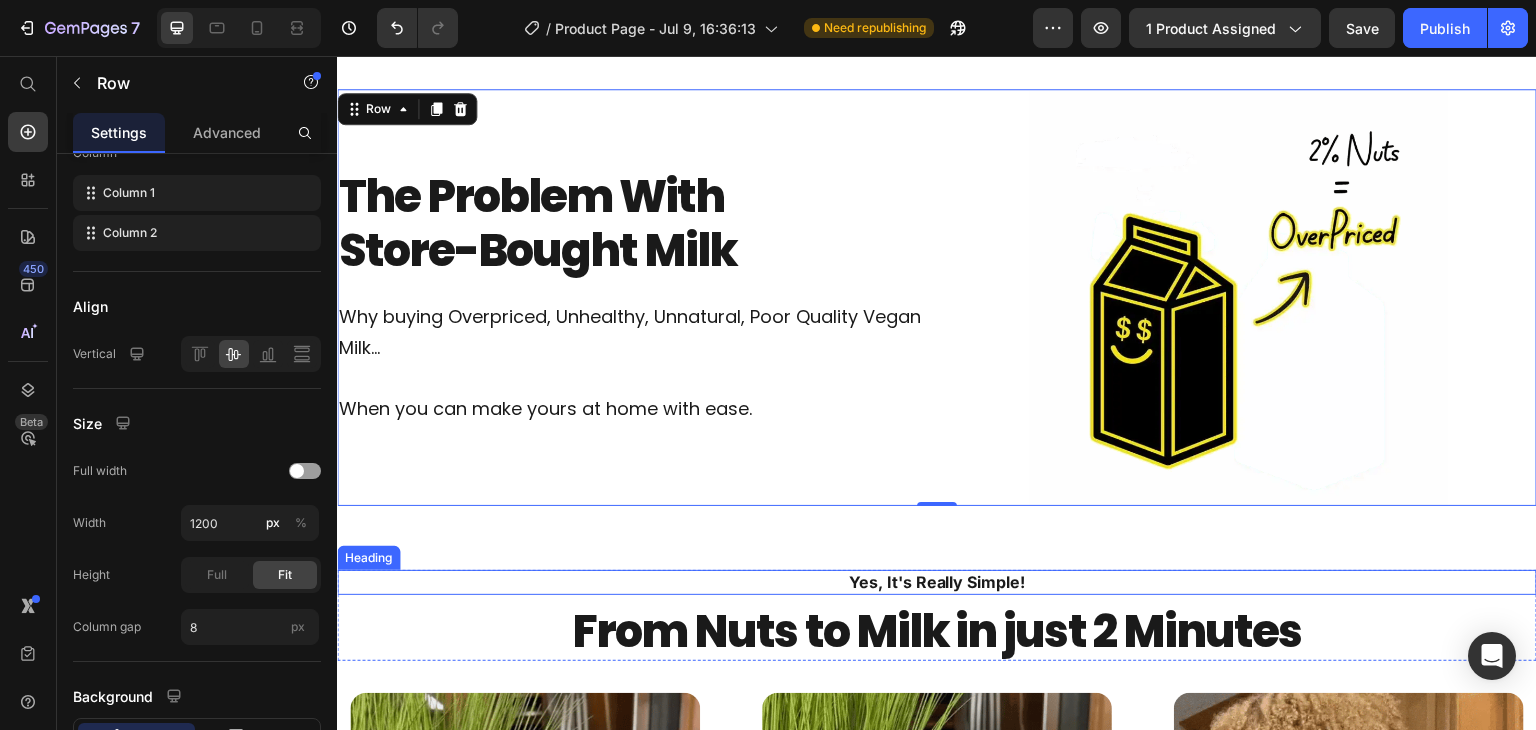 click on "Yes, It's Really Simple!" at bounding box center (937, 582) 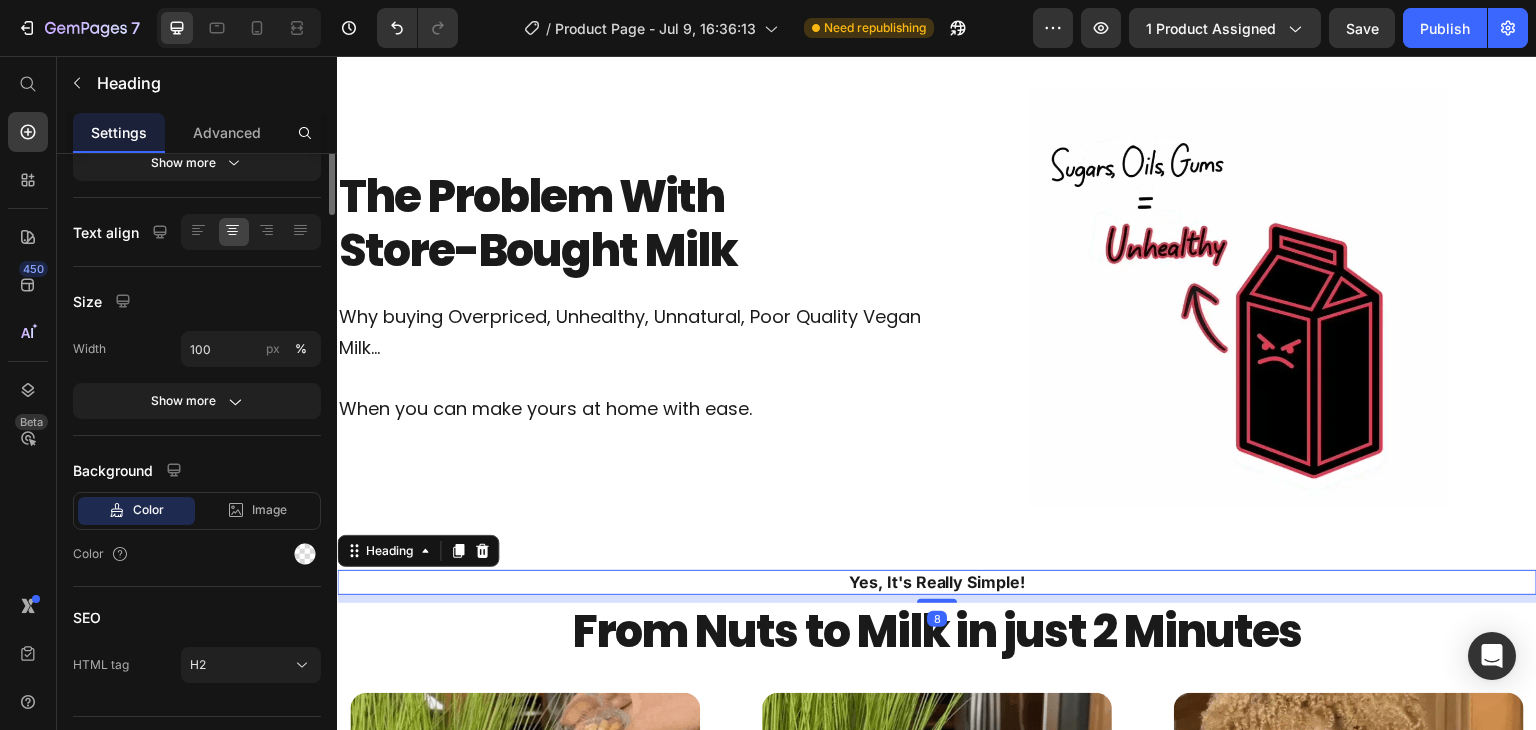 scroll, scrollTop: 0, scrollLeft: 0, axis: both 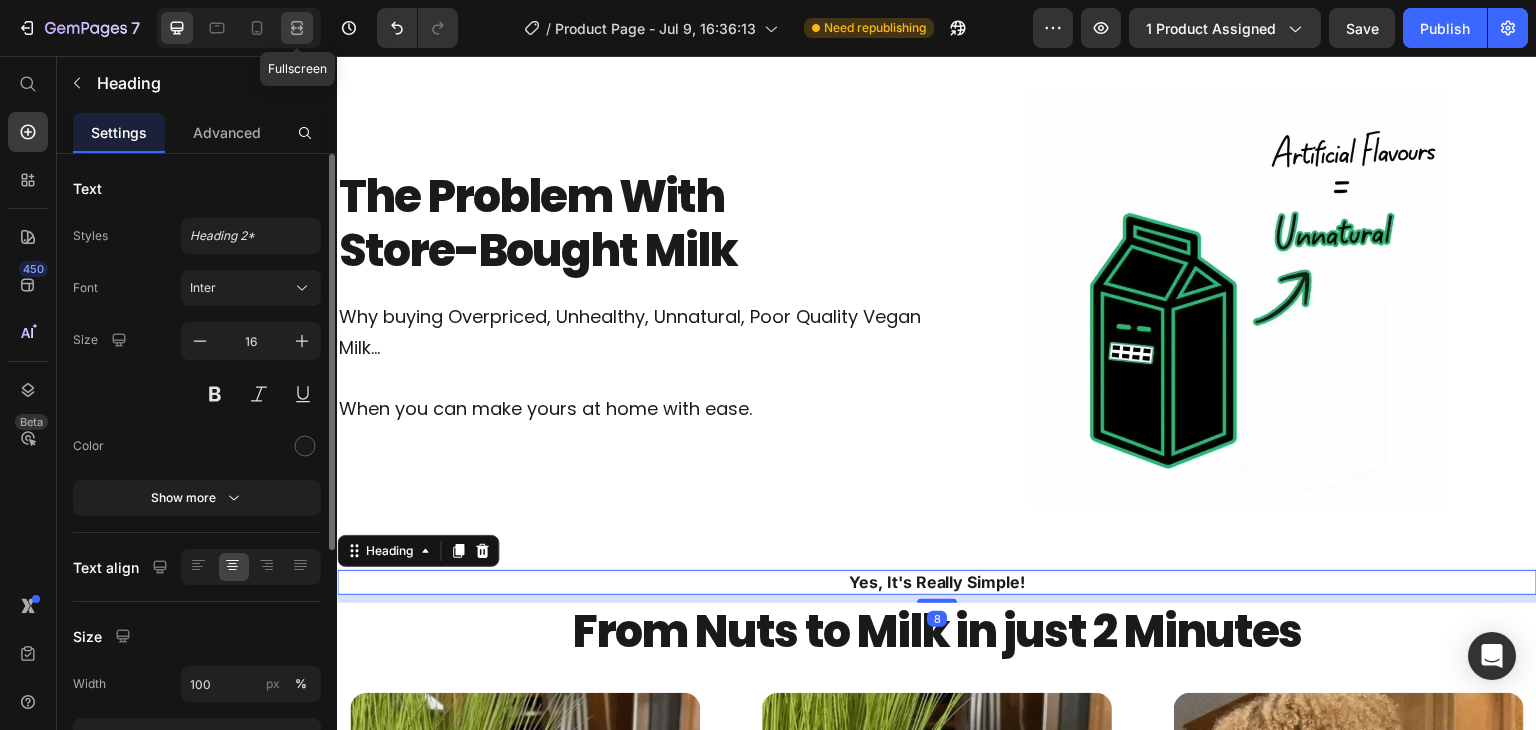 click 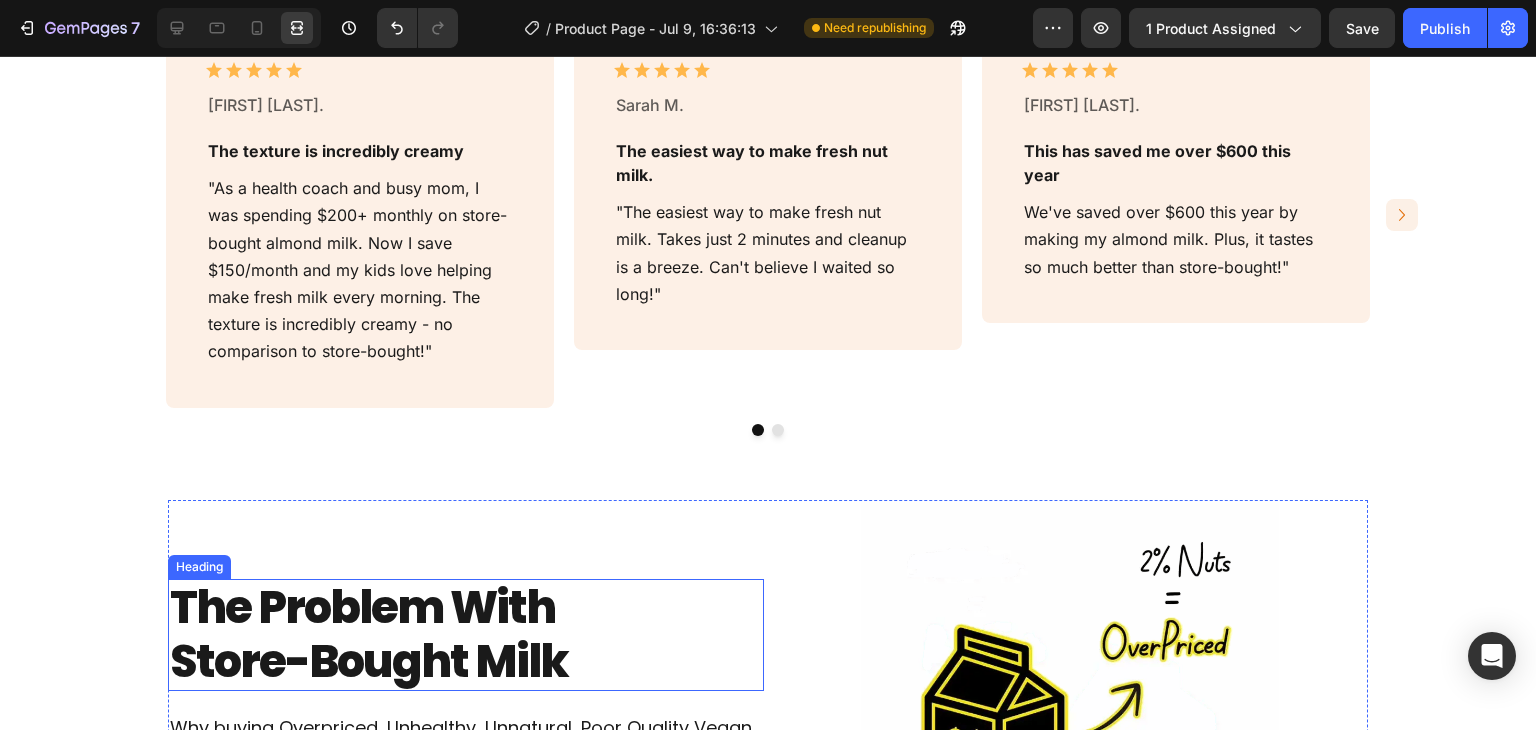 scroll, scrollTop: 1312, scrollLeft: 0, axis: vertical 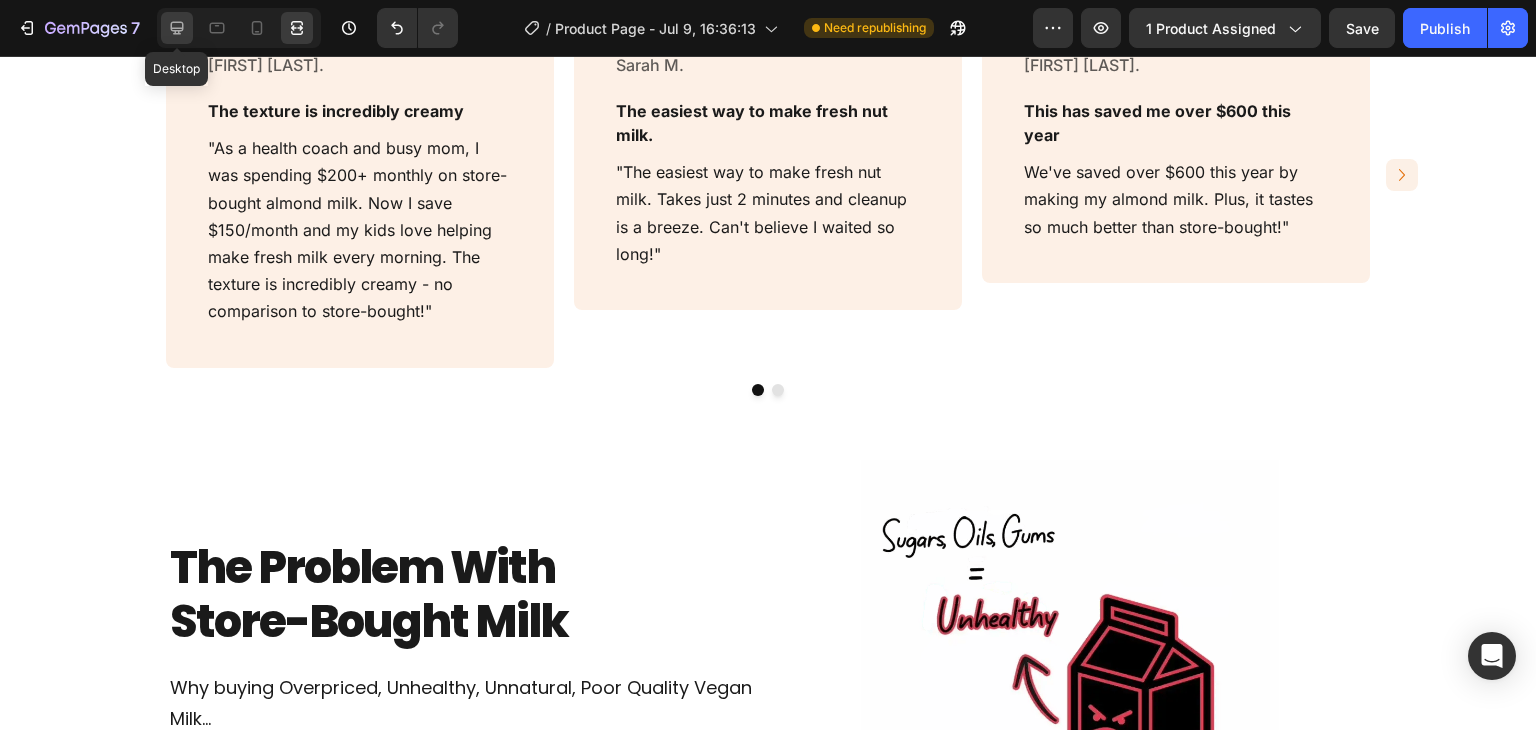 click 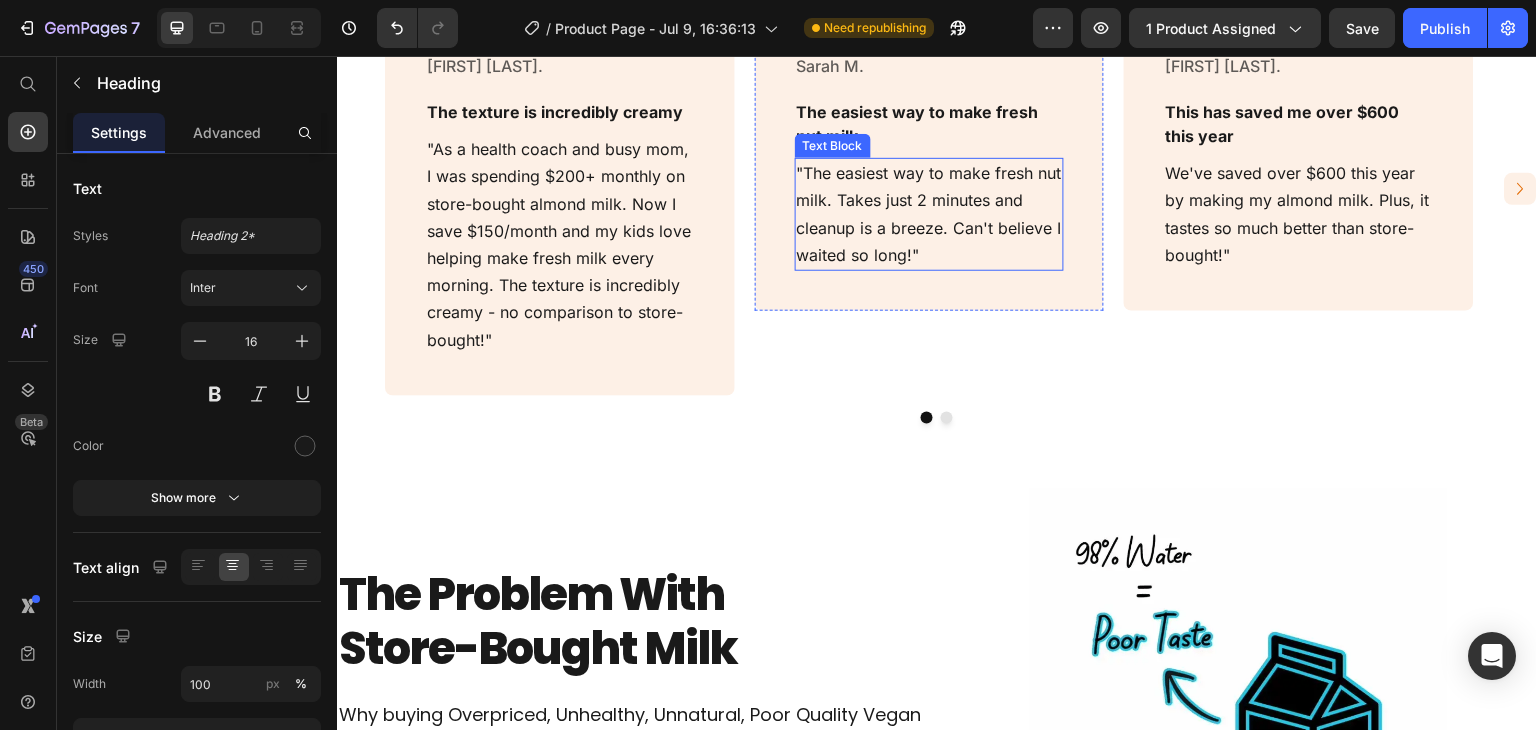 scroll, scrollTop: 966, scrollLeft: 0, axis: vertical 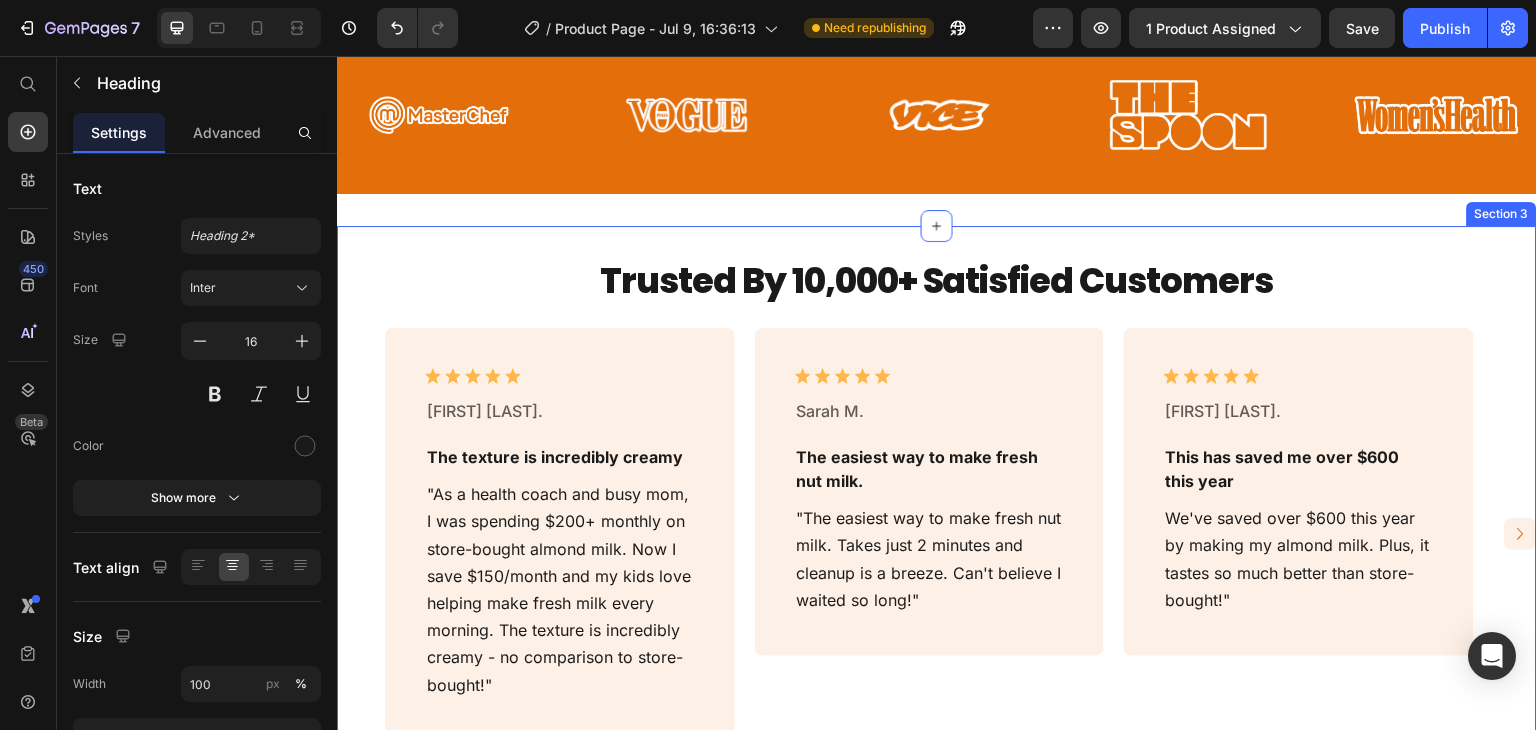 click on "Icon
Icon
Icon
Icon
Icon Icon List [FIRST] [LAST]. Text Block The texture is incredibly creamy Text Block "As a health coach and busy mom, I was spending $[PRICE]/month on store-bought almond milk. Now I save $[PRICE]/month and my kids love helping make fresh milk every morning. The texture is incredibly creamy - no comparison to store-bought!" Text Block Row
Icon
Icon
Icon
Icon
Icon Icon List [FIRST] [LAST]. Text Block The easiest way to make fresh nut milk. Text Block "The easiest way to make fresh nut milk. Takes just 2 minutes and cleanup is a breeze. Can't believe I waited so long!" Text Block Row
Icon
Icon
Icon
Icon
Icon Icon List [FIRST] [LAST]. Text Block Text Block" at bounding box center [937, 513] 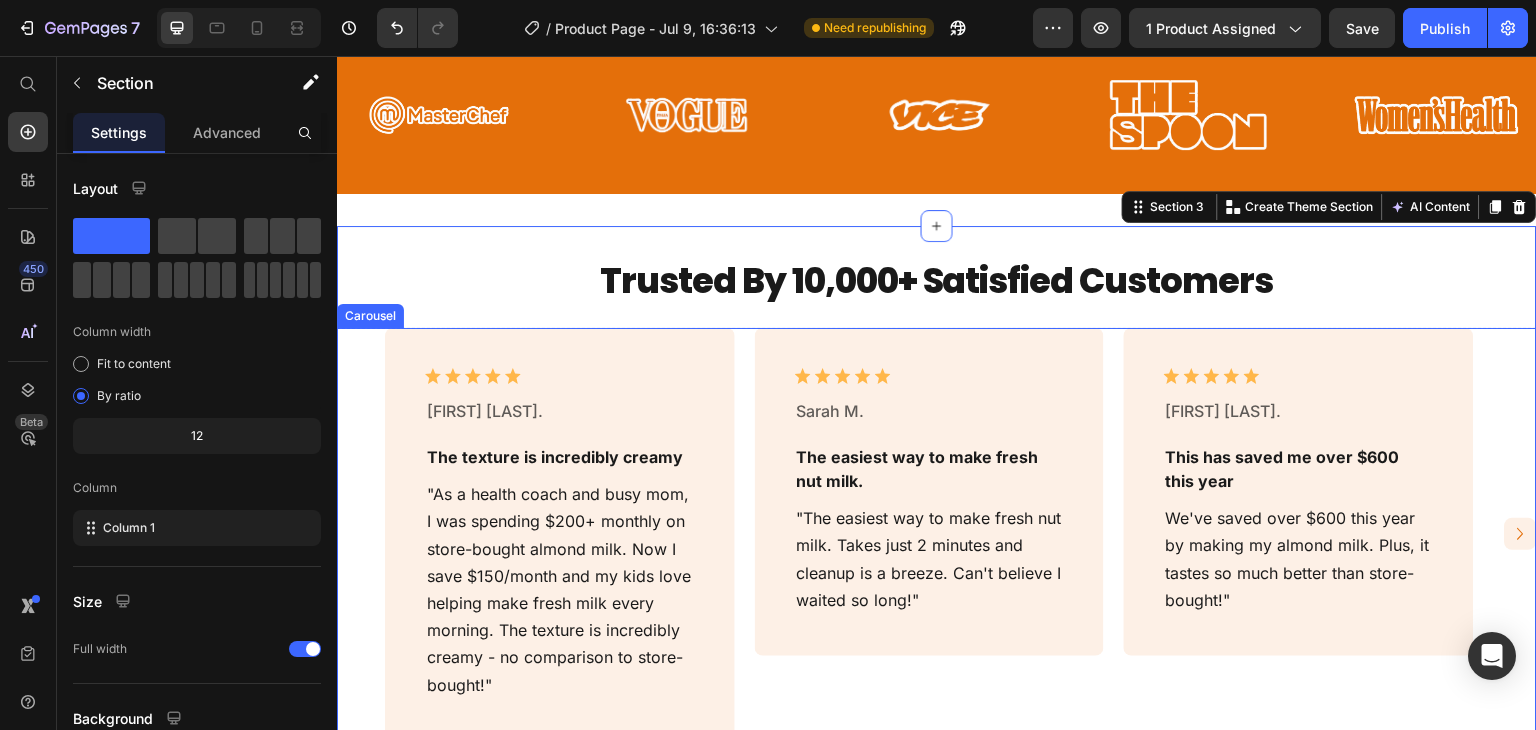 click on "Icon
Icon
Icon
Icon
Icon Icon List Jane F. Text Block The texture is incredibly creamy Text Block "As a health coach and busy mom, I was spending $200+ monthly on store-bought almond milk. Now I save $150/month and my kids love helping make fresh milk every morning. The texture is incredibly creamy - no comparison to store-bought!" Text Block Row
Icon
Icon
Icon
Icon
Icon Icon List Sarah M. Text Block The easiest way to make fresh nut milk. Text Block "The easiest way to make fresh nut milk. Takes just 2 minutes and cleanup is a breeze. Can't believe I waited so long!" Text Block Row
Icon
Icon
Icon
Icon
Icon Icon List Lisa R. Text Block This has saved me over $600 this year Text Block Text Block Row
Icon
Icon" at bounding box center (937, 534) 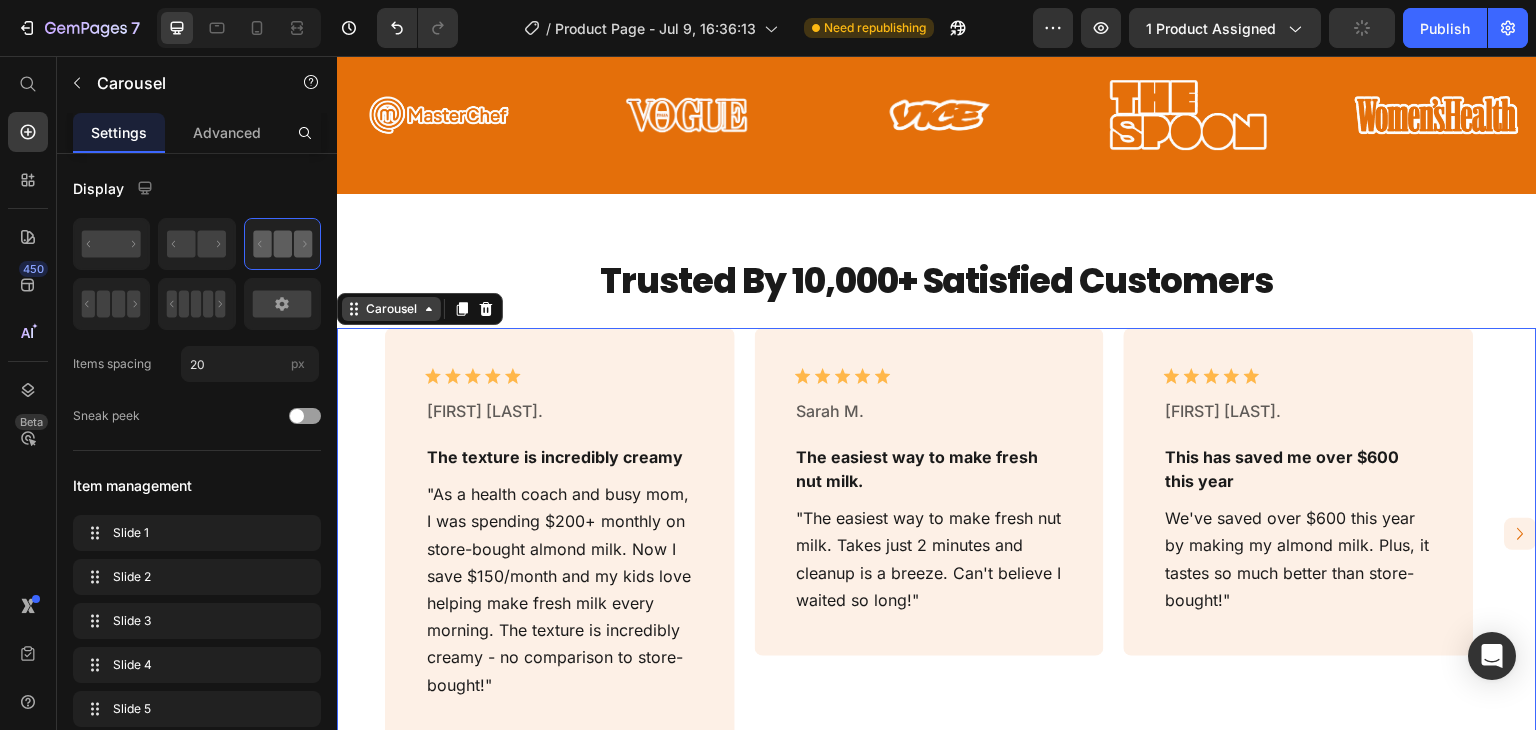 click 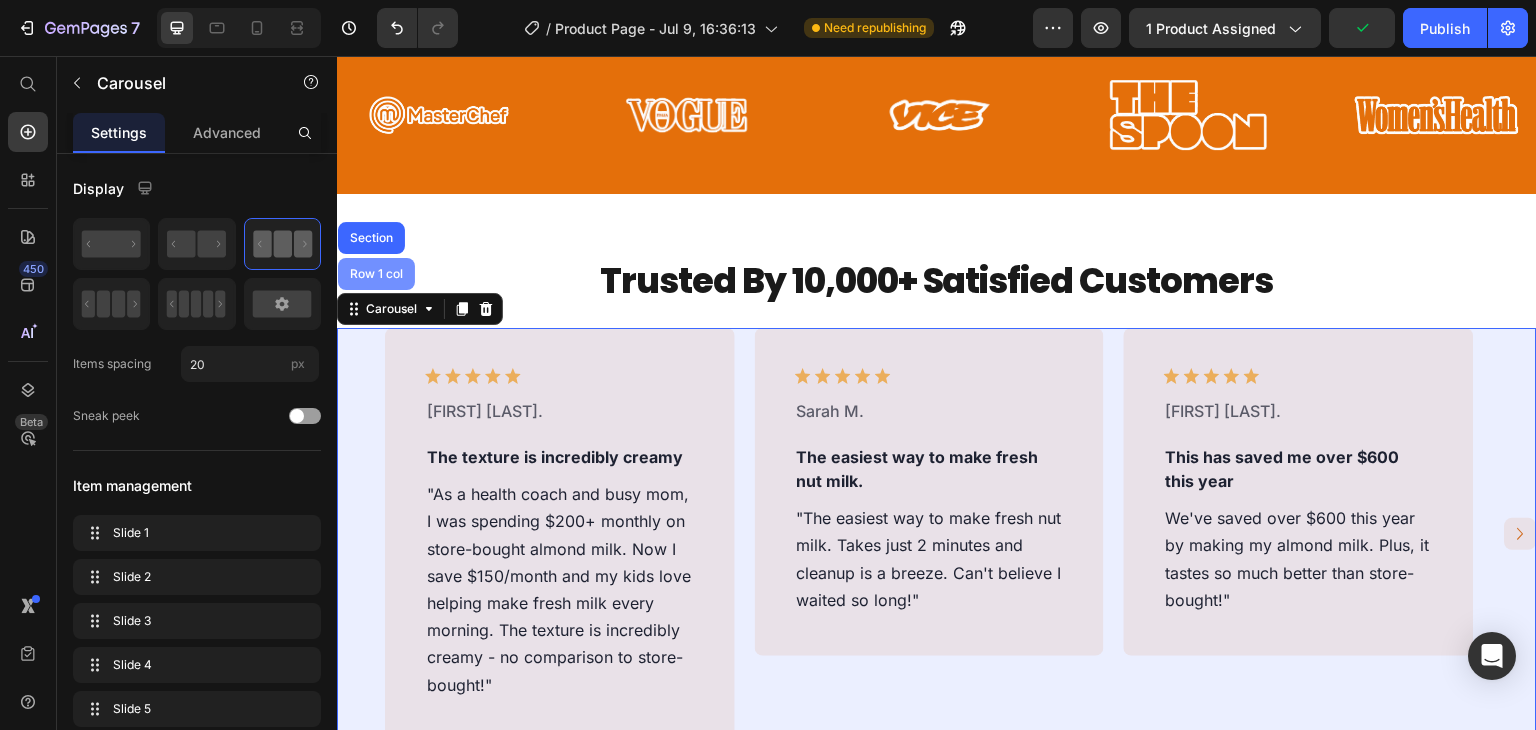 click on "Row 1 col" at bounding box center (376, 274) 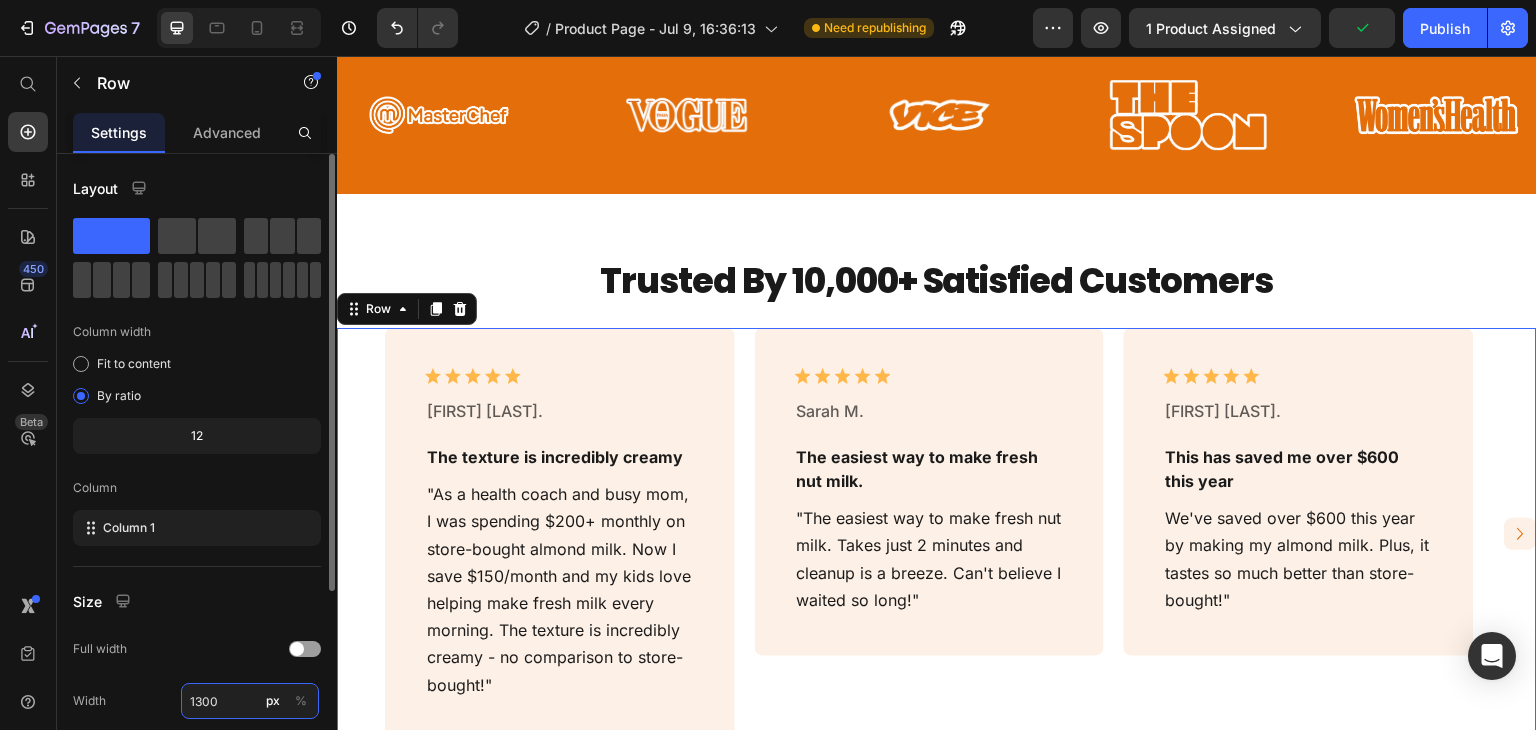 click on "1300" at bounding box center [250, 701] 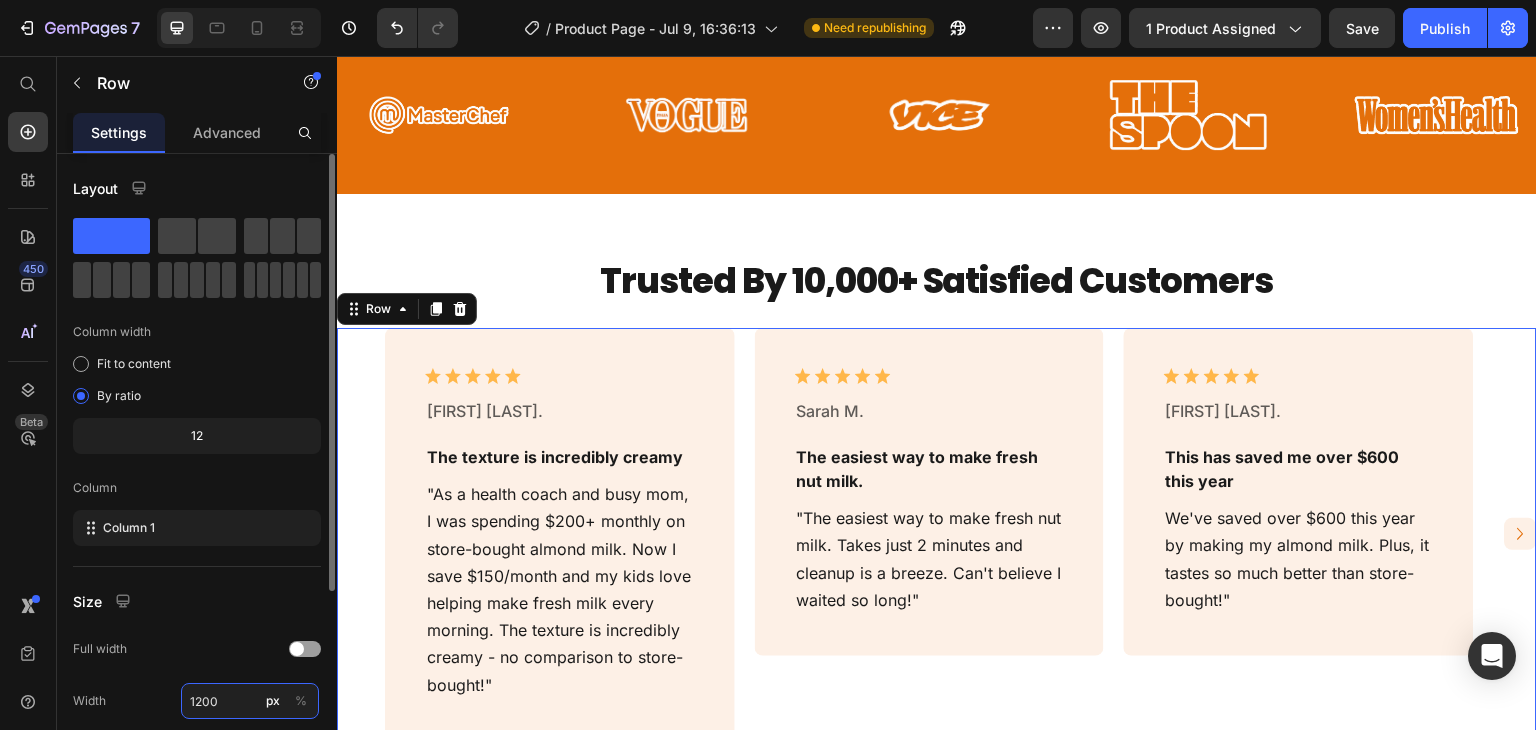 type on "1200" 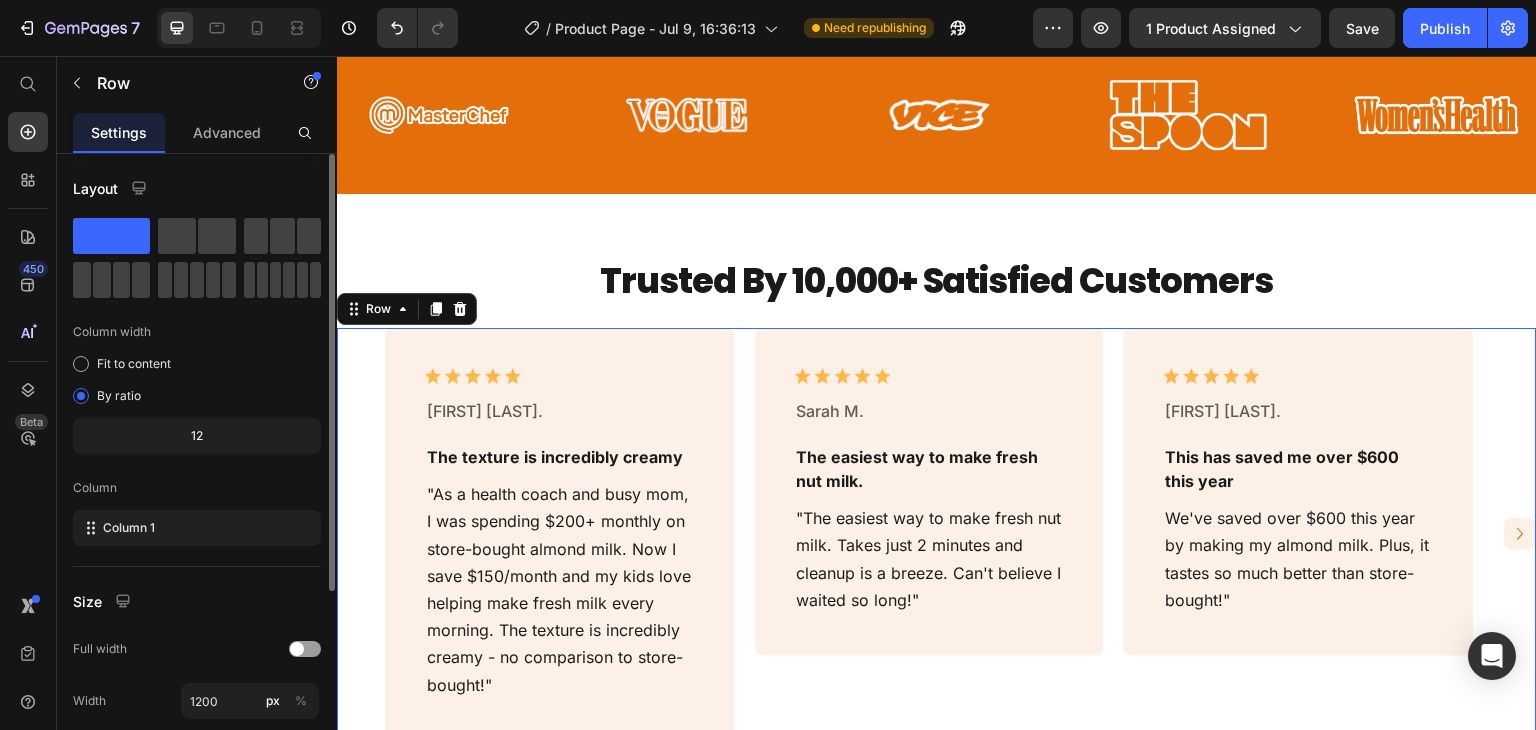 click on "Column width Fit to content By ratio 12 Column Column 1" 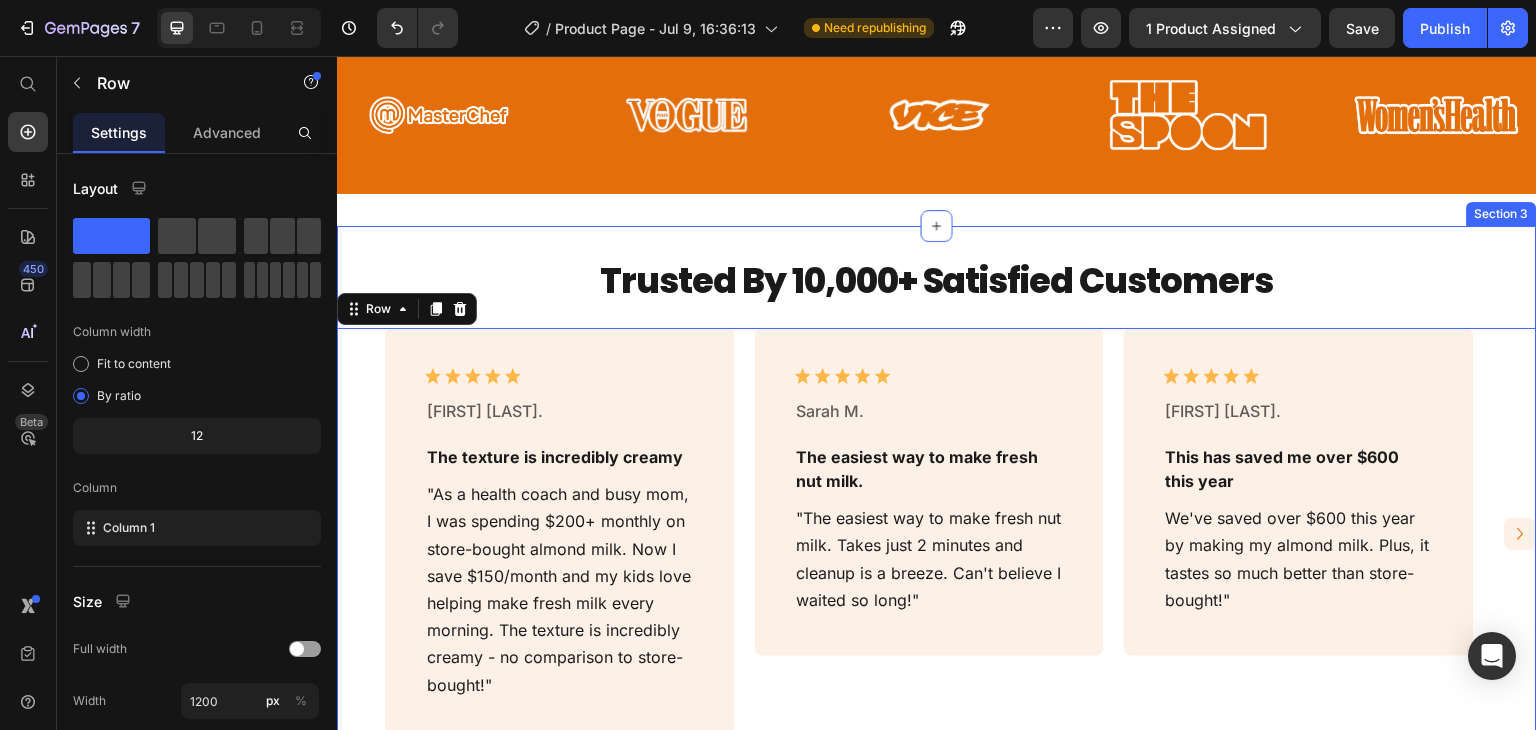 click on "Trusted By 10,000+ Satisfied Customers" at bounding box center [937, 281] 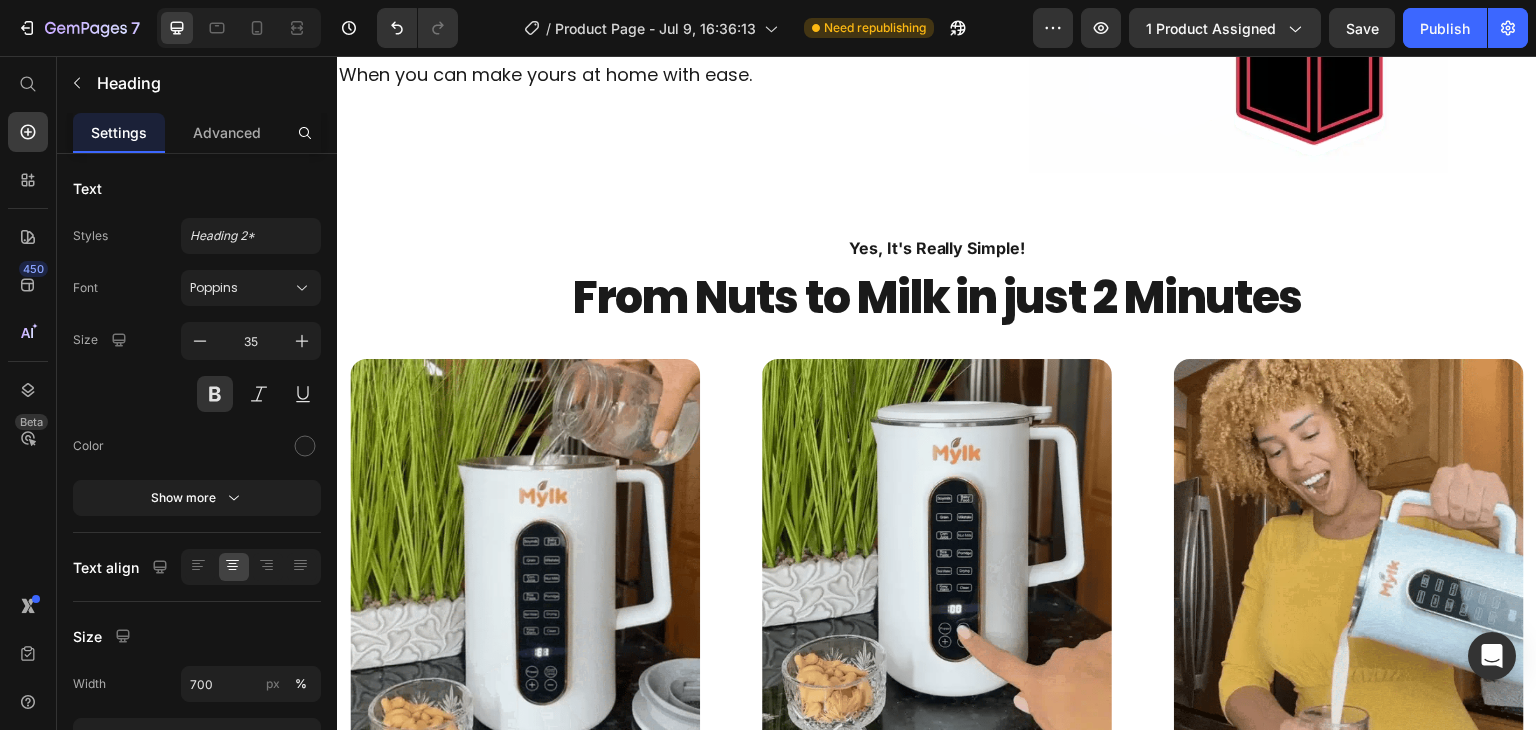 scroll, scrollTop: 2135, scrollLeft: 0, axis: vertical 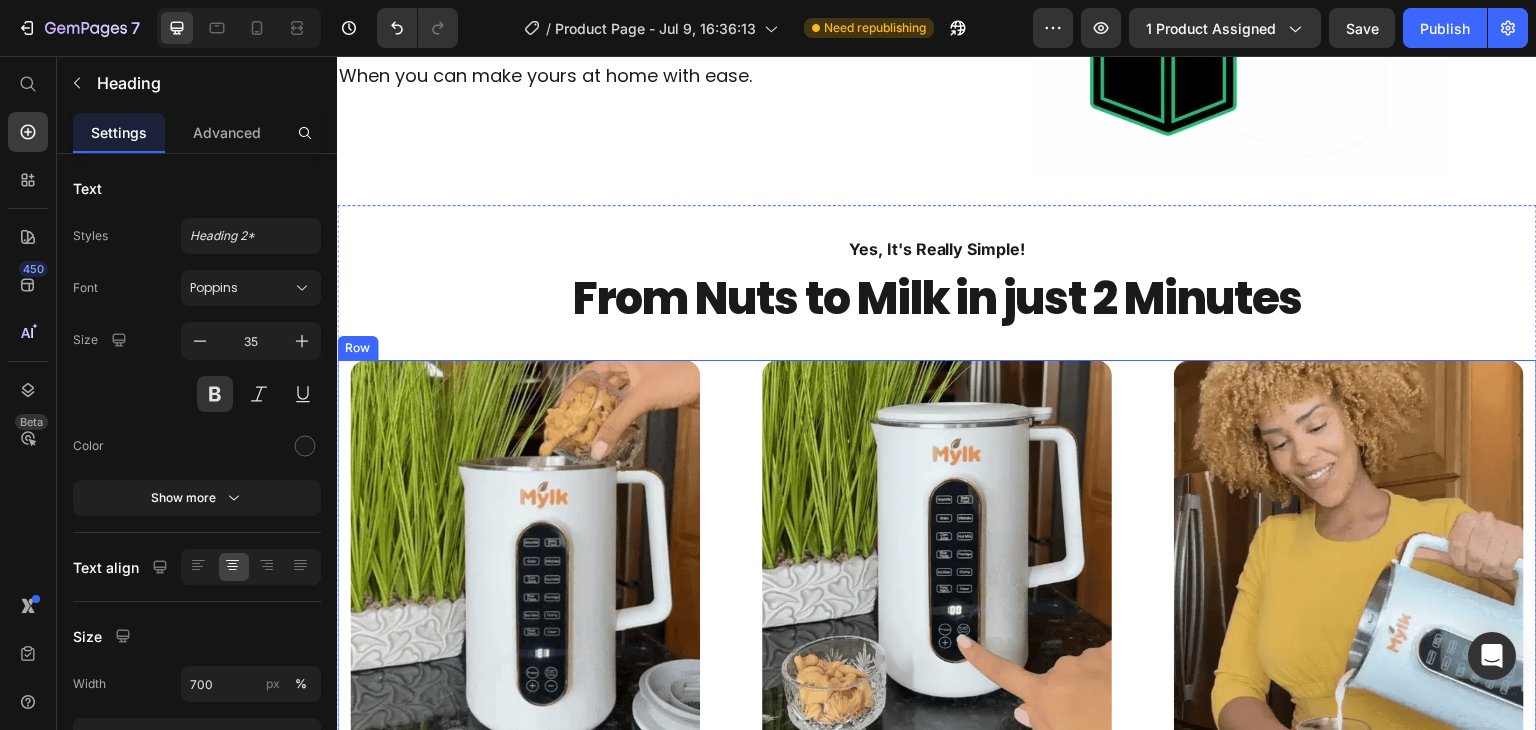 click on "Image 1. Add Ingredients Heading Drop in your favorite nuts or seeds and filtered water. No pre-soaking is needed. Text Block Row Image 2. Press Start Heading Select your milk type and let our smart technology do the magic. Text Block Row Image 3. Pour & Enjoy Heading Instantly enjoy fresh, creamy plant milk. No straining is required. Text Block Row Row" at bounding box center (937, 647) 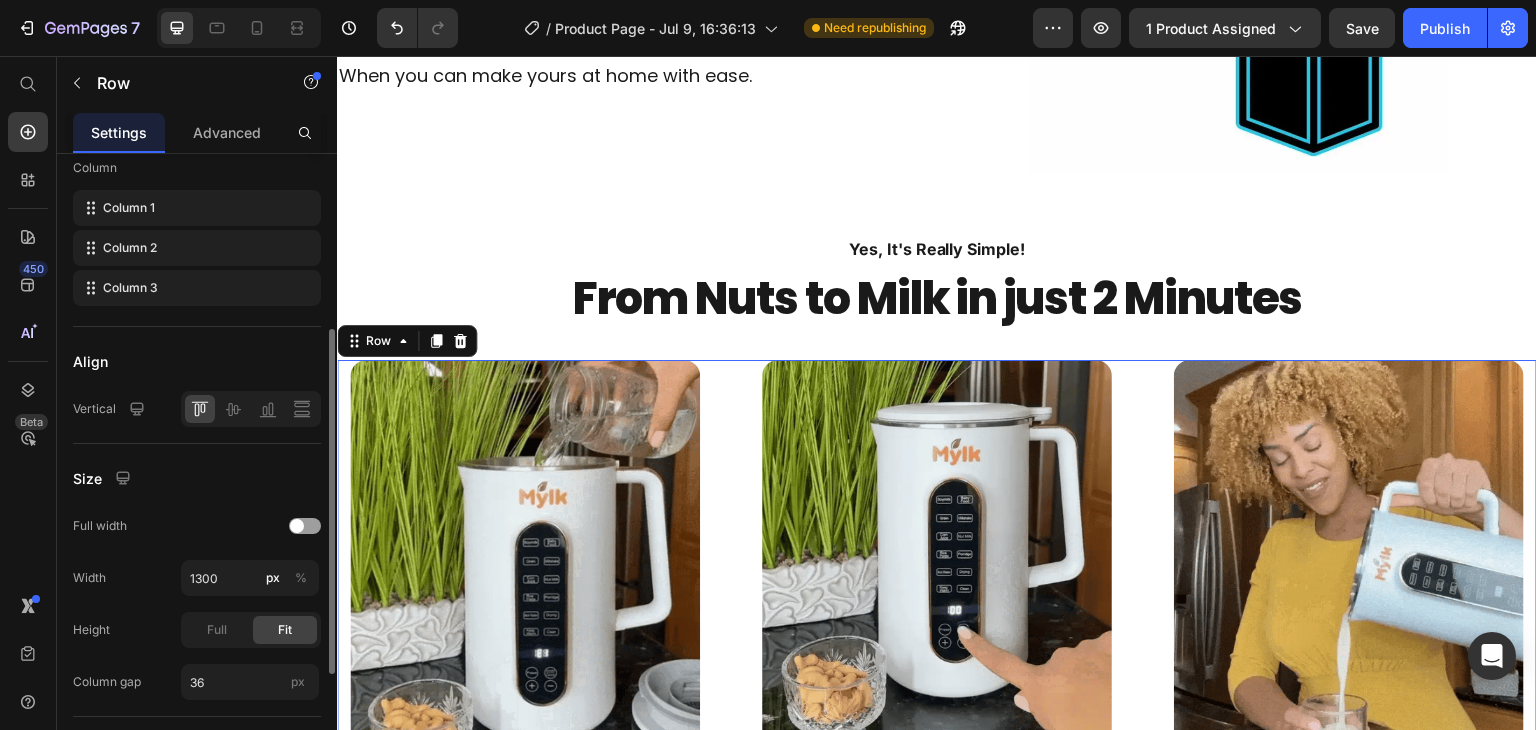 scroll, scrollTop: 320, scrollLeft: 0, axis: vertical 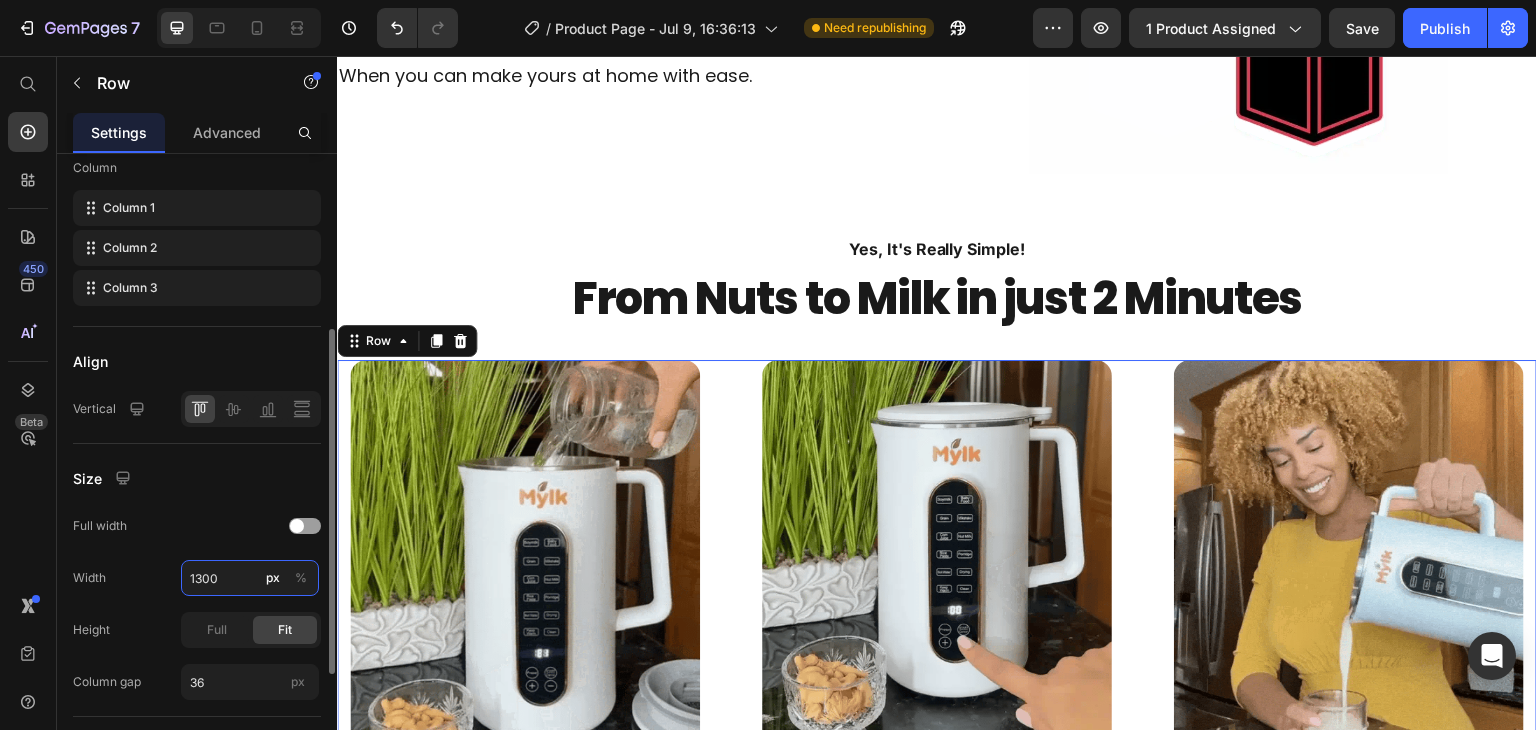 click on "1300" at bounding box center [250, 578] 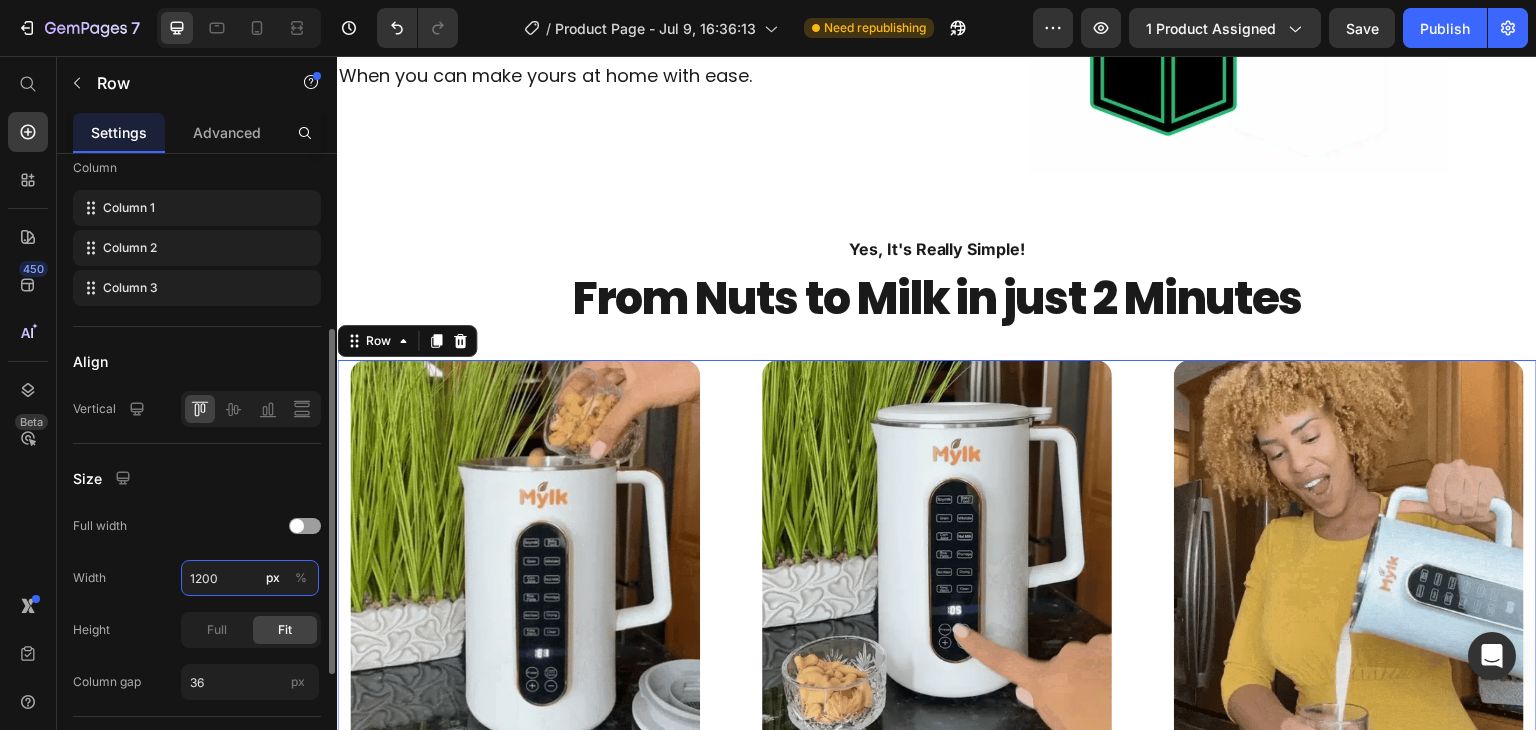type on "1200" 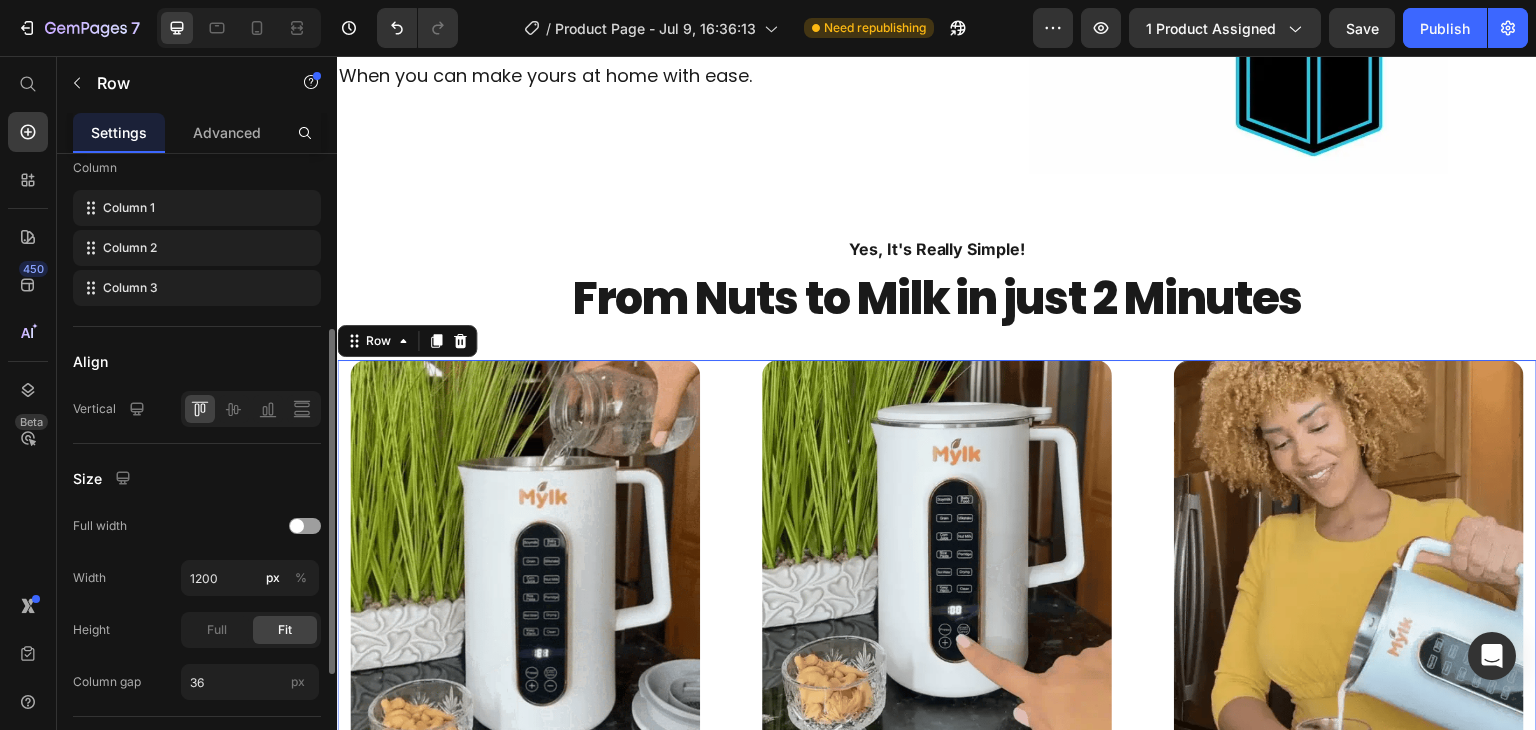 click on "Align" at bounding box center (197, 361) 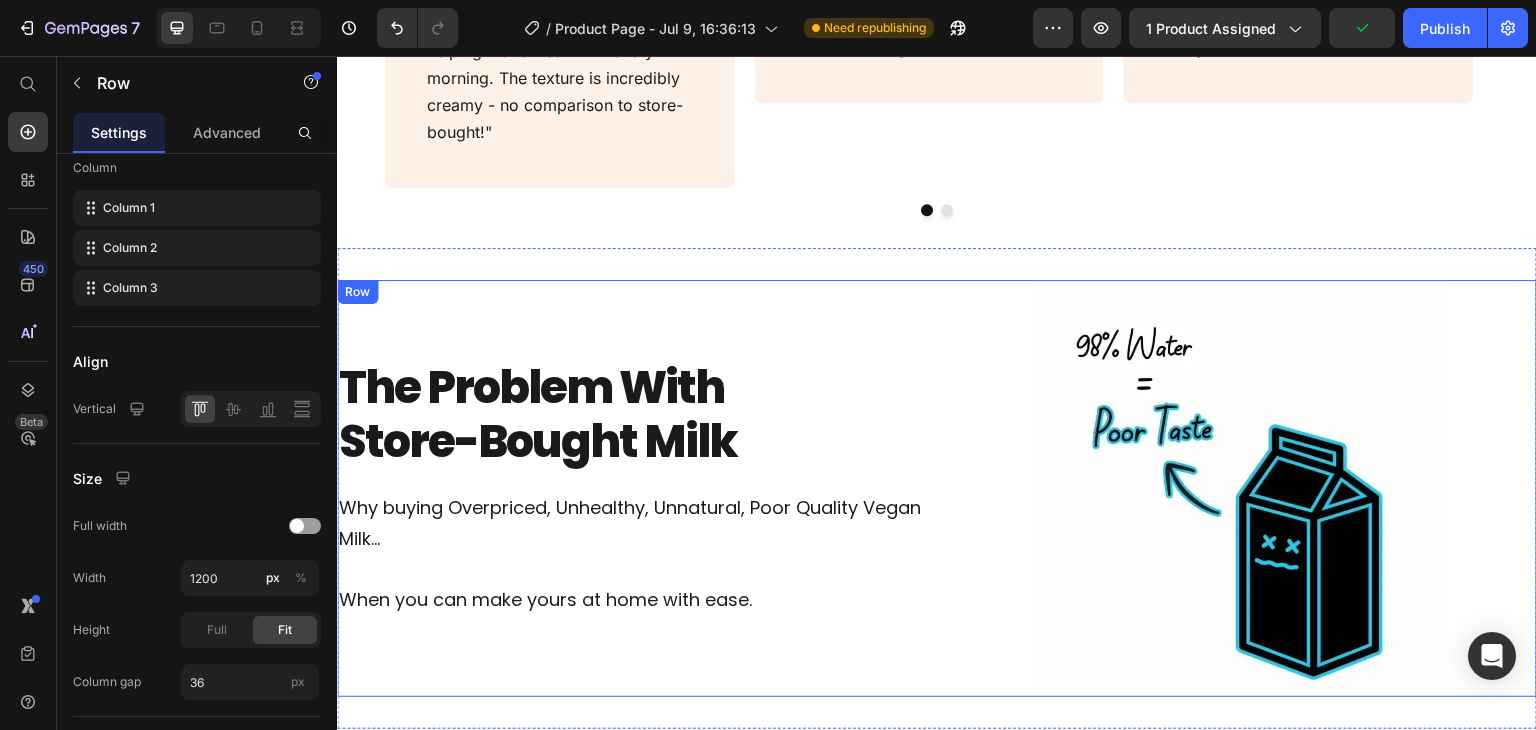 scroll, scrollTop: 1628, scrollLeft: 0, axis: vertical 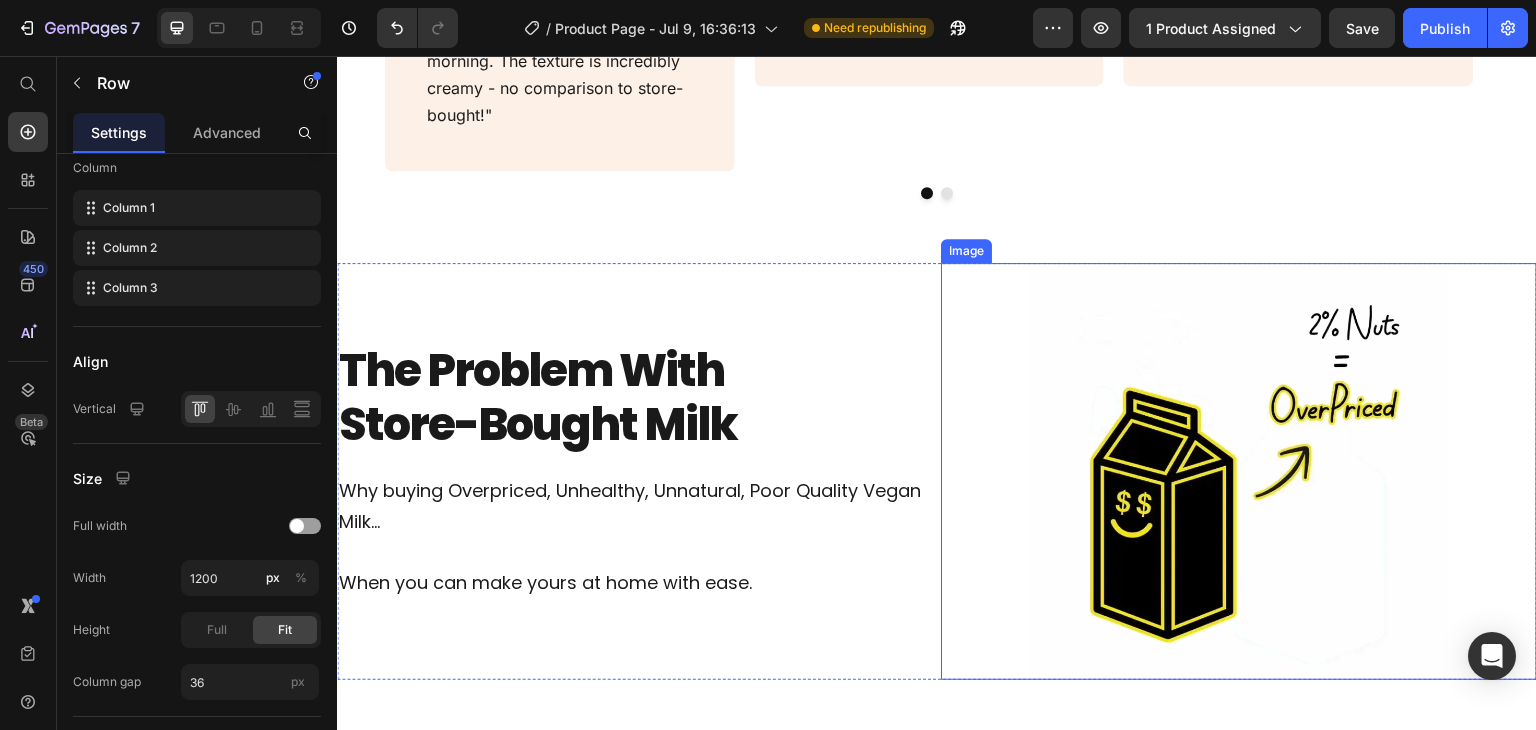 click at bounding box center (1239, 471) 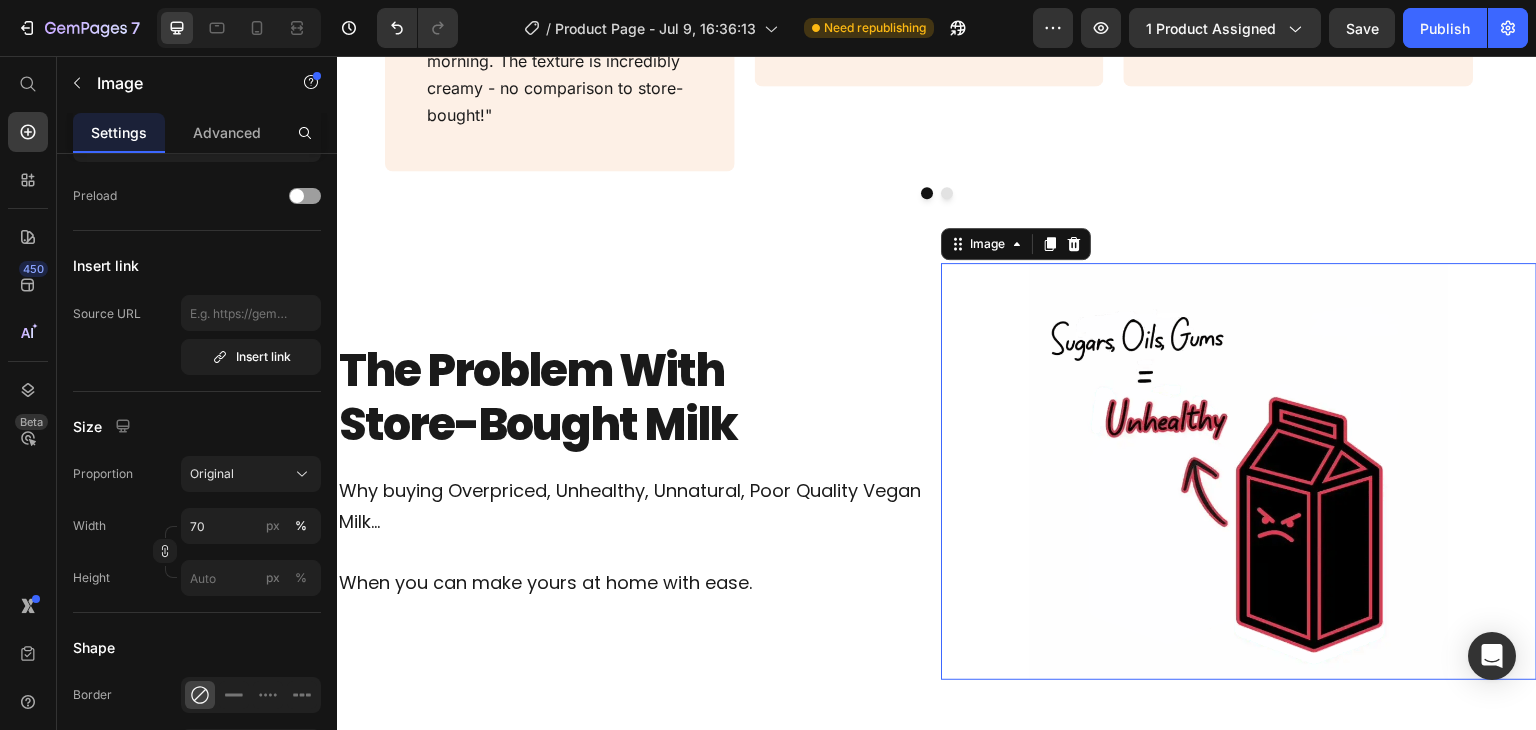 scroll, scrollTop: 0, scrollLeft: 0, axis: both 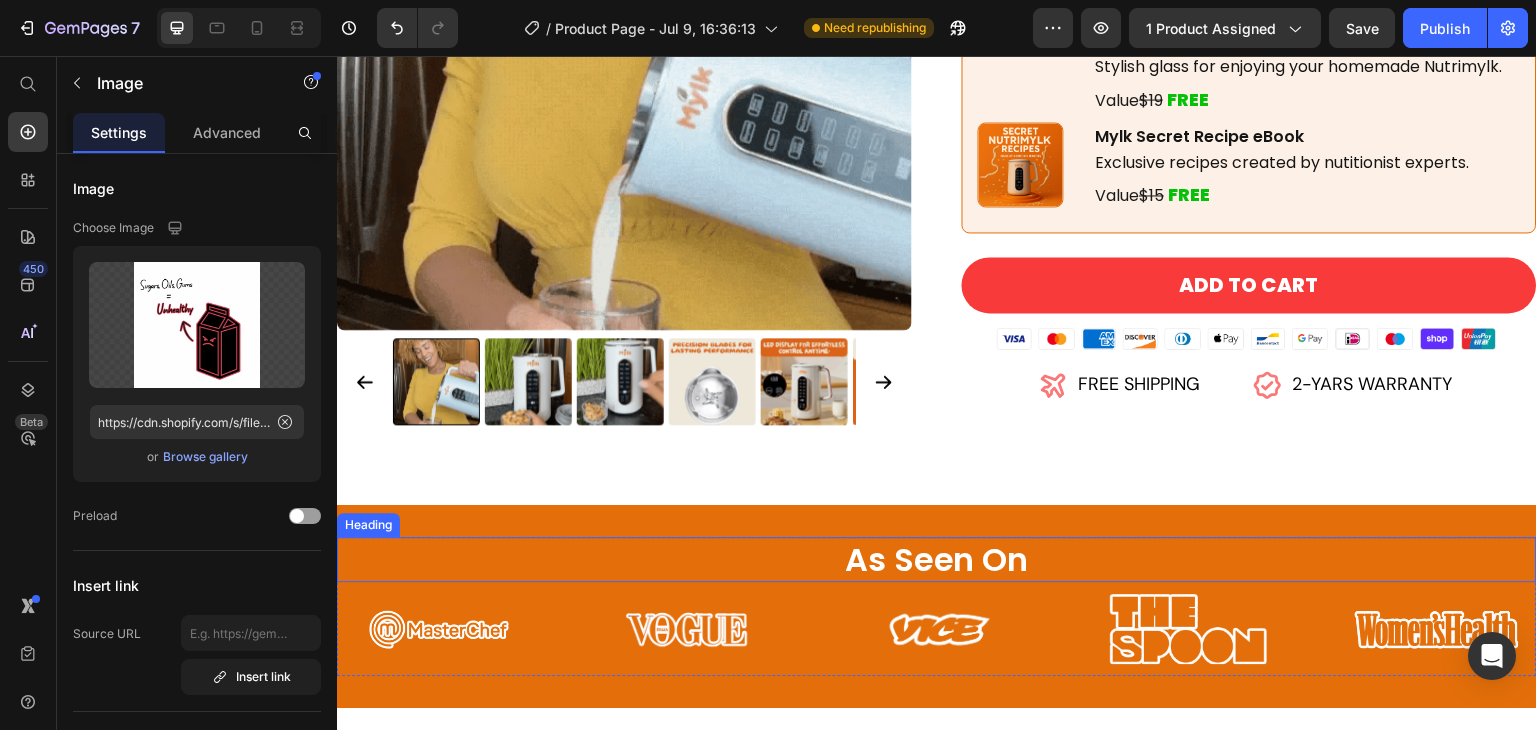 click on "As Seen On" at bounding box center [937, 560] 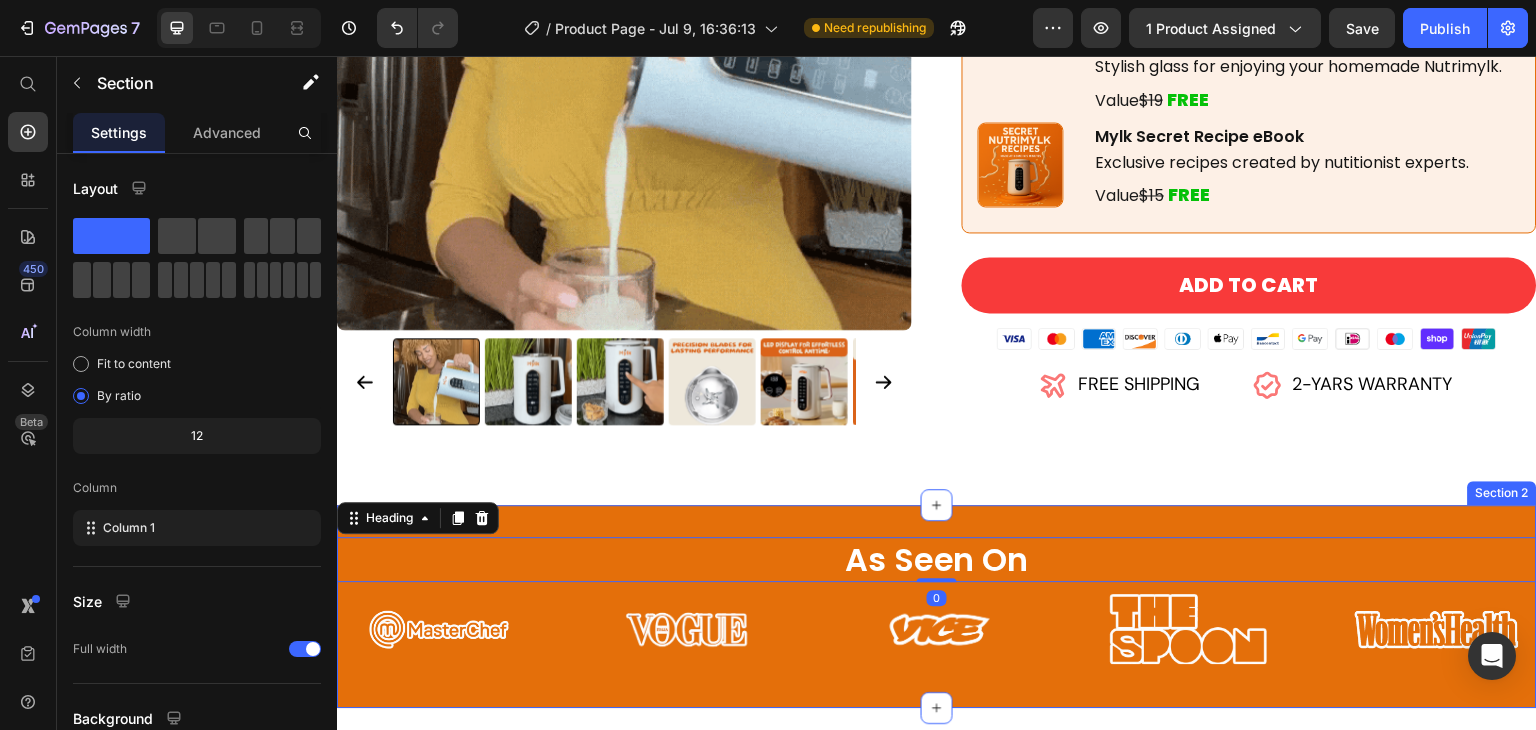 click on "As Seen On Heading   0 Image Image Image Image Image Image Image Image Image Image Image Image Image Image Marquee Row Section 2" at bounding box center [937, 607] 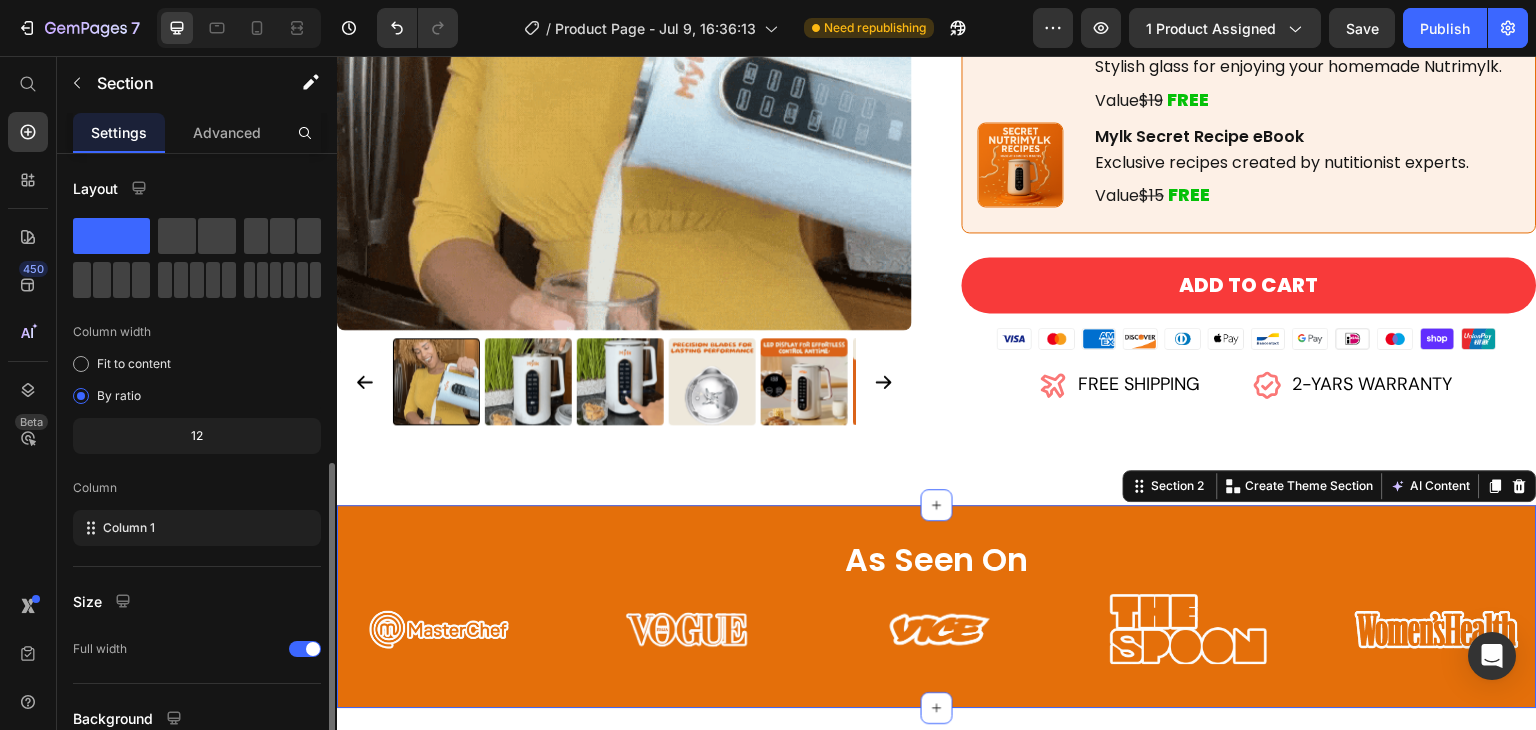 scroll, scrollTop: 173, scrollLeft: 0, axis: vertical 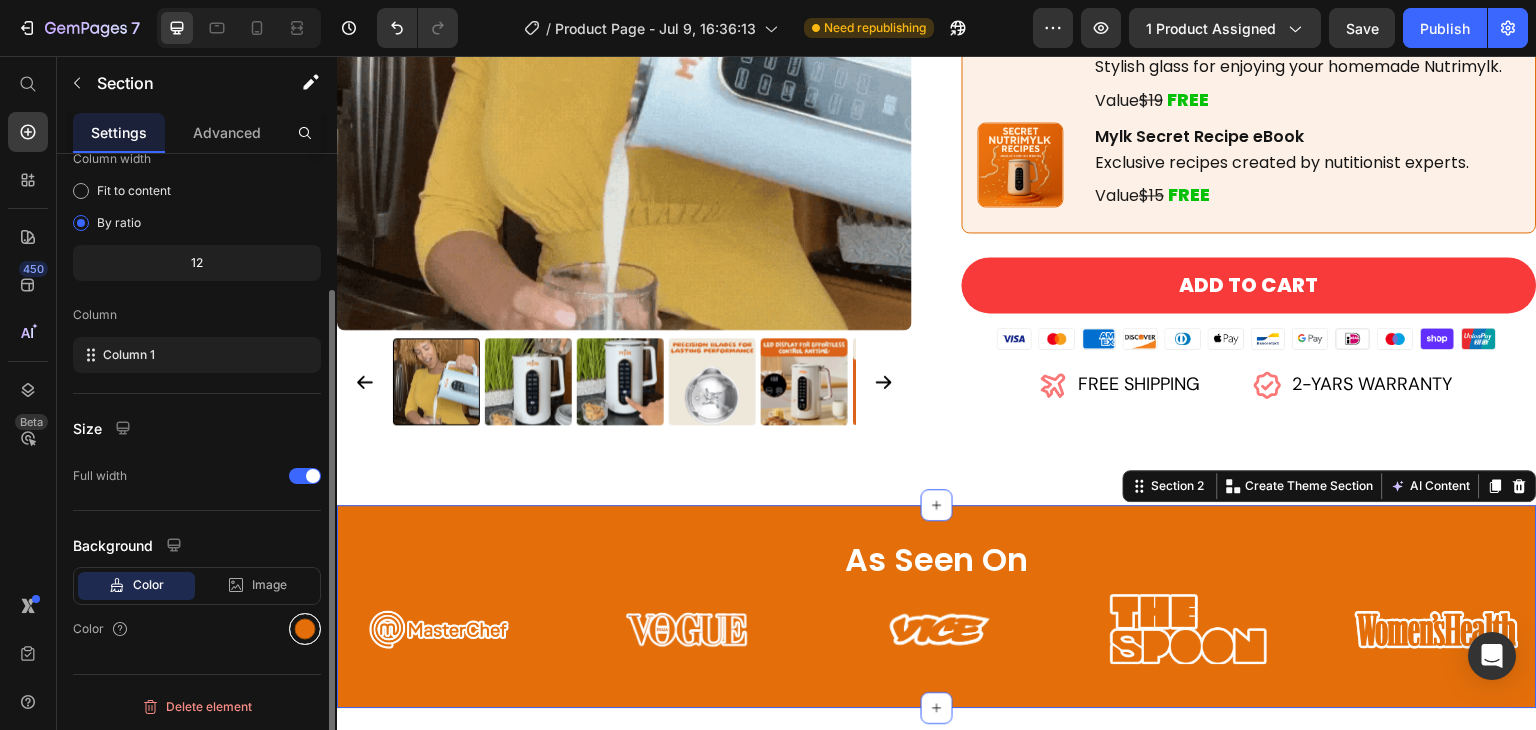 click at bounding box center (305, 629) 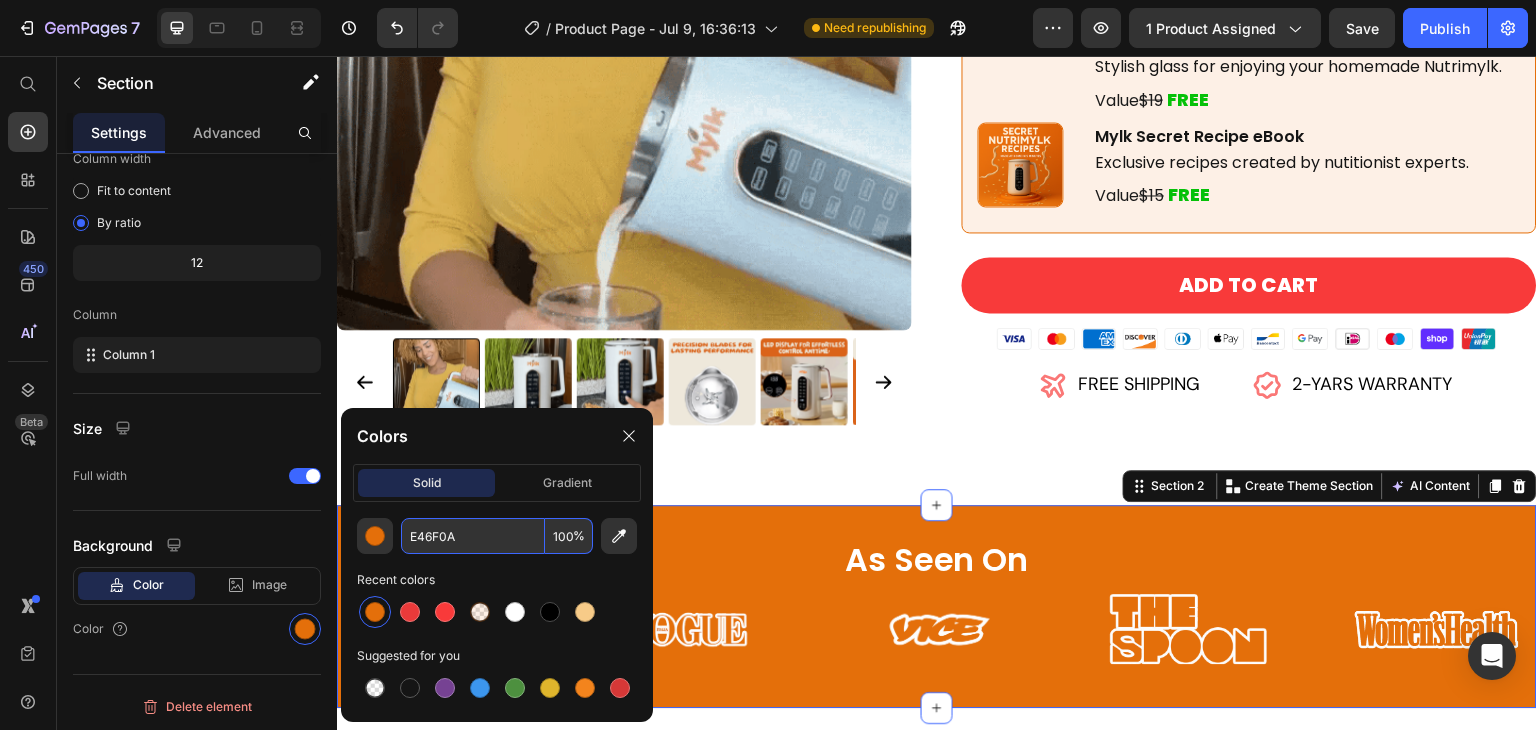 click on "E46F0A" at bounding box center (473, 536) 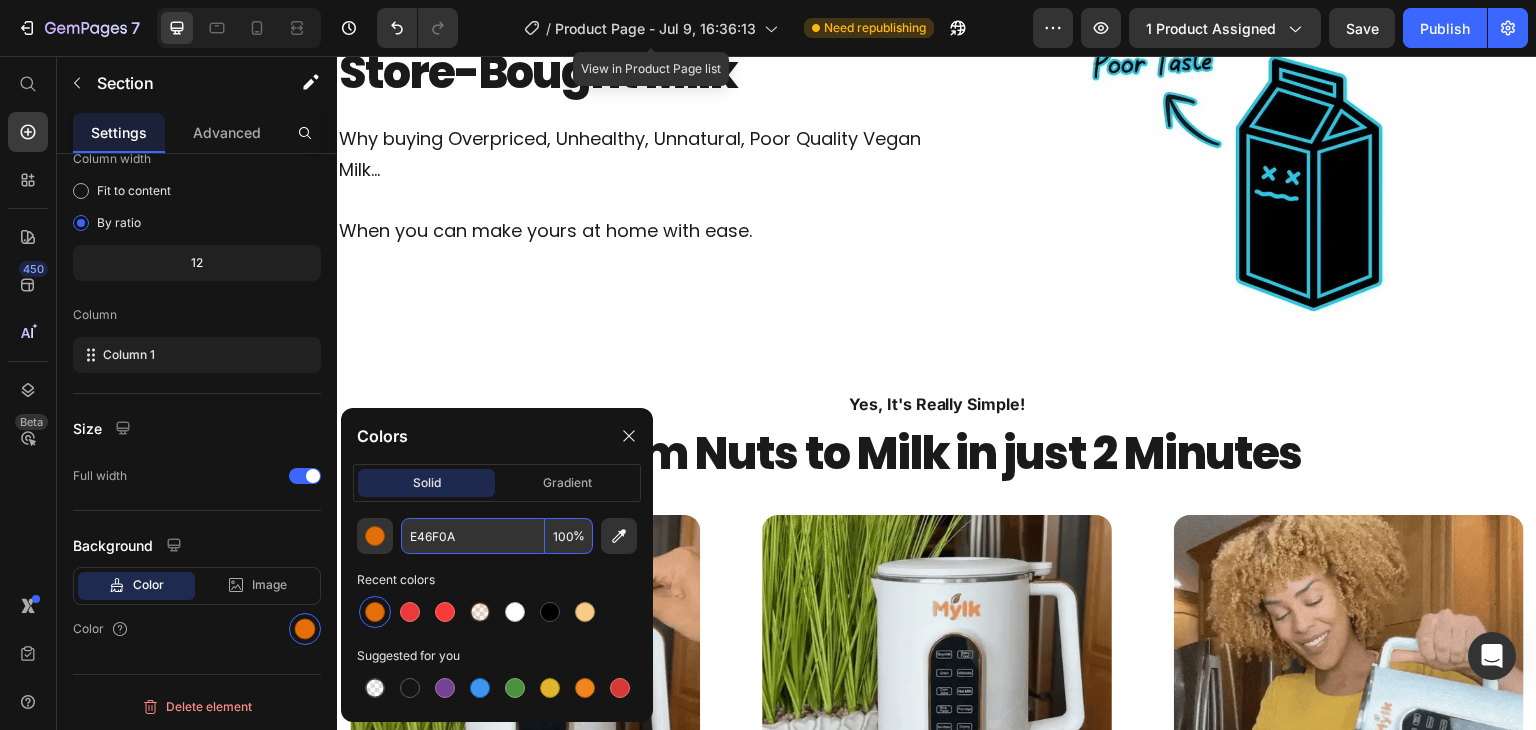 scroll, scrollTop: 1970, scrollLeft: 0, axis: vertical 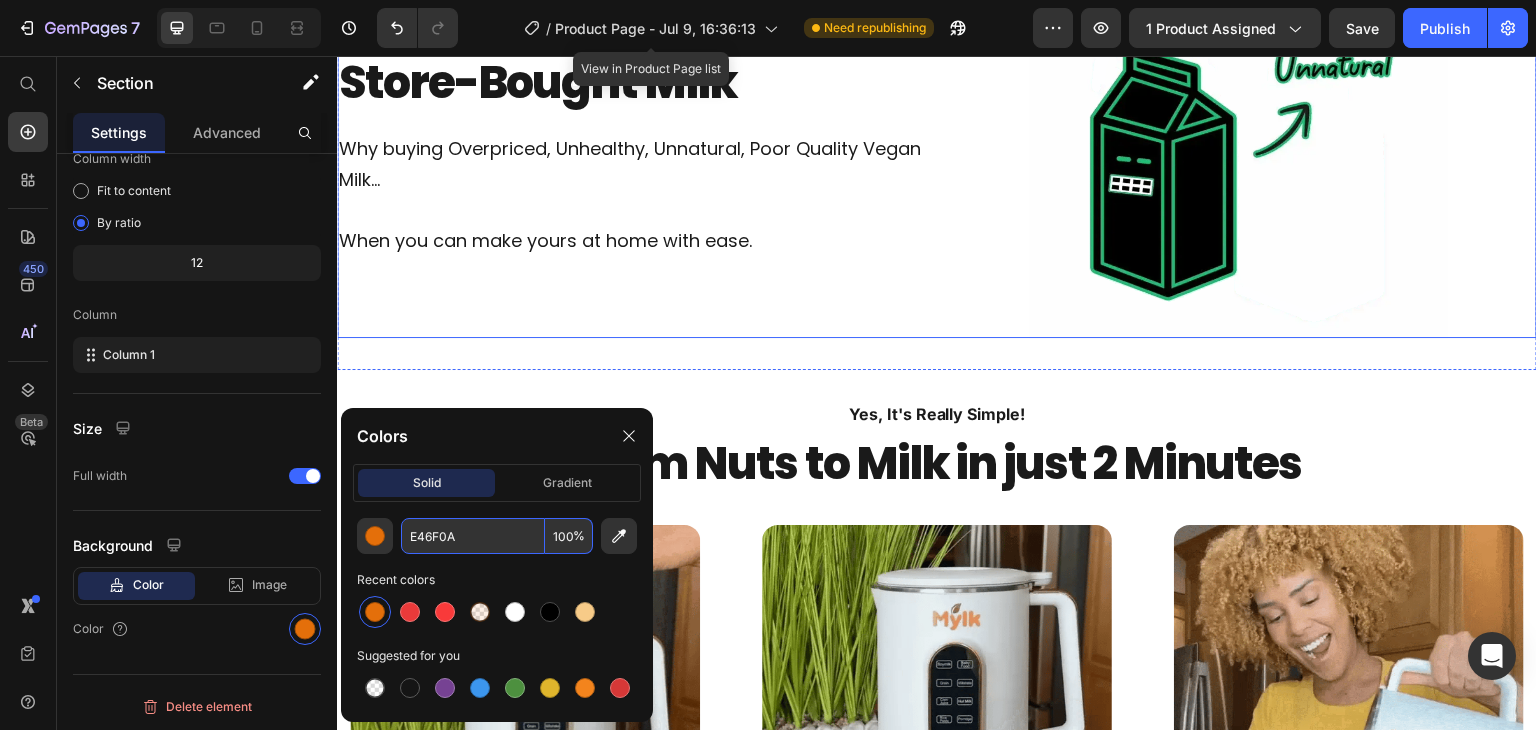 click on "The Problem With Store-Bought Milk Heading Why buying Overpriced, Unhealthy, Unnatural, Poor Quality Vegan Milk...   When you can make yours at home with ease. Text Block" at bounding box center [635, 129] 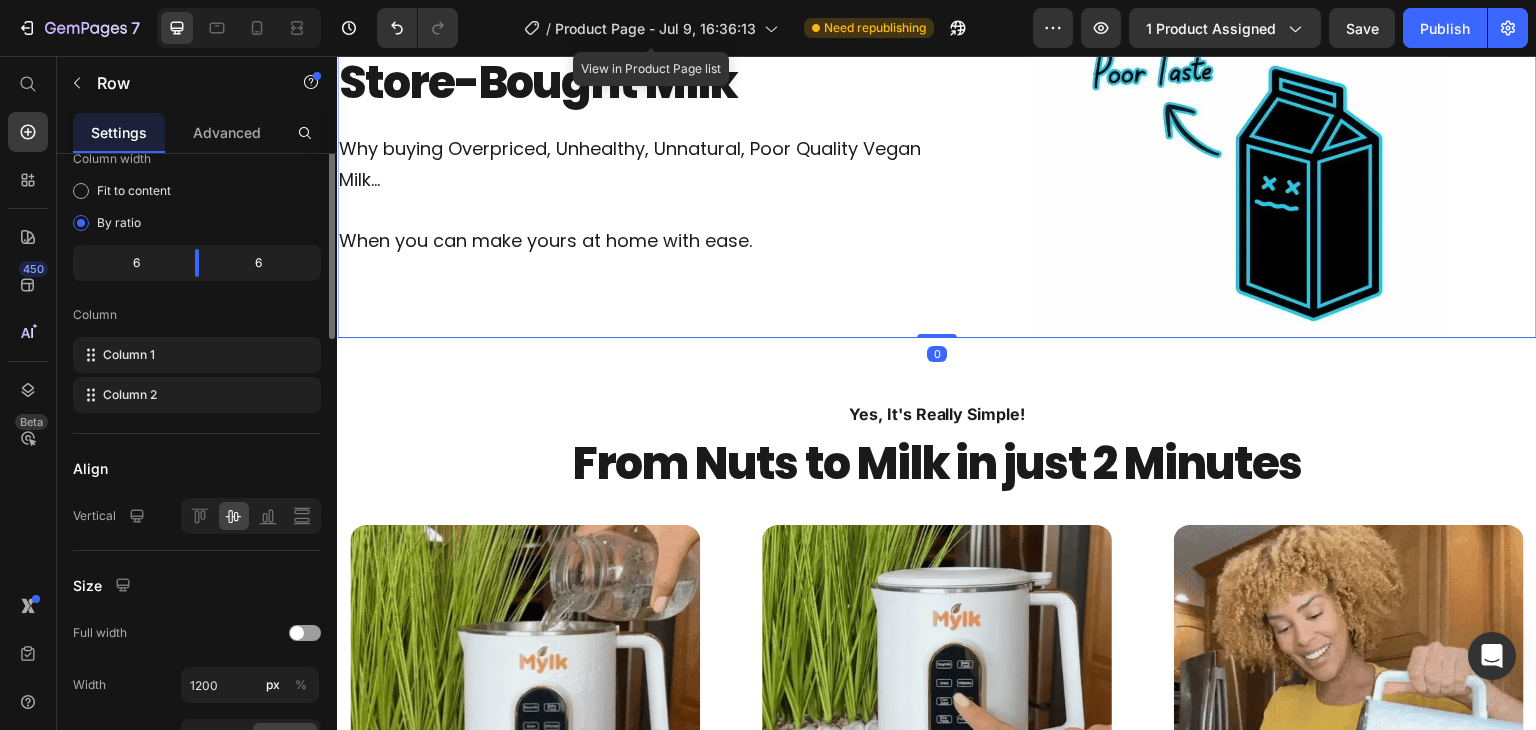 scroll, scrollTop: 0, scrollLeft: 0, axis: both 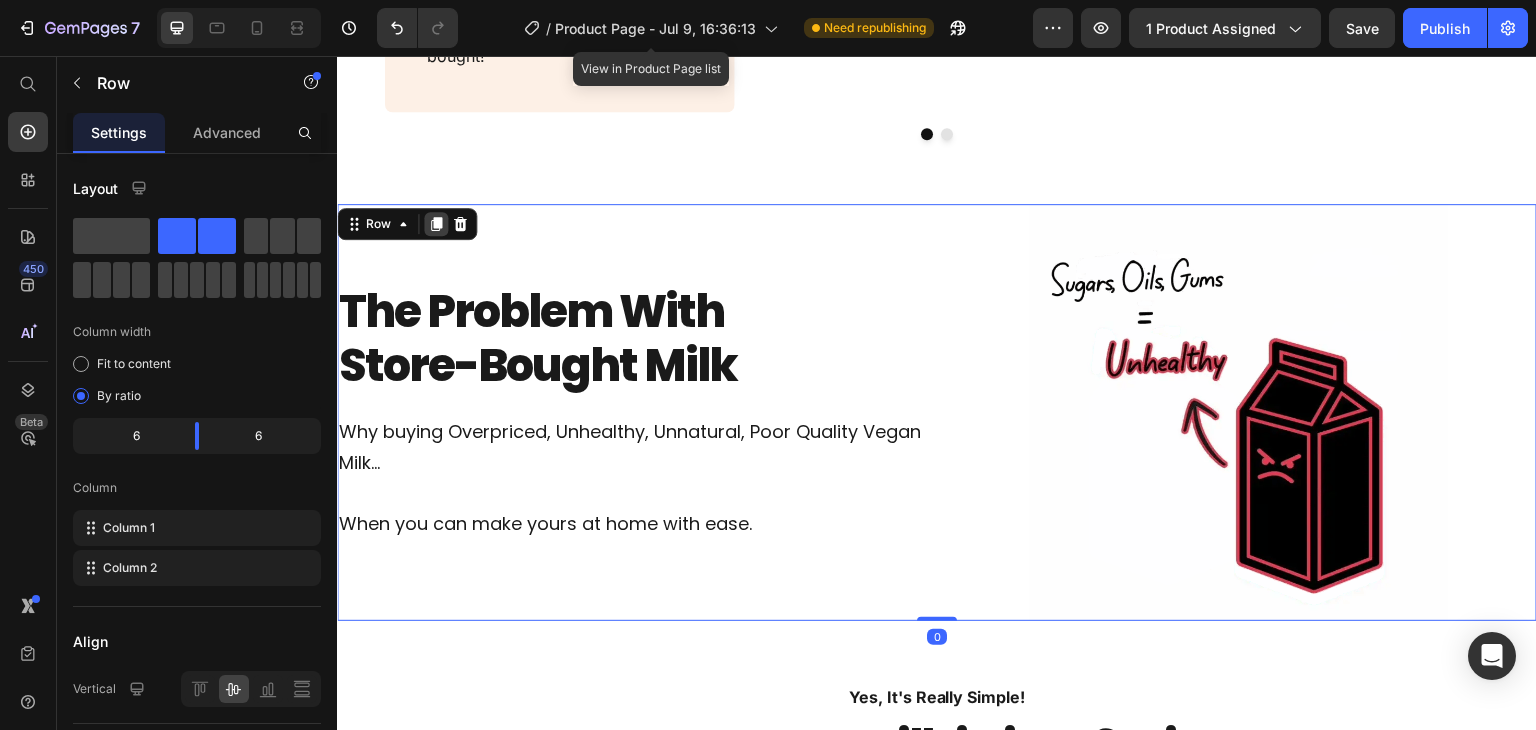 click 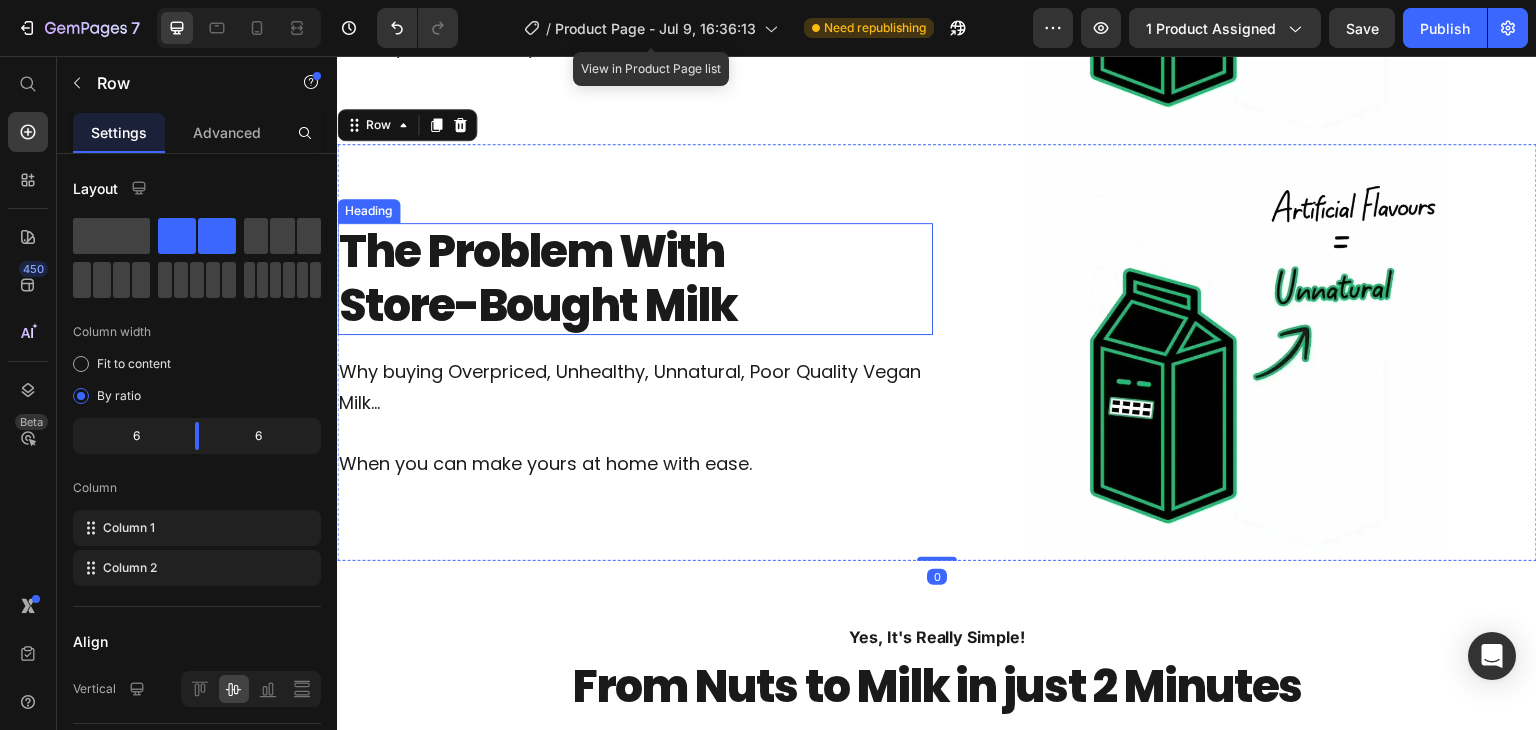 scroll, scrollTop: 2176, scrollLeft: 0, axis: vertical 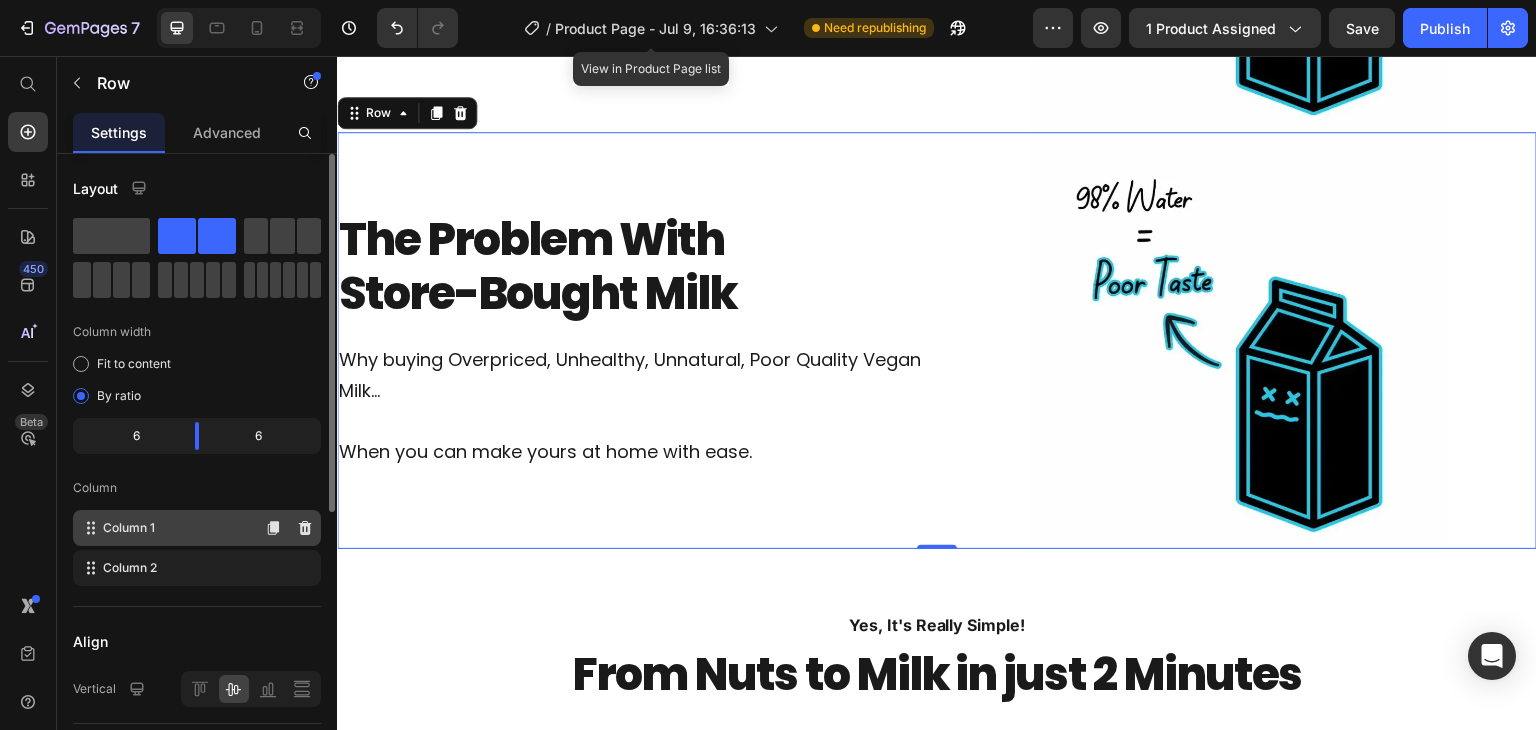 type 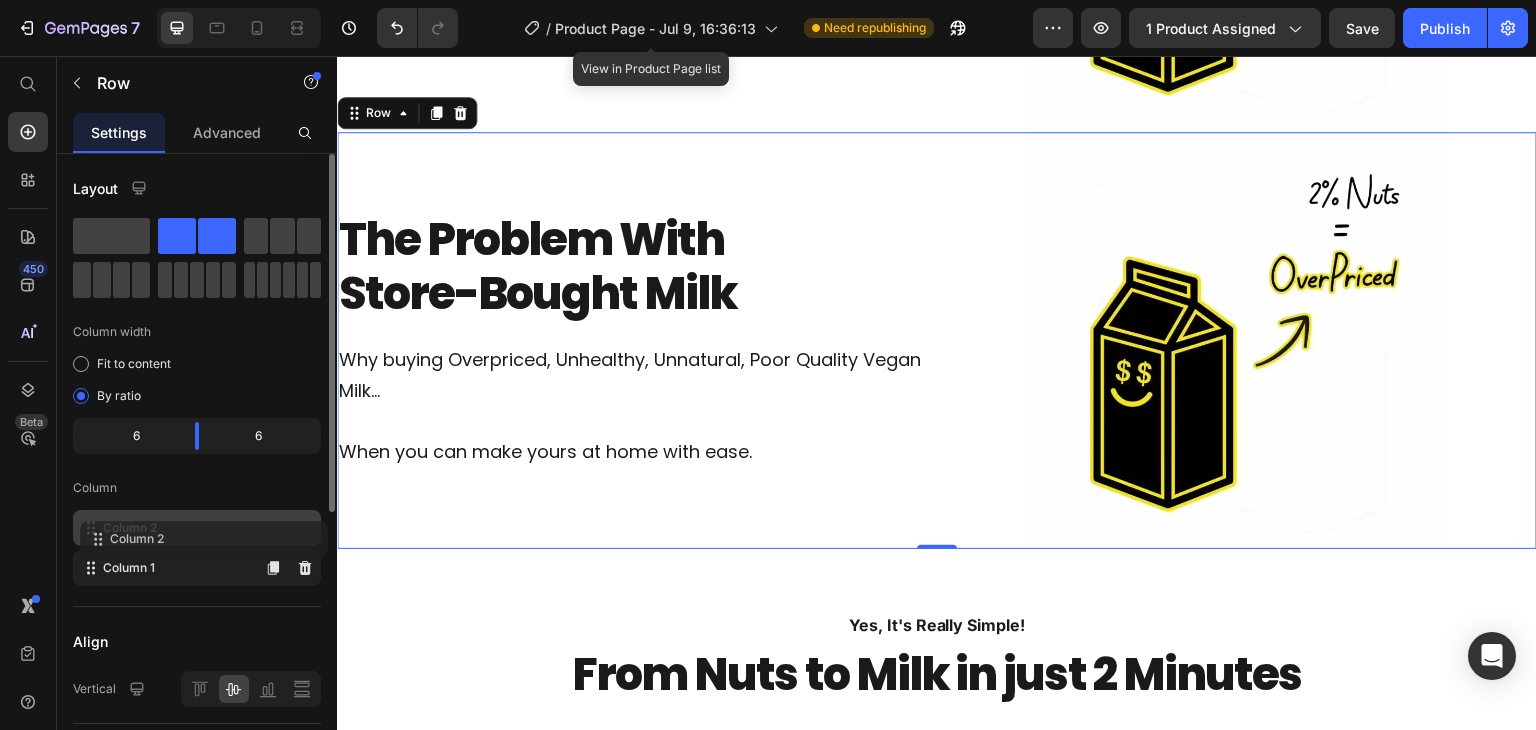 drag, startPoint x: 169, startPoint y: 565, endPoint x: 176, endPoint y: 533, distance: 32.75668 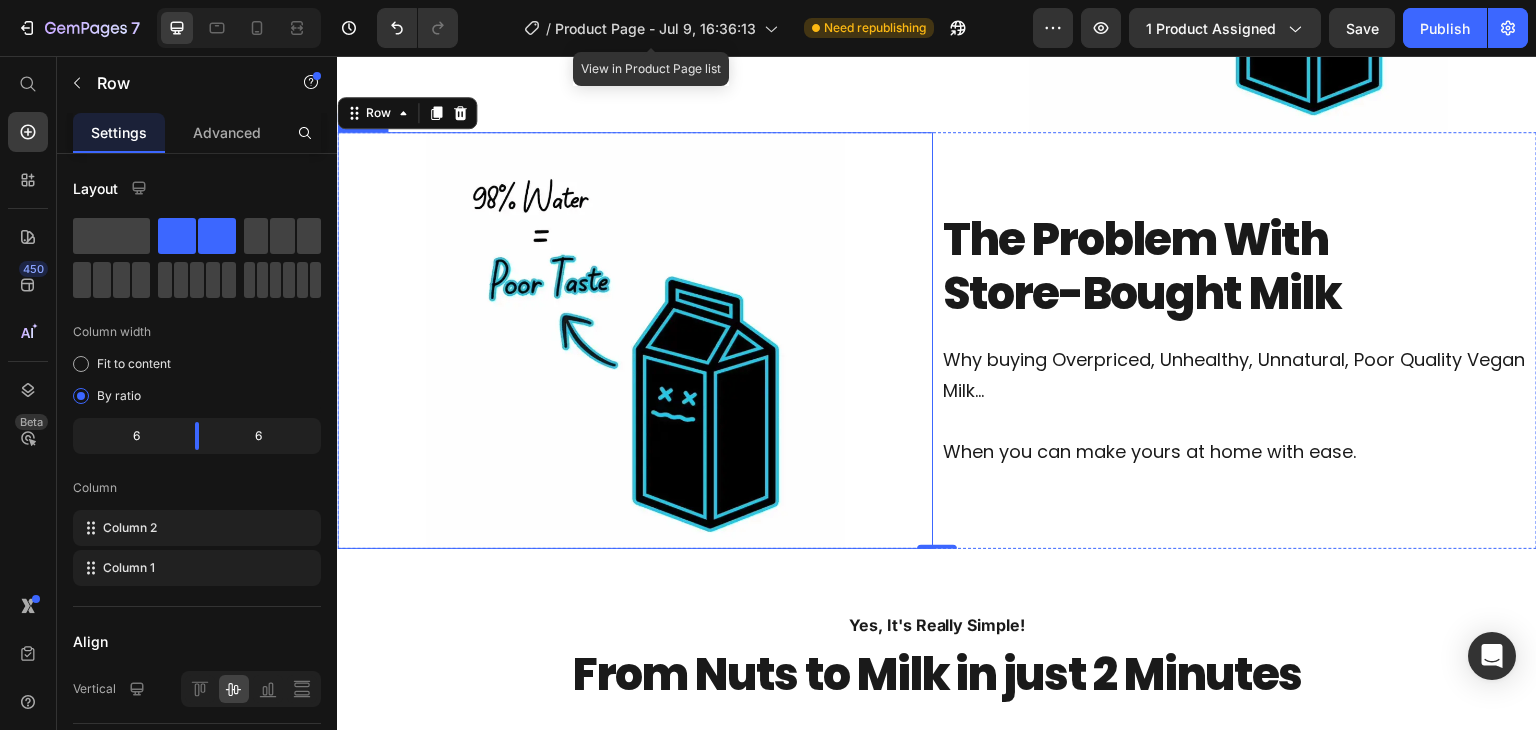 click at bounding box center [635, 340] 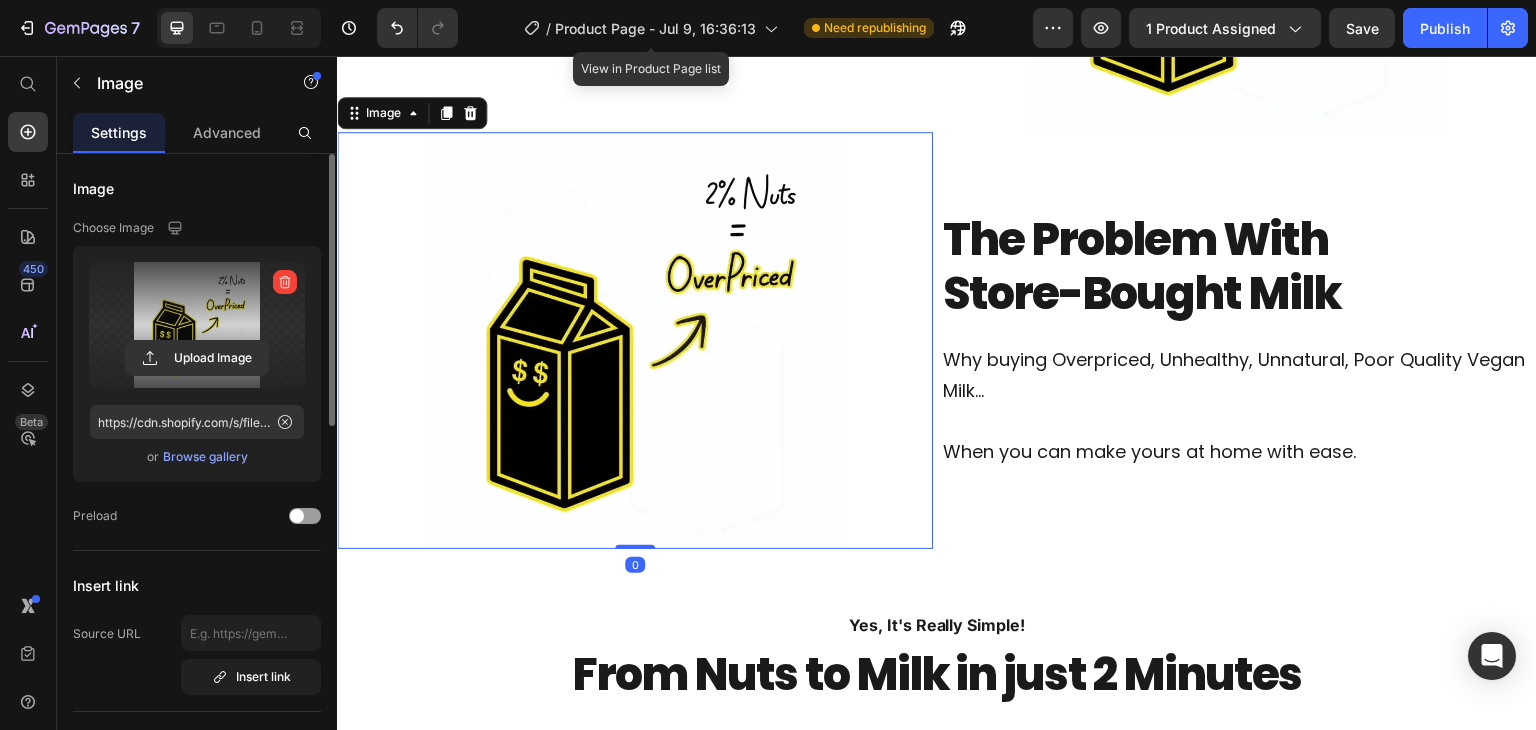 click at bounding box center [197, 325] 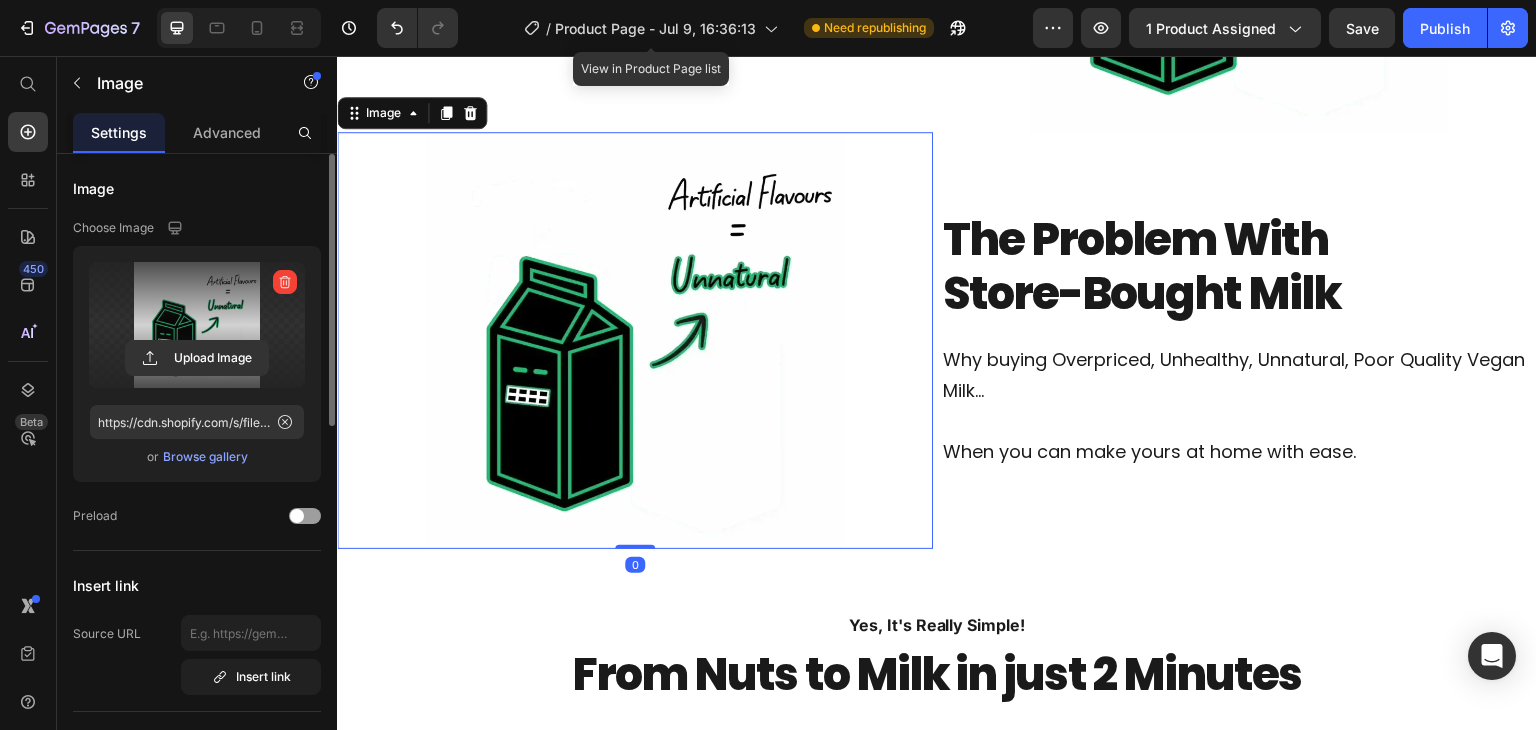 click 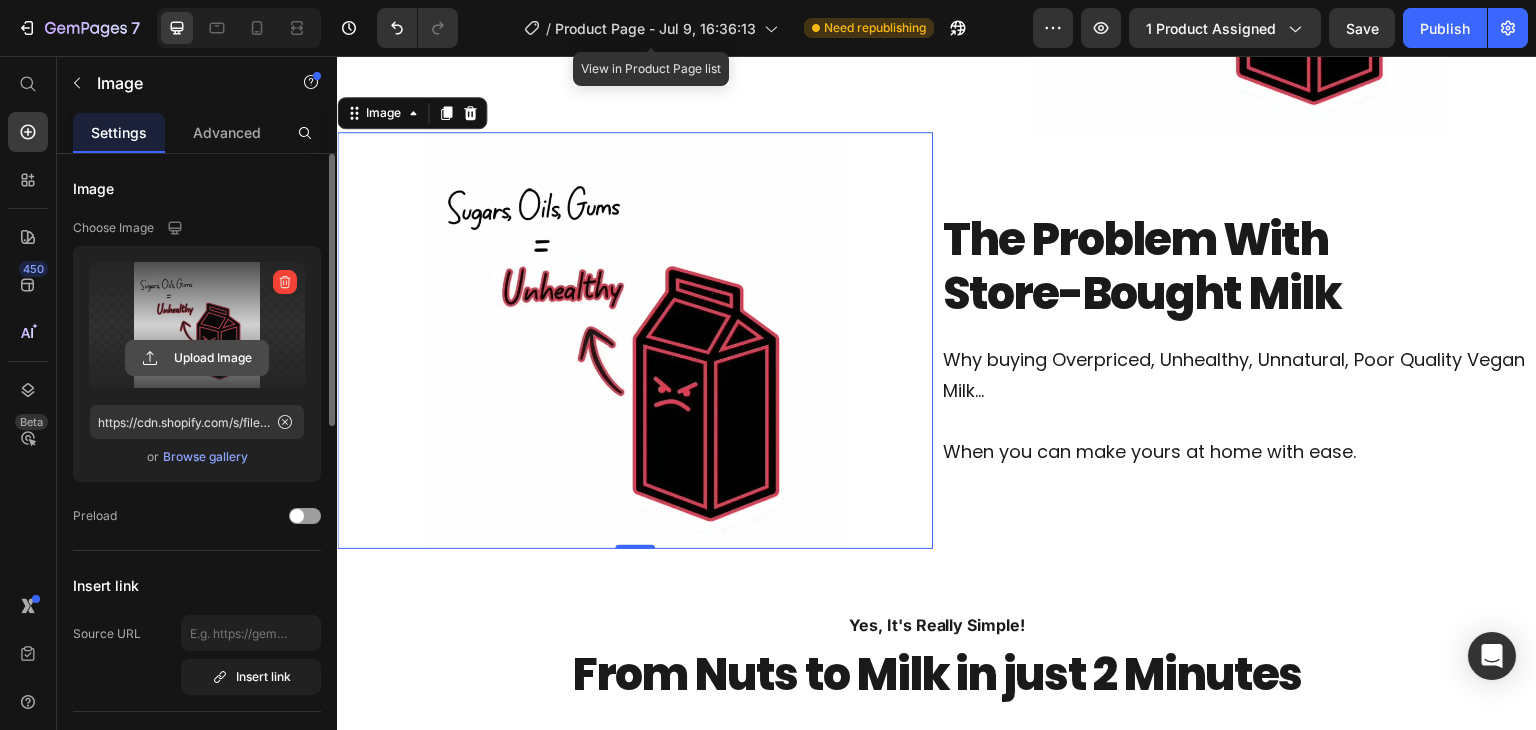 click 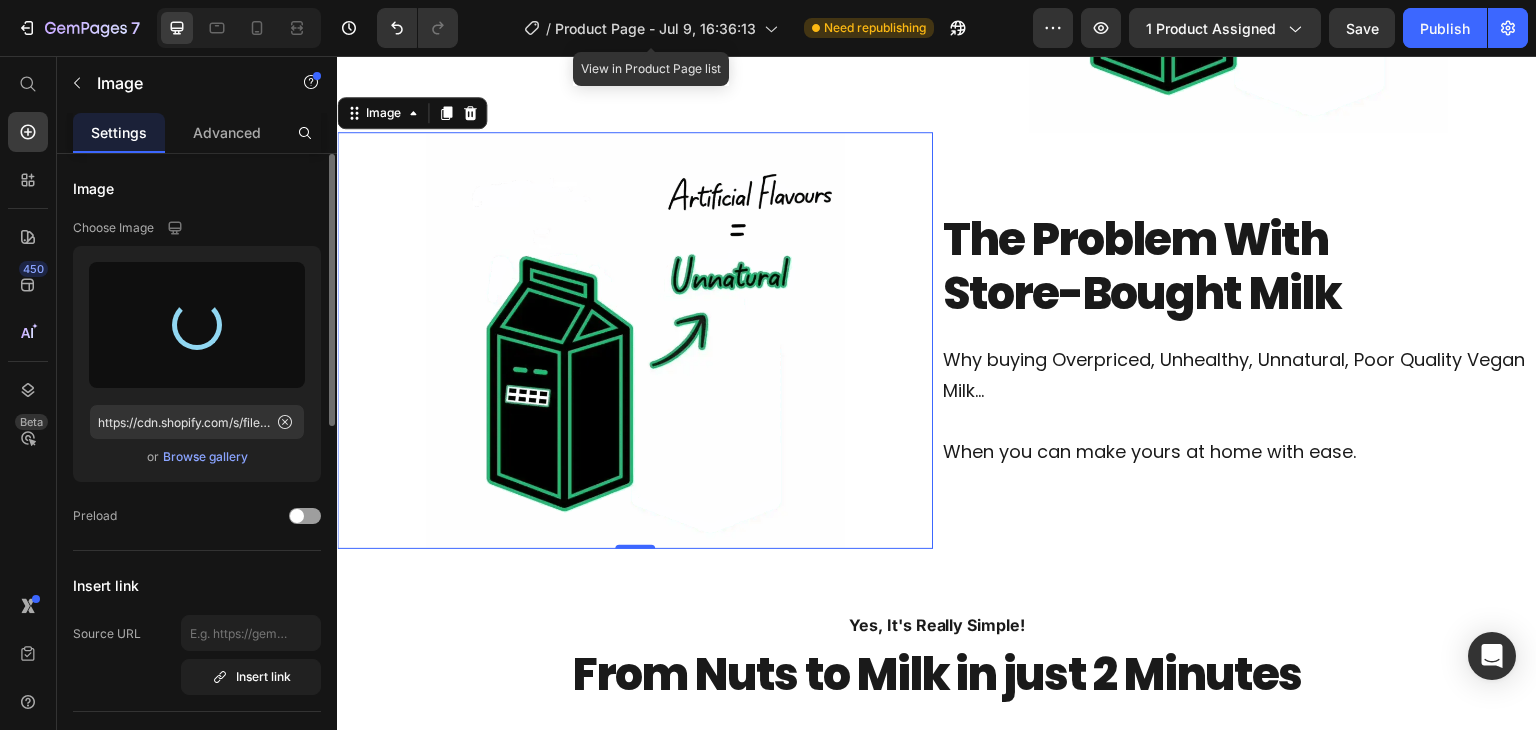 type on "https://cdn.shopify.com/s/files/1/0964/4533/3842/files/gempages_574671668476118128-b608049b-c3fe-41f4-9d2c-810e9b8e75ef.png" 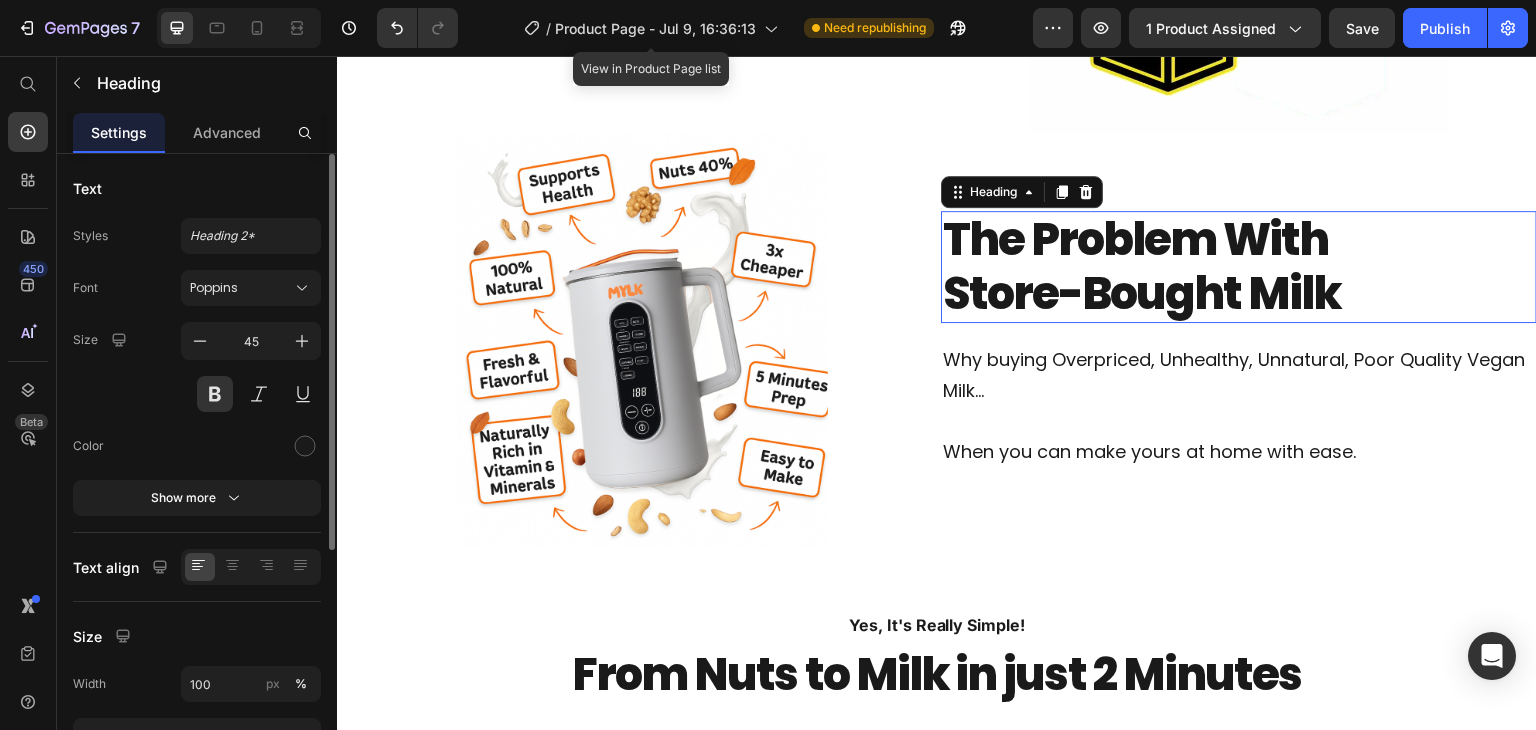 click on "The Problem With Store-Bought Milk" at bounding box center (1239, 267) 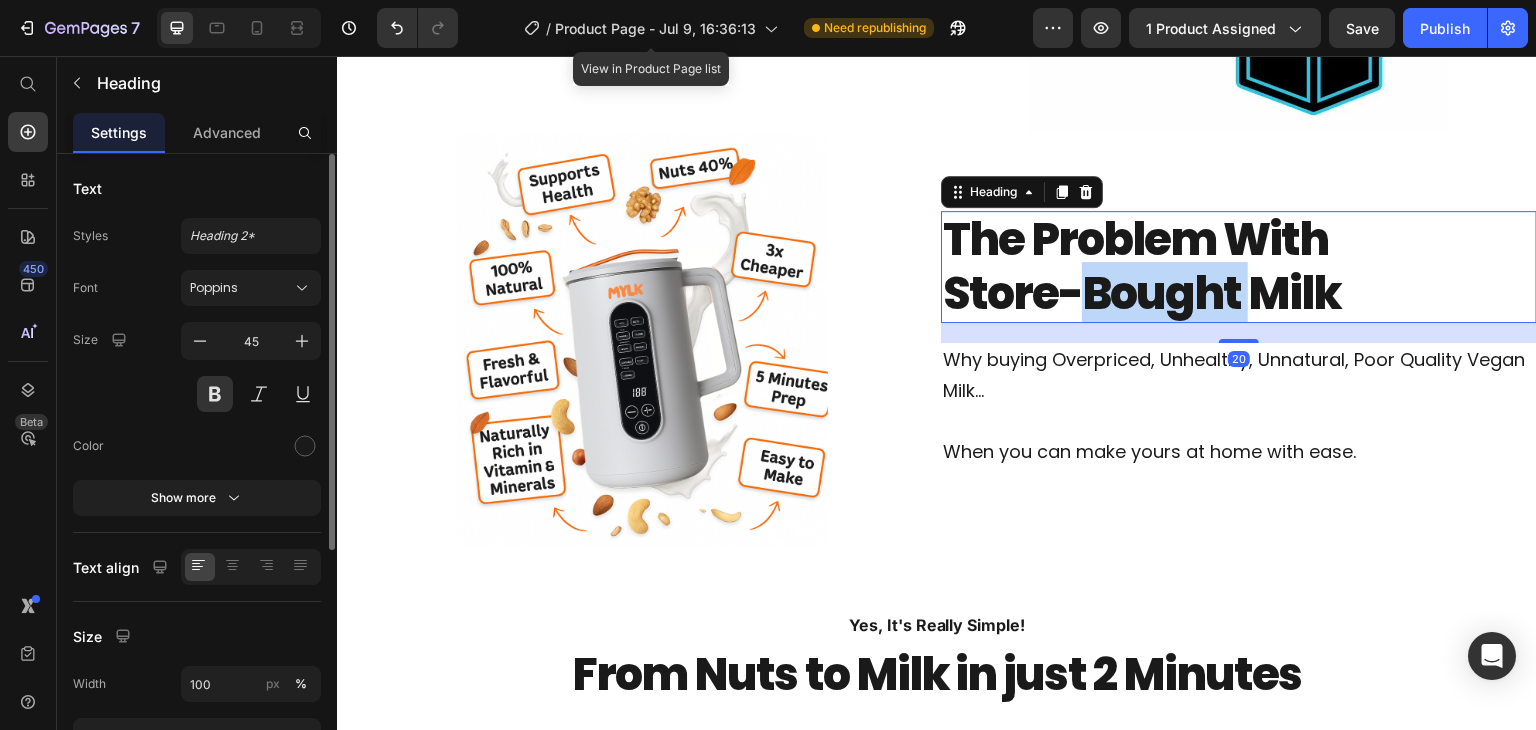 click on "The Problem With Store-Bought Milk" at bounding box center [1239, 267] 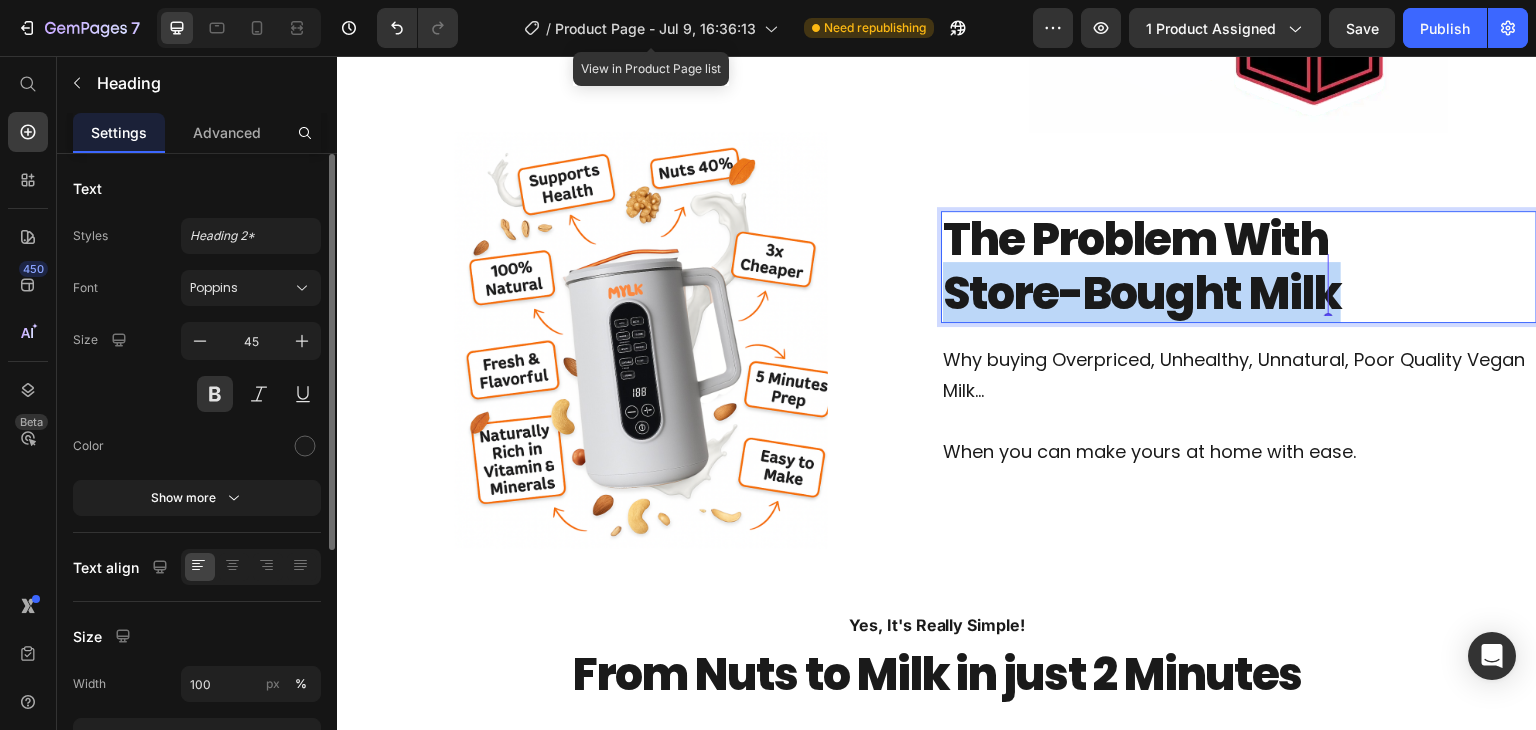 click on "The Problem With Store-Bought Milk" at bounding box center [1239, 267] 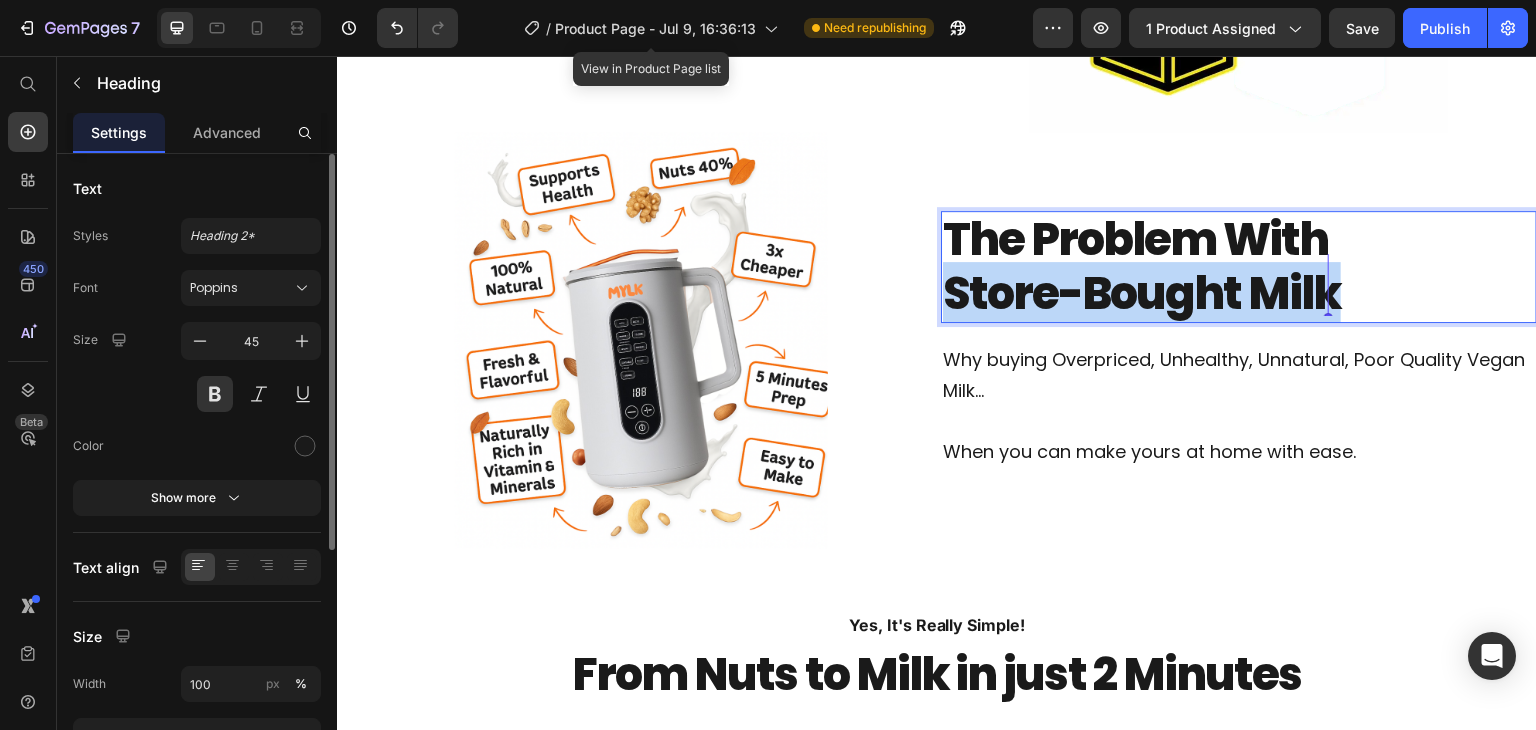 click on "The Problem With Store-Bought Milk" at bounding box center (1239, 267) 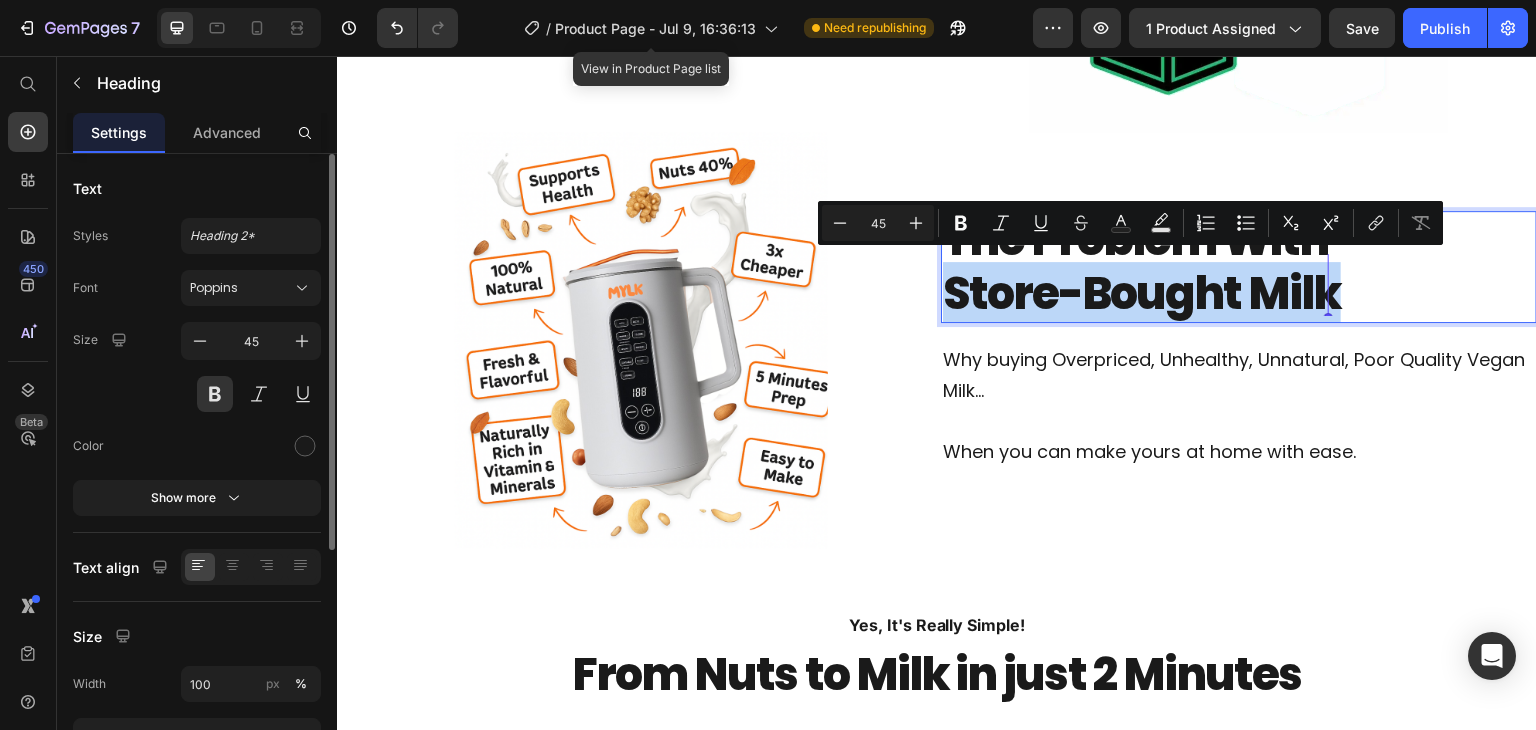 click on "The Problem With Store-Bought Milk" at bounding box center (1239, 267) 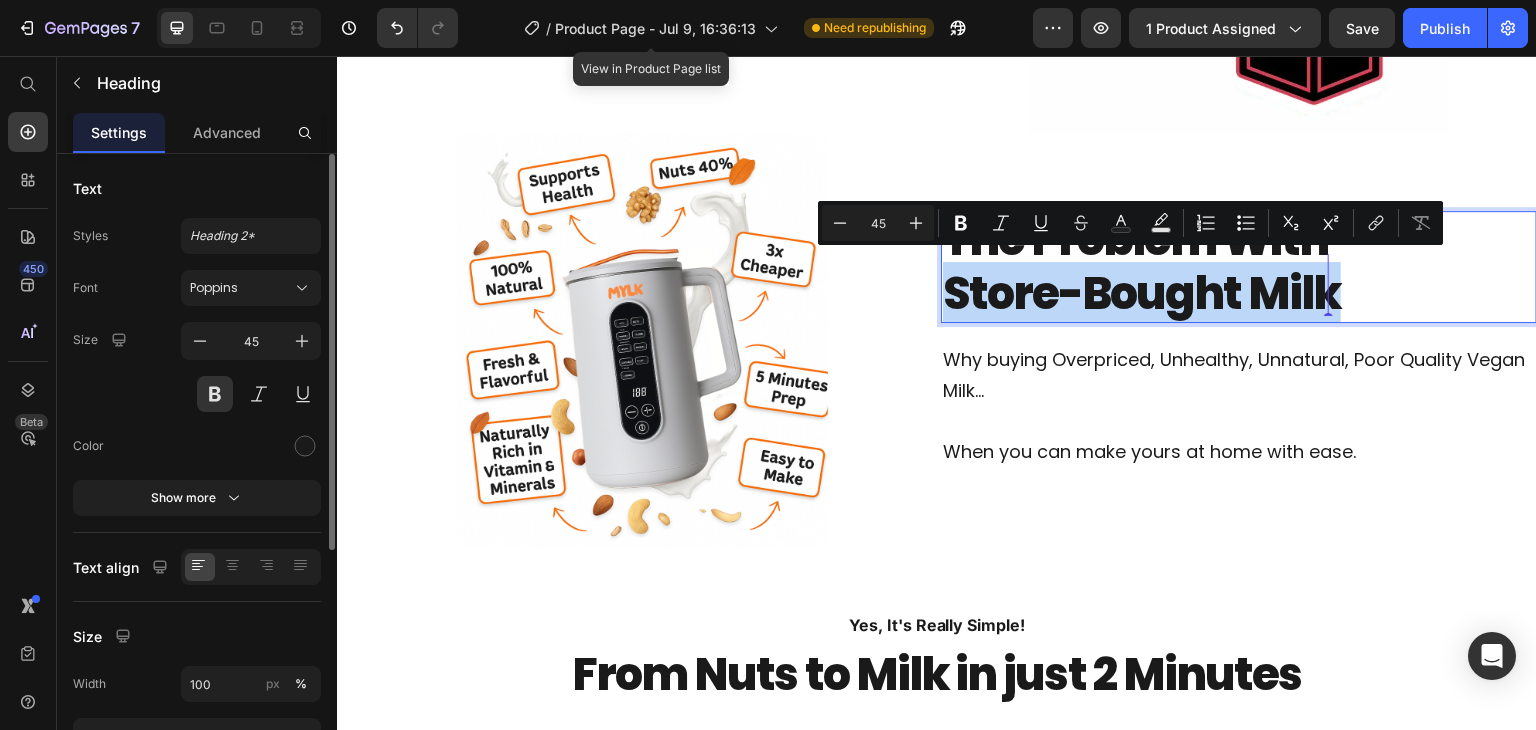 click on "The Problem With Store-Bought Milk" at bounding box center (1239, 267) 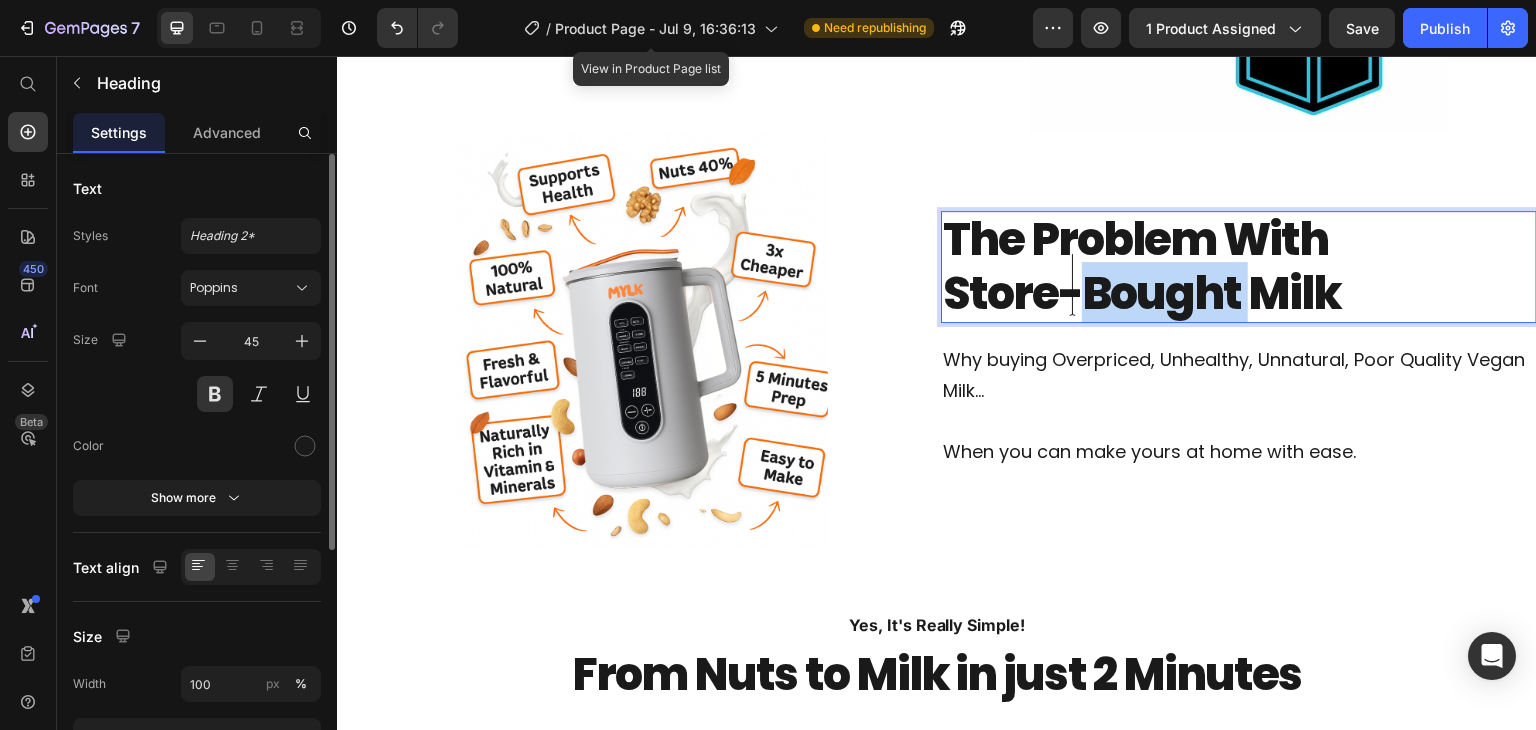 click on "The Problem With Store-Bought Milk" at bounding box center [1239, 267] 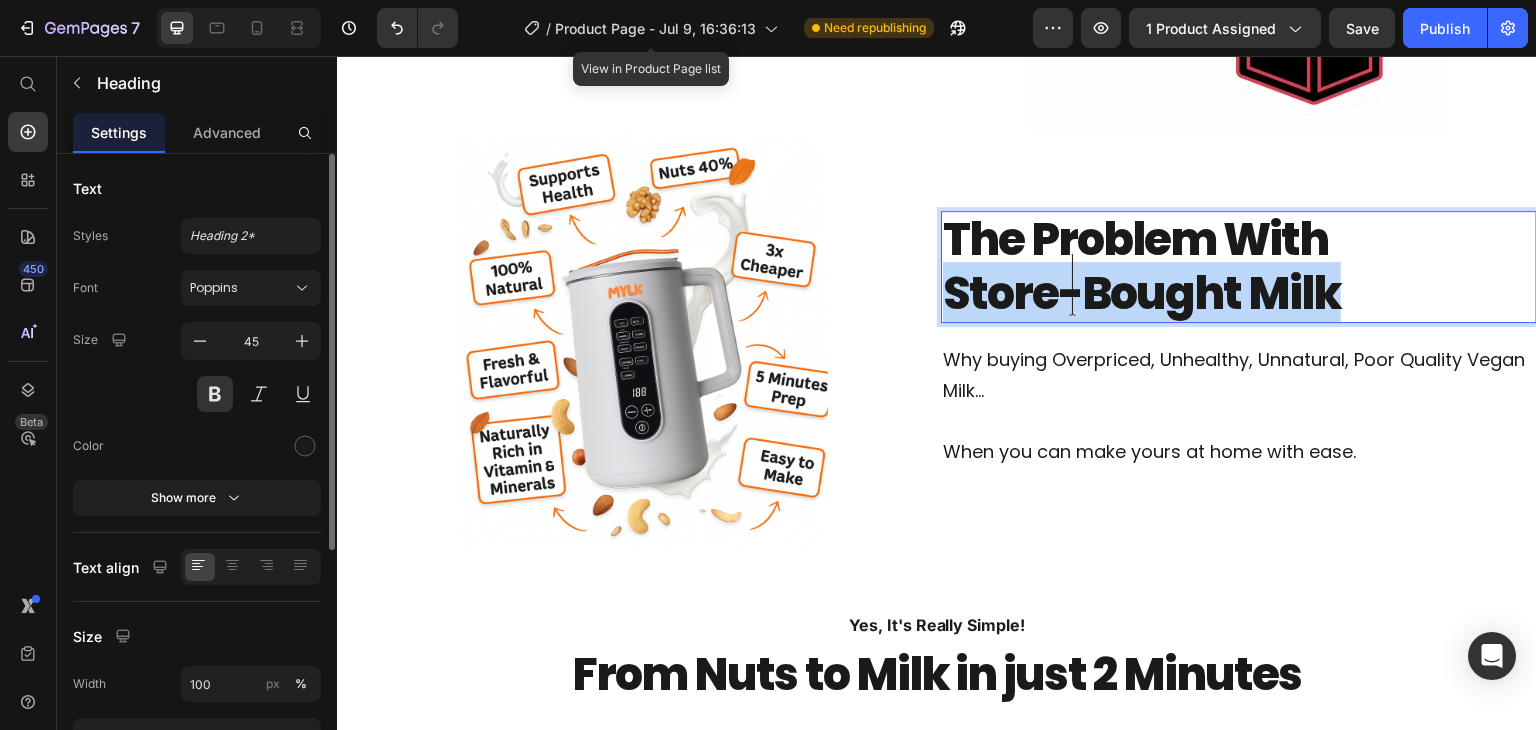 click on "The Problem With Store-Bought Milk" at bounding box center [1239, 267] 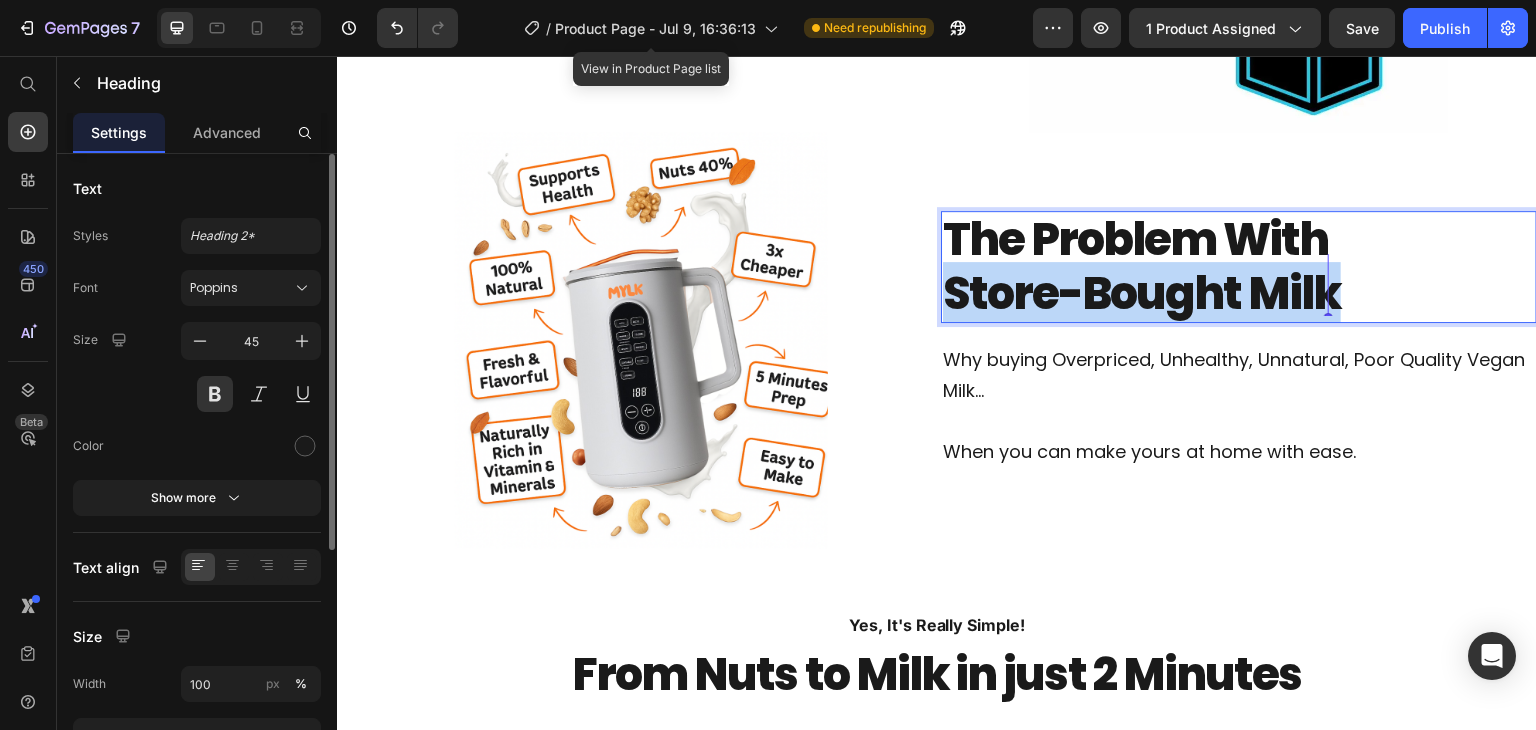 click on "The Problem With Store-Bought Milk" at bounding box center [1239, 267] 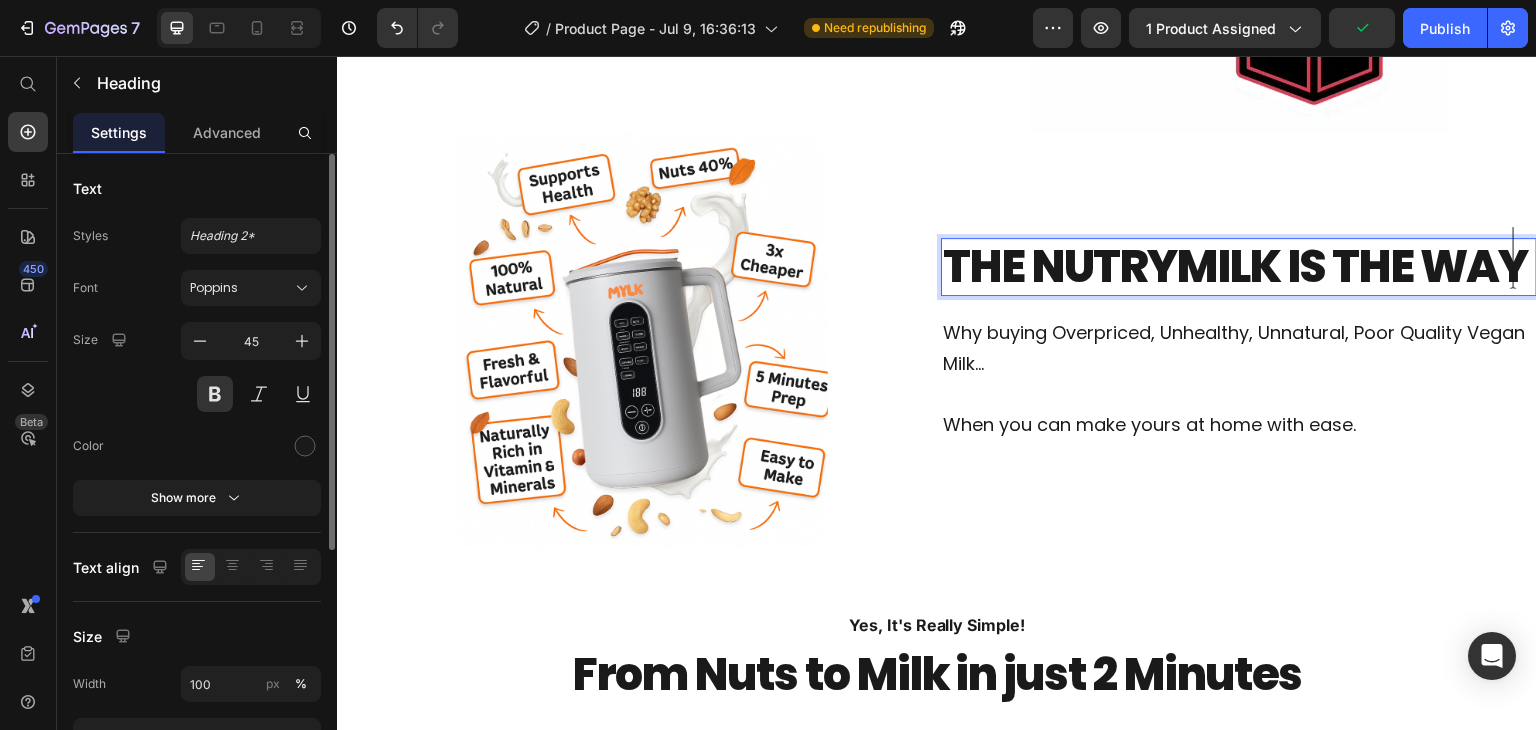 click on "THE NUTRYMILK IS THE WAY" at bounding box center [1239, 267] 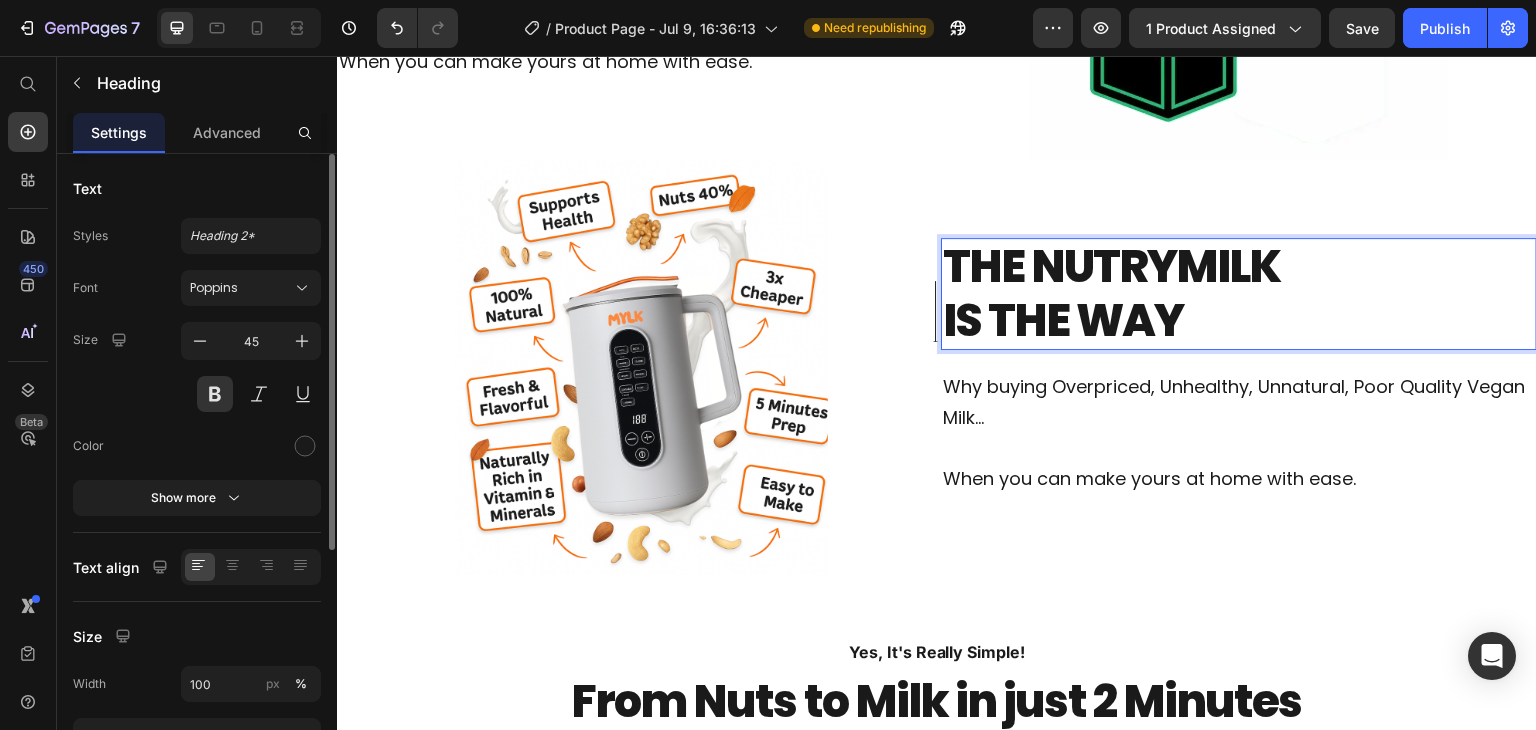 scroll, scrollTop: 2176, scrollLeft: 0, axis: vertical 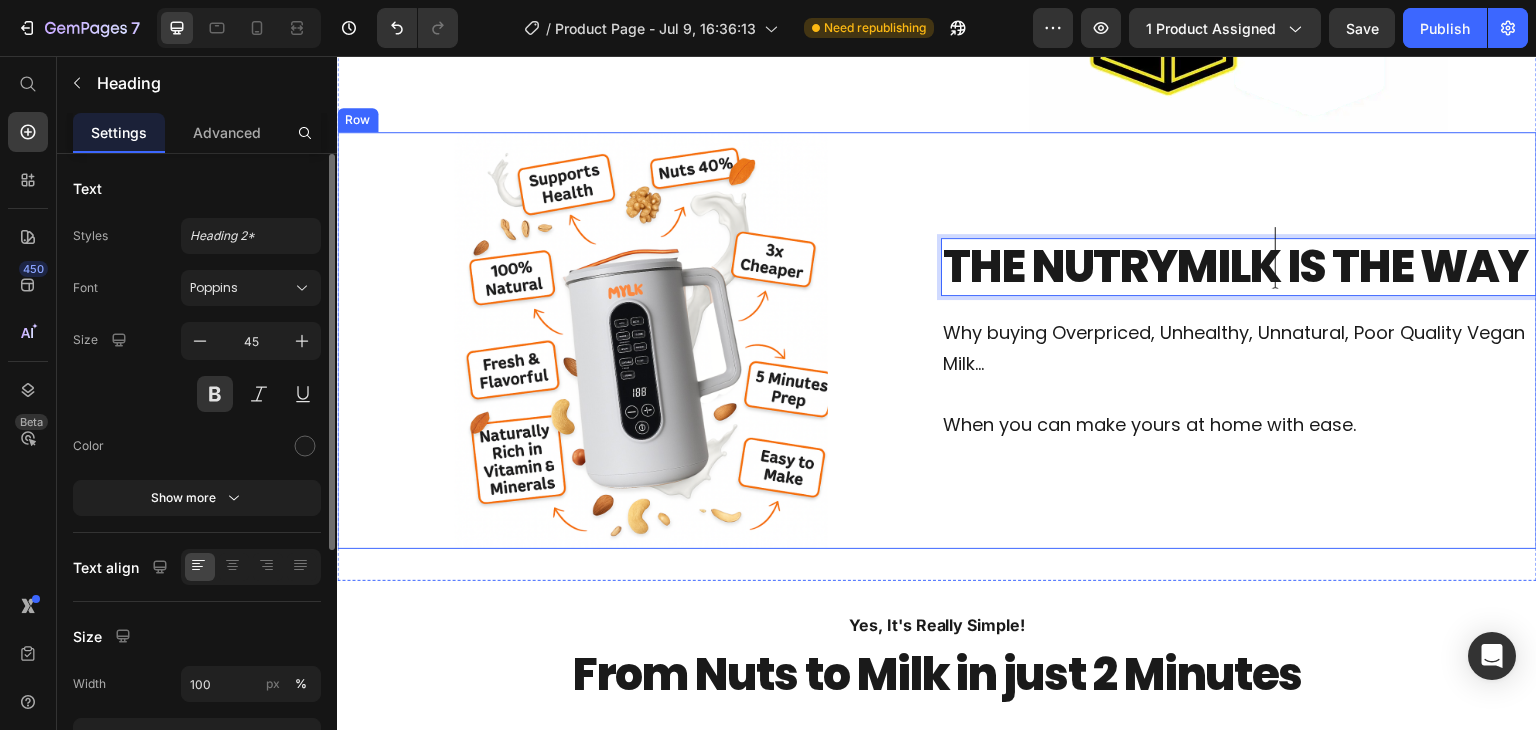 click on "THE NUTRYMILK IS THE WAY Heading   20 Why buying Overpriced, Unhealthy, Unnatural, Poor Quality Vegan Milk...   When you can make yours at home with ease. Text Block" at bounding box center (1239, 340) 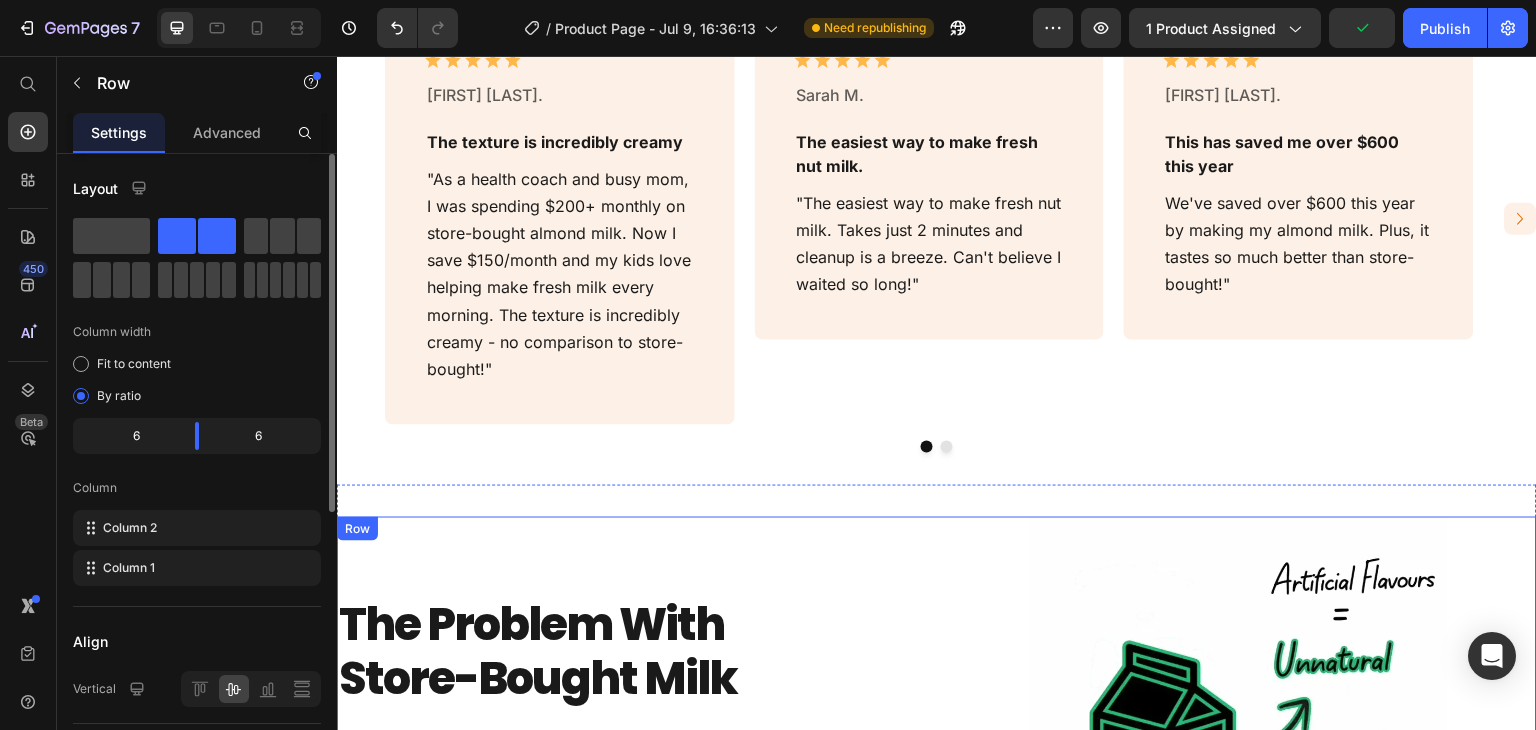 scroll, scrollTop: 939, scrollLeft: 0, axis: vertical 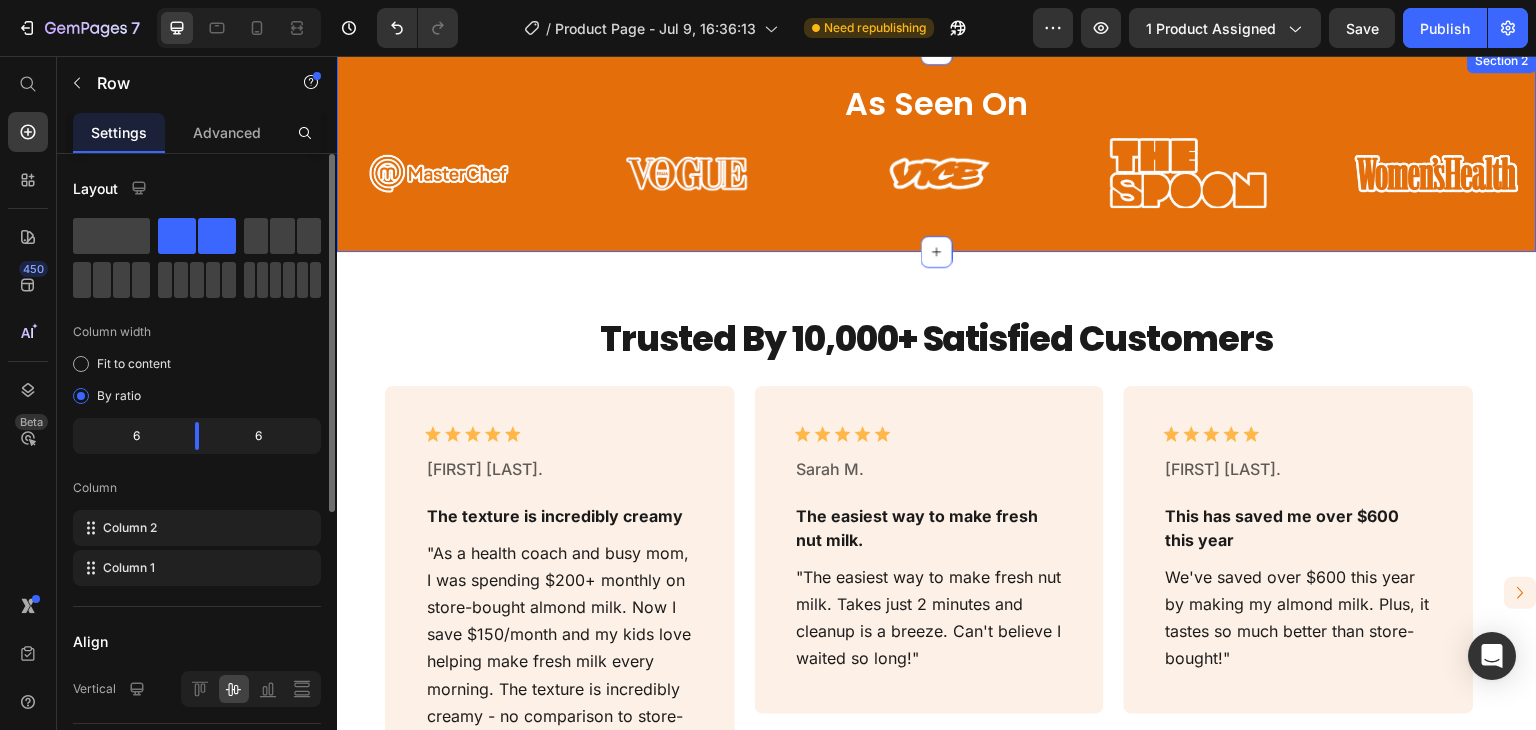 click on "As Seen On Heading Image Image Image Image Image Image Image Image Image Image Image Image Image Image Marquee Row Section 2" at bounding box center [937, 151] 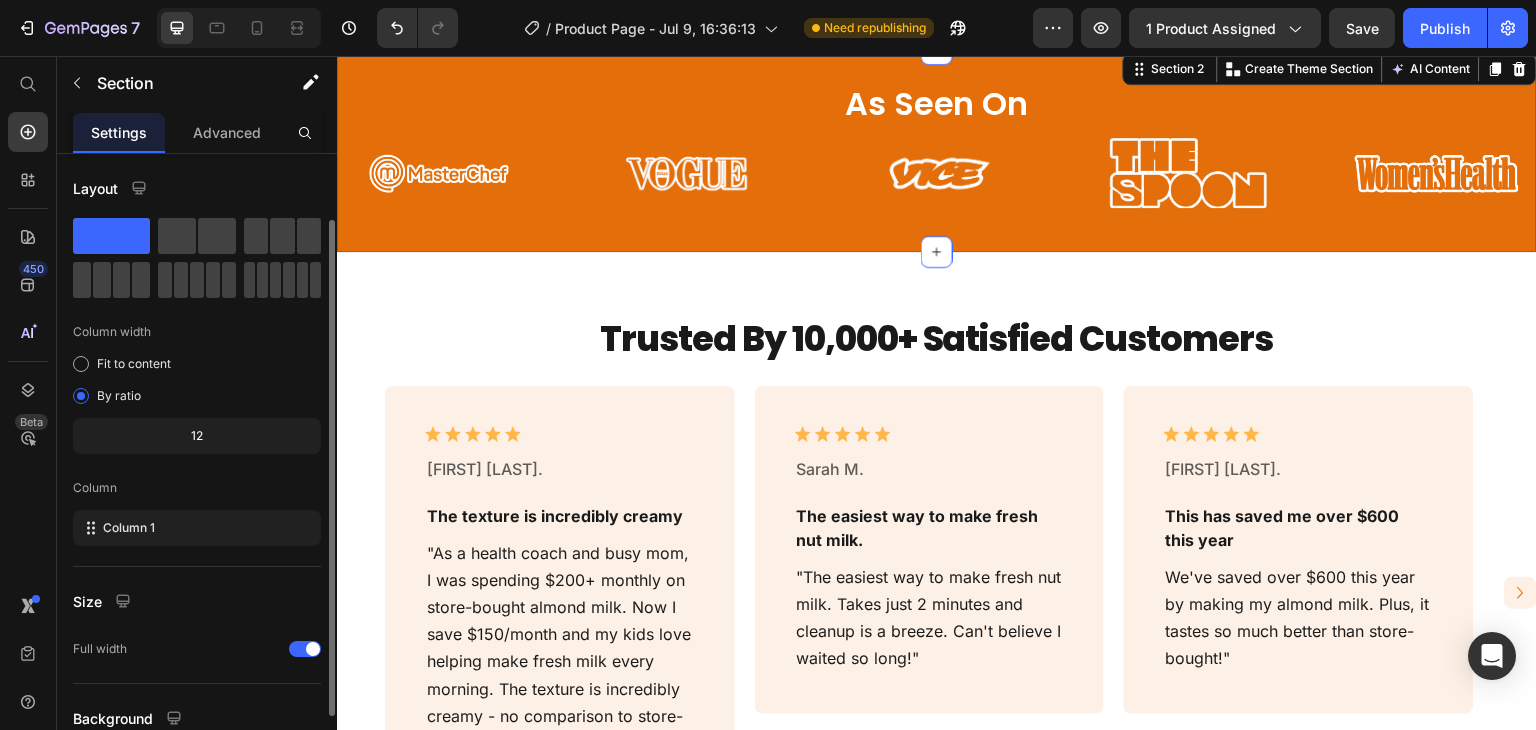 scroll, scrollTop: 173, scrollLeft: 0, axis: vertical 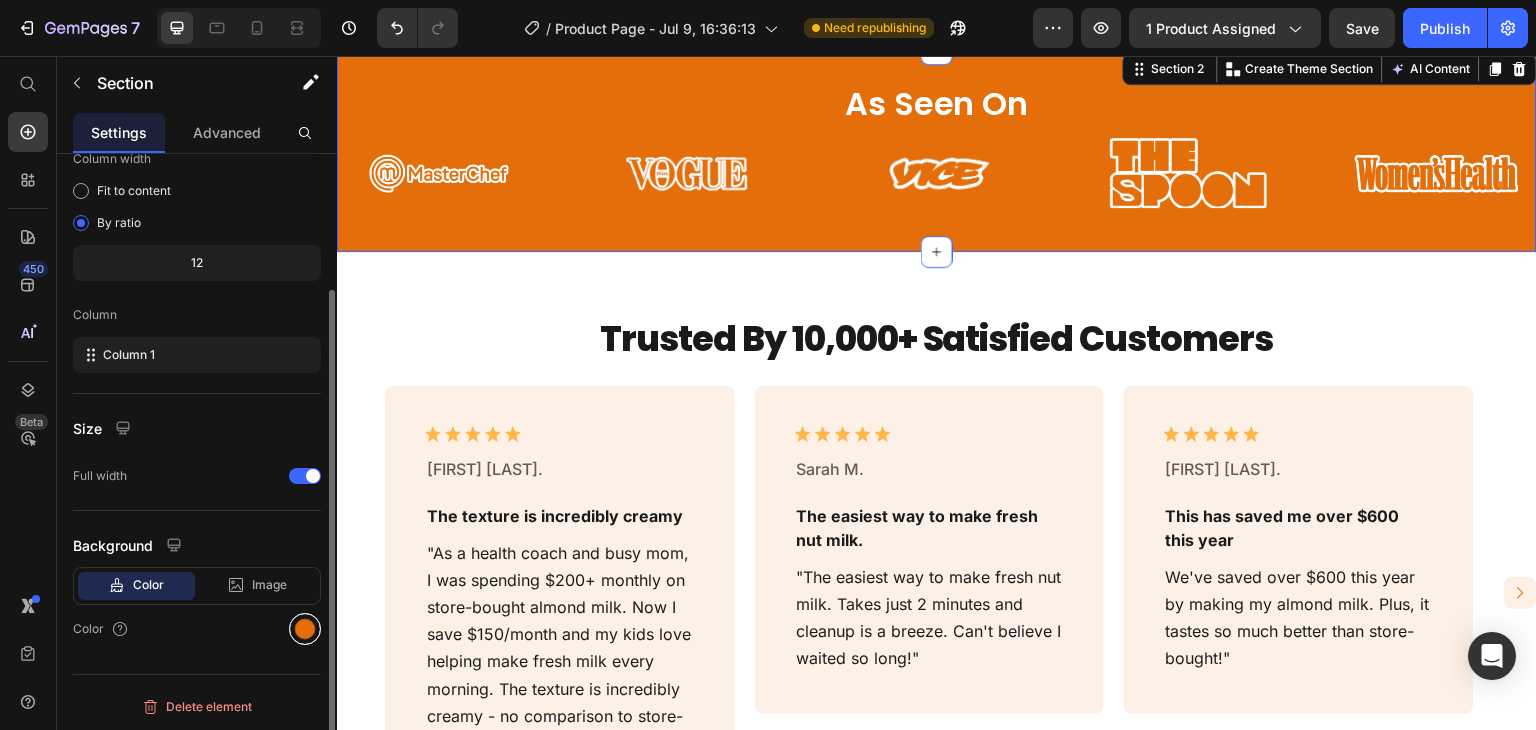 click at bounding box center [305, 629] 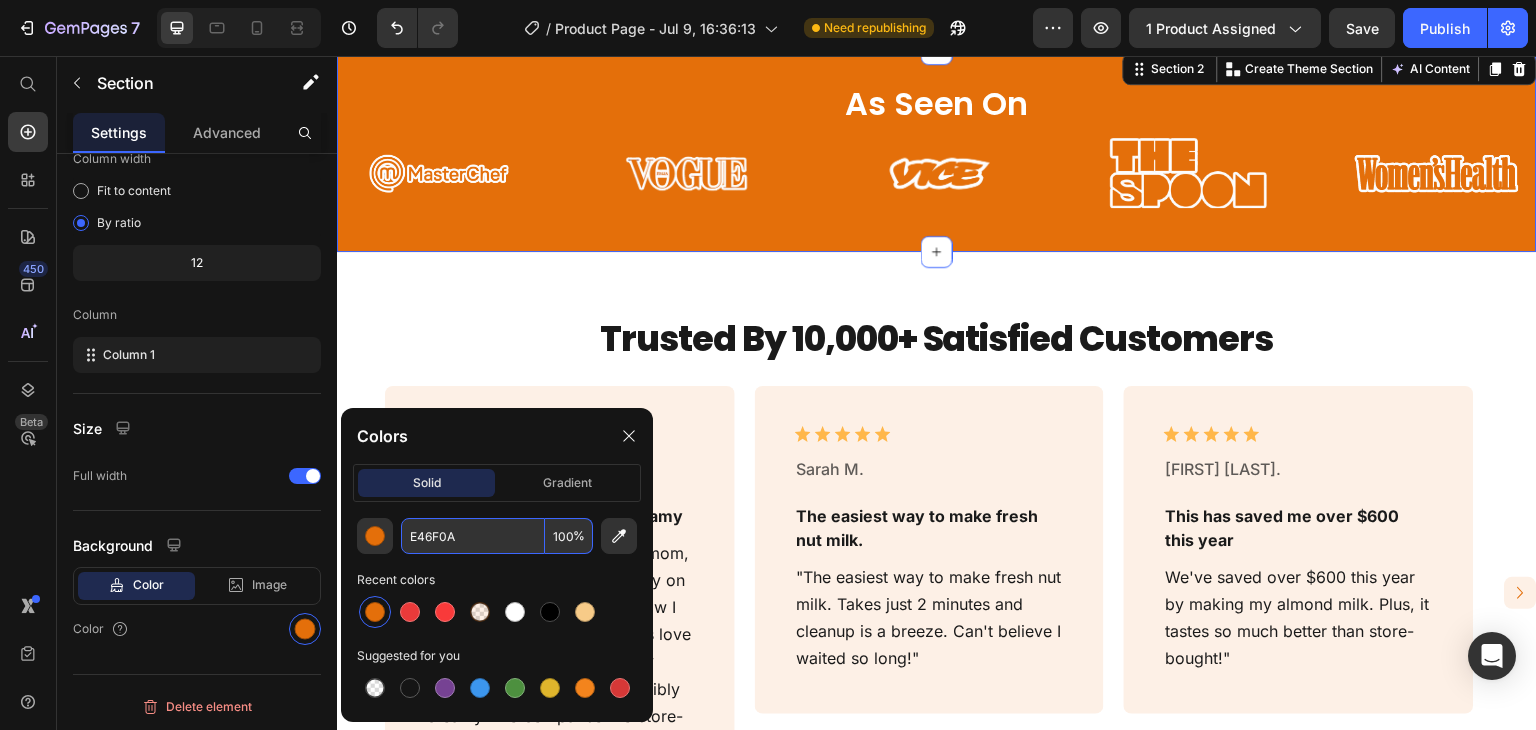click on "E46F0A" at bounding box center [473, 536] 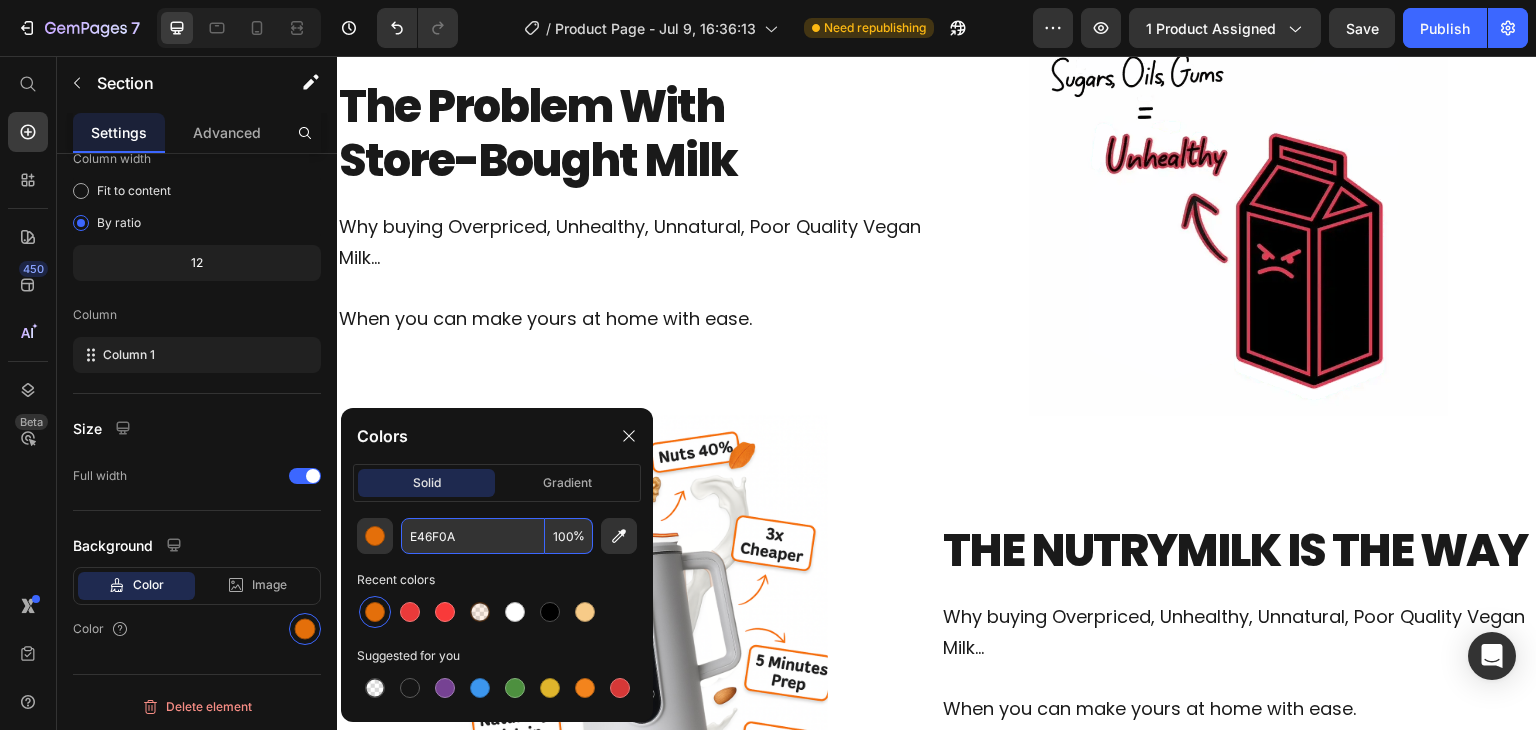 scroll, scrollTop: 1901, scrollLeft: 0, axis: vertical 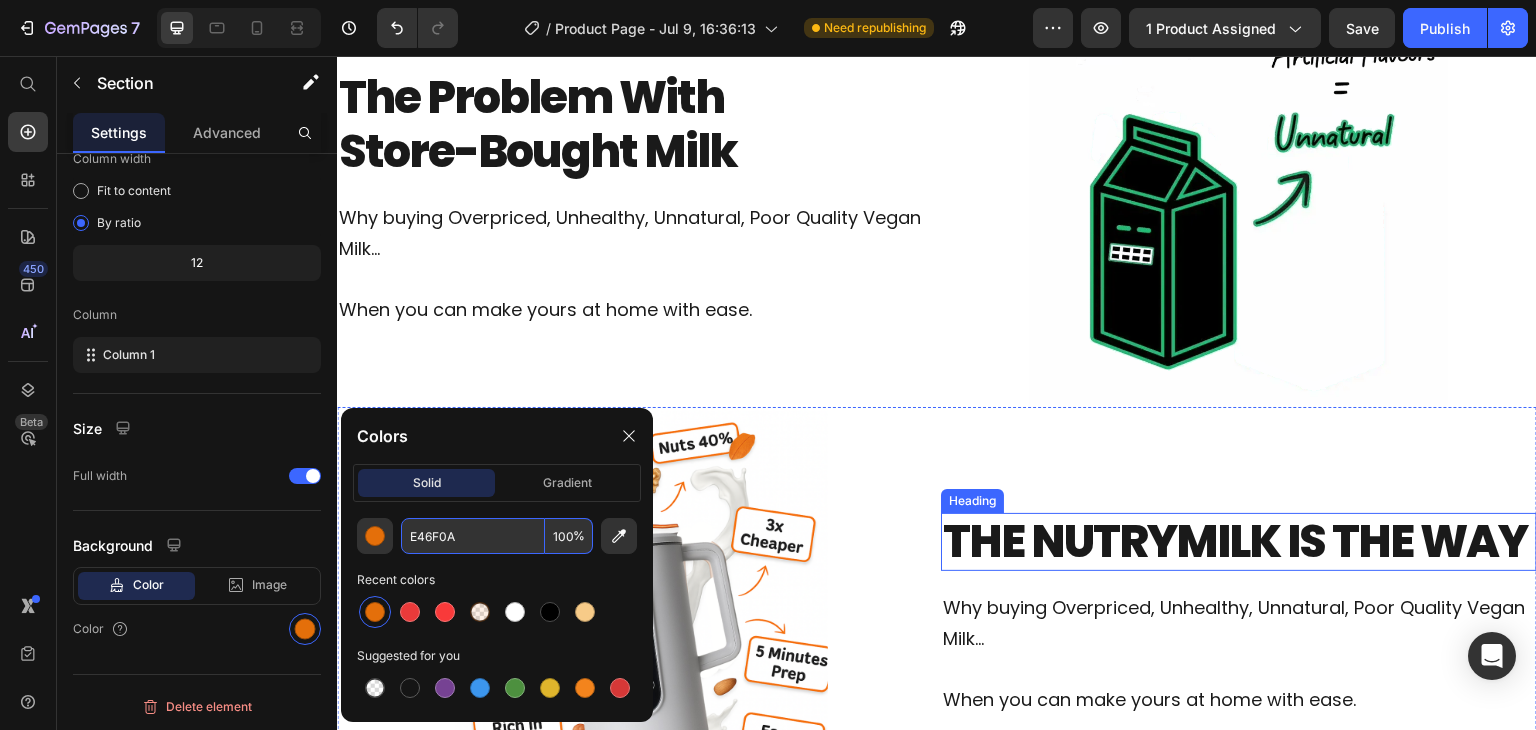 click on "THE NUTRYMILK IS THE WAY" at bounding box center (1239, 542) 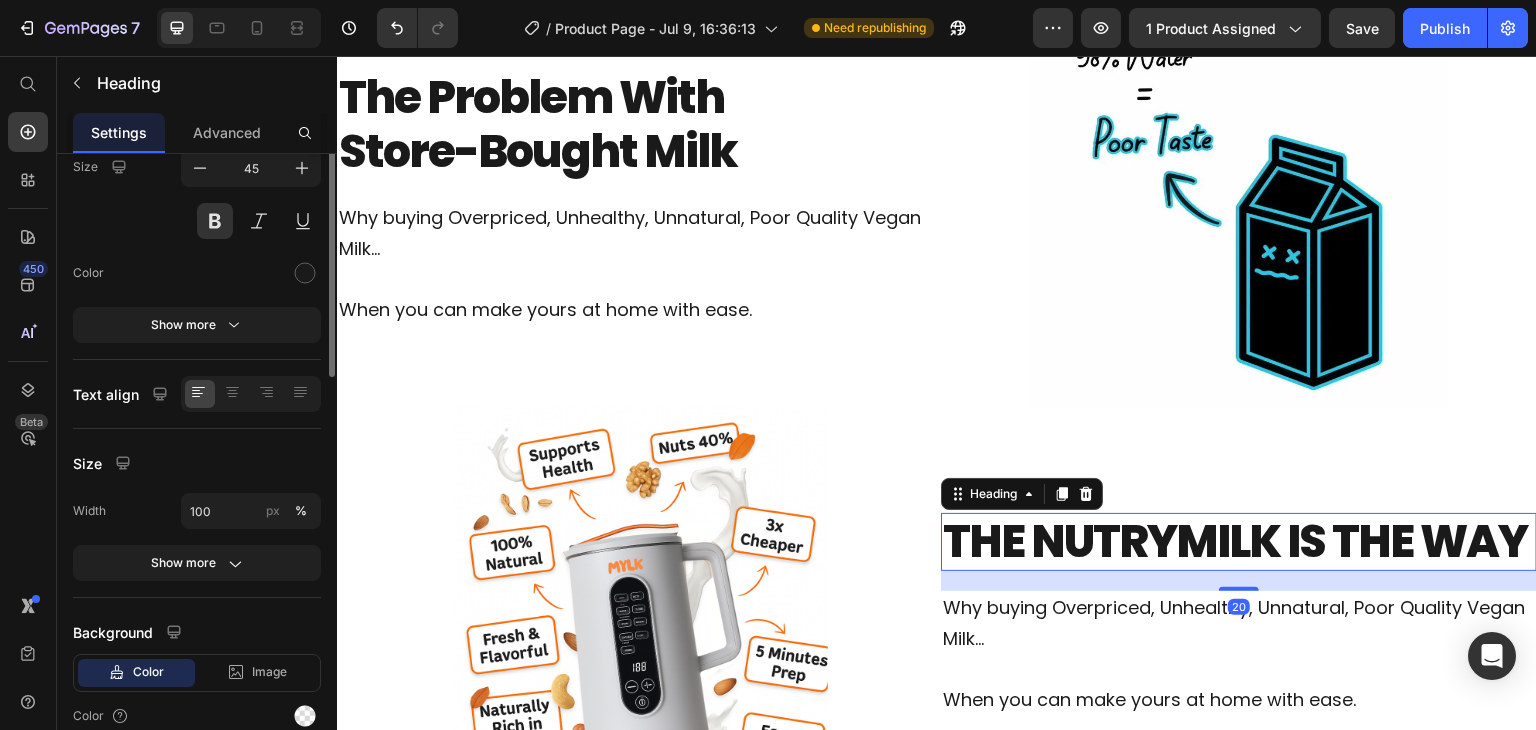 scroll, scrollTop: 0, scrollLeft: 0, axis: both 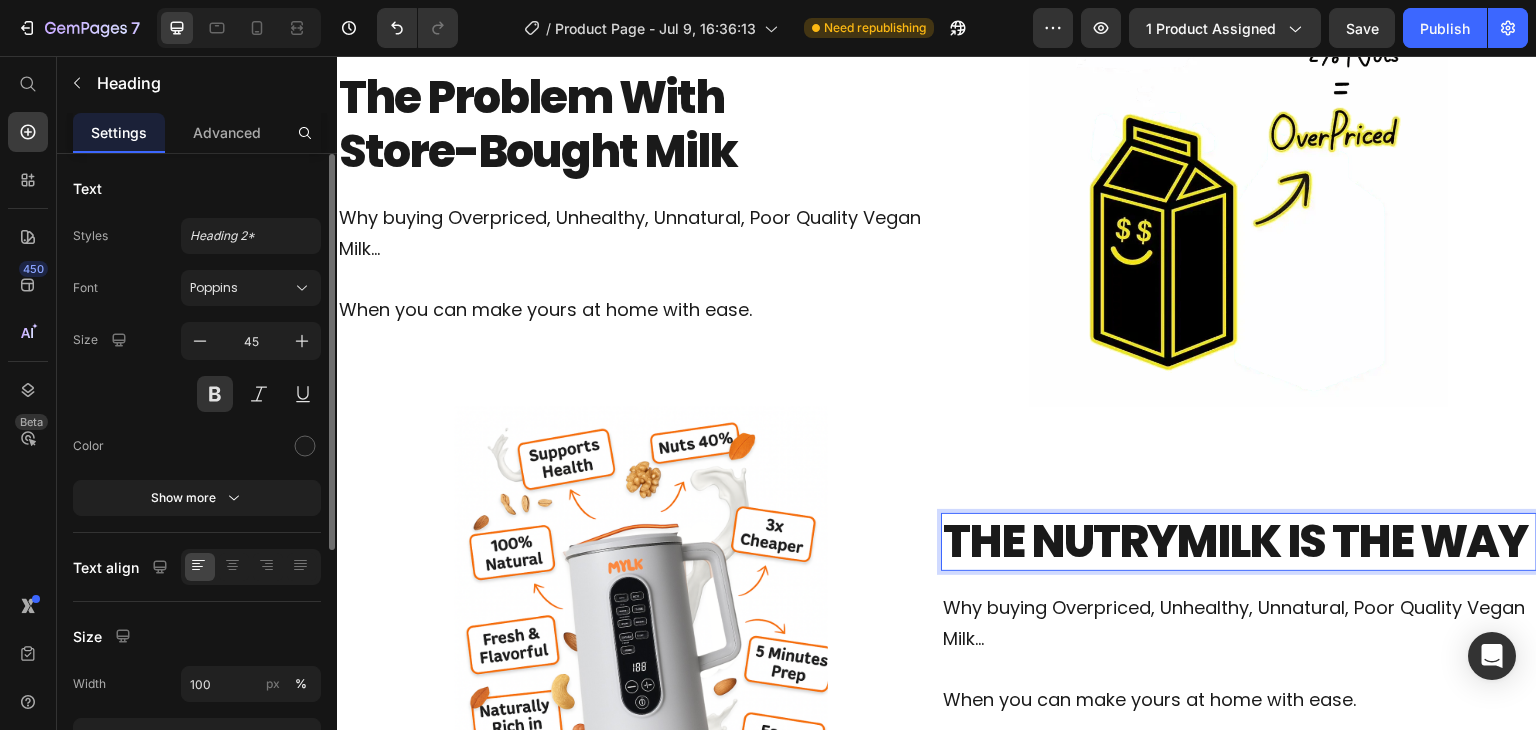 click on "THE NUTRYMILK IS THE WAY" at bounding box center (1239, 542) 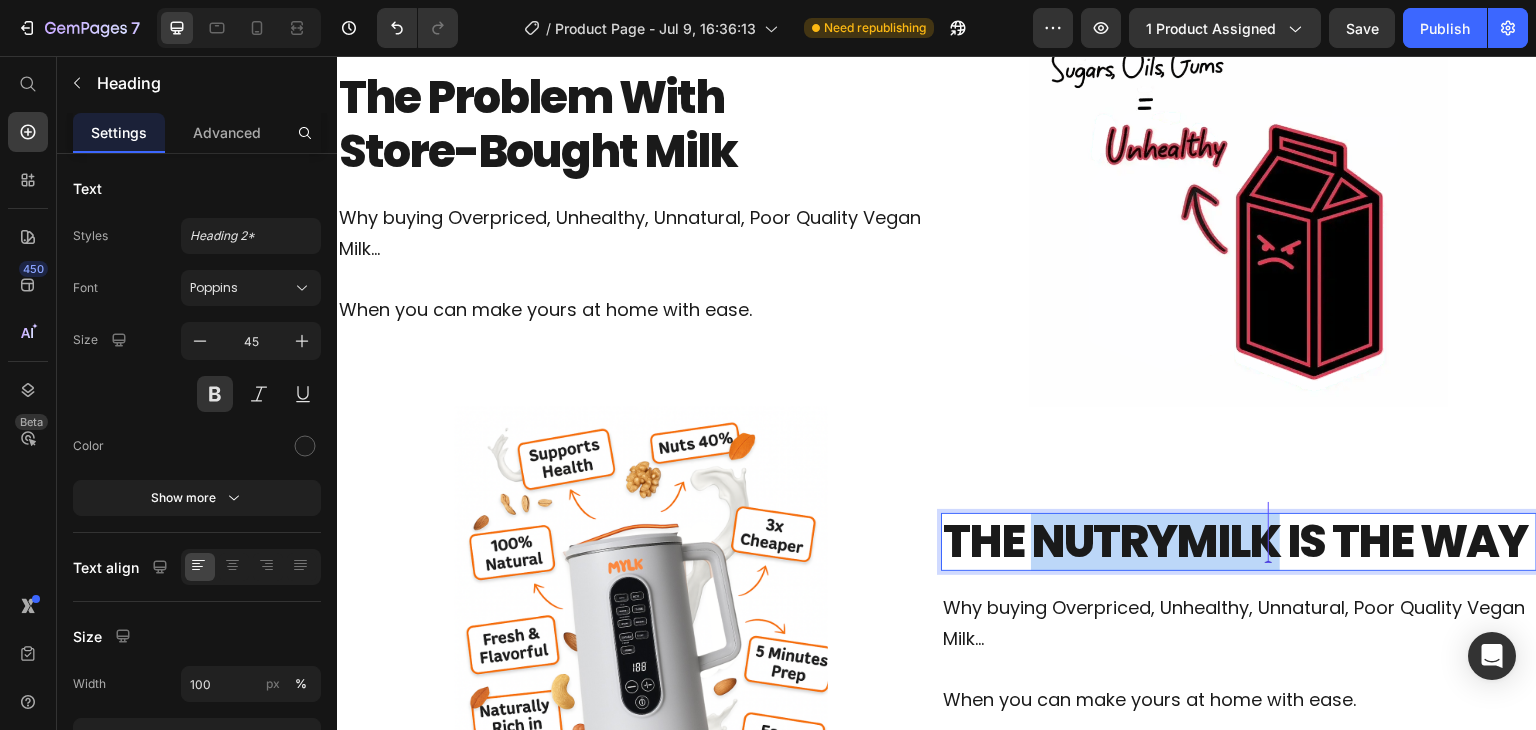 drag, startPoint x: 1027, startPoint y: 528, endPoint x: 1142, endPoint y: 531, distance: 115.03912 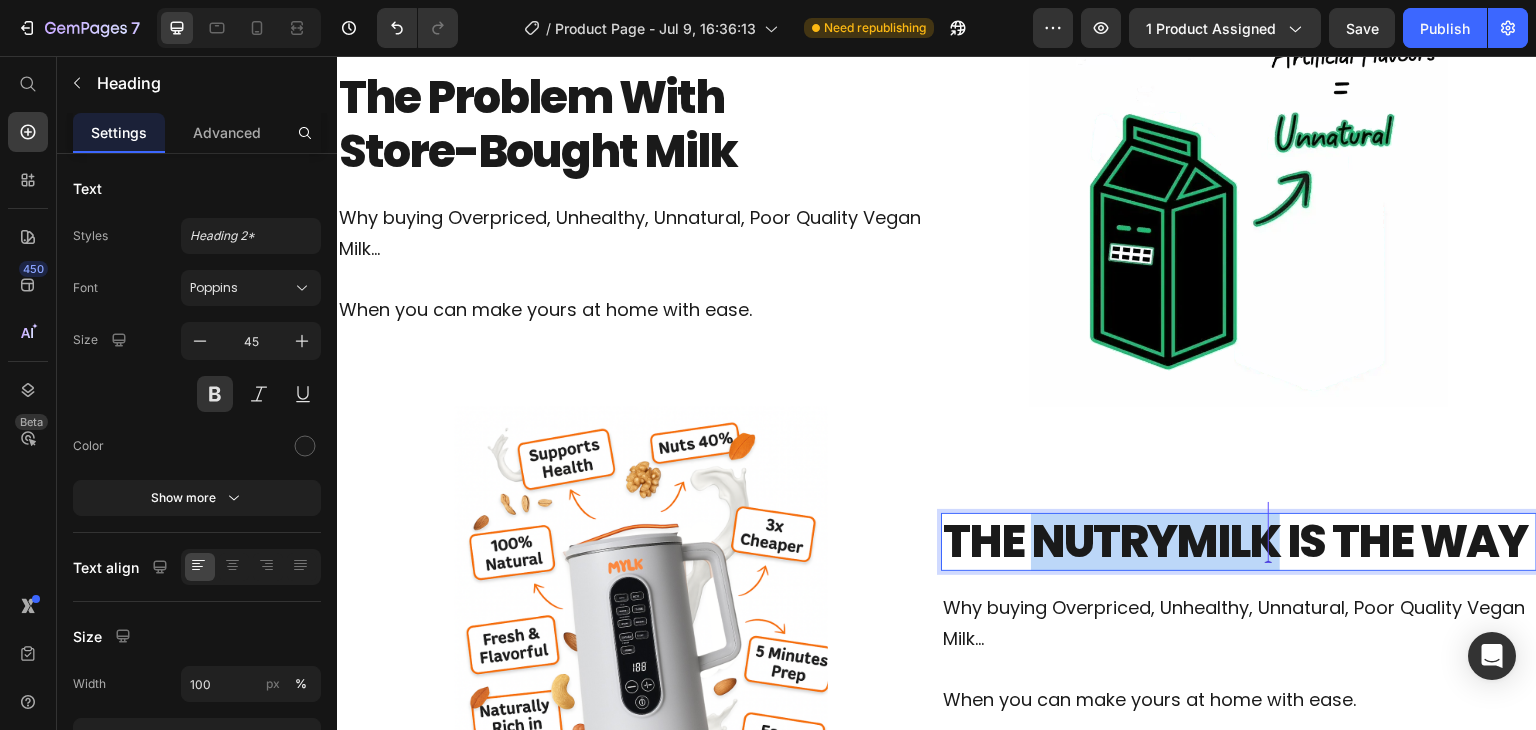click on "THE NUTRYMILK IS THE WAY" at bounding box center (1239, 542) 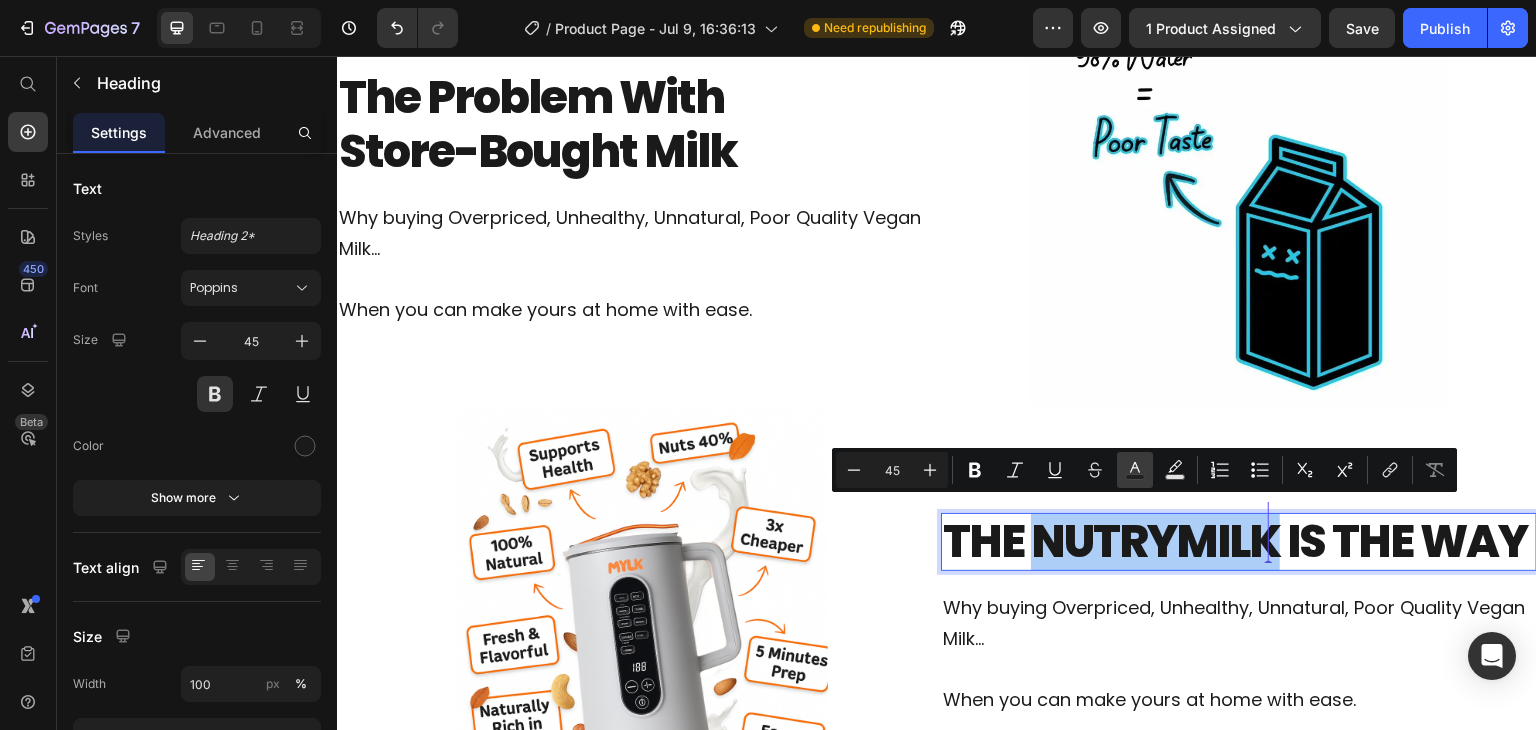 click 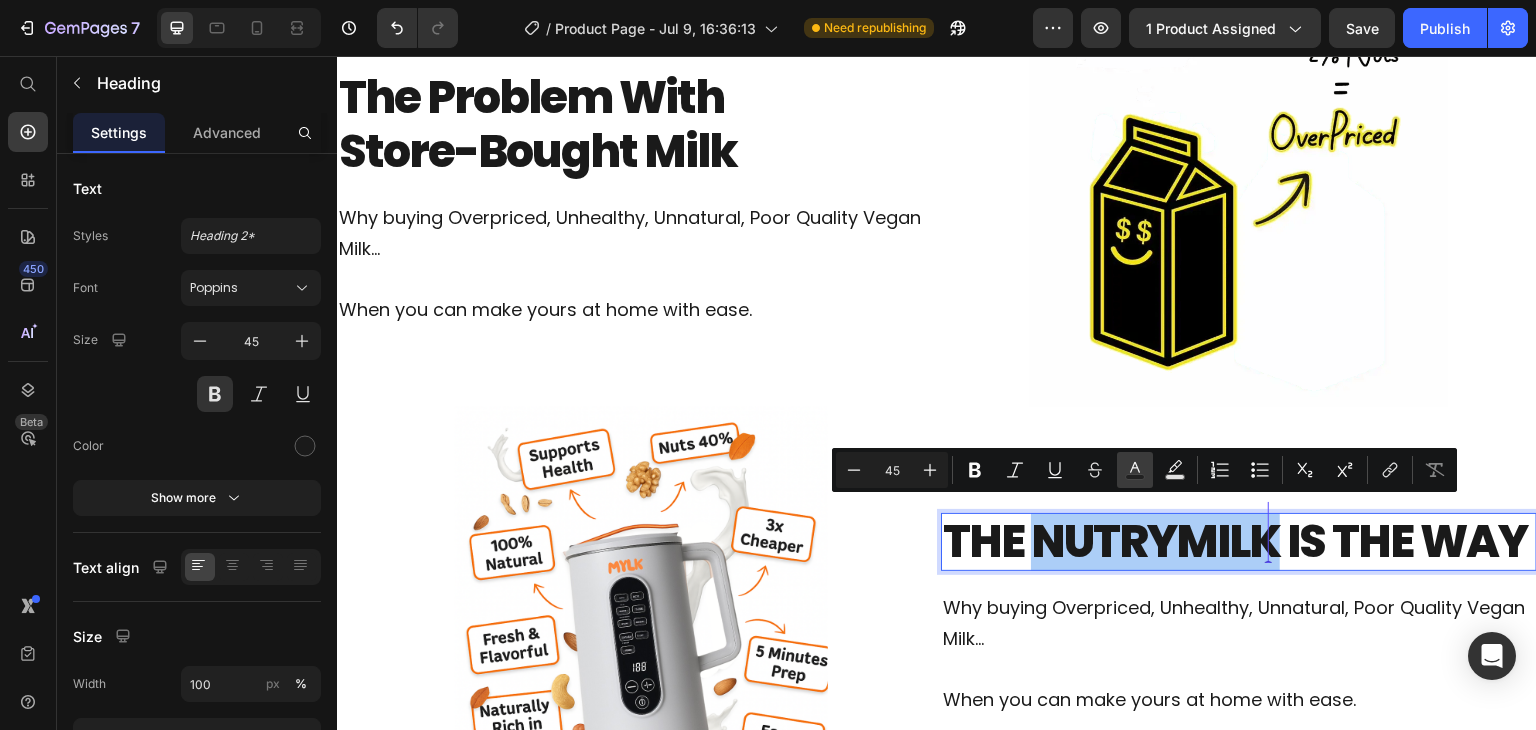 type on "1A1A1A" 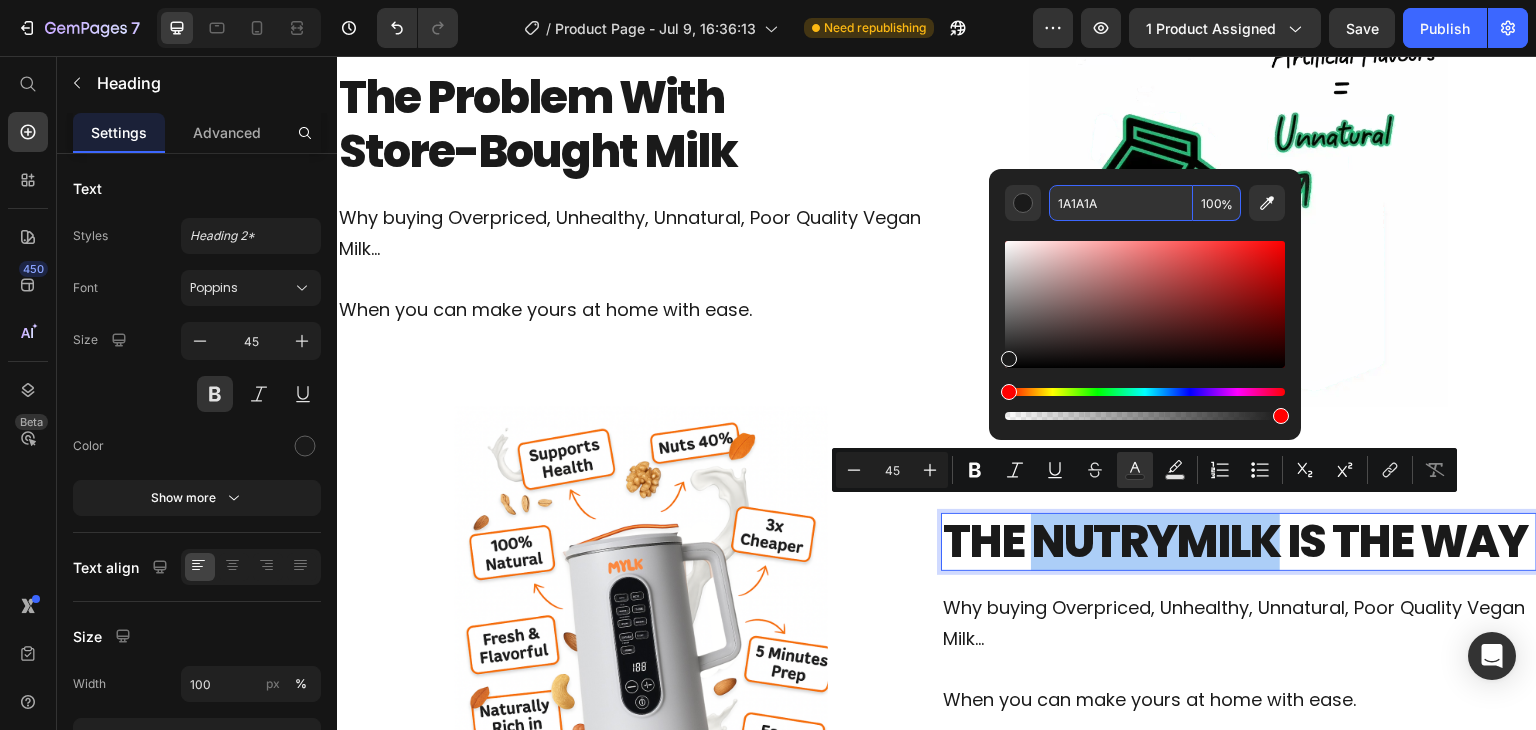 click on "1A1A1A" at bounding box center (1121, 203) 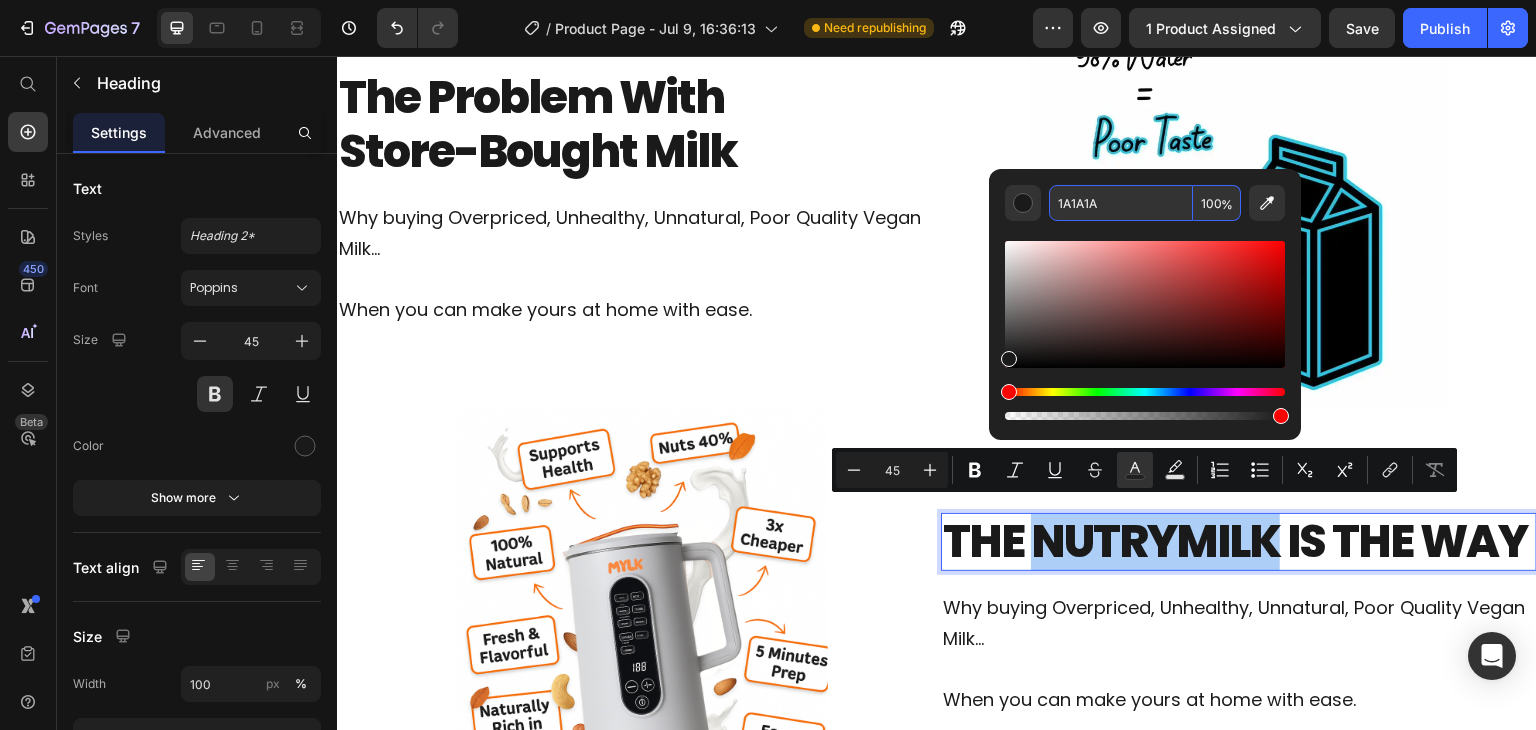 paste on "E46F0" 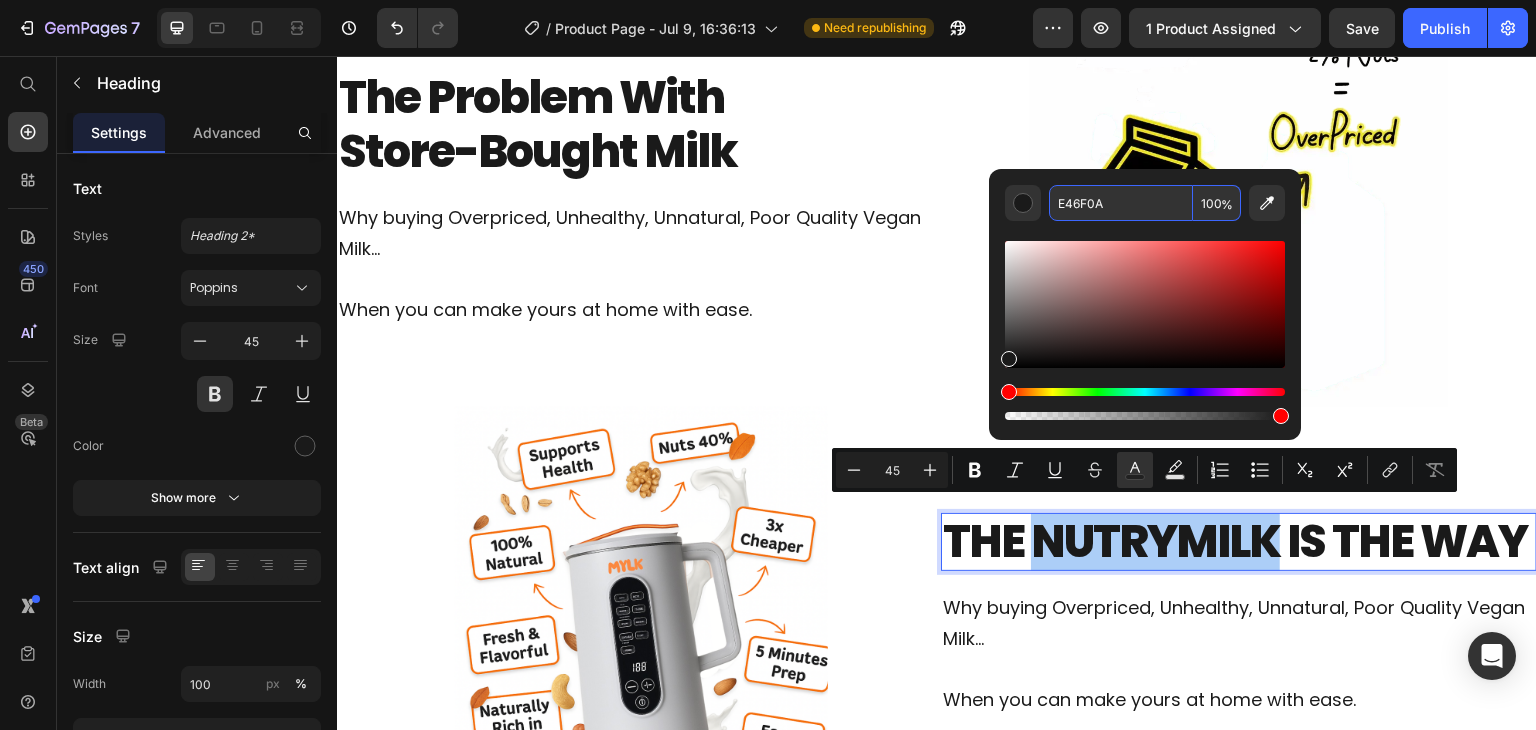 type on "E46F0A" 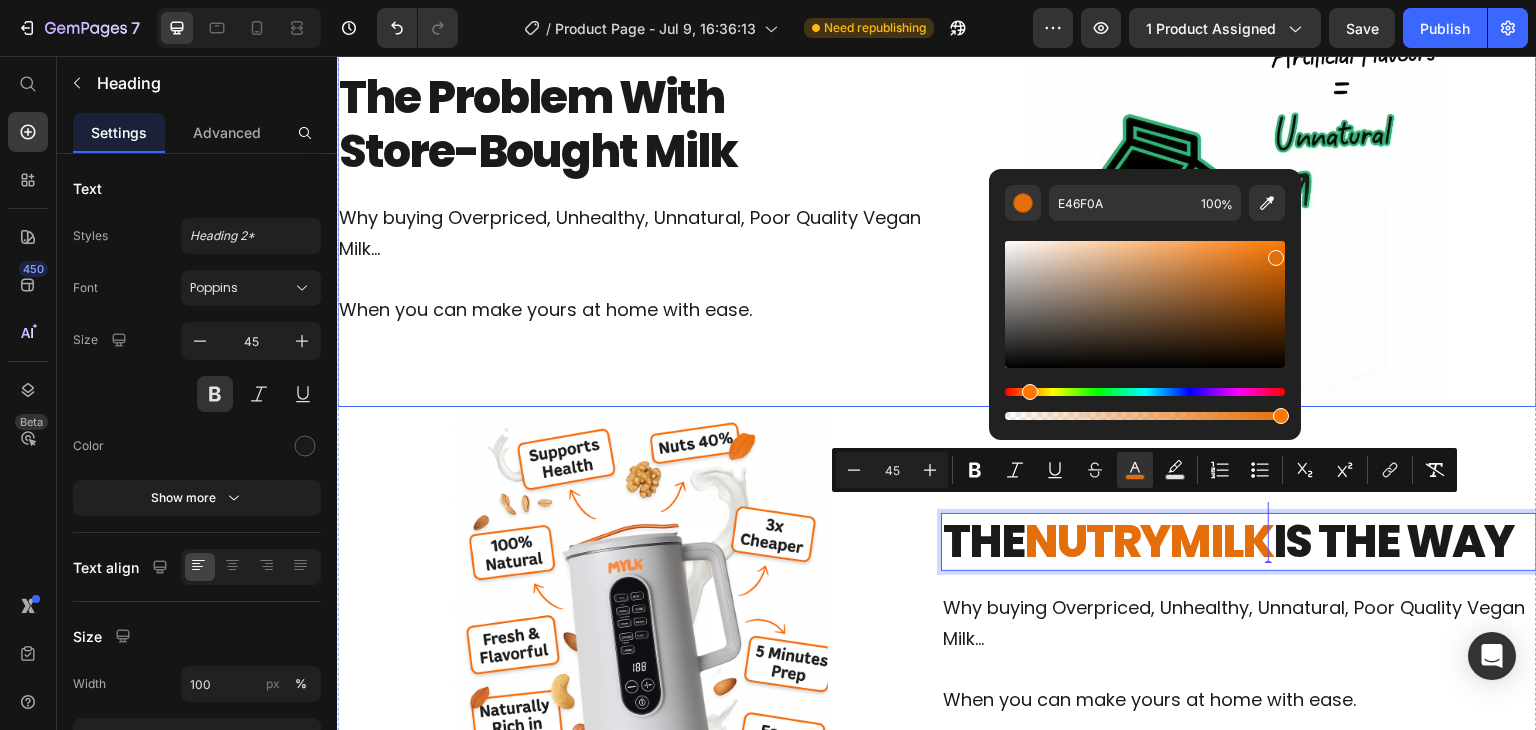 click on "The Problem With Store-Bought Milk Heading Why buying Overpriced, Unhealthy, Unnatural, Poor Quality Vegan Milk...   When you can make yours at home with ease. Text Block" at bounding box center [635, 198] 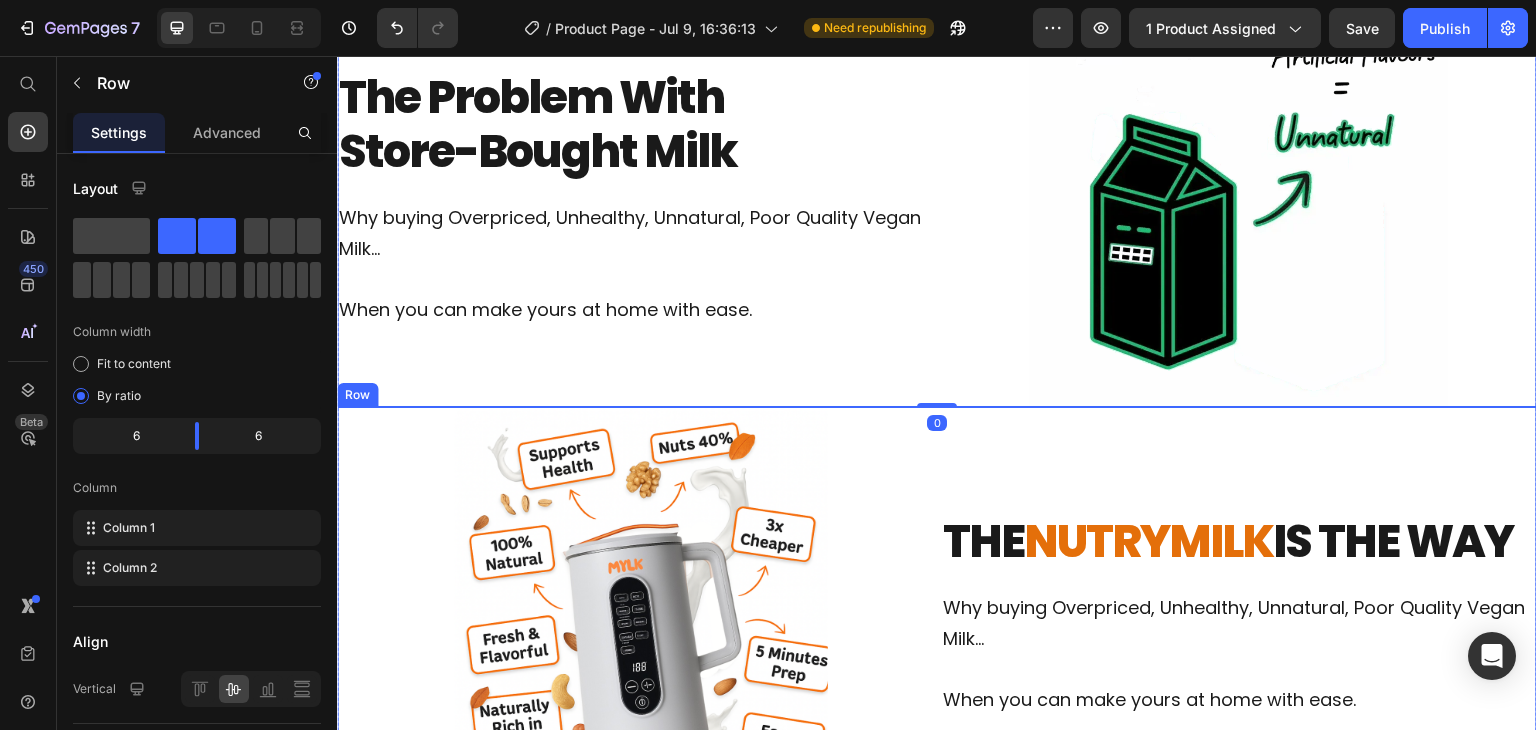 scroll, scrollTop: 2102, scrollLeft: 0, axis: vertical 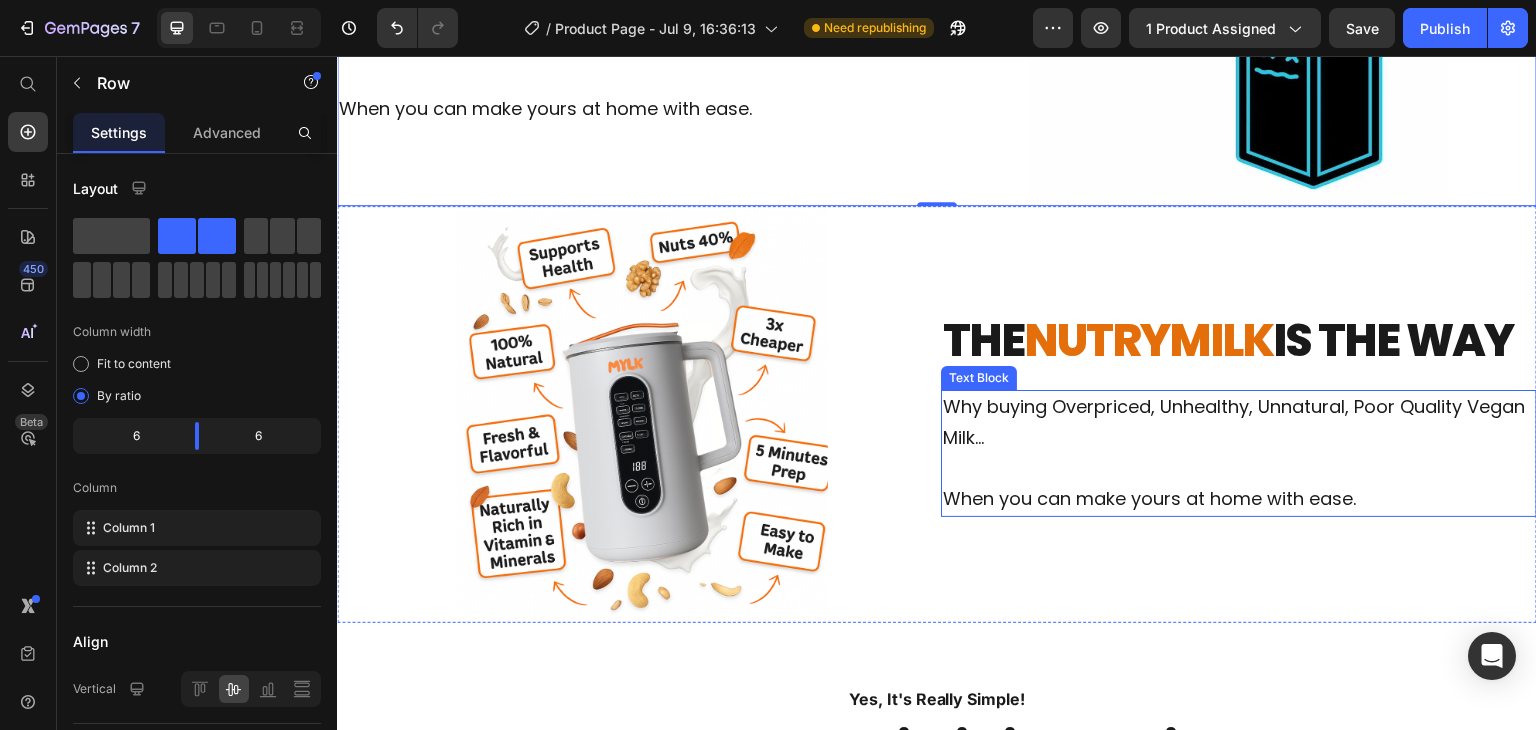 click on "Why buying Overpriced, Unhealthy, Unnatural, Poor Quality Vegan Milk..." at bounding box center (1239, 422) 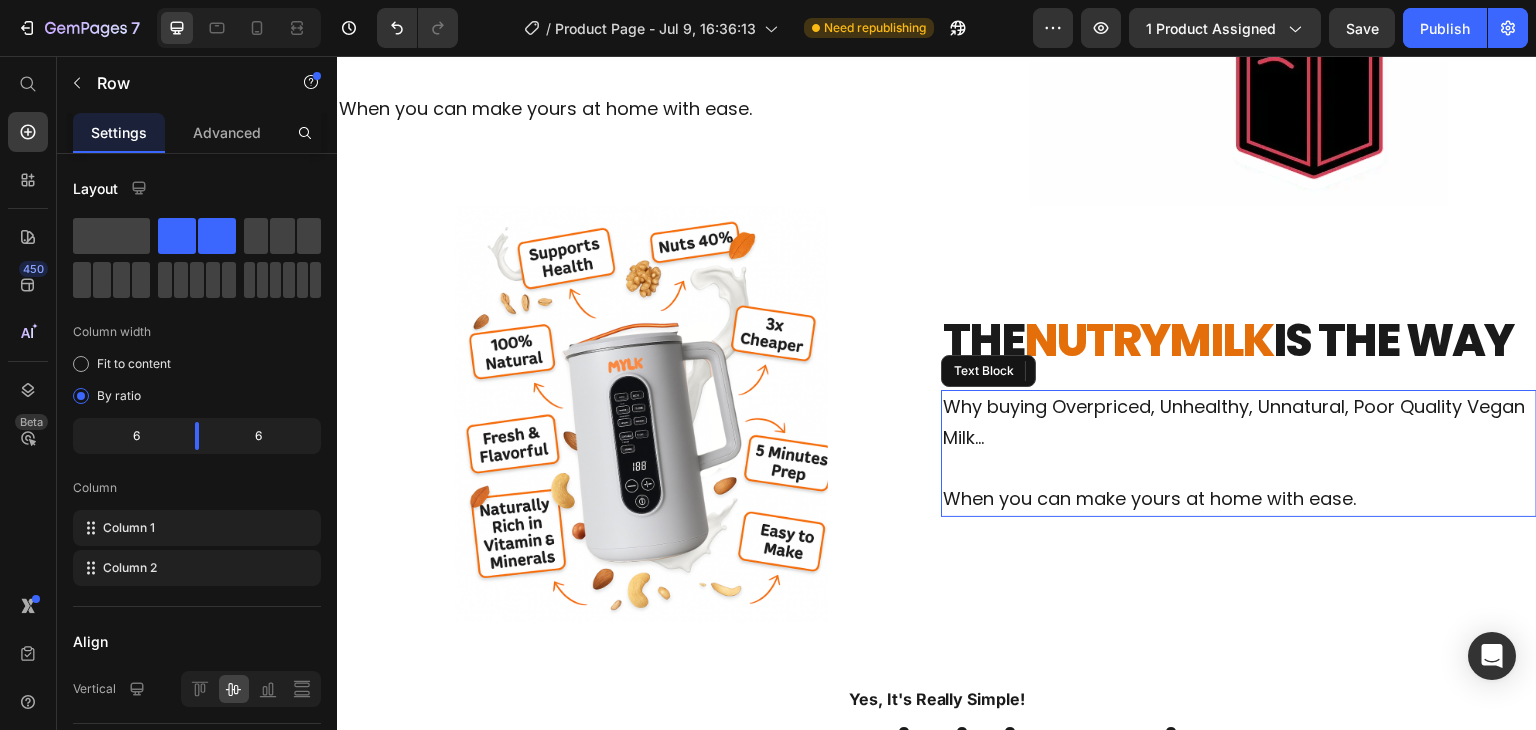 click on "Why buying Overpriced, Unhealthy, Unnatural, Poor Quality Vegan Milk..." at bounding box center [1239, 422] 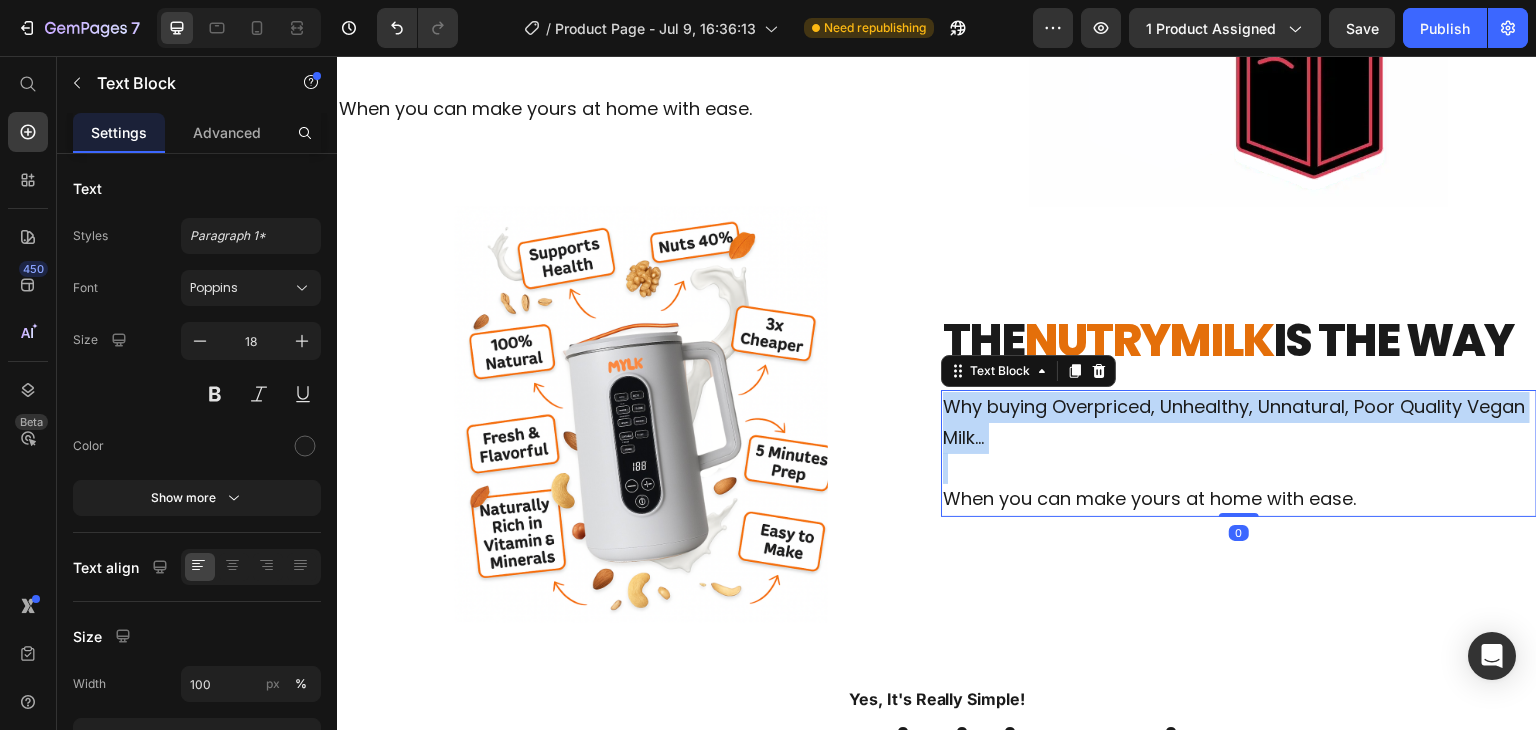 click on "Why buying Overpriced, Unhealthy, Unnatural, Poor Quality Vegan Milk..." at bounding box center (1239, 422) 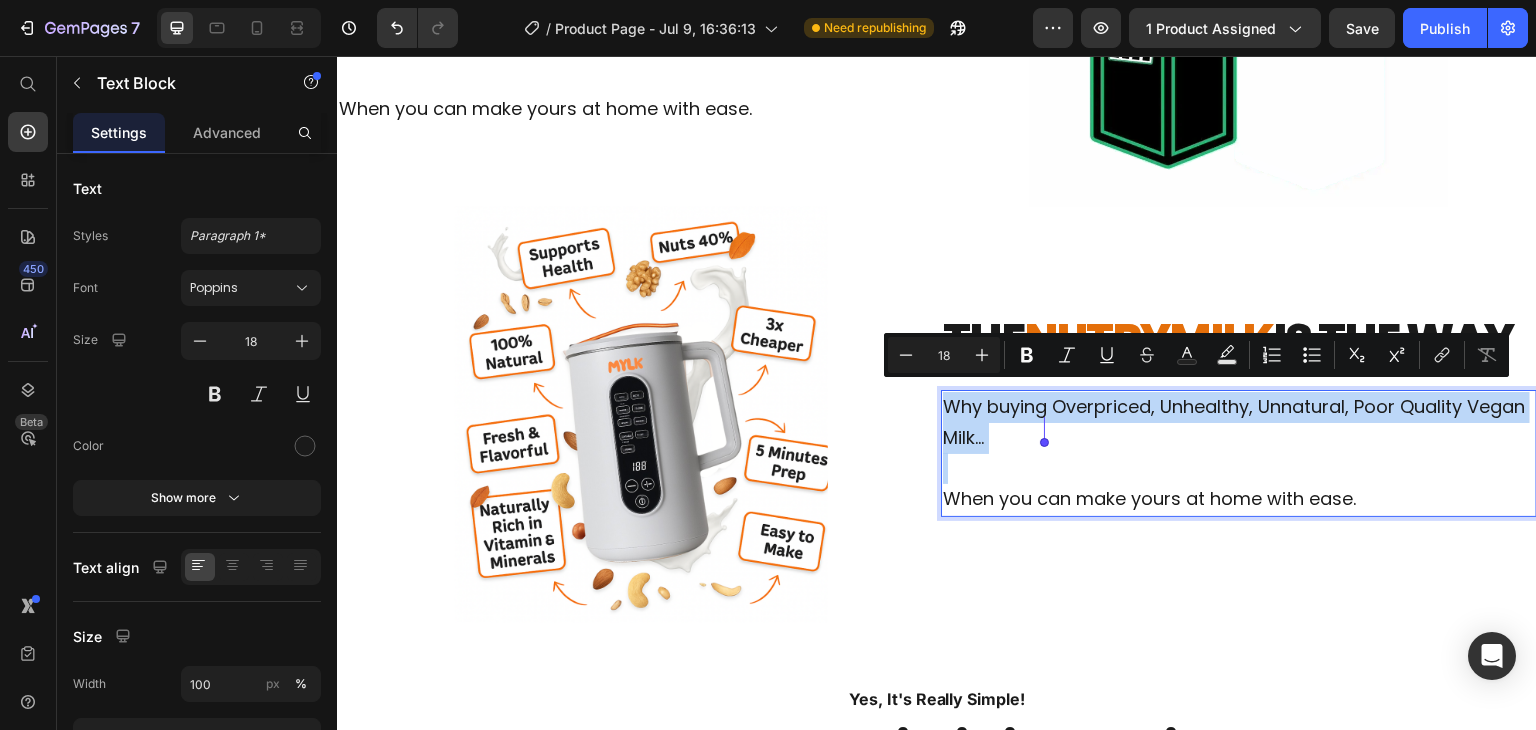 click on "Why buying Overpriced, Unhealthy, Unnatural, Poor Quality Vegan Milk..." at bounding box center (1239, 422) 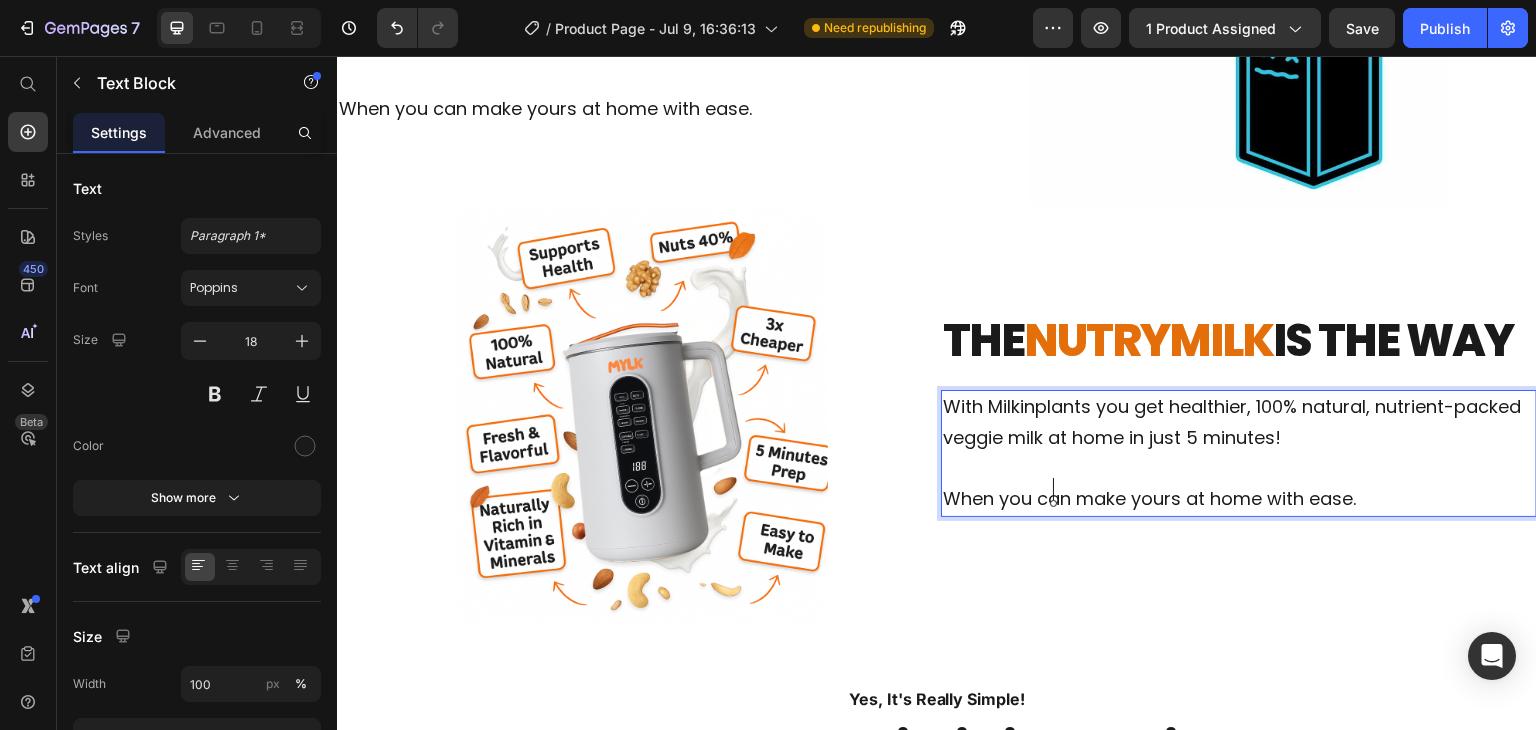 click on "When you can make yours at home with ease." at bounding box center [1239, 499] 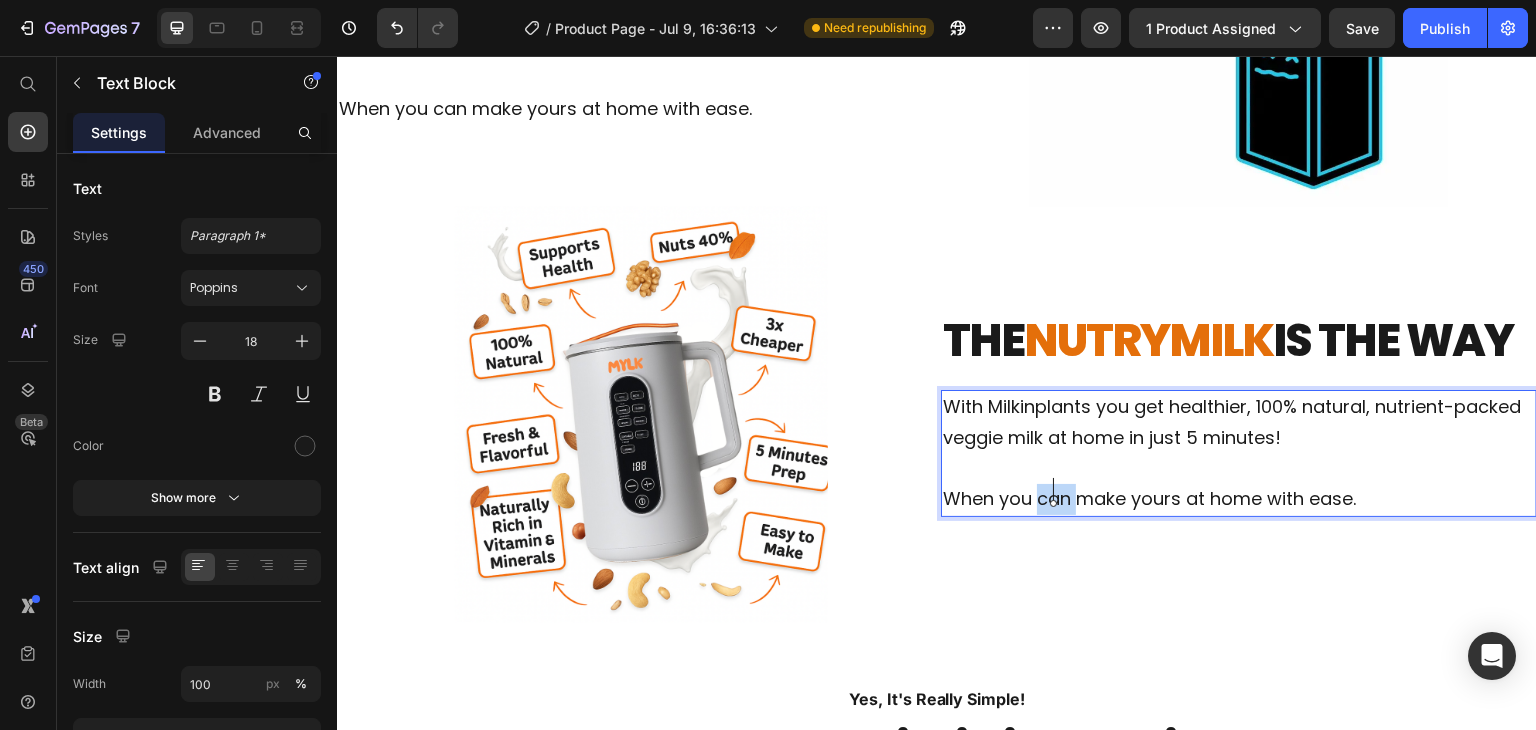 click on "When you can make yours at home with ease." at bounding box center (1239, 499) 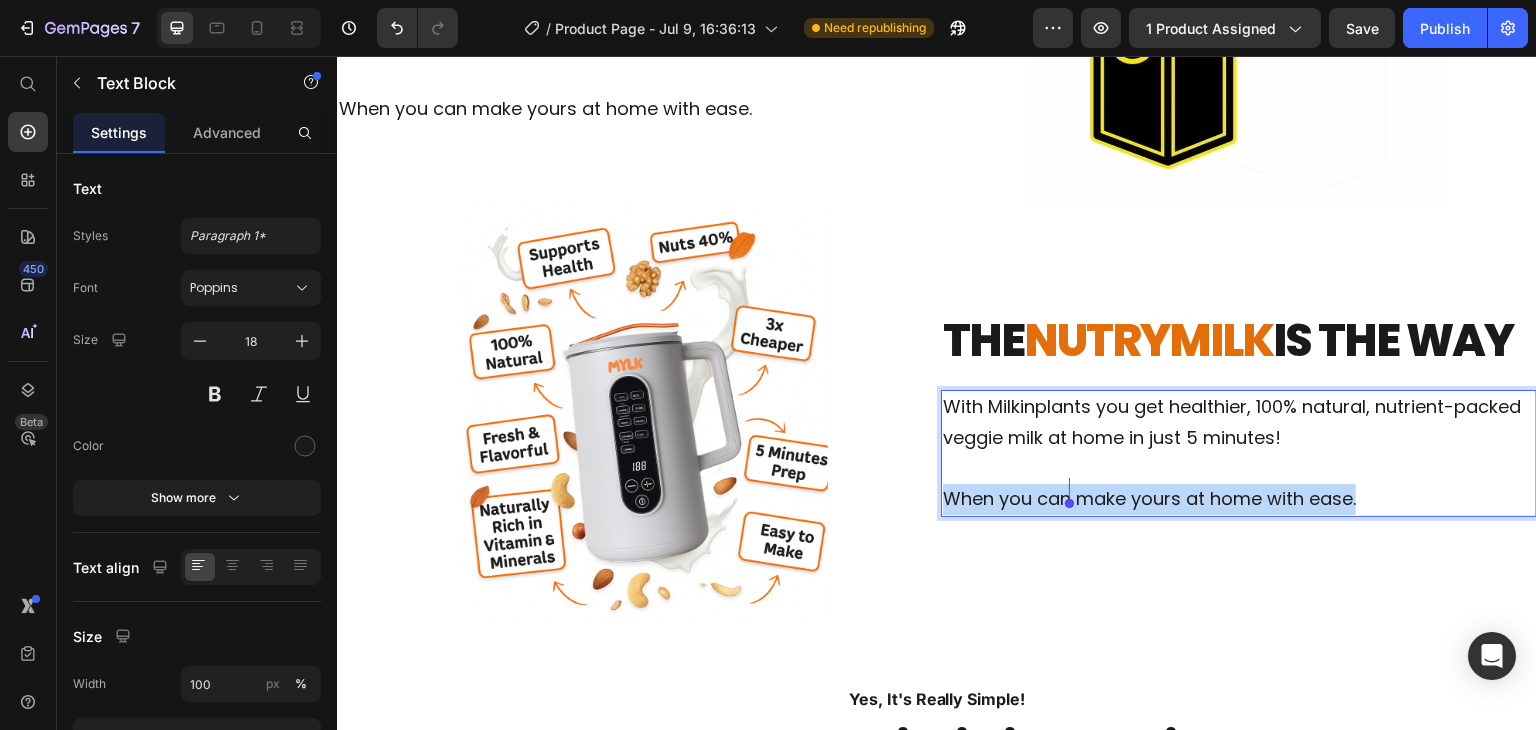 click on "When you can make yours at home with ease." at bounding box center [1239, 499] 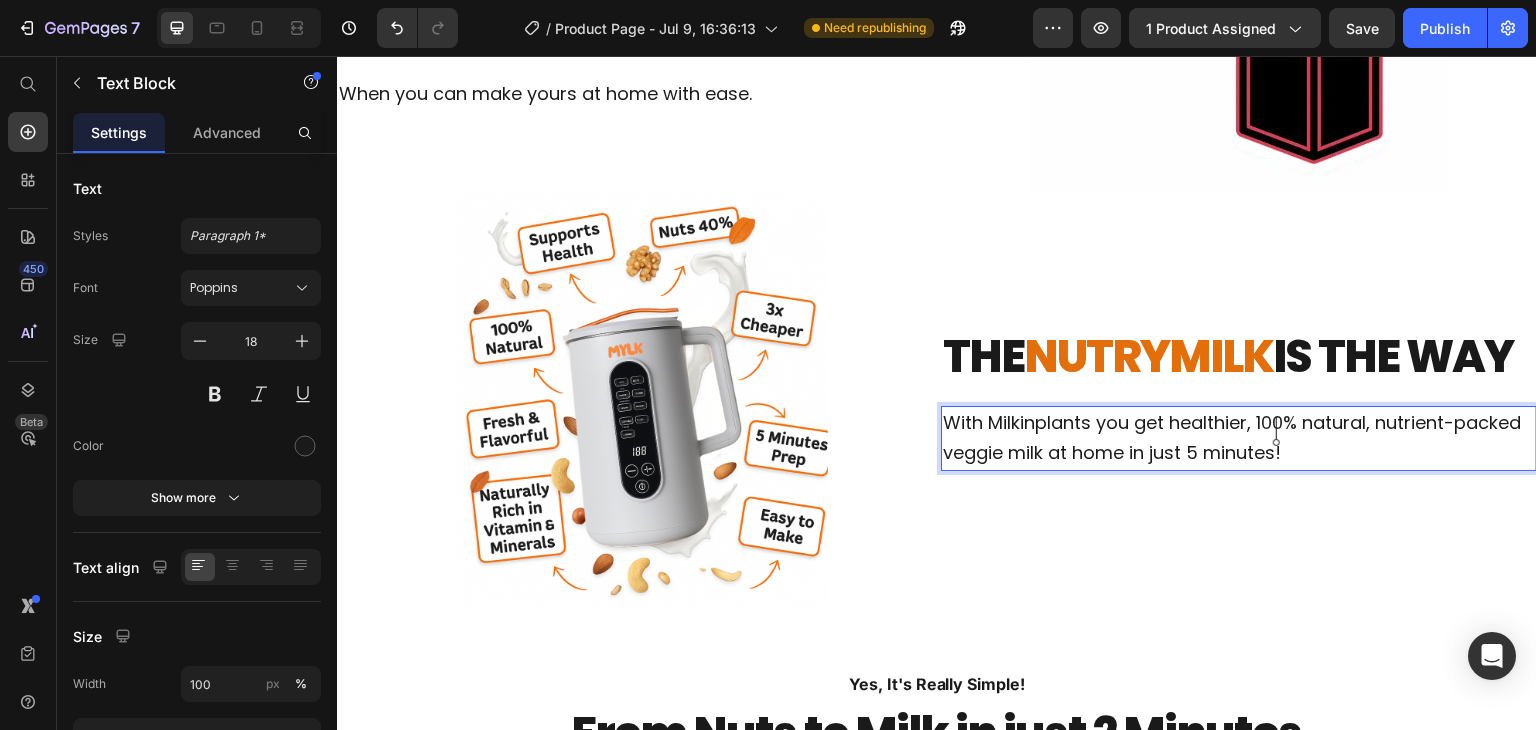 scroll, scrollTop: 2132, scrollLeft: 0, axis: vertical 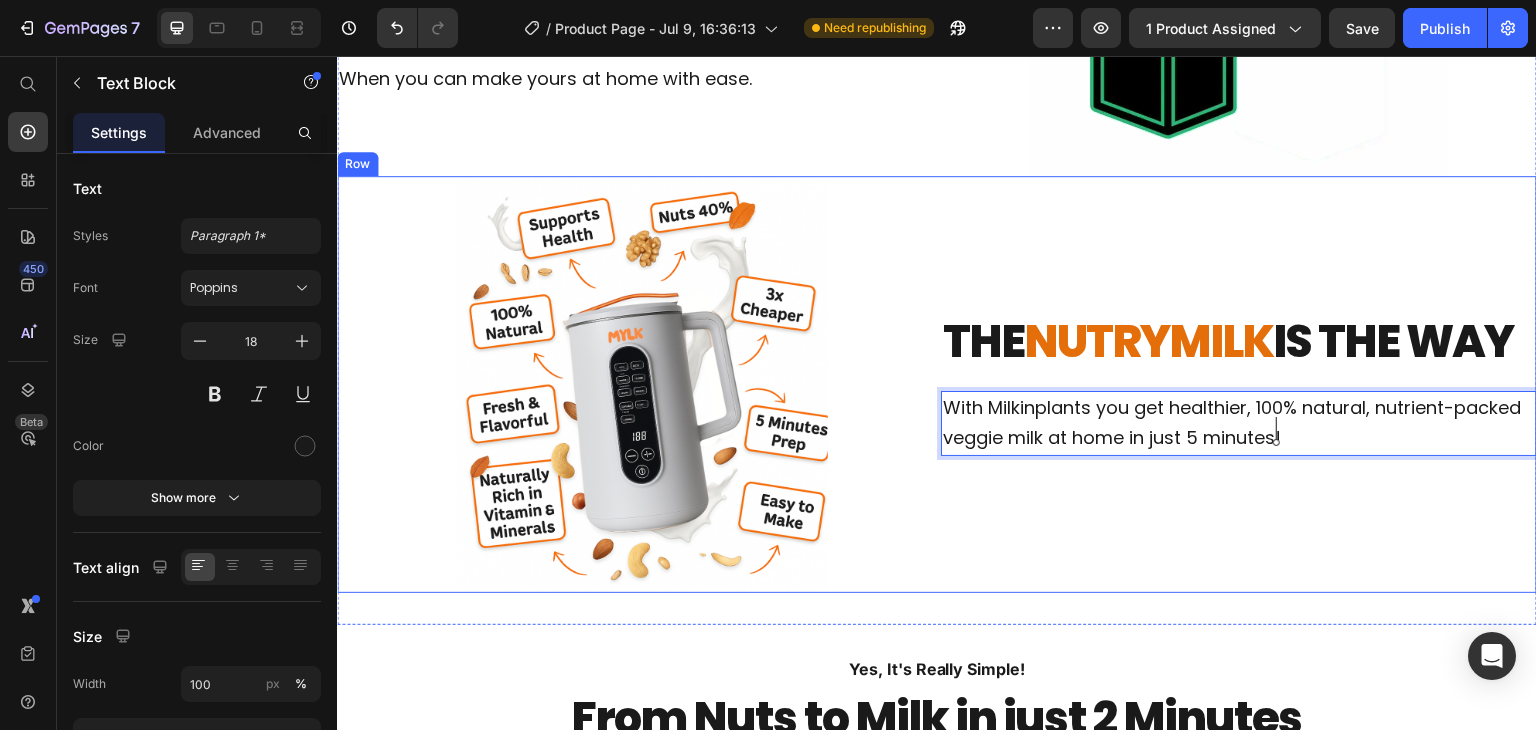 click on "THE  NUTRYMILK  IS THE WAY Heading With Milkinplants you get healthier, 100% natural, nutrient-packed veggie milk at home in just 5 minutes! Text Block   0" at bounding box center [1239, 384] 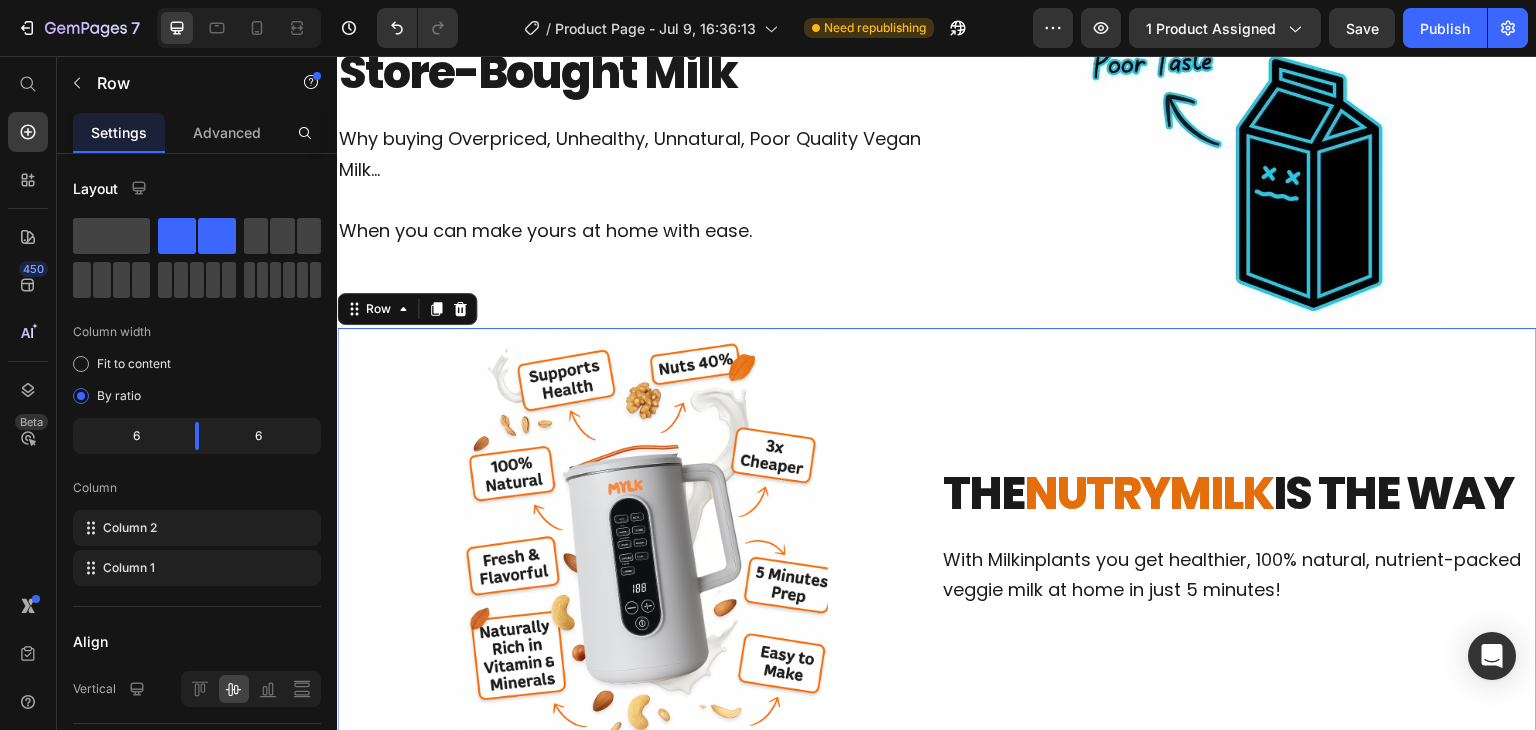 scroll, scrollTop: 1978, scrollLeft: 0, axis: vertical 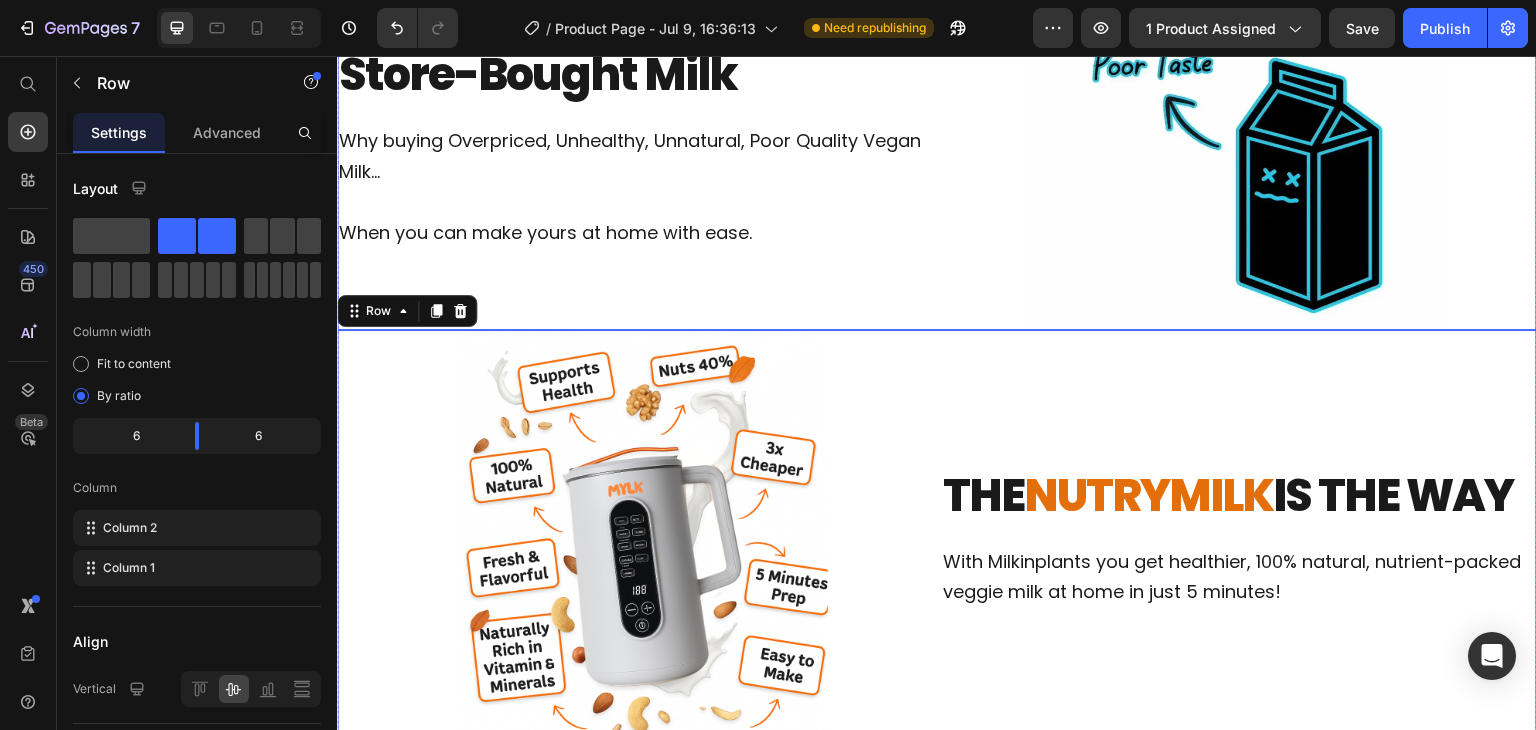 click on "The Problem With Store-Bought Milk Heading Why buying Overpriced, Unhealthy, Unnatural, Poor Quality Vegan Milk...   When you can make yours at home with ease. Text Block" at bounding box center [635, 121] 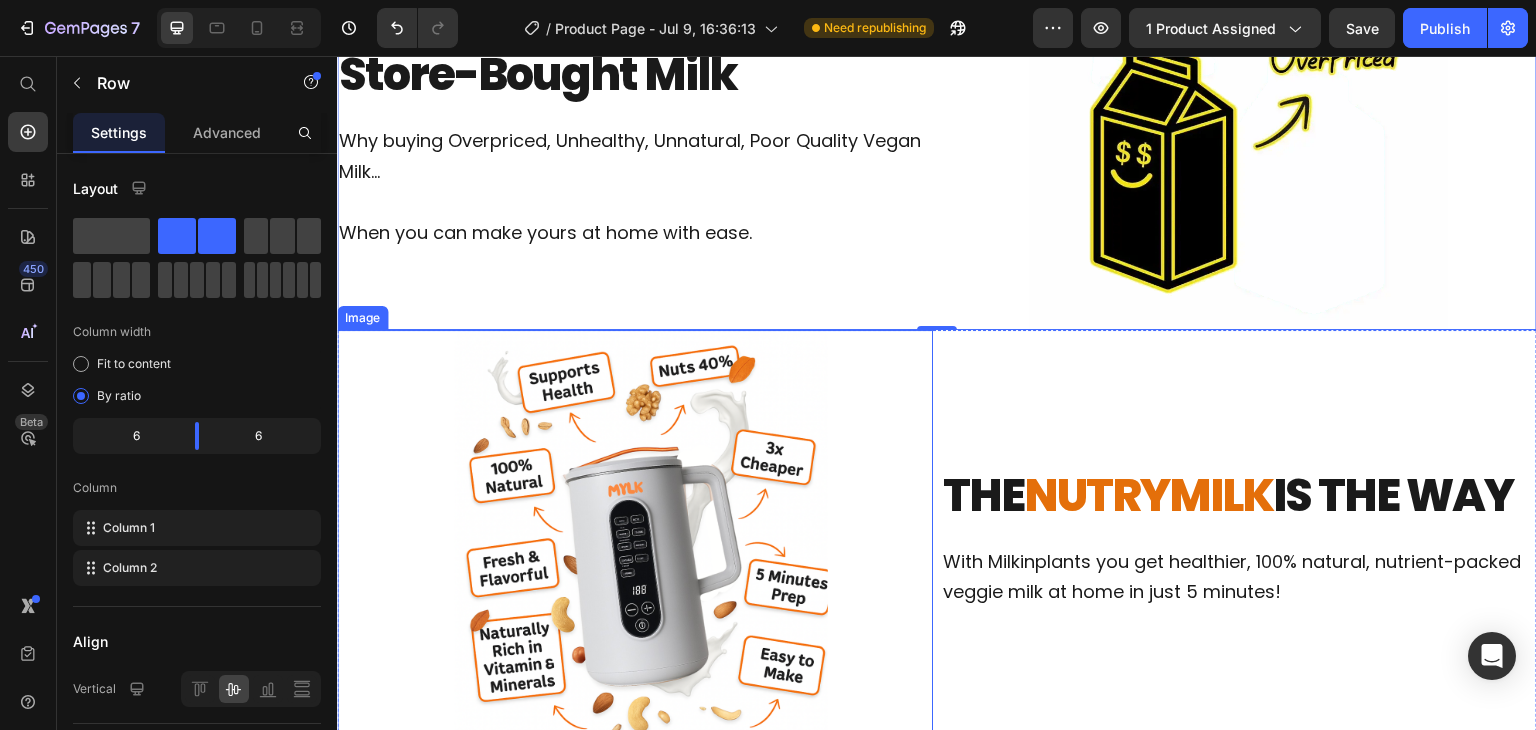 click at bounding box center (635, 538) 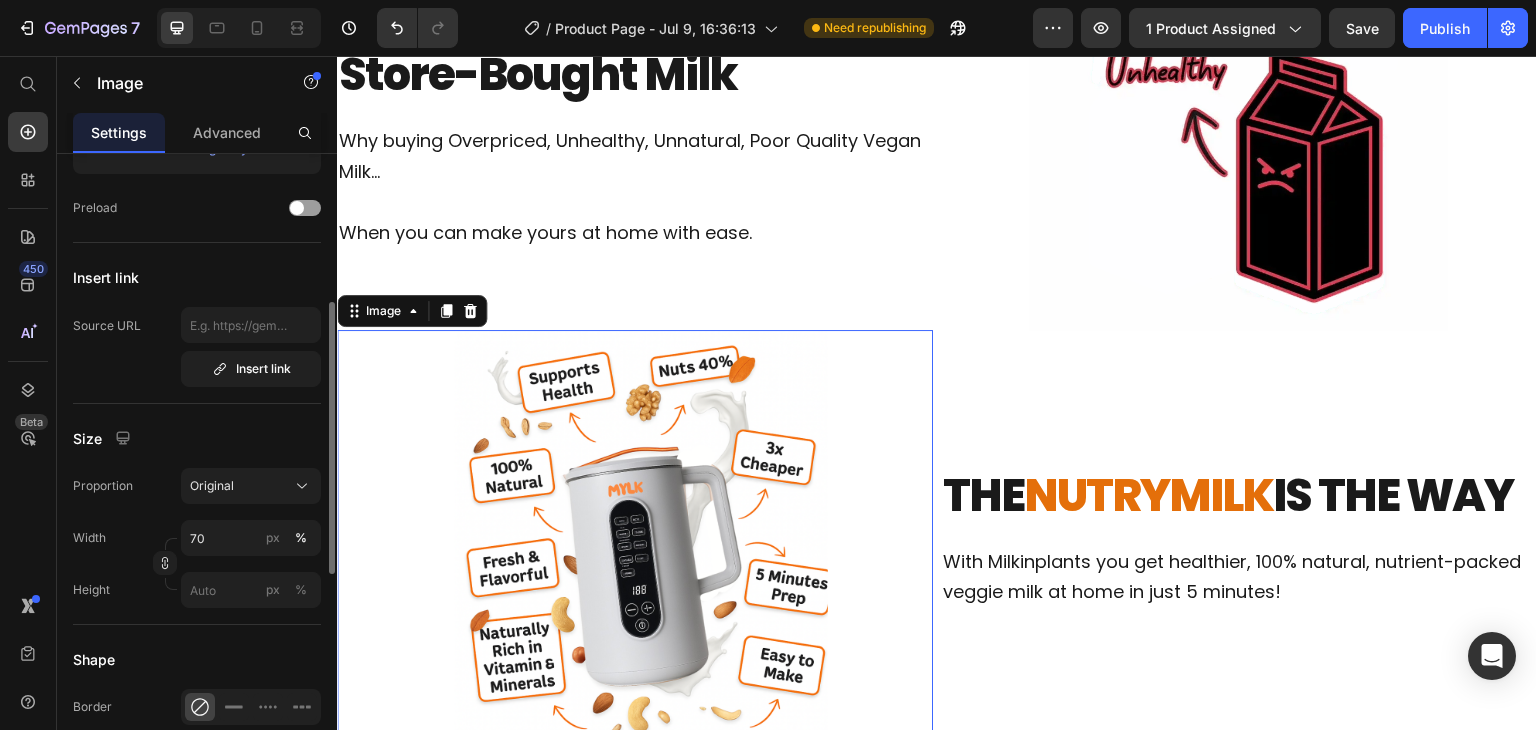 scroll, scrollTop: 319, scrollLeft: 0, axis: vertical 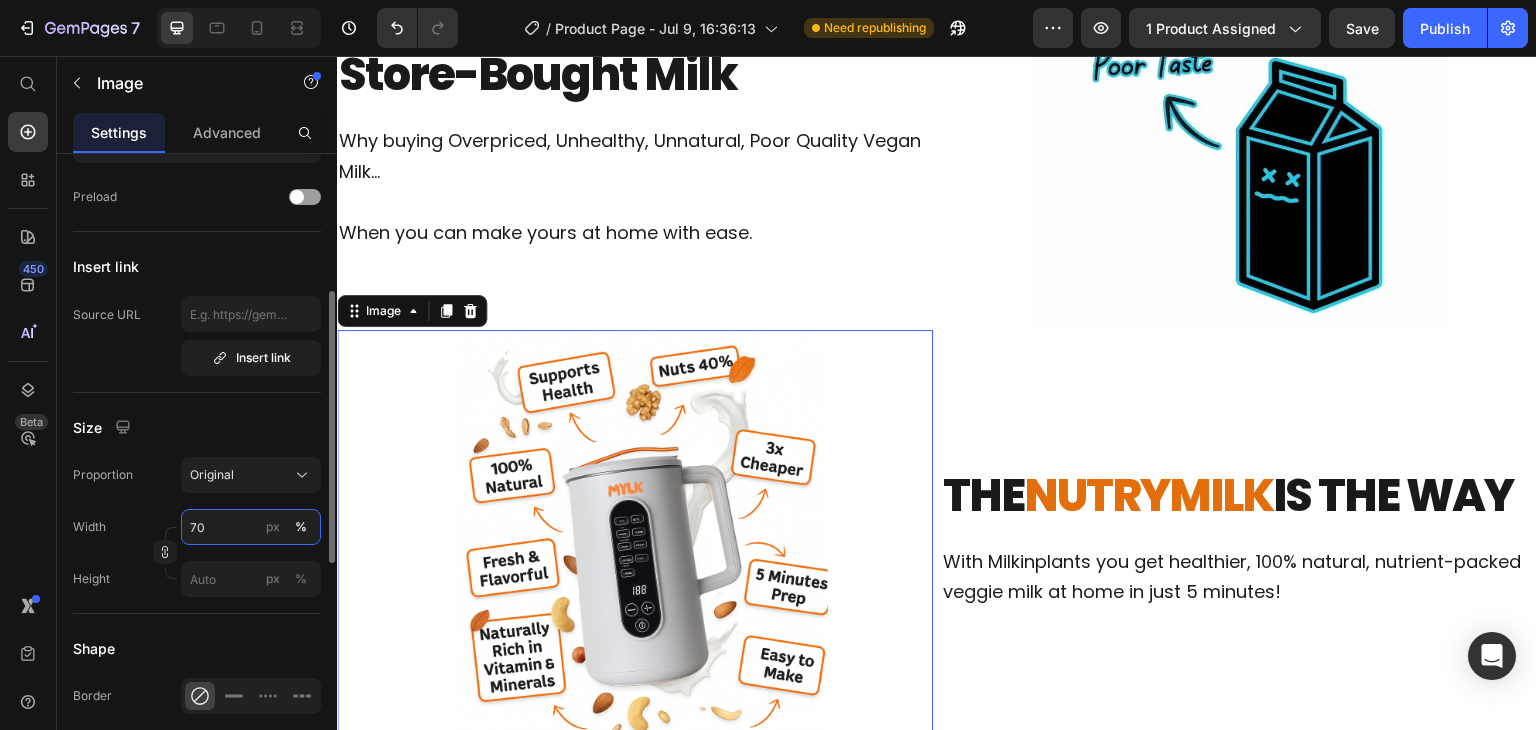 click on "70" at bounding box center (251, 527) 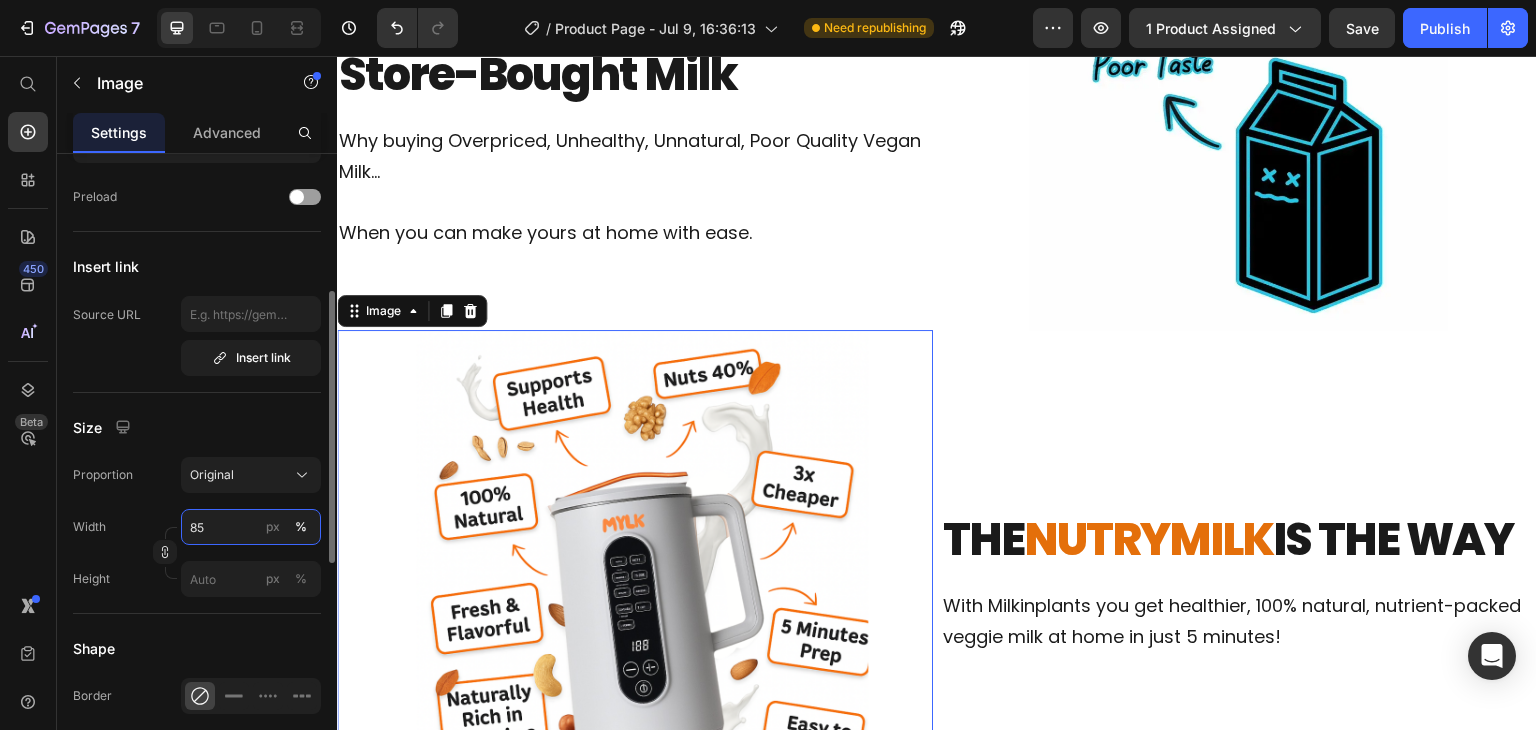 click on "85" at bounding box center [251, 527] 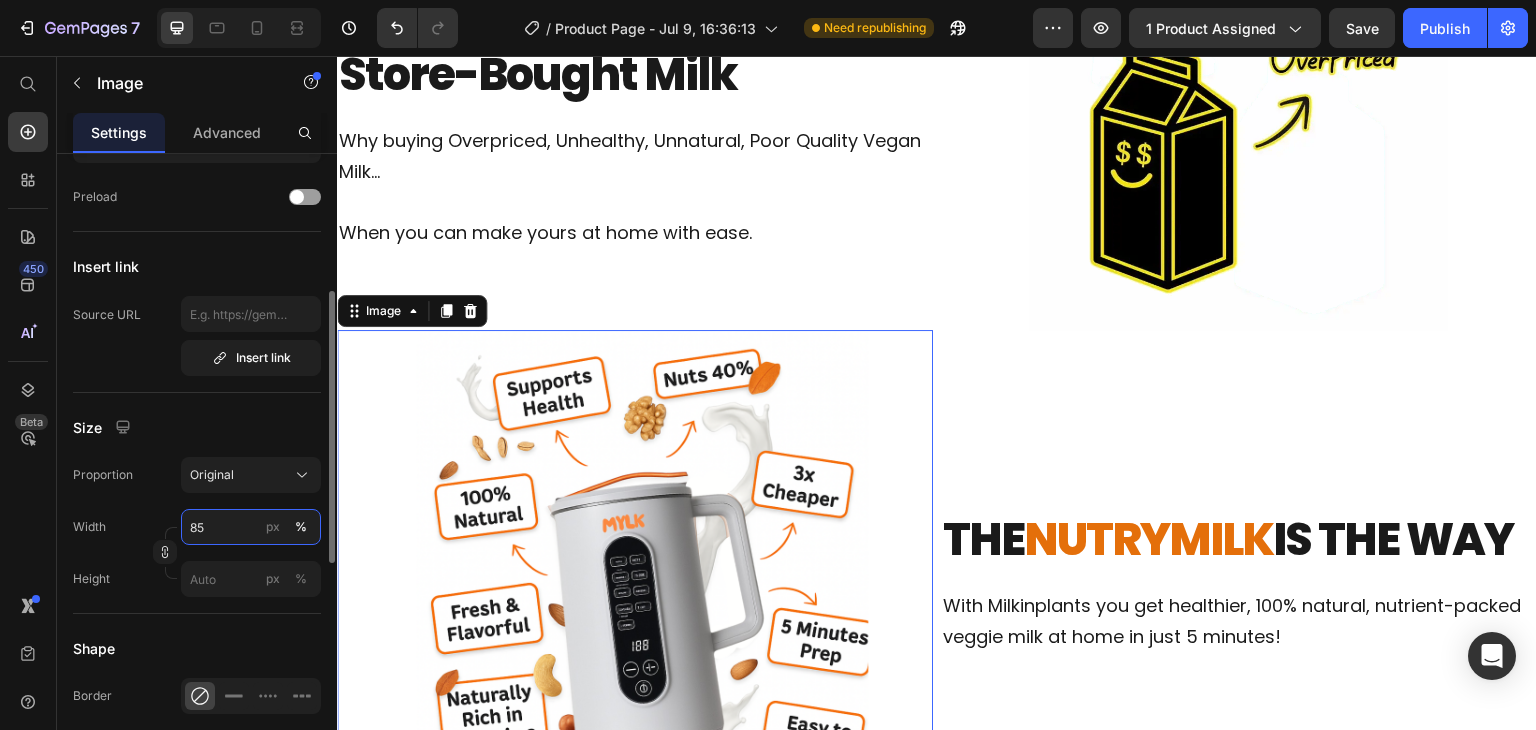 click on "85" at bounding box center [251, 527] 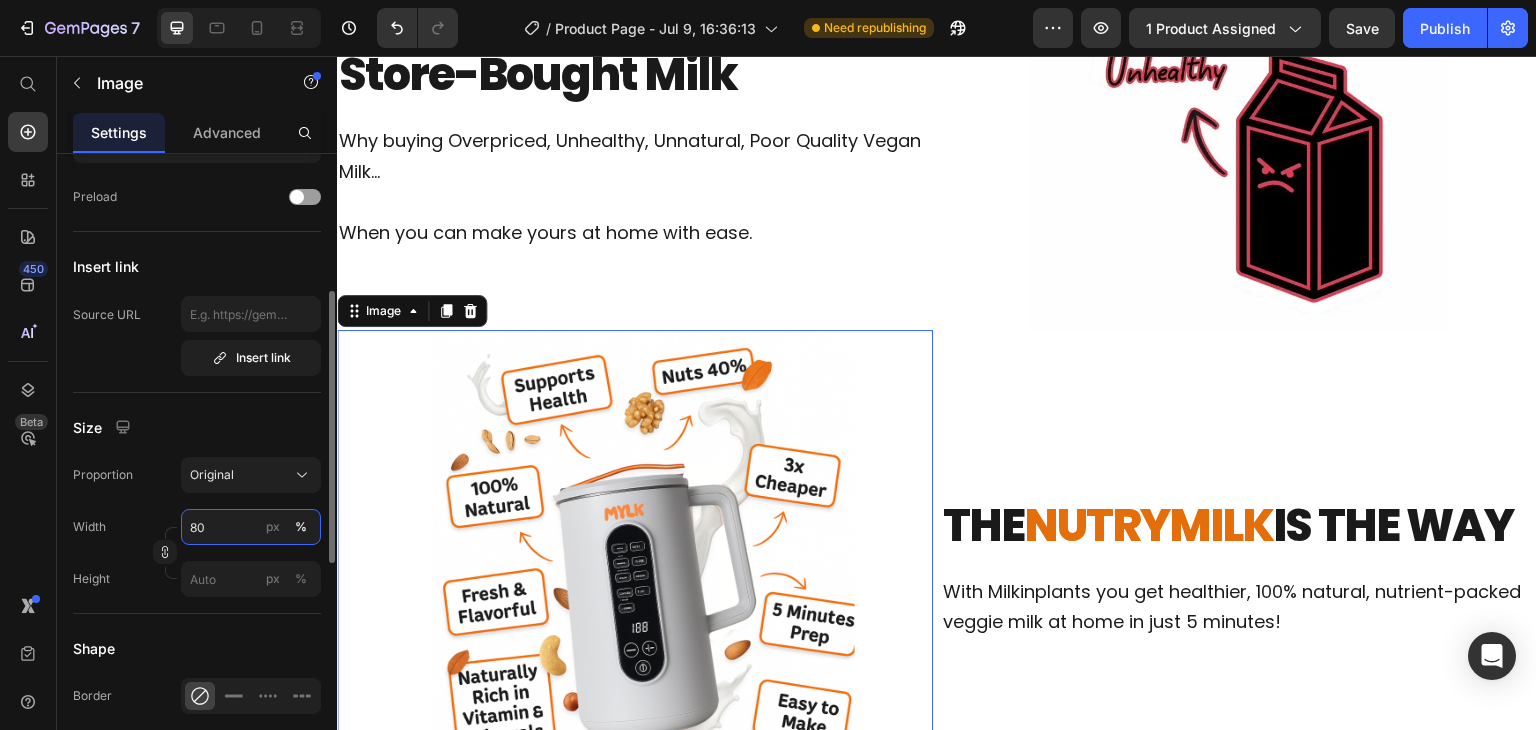 type on "80" 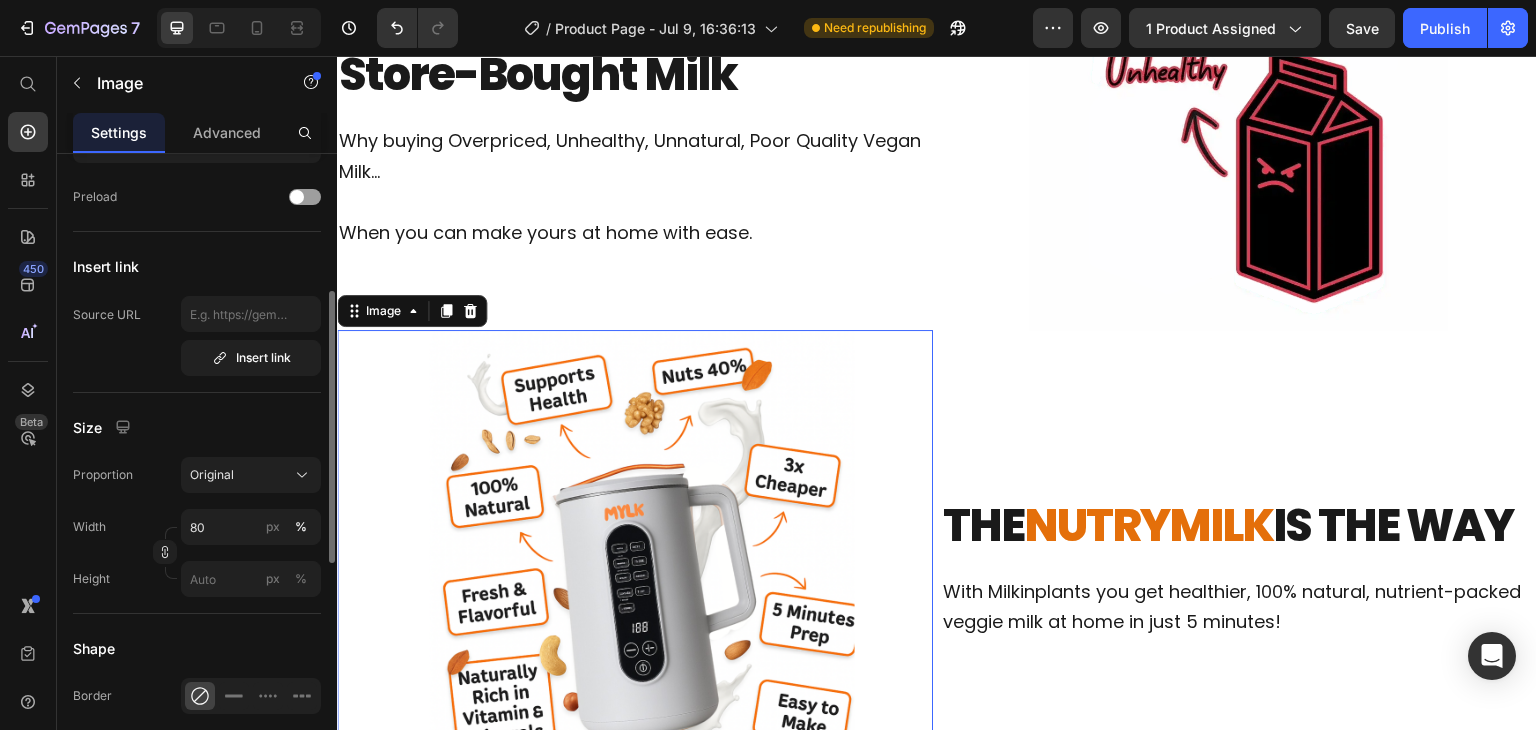 click on "Size" at bounding box center (197, 427) 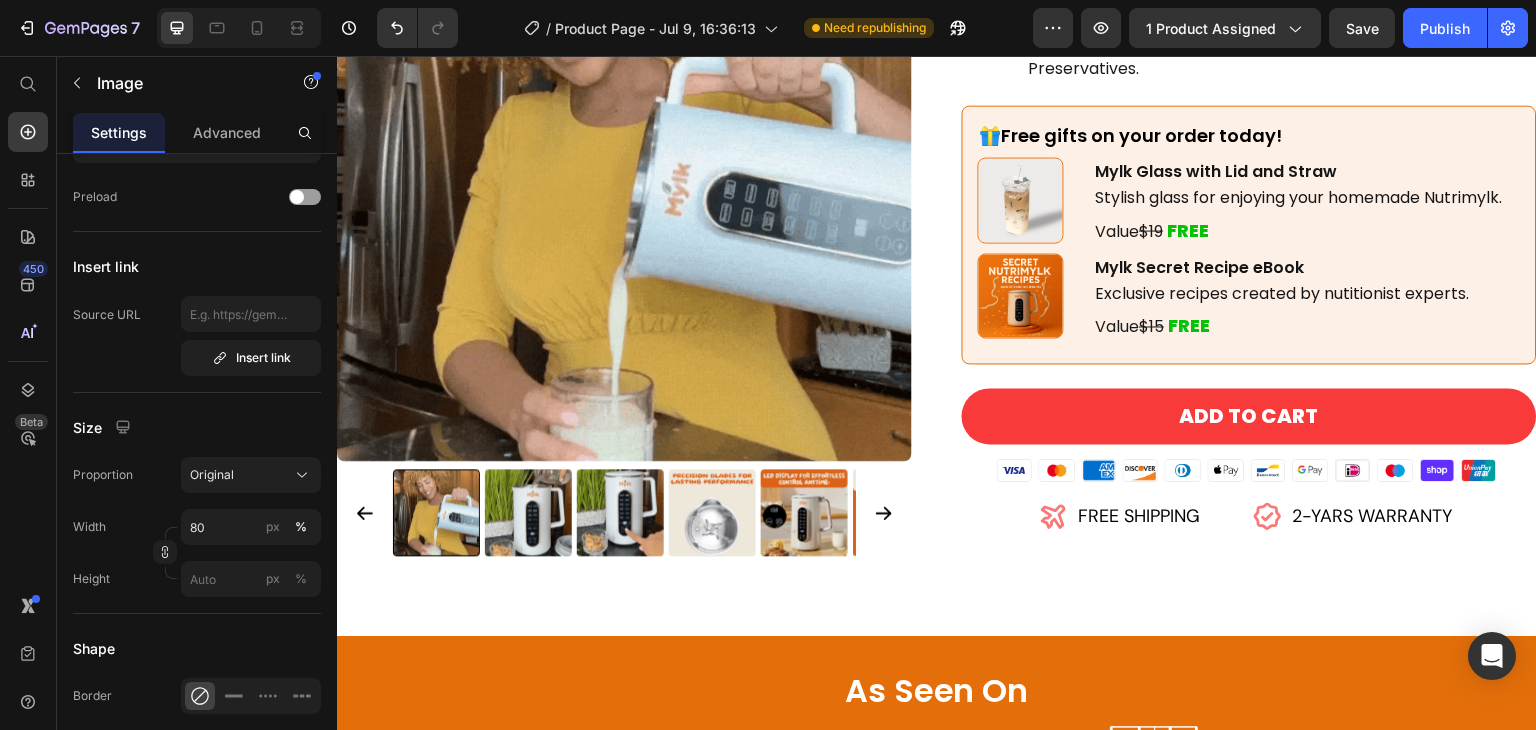 scroll, scrollTop: 192, scrollLeft: 0, axis: vertical 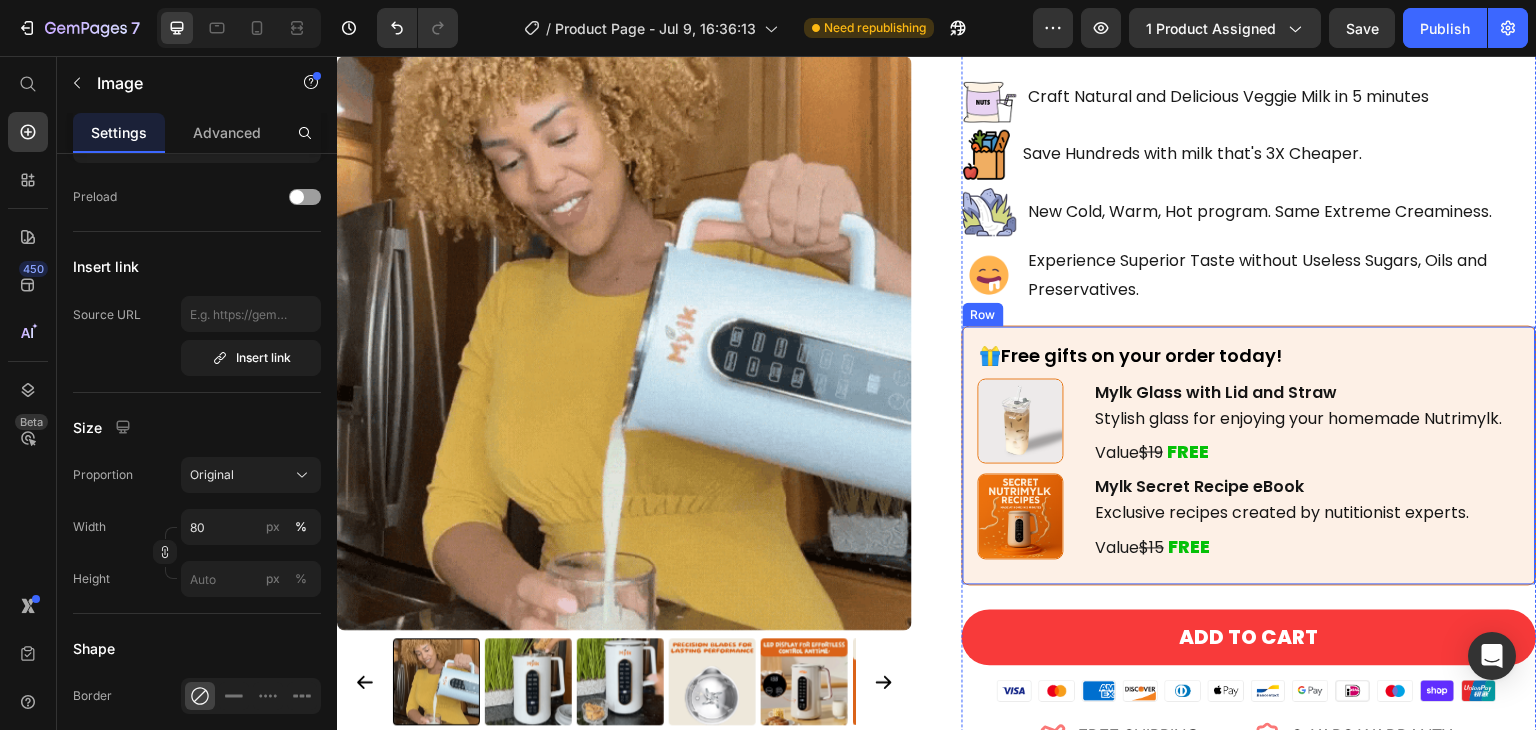 click on "🎁Free gifts on your order today! Heading Image Mylk Glass with Lid and Straw Text Block Stylish glass for enjoying your homemade Nutrimylk. Text Block Value  $19    FREE Text Block Row Image Mylk Secret Recipe eBook Text Block Exclusive recipes created by nutitionist experts. Text Block Value  $15    FREE Text Block Row Row" at bounding box center [1249, 455] 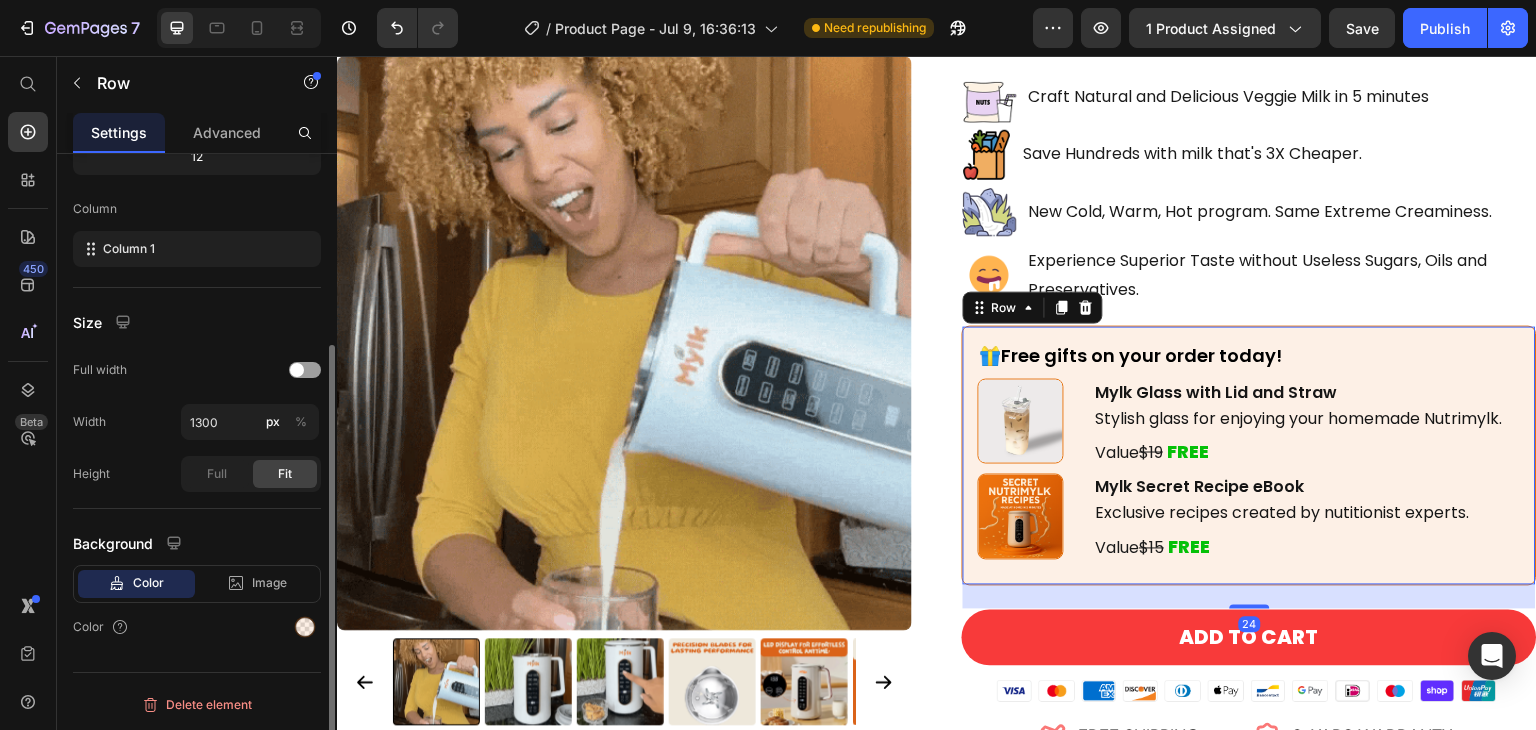 scroll, scrollTop: 0, scrollLeft: 0, axis: both 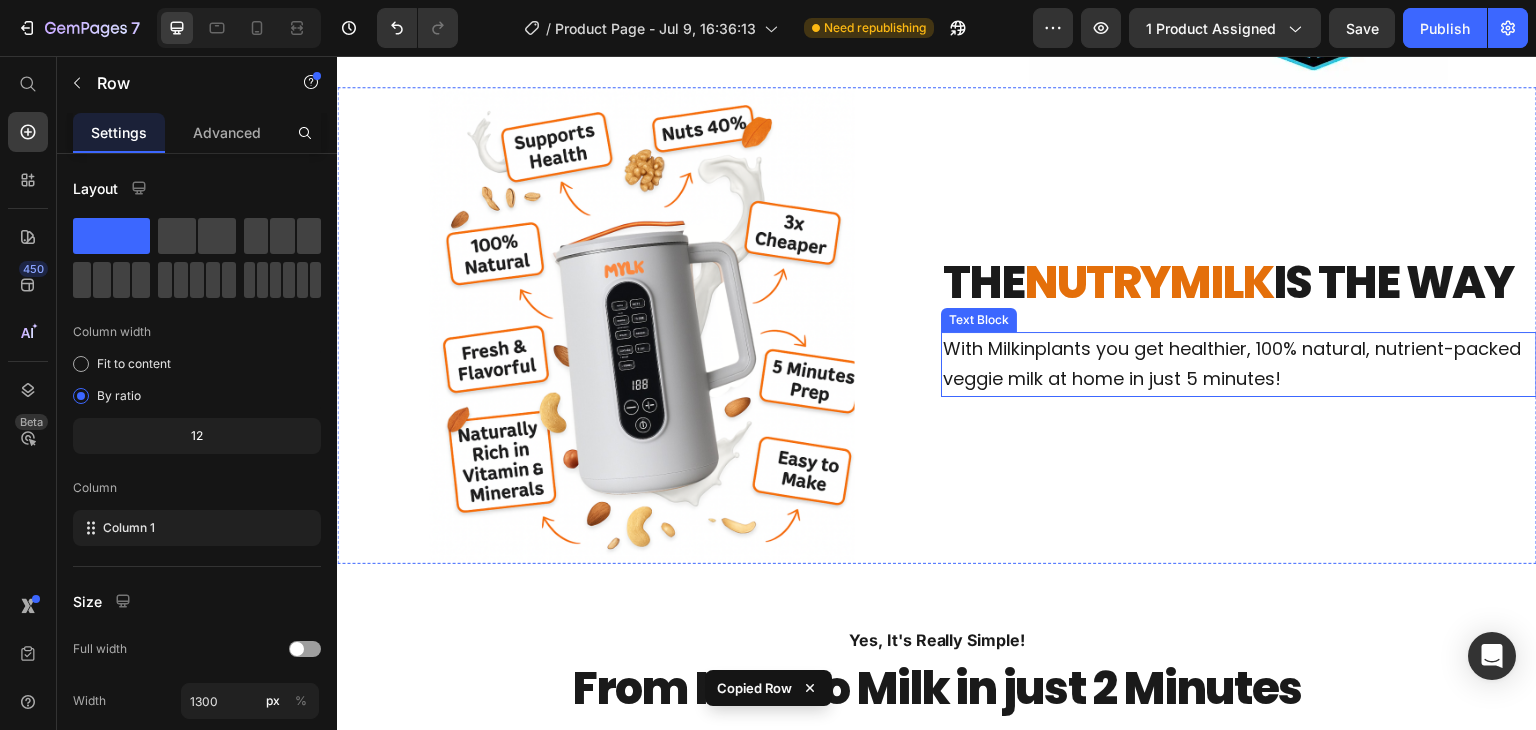 click on "With Milkinplants you get healthier, 100% natural, nutrient-packed veggie milk at home in just 5 minutes!" at bounding box center (1239, 364) 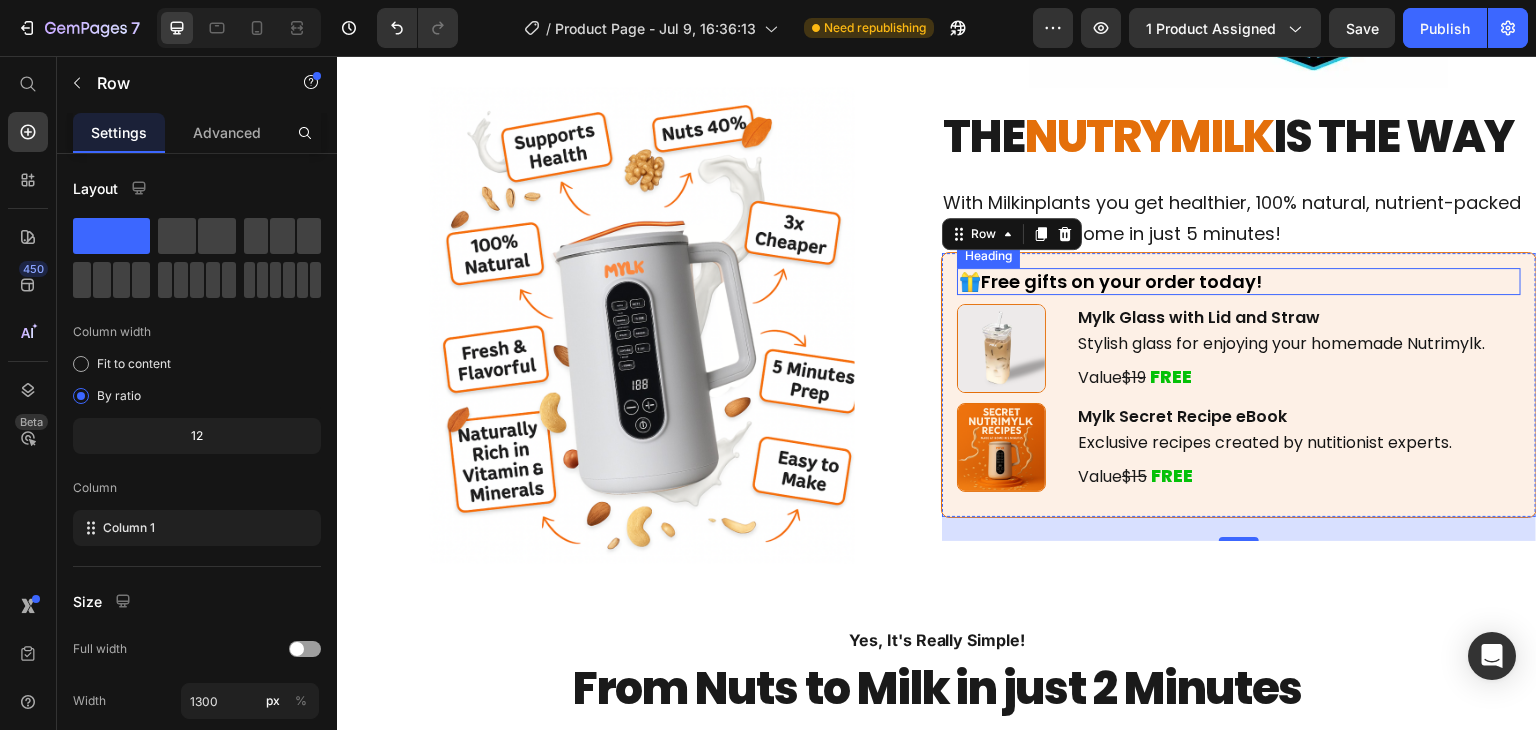 click on "🎁Free gifts on your order today!" at bounding box center (1239, 281) 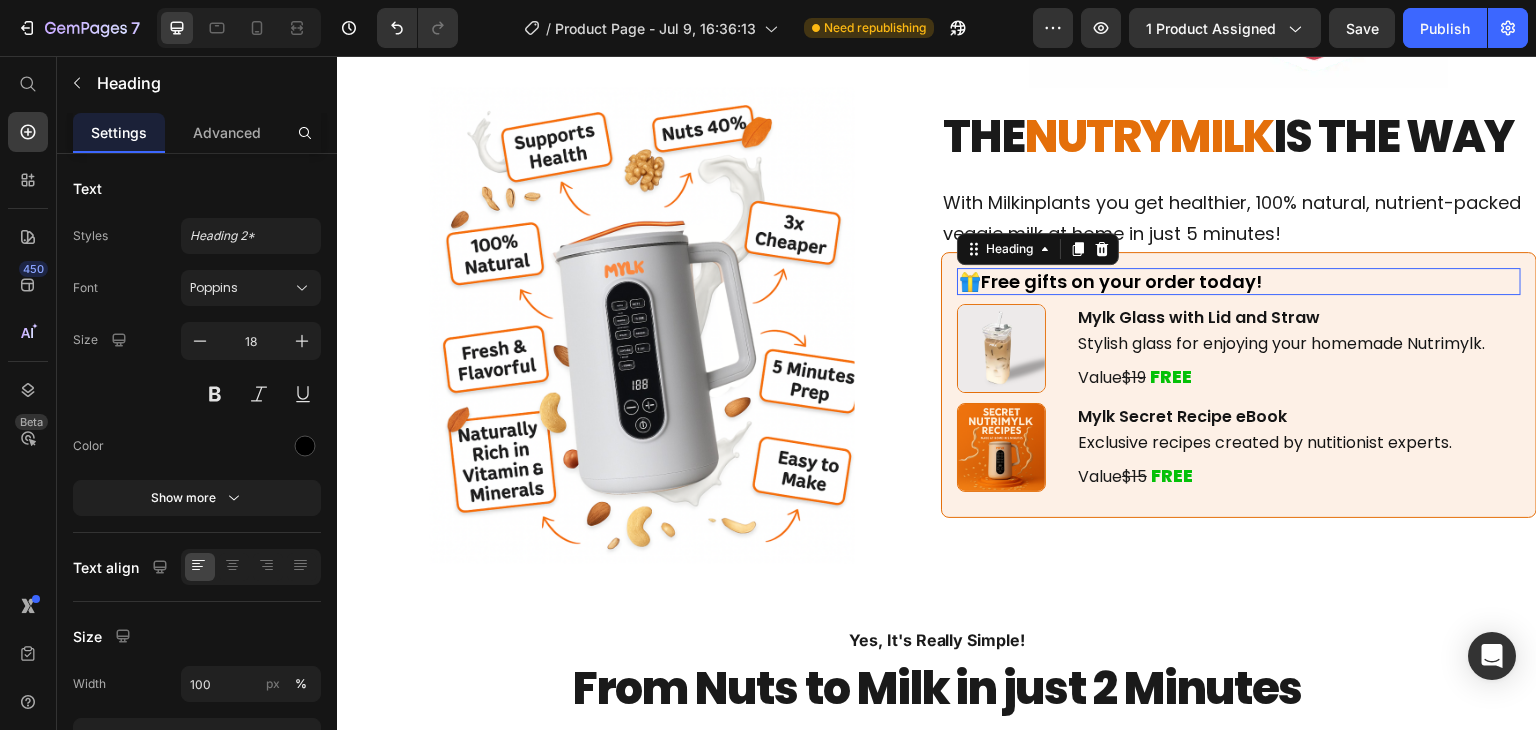 click on "🎁Free gifts on your order today!" at bounding box center (1239, 281) 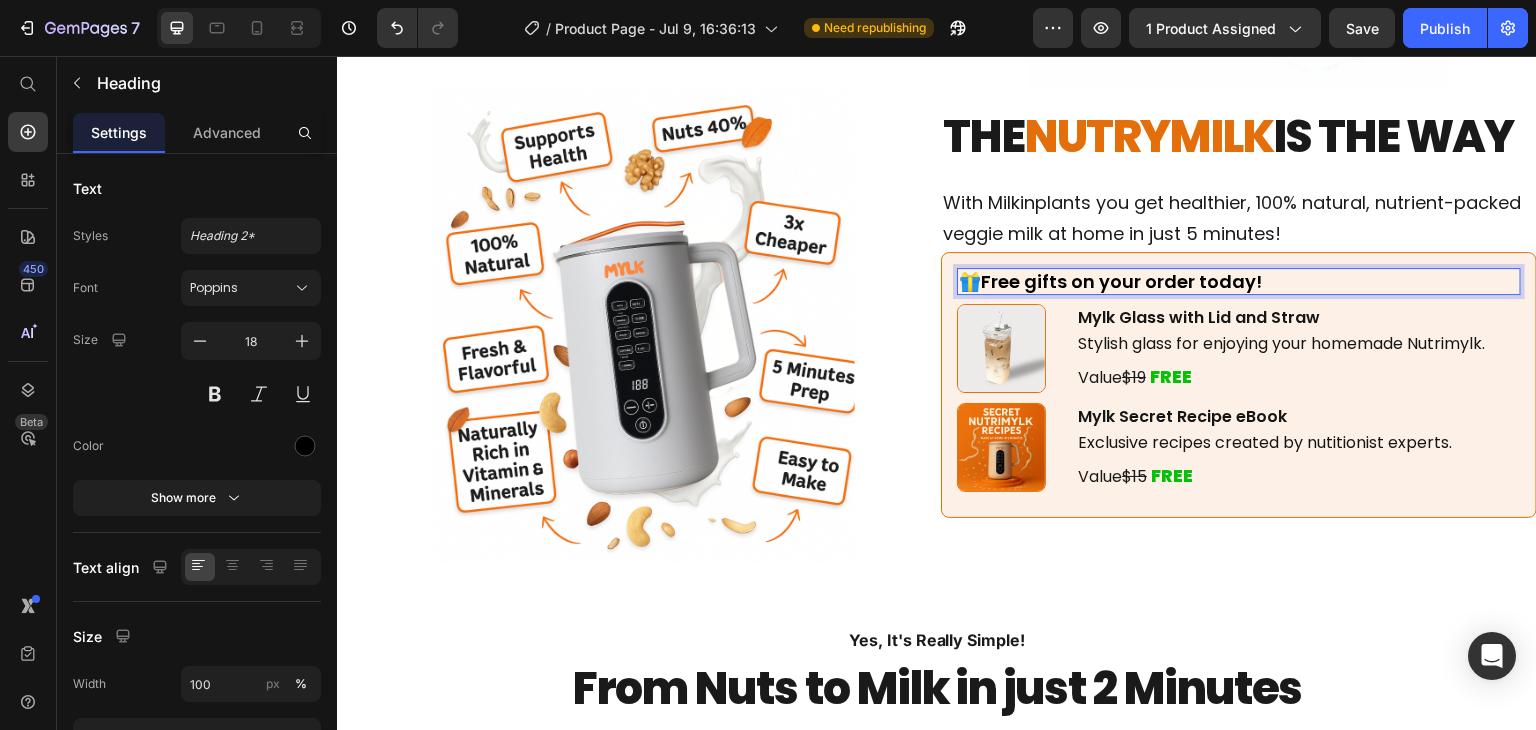 click on "🎁Free gifts on your order today!" at bounding box center [1239, 281] 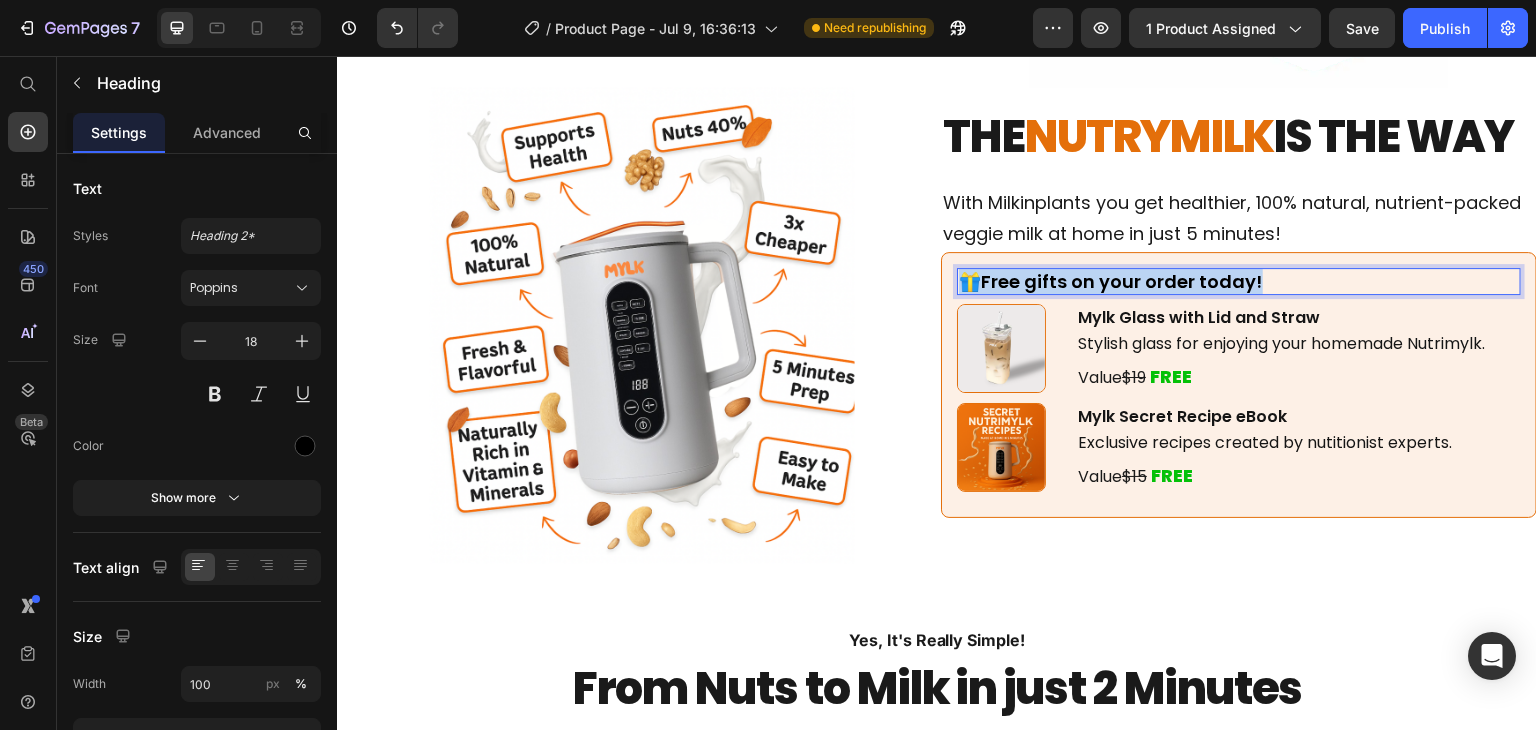 click on "🎁Free gifts on your order today!" at bounding box center (1239, 281) 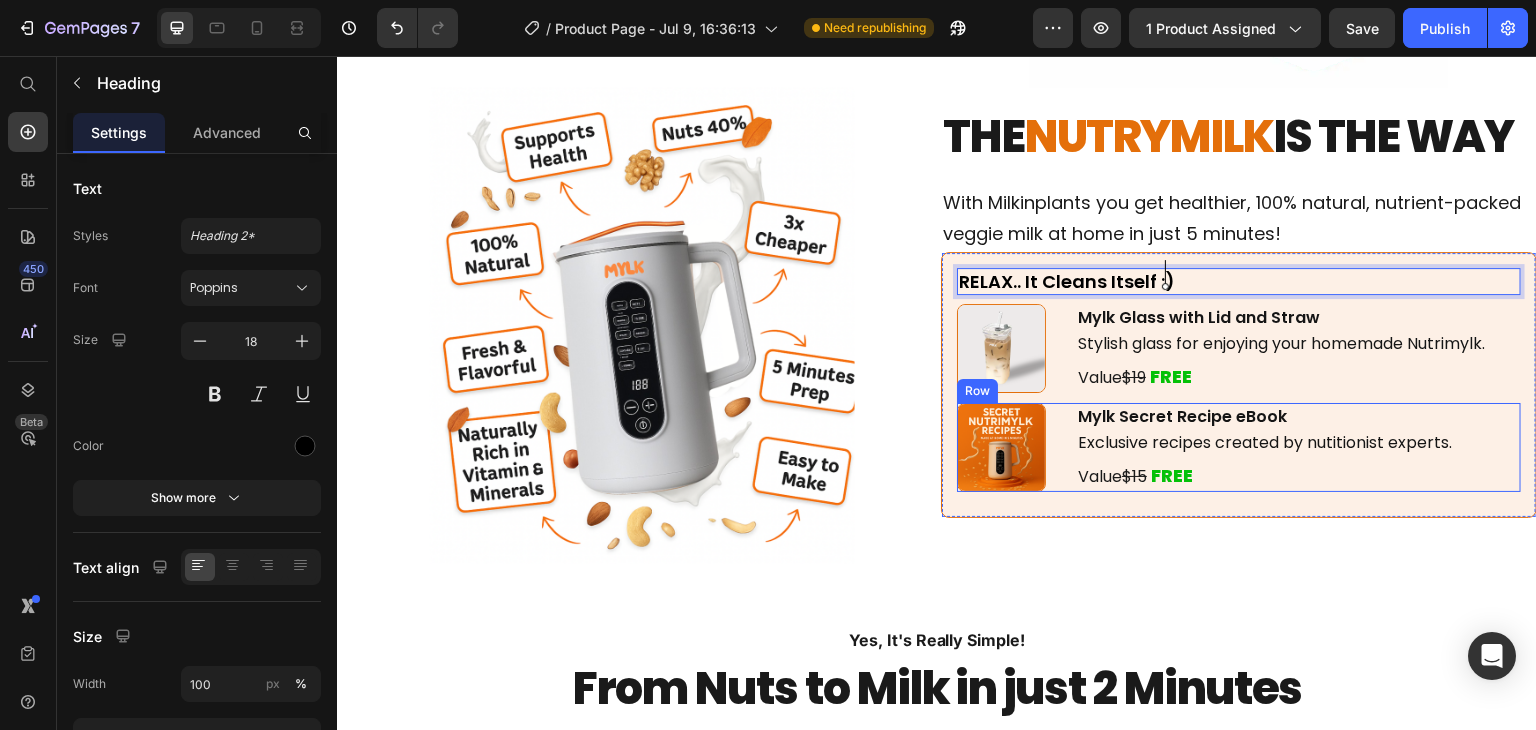 click on "Image Mylk Secret Recipe eBook Text Block Exclusive recipes created by nutitionist experts. Text Block Value  $15    FREE Text Block Row" at bounding box center [1239, 447] 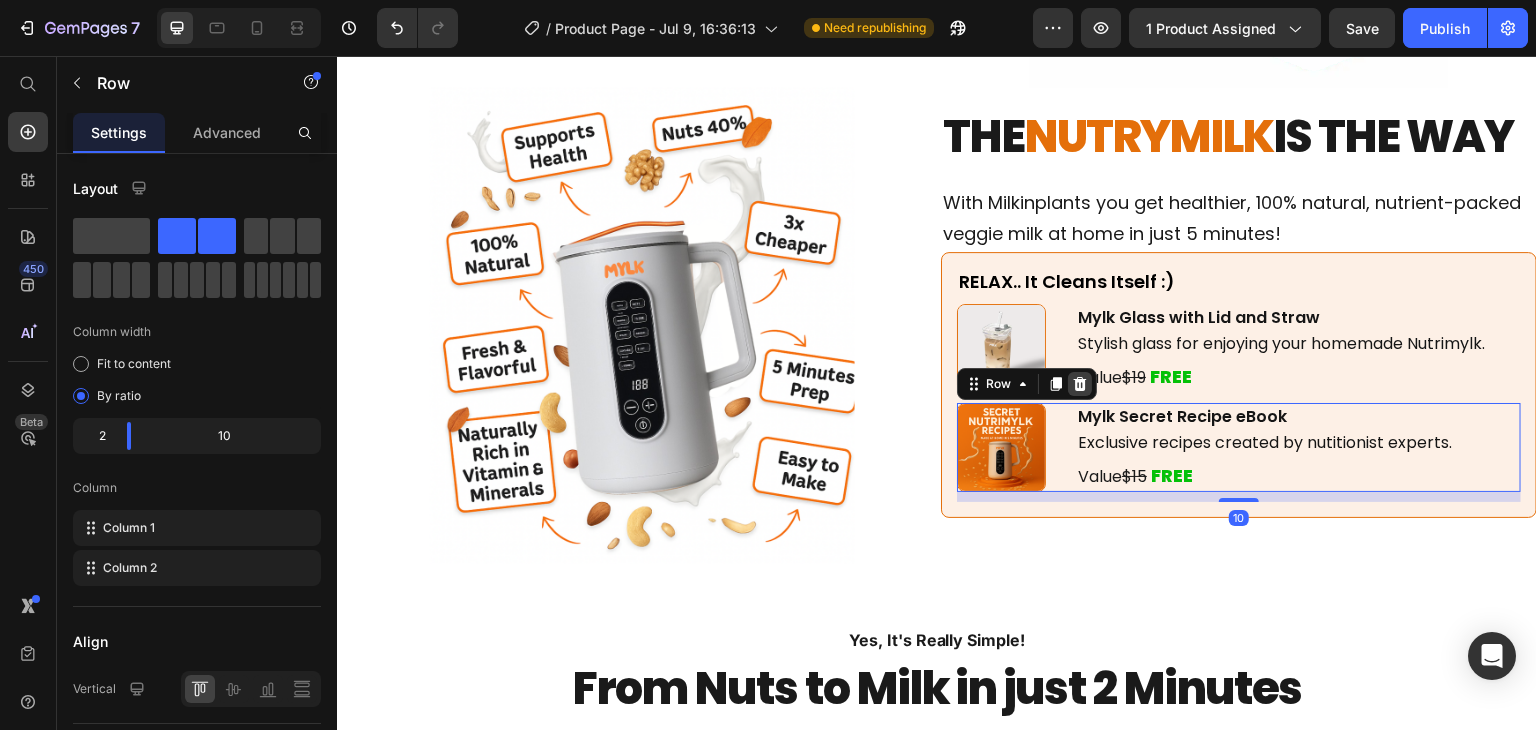 click 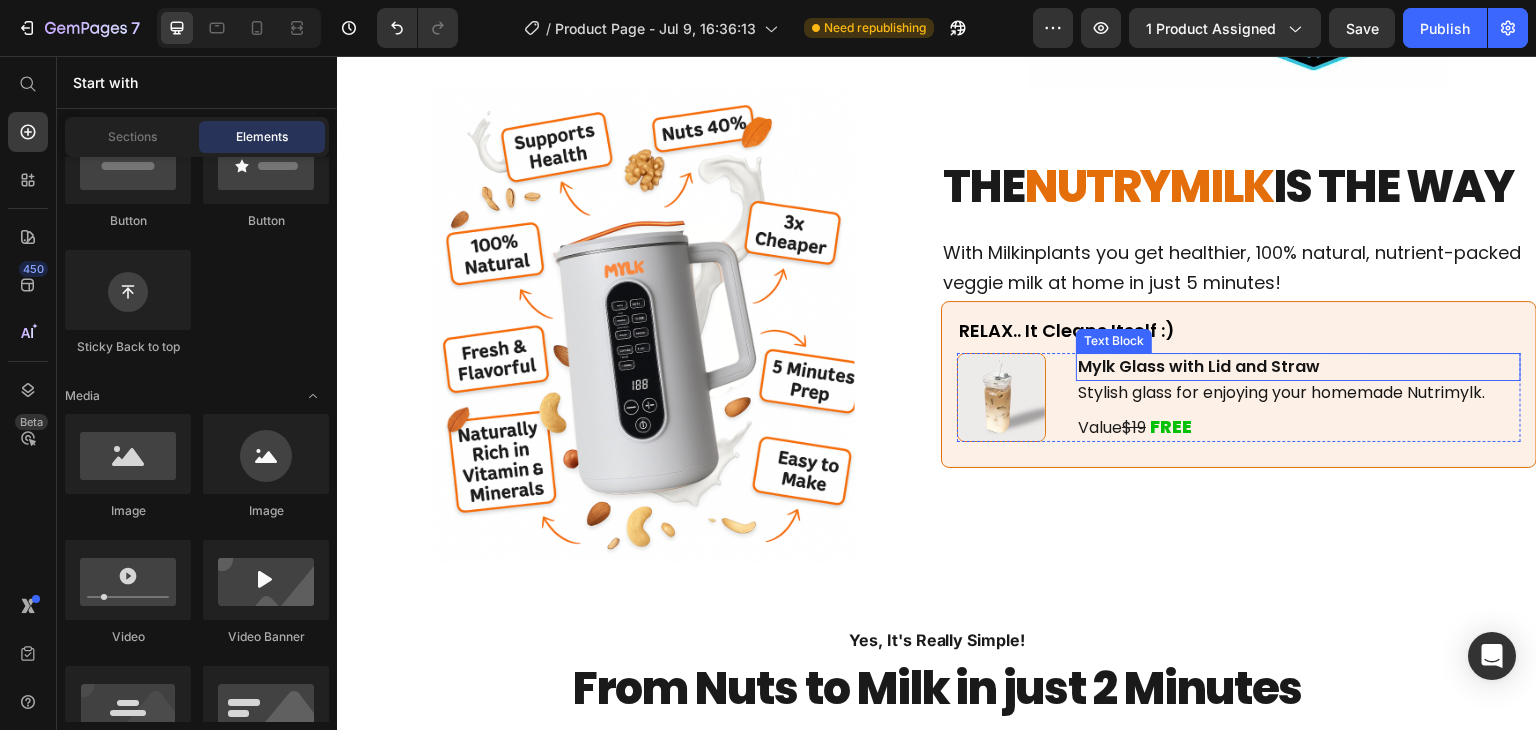 click on "Mylk Glass with Lid and Straw" at bounding box center [1298, 367] 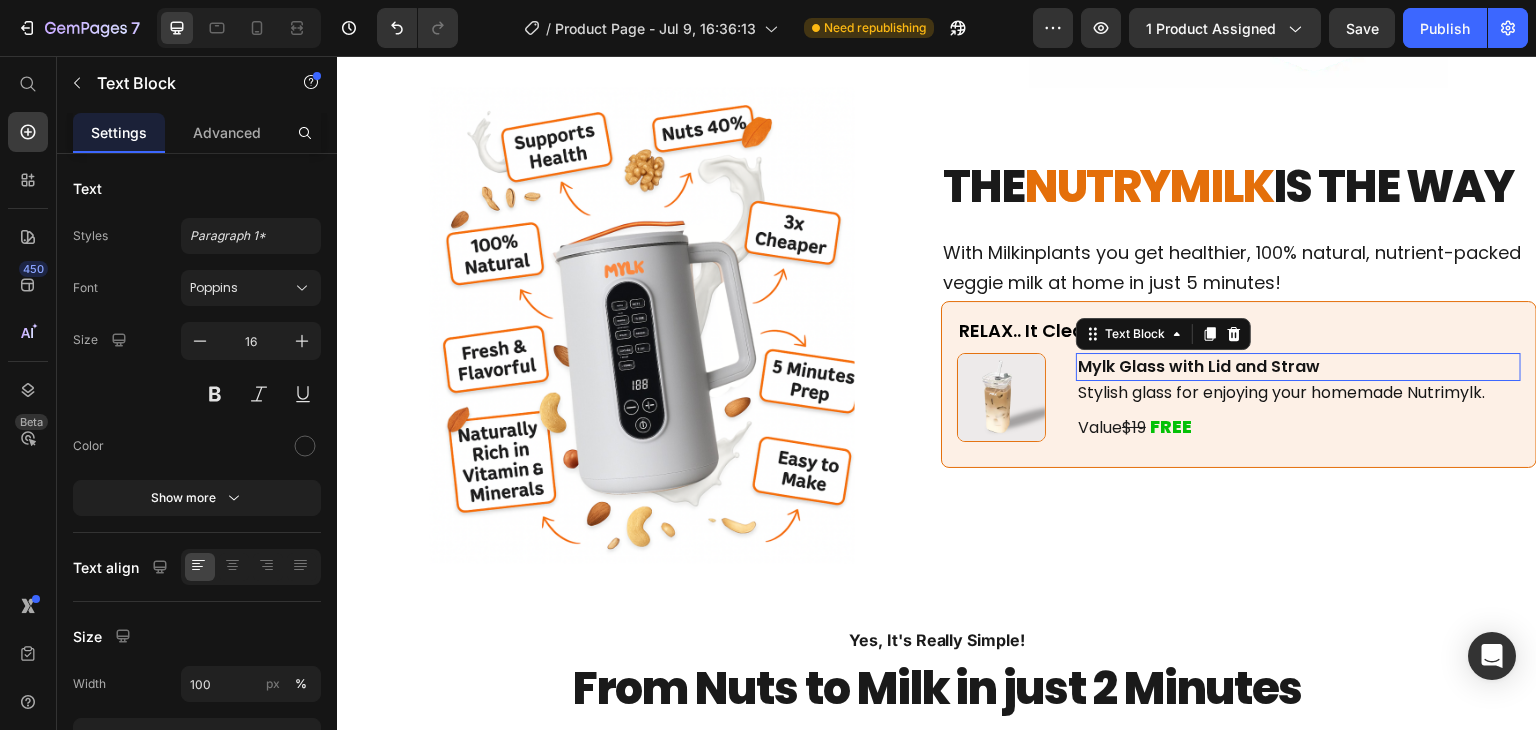 click on "Mylk Glass with Lid and Straw" at bounding box center [1298, 367] 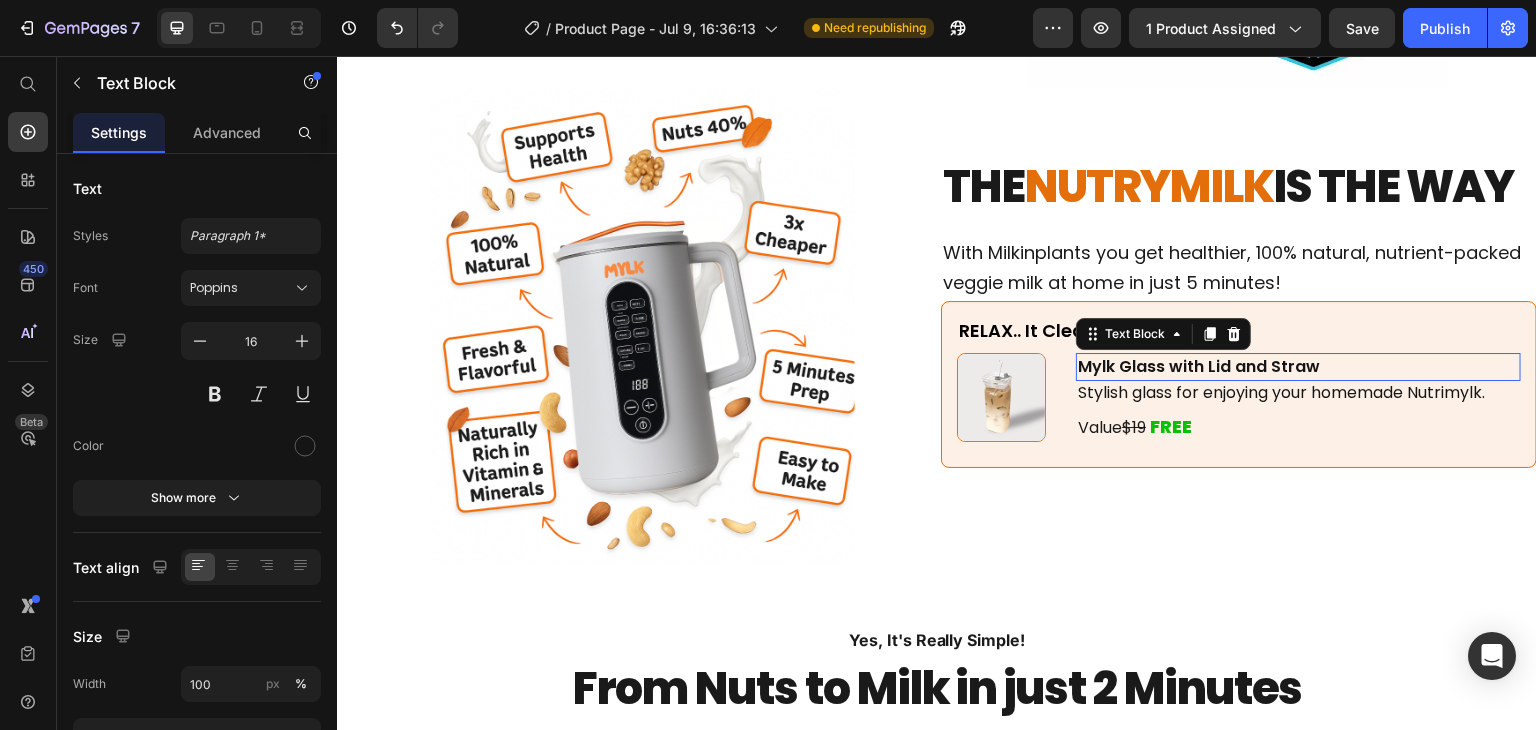 click on "Mylk Glass with Lid and Straw" at bounding box center (1298, 367) 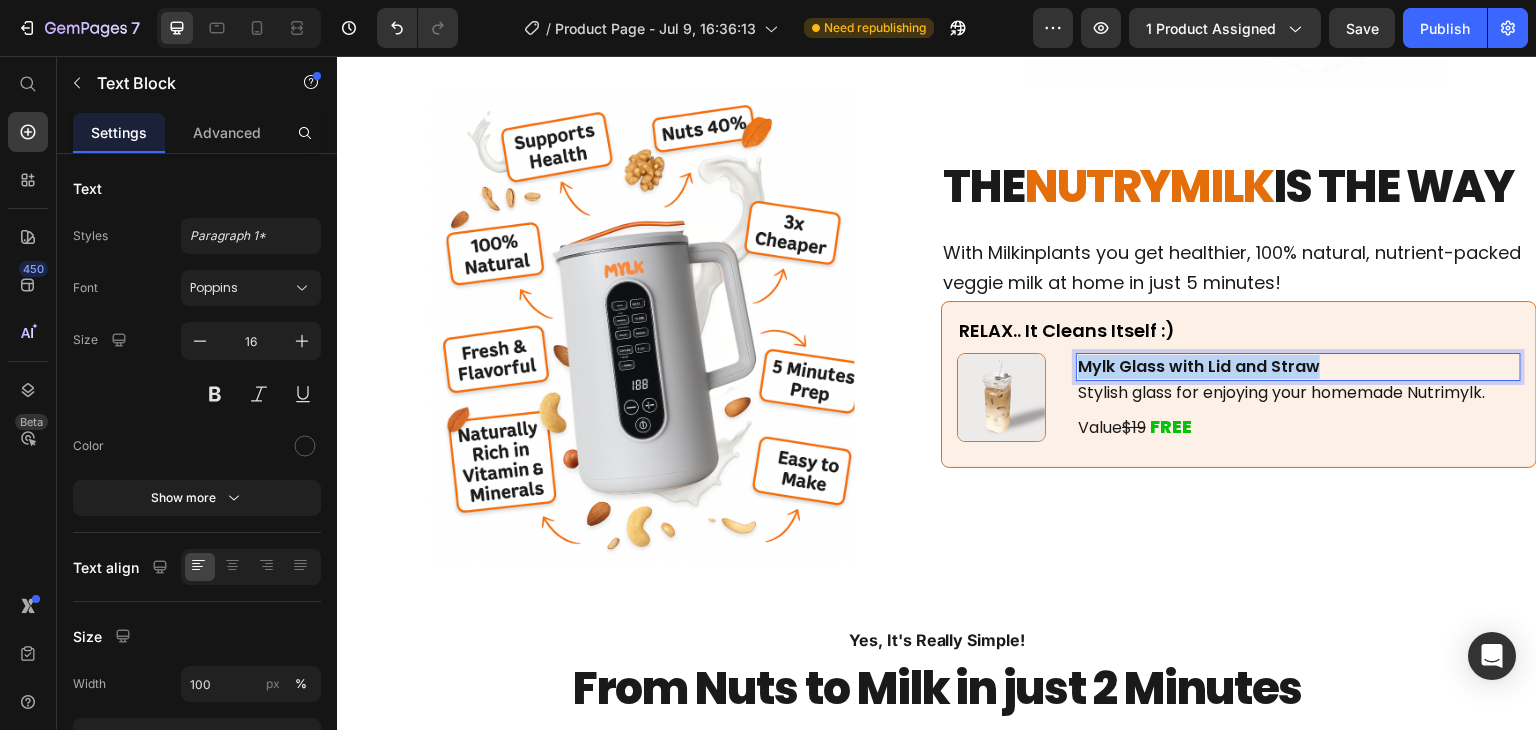 click on "Mylk Glass with Lid and Straw" at bounding box center [1298, 367] 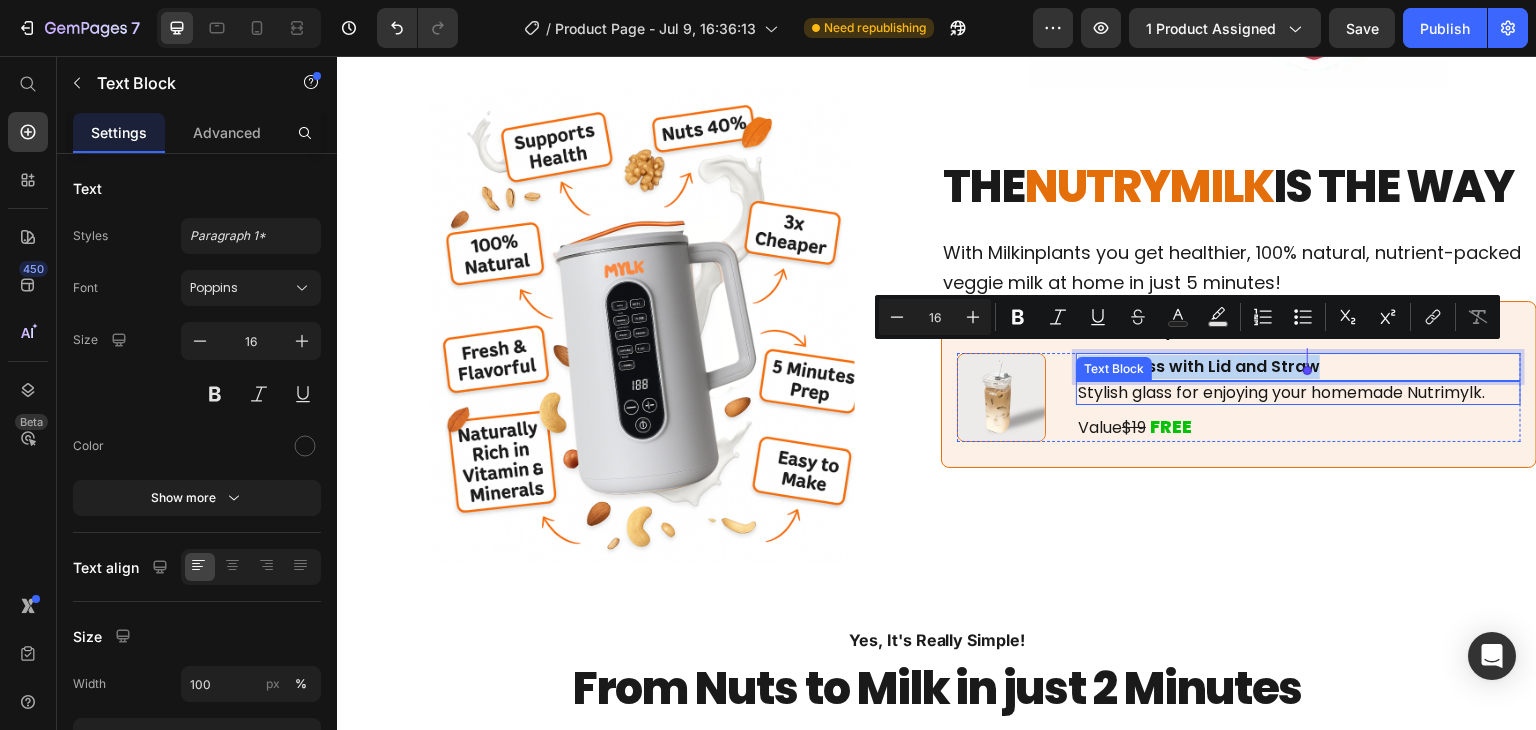 click on "Stylish glass for enjoying your homemade Nutrimylk." at bounding box center [1298, 392] 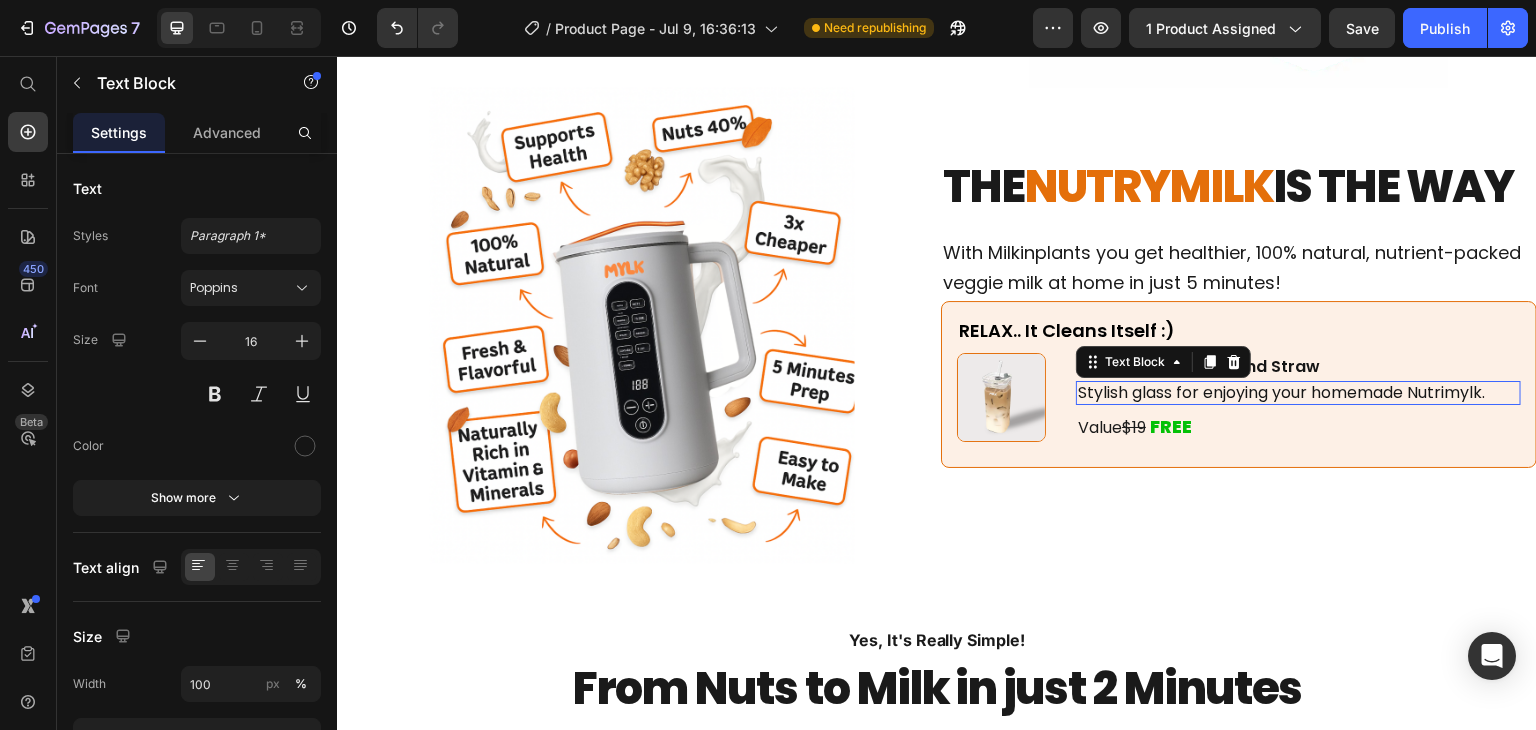 click on "Stylish glass for enjoying your homemade Nutrimylk." at bounding box center (1298, 392) 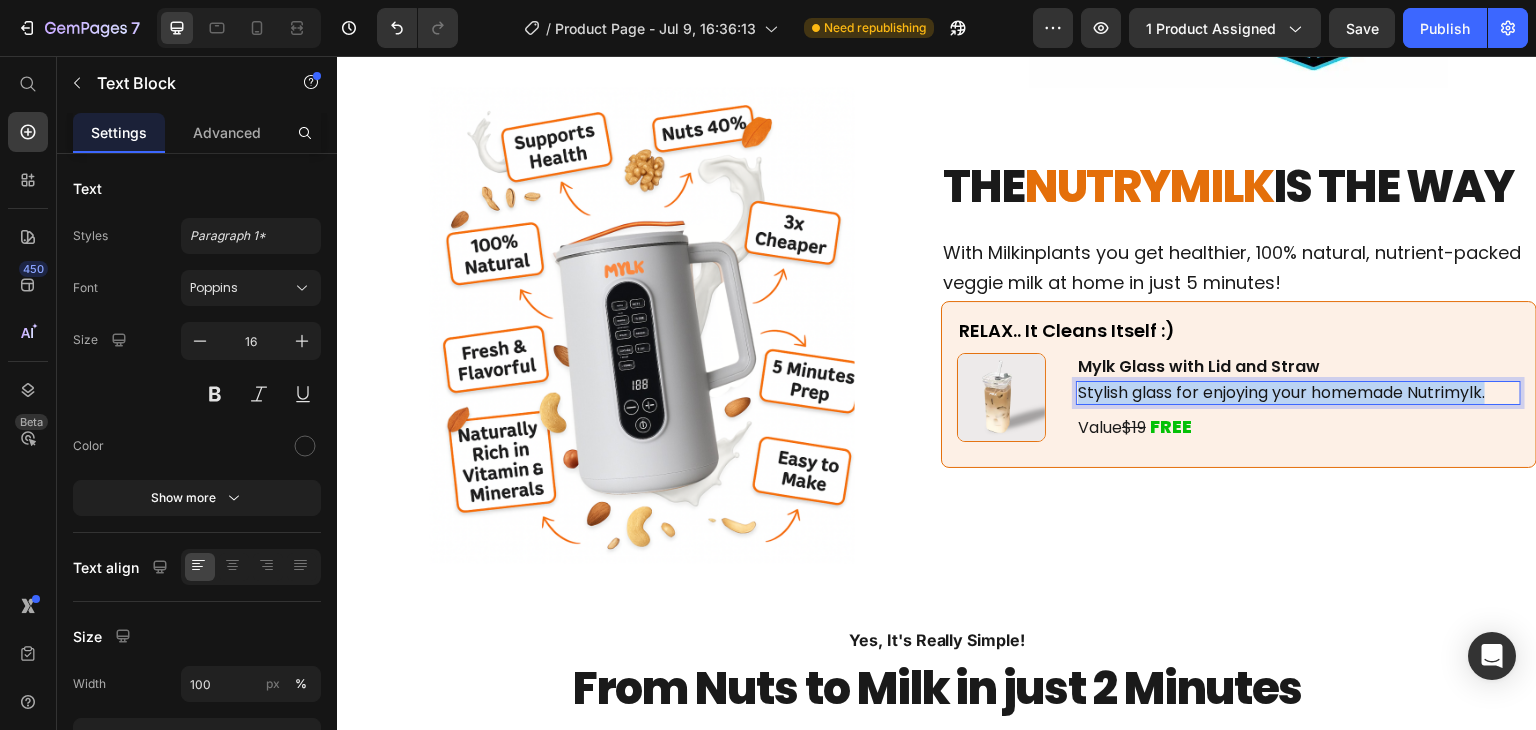 click on "Stylish glass for enjoying your homemade Nutrimylk." at bounding box center [1298, 392] 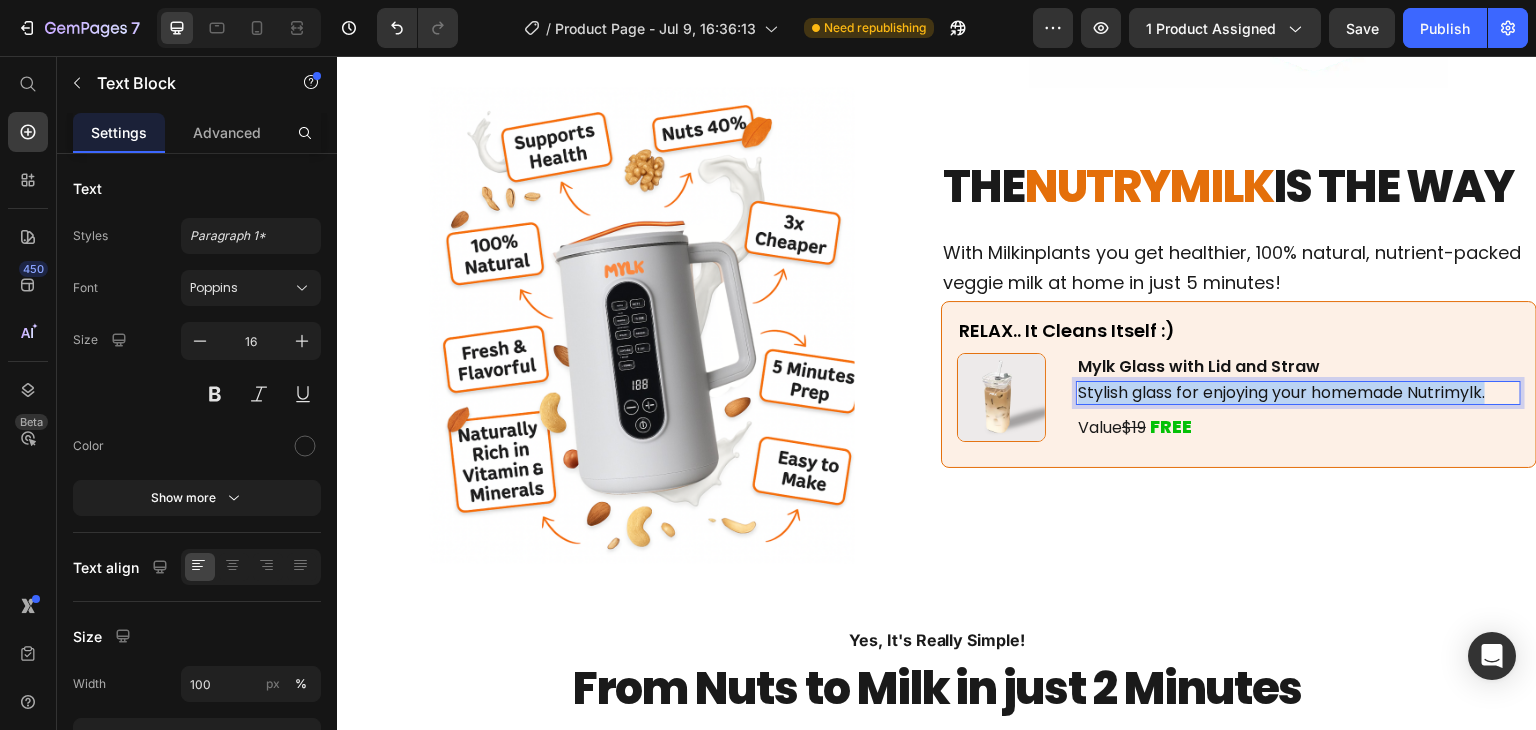 click on "Stylish glass for enjoying your homemade Nutrimylk." at bounding box center [1298, 392] 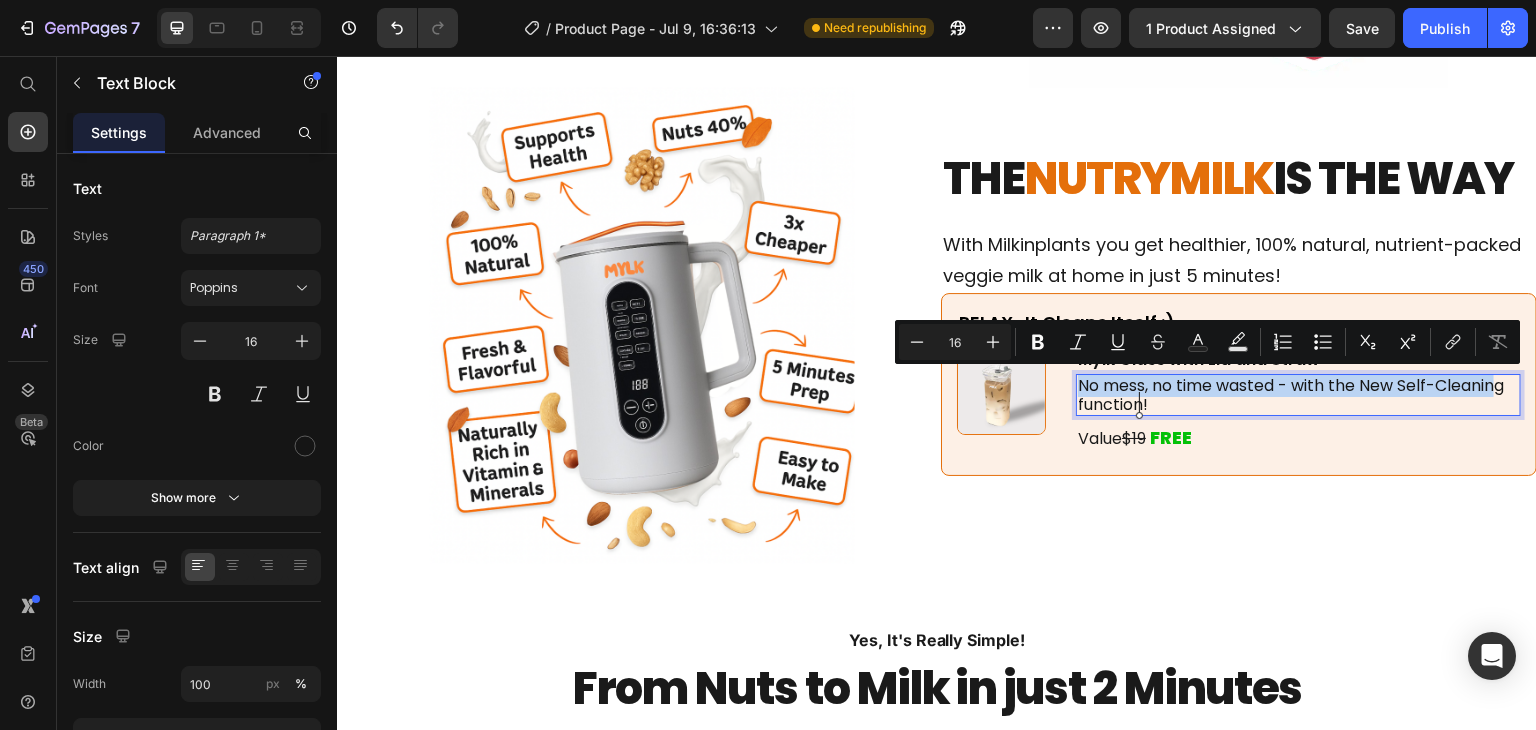scroll, scrollTop: 2213, scrollLeft: 0, axis: vertical 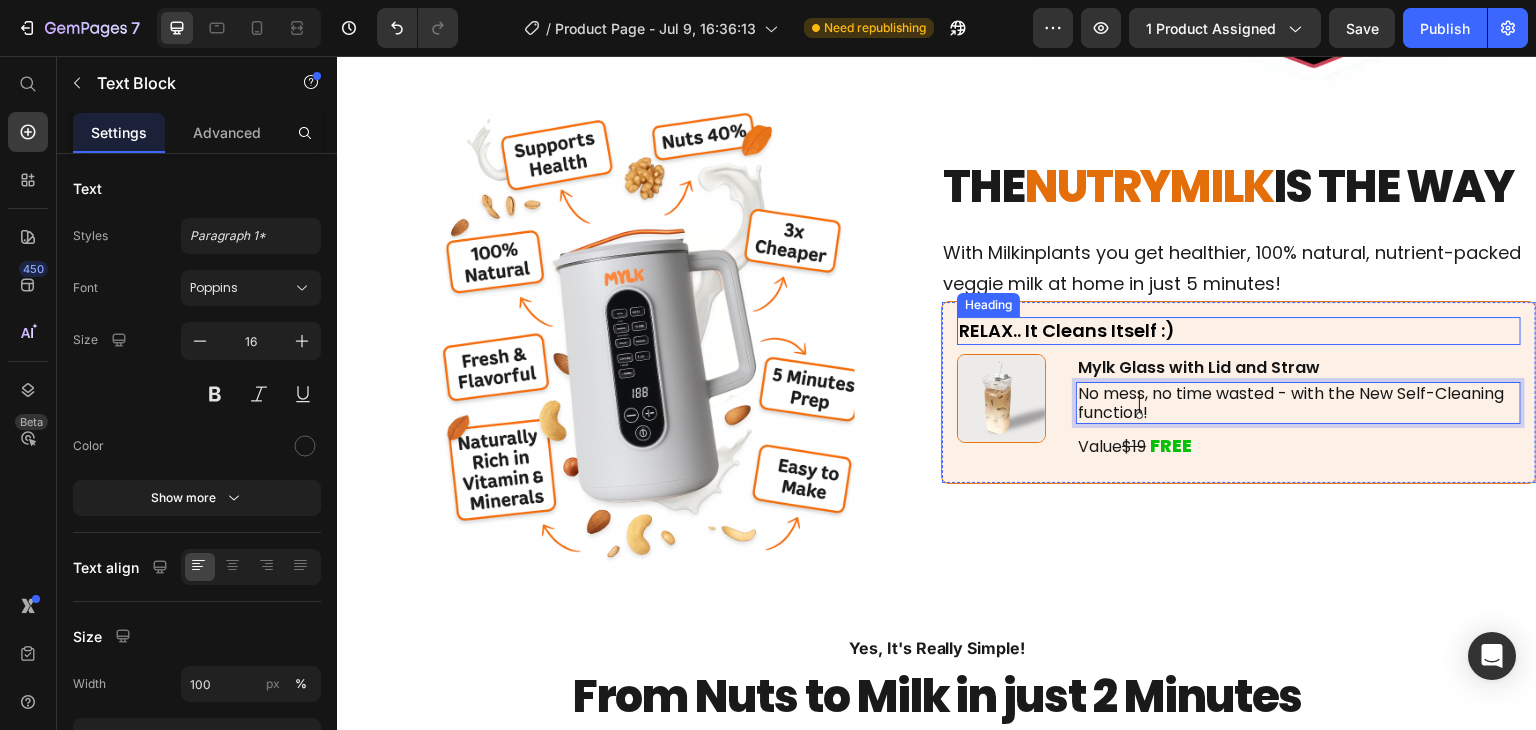 click on "RELAX.. It Cleans Itself :)" at bounding box center [1239, 330] 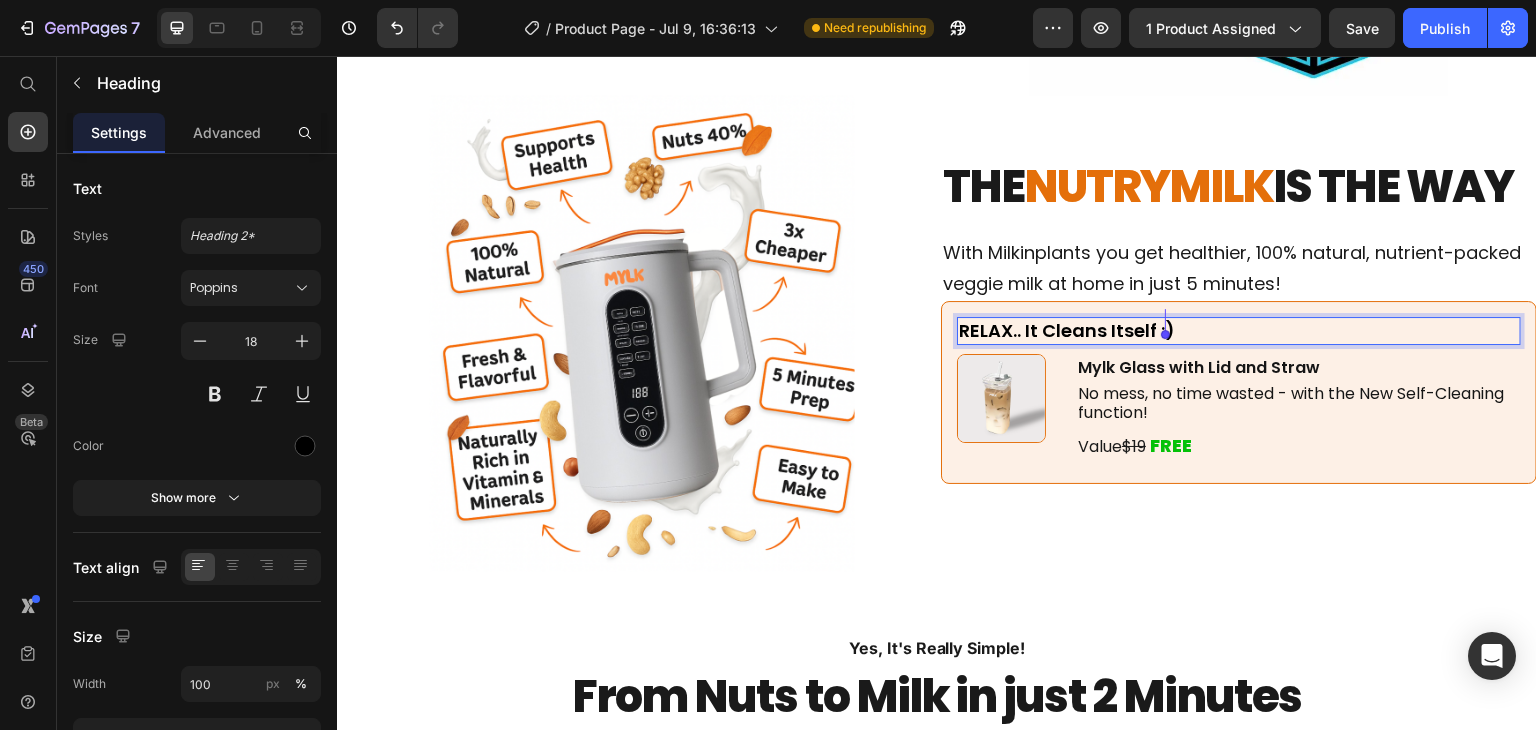 click on "RELAX.. It Cleans Itself :)" at bounding box center [1239, 330] 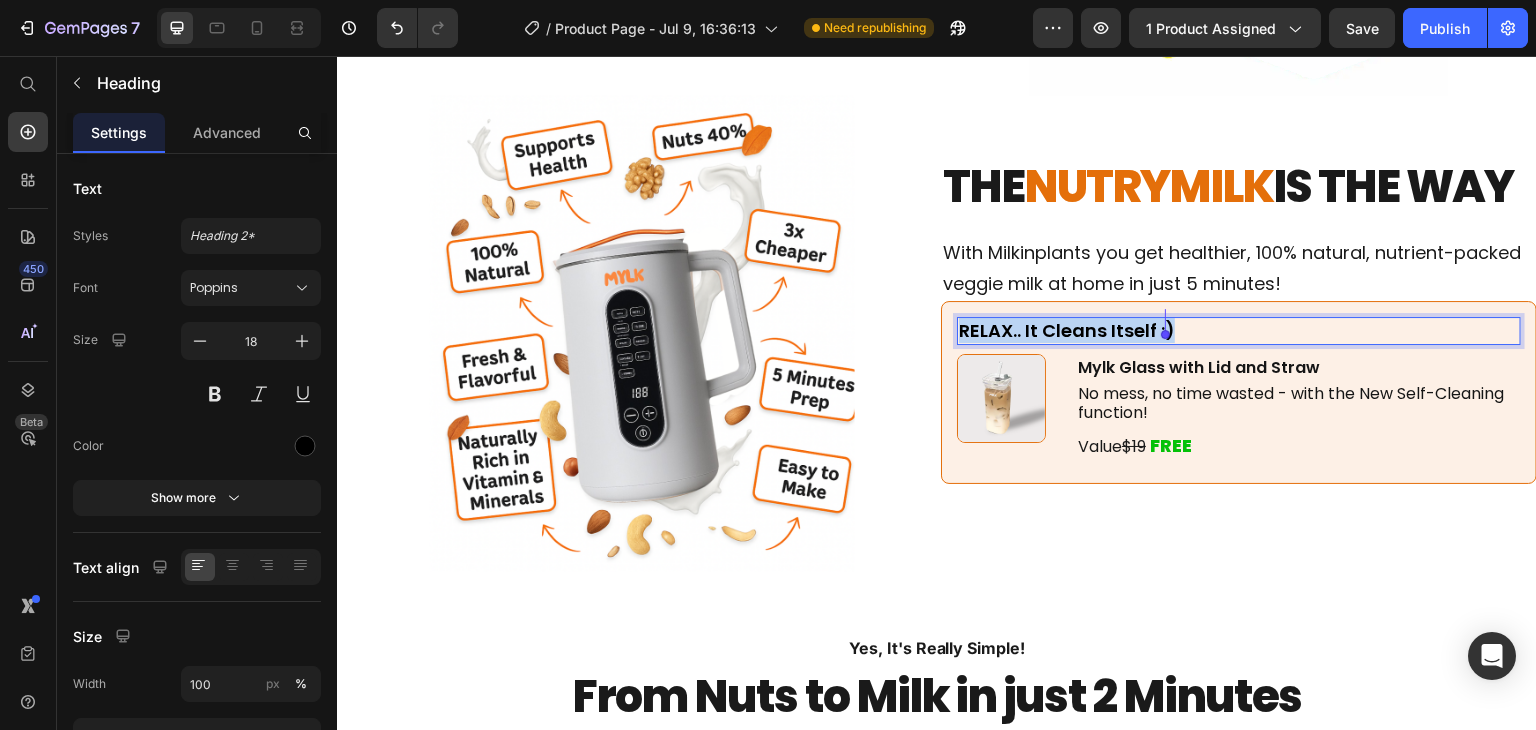 click on "RELAX.. It Cleans Itself :)" at bounding box center [1239, 330] 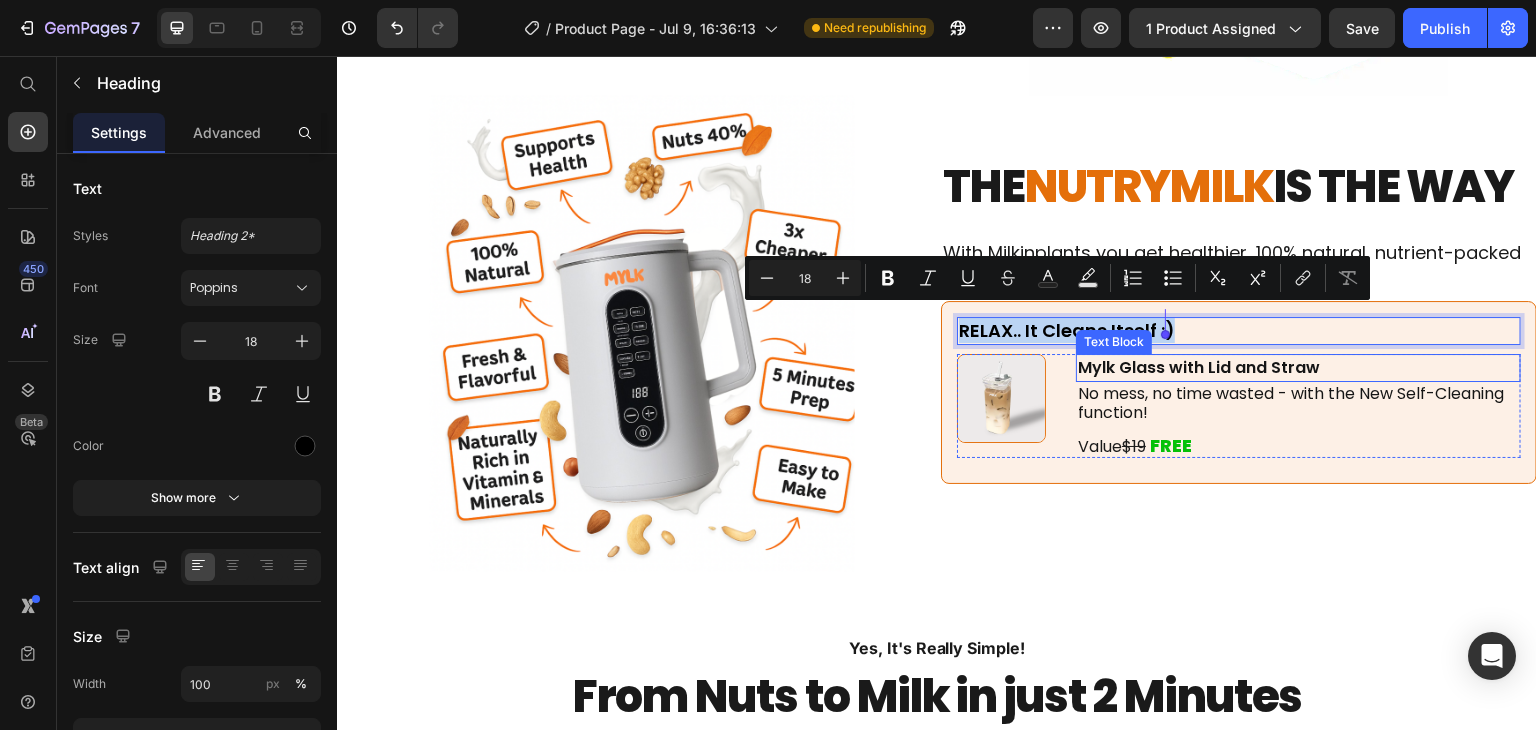 click on "Mylk Glass with Lid and Straw" at bounding box center [1298, 368] 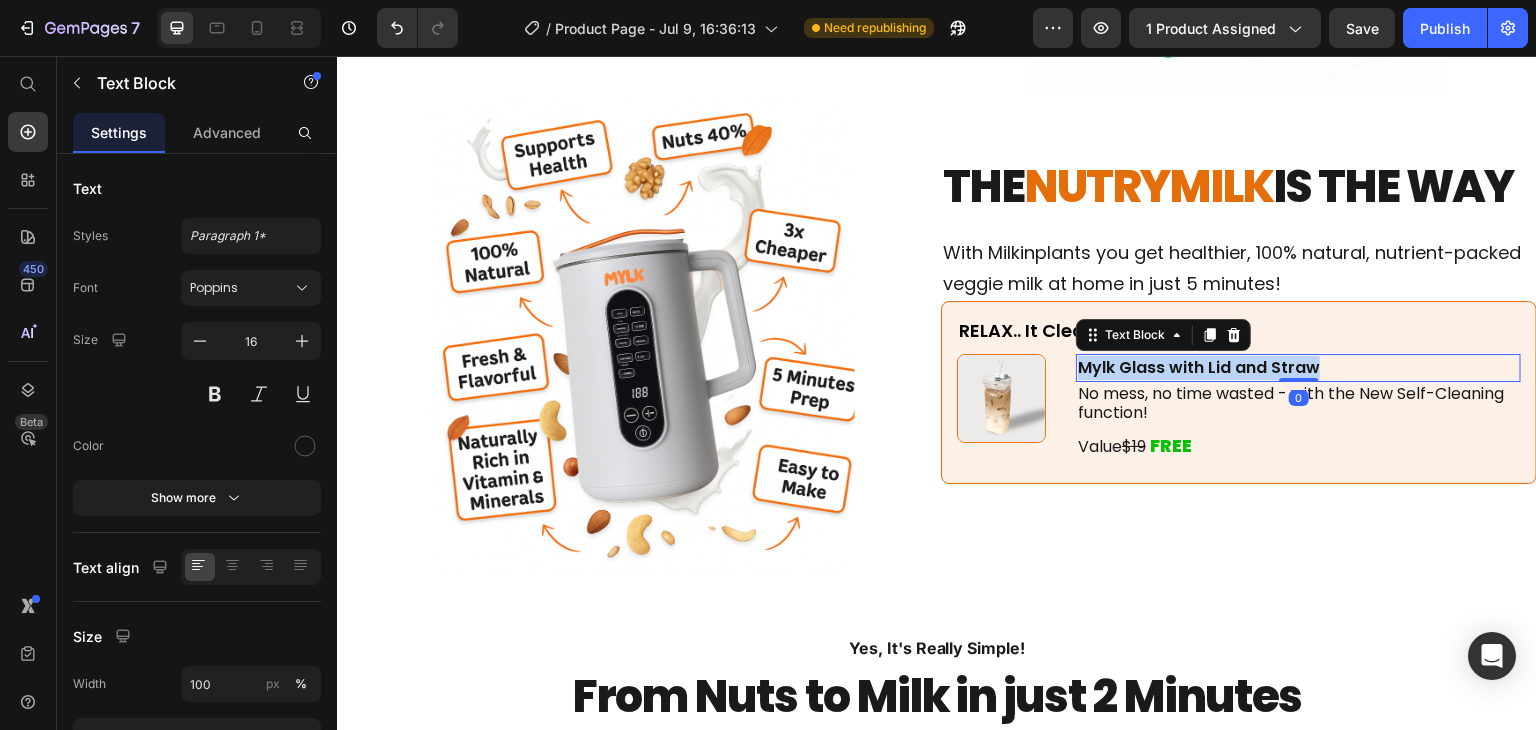 click on "Mylk Glass with Lid and Straw" at bounding box center [1298, 368] 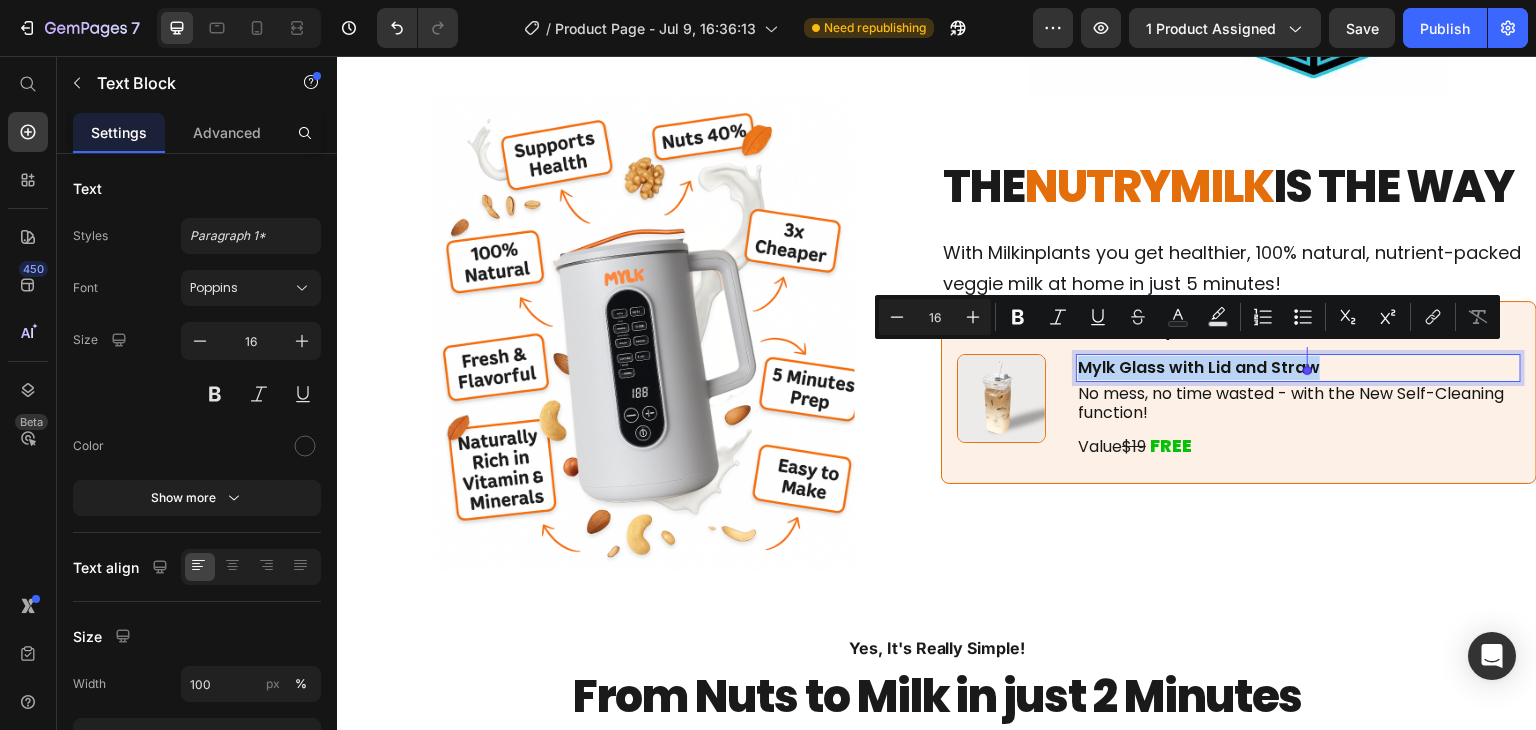 click on "Mylk Glass with Lid and Straw" at bounding box center [1298, 368] 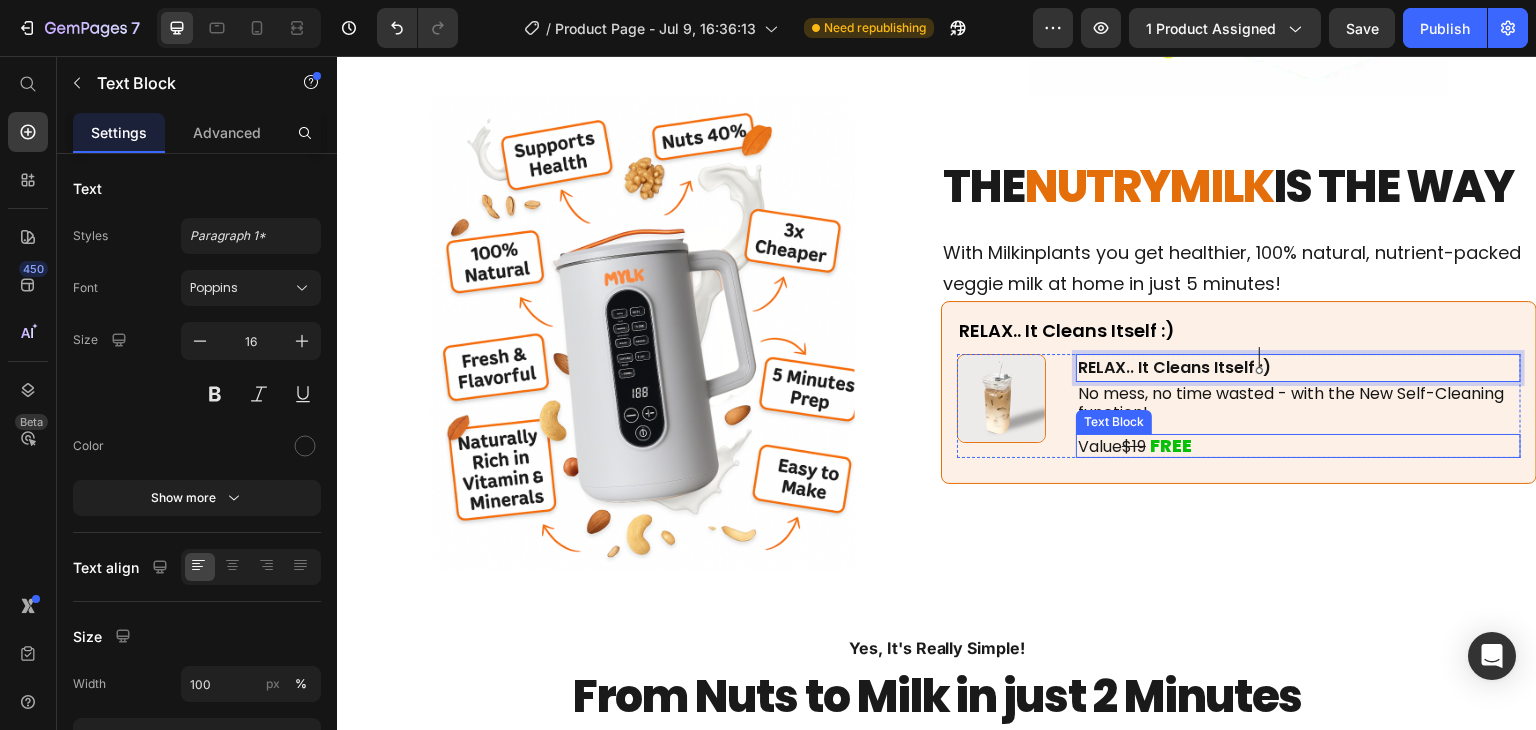 click on "Value  $19    FREE" at bounding box center (1298, 446) 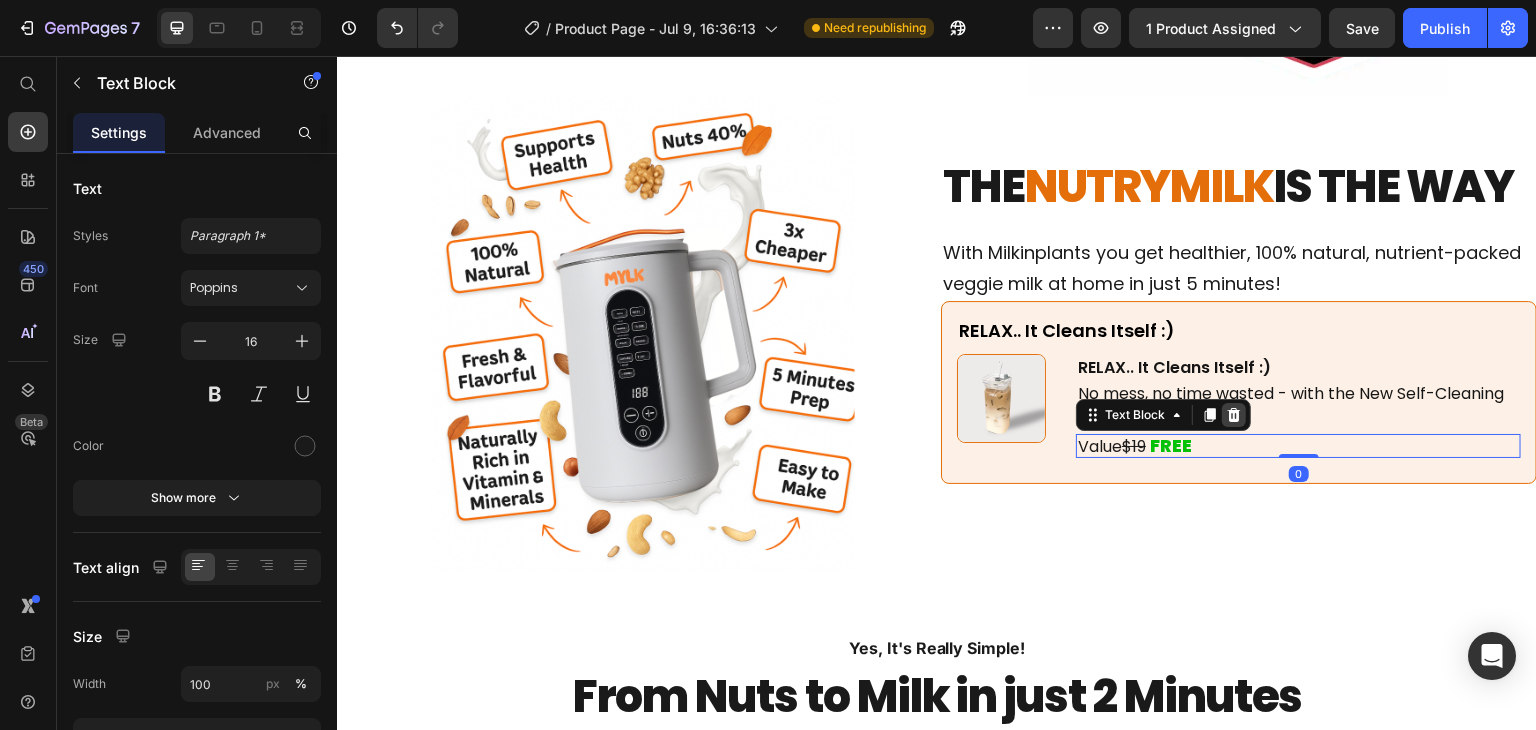 click 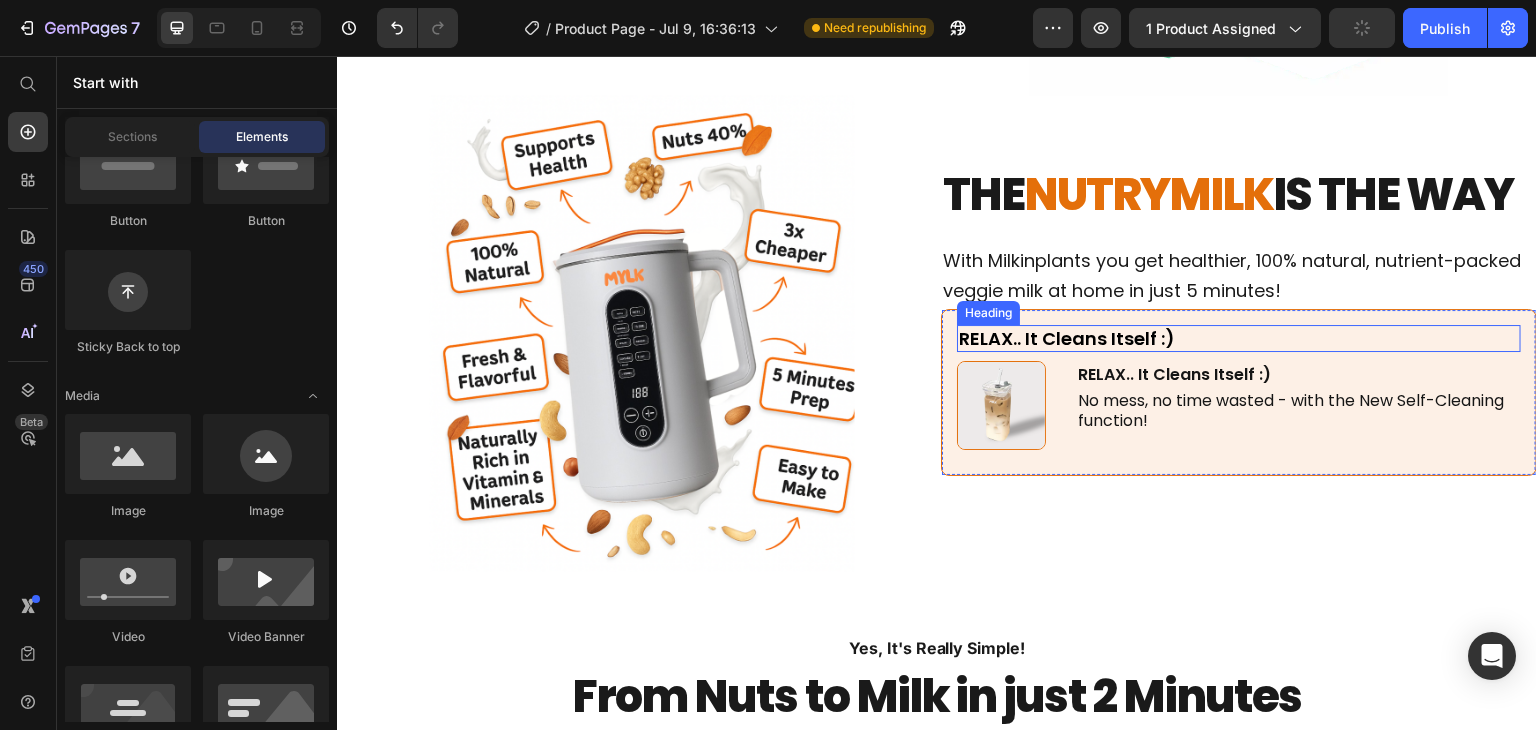 click on "RELAX.. It Cleans Itself :)" at bounding box center [1239, 338] 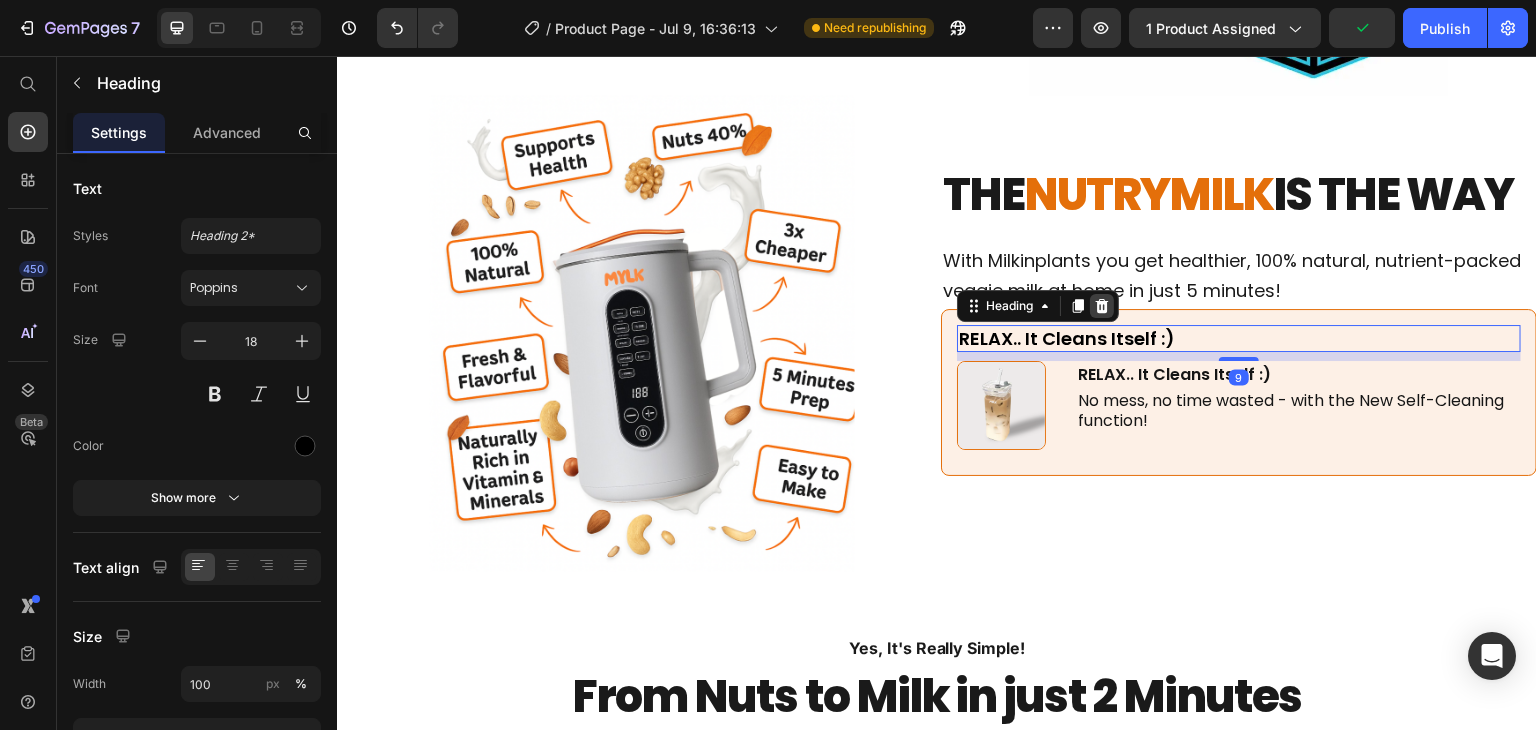 click 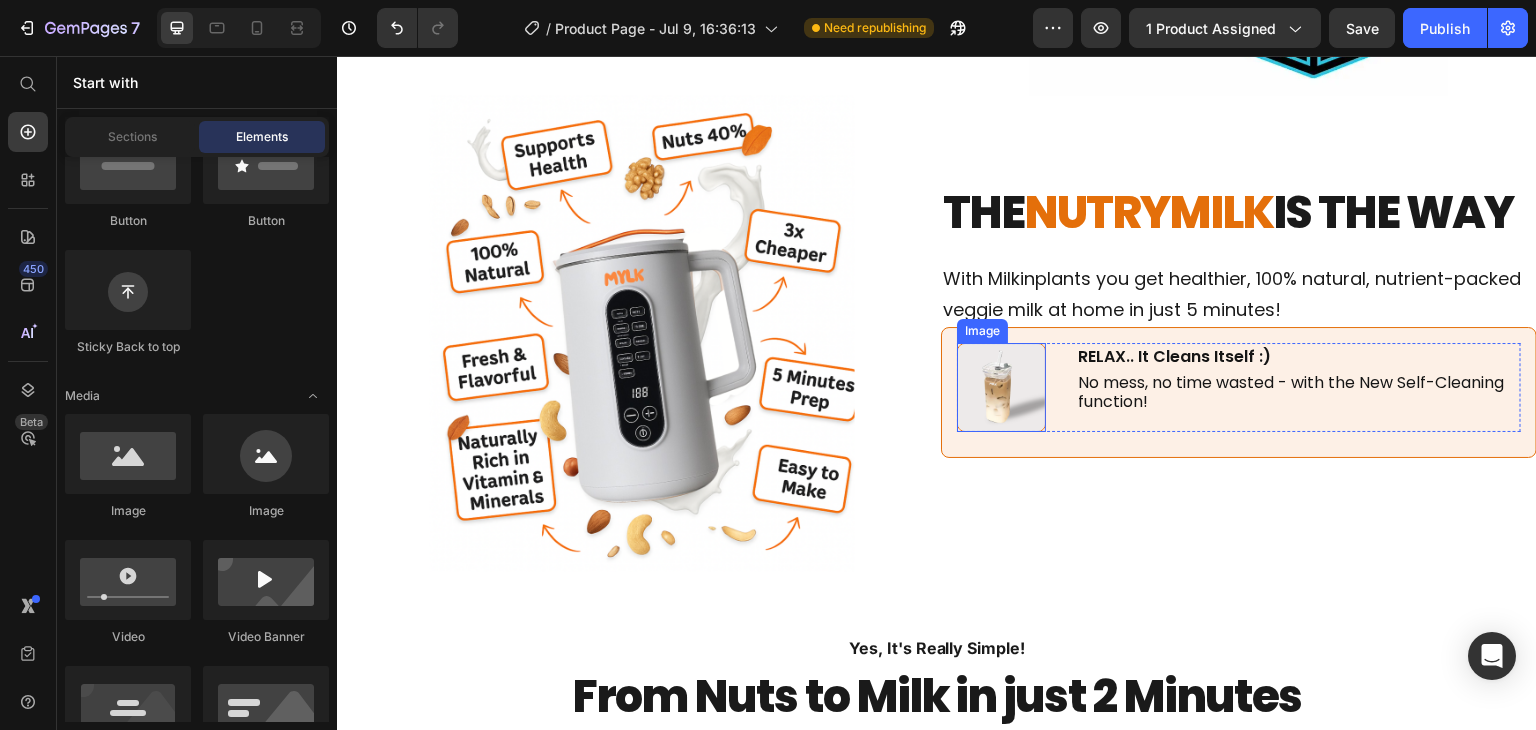click at bounding box center [1001, 387] 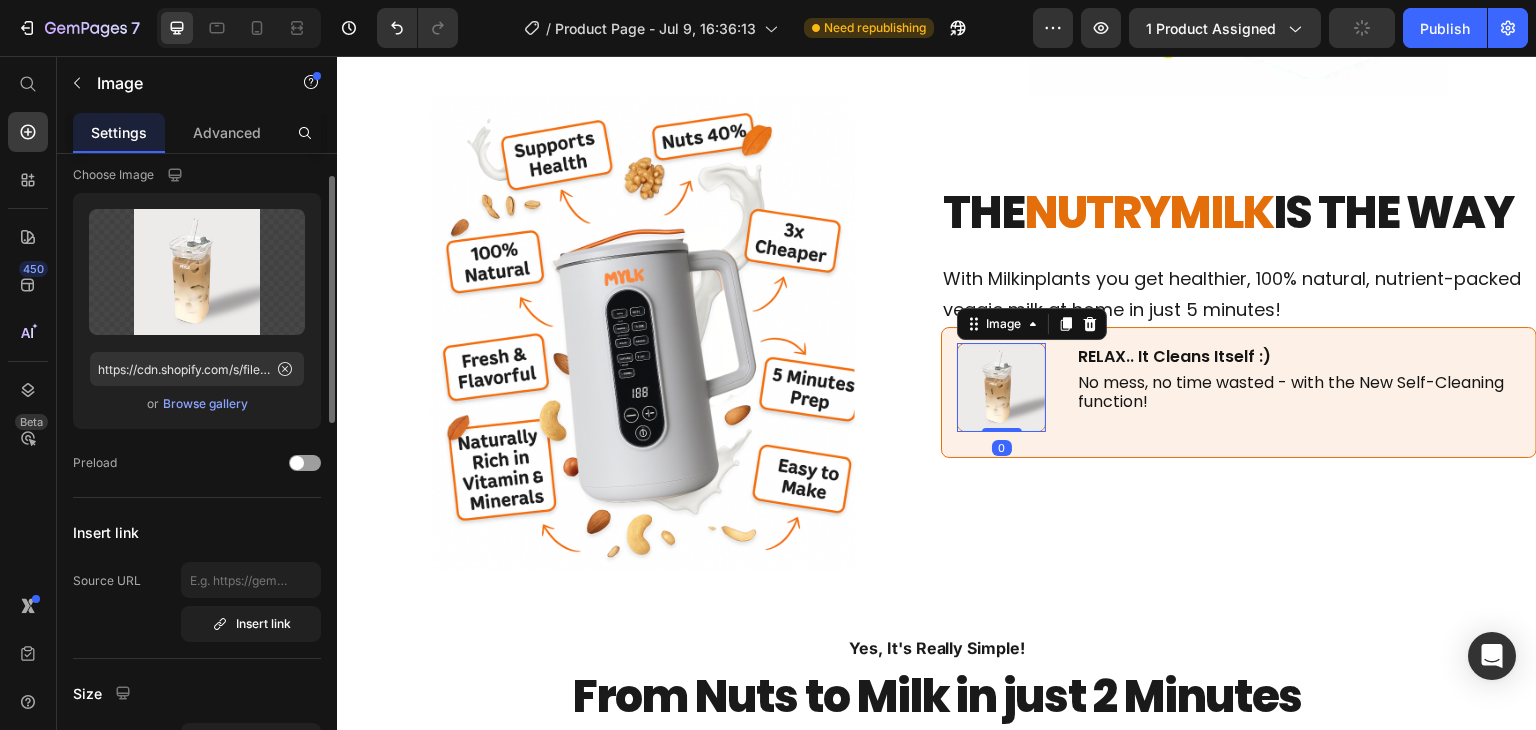 scroll, scrollTop: 54, scrollLeft: 0, axis: vertical 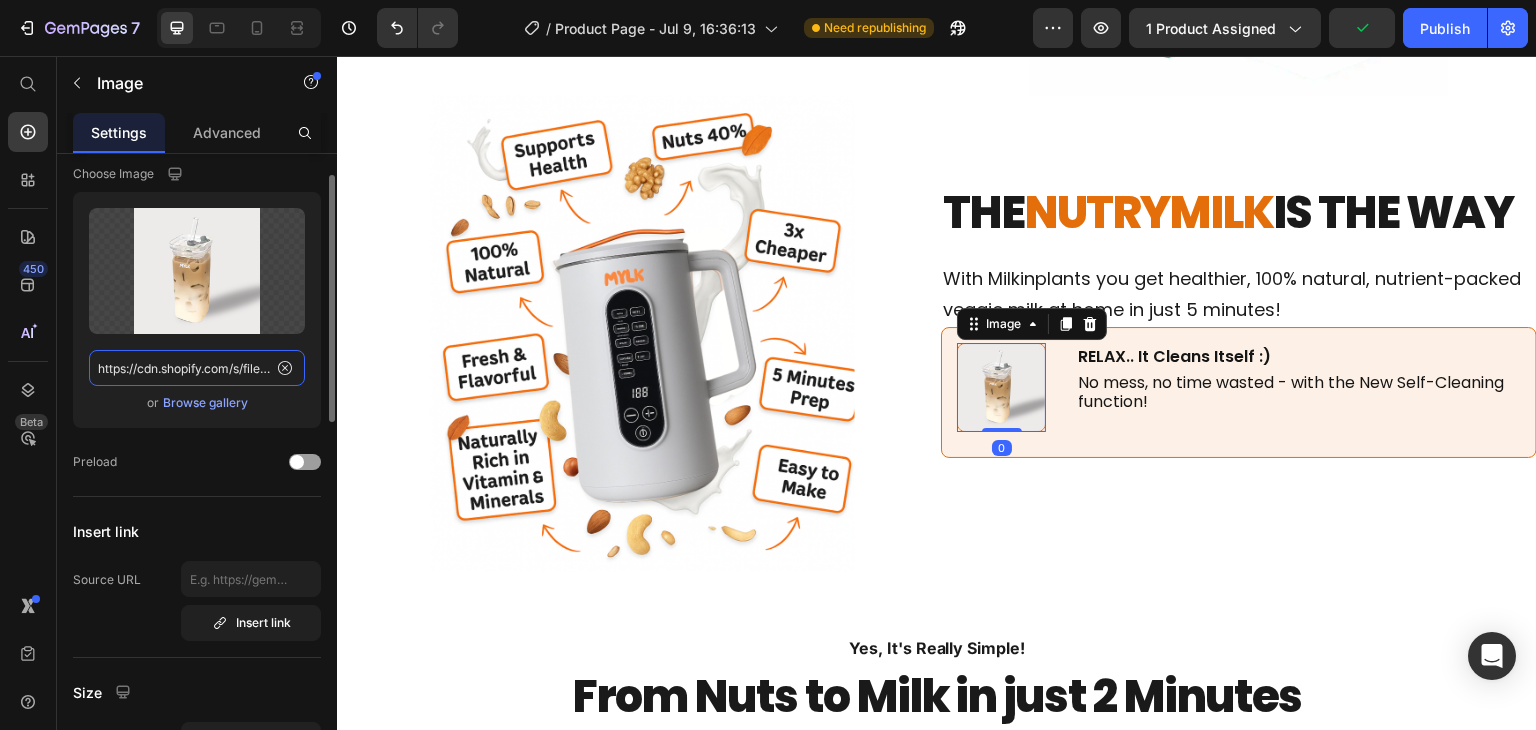click on "https://cdn.shopify.com/s/files/1/0964/4533/3842/files/1.png?v=1750664768" 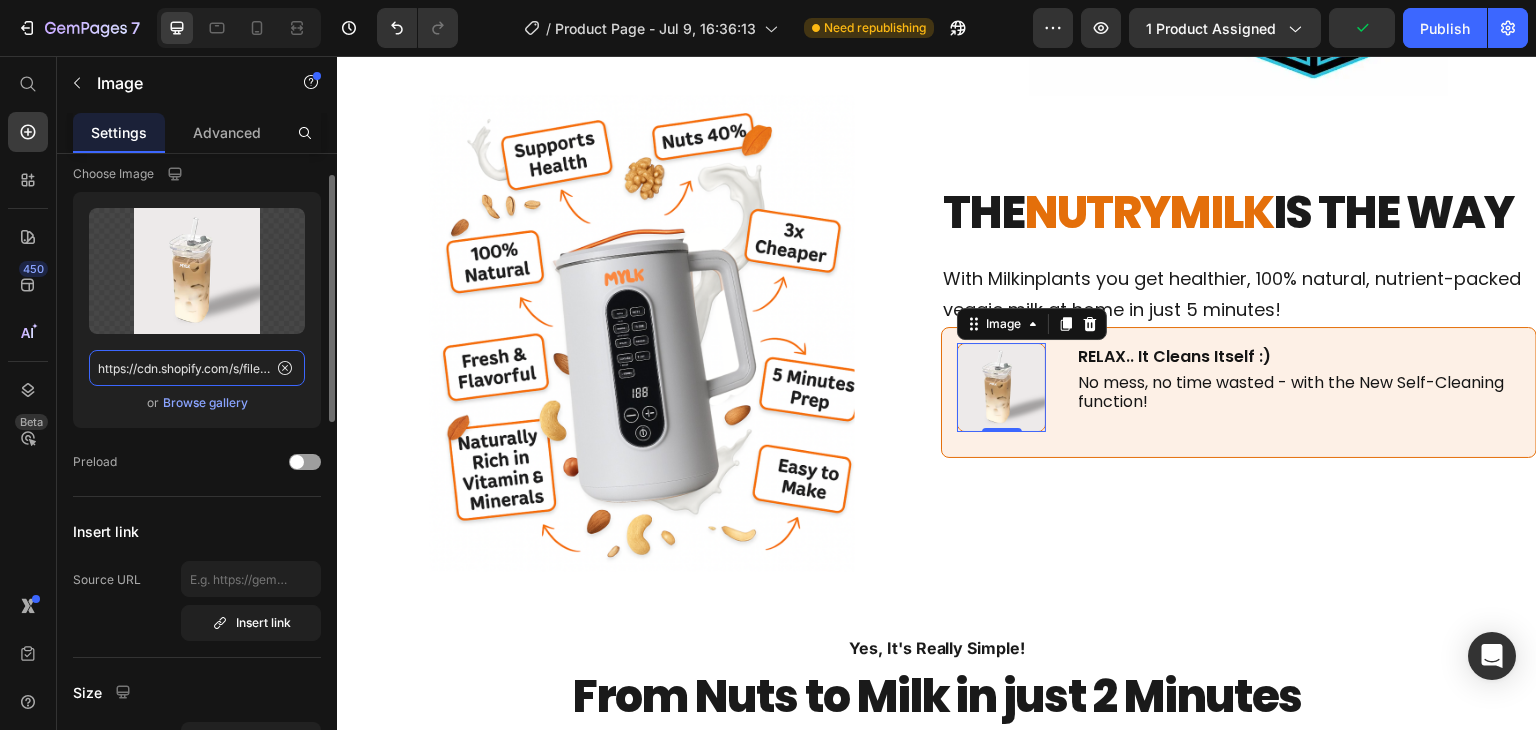 paste on "876/7786/2174/files/sponge.png?v=1729105283&width=1440" 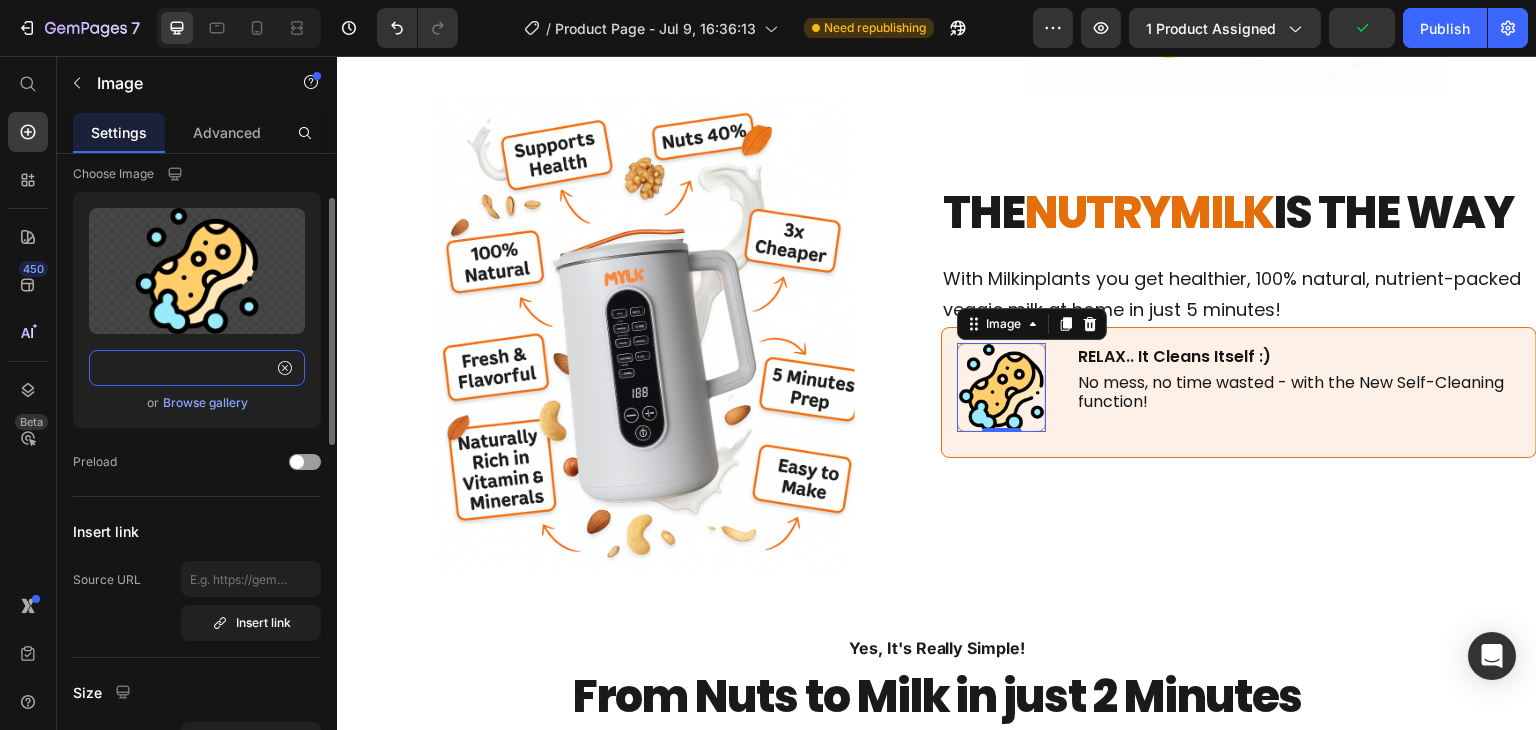 scroll, scrollTop: 452, scrollLeft: 0, axis: vertical 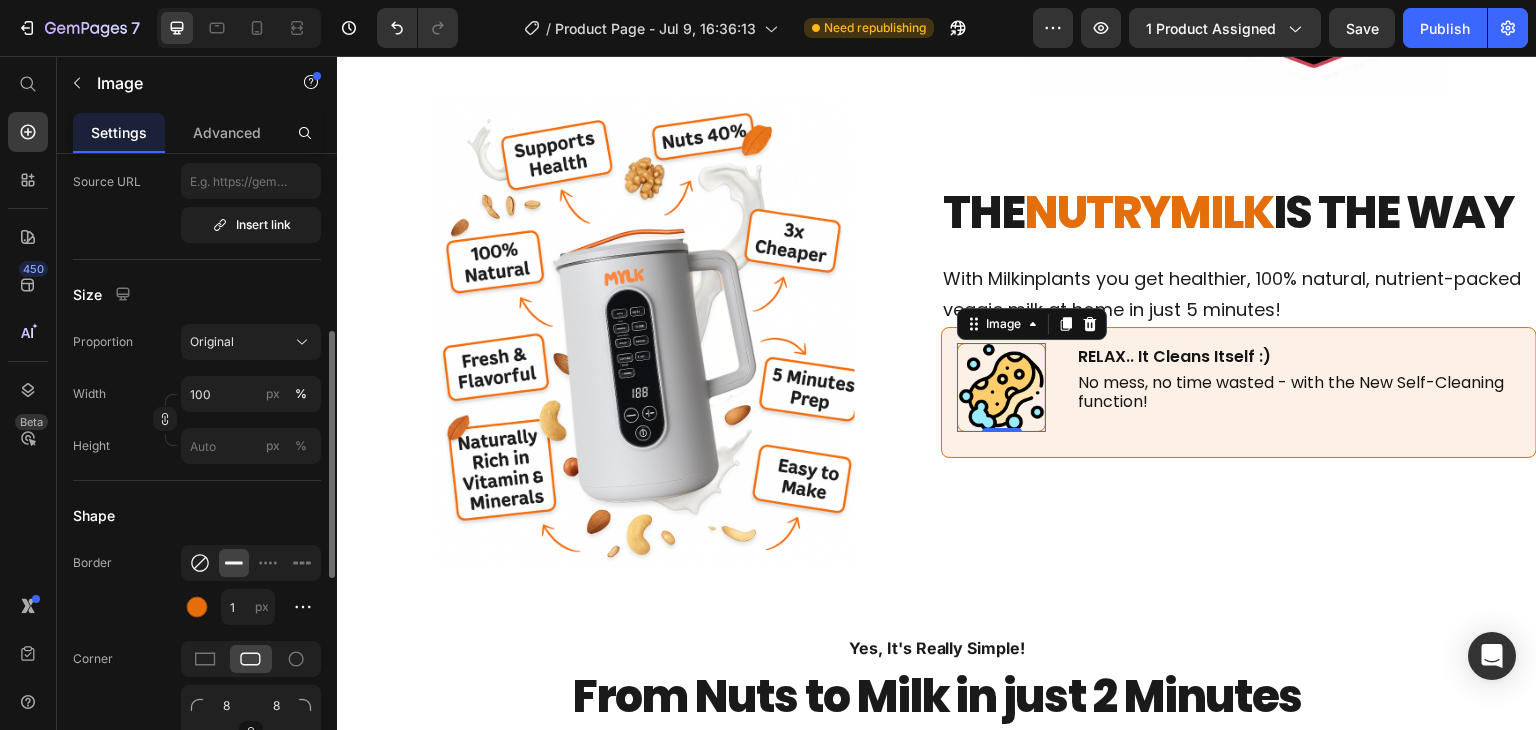 type on "https://cdn.shopify.com/s/files/1/0876/7786/2174/files/sponge.png?v=1729105283&width=1440" 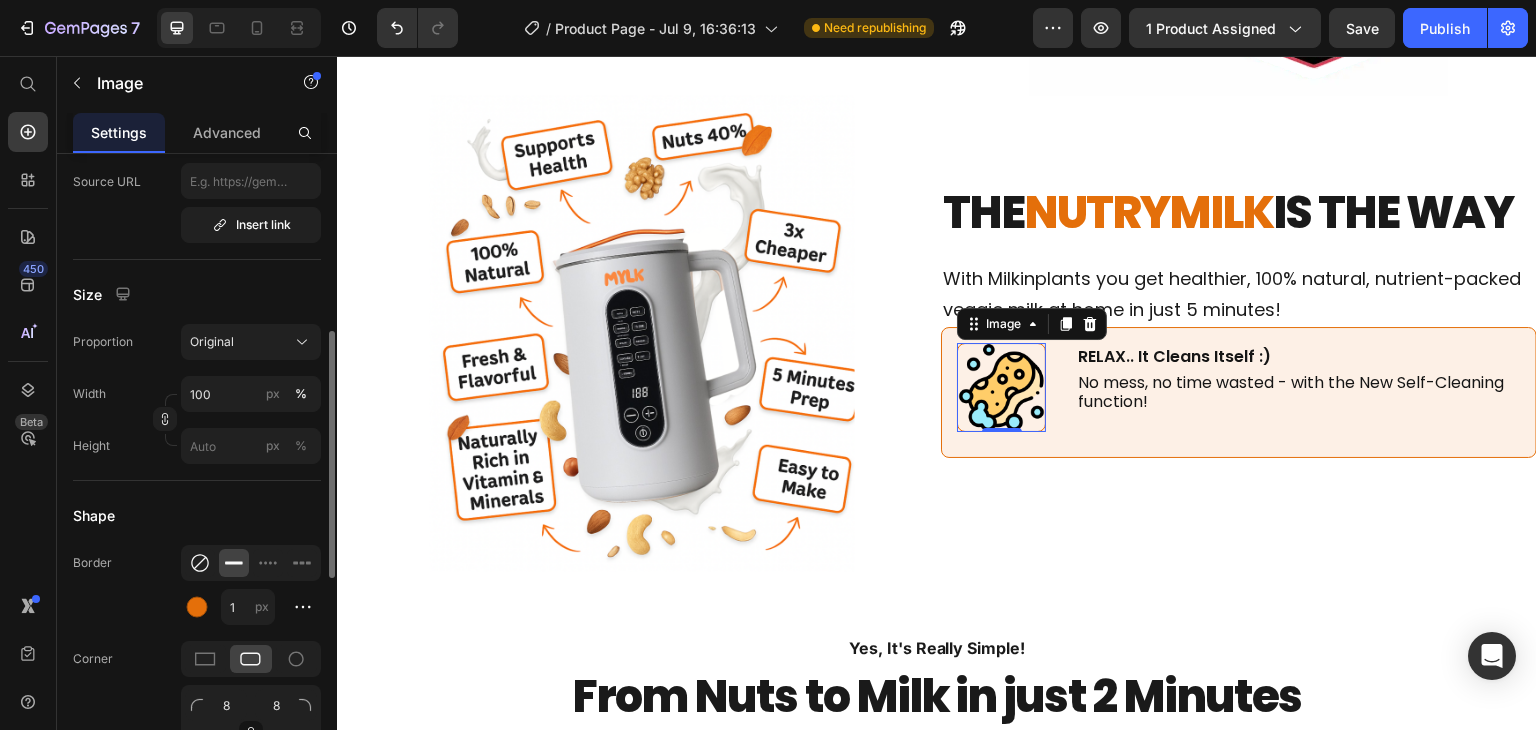 click 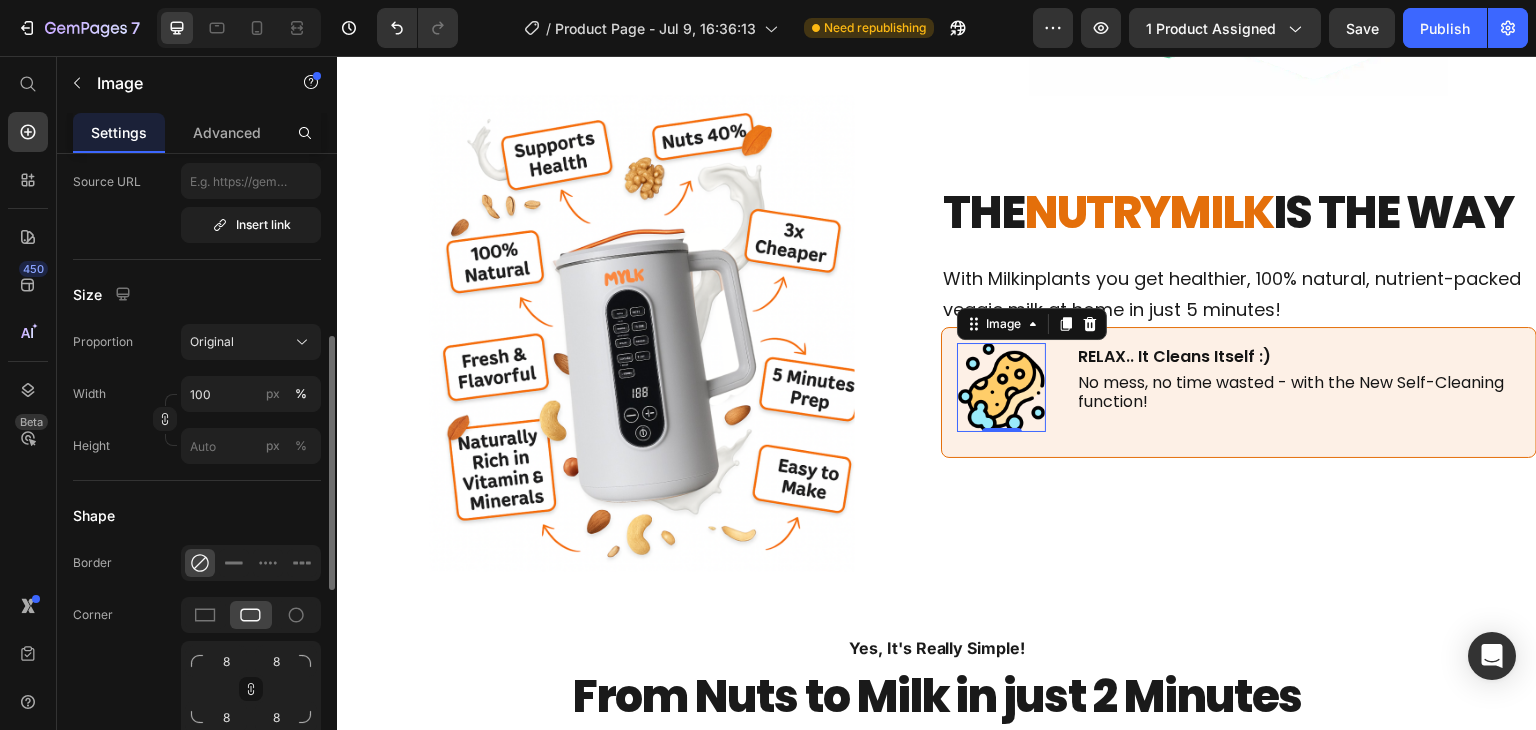 scroll, scrollTop: 0, scrollLeft: 0, axis: both 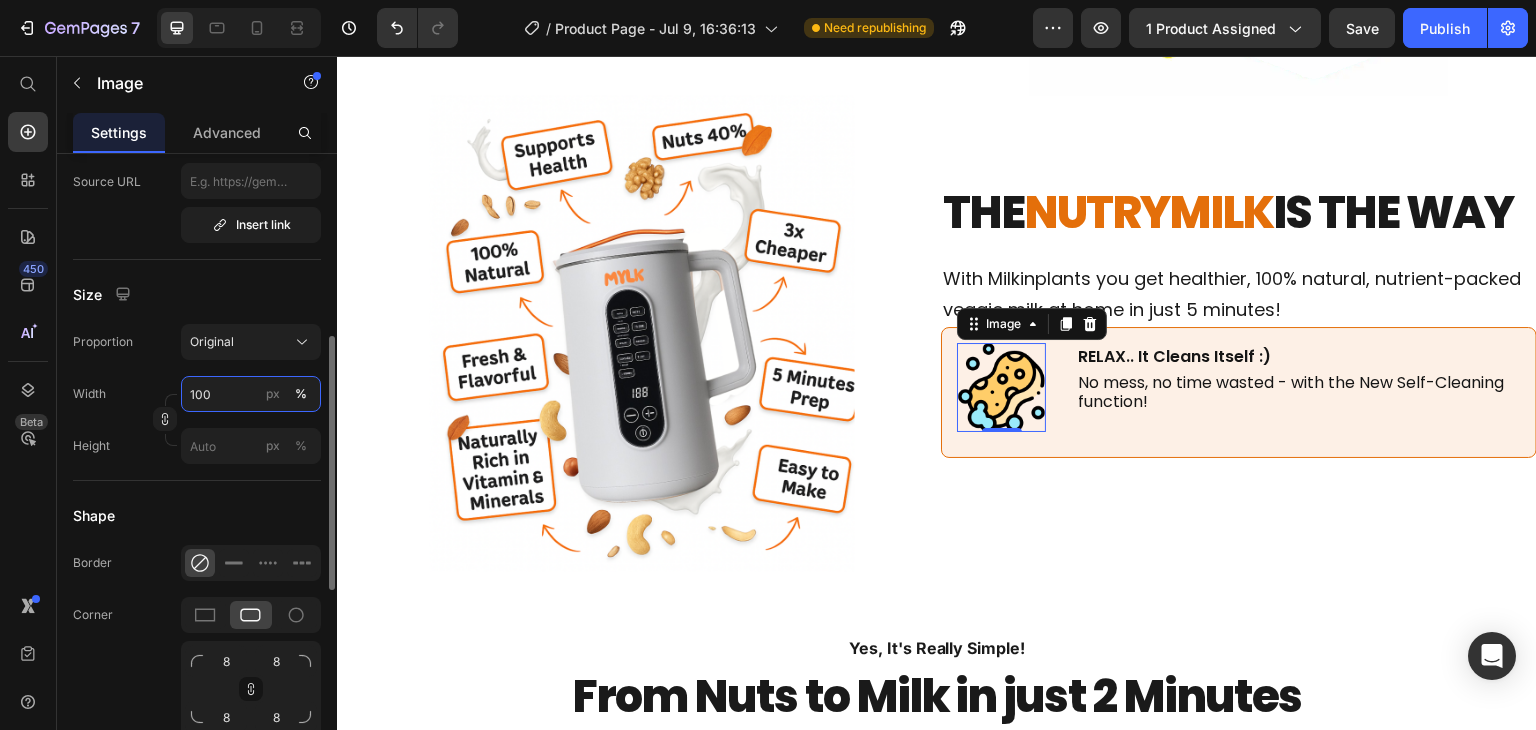 click on "100" at bounding box center (251, 394) 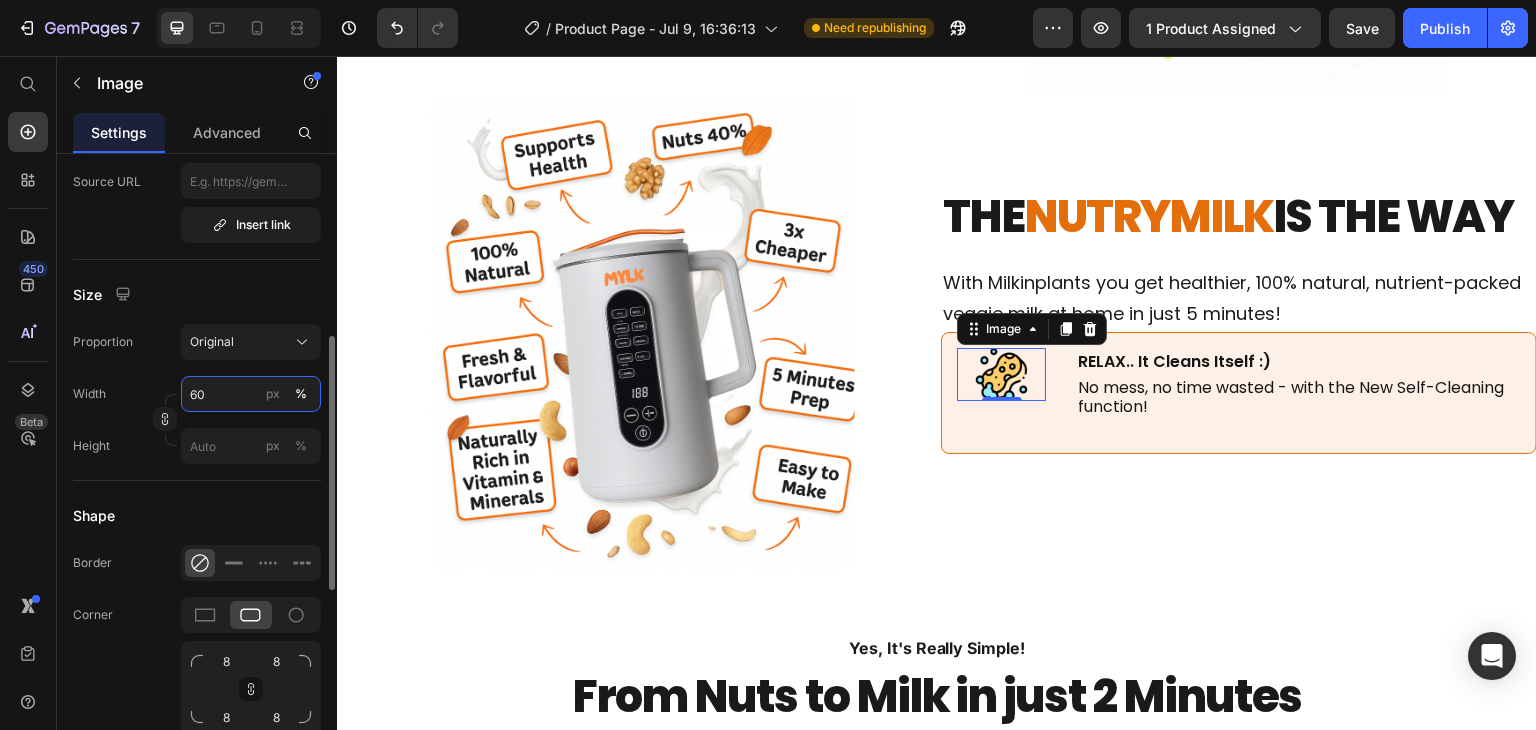type on "6" 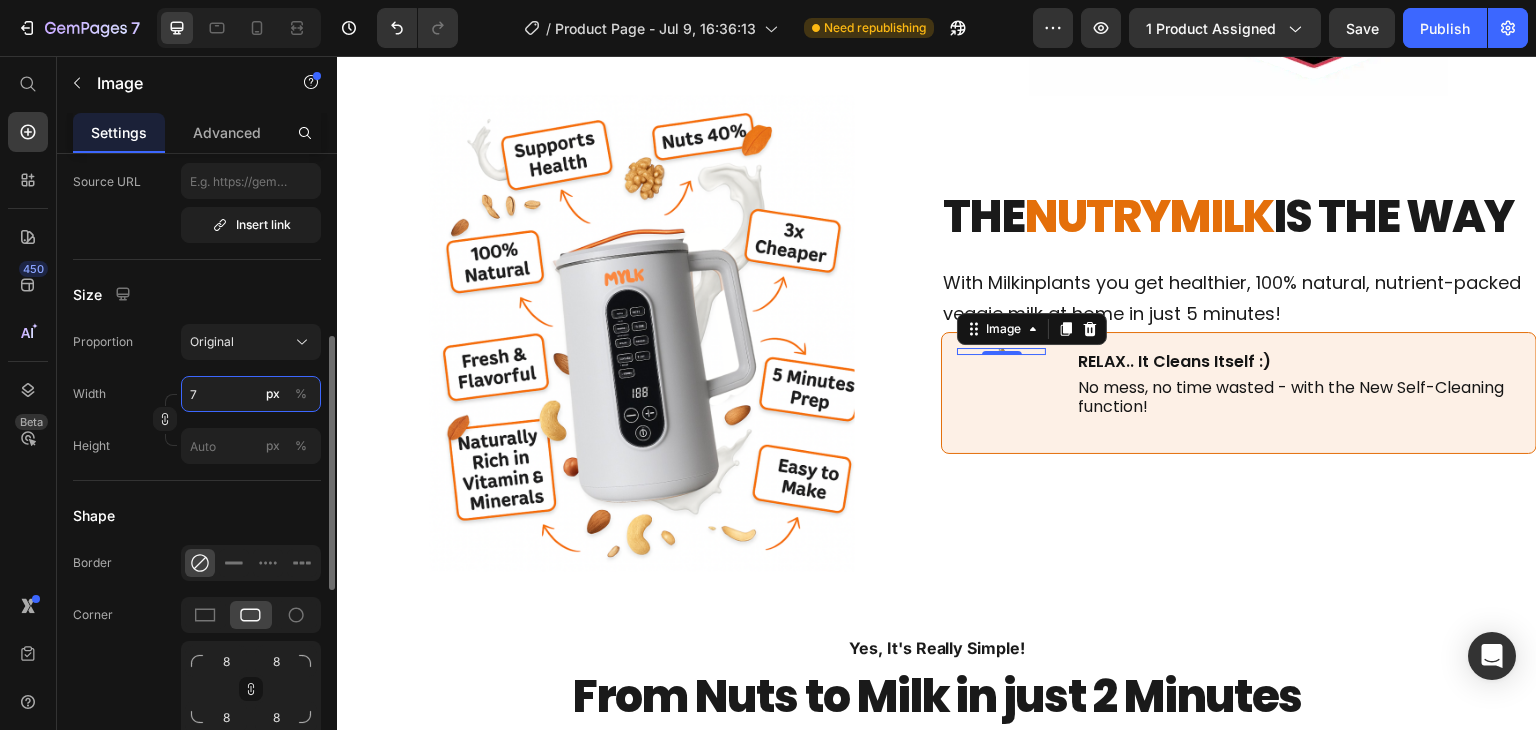 type on "70" 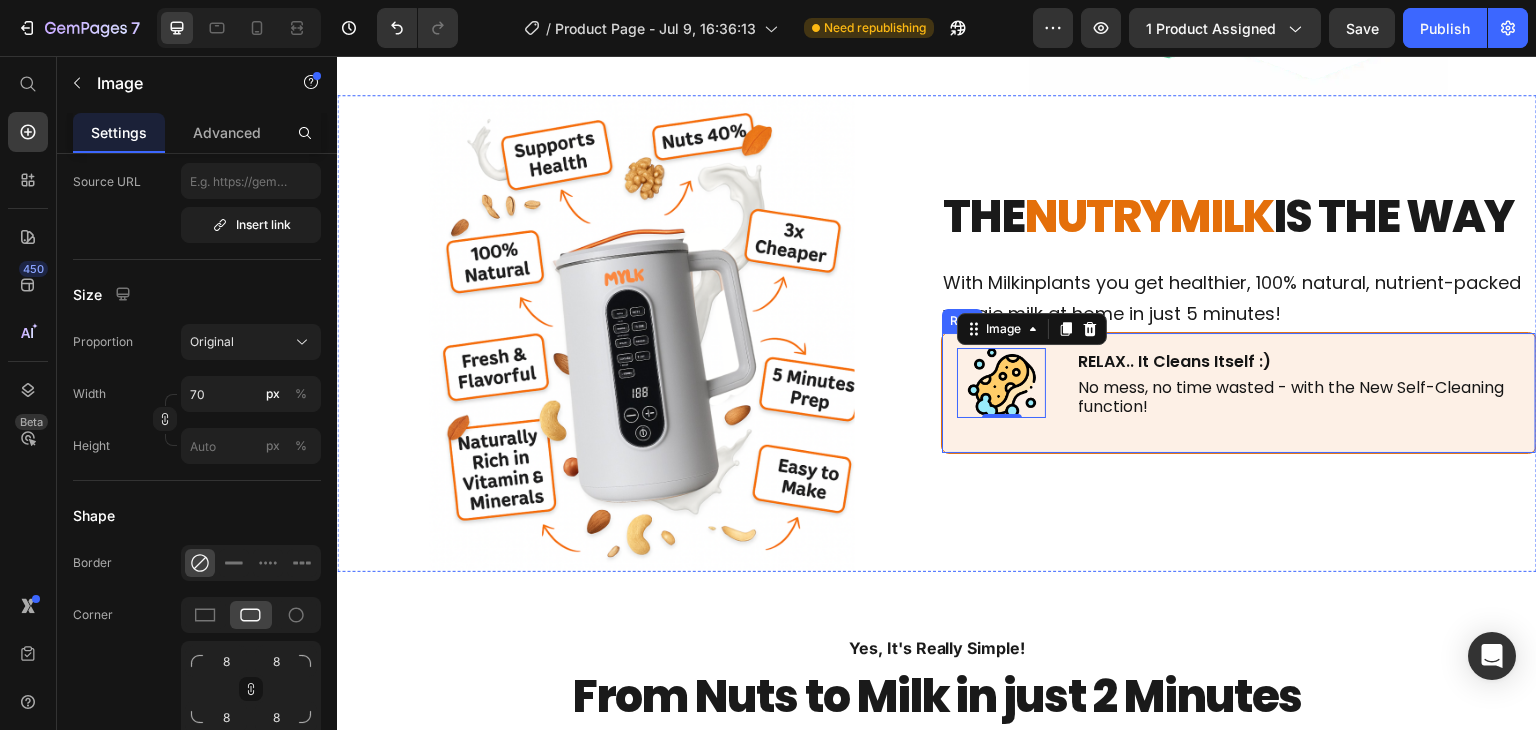 click on "Image   0 RELAX.. It Cleans Itself :) Text Block No mess, no time wasted - with the New Self-Cleaning function! Text Block Row" at bounding box center [1239, 393] 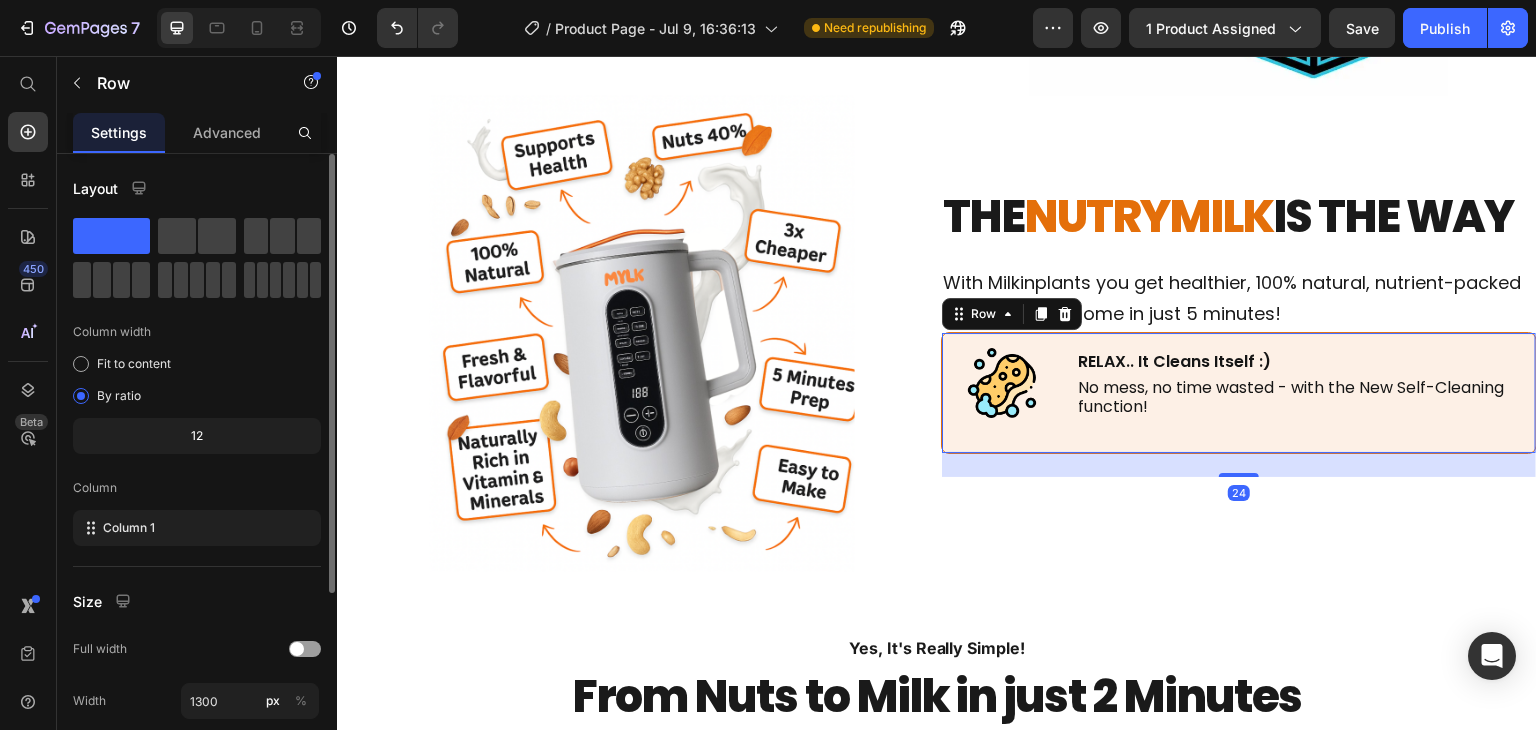 scroll, scrollTop: 277, scrollLeft: 0, axis: vertical 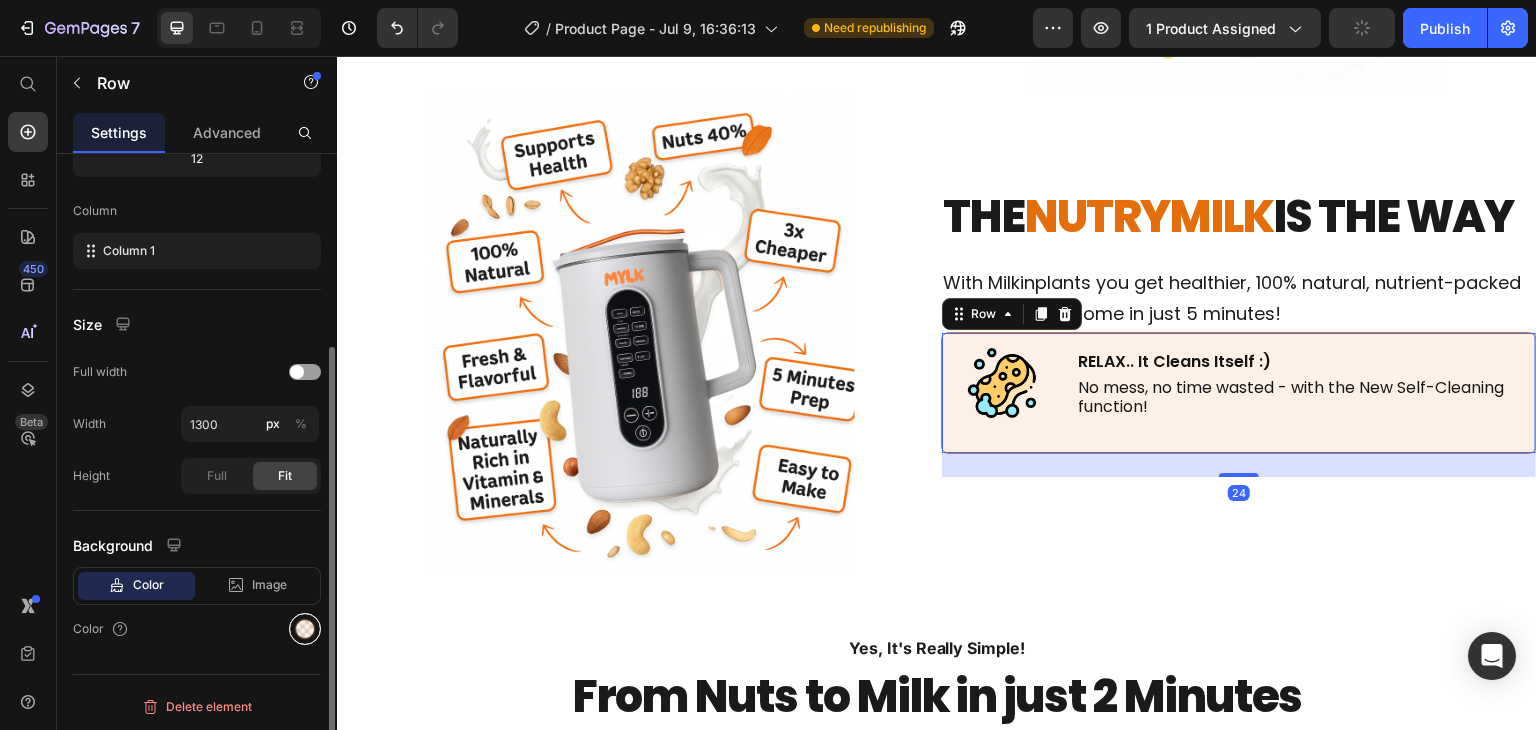 click at bounding box center (305, 629) 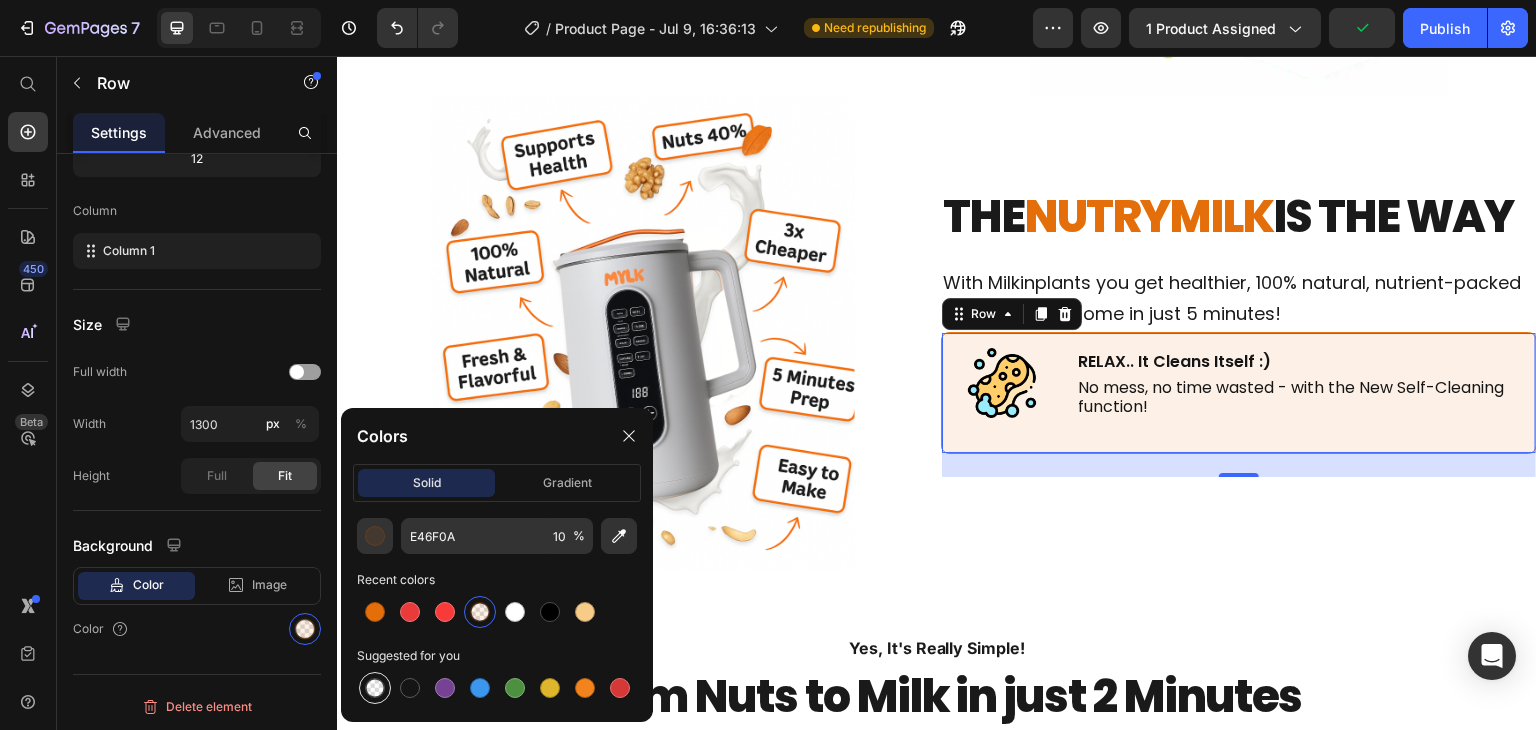 click at bounding box center (375, 688) 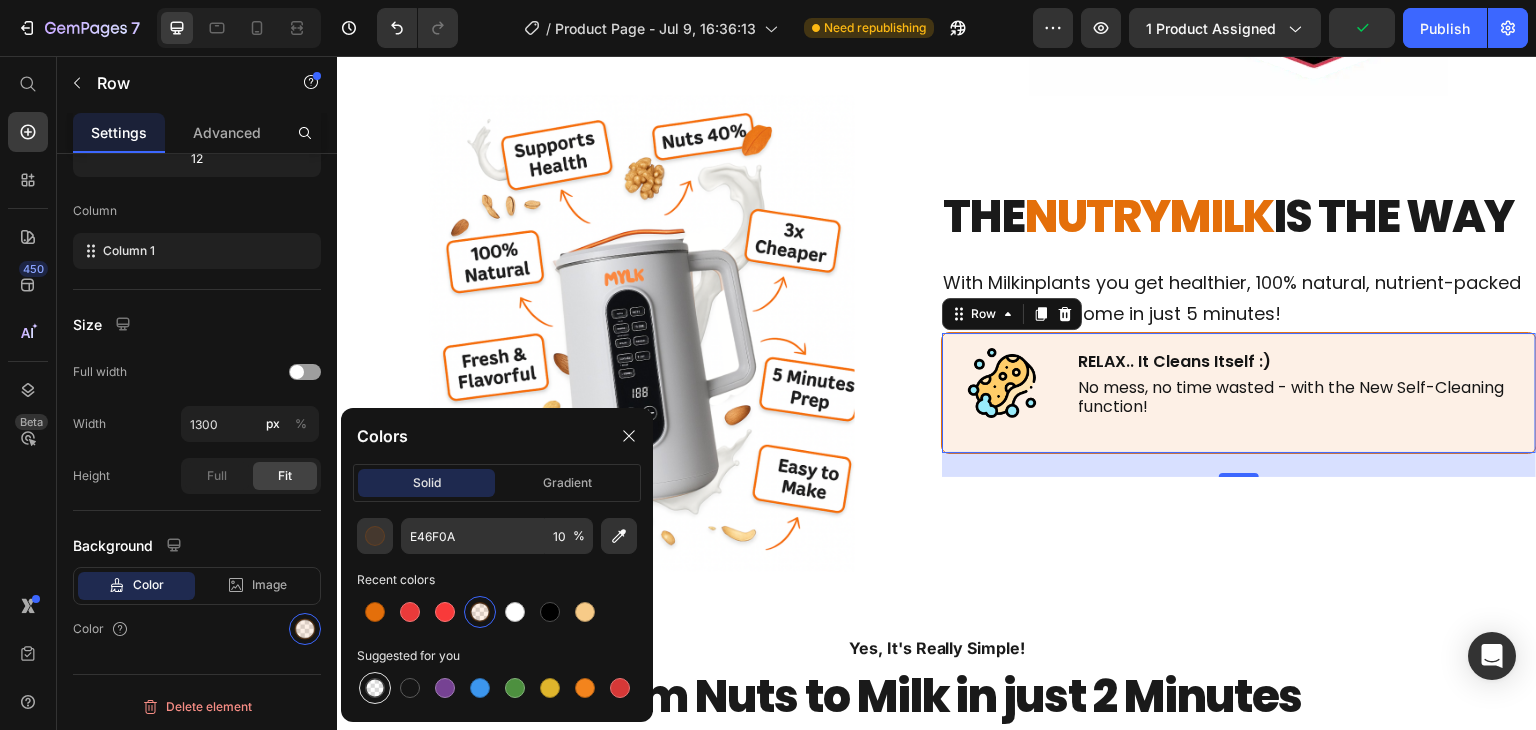 type on "000000" 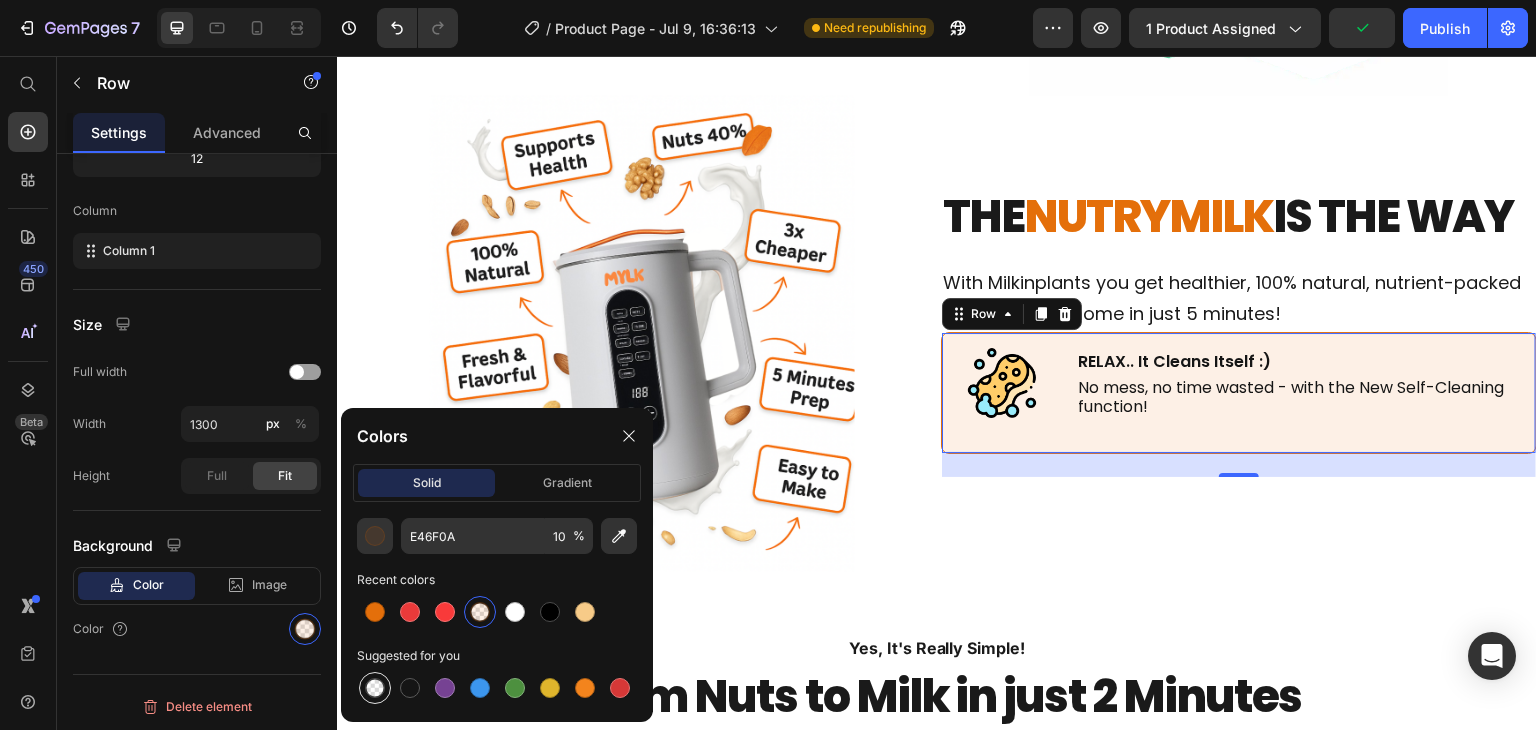 type on "0" 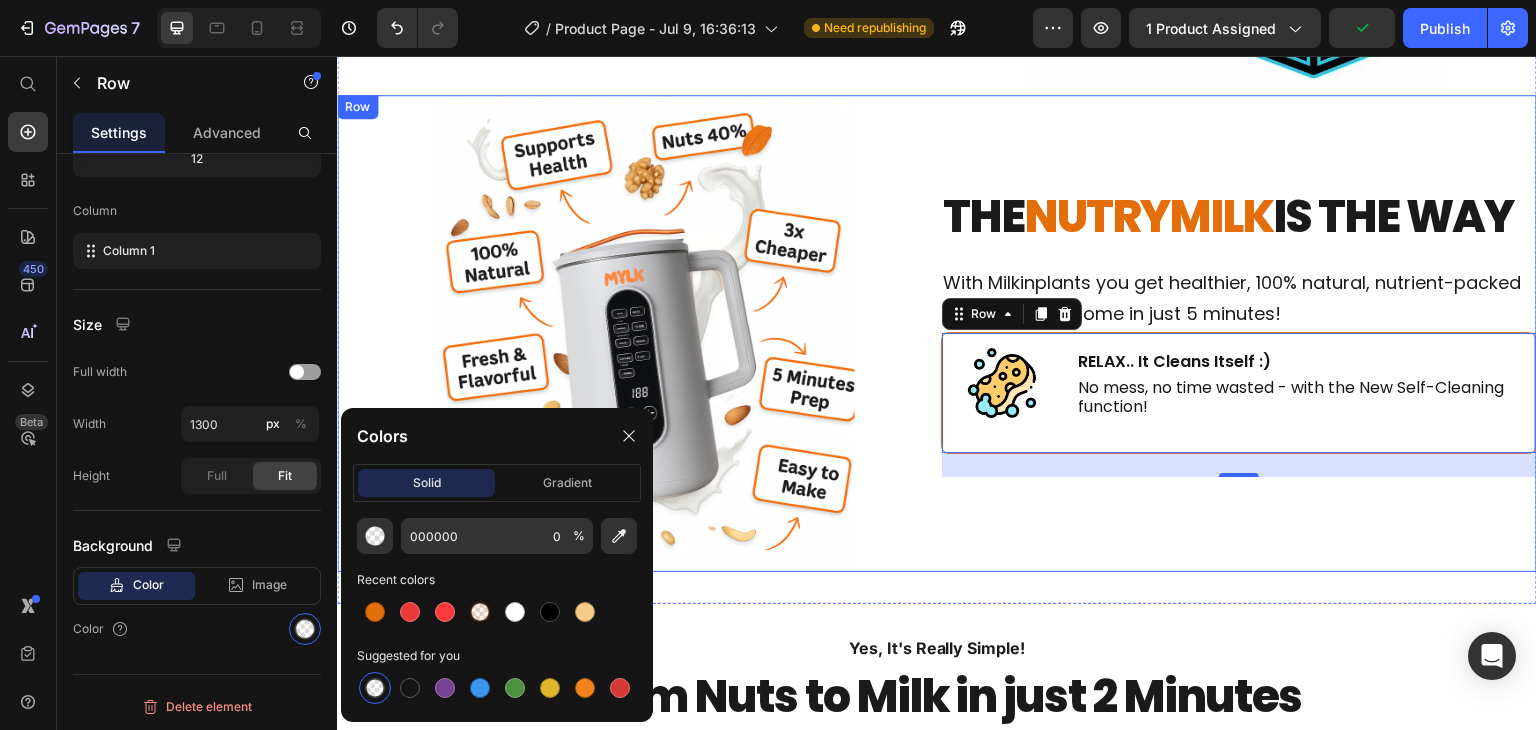 click on "THE  NUTRYMILK  IS THE WAY Heading With Milkinplants you get healthier, 100% natural, nutrient-packed veggie milk at home in just 5 minutes! Text Block Image RELAX.. It Cleans Itself :) Text Block No mess, no time wasted - with the New Self-Cleaning function! Text Block Row Row   24 Image Row" at bounding box center [937, 333] 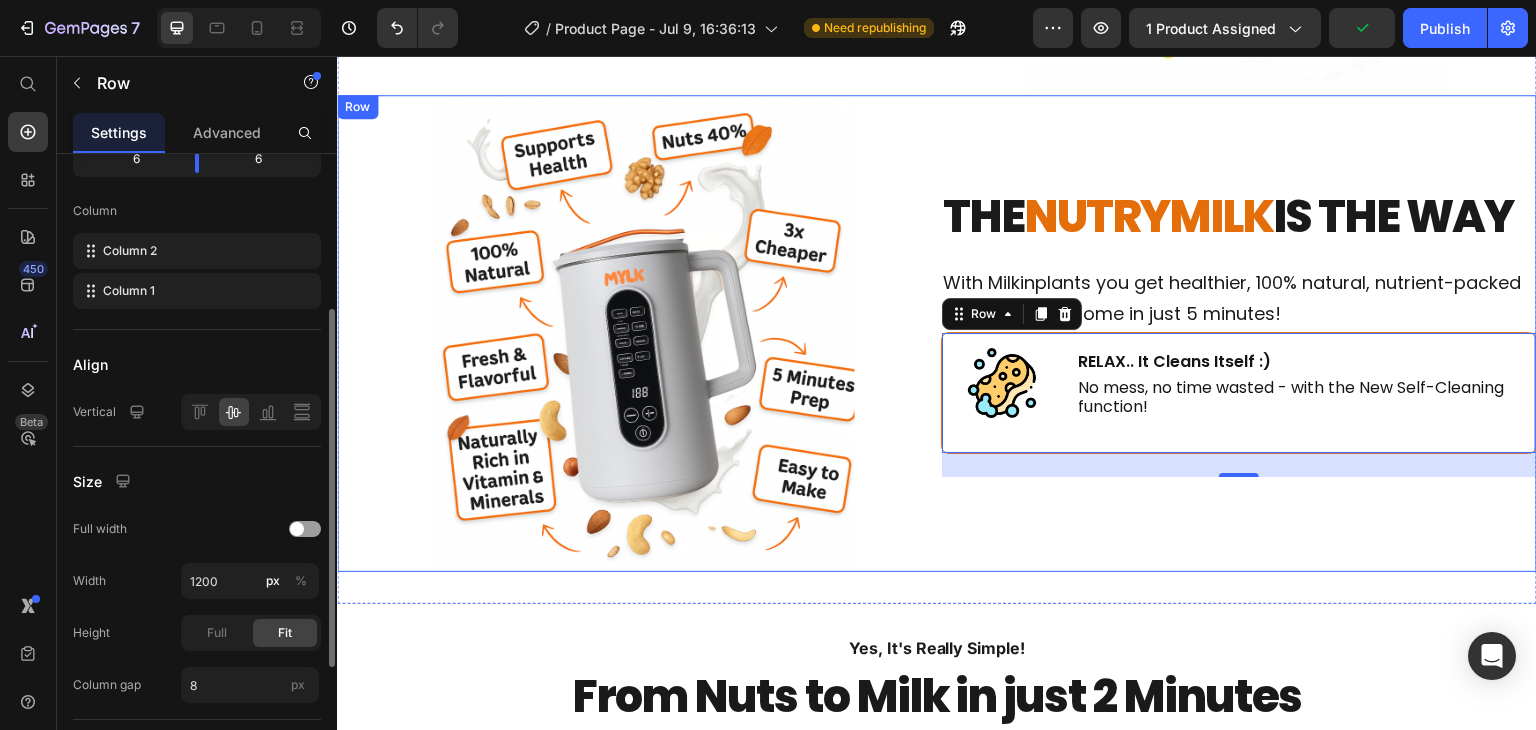 scroll, scrollTop: 276, scrollLeft: 0, axis: vertical 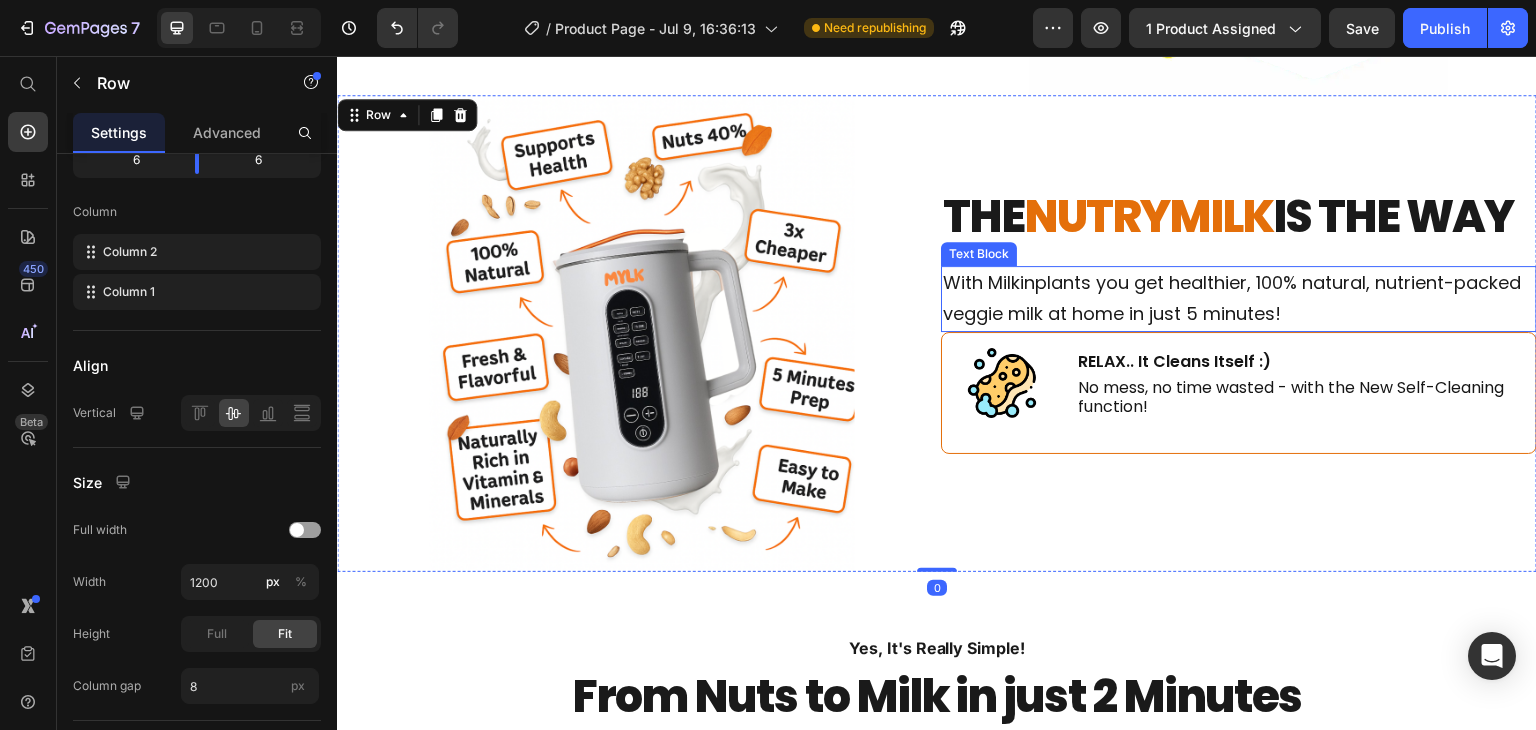 click on "With Milkinplants you get healthier, 100% natural, nutrient-packed veggie milk at home in just 5 minutes!" at bounding box center [1239, 298] 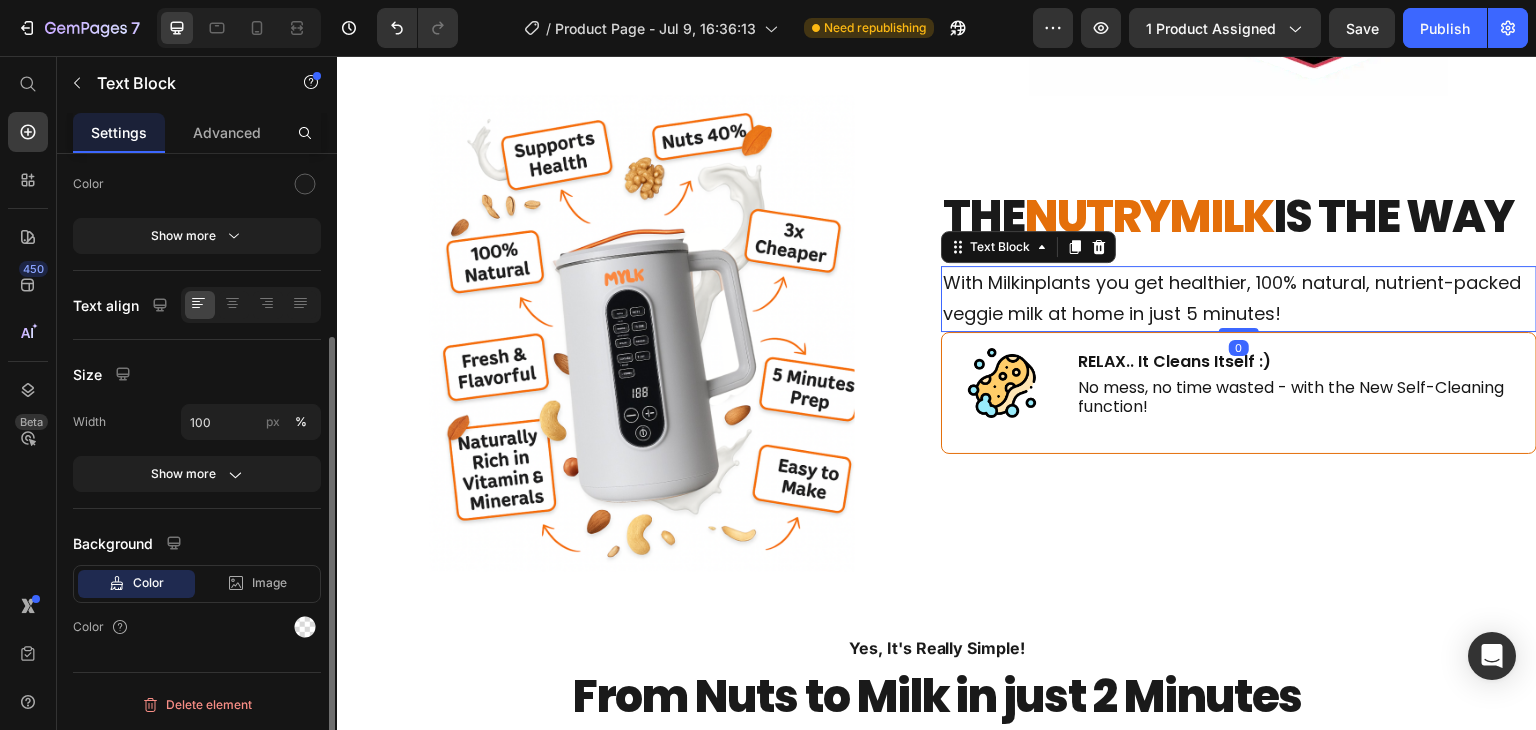 scroll, scrollTop: 0, scrollLeft: 0, axis: both 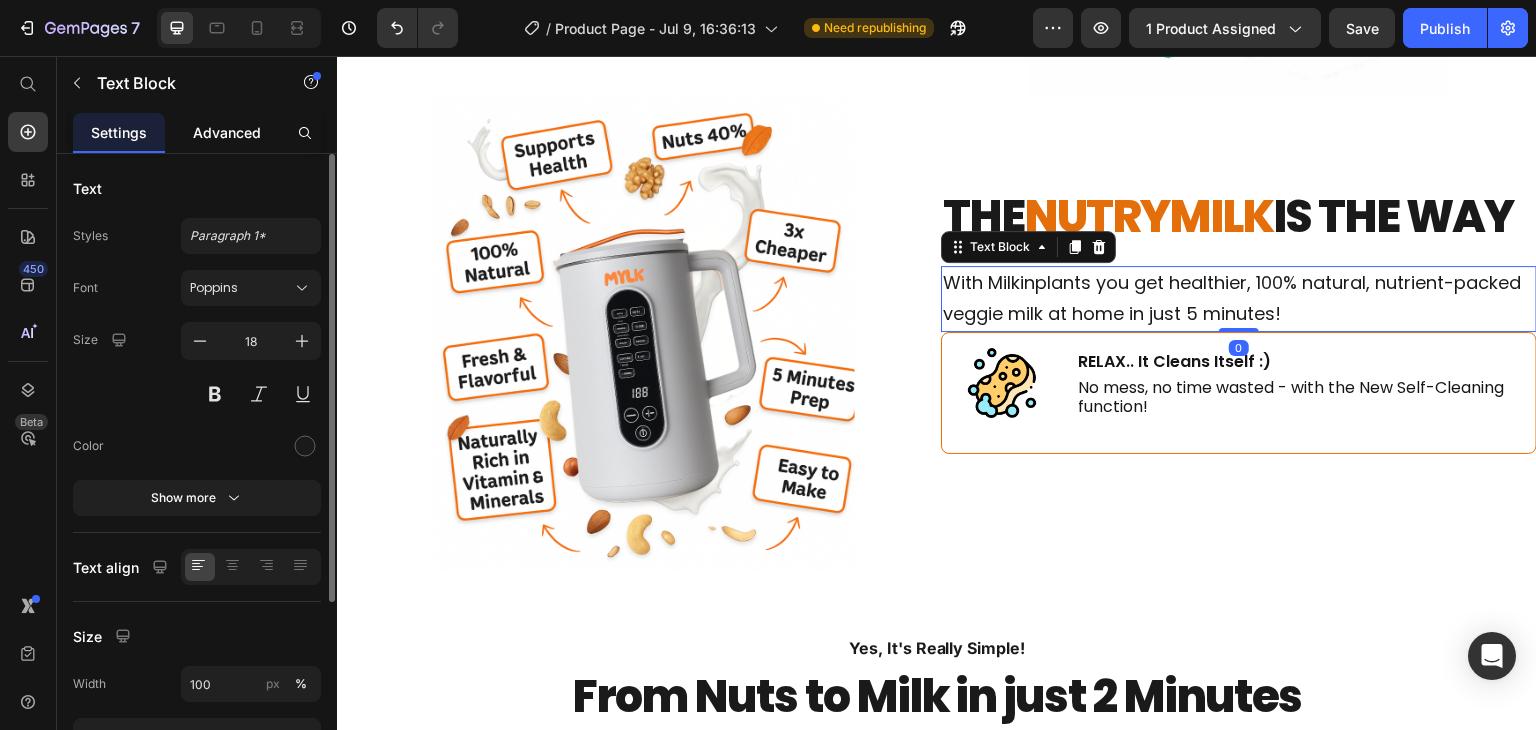 click on "Advanced" 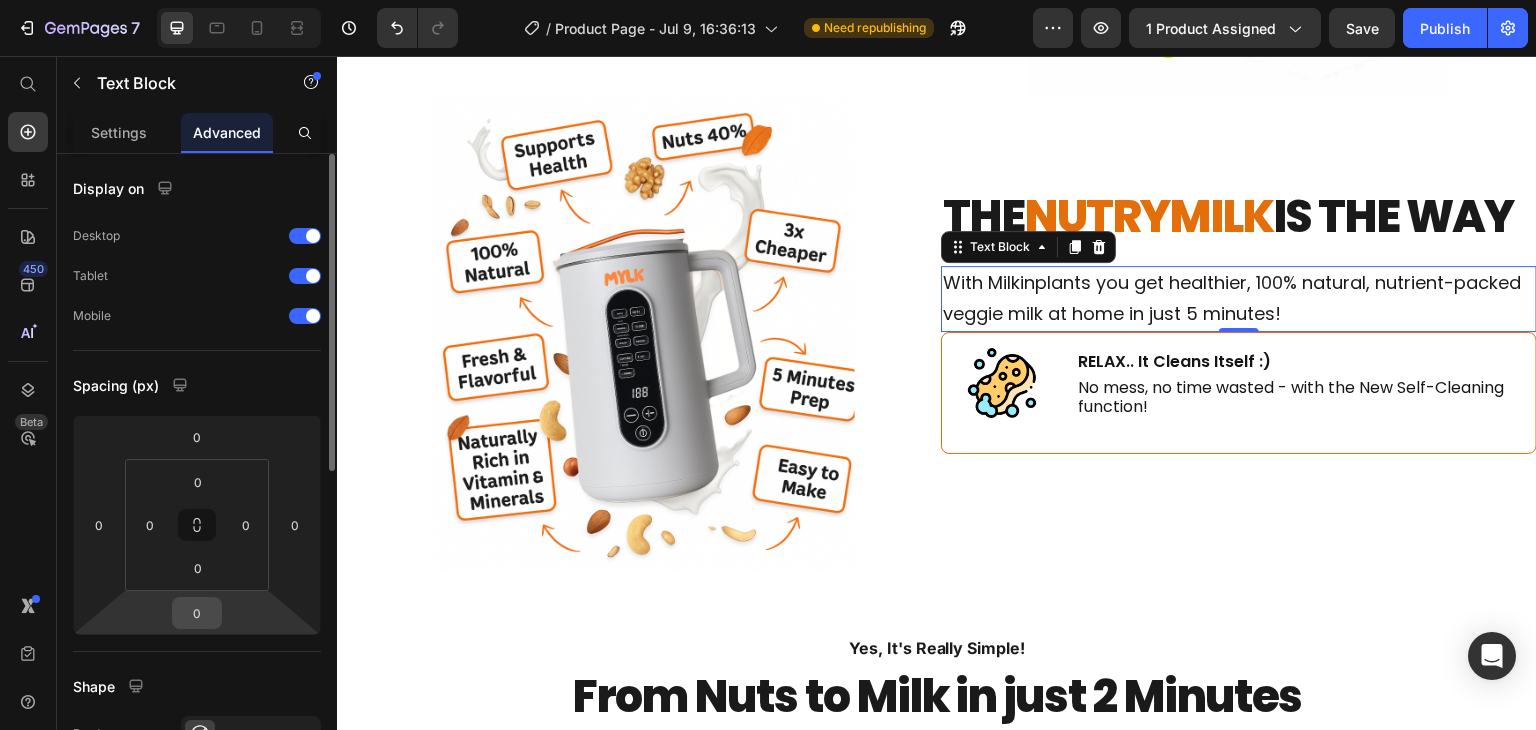click on "0" at bounding box center [197, 613] 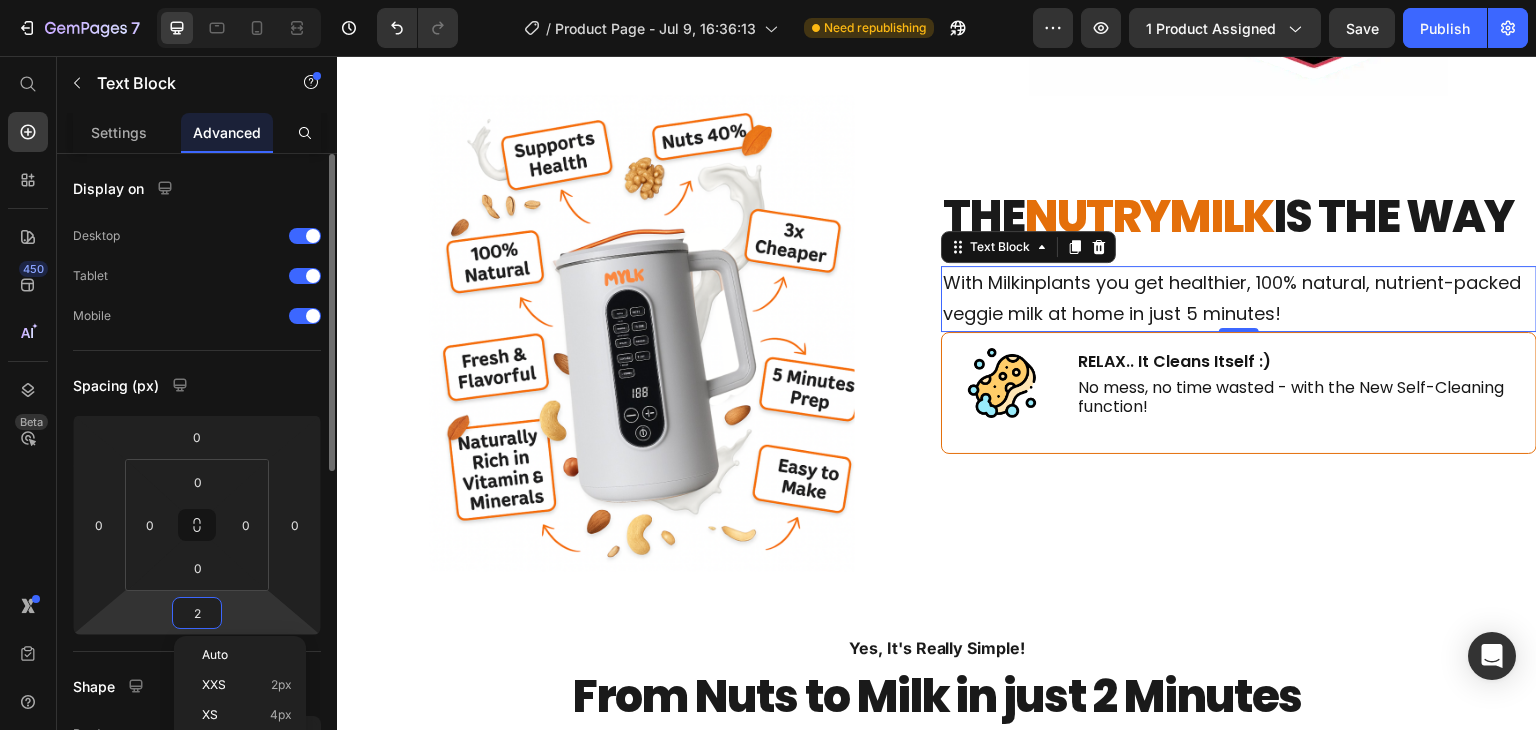 type on "20" 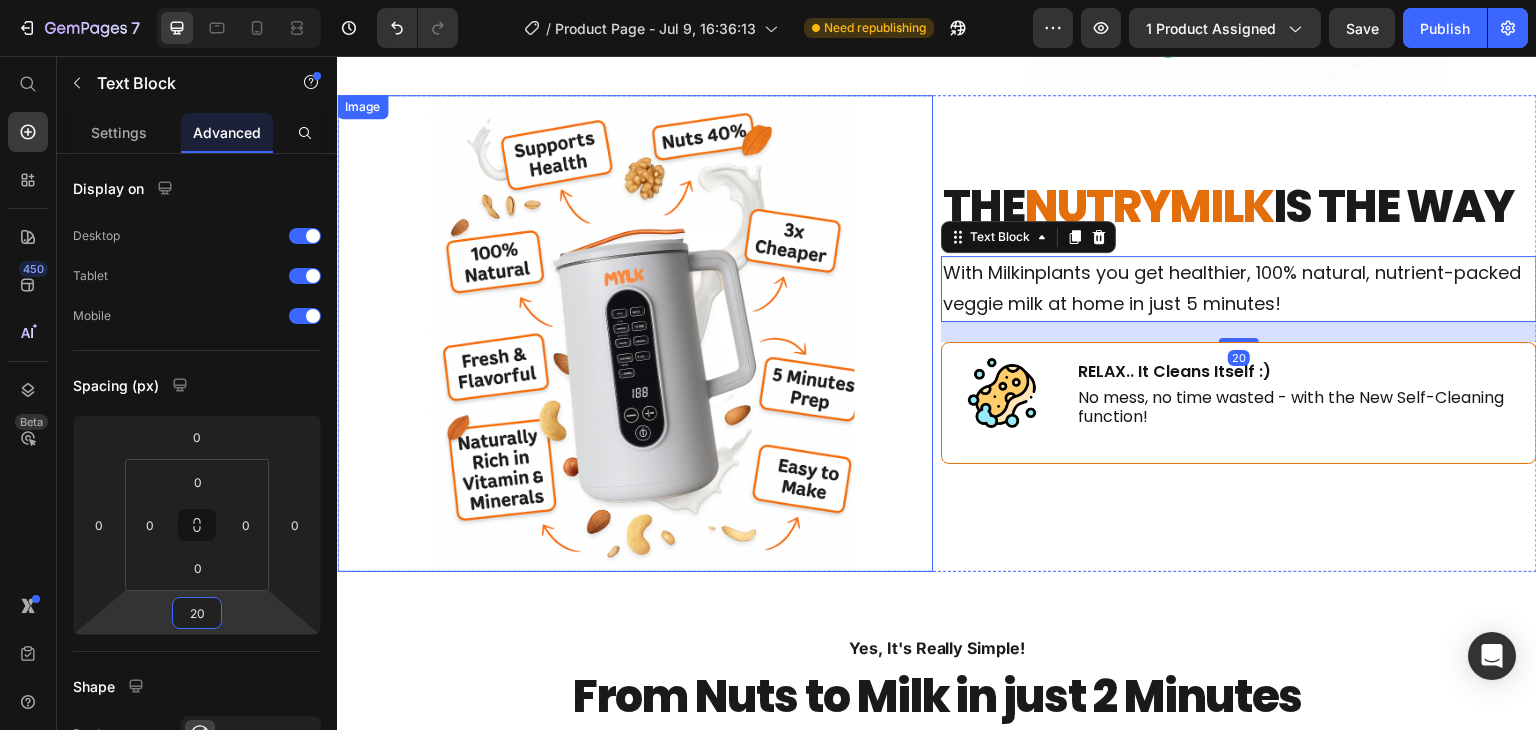 click at bounding box center (635, 333) 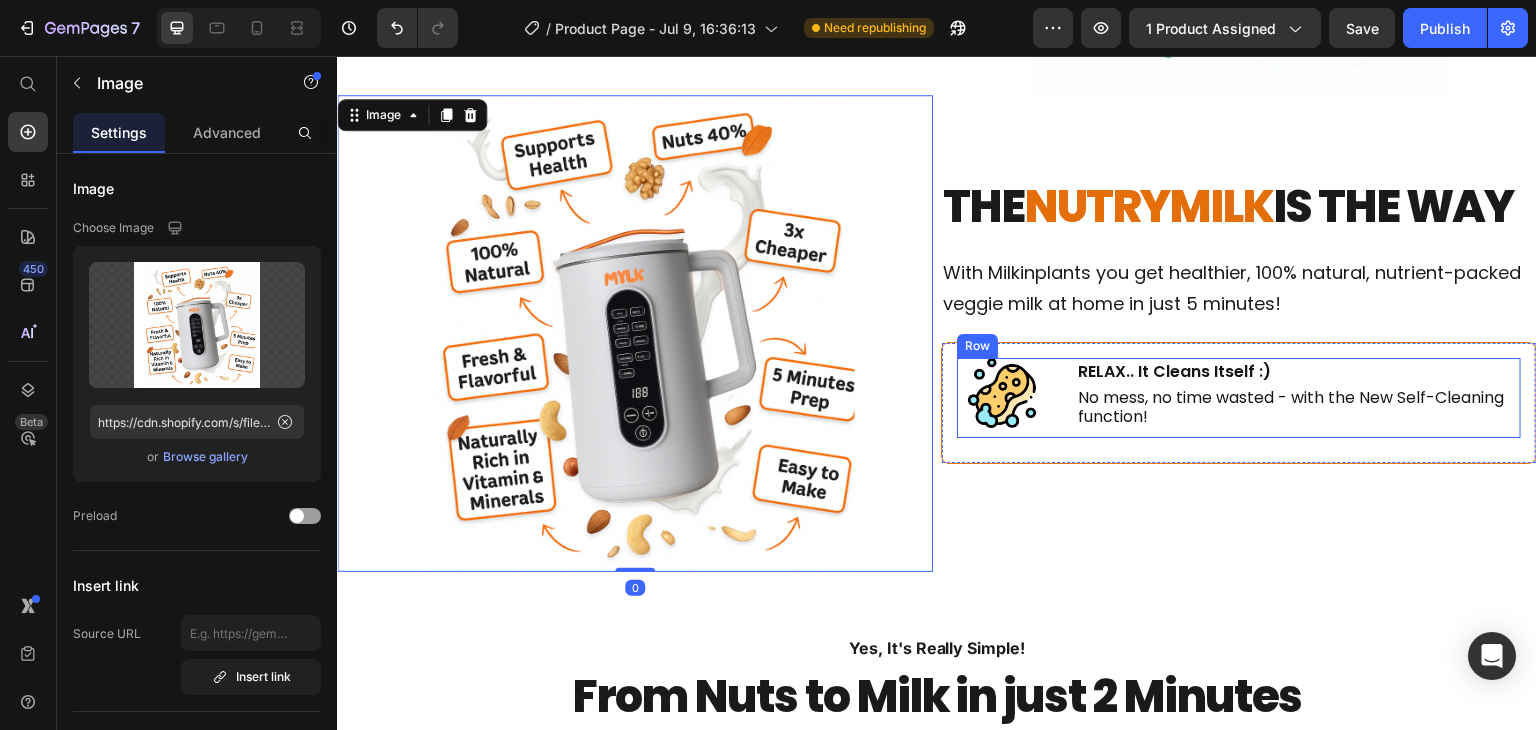 click on "Image RELAX.. It Cleans Itself :) Text Block No mess, no time wasted - with the New Self-Cleaning function! Text Block Row" at bounding box center [1239, 398] 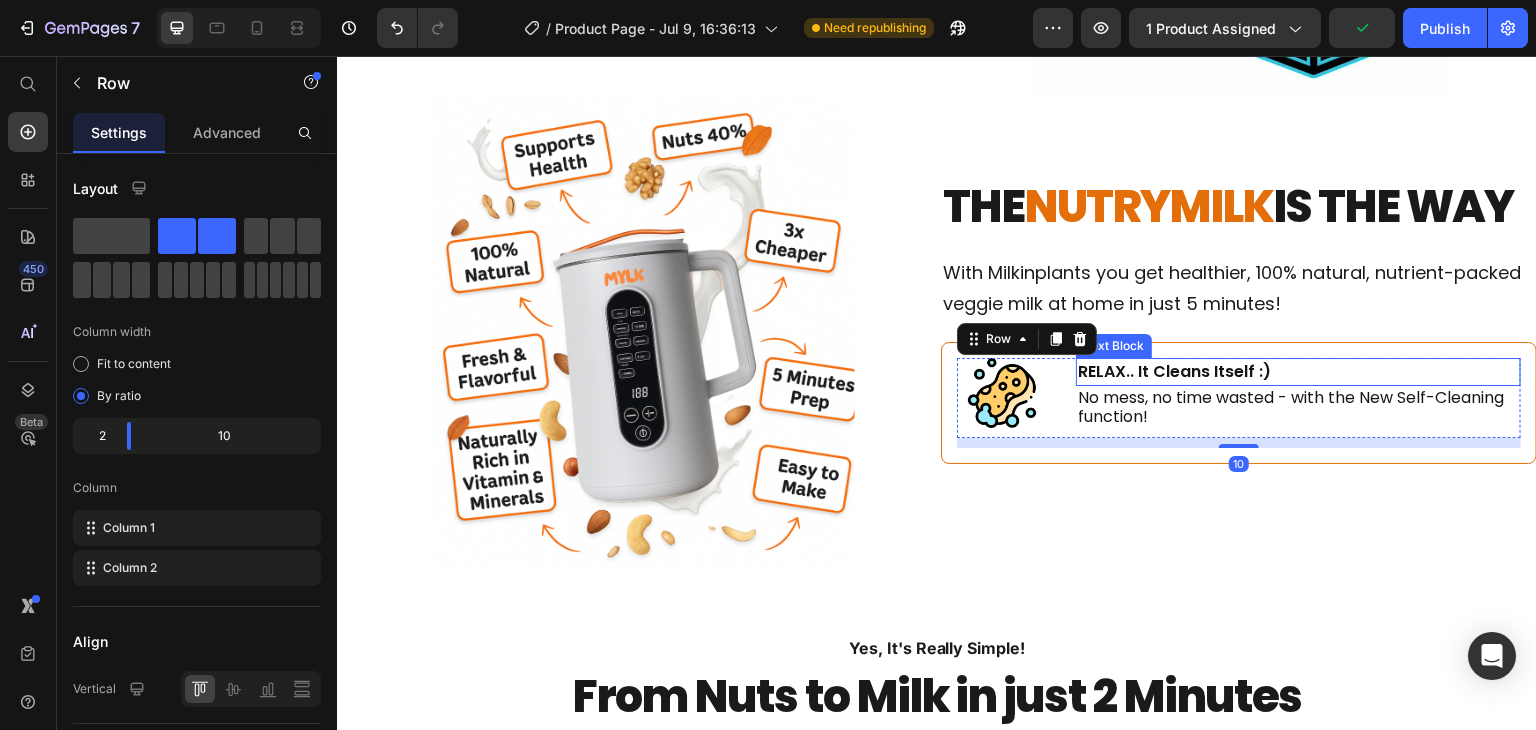 click on "RELAX.. It Cleans Itself :)" at bounding box center (1298, 372) 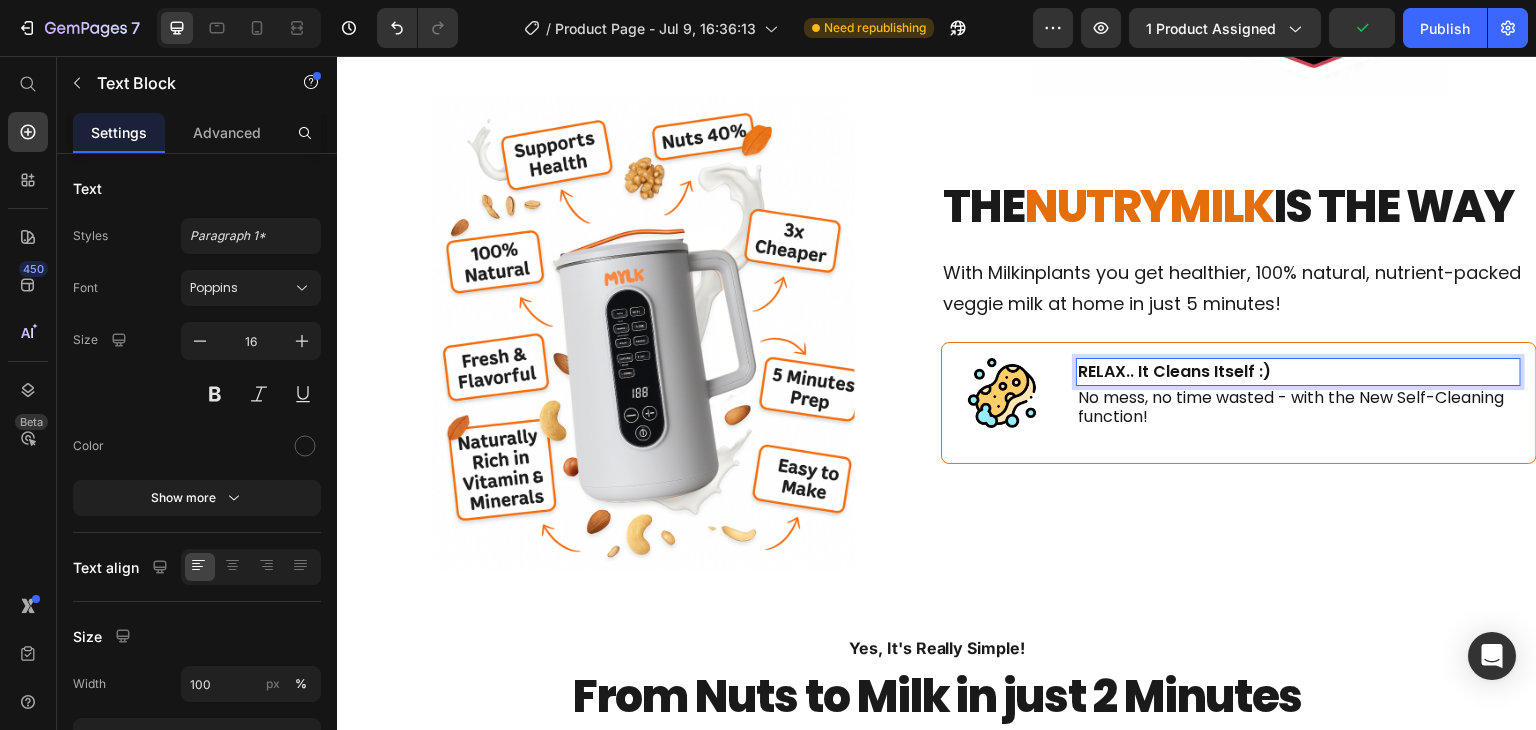 click on "RELAX.. It Cleans Itself :)" at bounding box center [1298, 372] 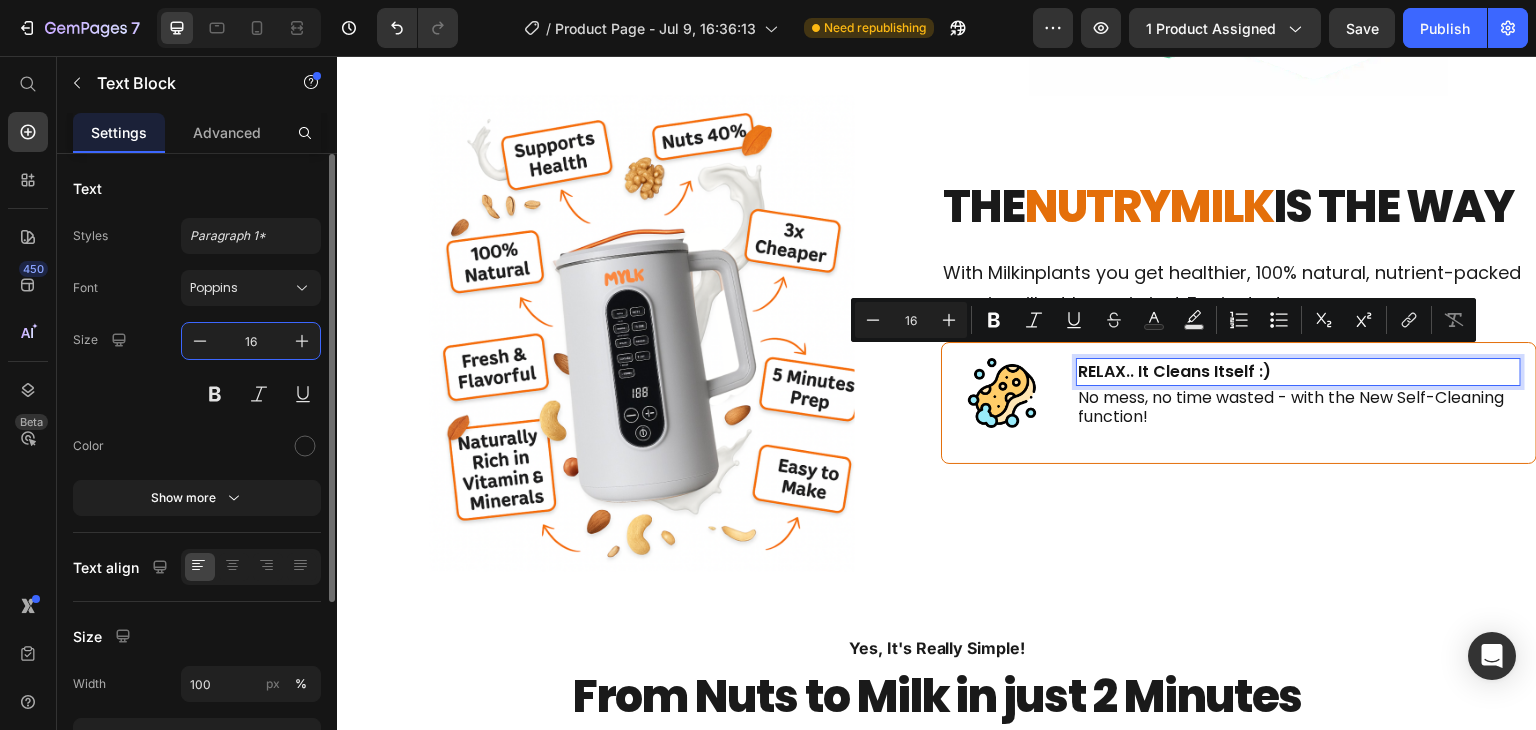click on "16" at bounding box center (251, 341) 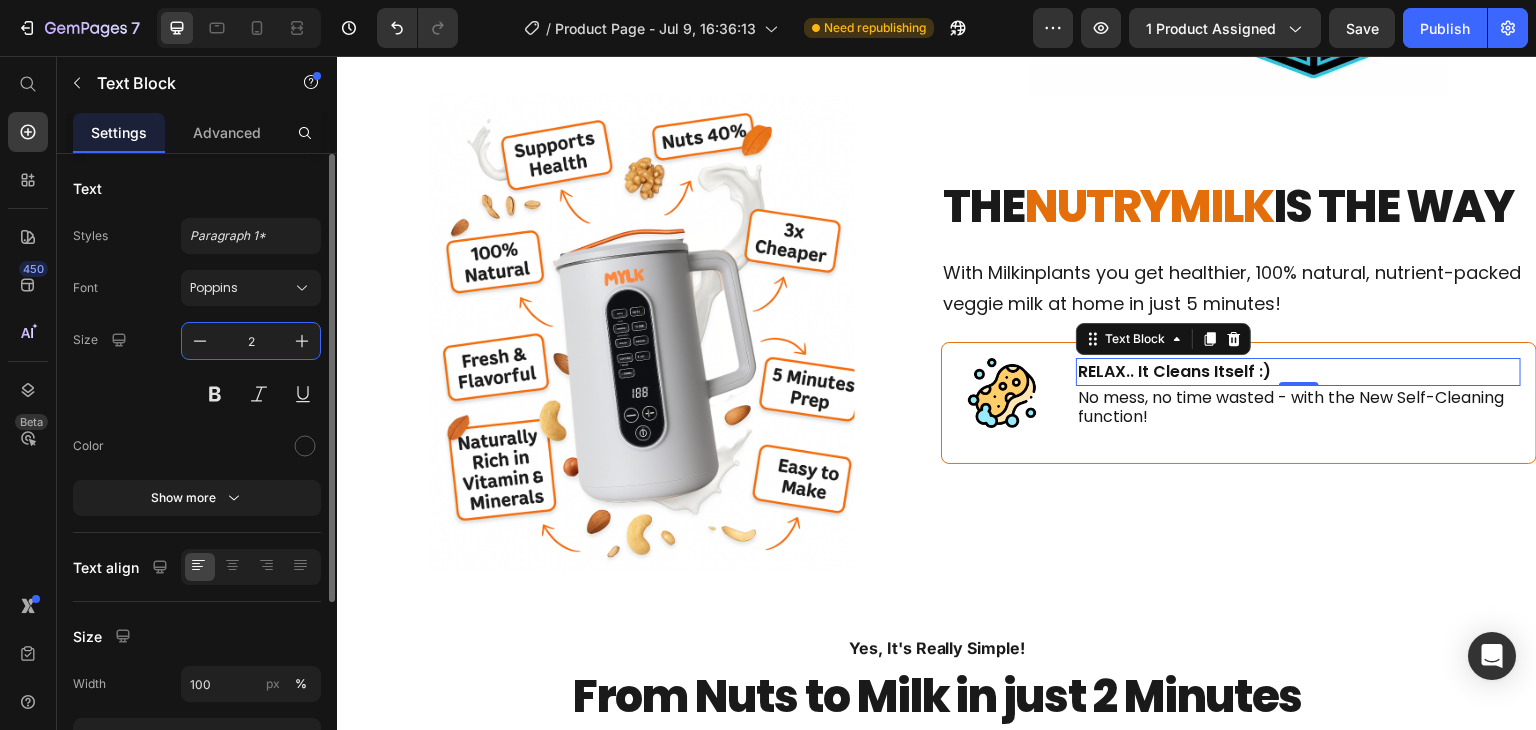 type on "25" 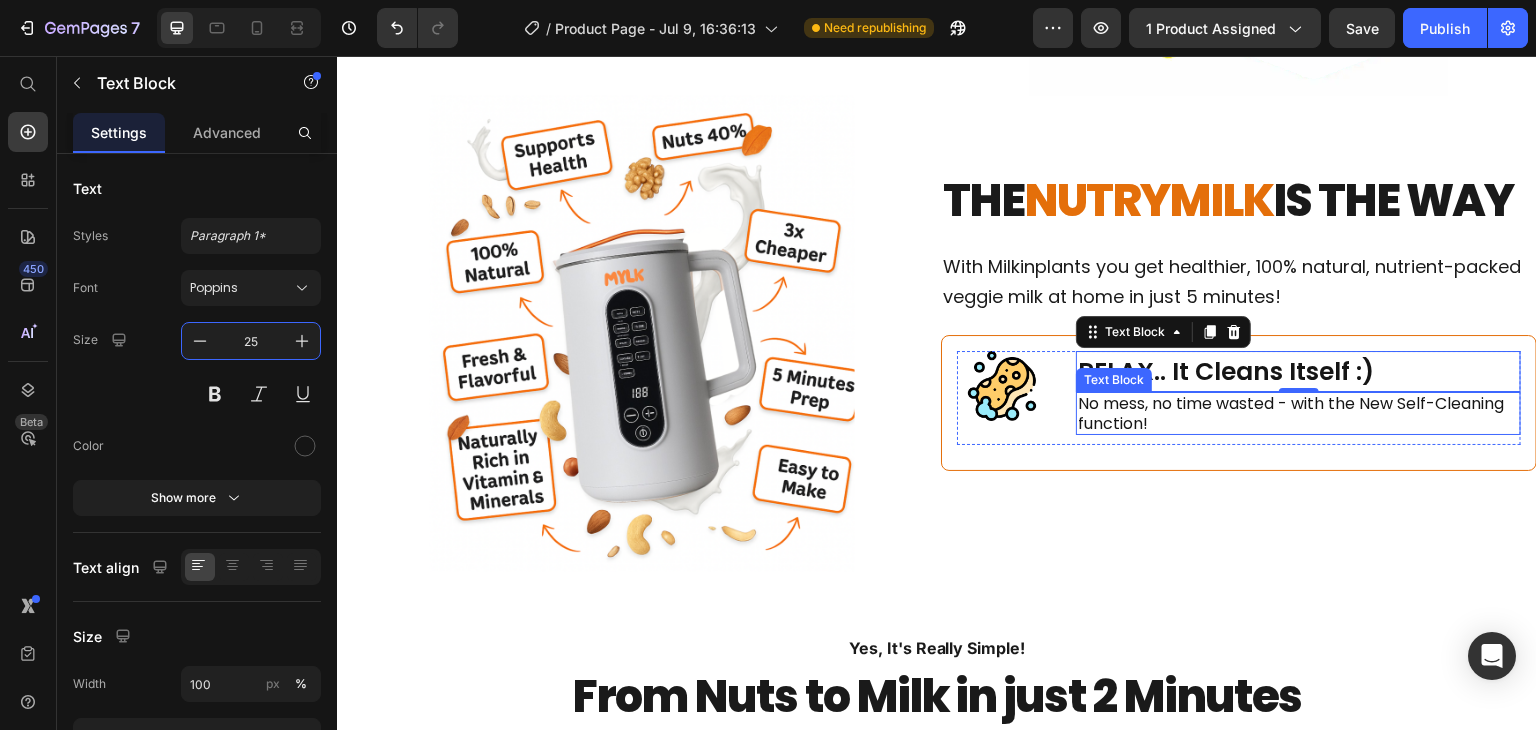click on "No mess, no time wasted - with the New Self-Cleaning function!" at bounding box center [1298, 413] 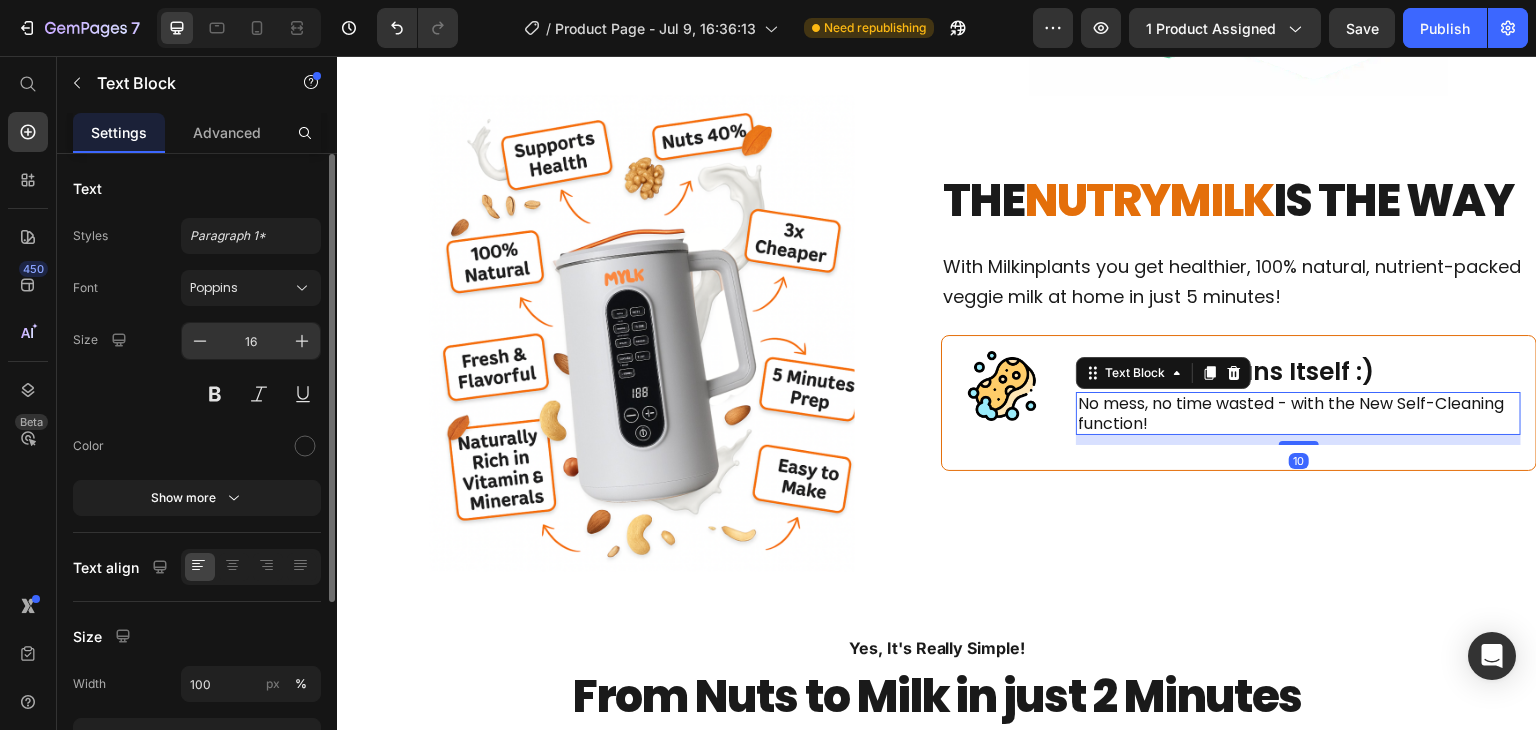 click on "16" at bounding box center (251, 341) 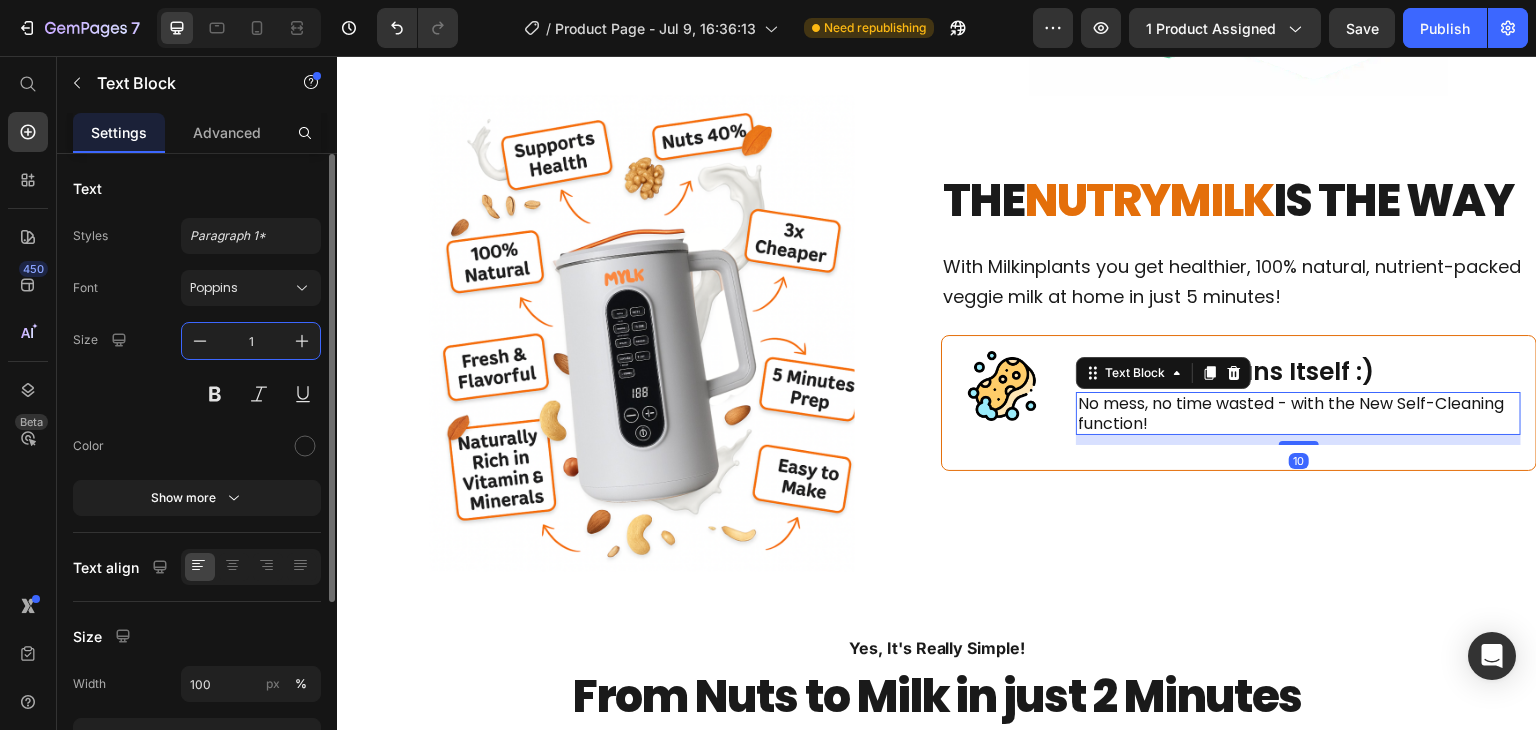 type on "18" 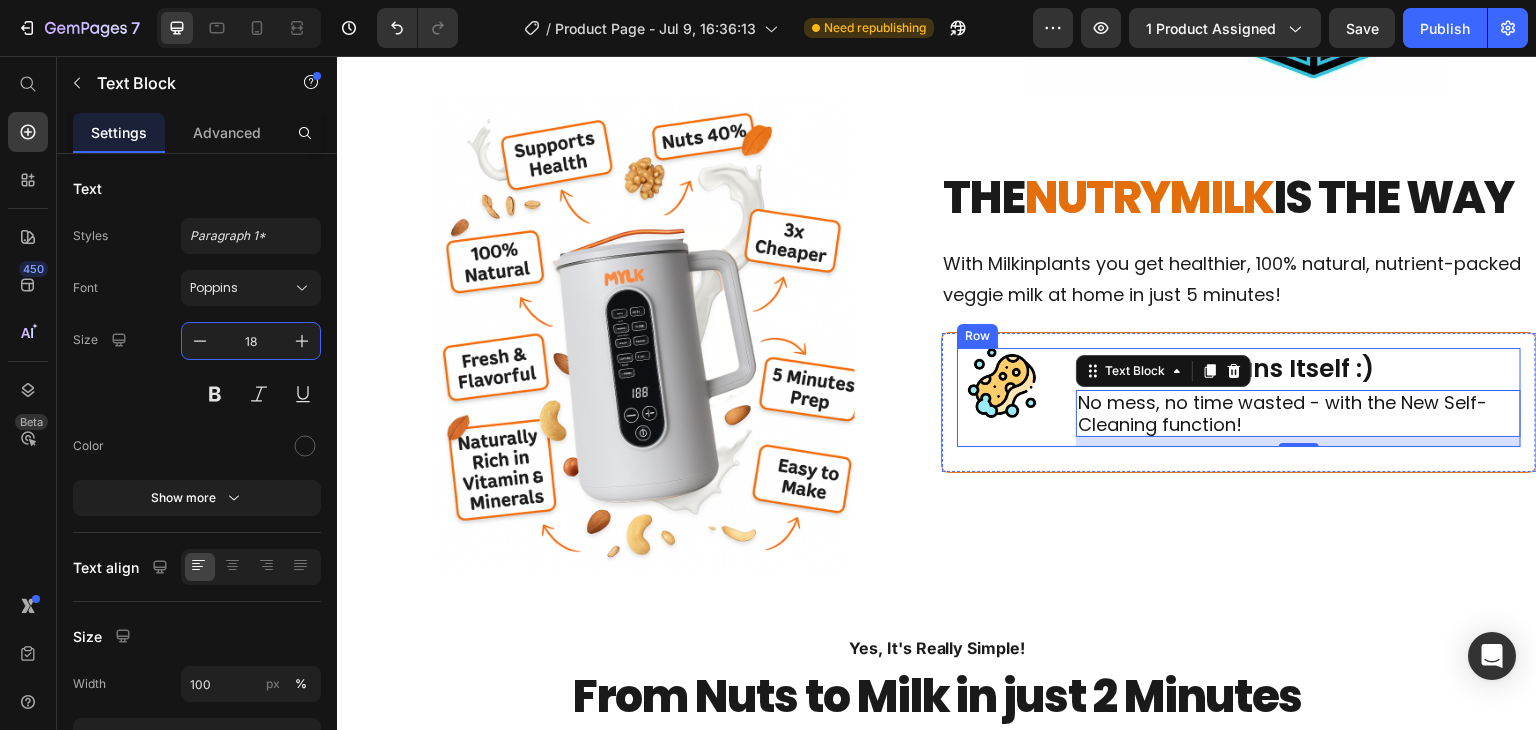 click on "Image RELAX.. It Cleans Itself :) Text Block No mess, no time wasted - with the New Self-Cleaning function! Text Block   10 Row" at bounding box center (1239, 397) 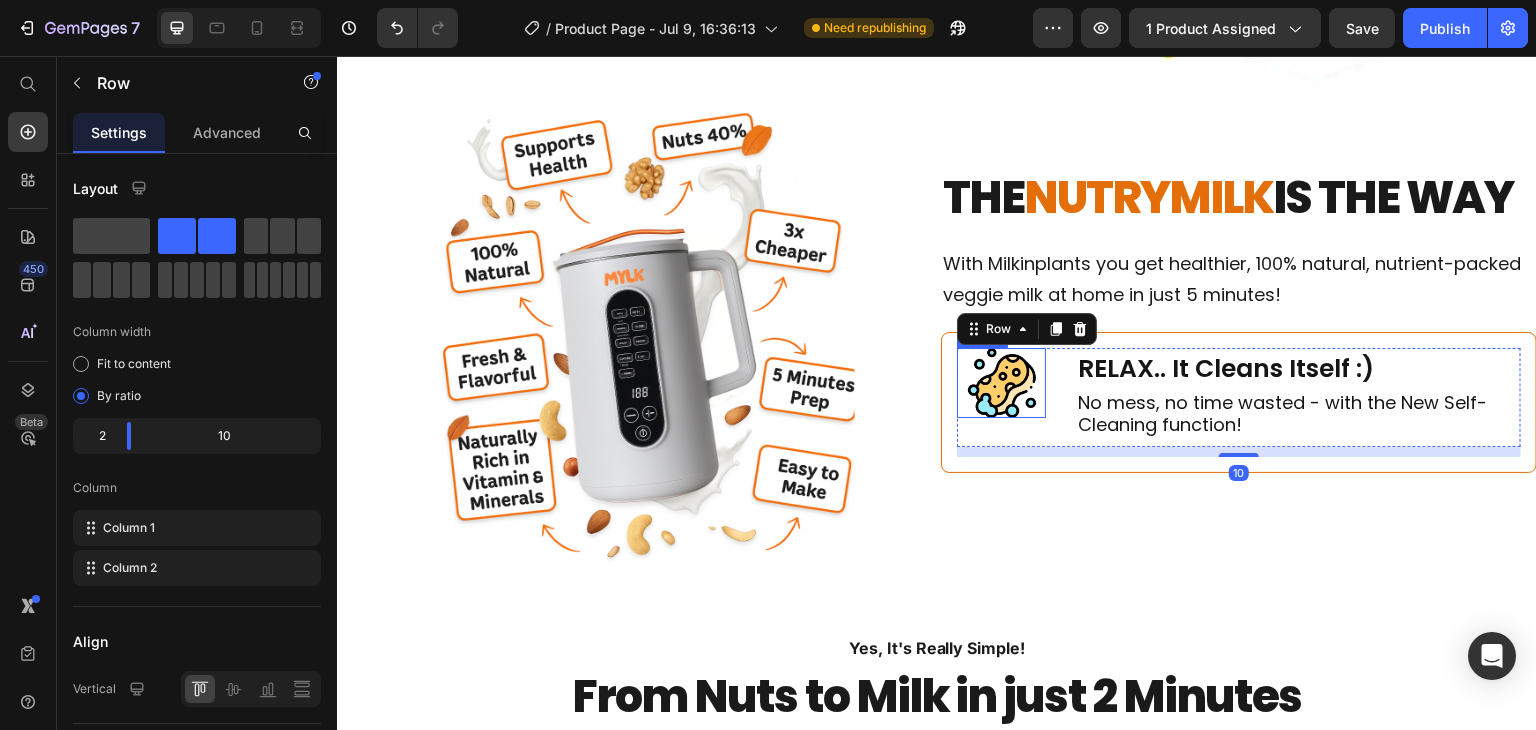 click at bounding box center (1001, 383) 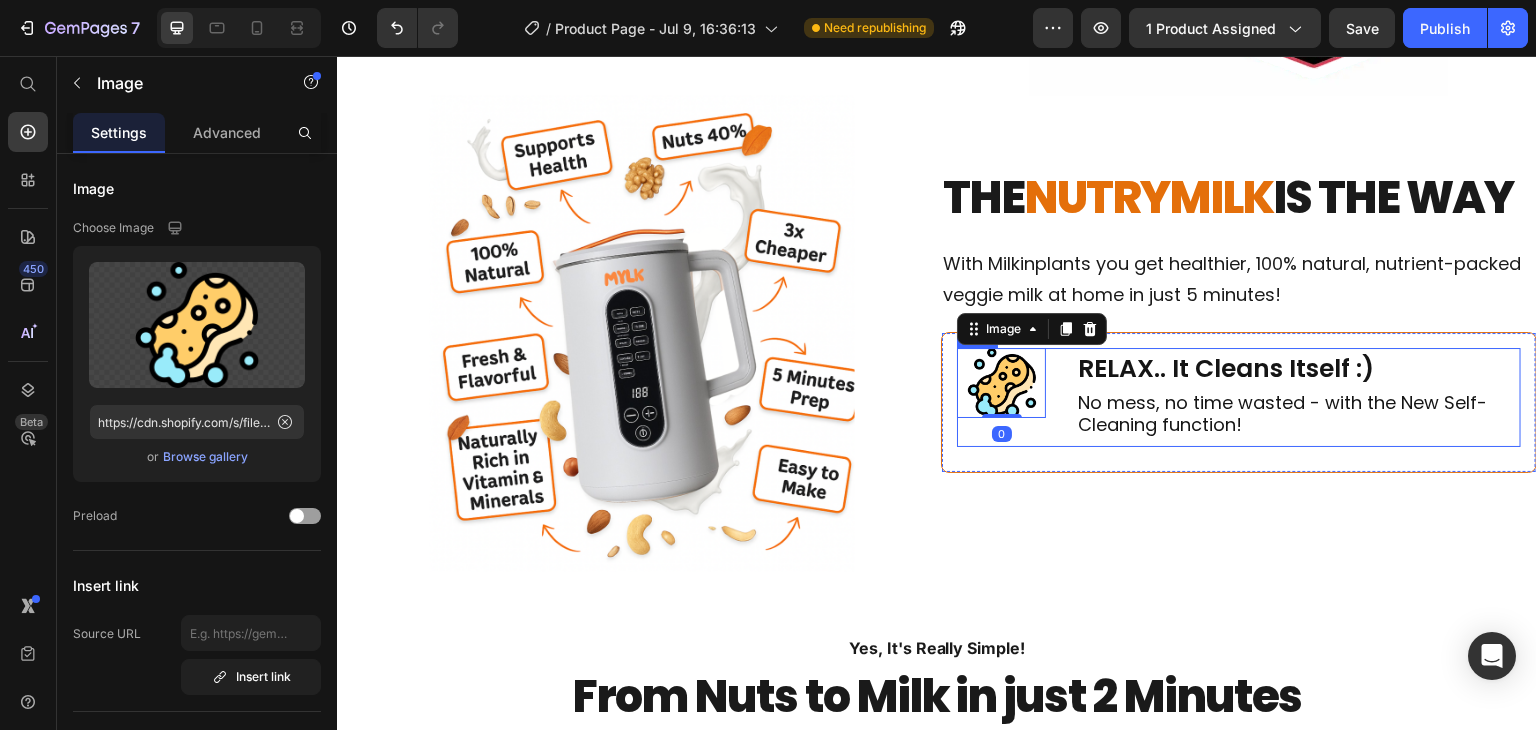 click on "Image   0 RELAX.. It Cleans Itself :) Text Block No mess, no time wasted - with the New Self-Cleaning function! Text Block Row" at bounding box center [1239, 397] 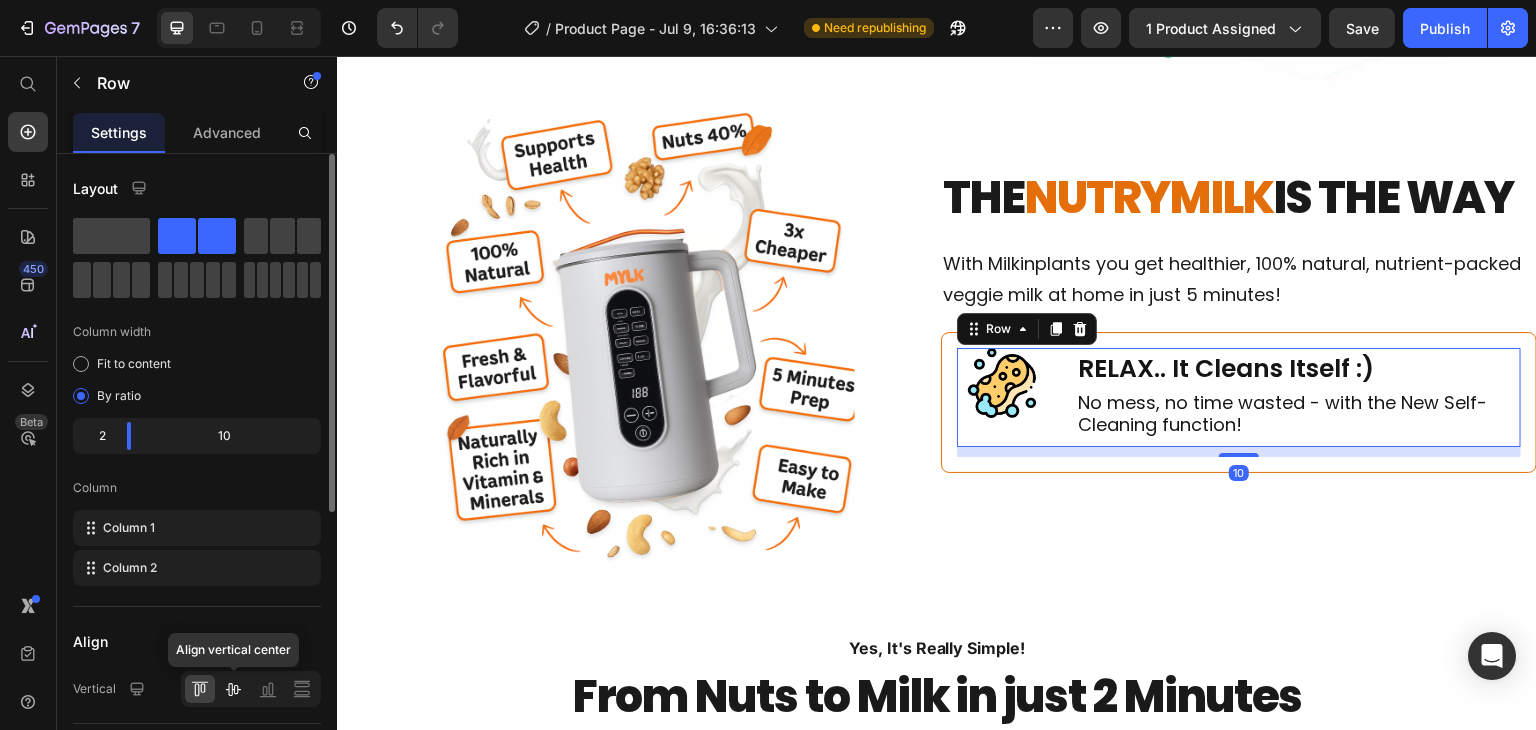 click 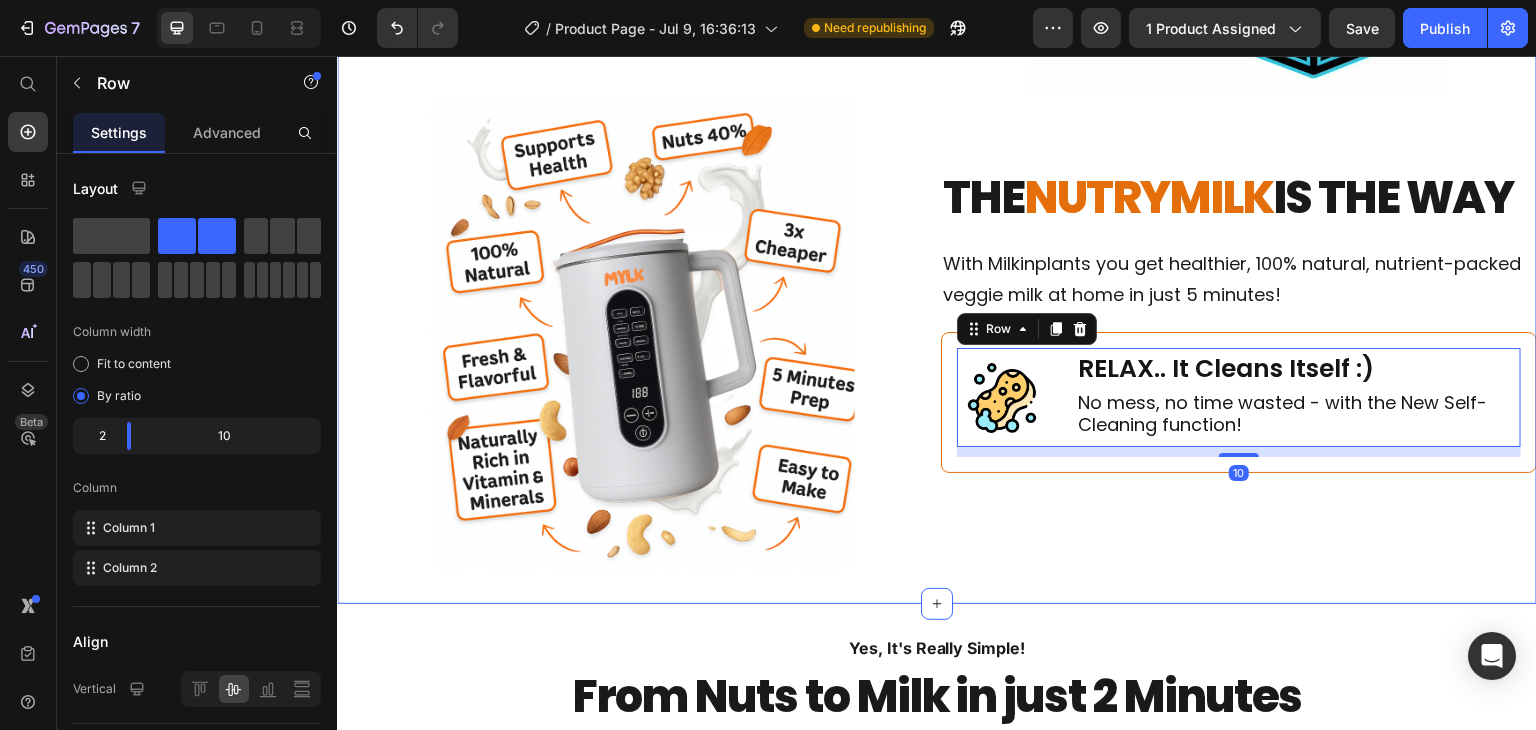 click on "The Problem With Store-Bought Milk Heading Why buying Overpriced, Unhealthy, Unnatural, Poor Quality Vegan Milk...   When you can make yours at home with ease. Text Block Image Row THE  NUTRYMILK  IS THE WAY Heading With Milkinplants you get healthier, 100% natural, nutrient-packed veggie milk at home in just 5 minutes! Text Block Image RELAX.. It Cleans Itself :) Text Block No mess, no time wasted - with the New Self-Cleaning function! Text Block Row   10 Row Image Row Section 4" at bounding box center [937, 125] 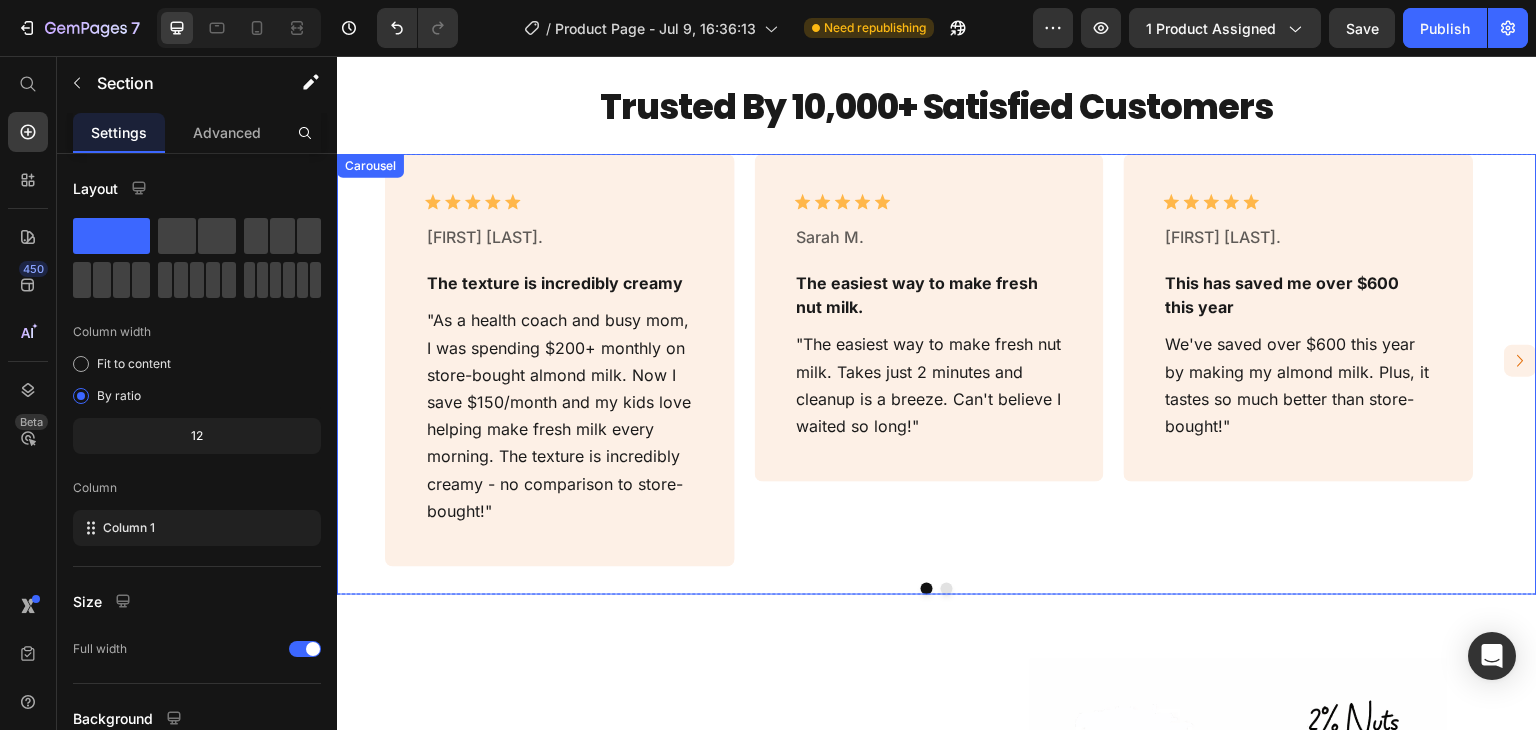 scroll, scrollTop: 976, scrollLeft: 0, axis: vertical 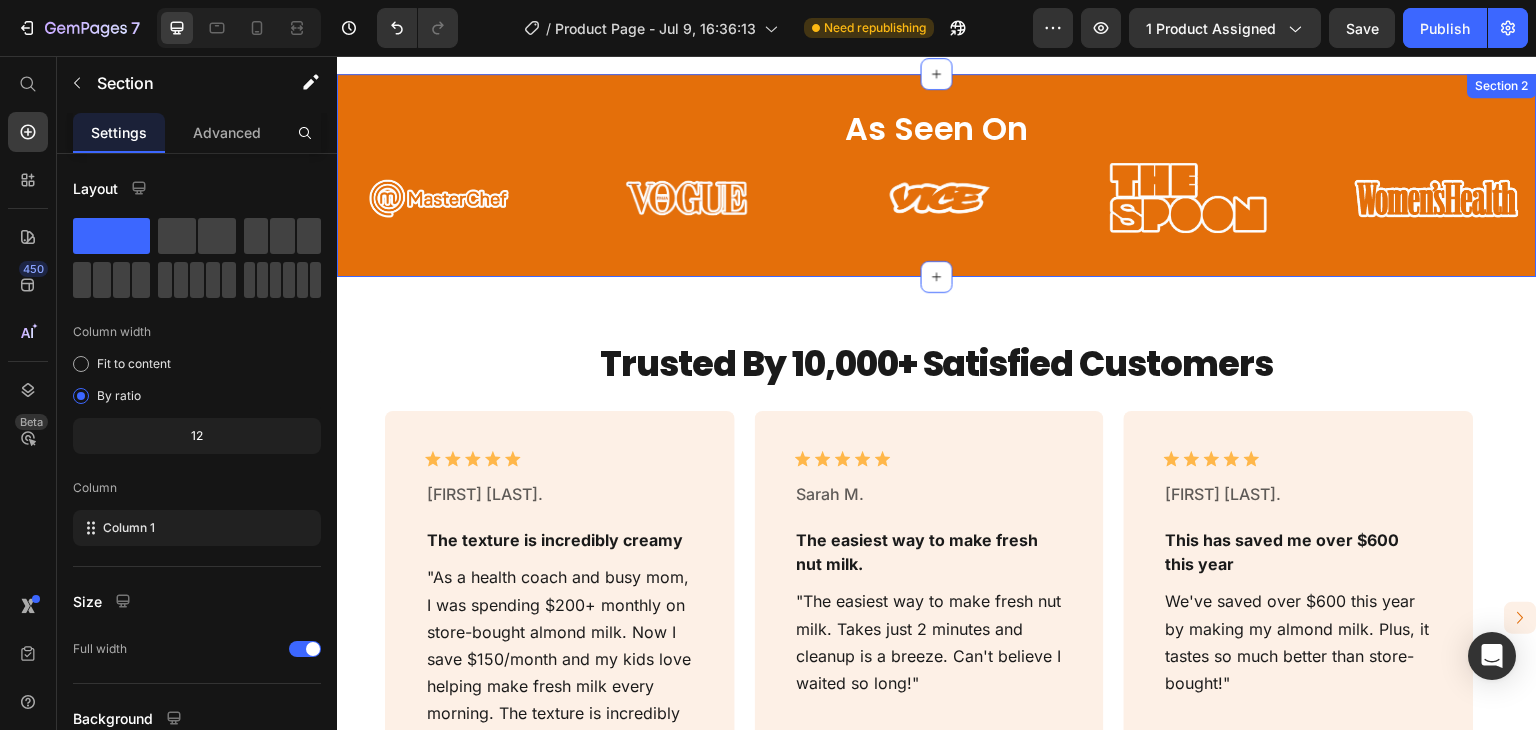 click on "As Seen On Heading Image Image Image Image Image Image Image Image Image Image Image Image Image Image Marquee Row Section 2" at bounding box center [937, 176] 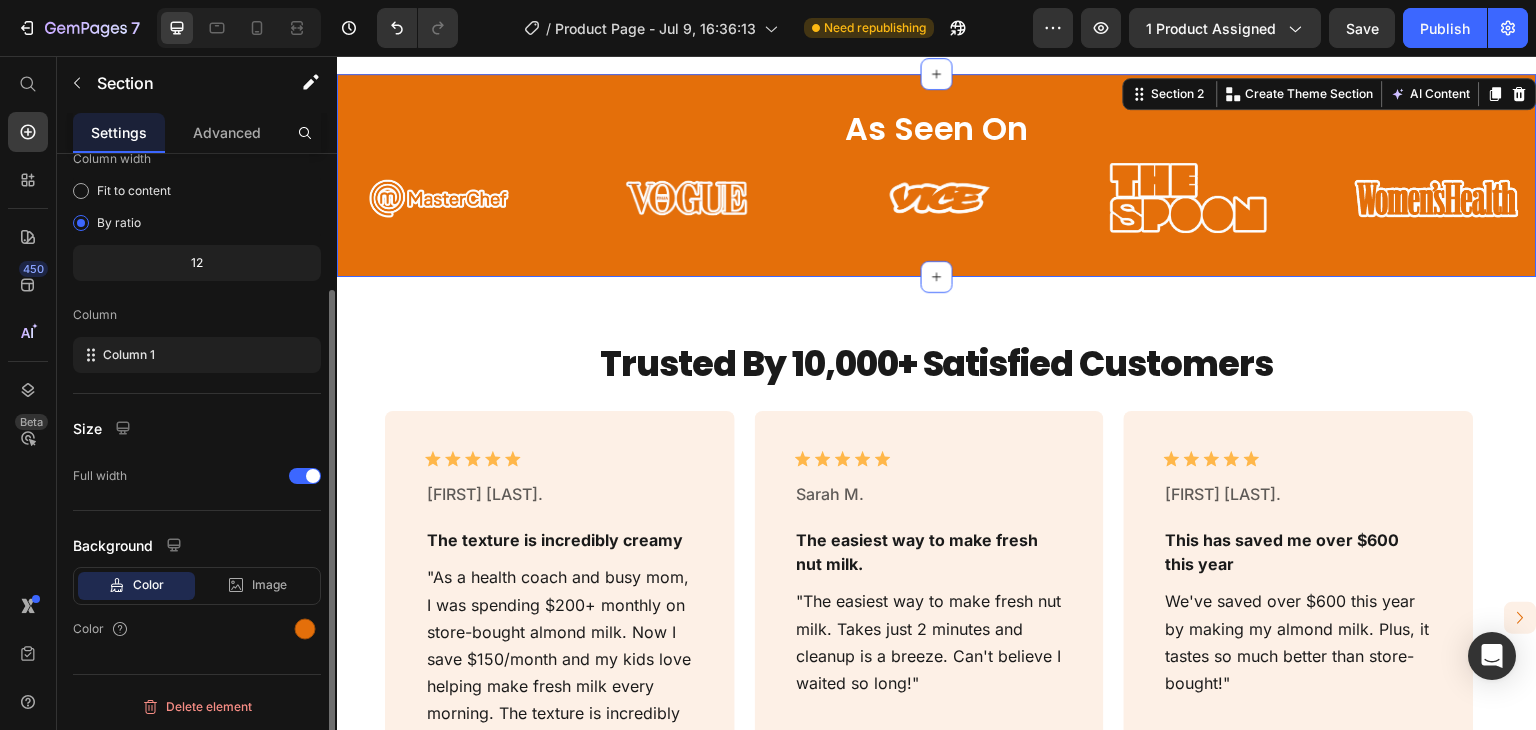 scroll, scrollTop: 172, scrollLeft: 0, axis: vertical 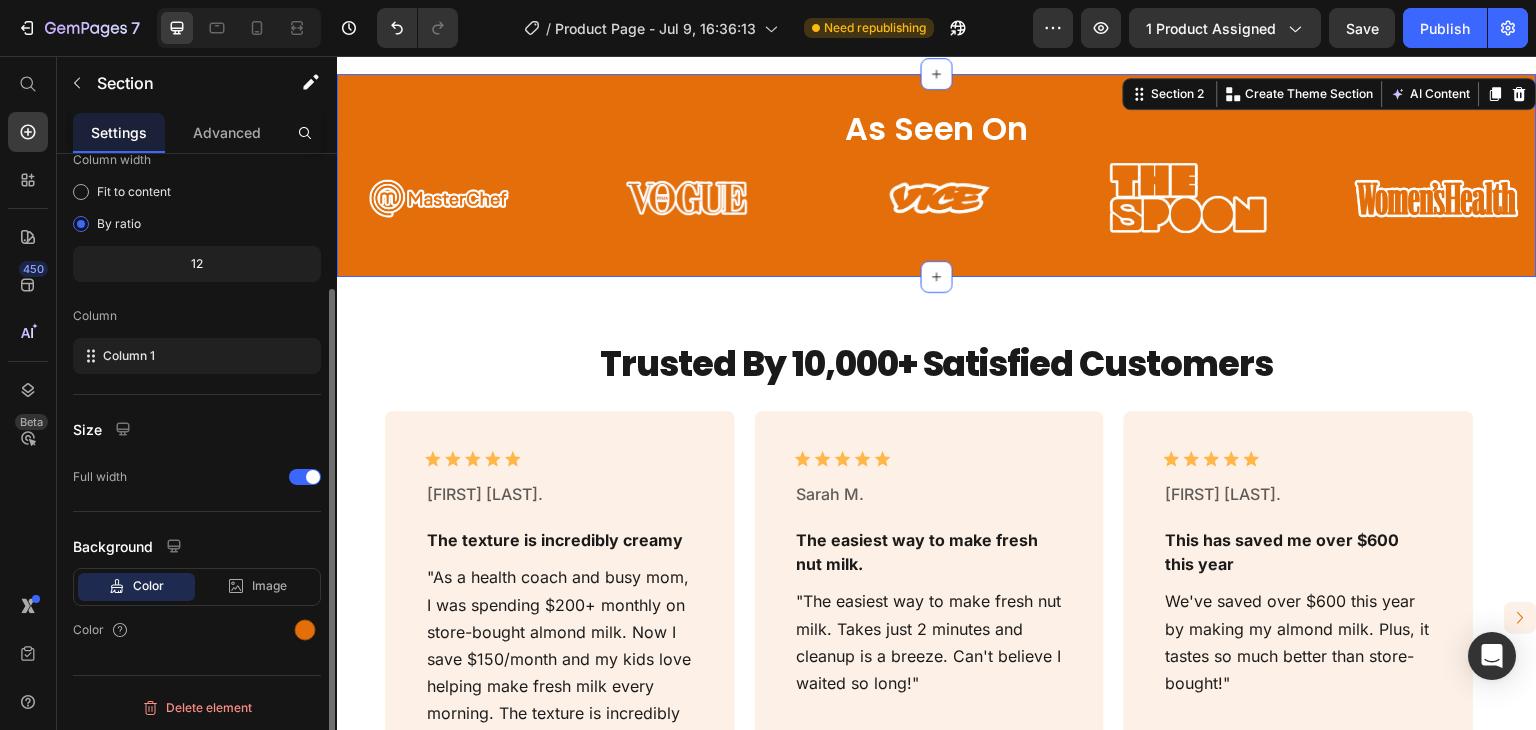 click on "Background Color Image Video  Color" 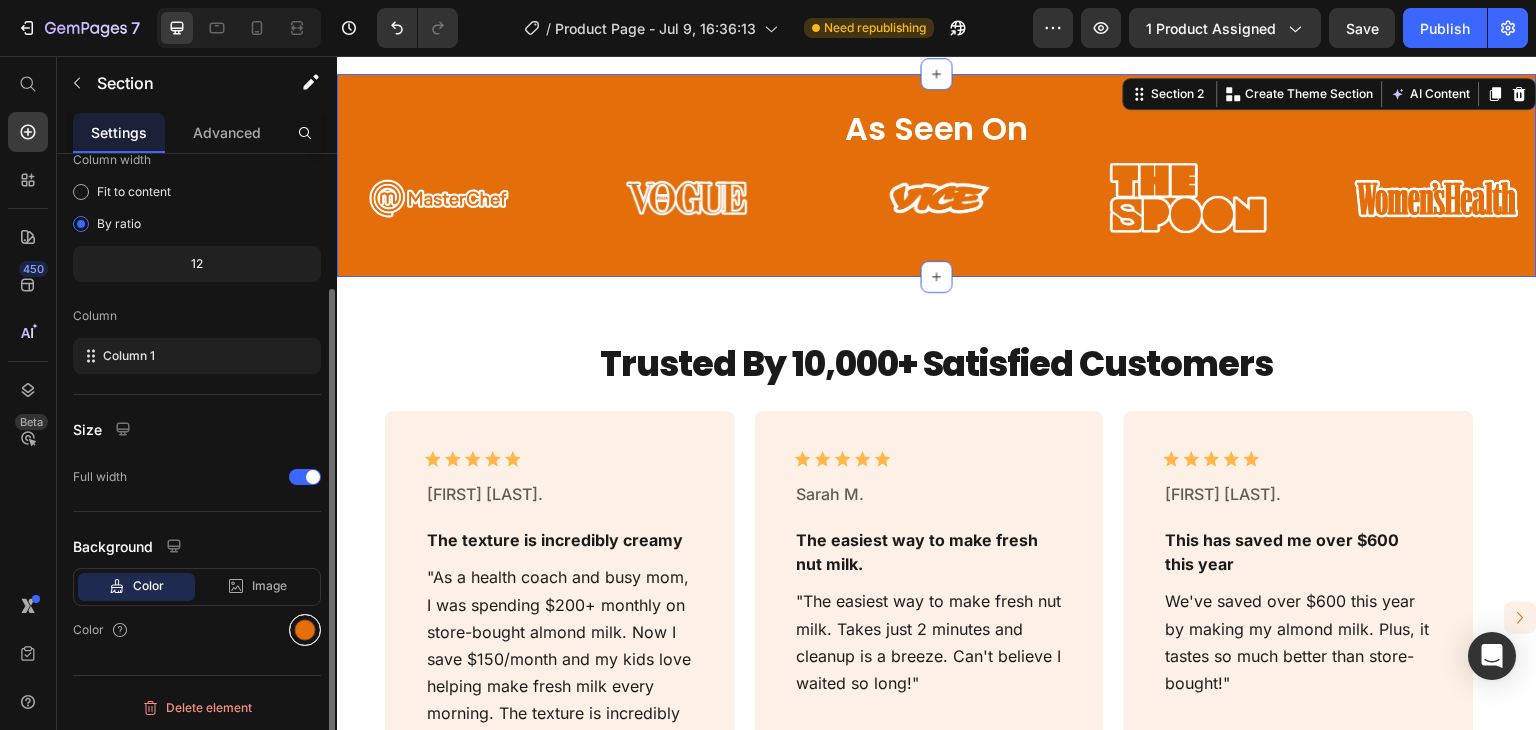 click at bounding box center (305, 630) 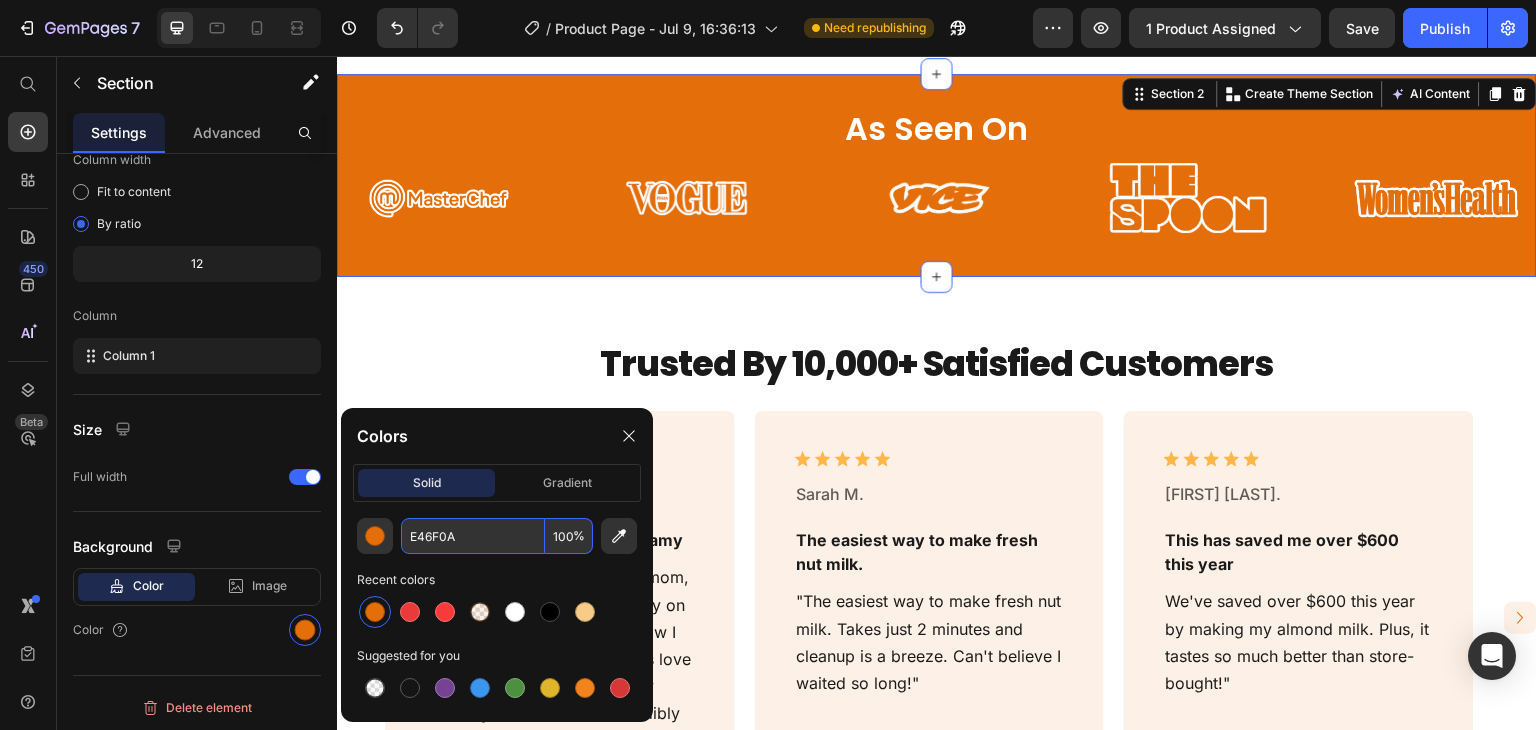 click on "E46F0A" at bounding box center [473, 536] 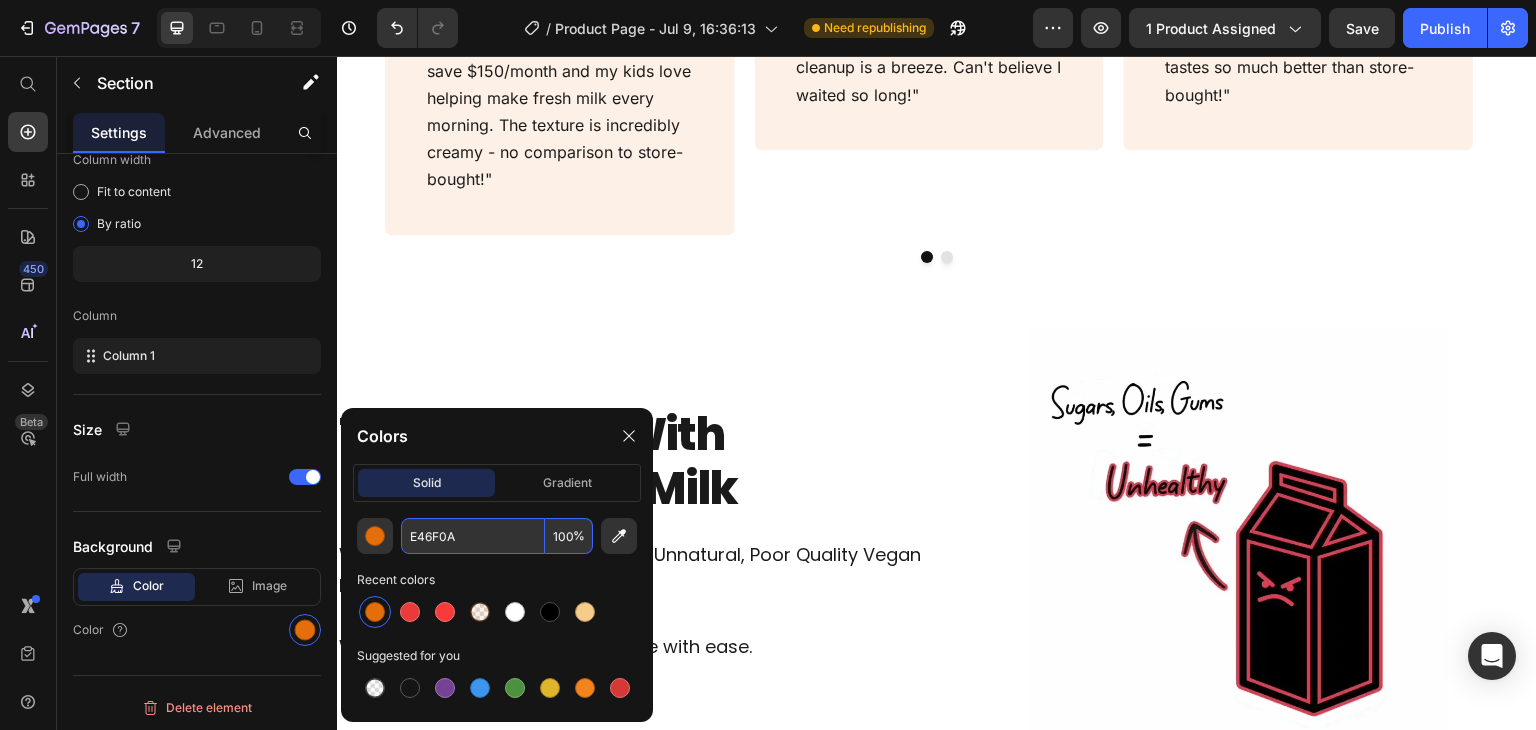 scroll, scrollTop: 1582, scrollLeft: 0, axis: vertical 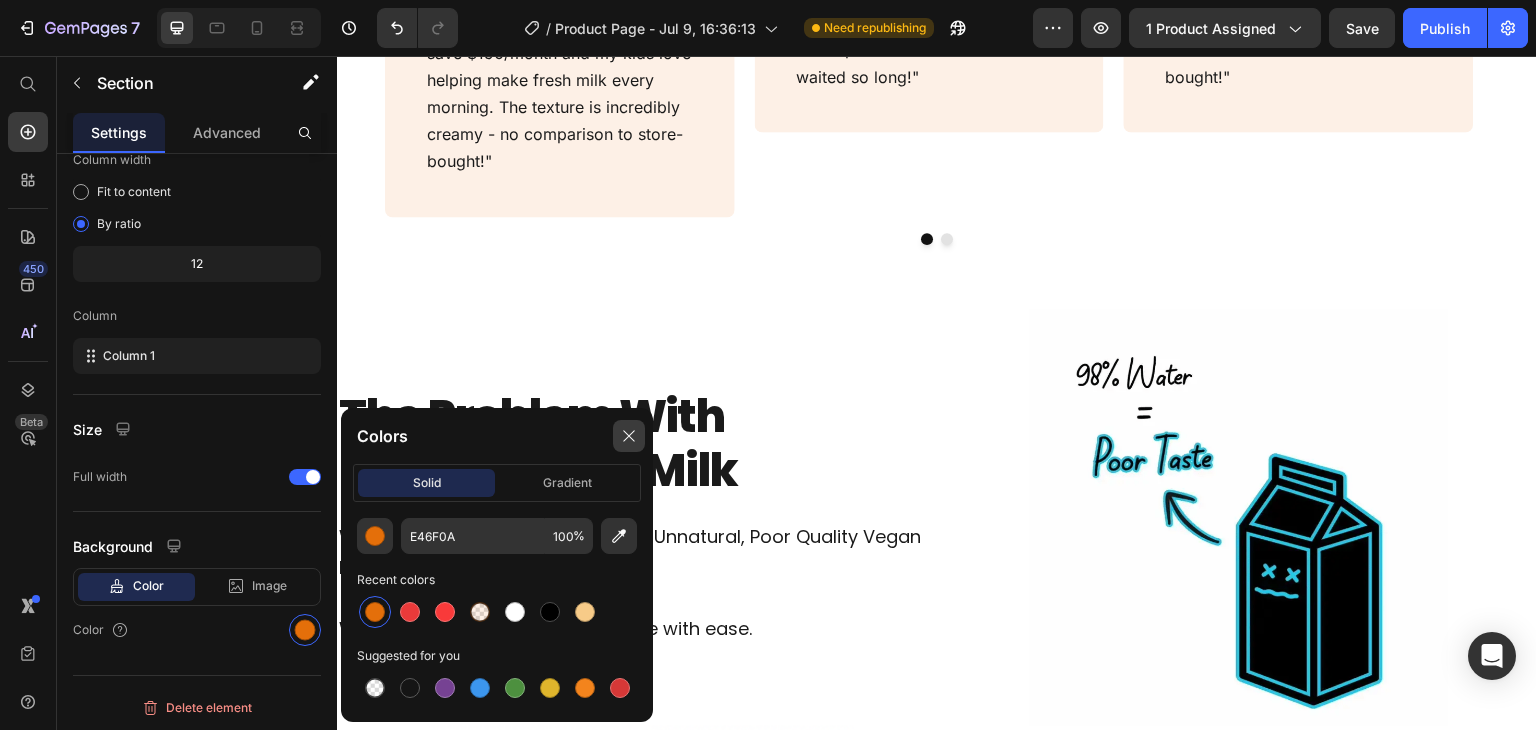 drag, startPoint x: 613, startPoint y: 444, endPoint x: 304, endPoint y: 386, distance: 314.39624 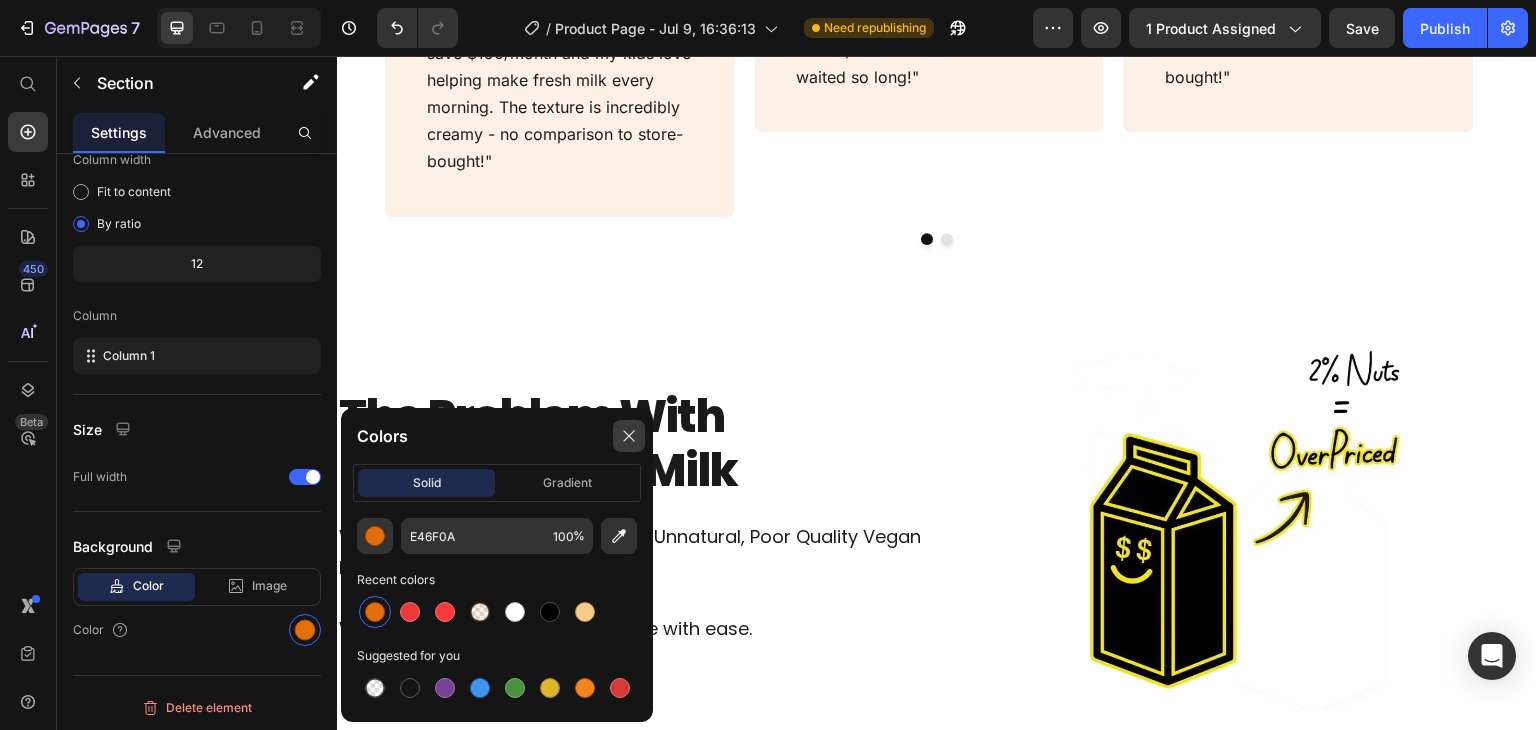 click at bounding box center [629, 436] 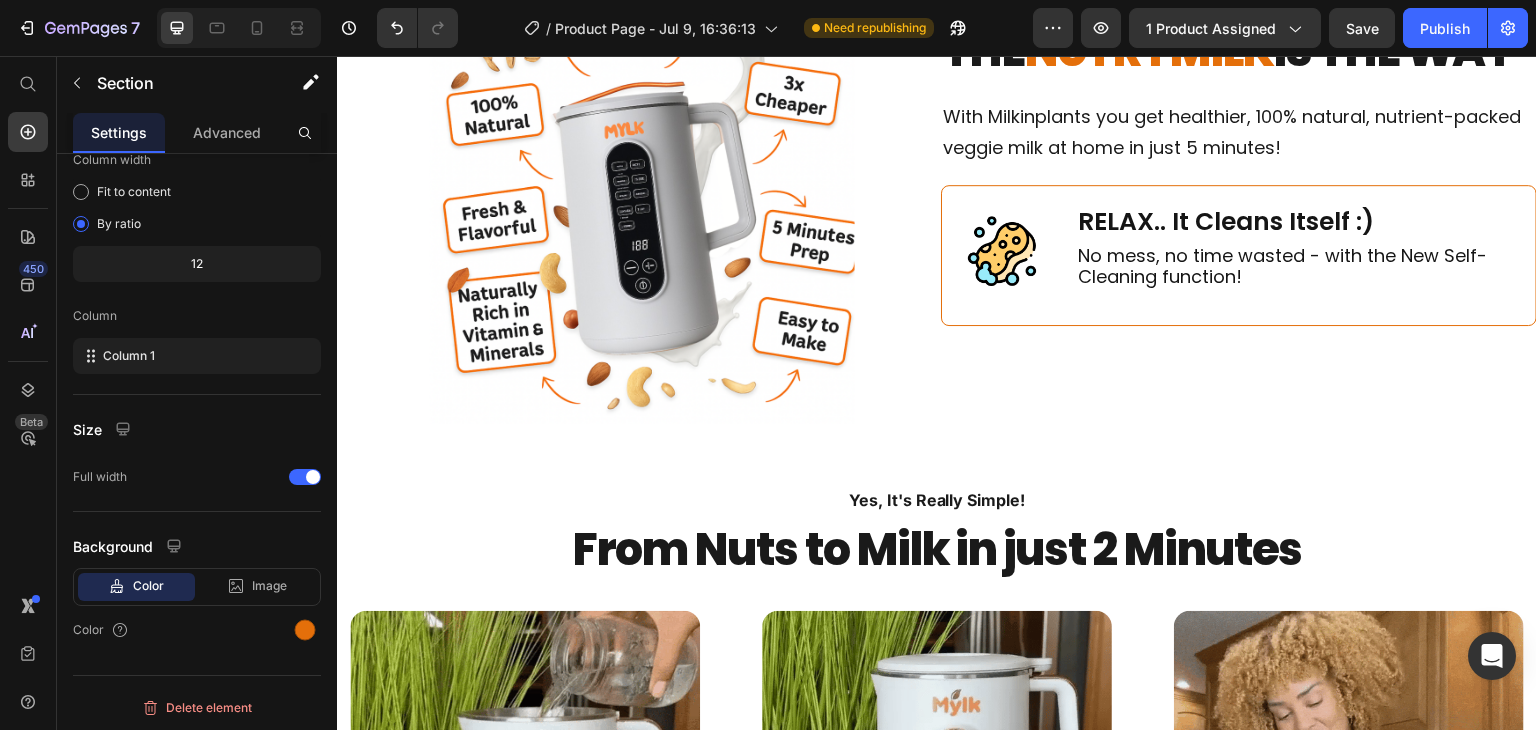 scroll, scrollTop: 2009, scrollLeft: 0, axis: vertical 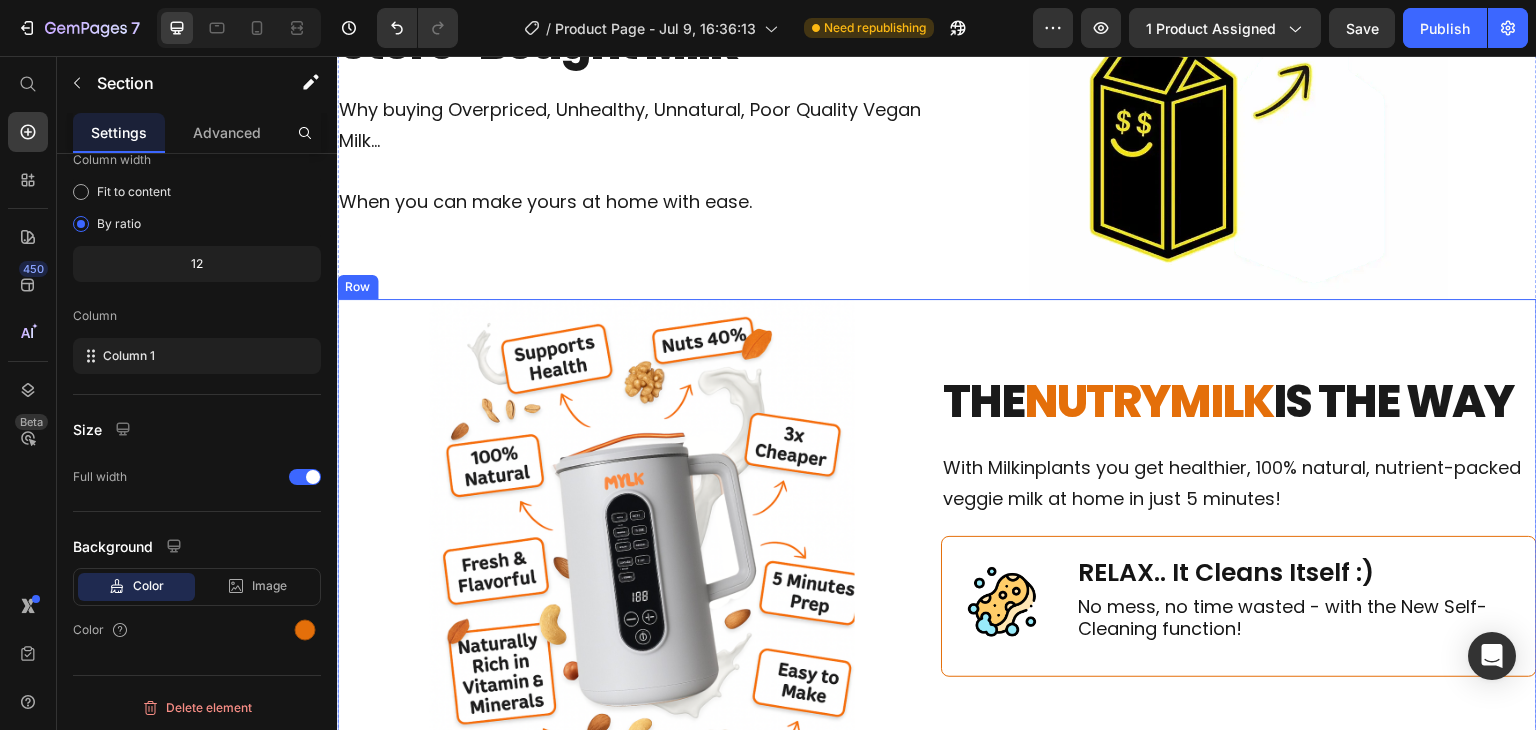 click on "THE  NUTRYMILK  IS THE WAY Heading With Milkinplants you get healthier, 100% natural, nutrient-packed veggie milk at home in just 5 minutes! Text Block Image RELAX.. It Cleans Itself :) Text Block No mess, no time wasted - with the New Self-Cleaning function! Text Block Row Row Image Row" at bounding box center [937, 537] 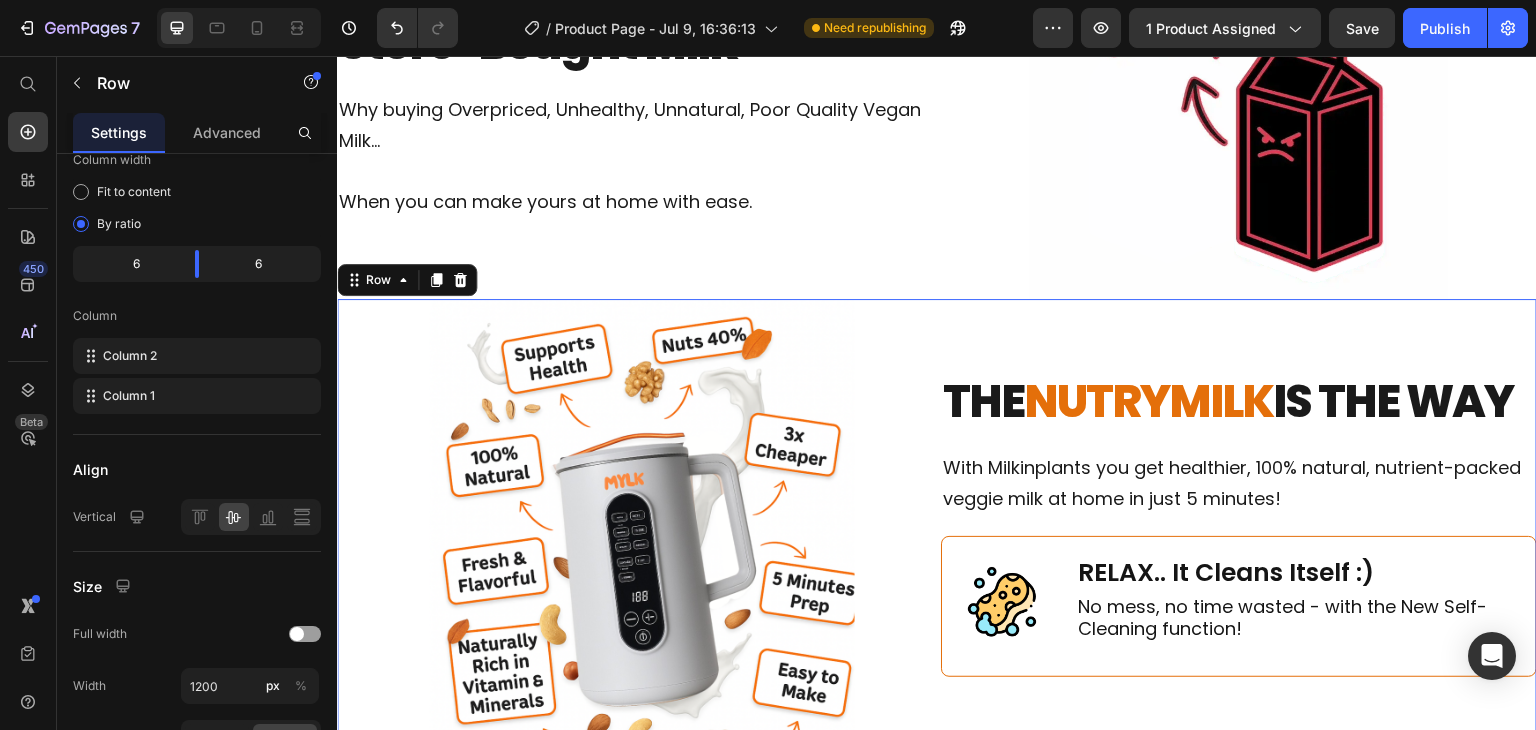 scroll, scrollTop: 0, scrollLeft: 0, axis: both 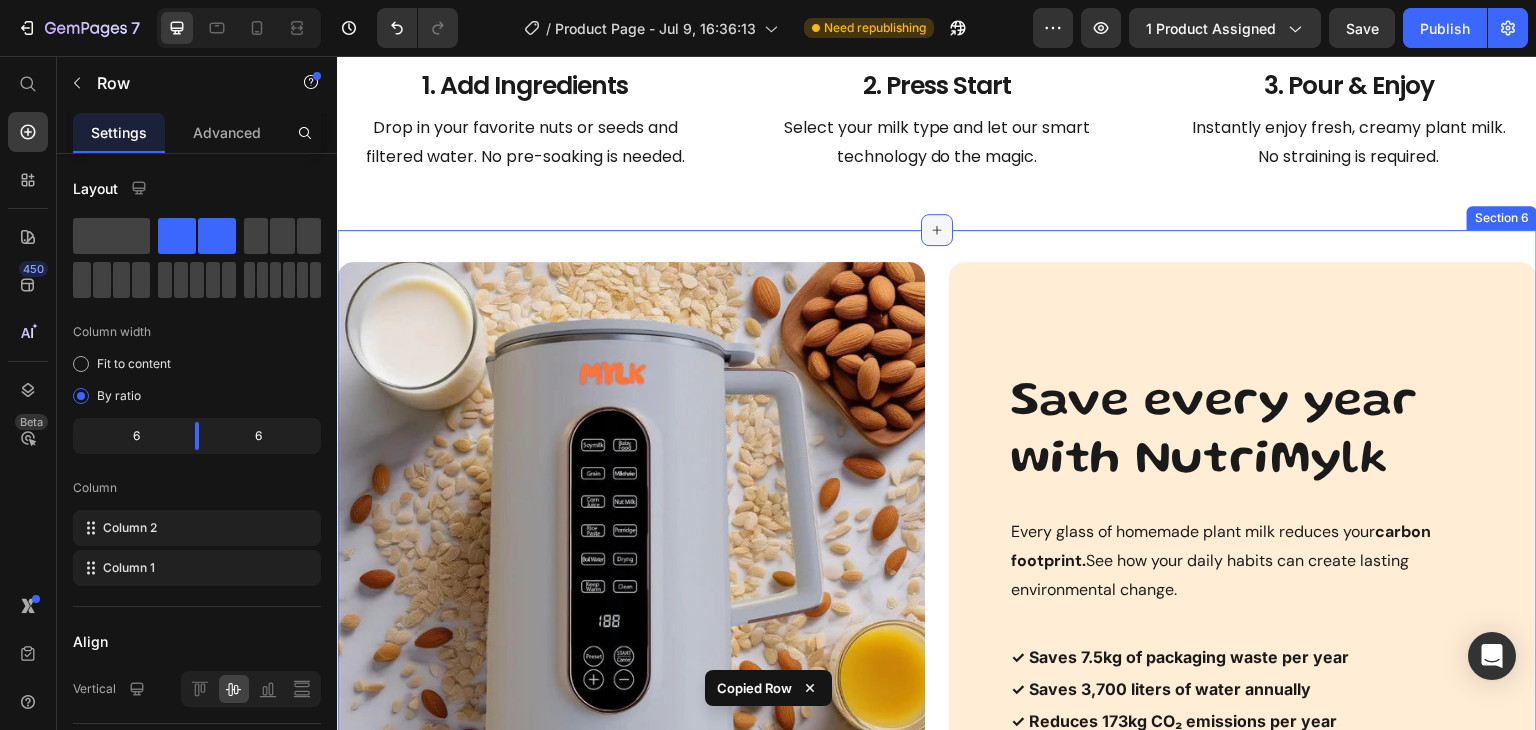 click 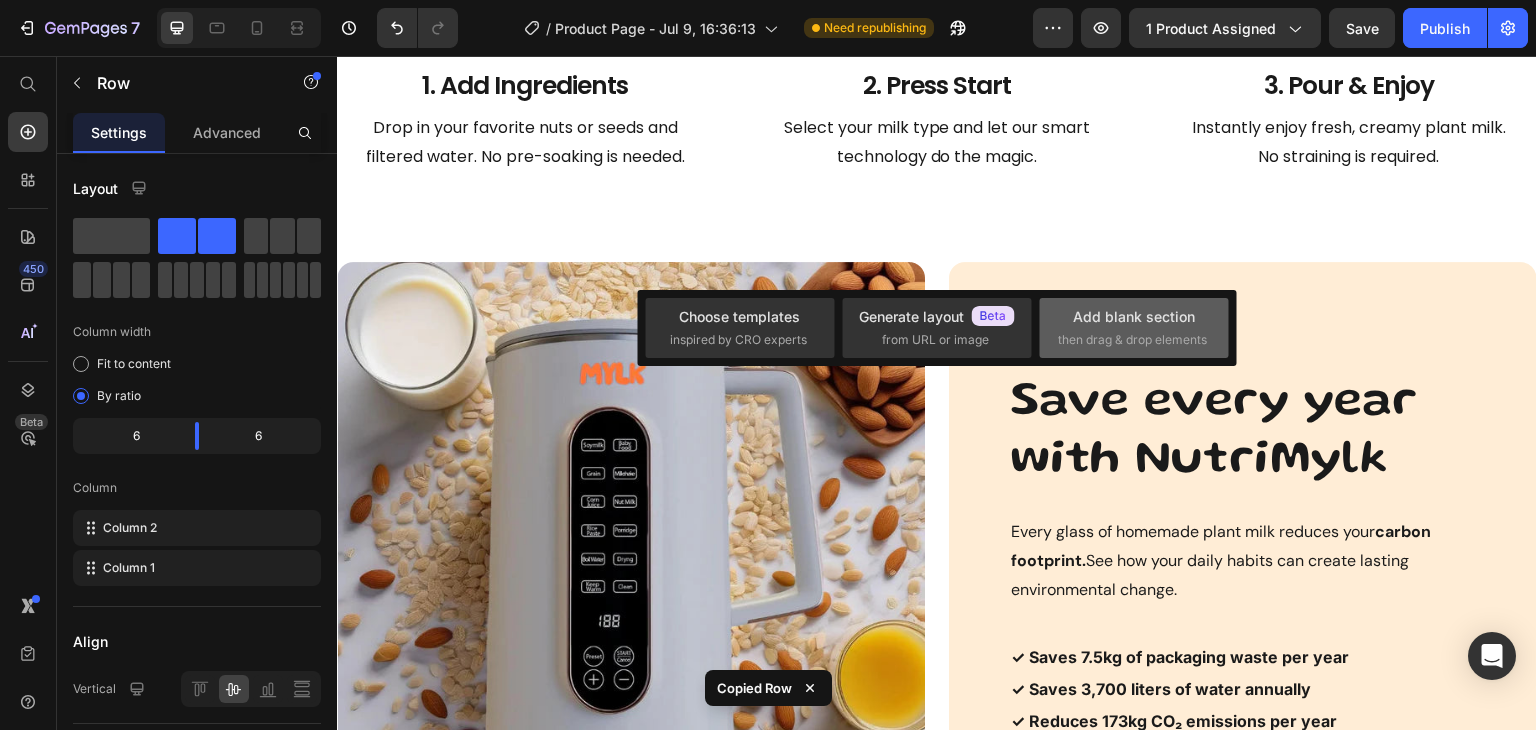 click on "Add blank section  then drag & drop elements" 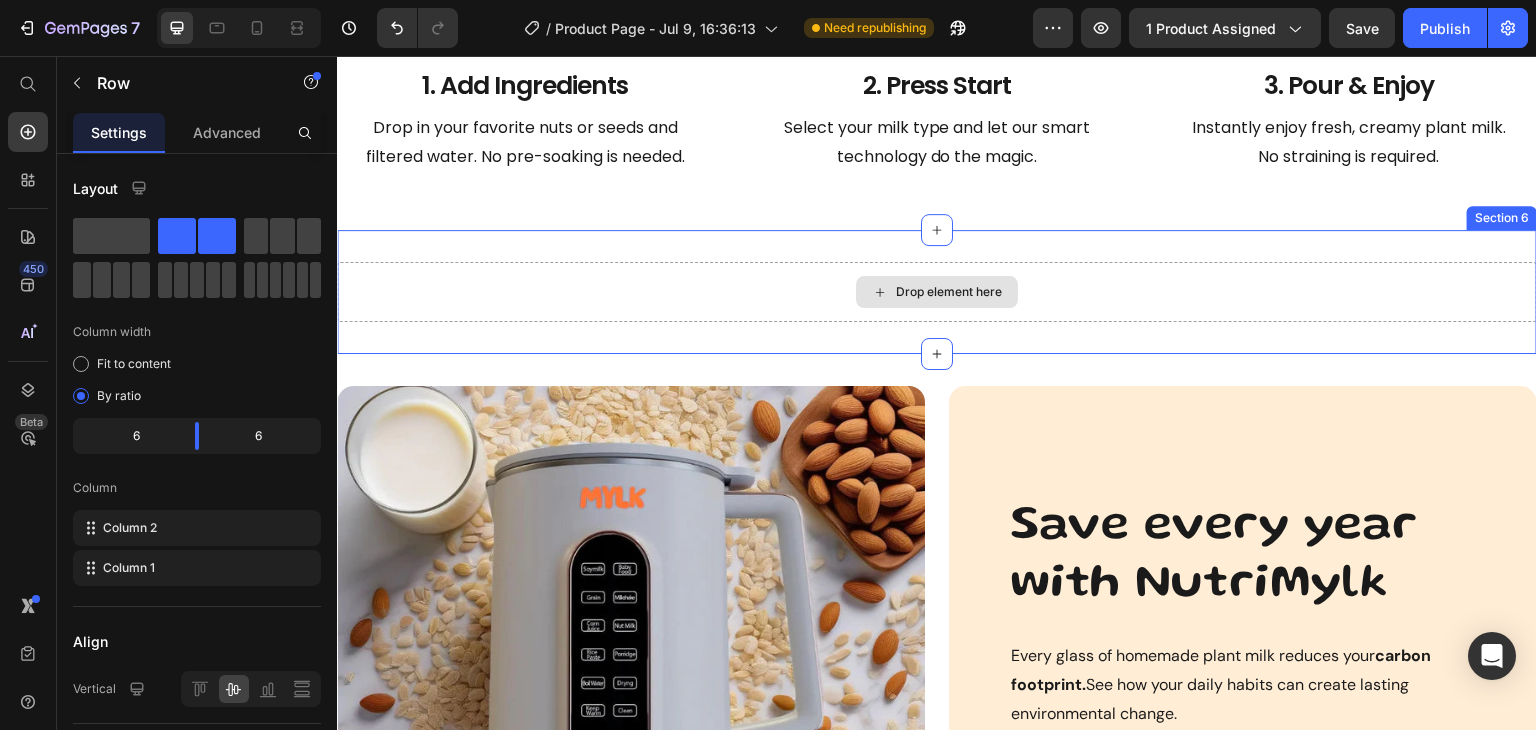 click on "Drop element here" at bounding box center (937, 292) 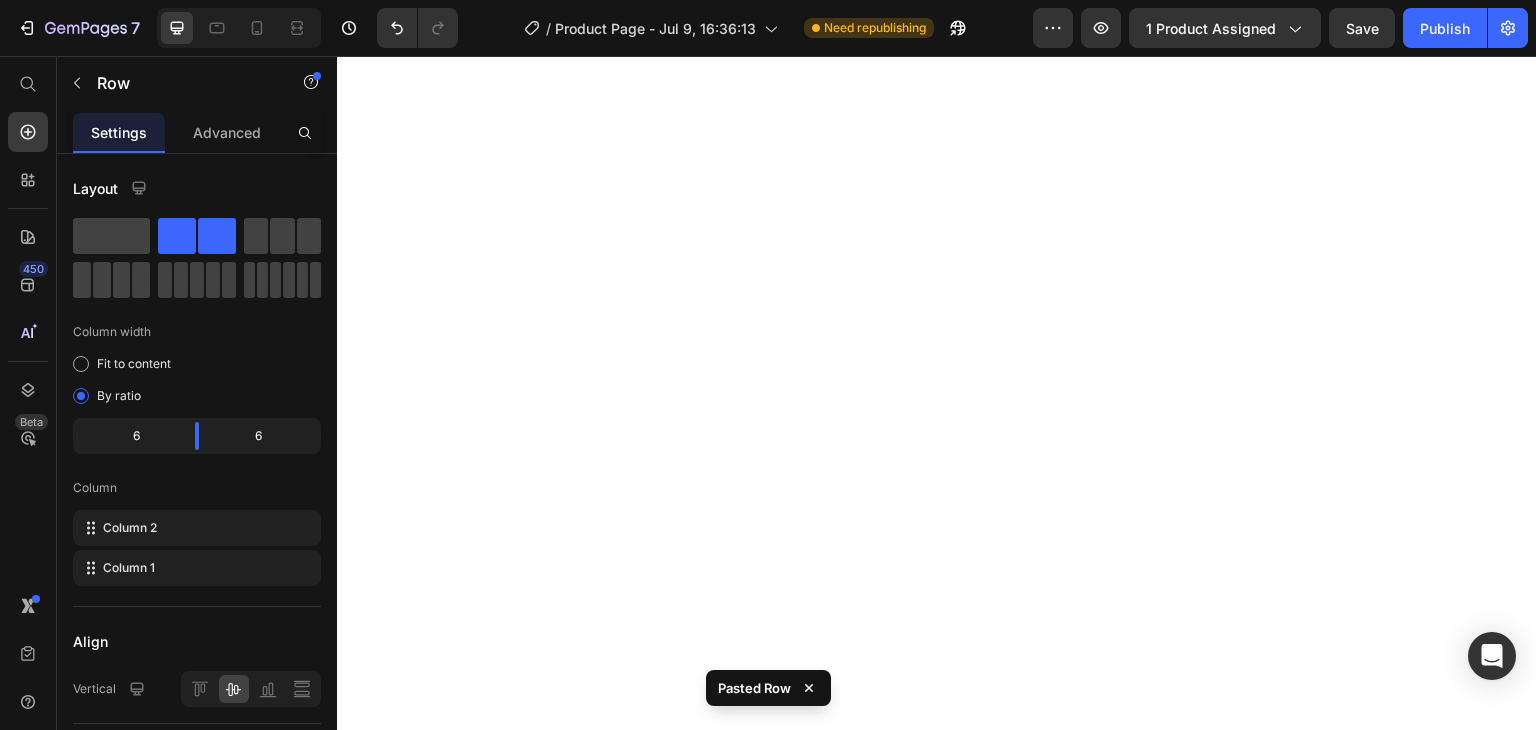 scroll, scrollTop: 0, scrollLeft: 0, axis: both 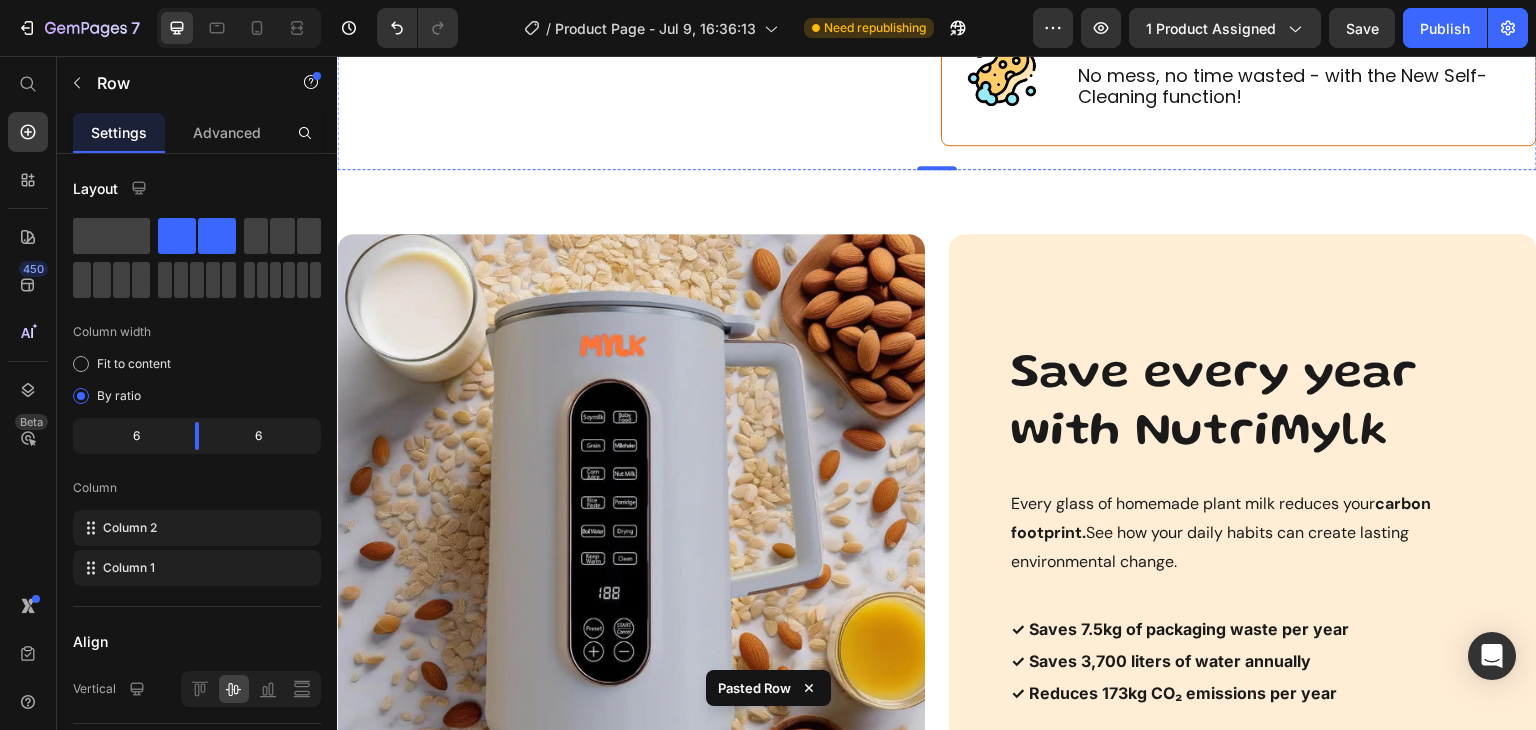 click on "NUTRYMILK" at bounding box center [1148, -130] 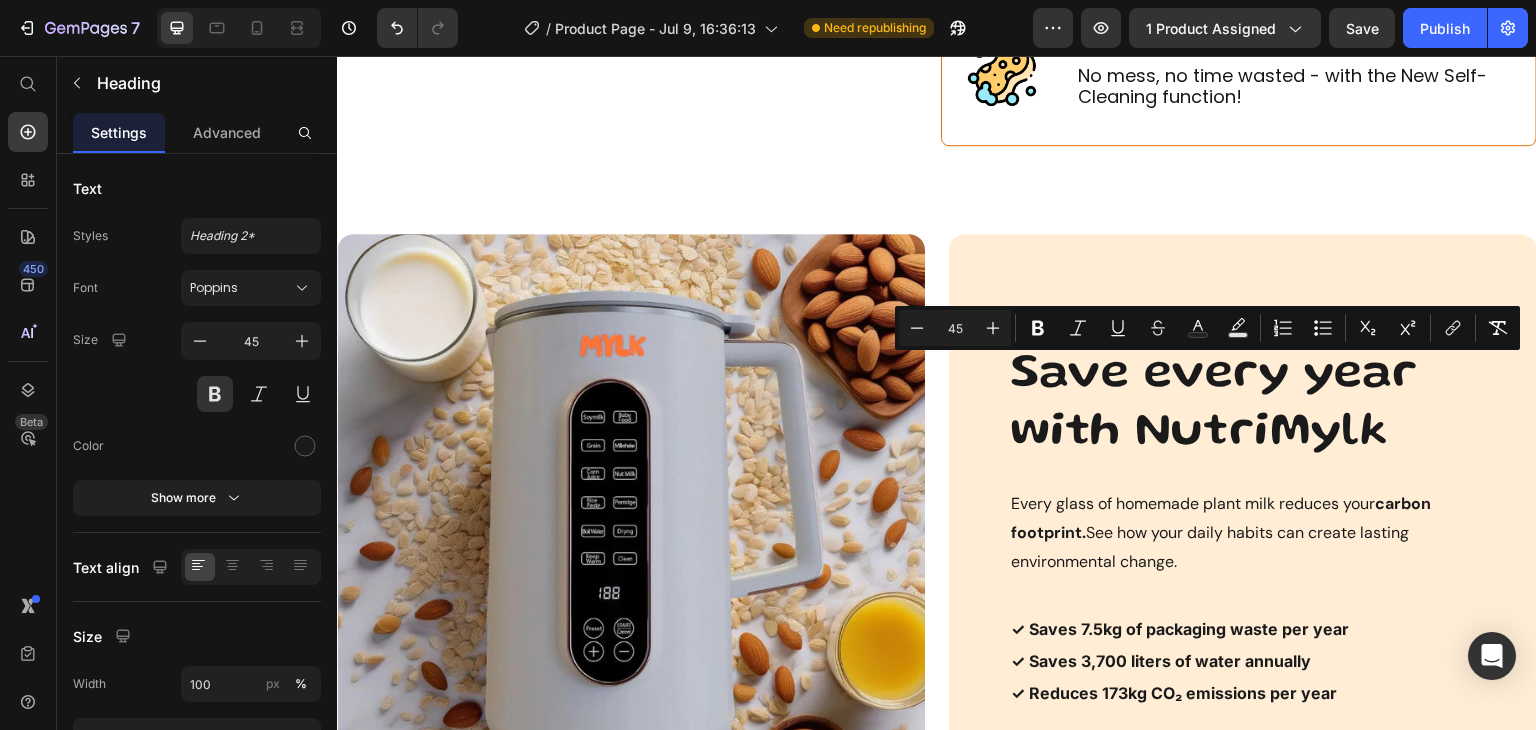 click on "NUTRYMILK" at bounding box center [1148, -130] 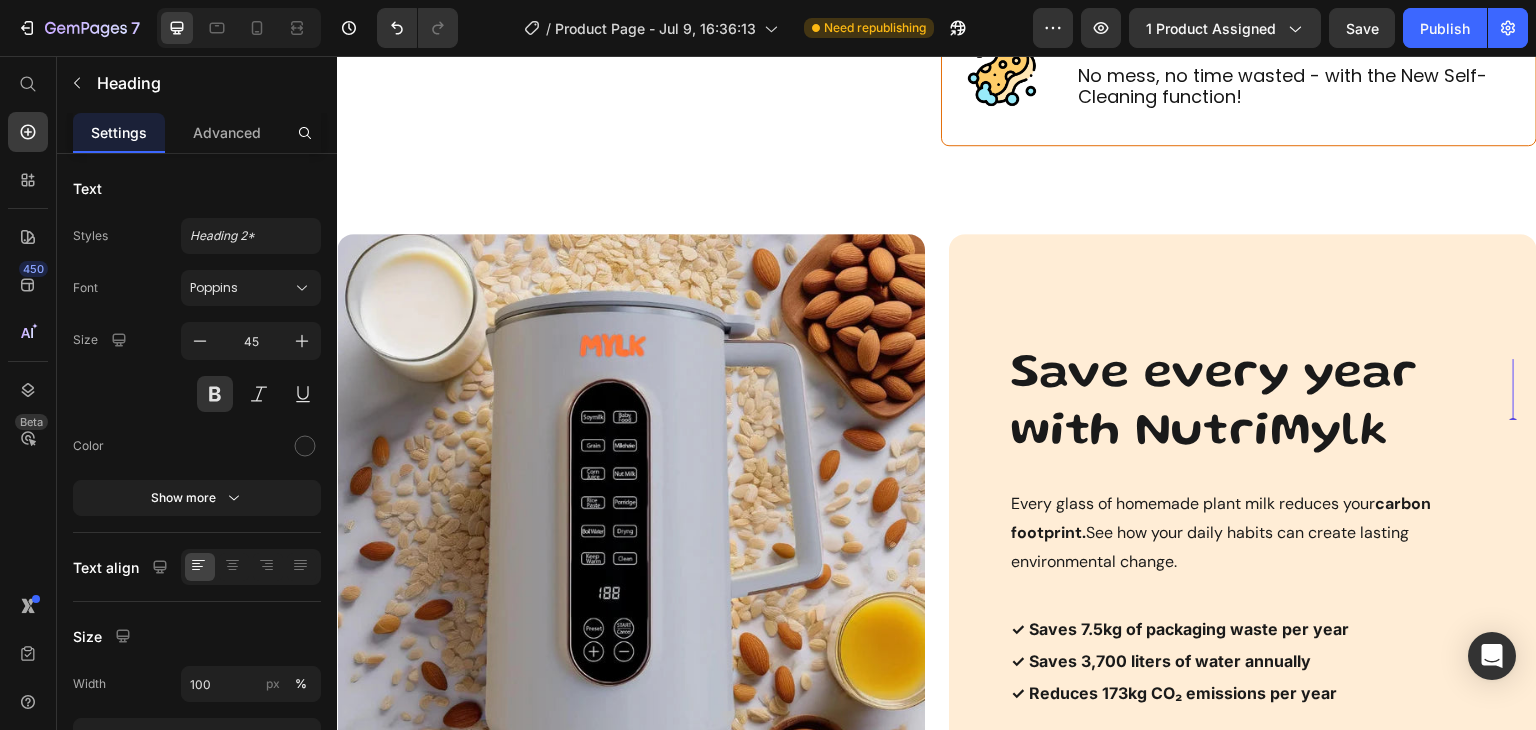scroll, scrollTop: 2, scrollLeft: 0, axis: vertical 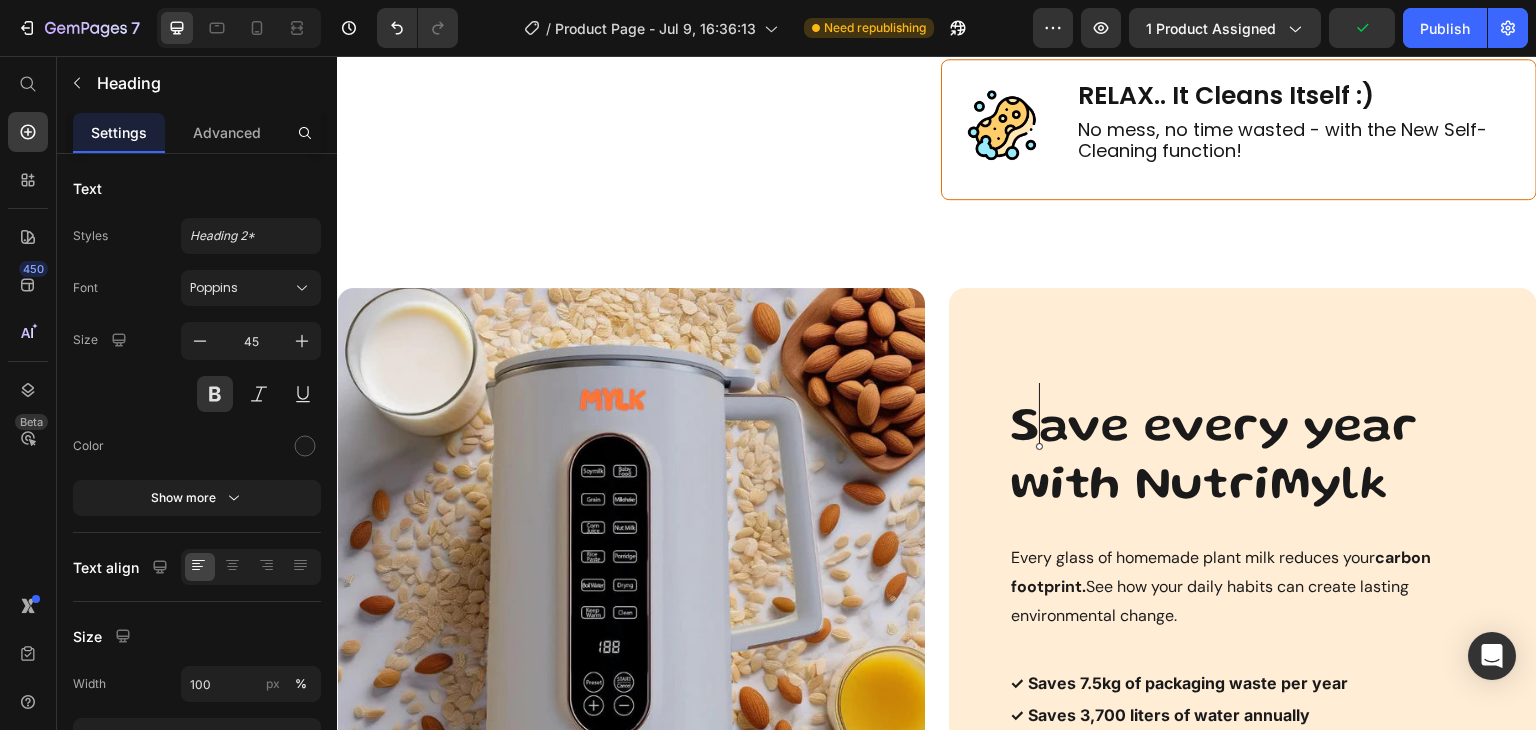 click on "Copy element from Gempages!" at bounding box center (1239, -104) 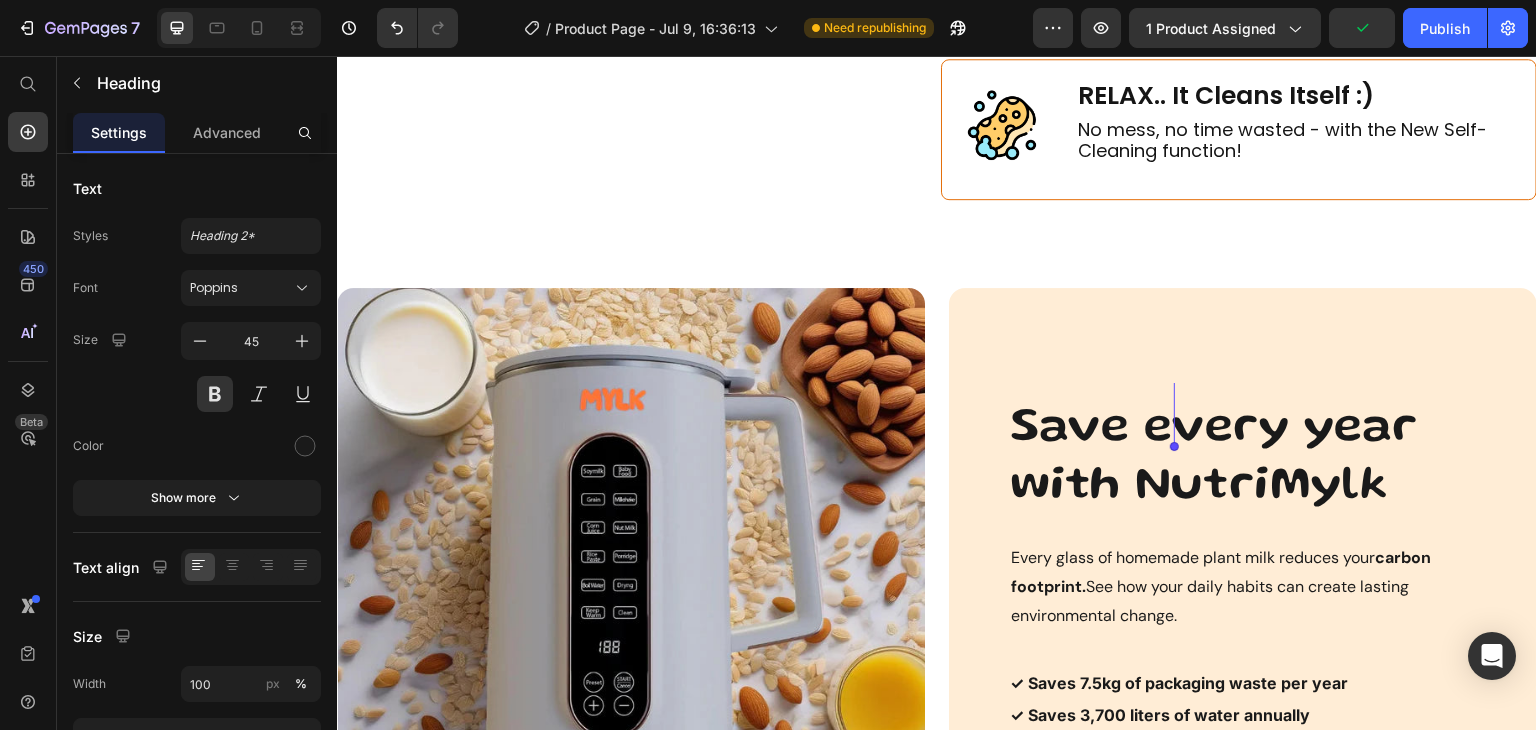 click on "Copy element from Gempages!" at bounding box center (1239, -104) 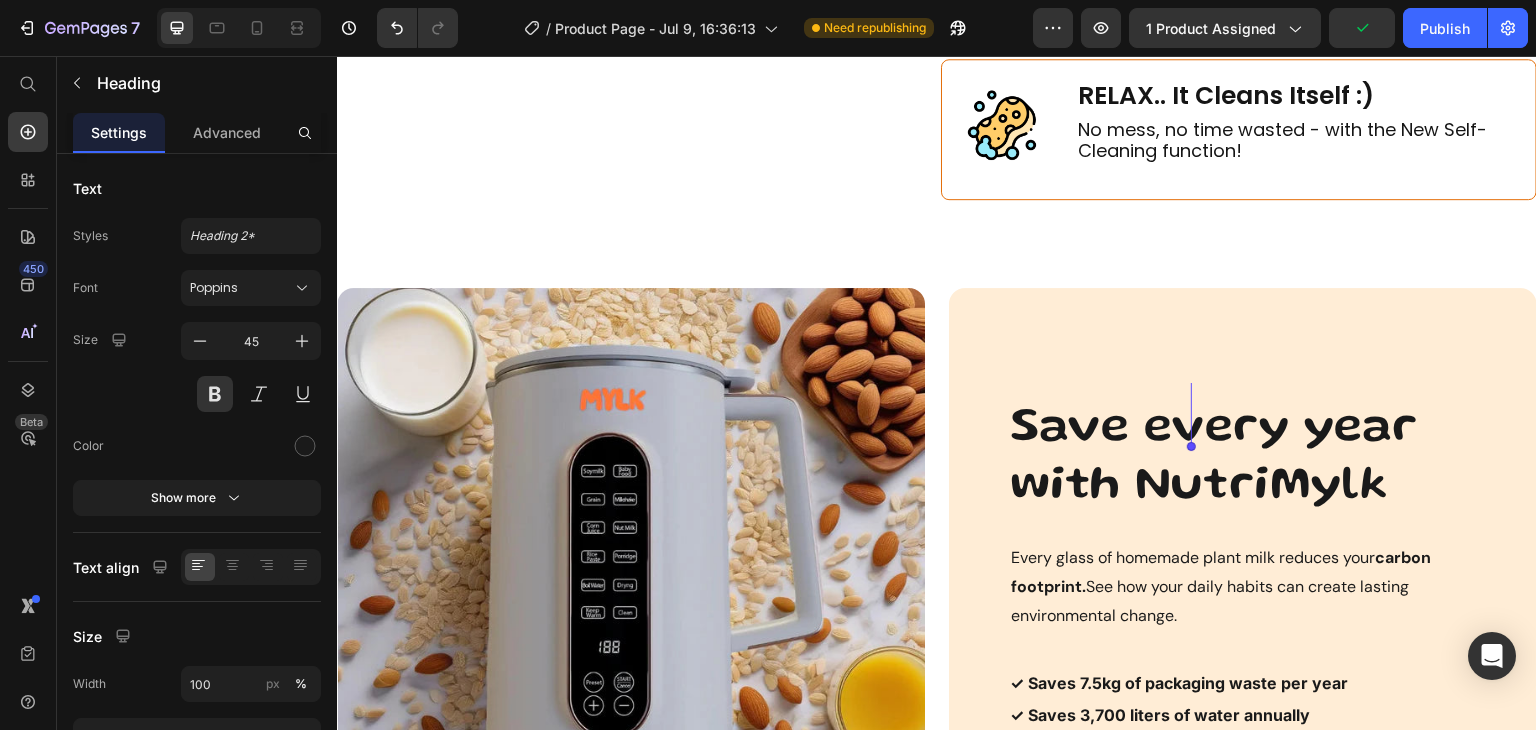 click on "Copy element from Gempages!" at bounding box center (1239, -104) 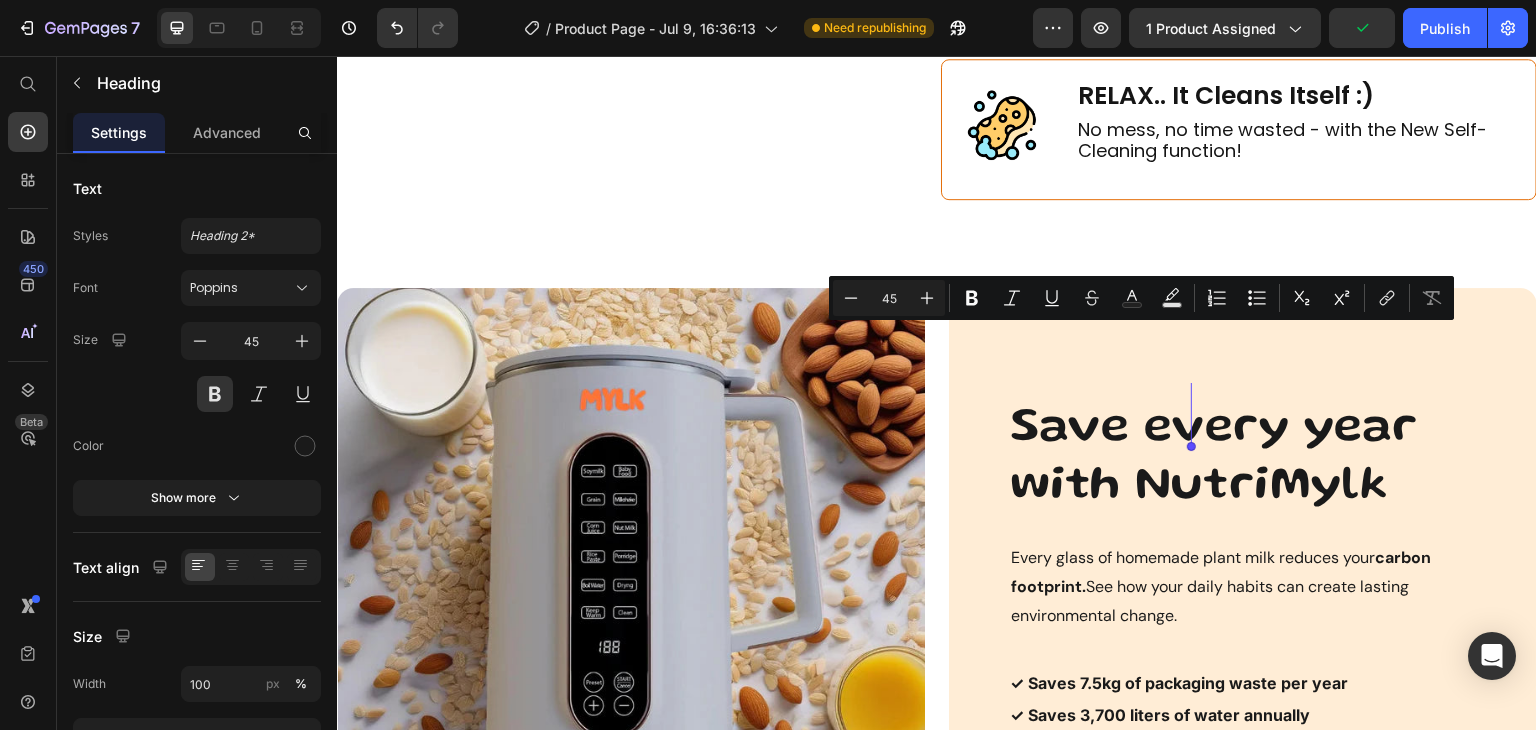 scroll, scrollTop: 3364, scrollLeft: 0, axis: vertical 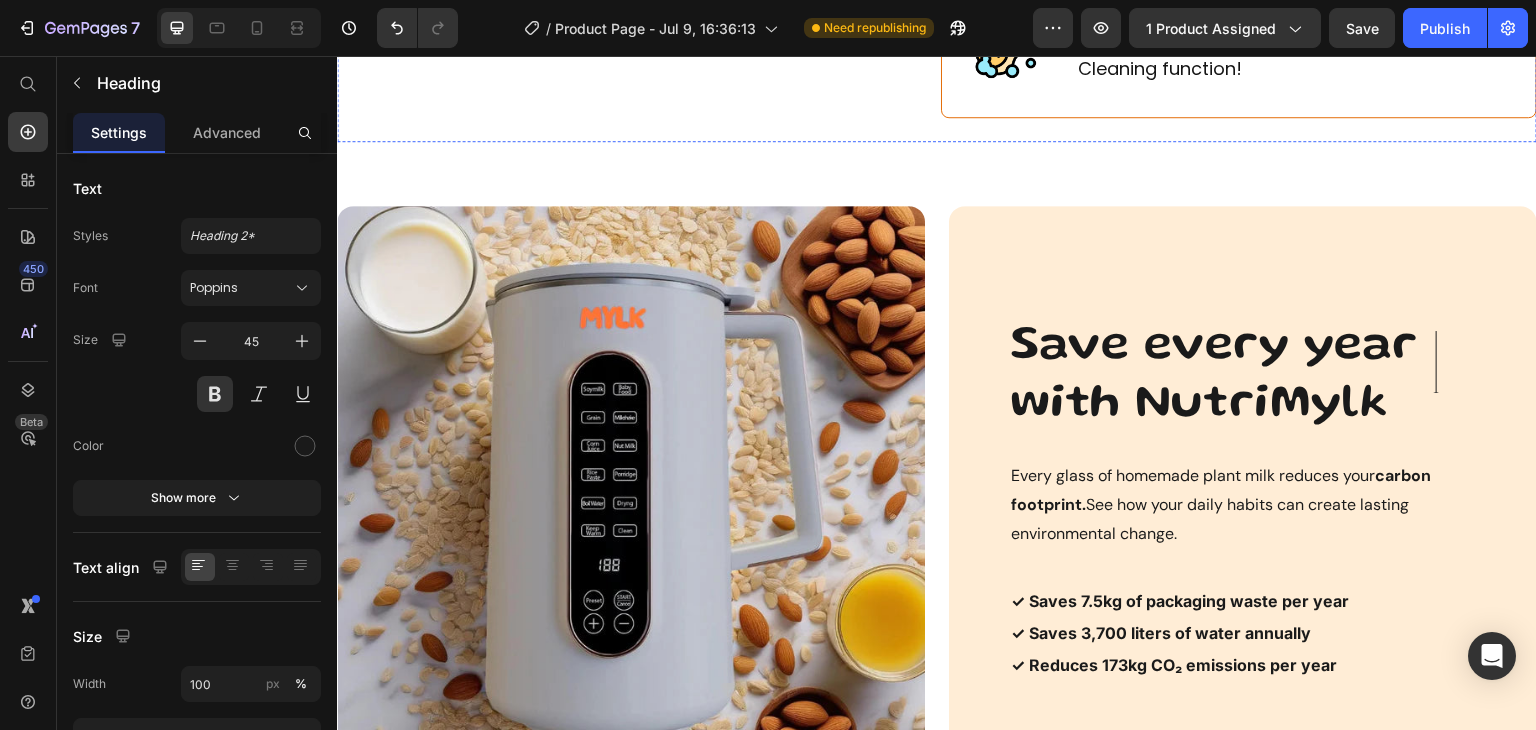 click on "With Milkinplants you get healthier, 100% natural, nutrient-packed veggie milk at home in just 5 minutes!" at bounding box center (1239, -76) 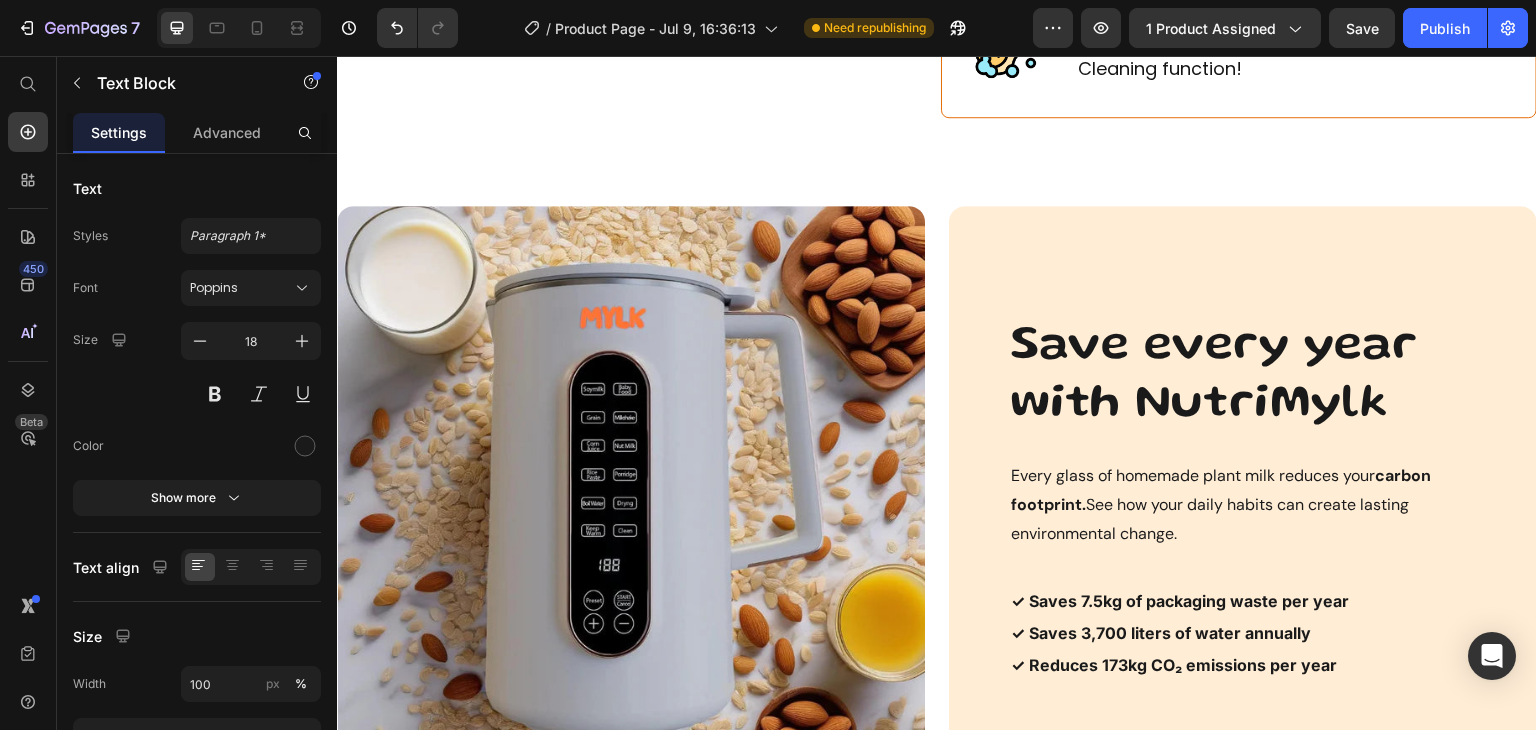 click on "With Milkinplants you get healthier, 100% natural, nutrient-packed veggie milk at home in just 5 minutes!" at bounding box center [1239, -76] 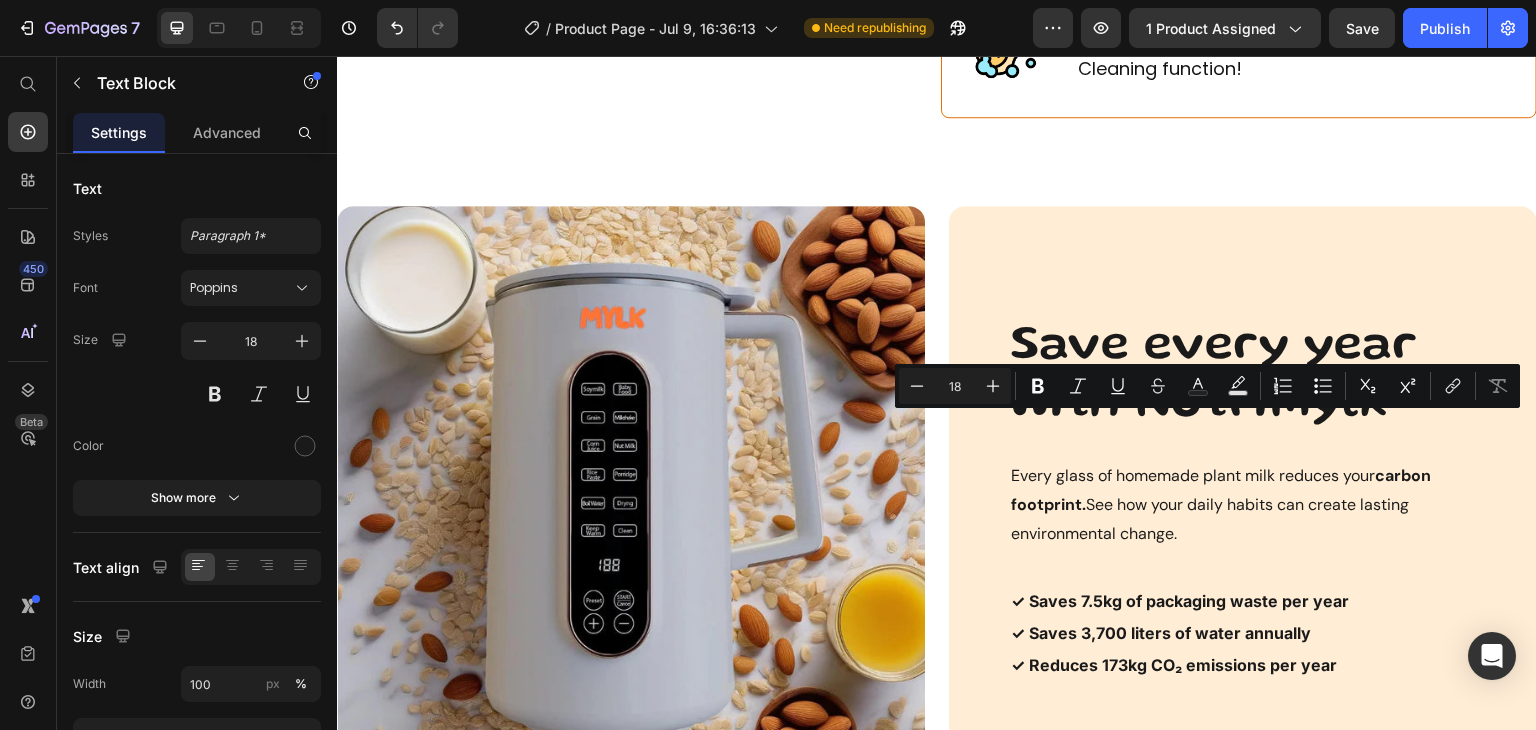 click on "With Milkinplants you get healthier, 100% natural, nutrient-packed veggie milk at home in just 5 minutes!" at bounding box center (1239, -76) 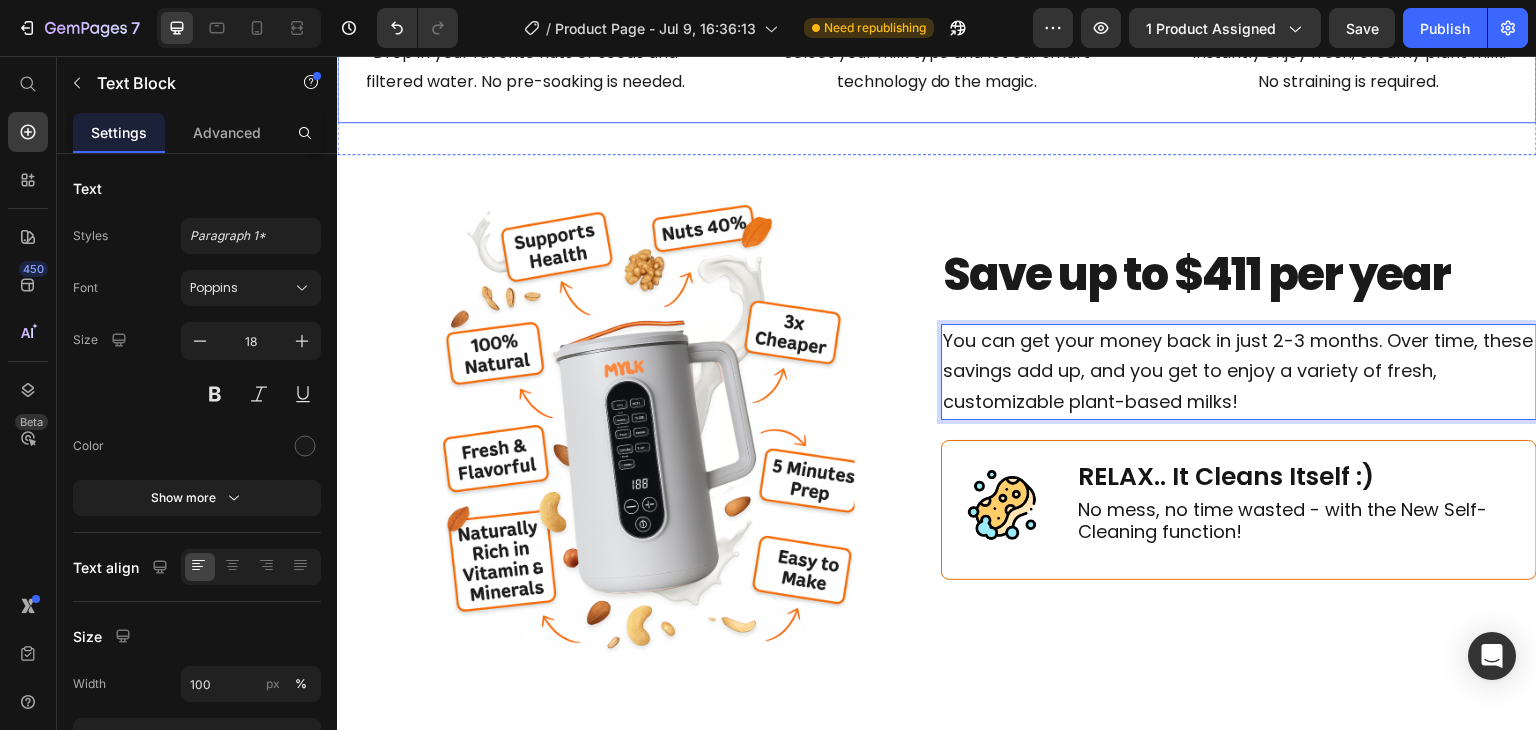 scroll, scrollTop: 2500, scrollLeft: 0, axis: vertical 